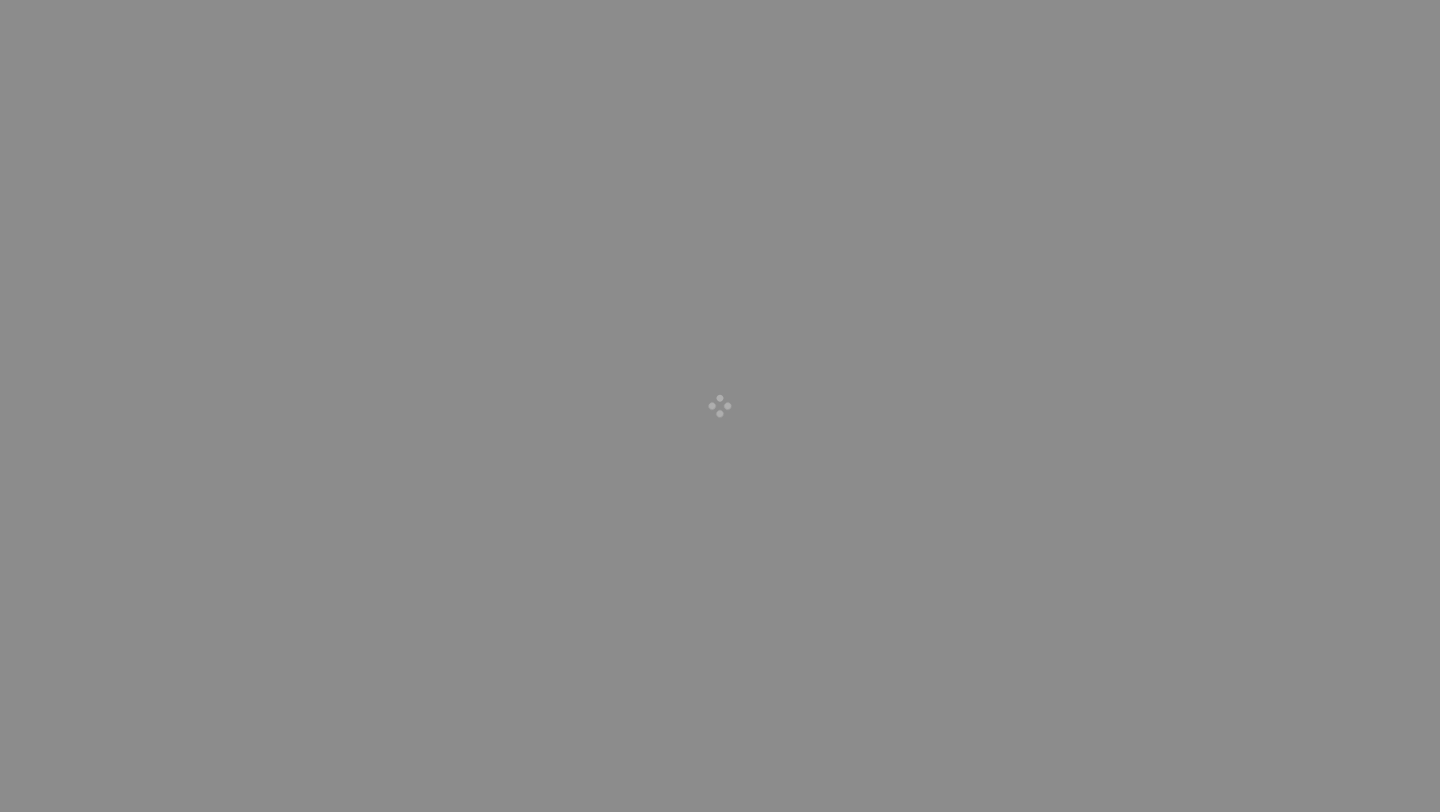 scroll, scrollTop: 0, scrollLeft: 0, axis: both 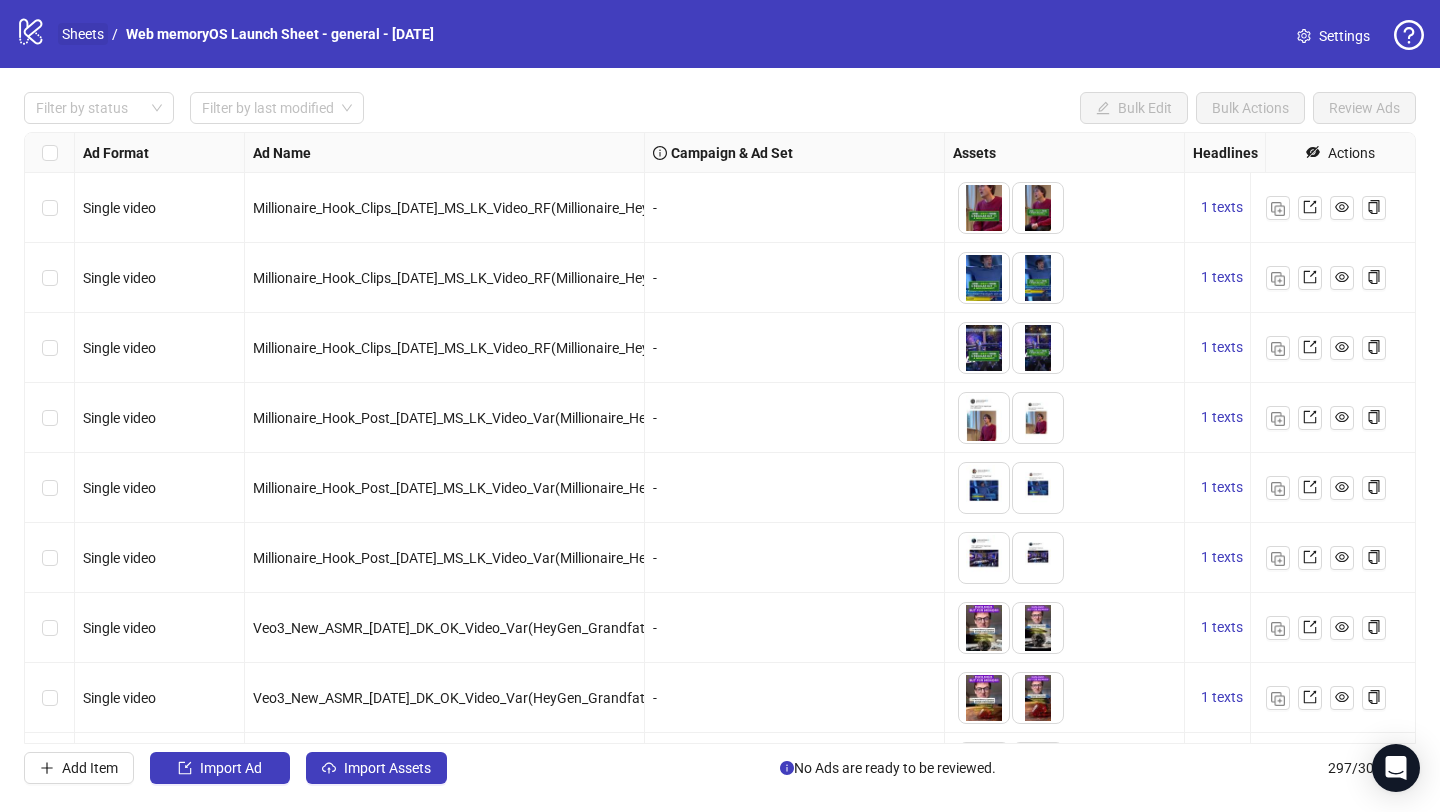 click on "Sheets" at bounding box center [83, 34] 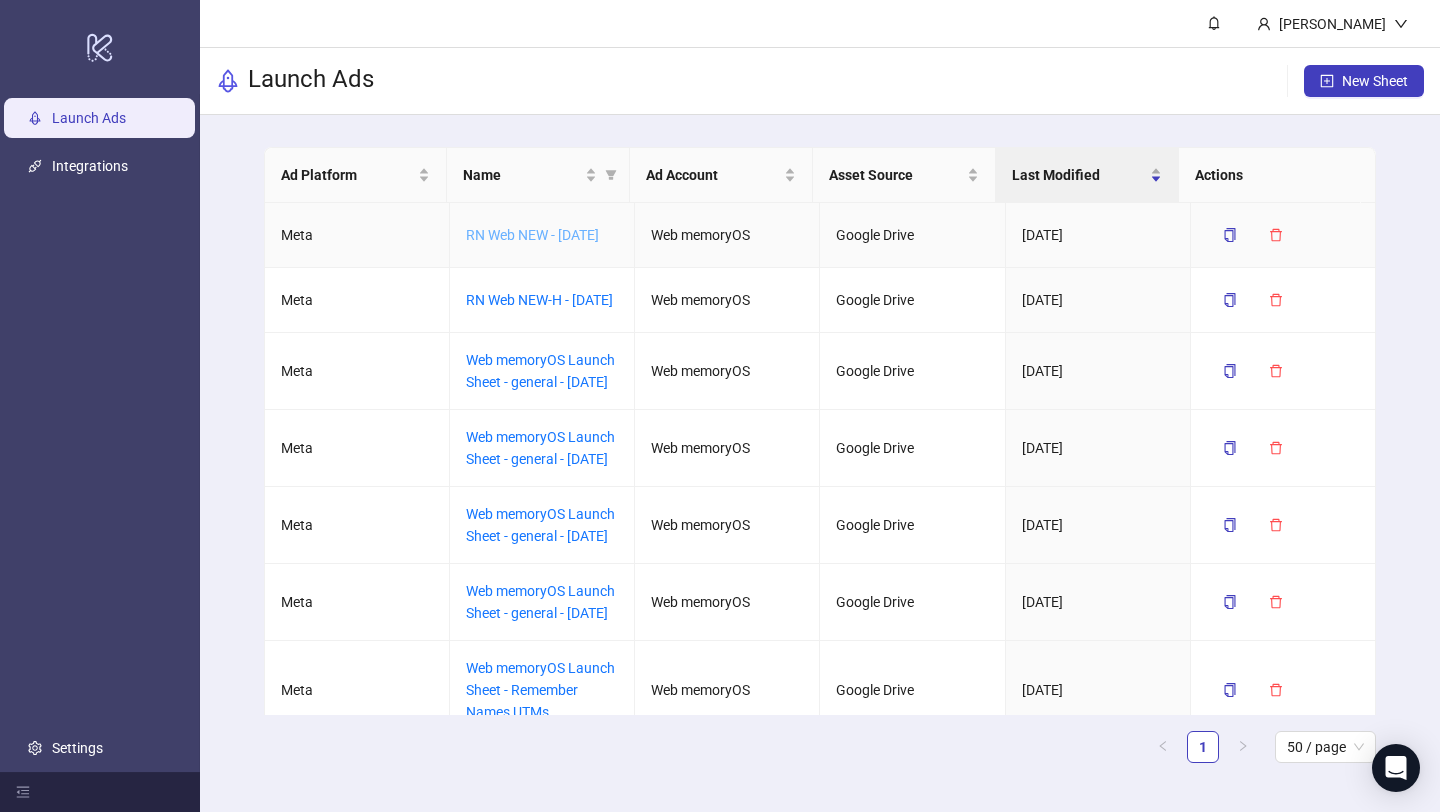 click on "RN Web NEW - [DATE]" at bounding box center (532, 235) 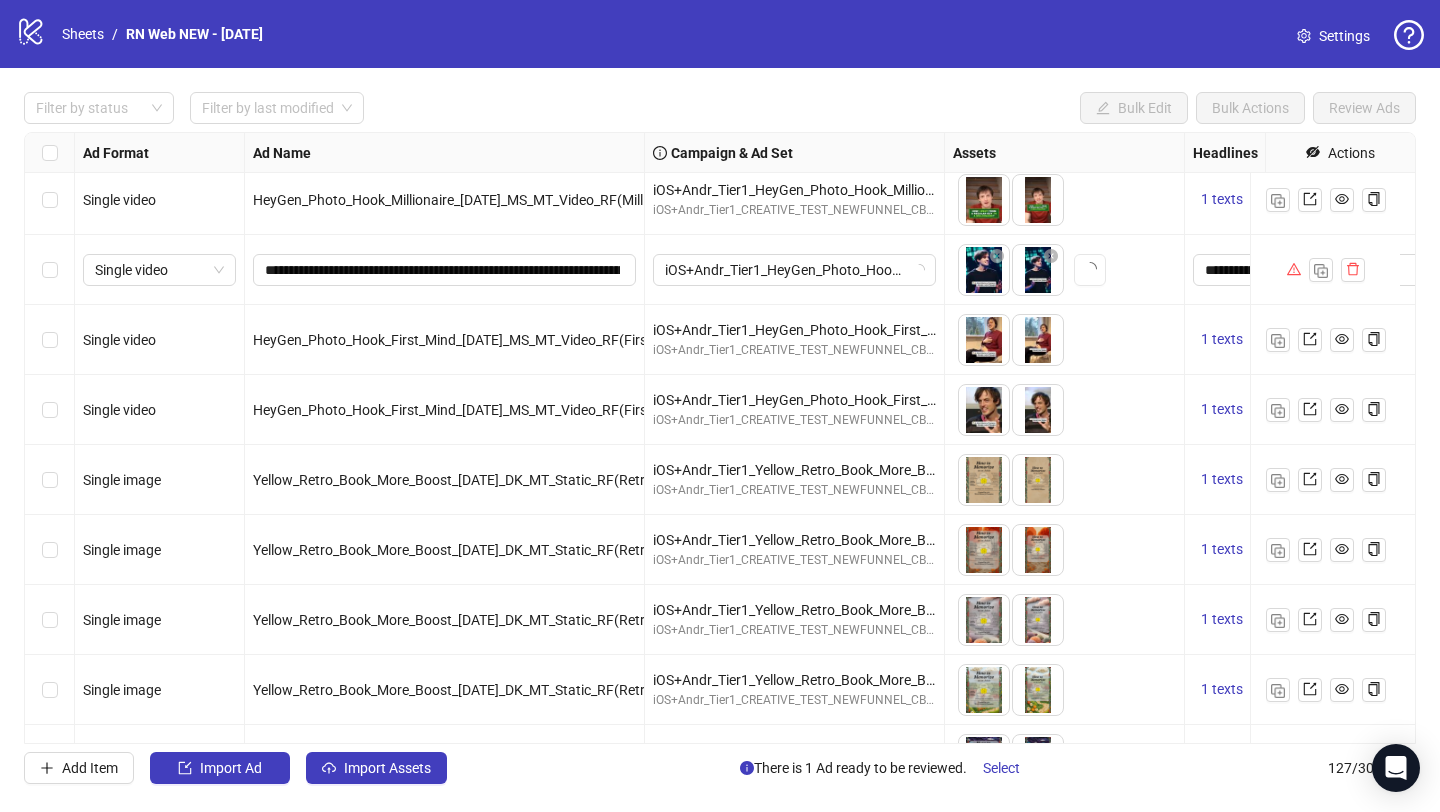 scroll, scrollTop: 8335, scrollLeft: 0, axis: vertical 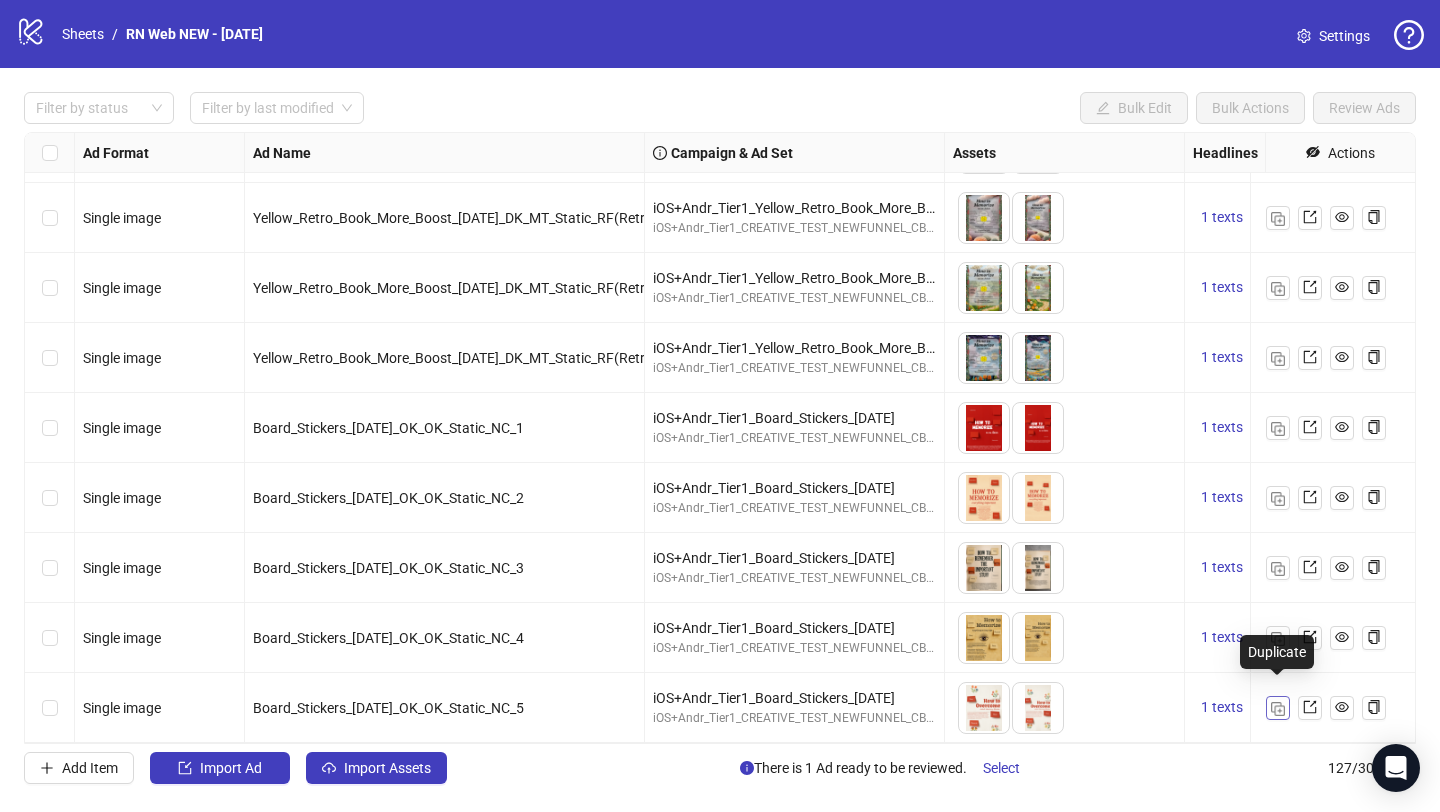 click at bounding box center [1278, 707] 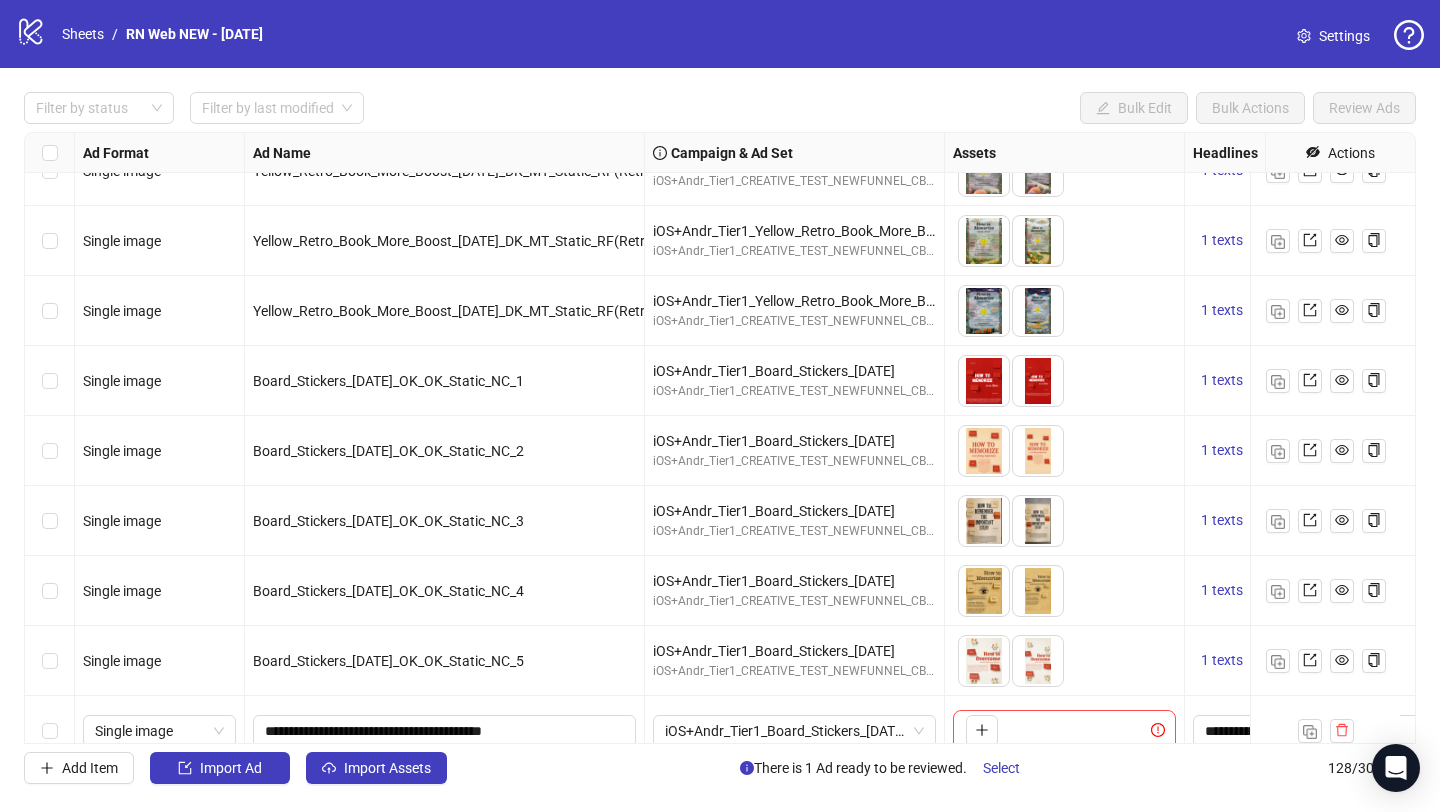 scroll, scrollTop: 8405, scrollLeft: 0, axis: vertical 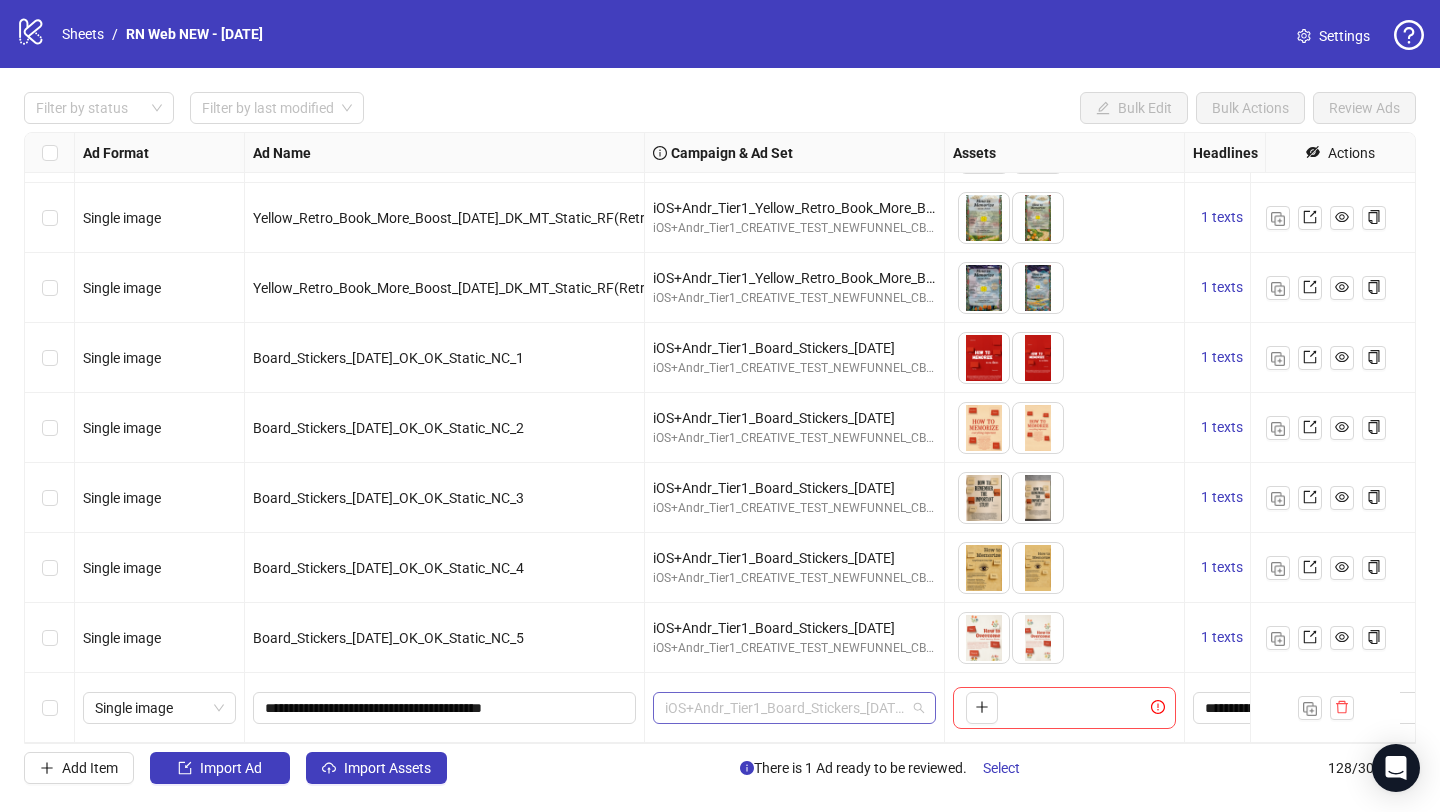 click on "iOS+Andr_Tier1_Board_Stickers_[DATE]" at bounding box center (794, 708) 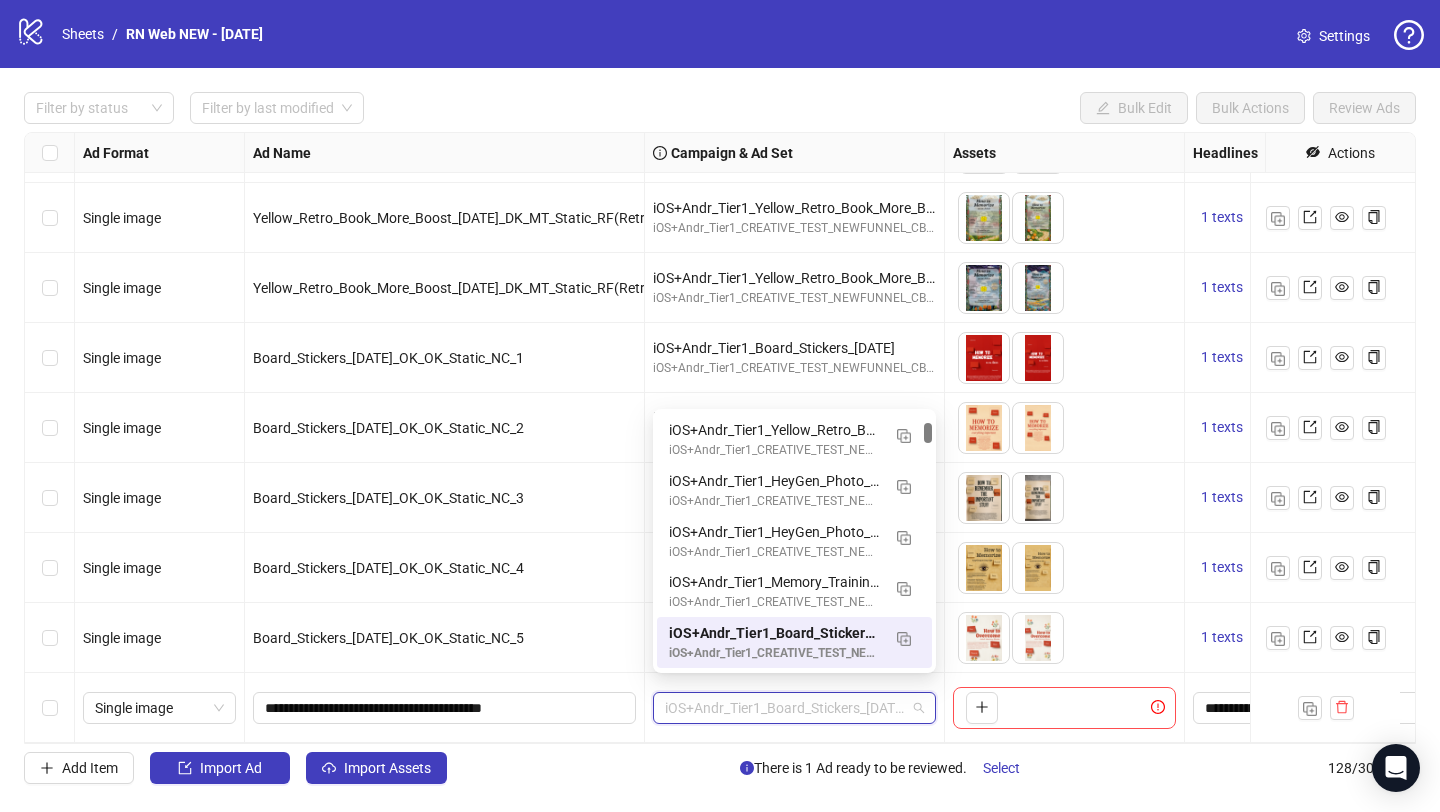 paste on "**********" 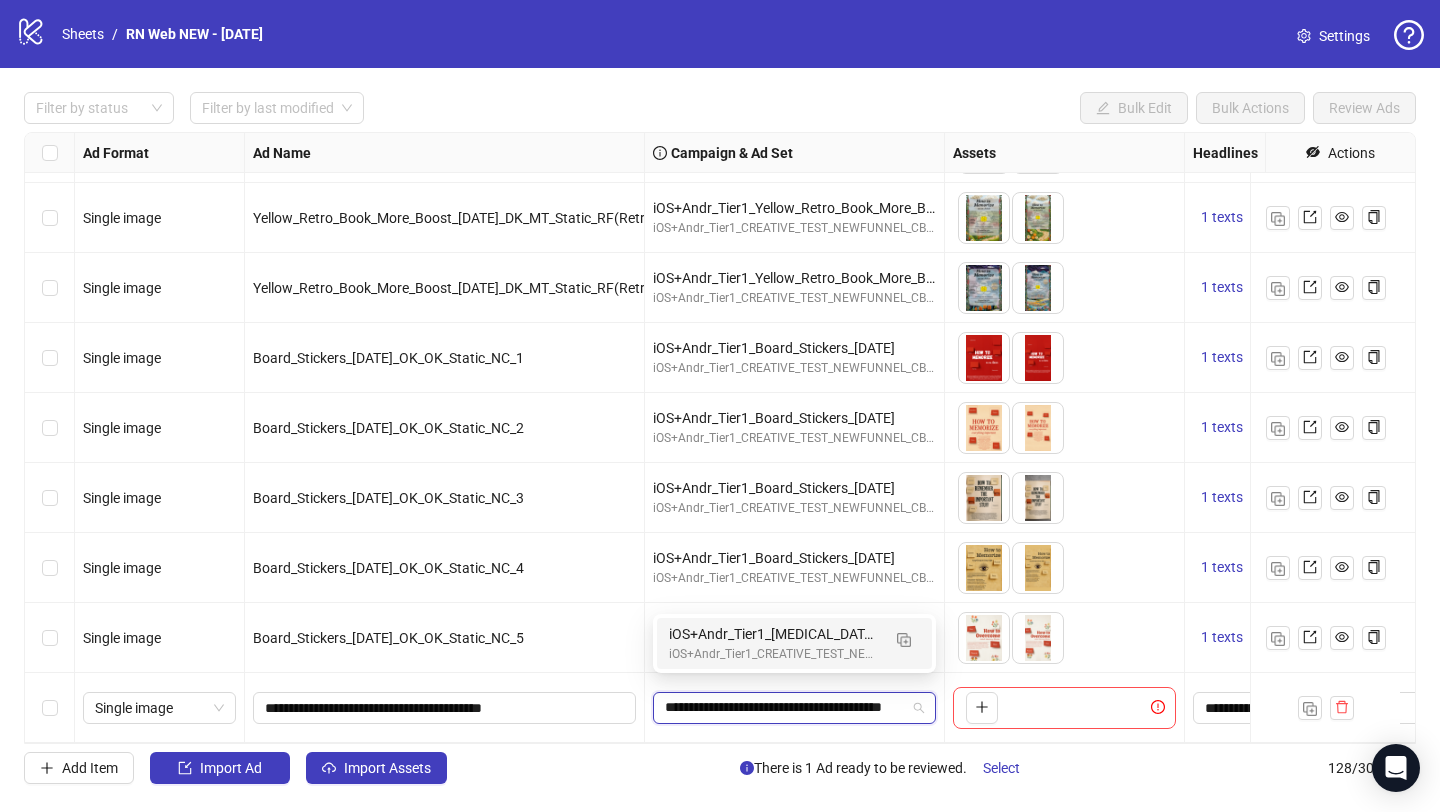 scroll, scrollTop: 0, scrollLeft: 70, axis: horizontal 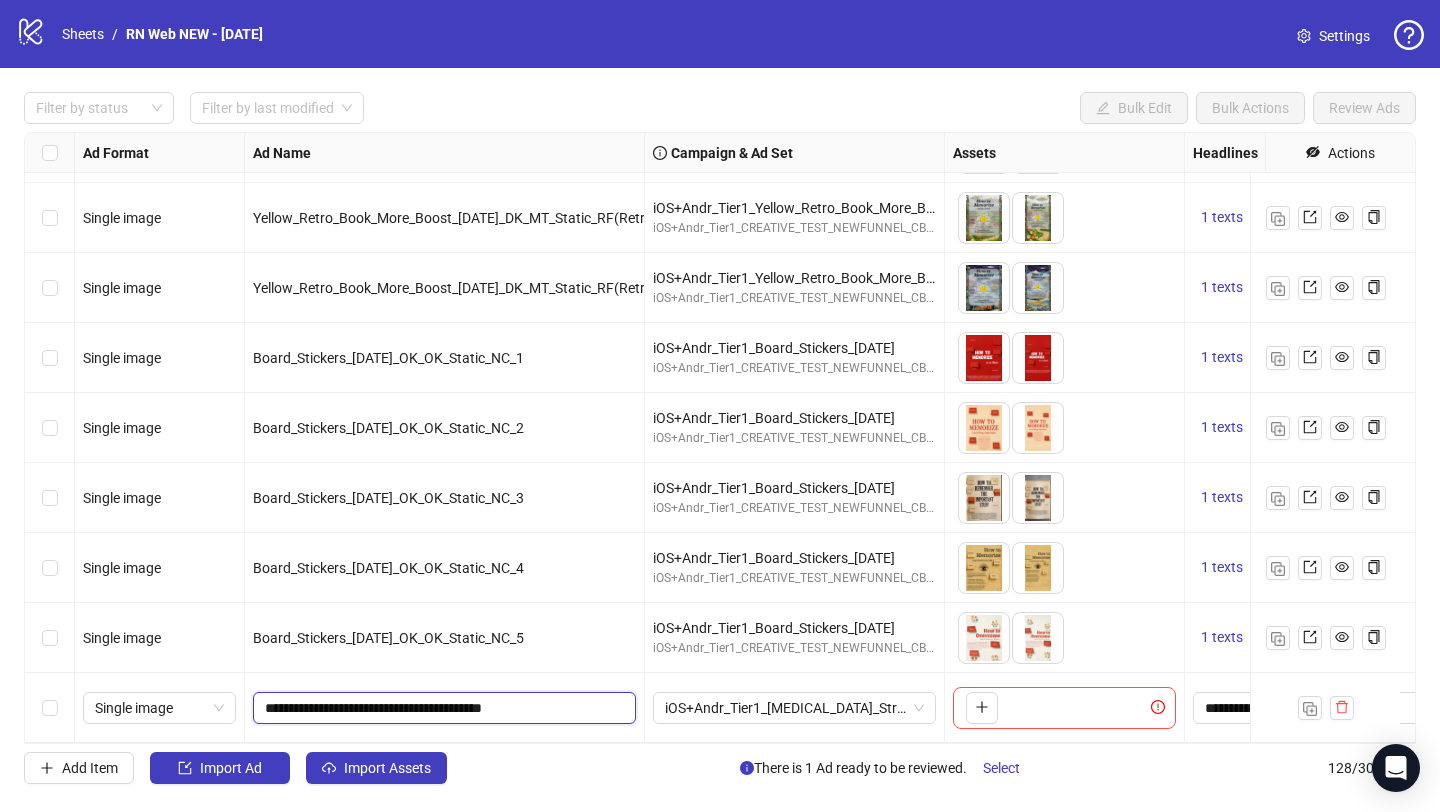 click on "**********" at bounding box center (442, 708) 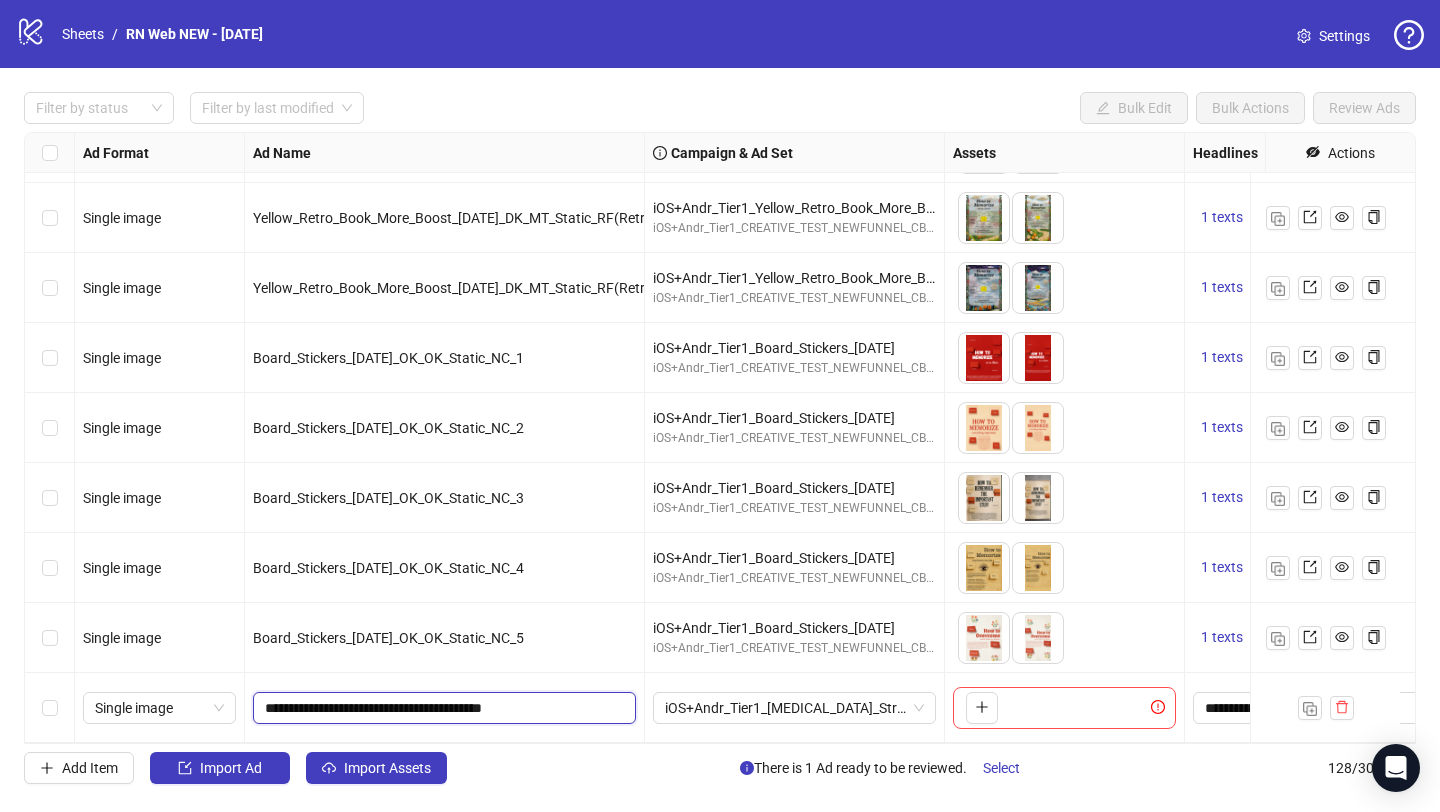 paste on "*******" 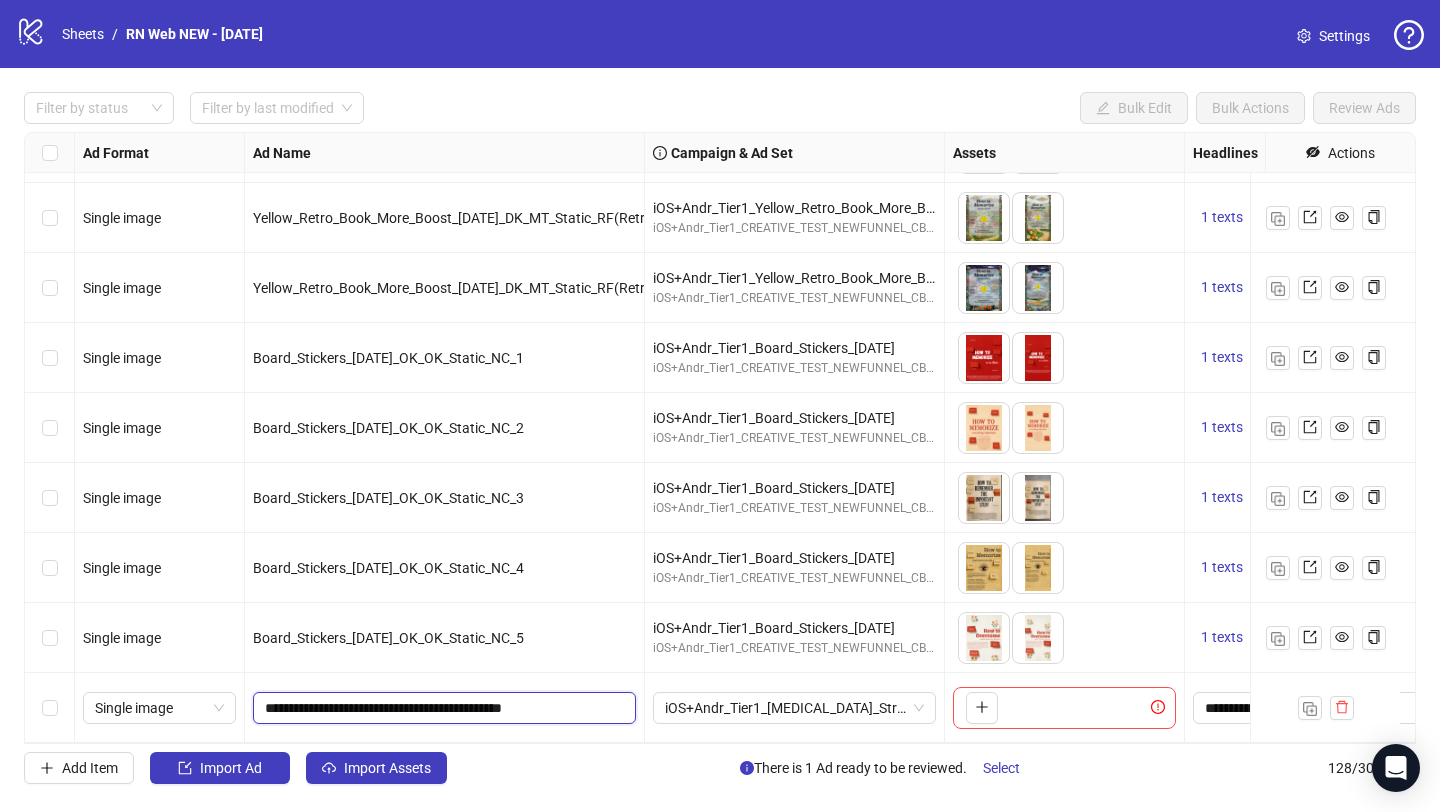 scroll, scrollTop: 0, scrollLeft: 0, axis: both 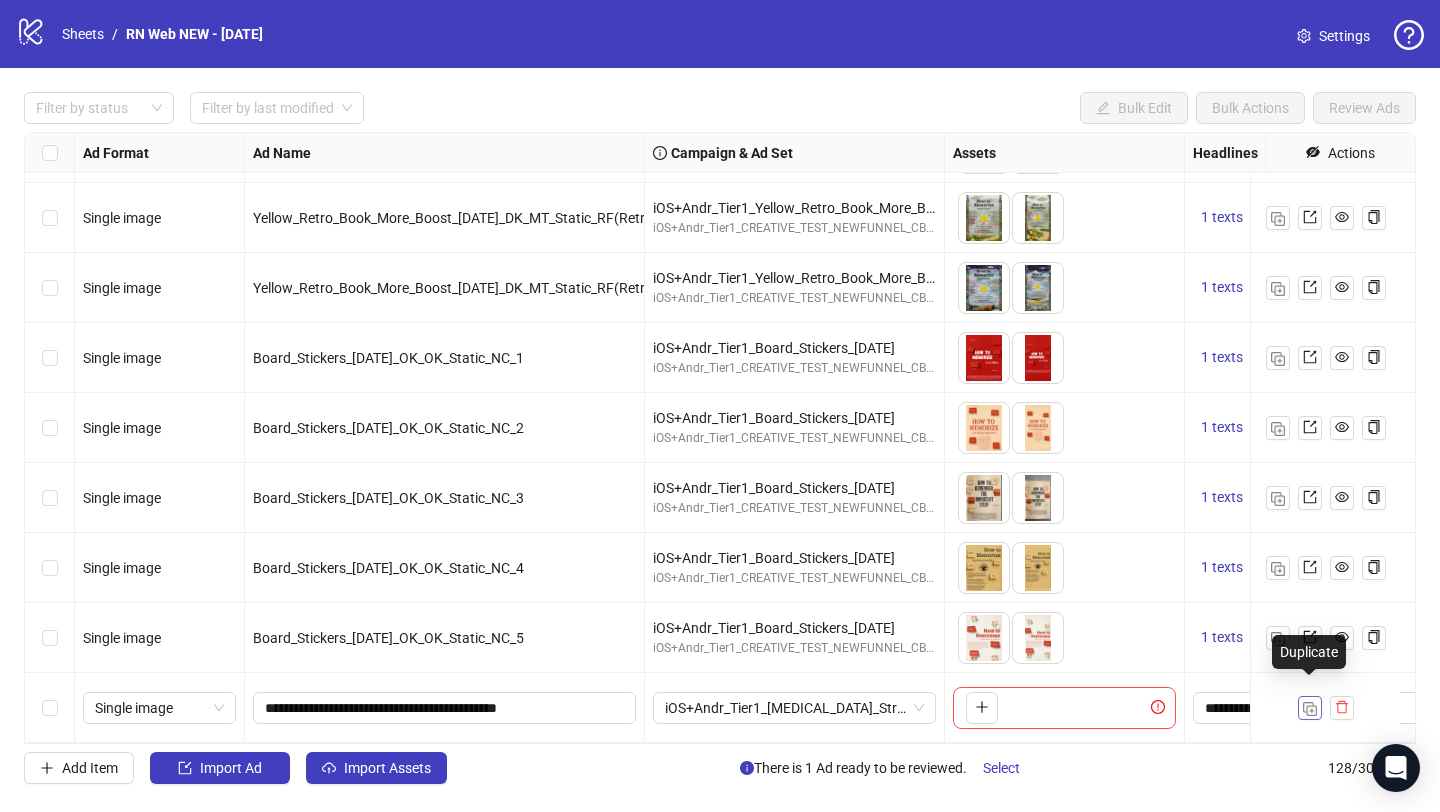 click at bounding box center [1310, 709] 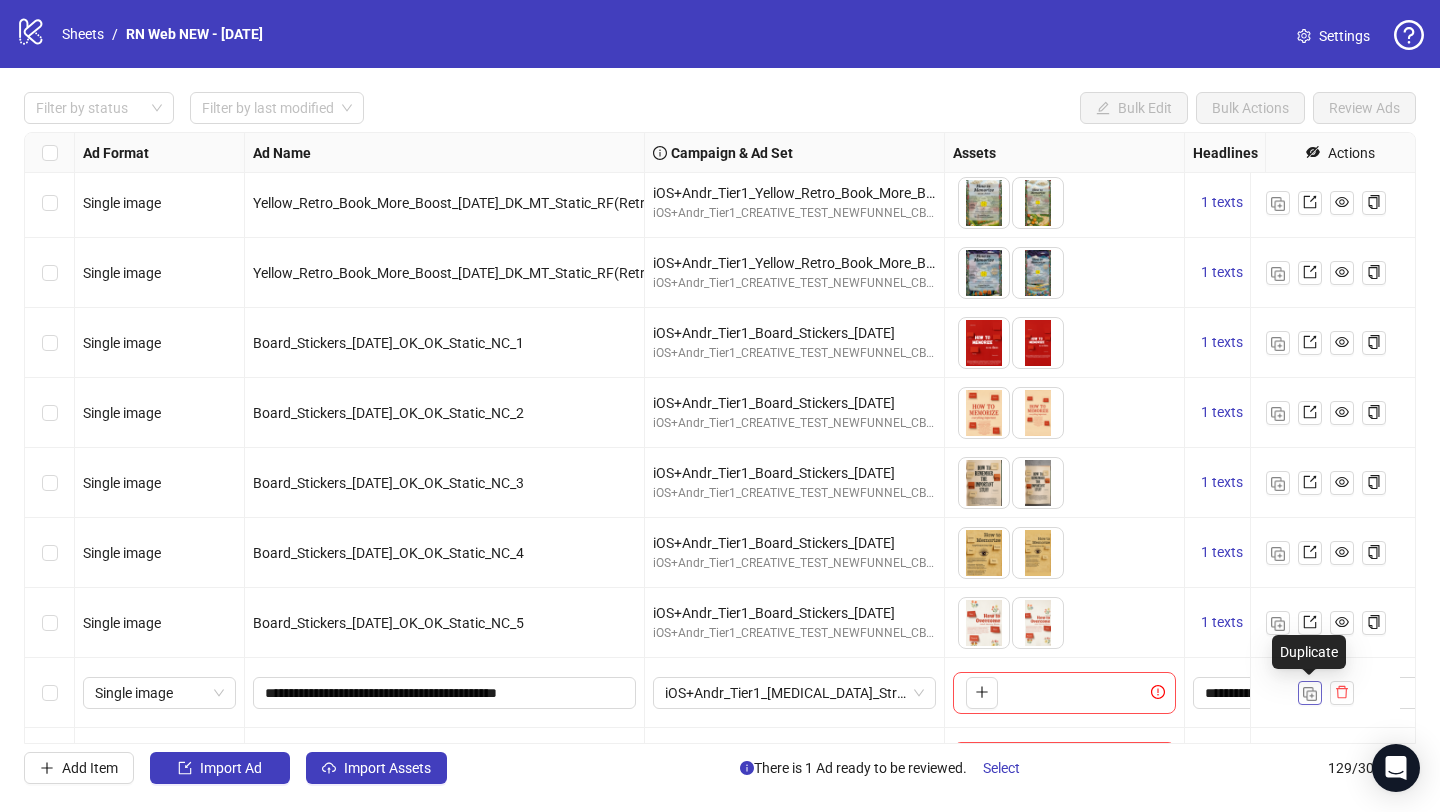 click at bounding box center (1310, 694) 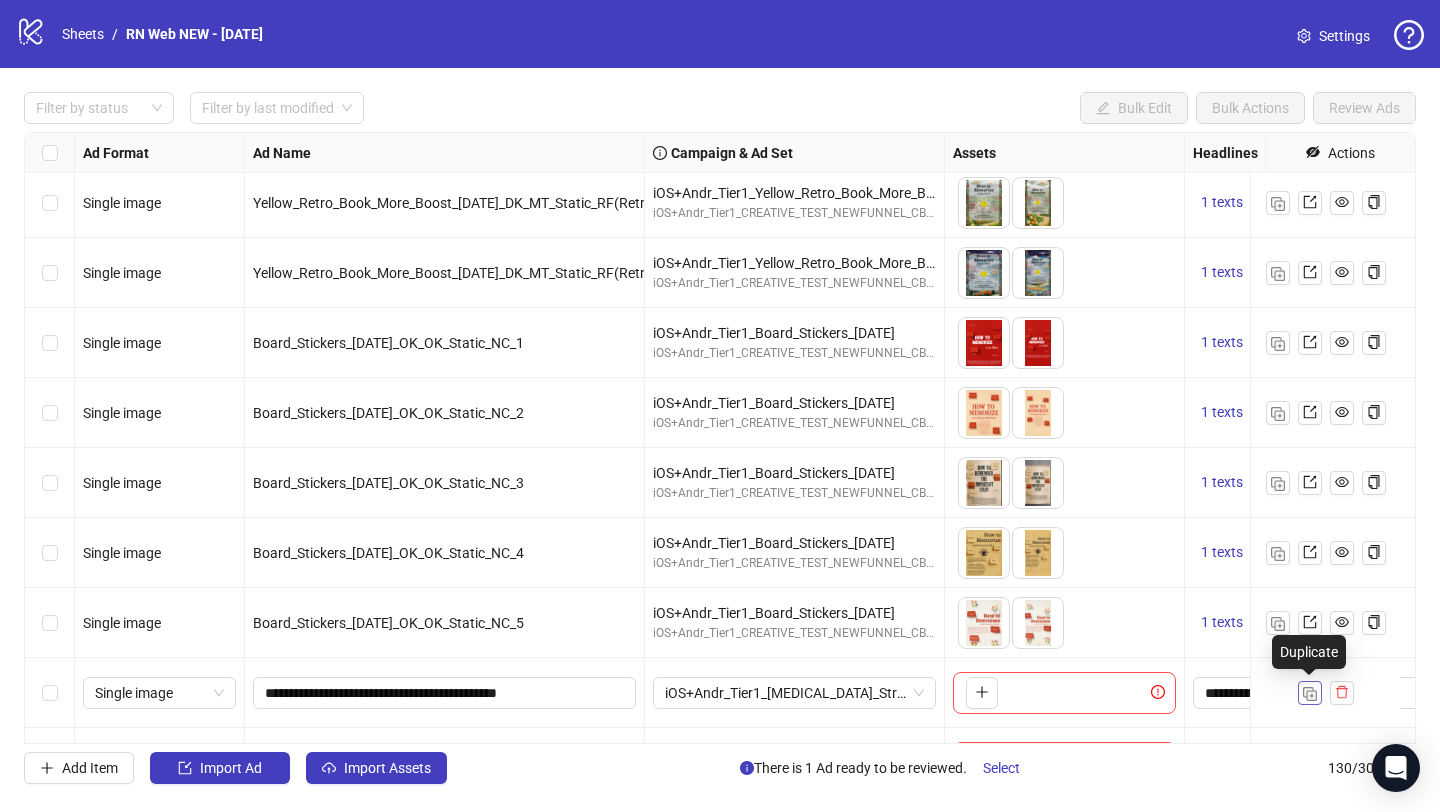 click at bounding box center [1310, 694] 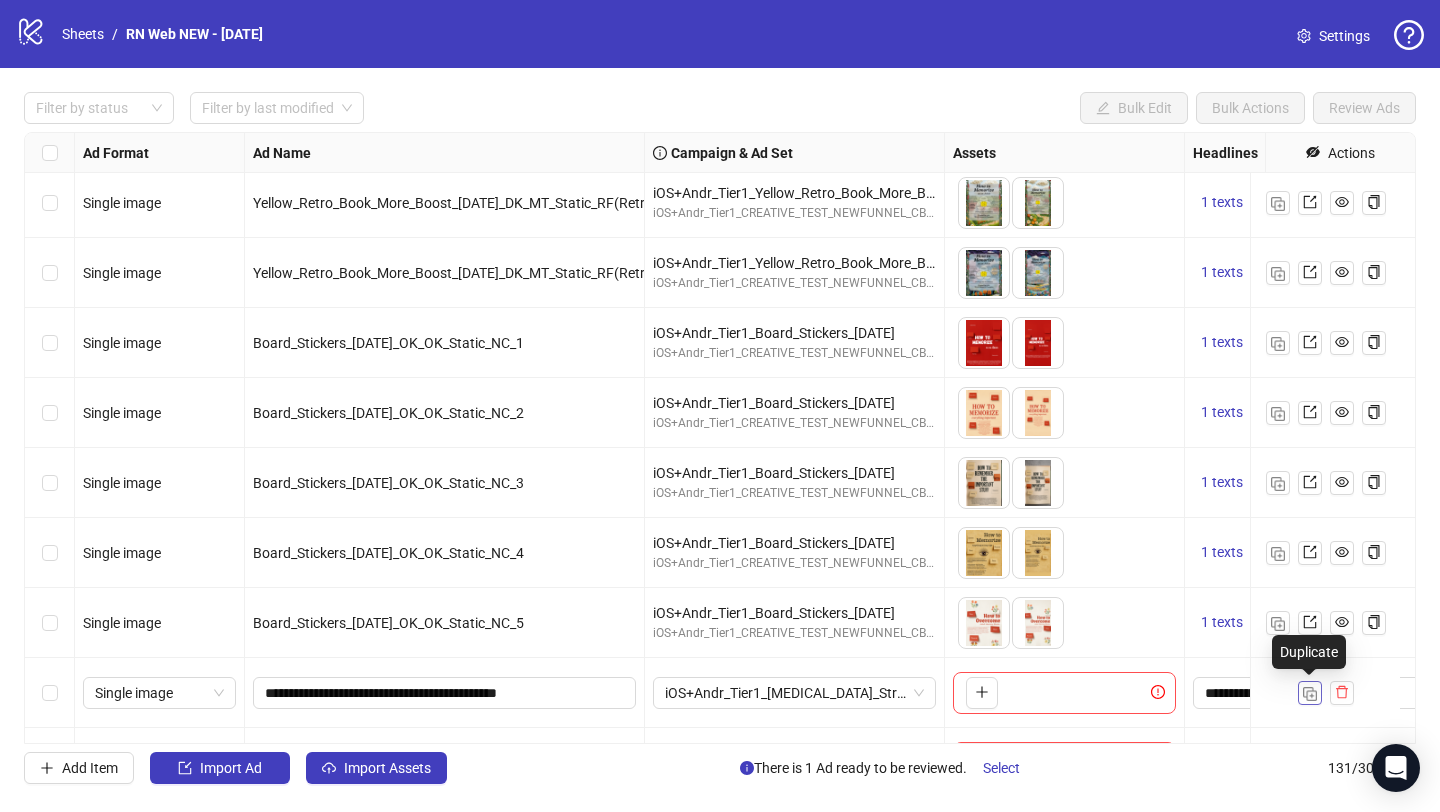 click at bounding box center [1310, 694] 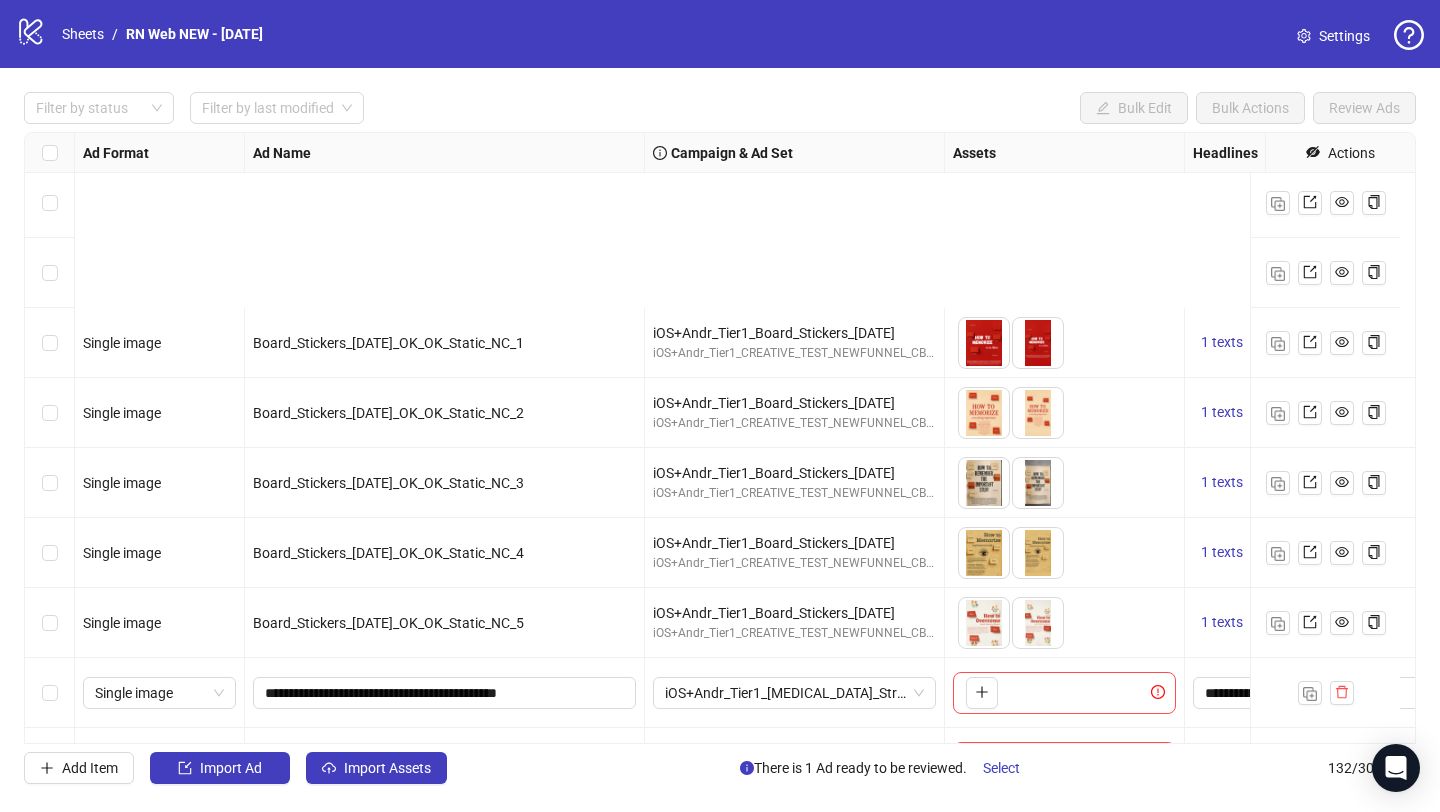scroll, scrollTop: 8685, scrollLeft: 0, axis: vertical 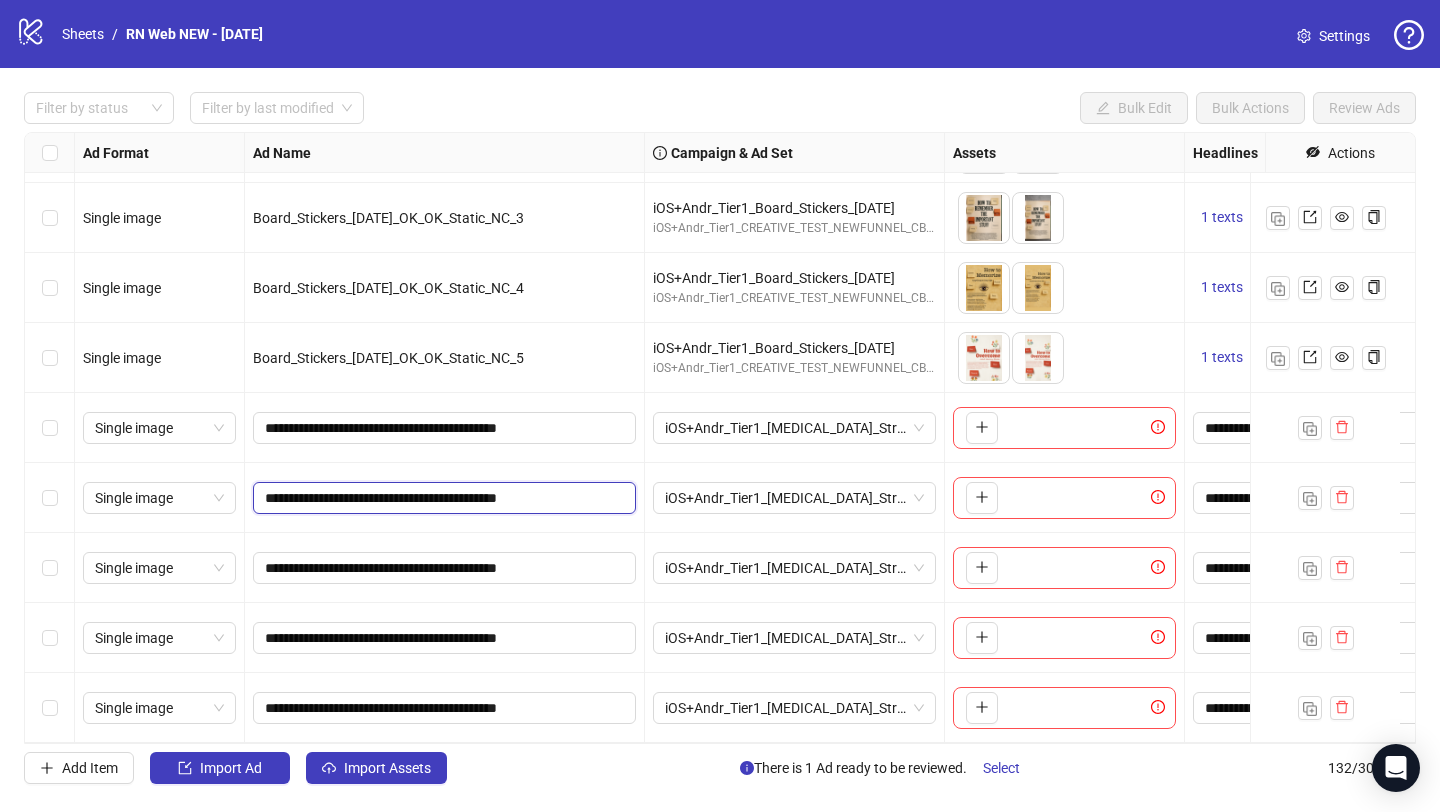 click on "**********" at bounding box center (442, 498) 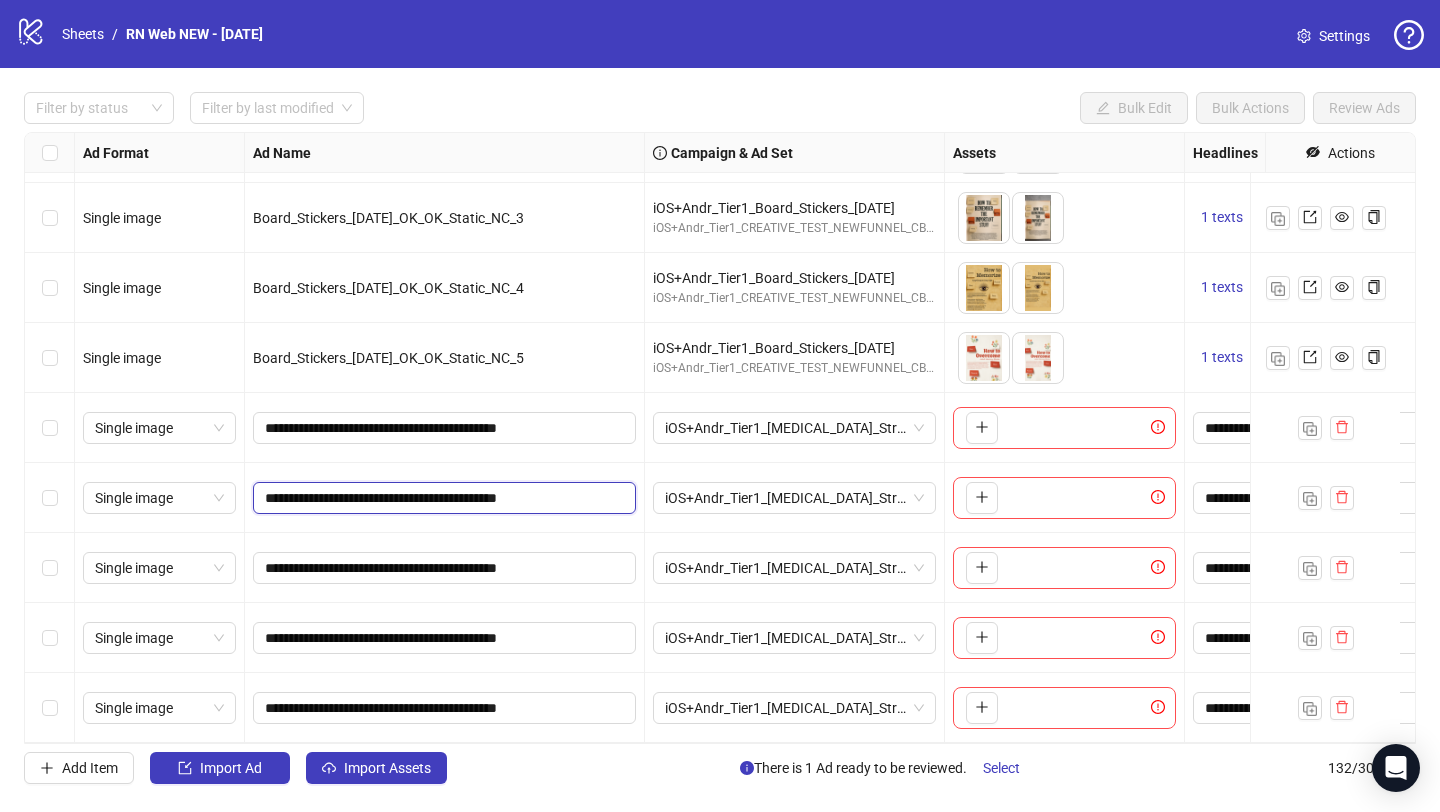paste 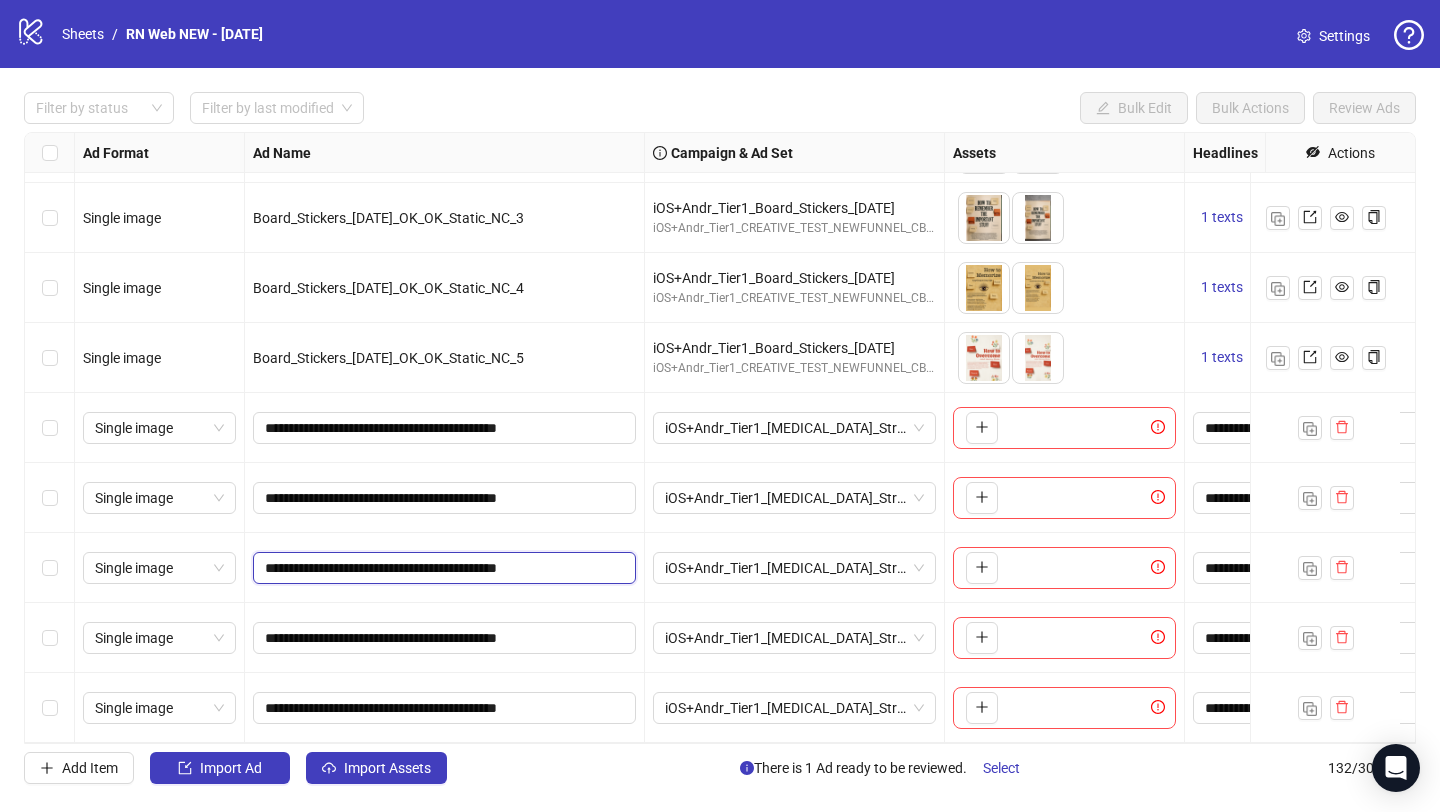 click on "**********" at bounding box center (442, 568) 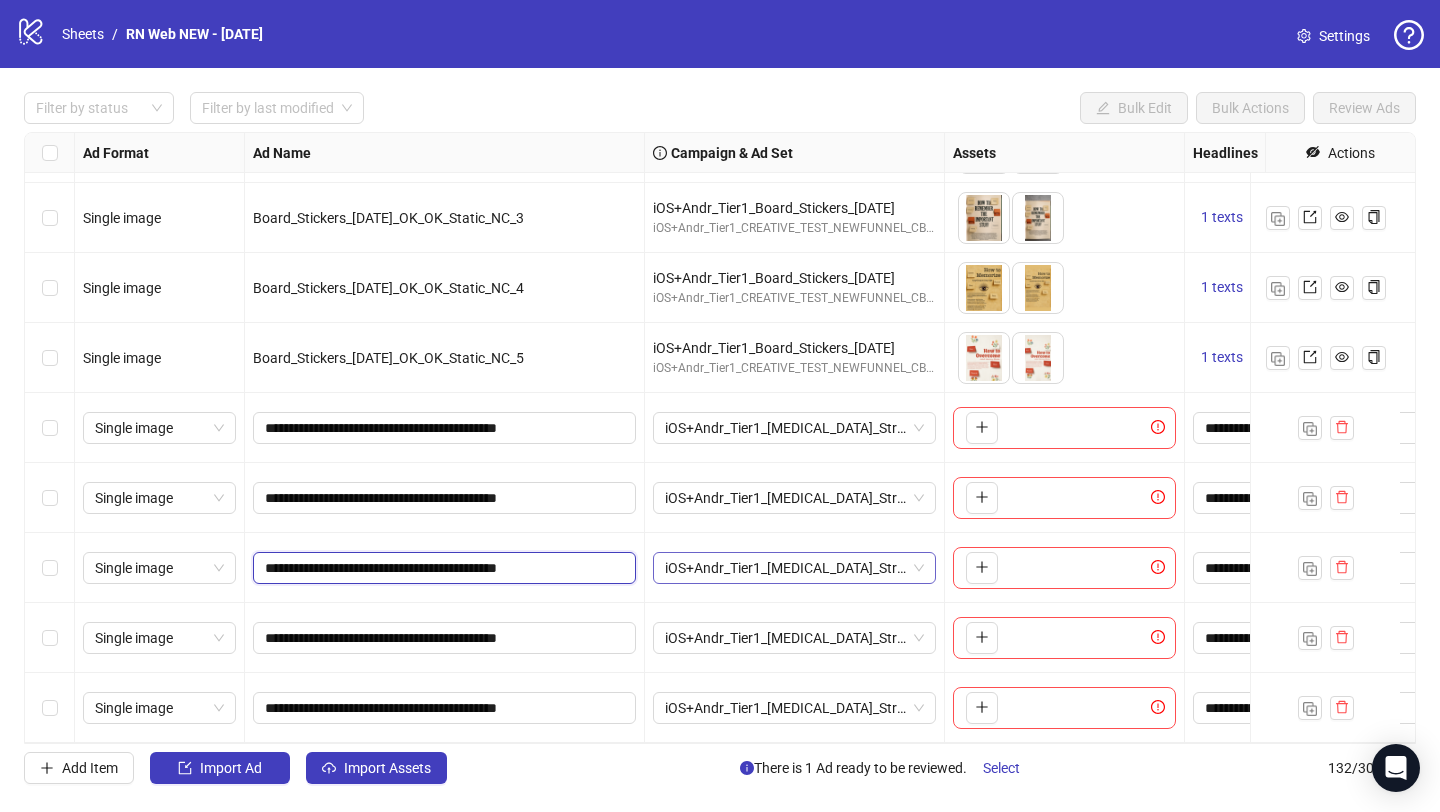 paste 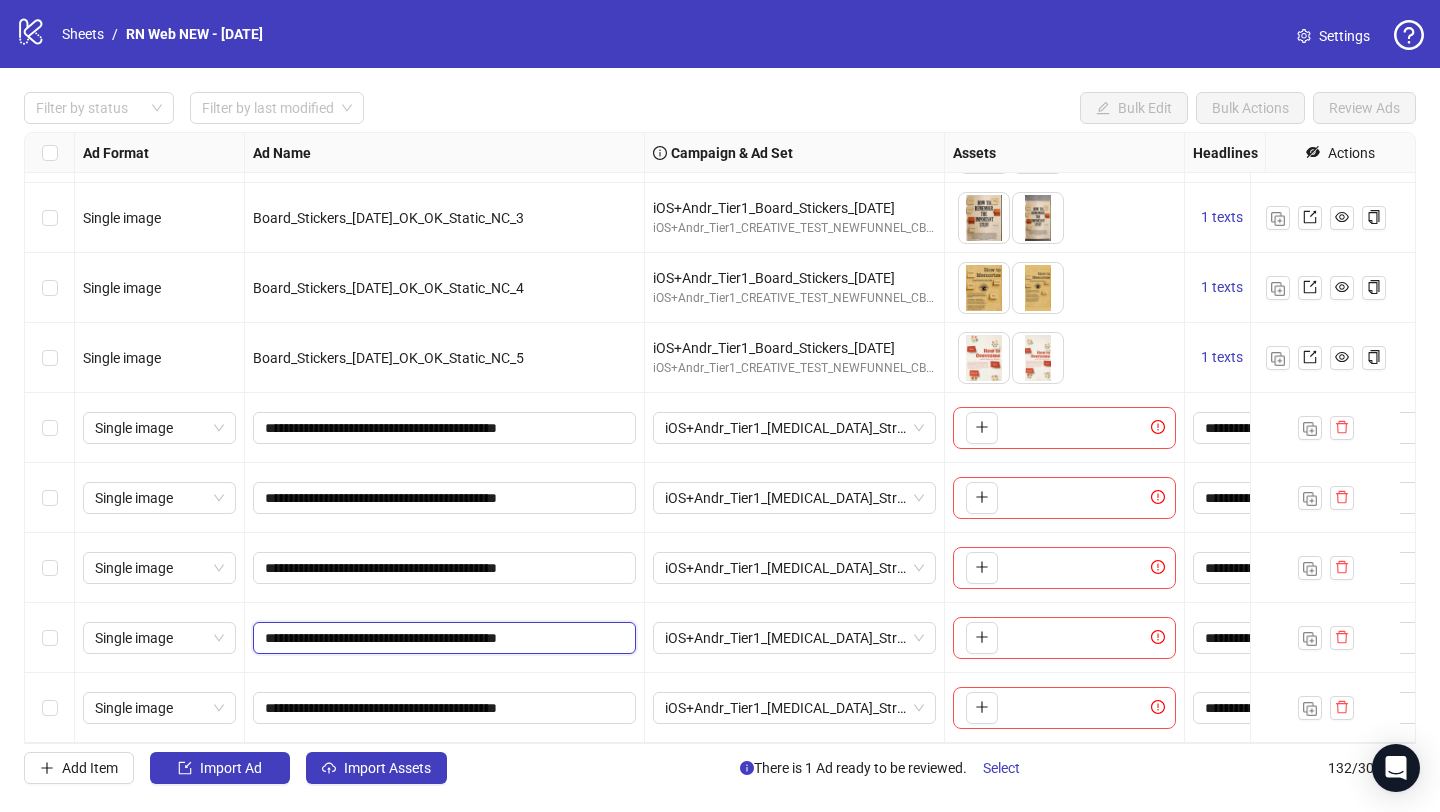 click on "**********" at bounding box center (442, 638) 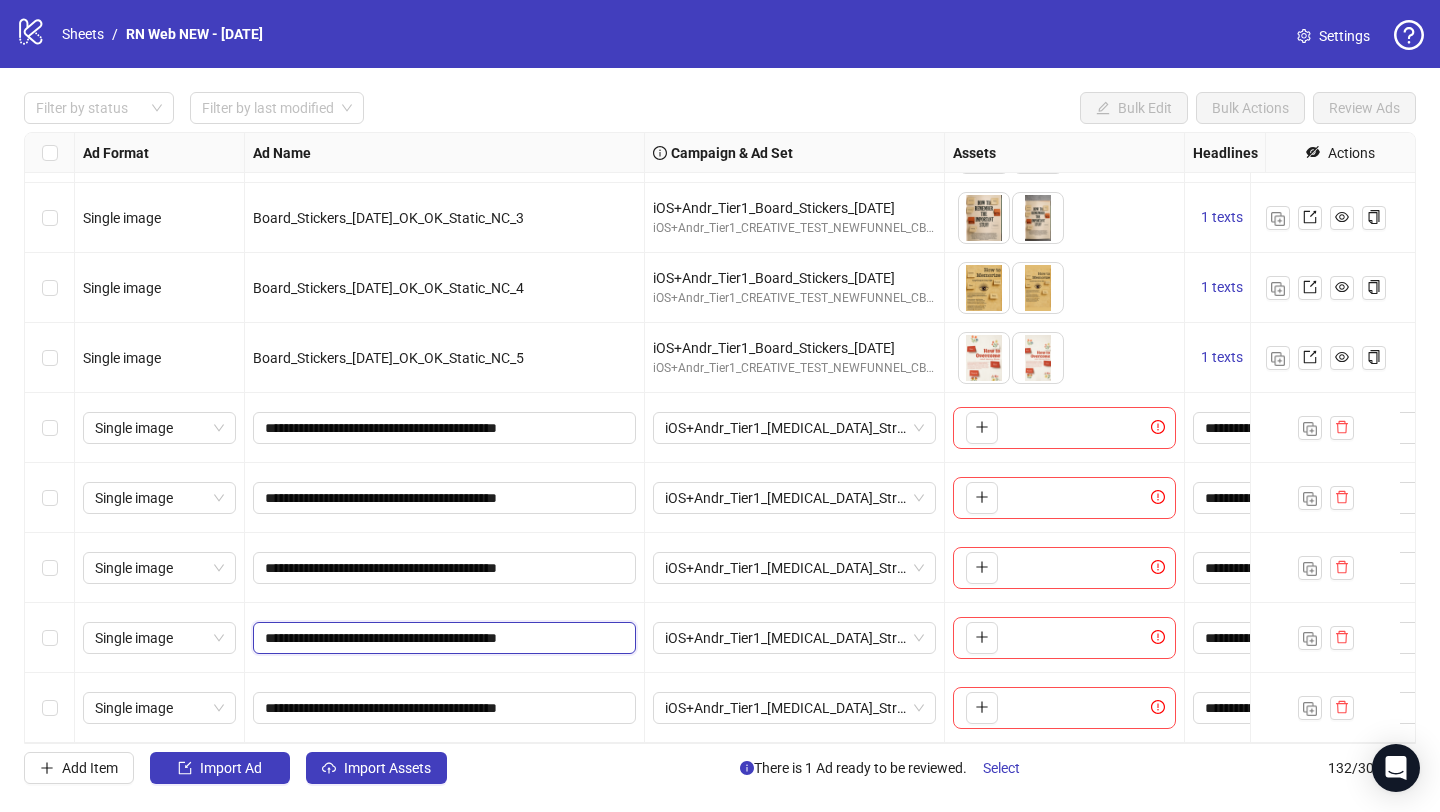 paste 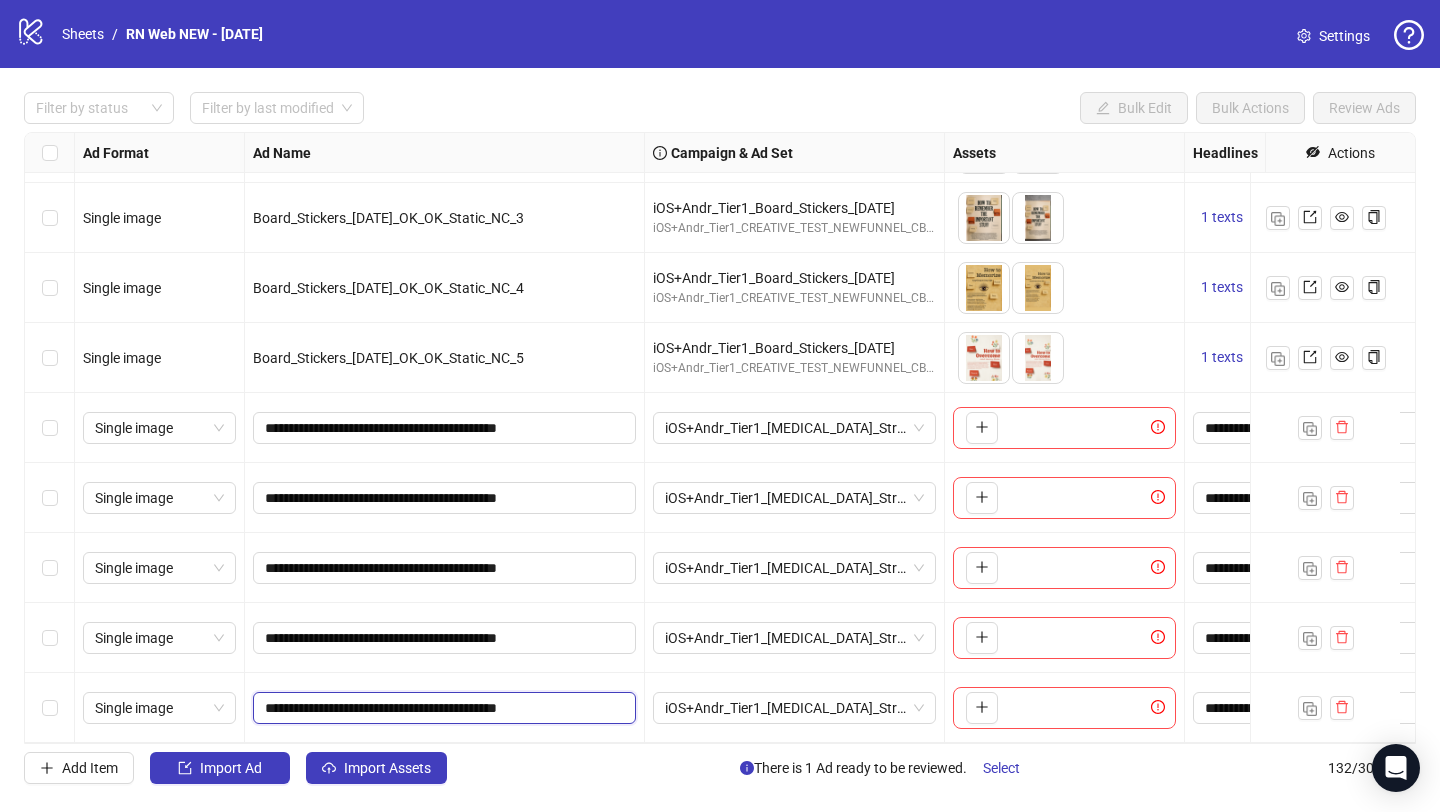 click on "**********" at bounding box center [442, 708] 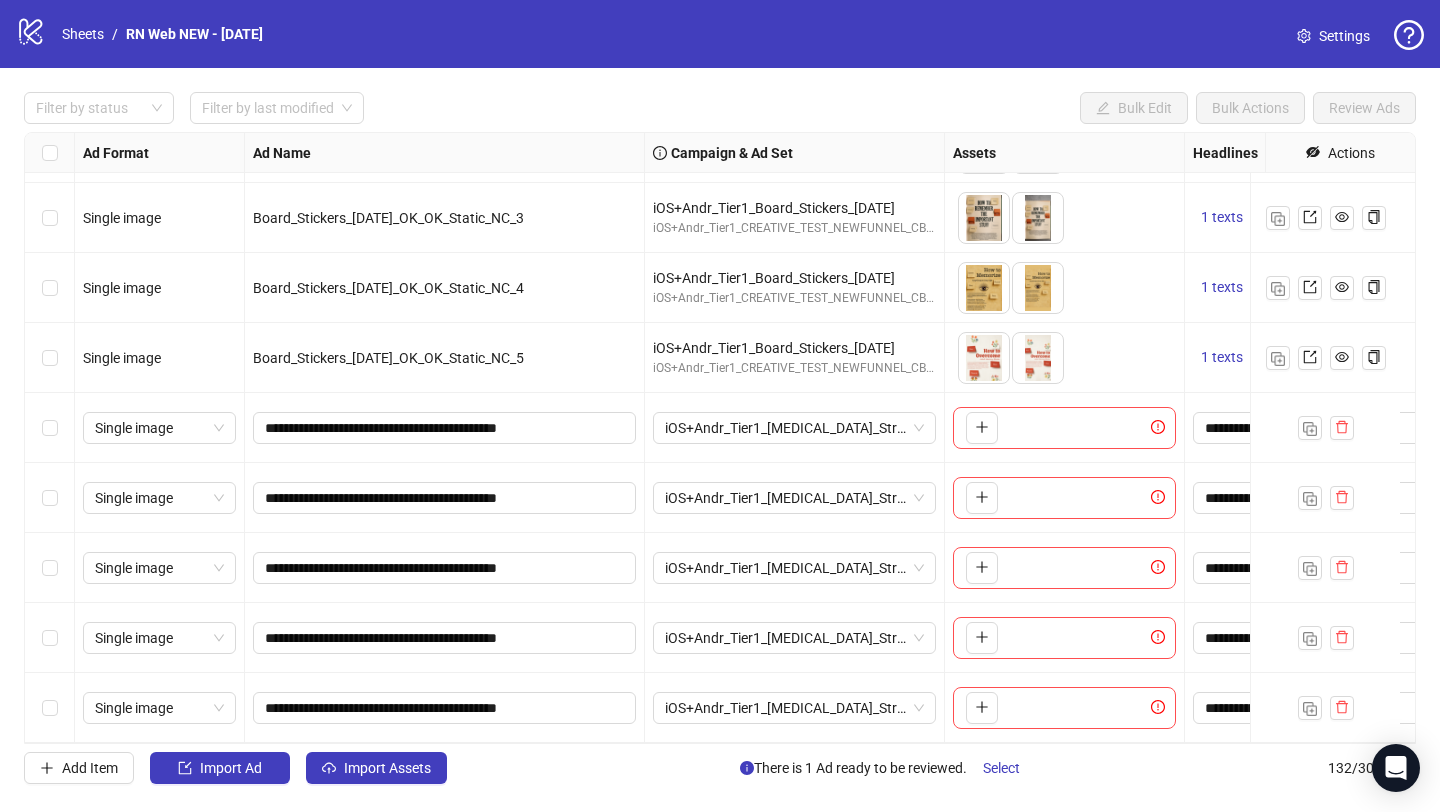 click on "iOS+Andr_Tier1_[MEDICAL_DATA]_Stream_Boost_[DATE]" at bounding box center [795, 638] 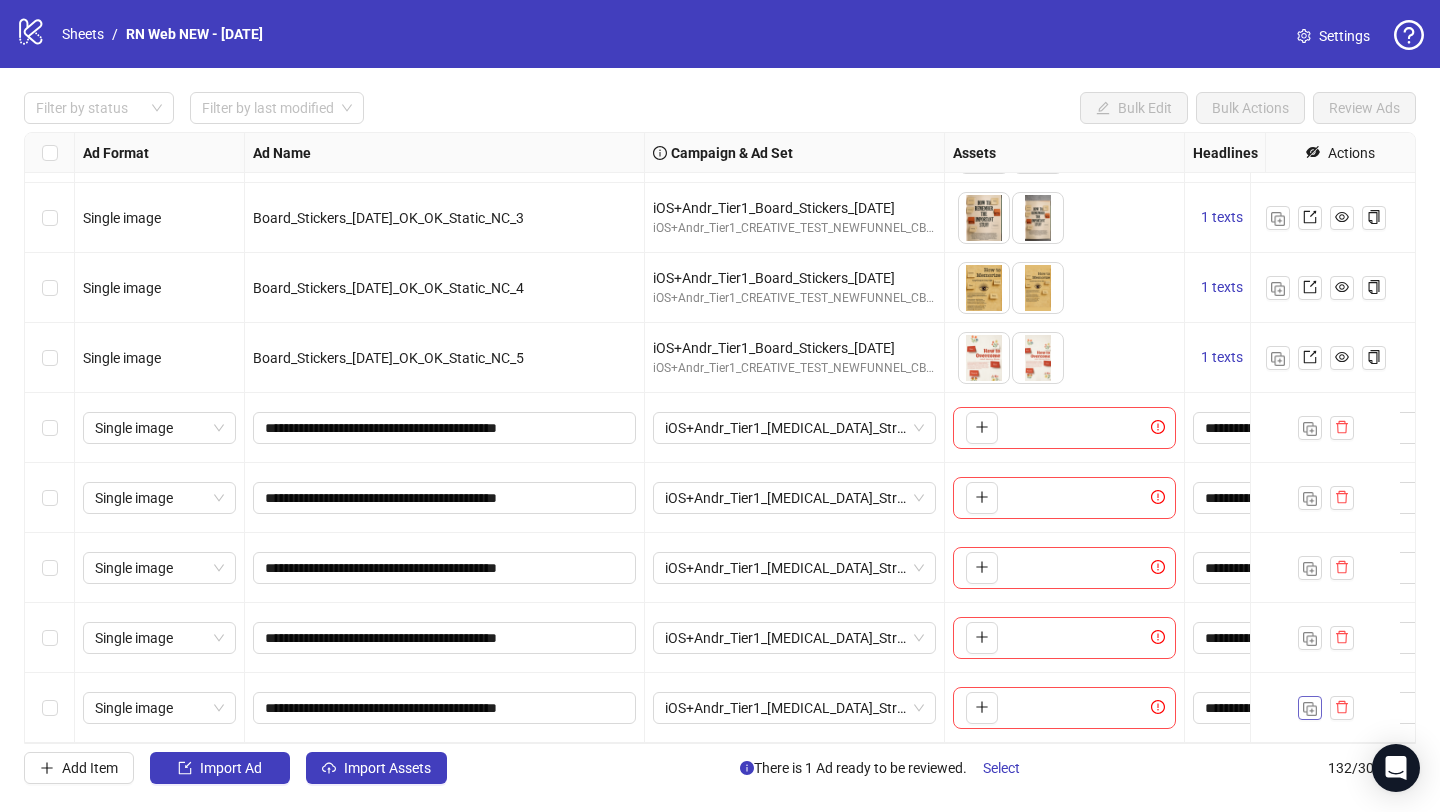 click at bounding box center (1310, 709) 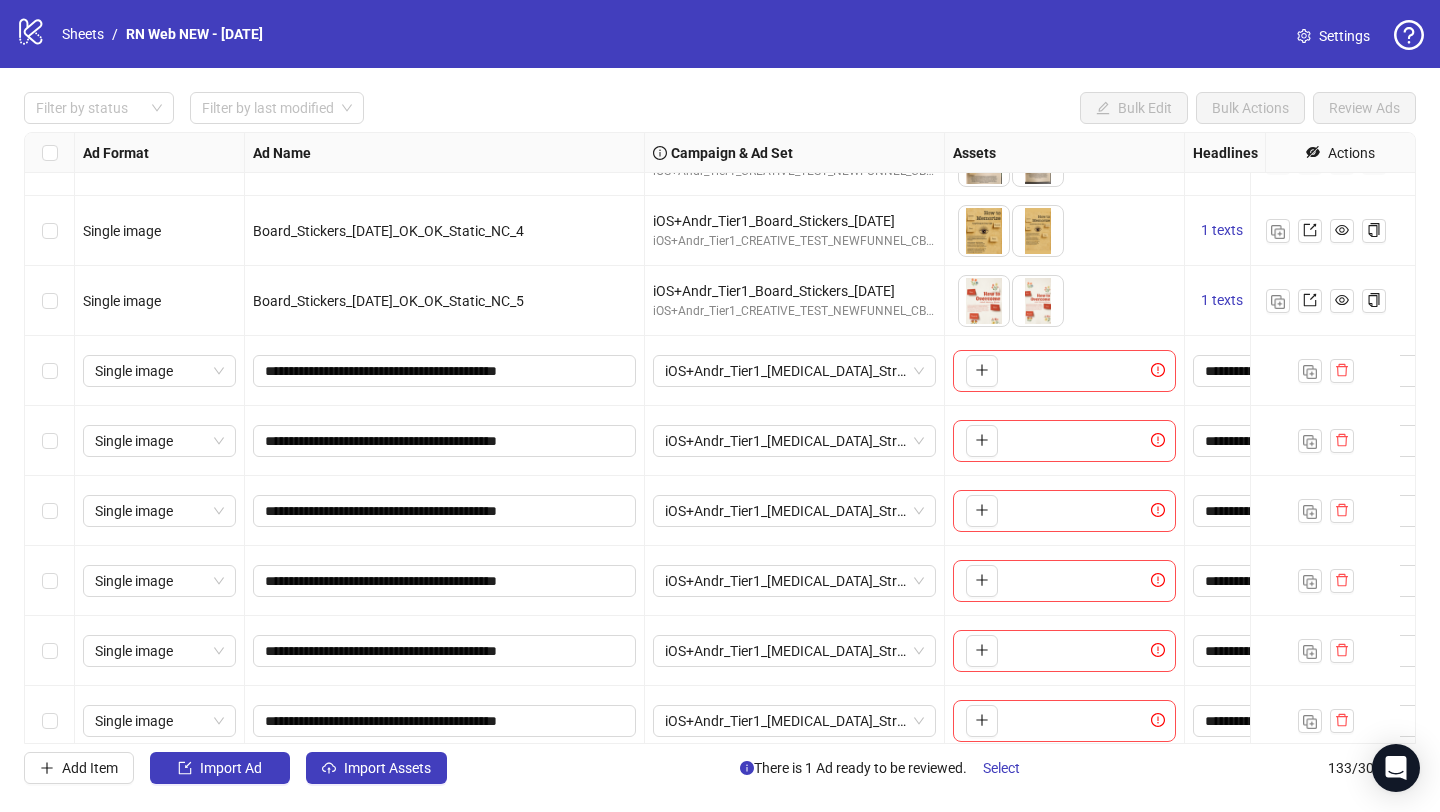 scroll, scrollTop: 8755, scrollLeft: 0, axis: vertical 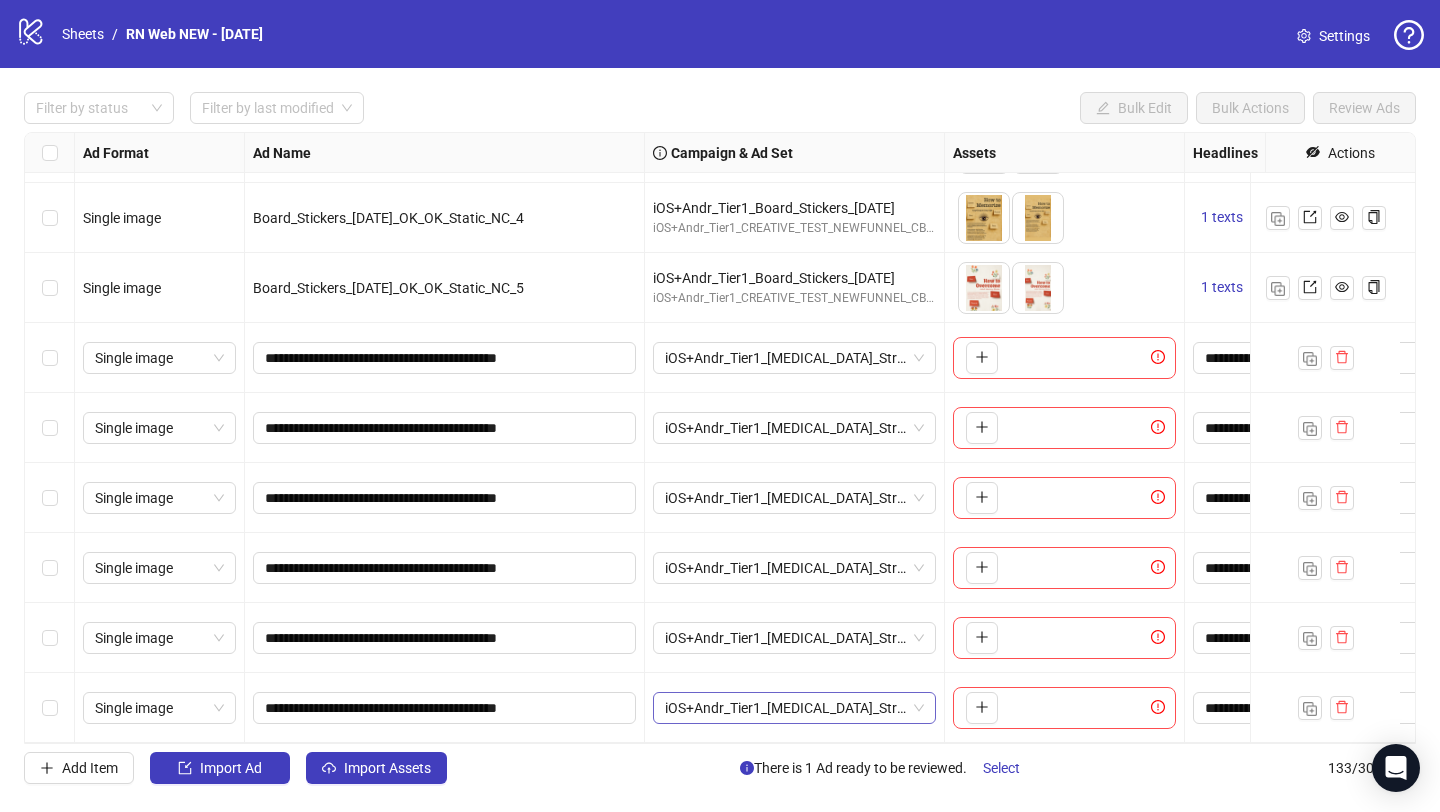 click on "iOS+Andr_Tier1_[MEDICAL_DATA]_Stream_Boost_[DATE]" at bounding box center (794, 708) 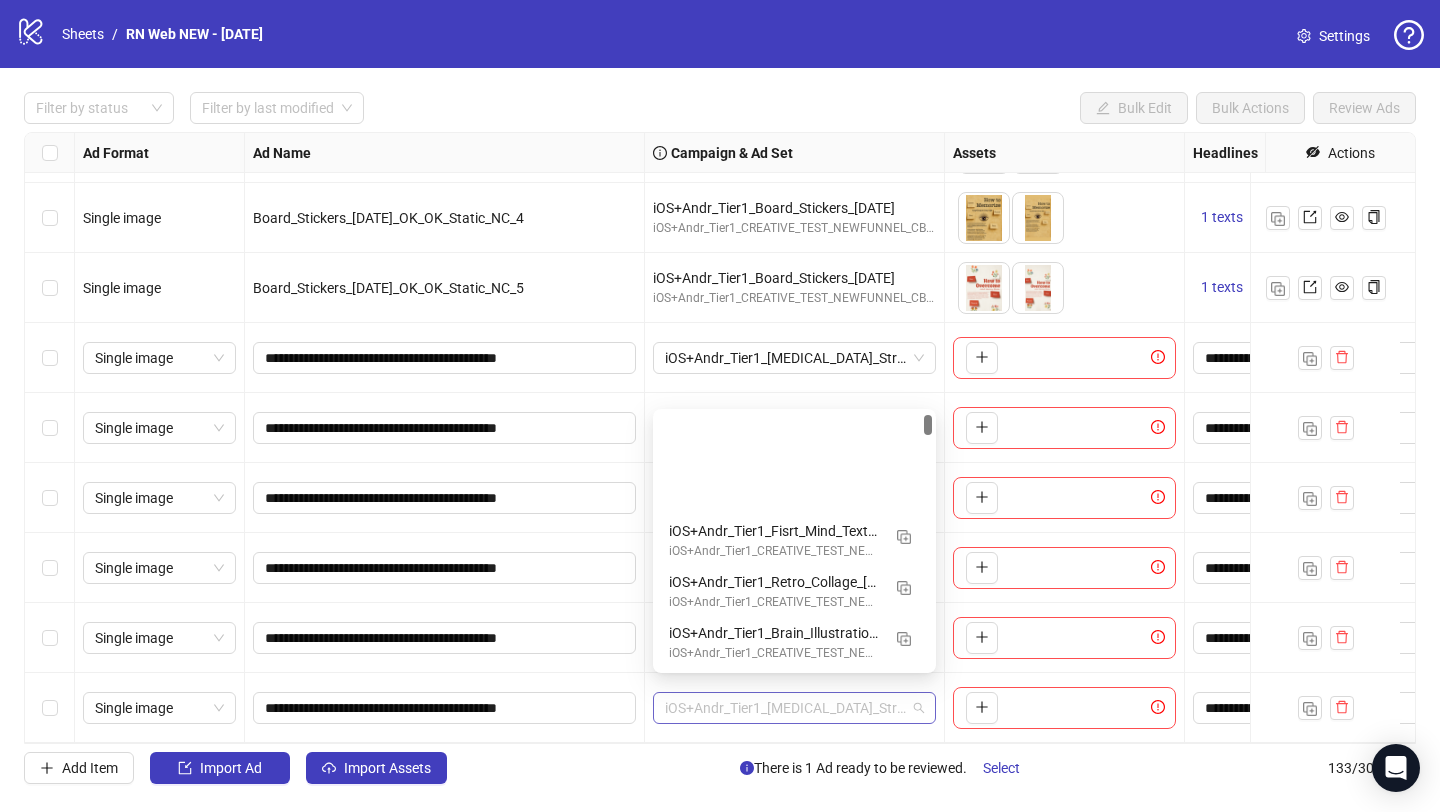 scroll, scrollTop: 152, scrollLeft: 0, axis: vertical 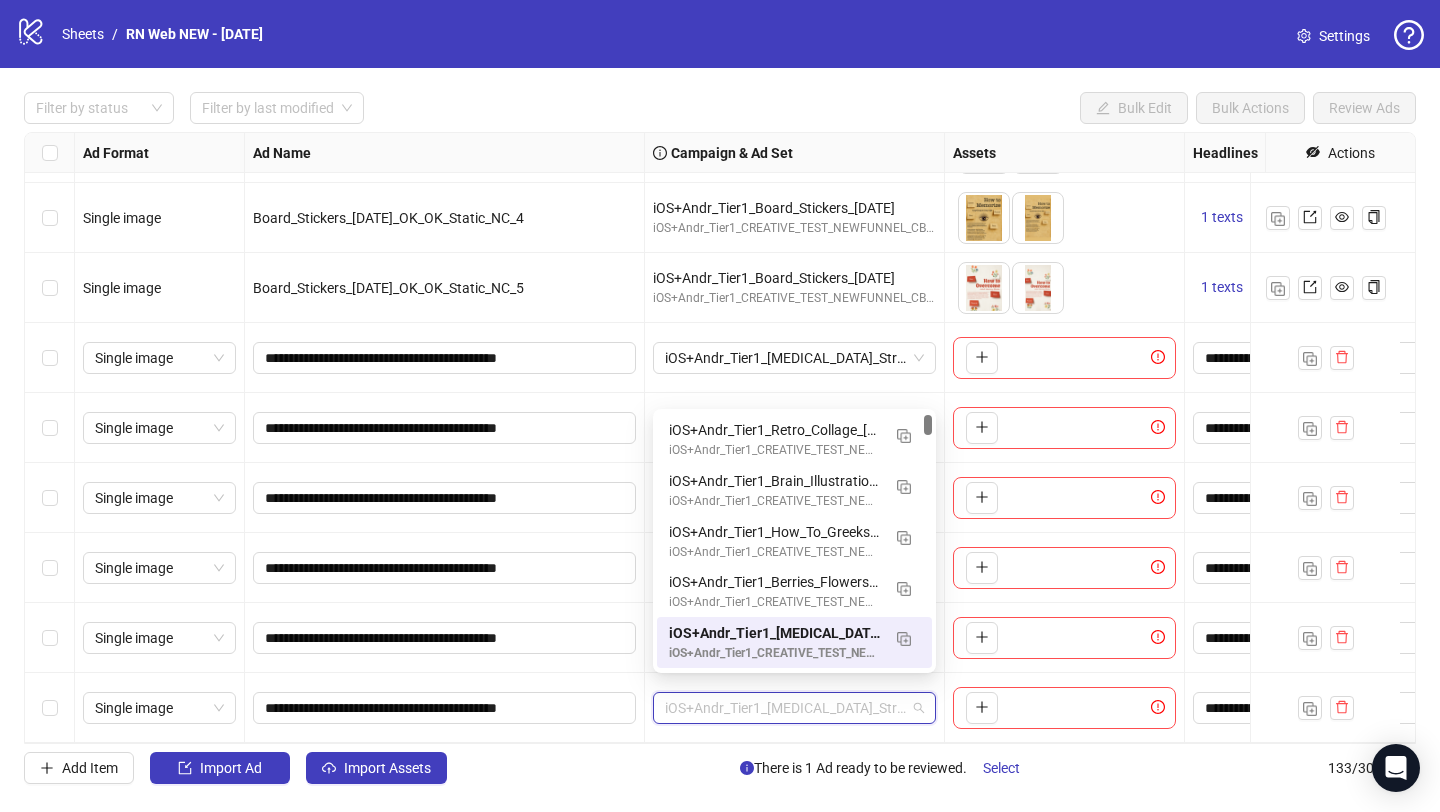 paste on "**********" 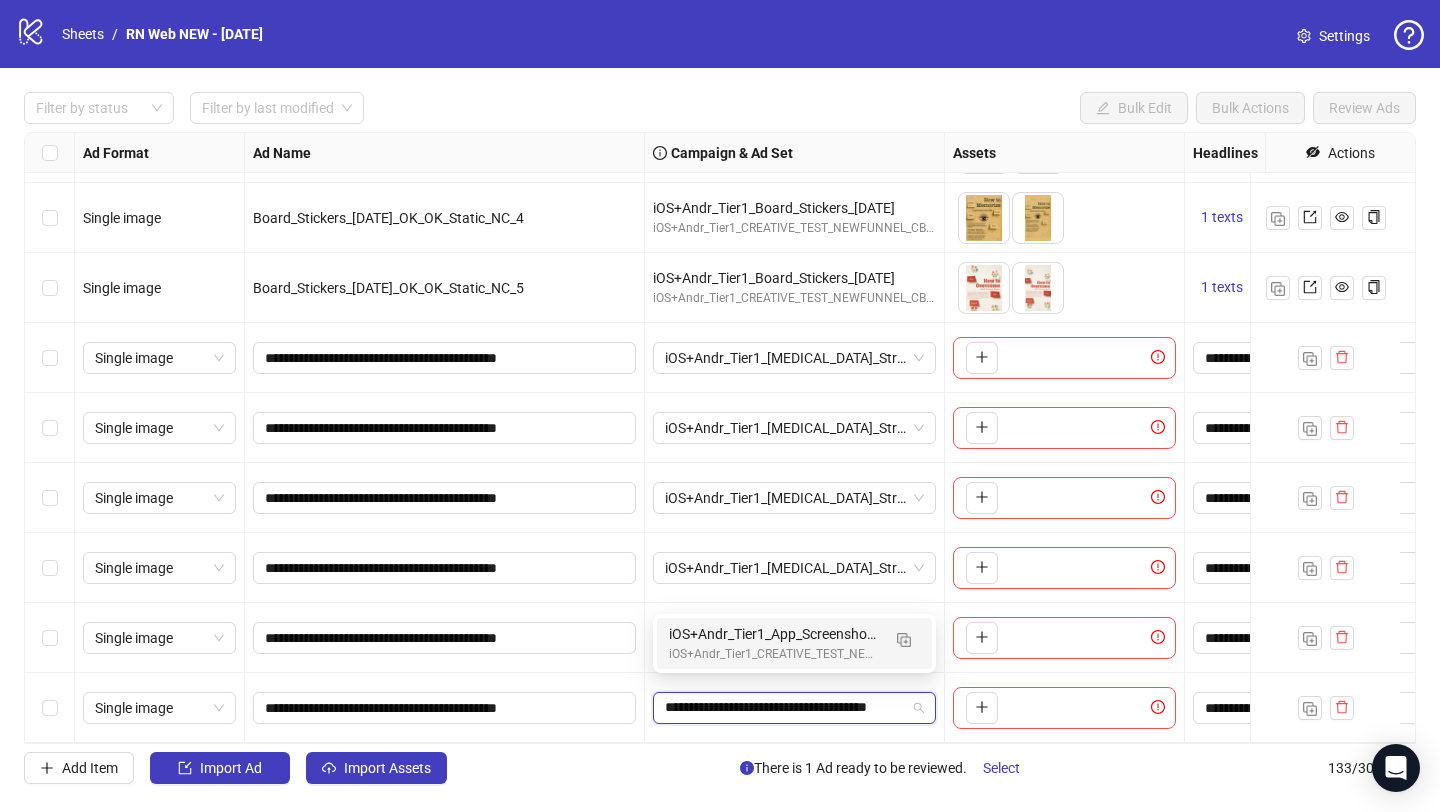 scroll, scrollTop: 0, scrollLeft: 40, axis: horizontal 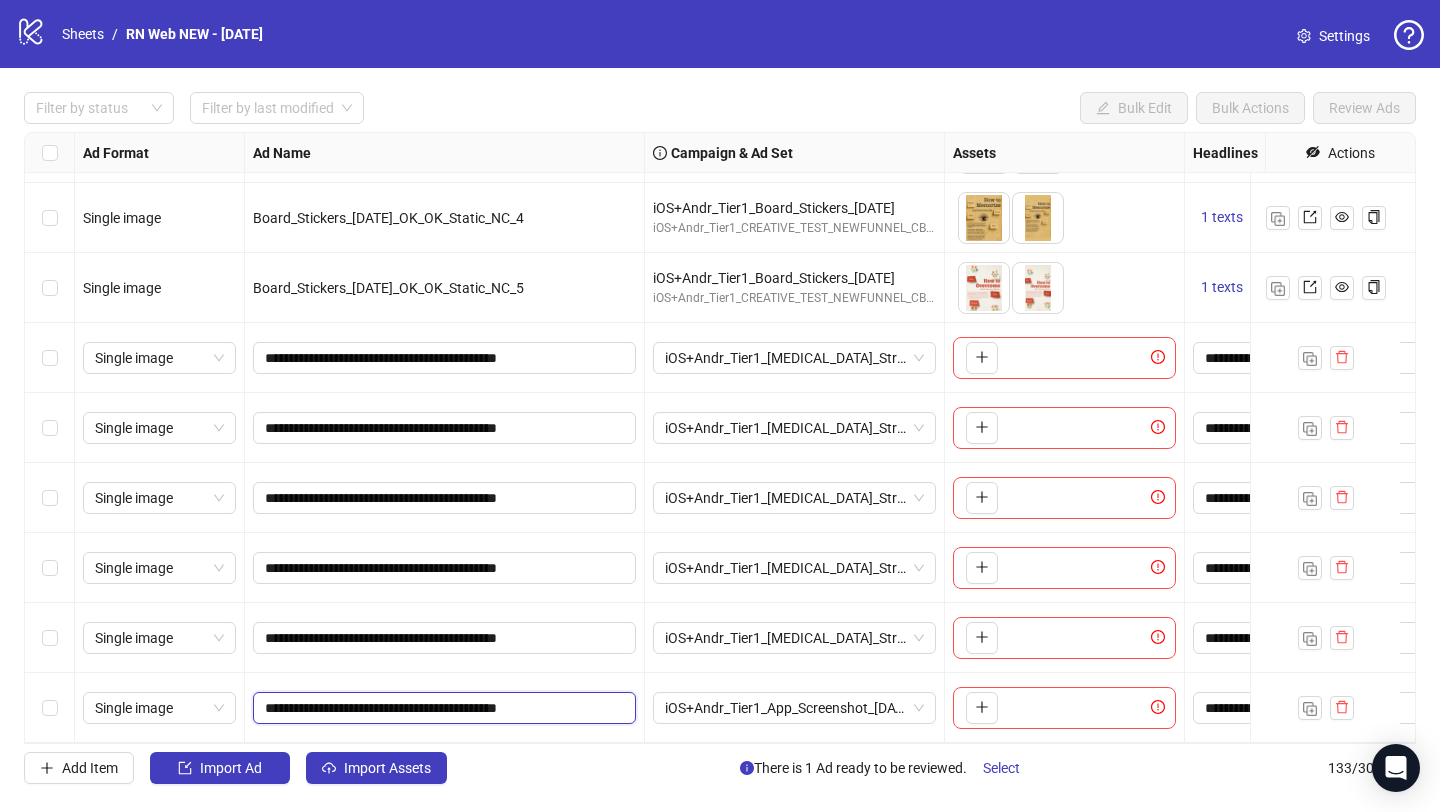 click on "**********" at bounding box center (442, 708) 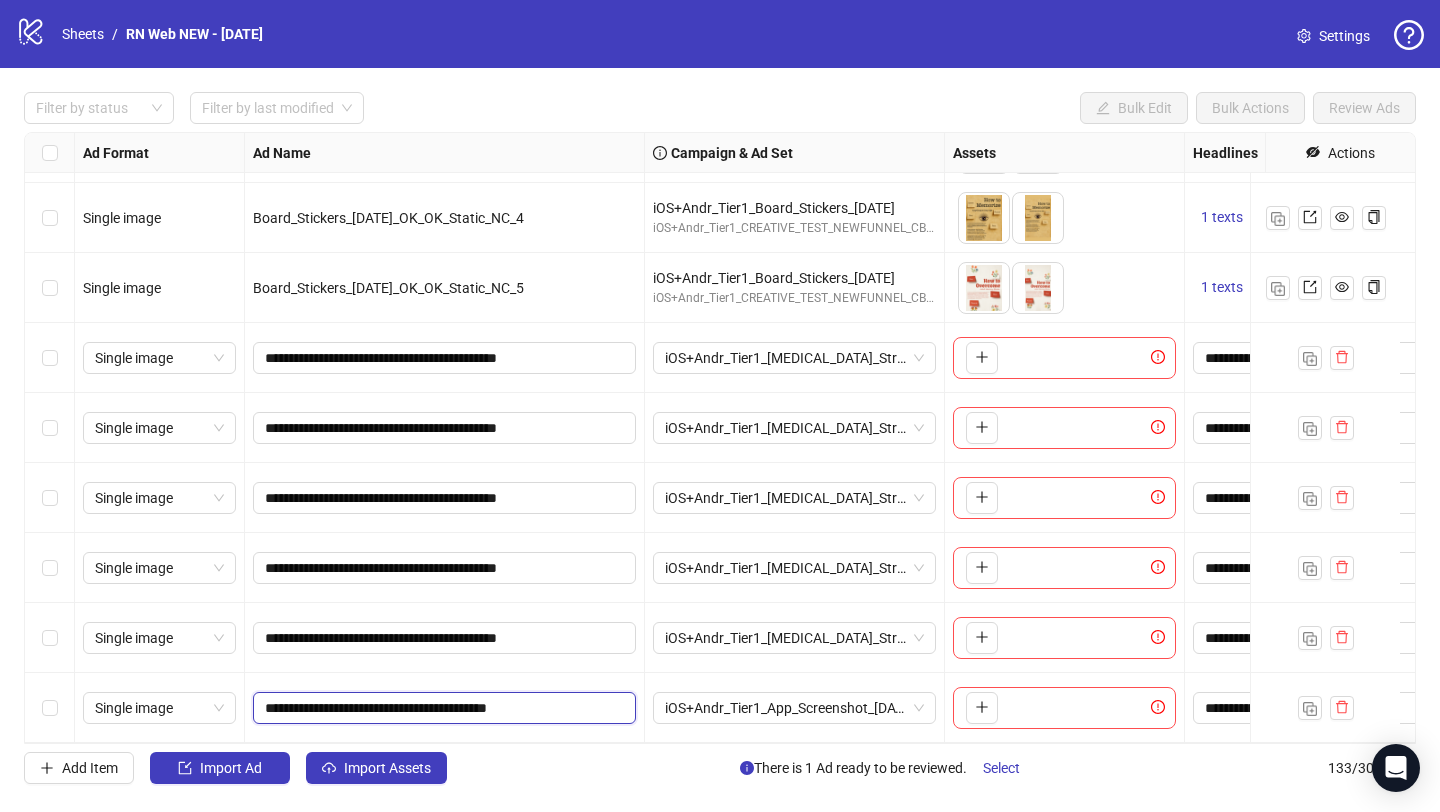 type on "**********" 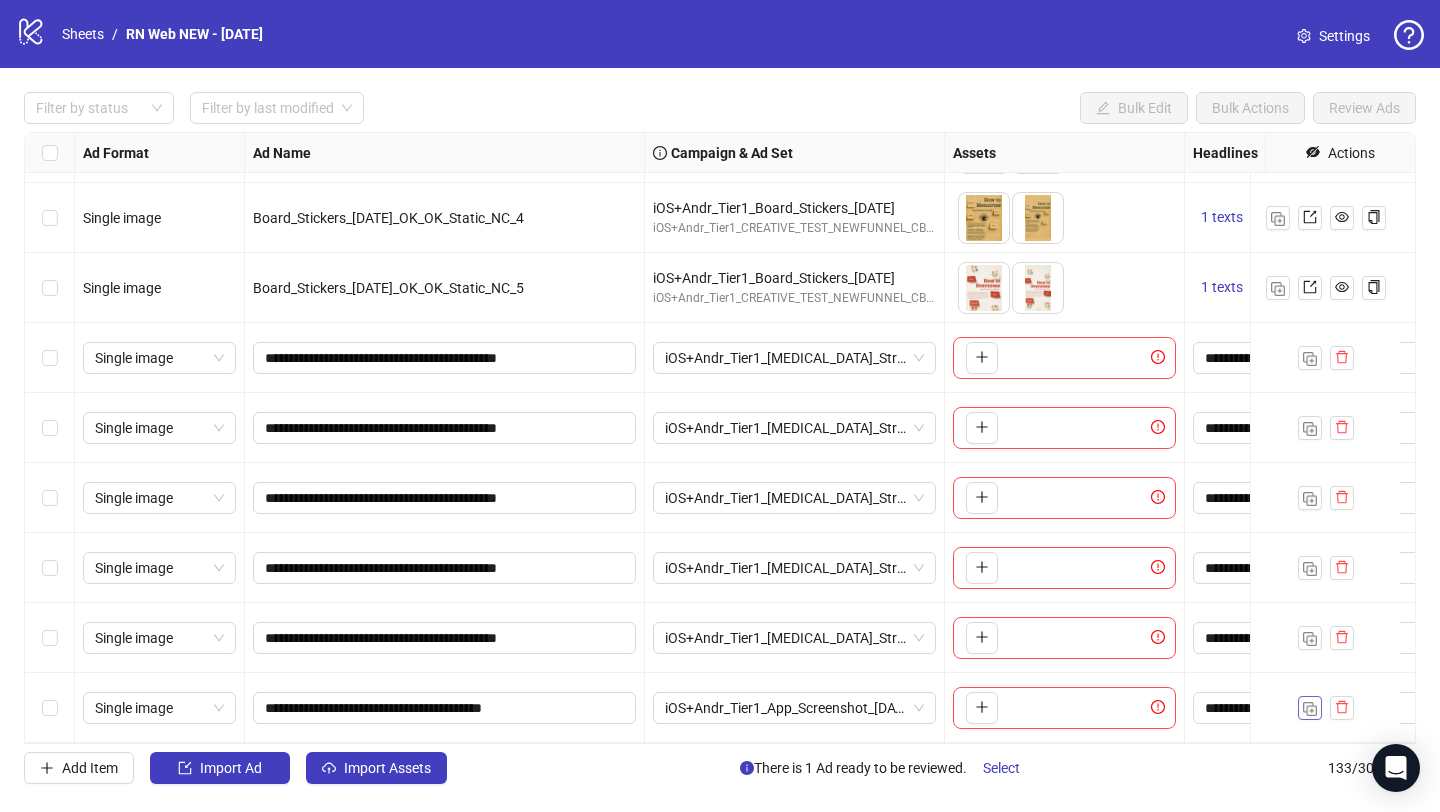click at bounding box center (1310, 709) 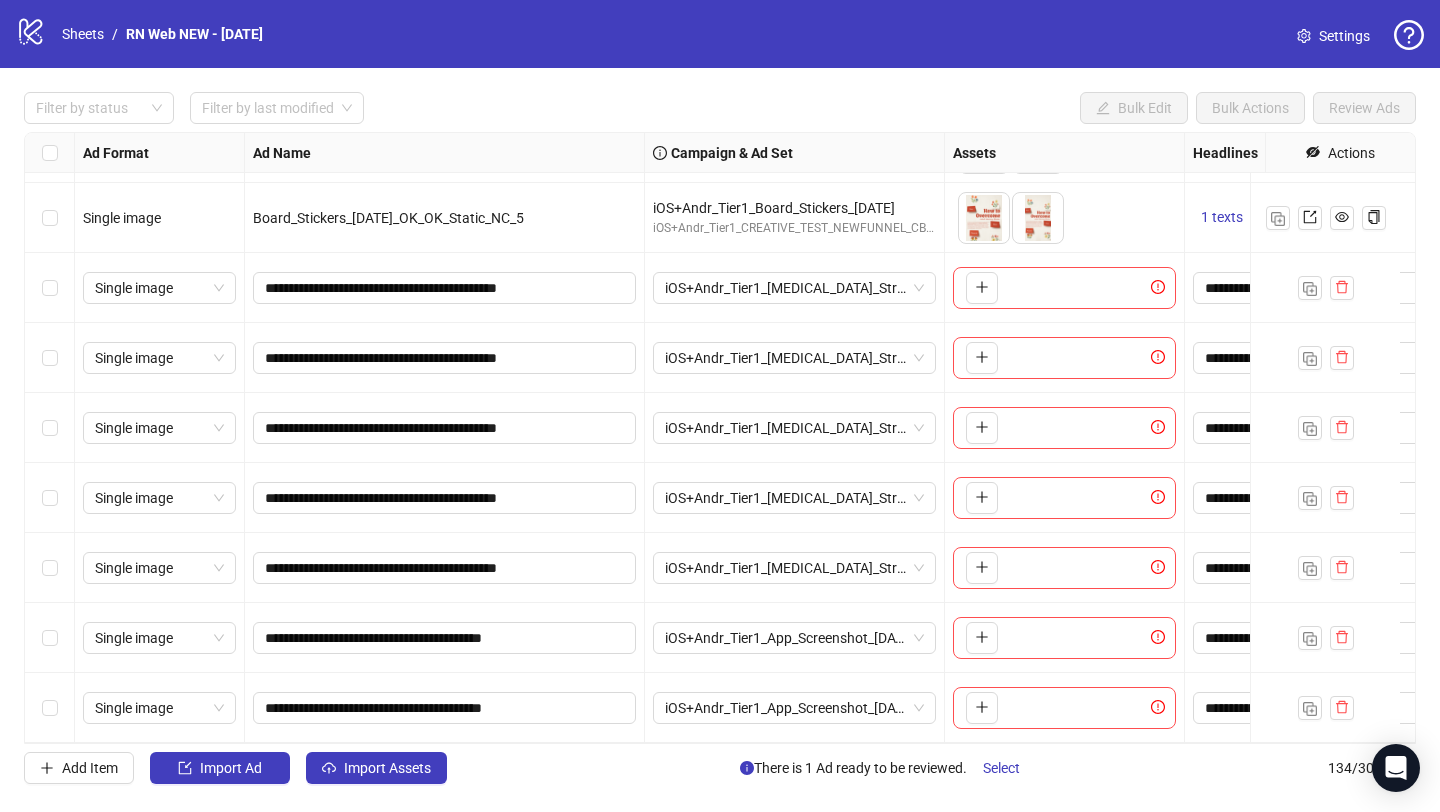 scroll, scrollTop: 8825, scrollLeft: 0, axis: vertical 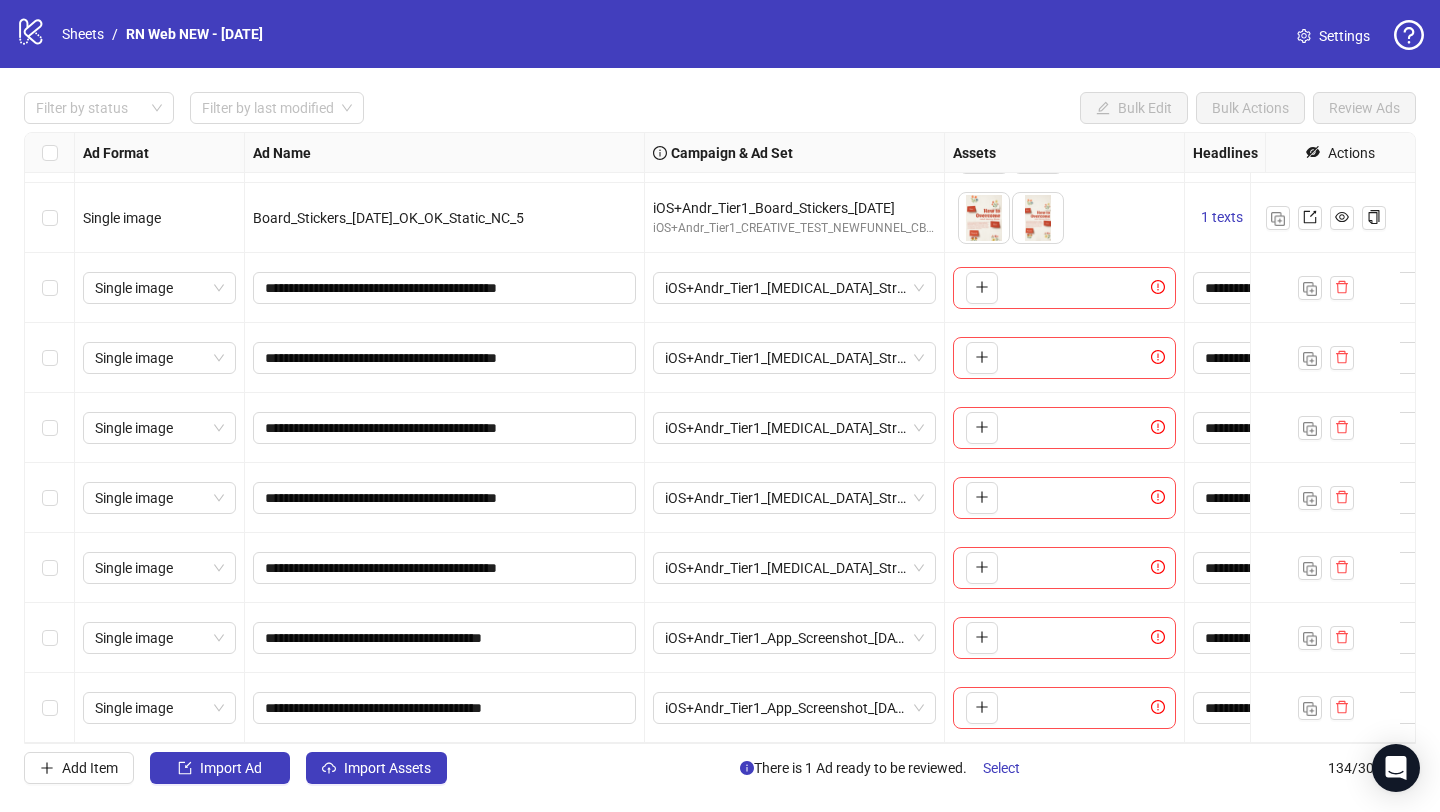 click on "**********" at bounding box center [444, 708] 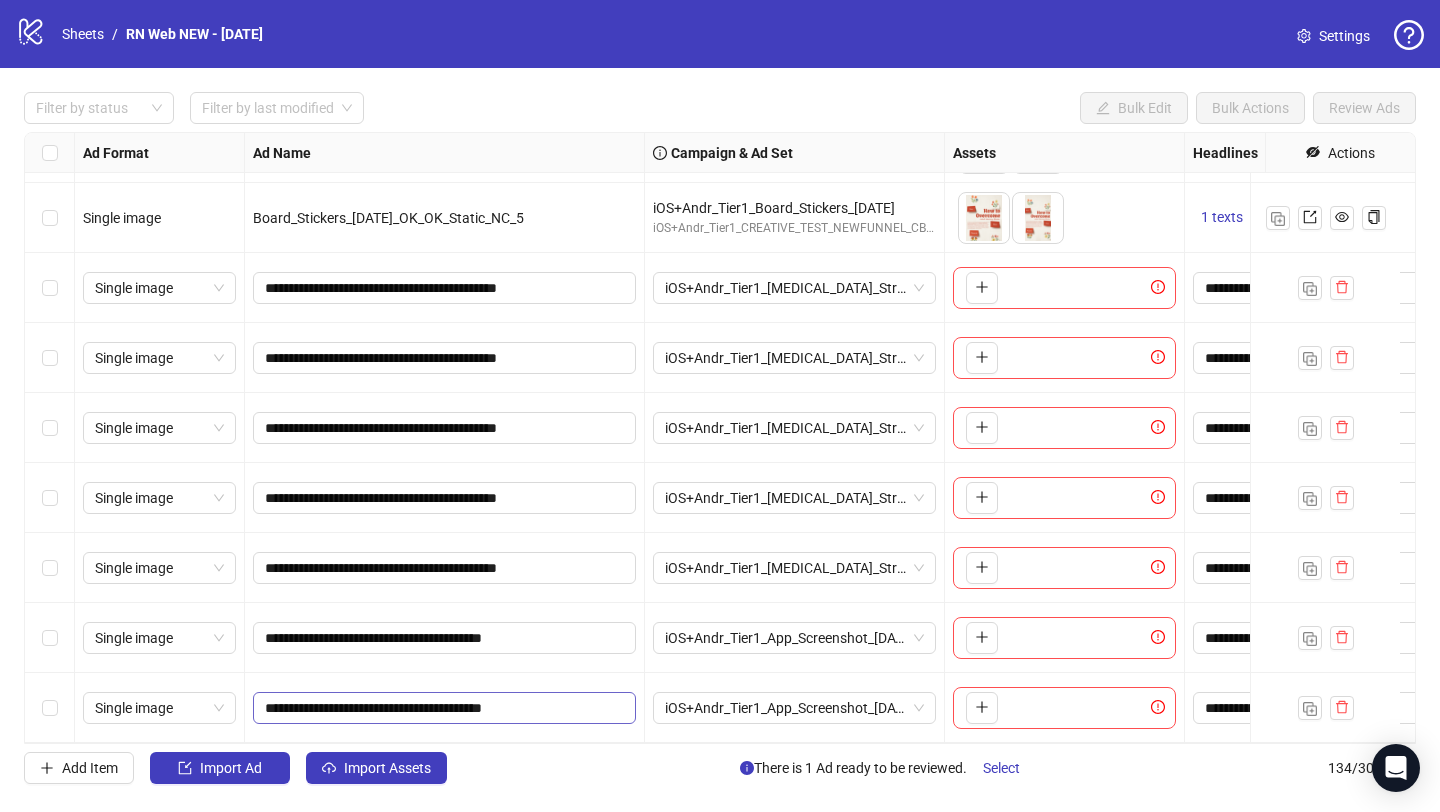 click on "**********" at bounding box center [444, 708] 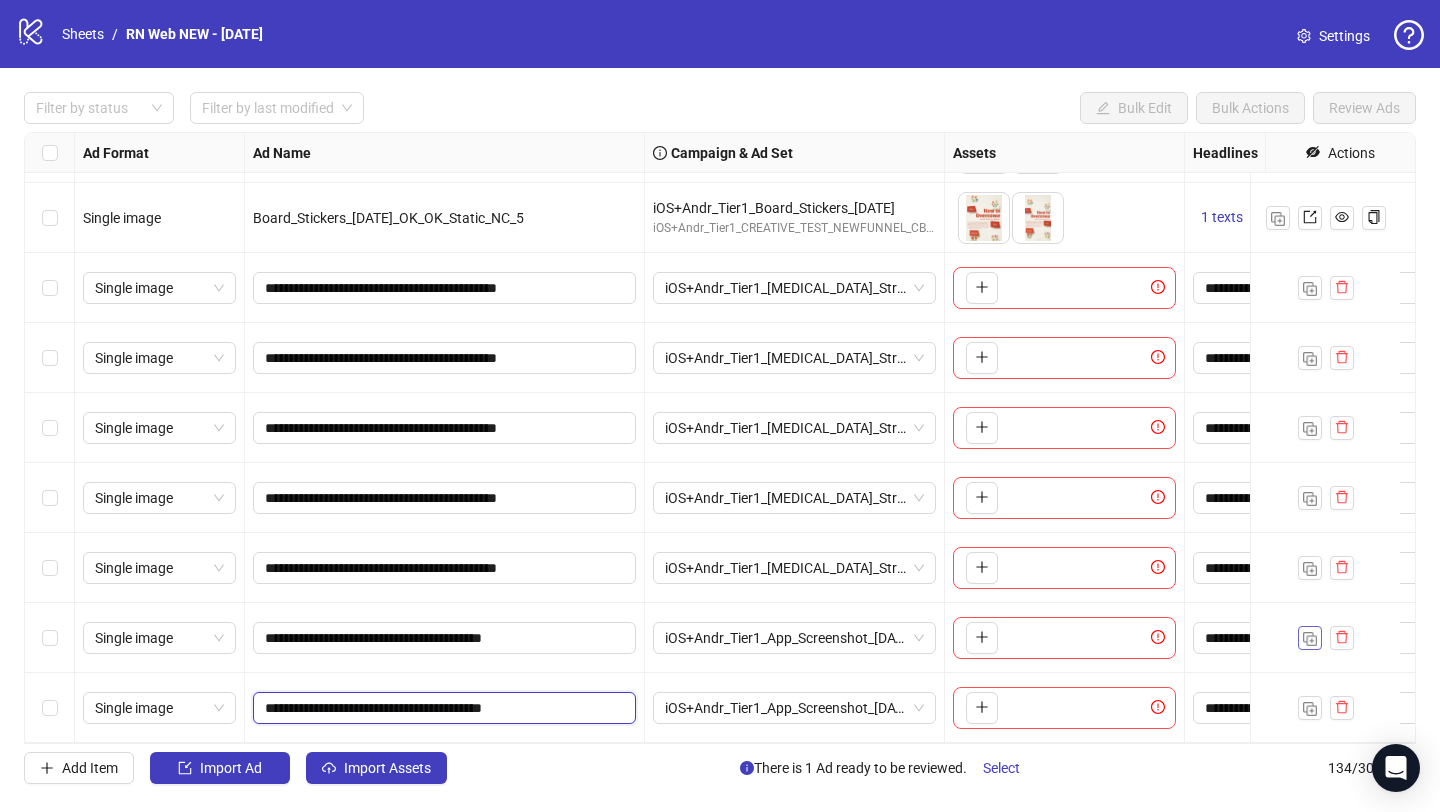 paste 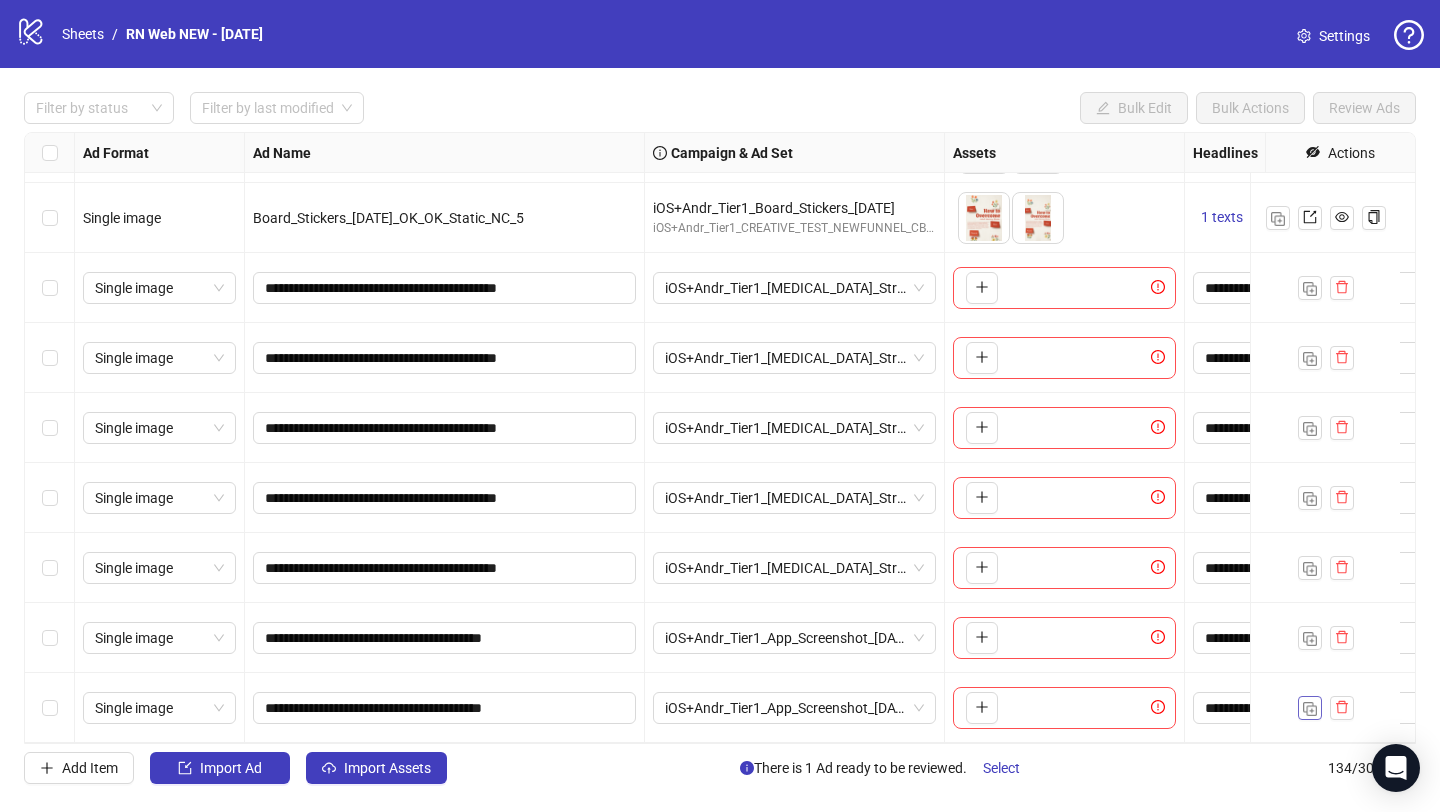 click at bounding box center [1310, 709] 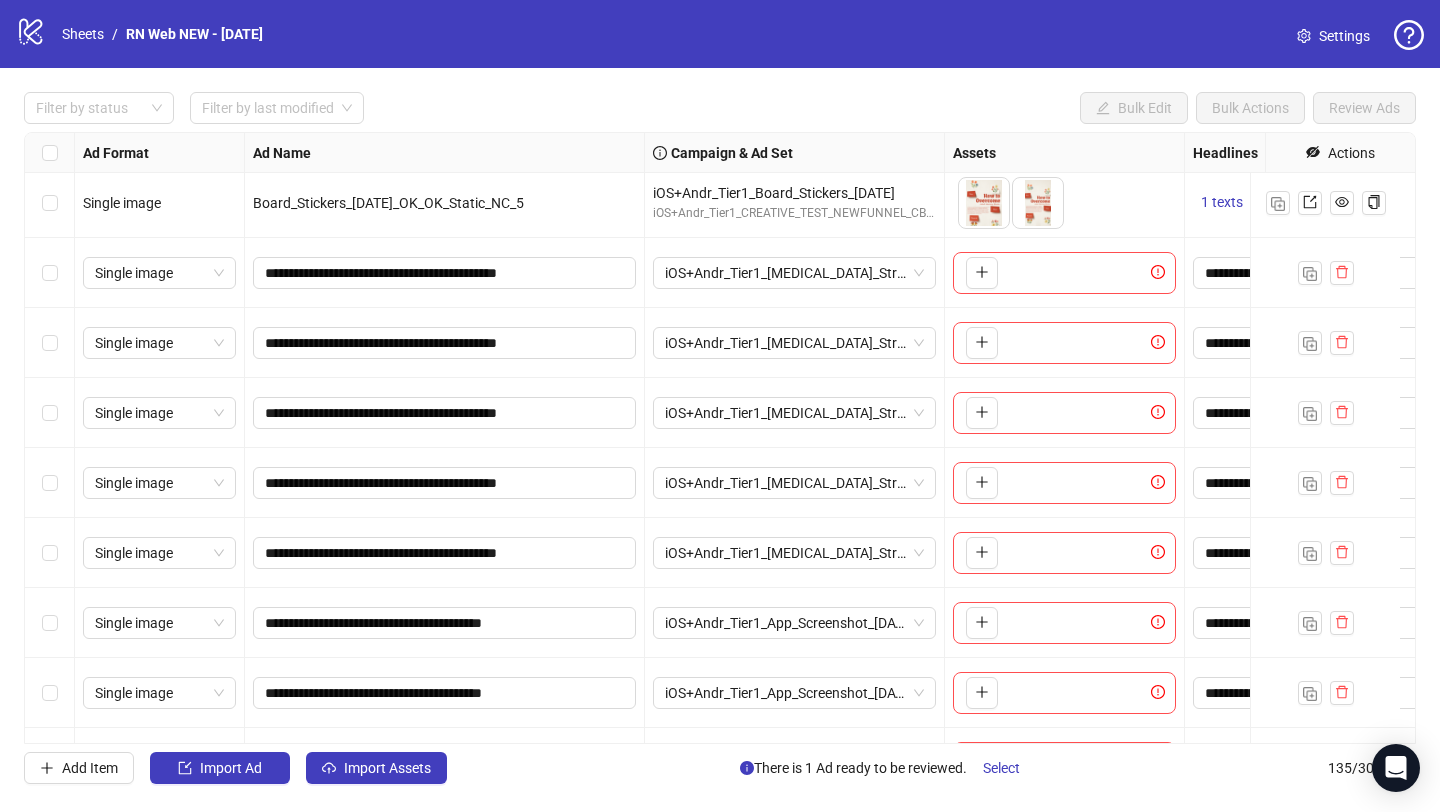 scroll, scrollTop: 8895, scrollLeft: 0, axis: vertical 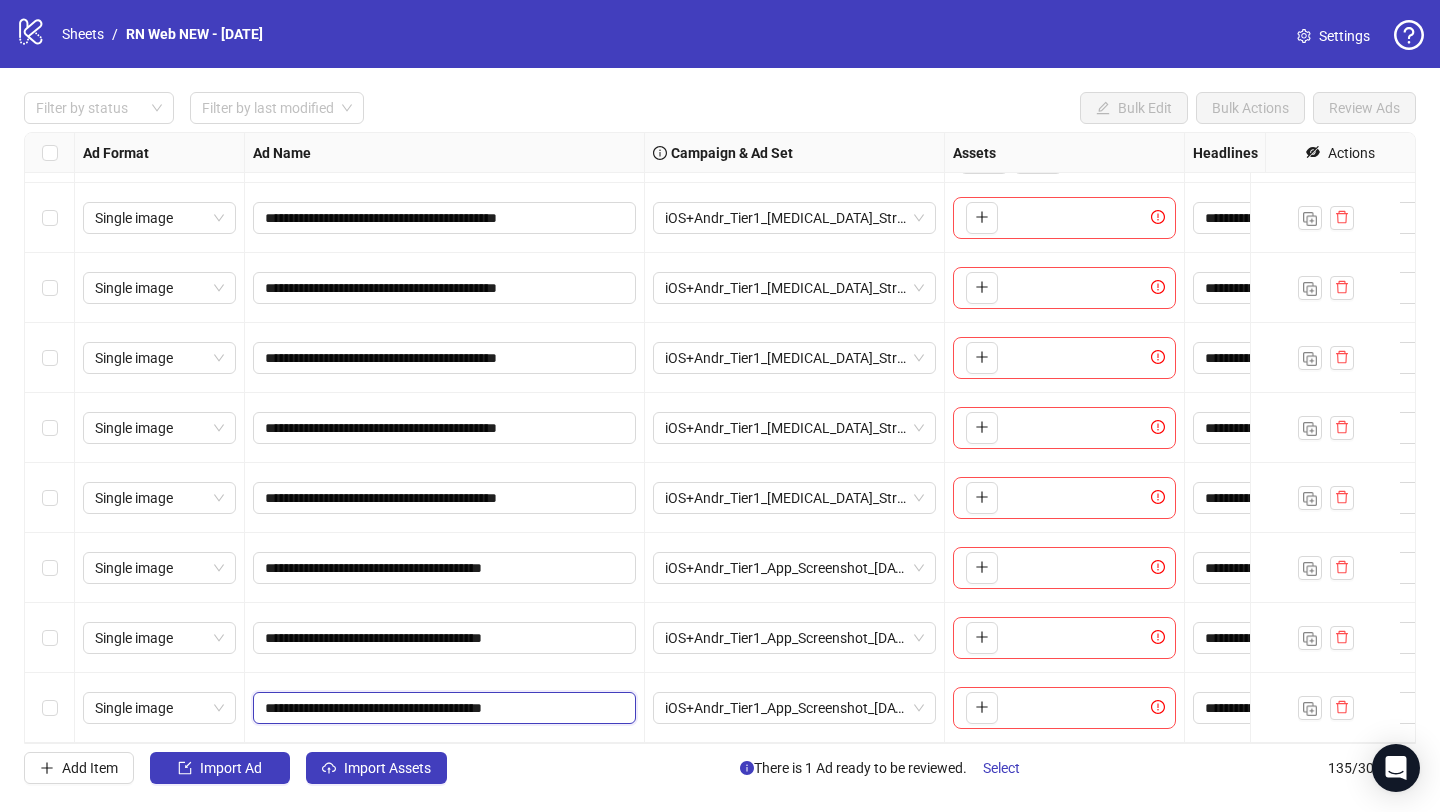 click on "**********" at bounding box center (442, 708) 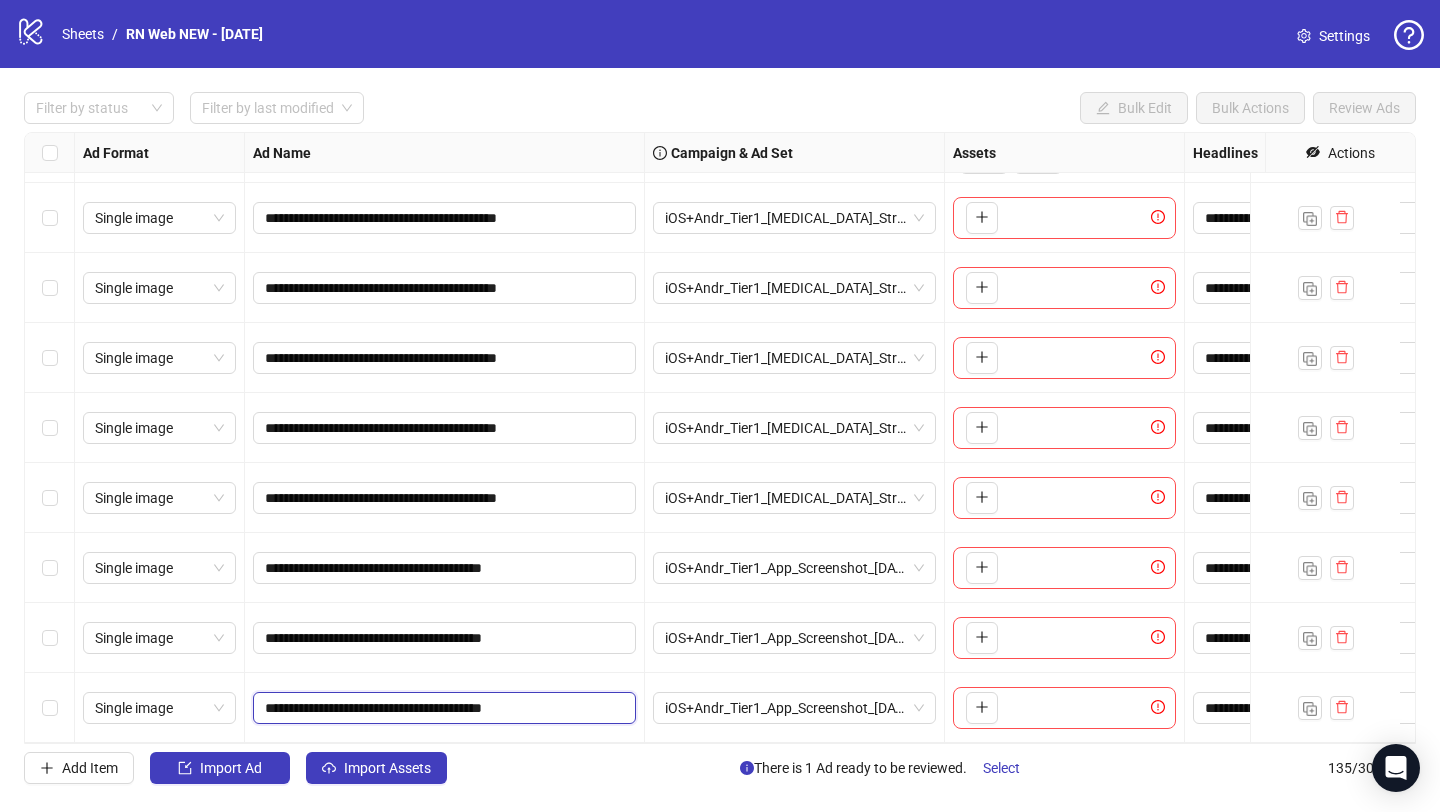 paste 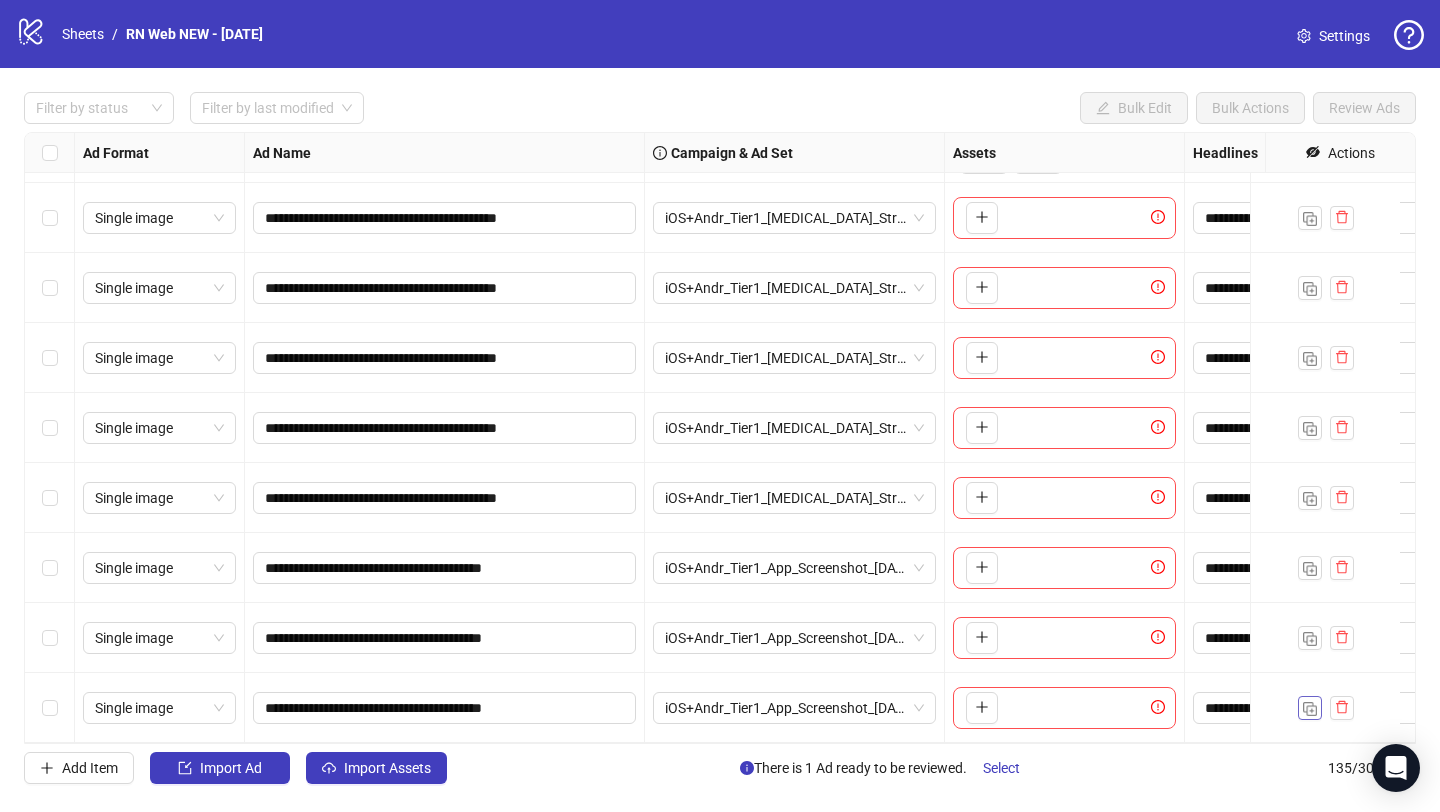 click at bounding box center [1310, 709] 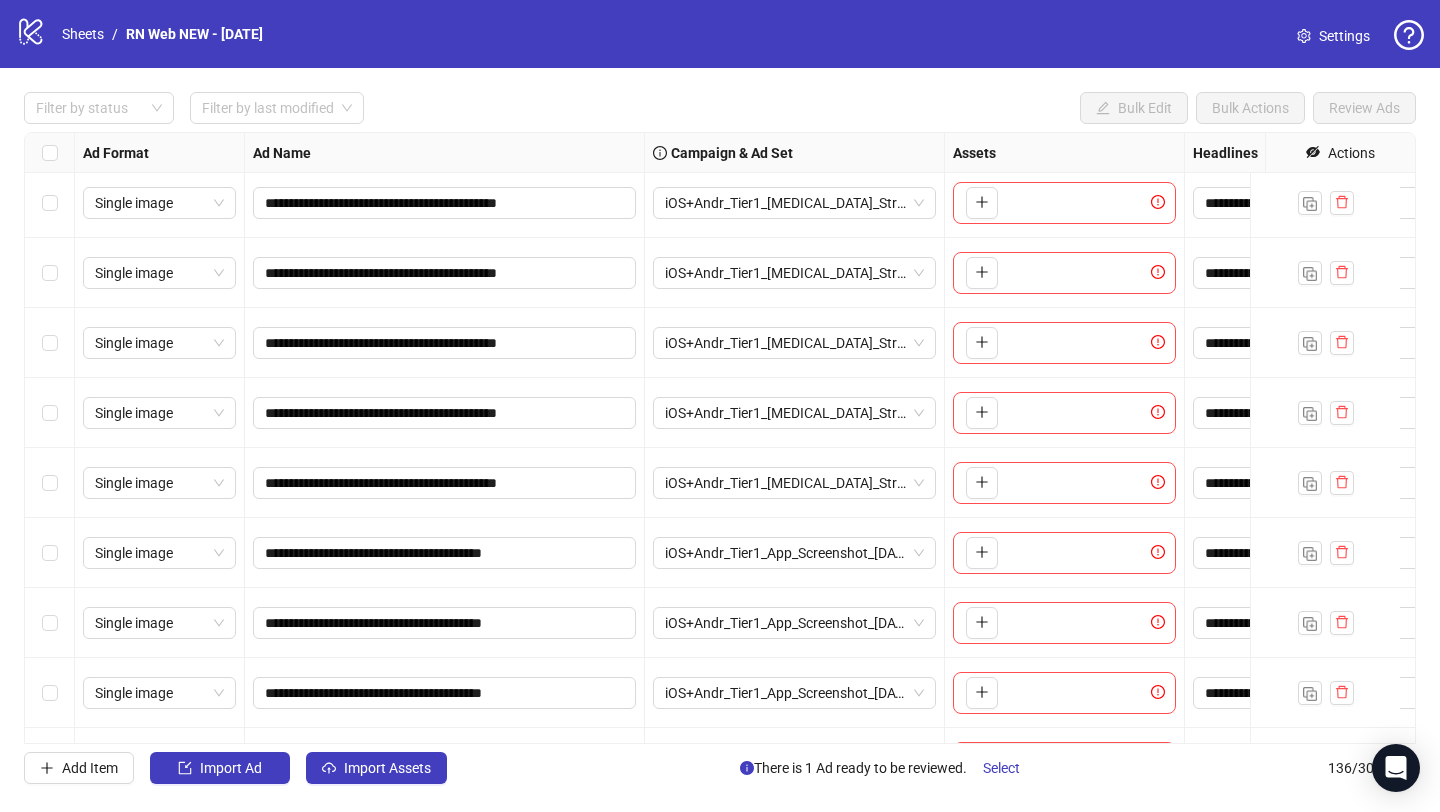 scroll, scrollTop: 8965, scrollLeft: 0, axis: vertical 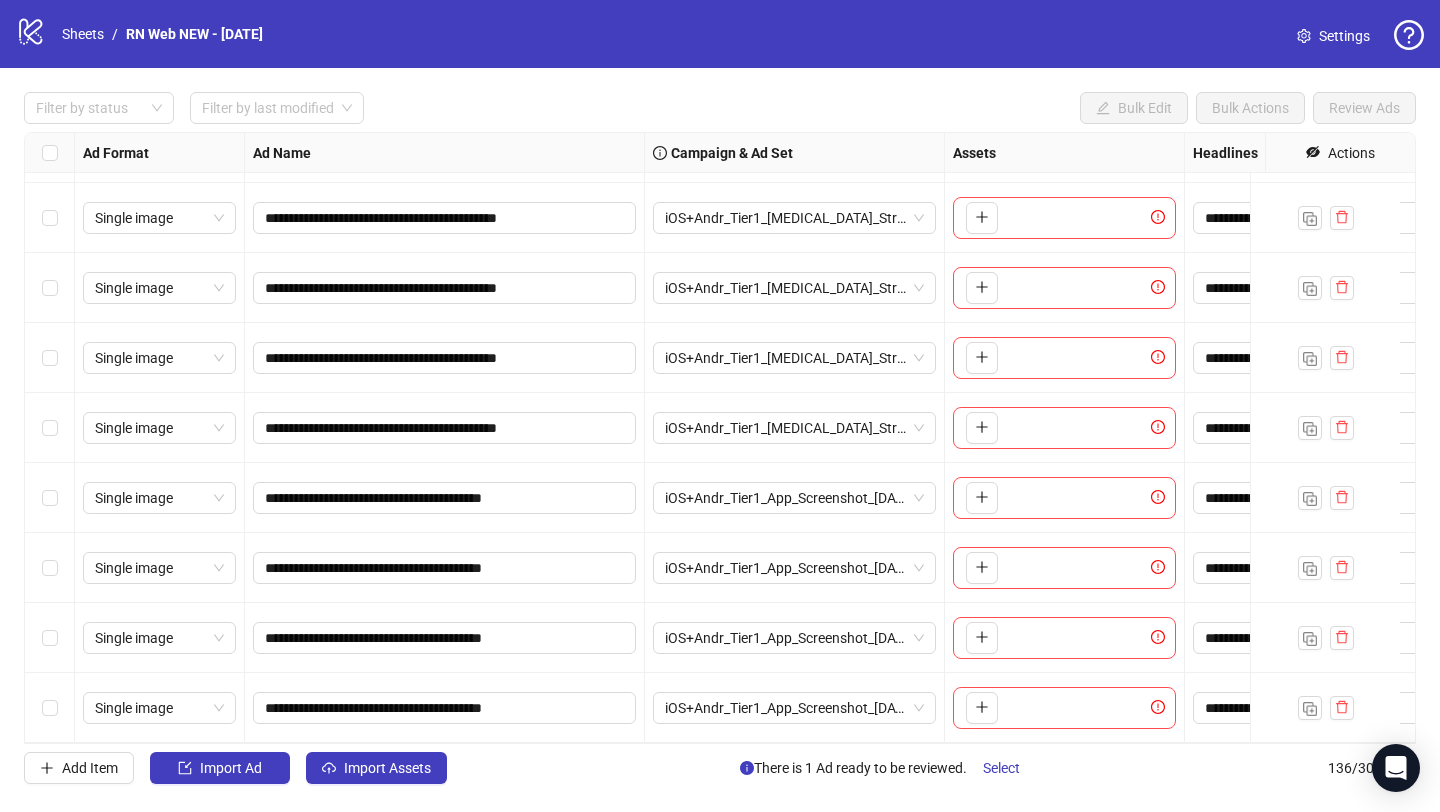 click on "**********" at bounding box center [720, 438] 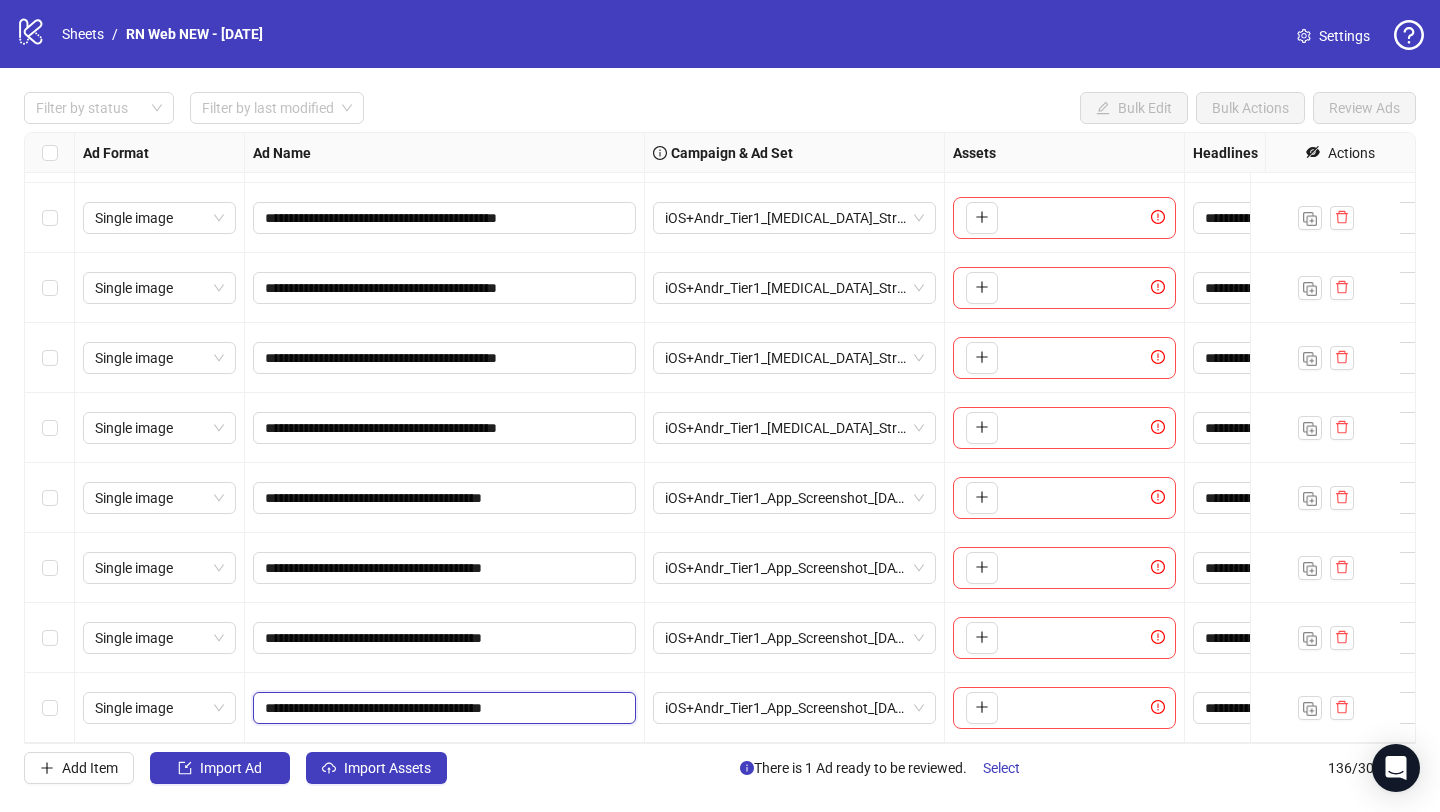 click on "**********" at bounding box center [442, 708] 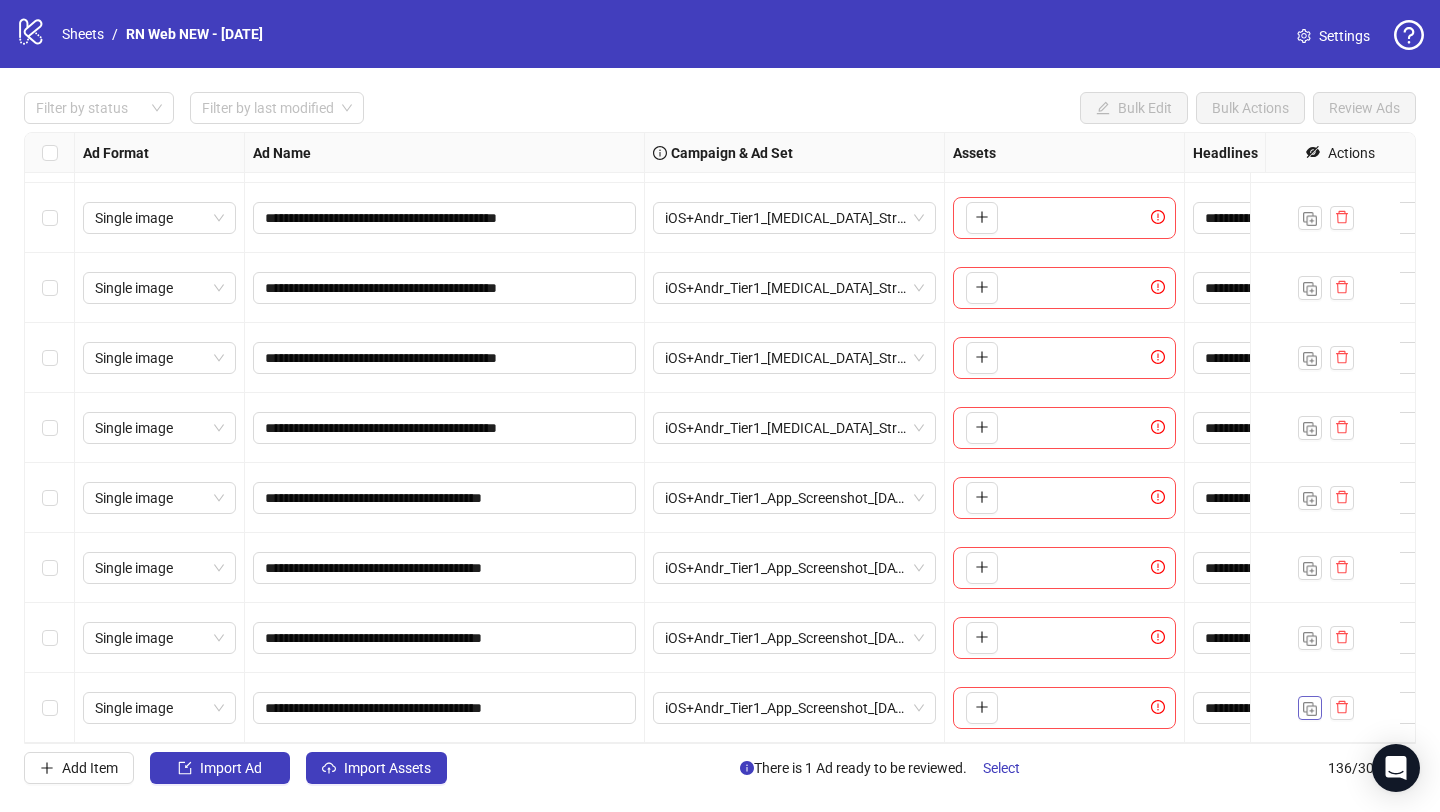 click at bounding box center [1310, 709] 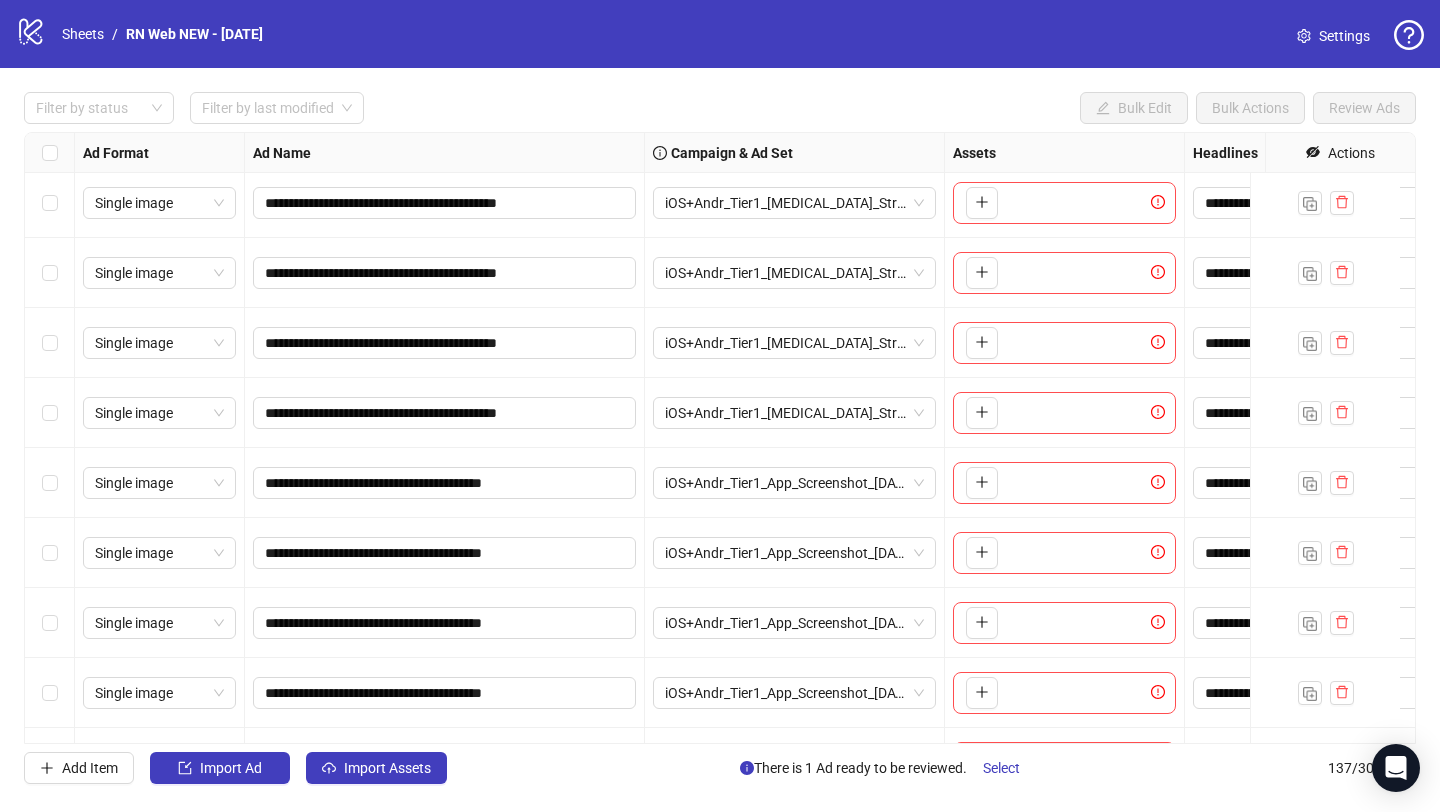 scroll, scrollTop: 9035, scrollLeft: 0, axis: vertical 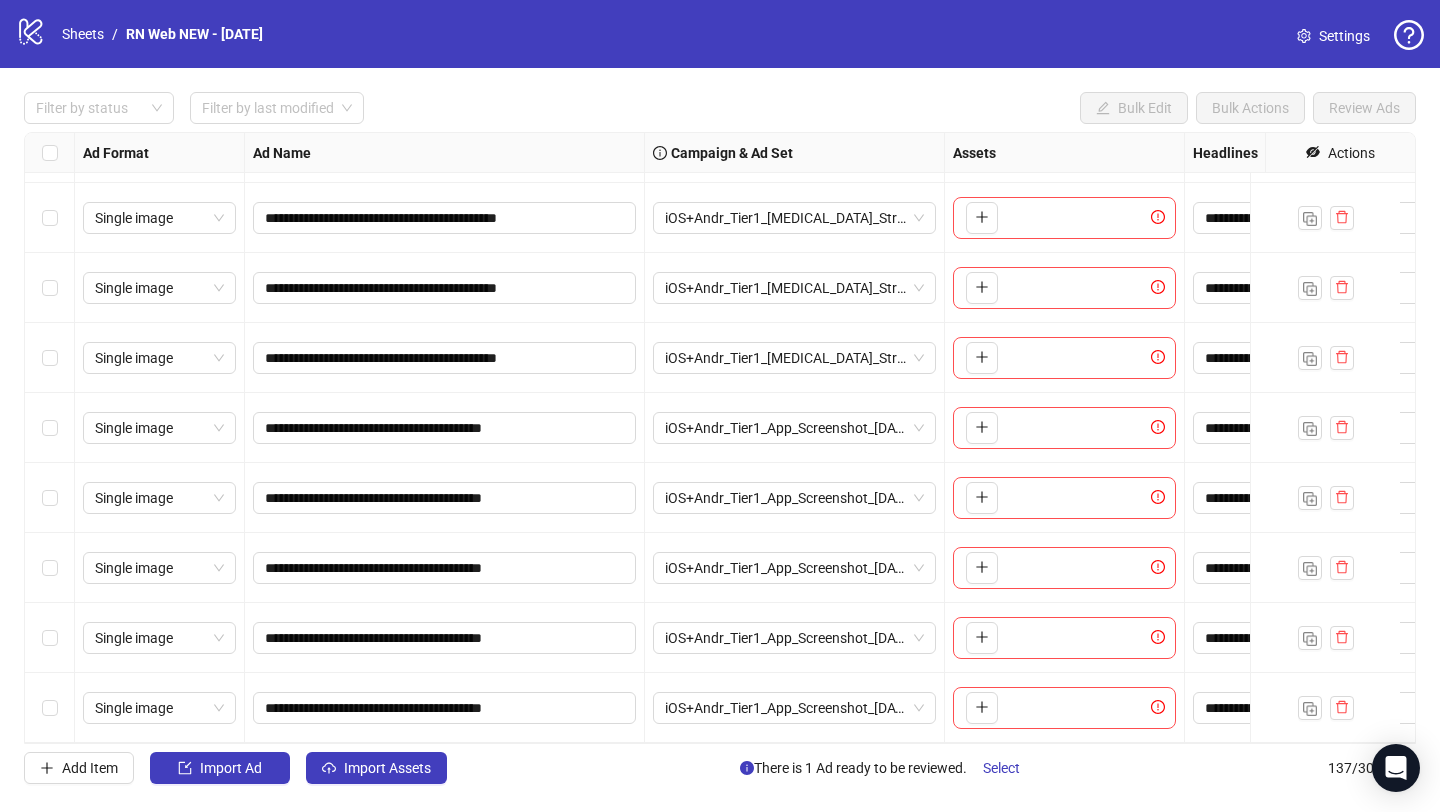 click on "**********" at bounding box center (720, 438) 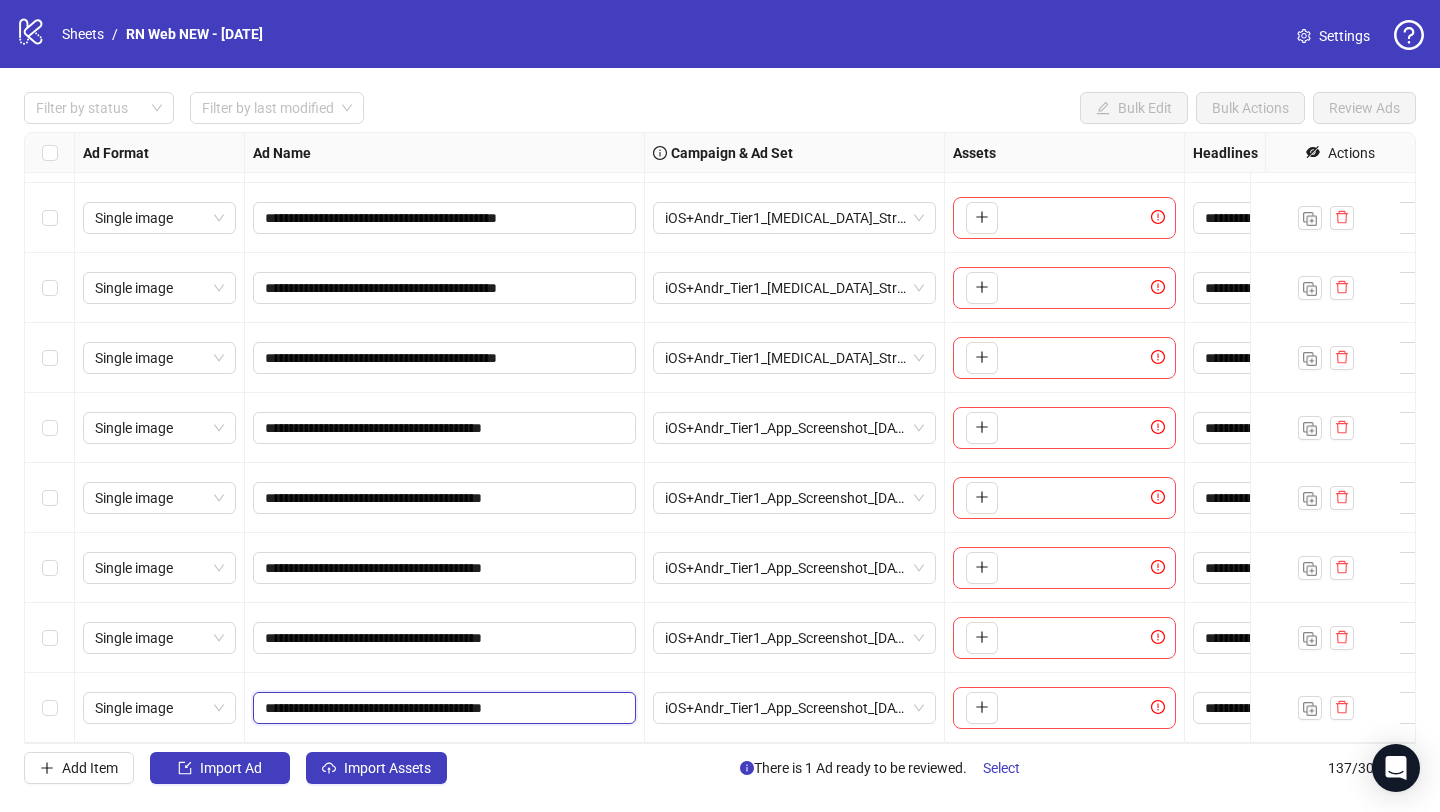 click on "**********" at bounding box center [442, 708] 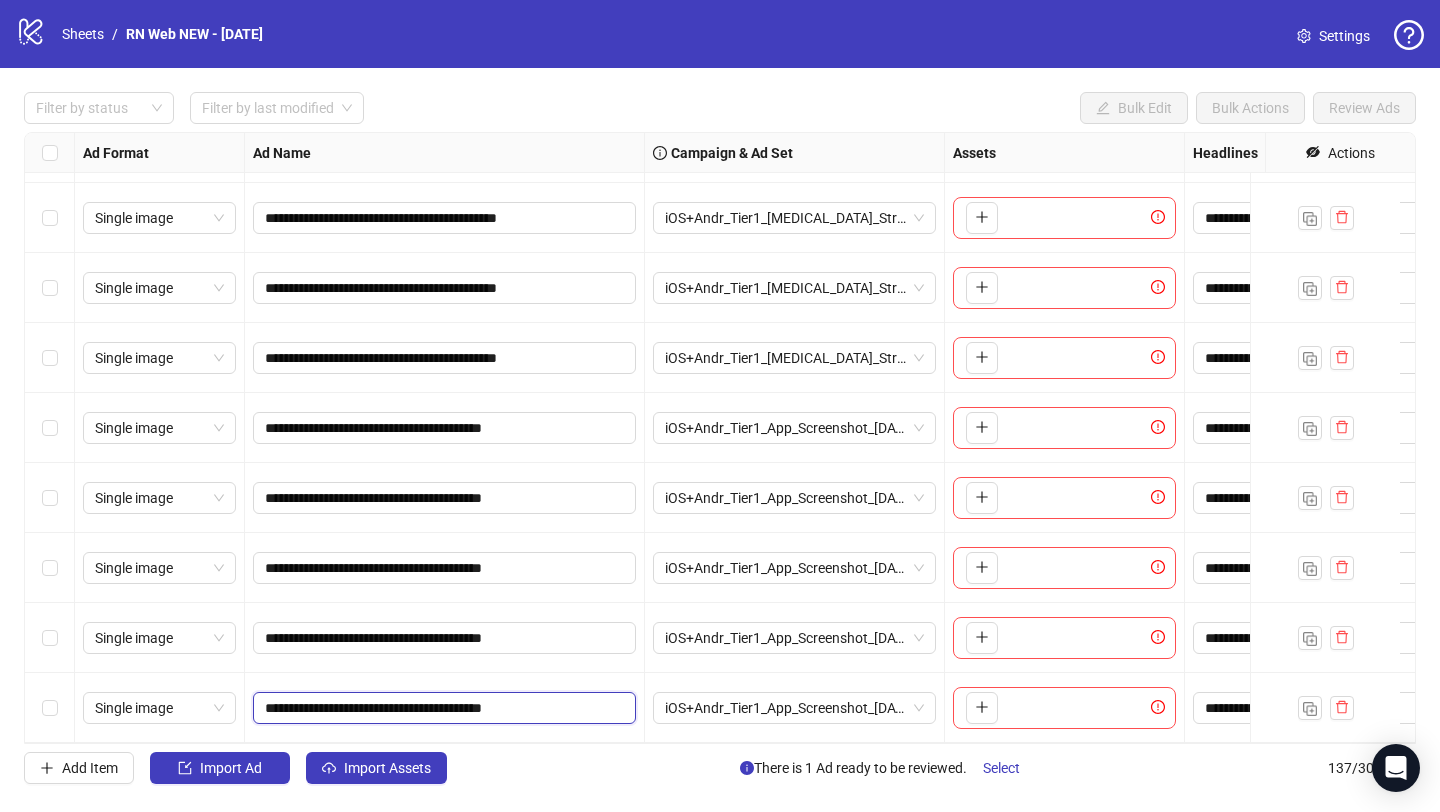 paste 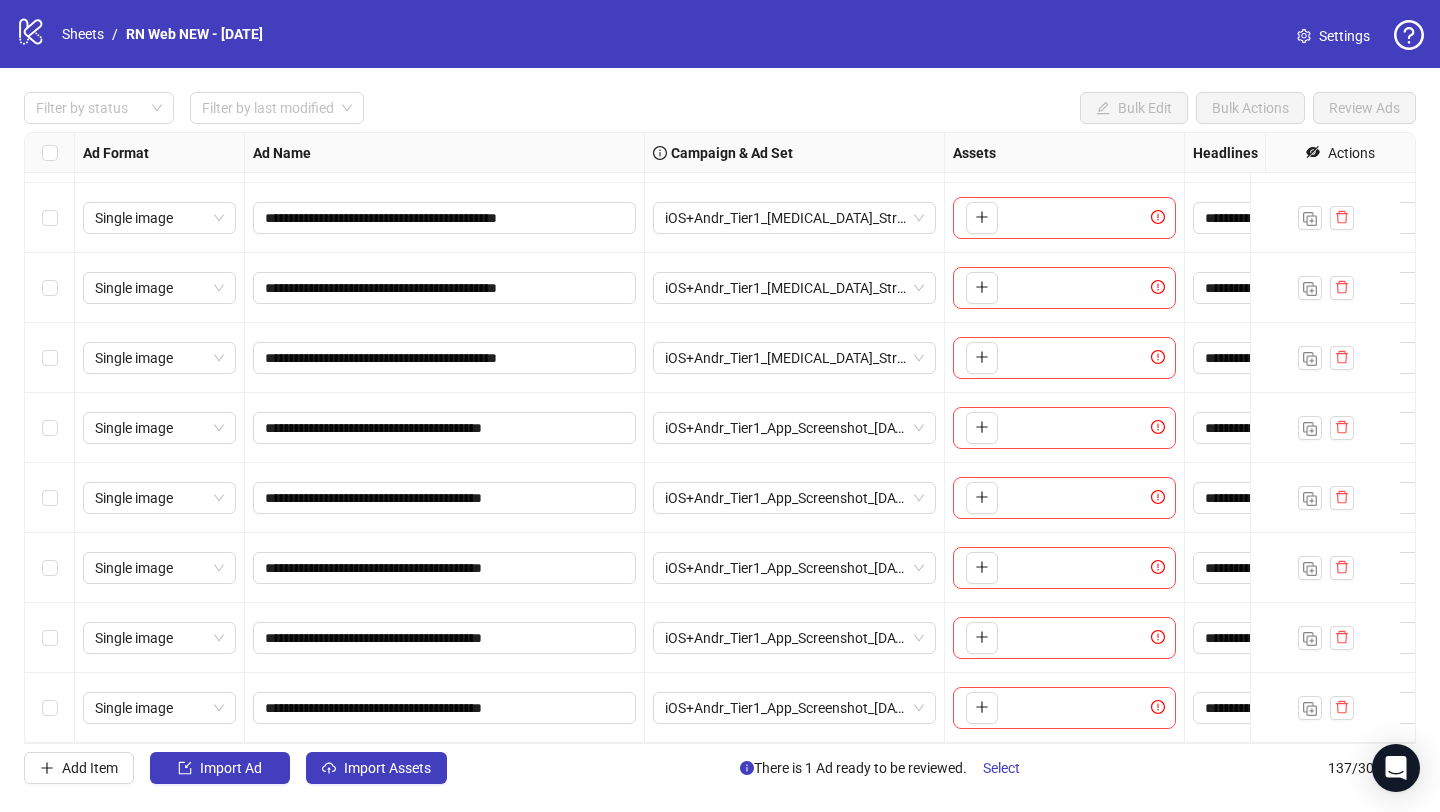 click on "iOS+Andr_Tier1_App_Screenshot_[DATE]" at bounding box center (795, 708) 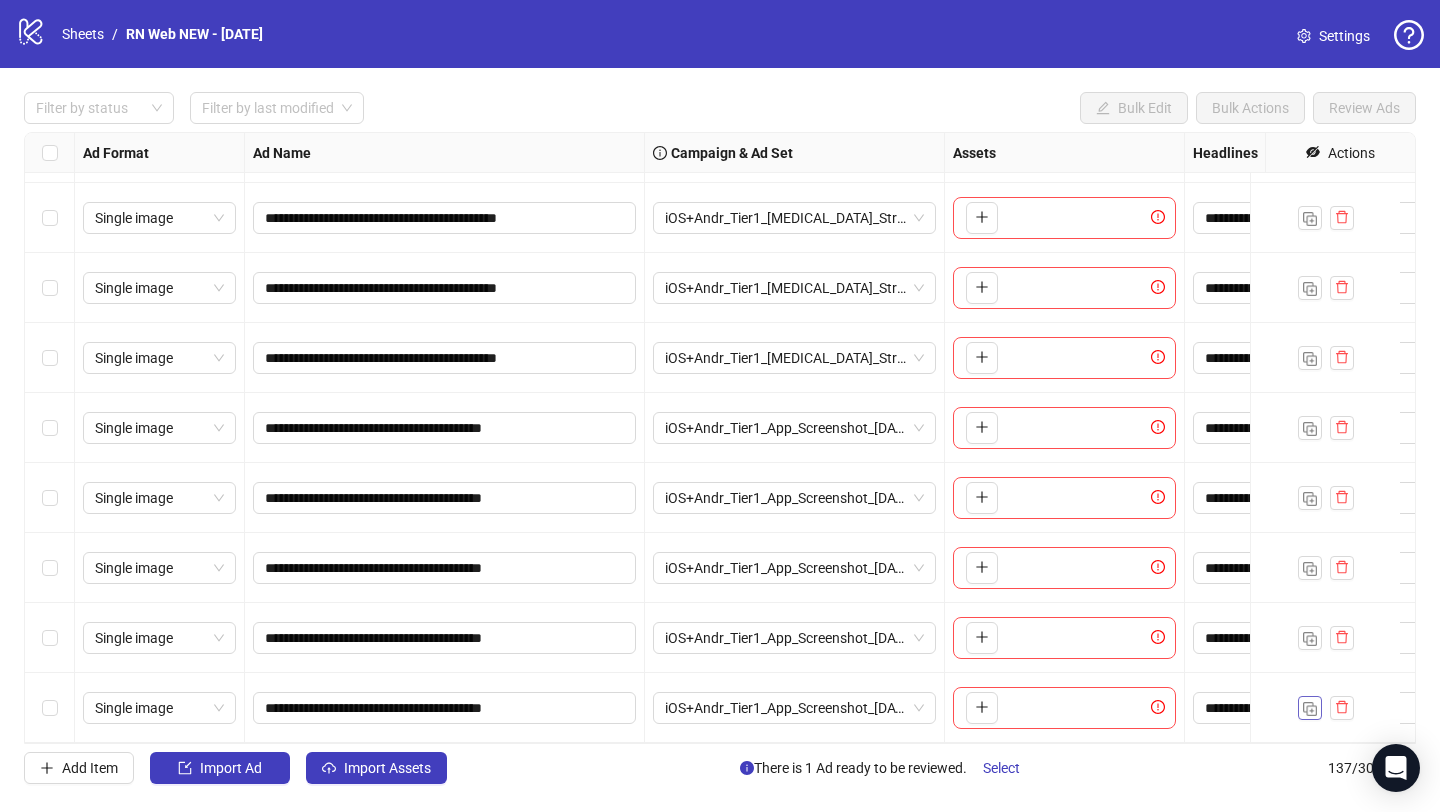 click at bounding box center (1310, 709) 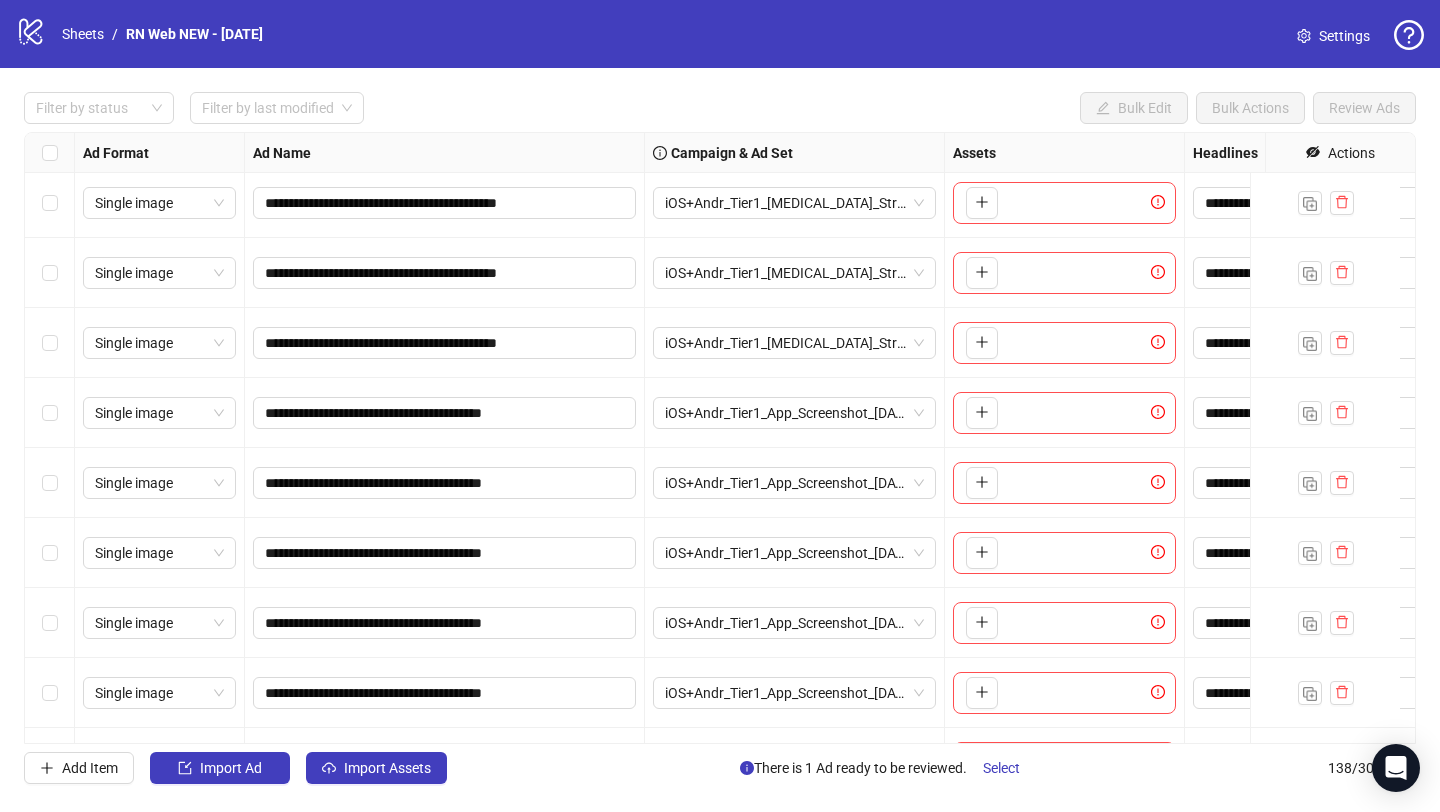 scroll, scrollTop: 9105, scrollLeft: 0, axis: vertical 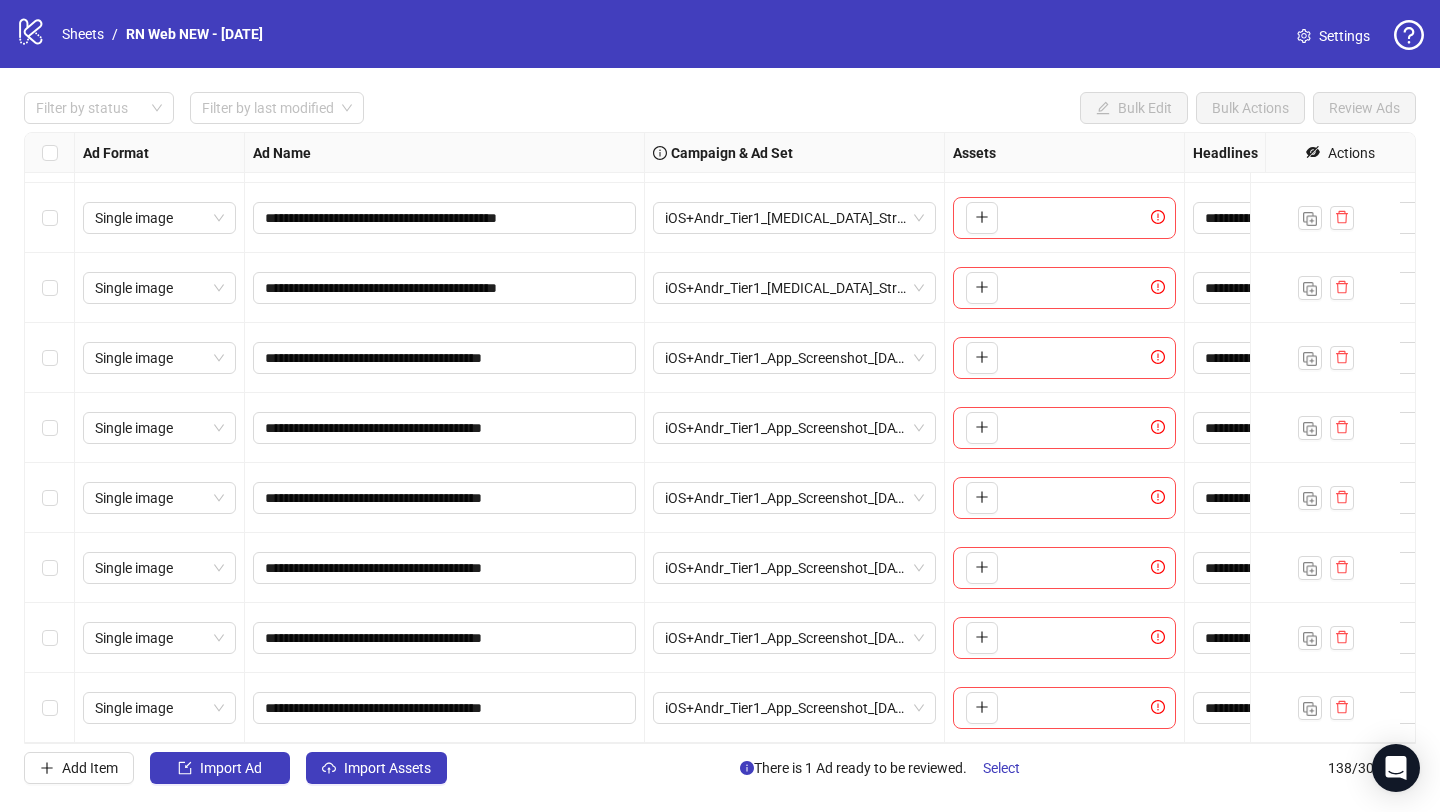 click on "iOS+Andr_Tier1_App_Screenshot_[DATE]" at bounding box center [794, 708] 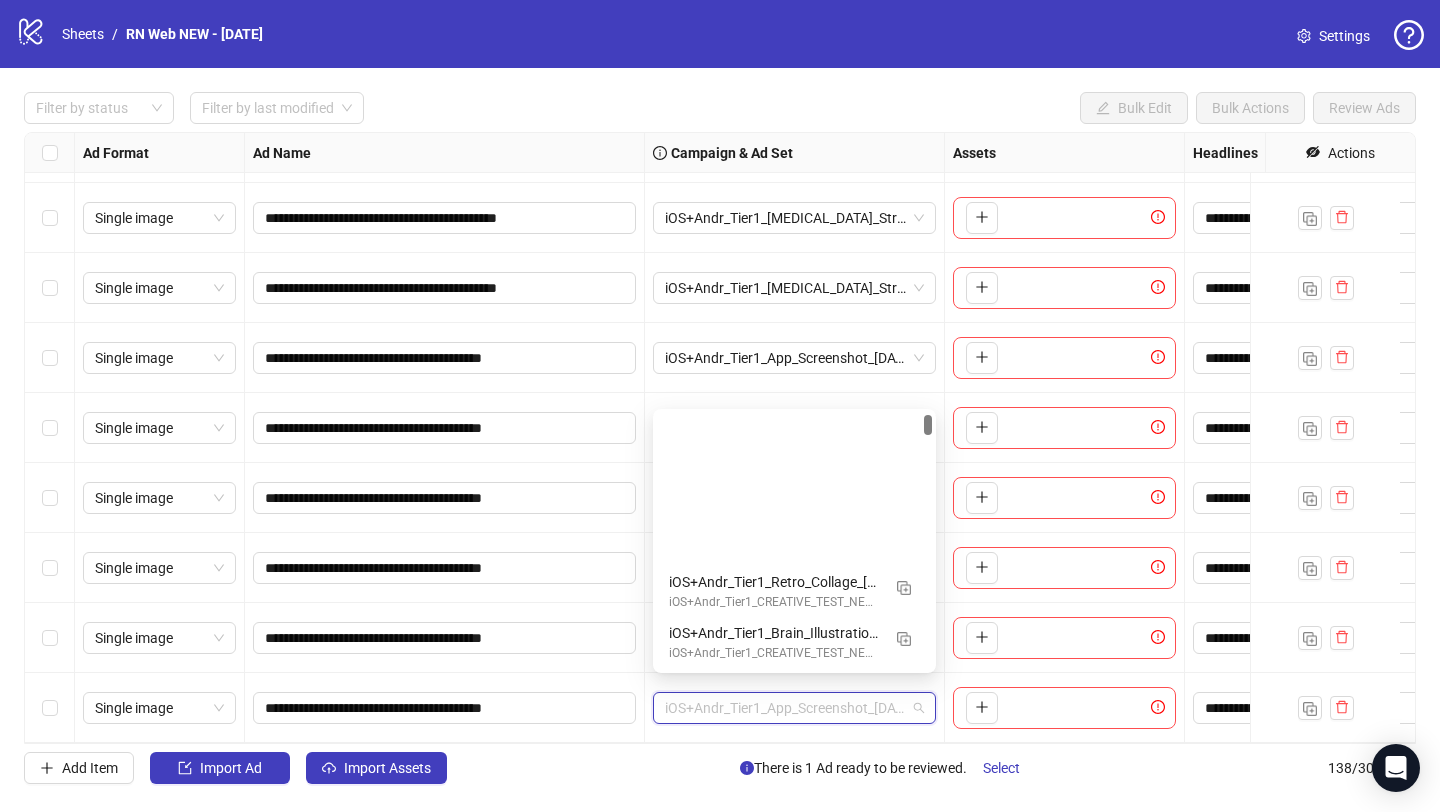 scroll, scrollTop: 203, scrollLeft: 0, axis: vertical 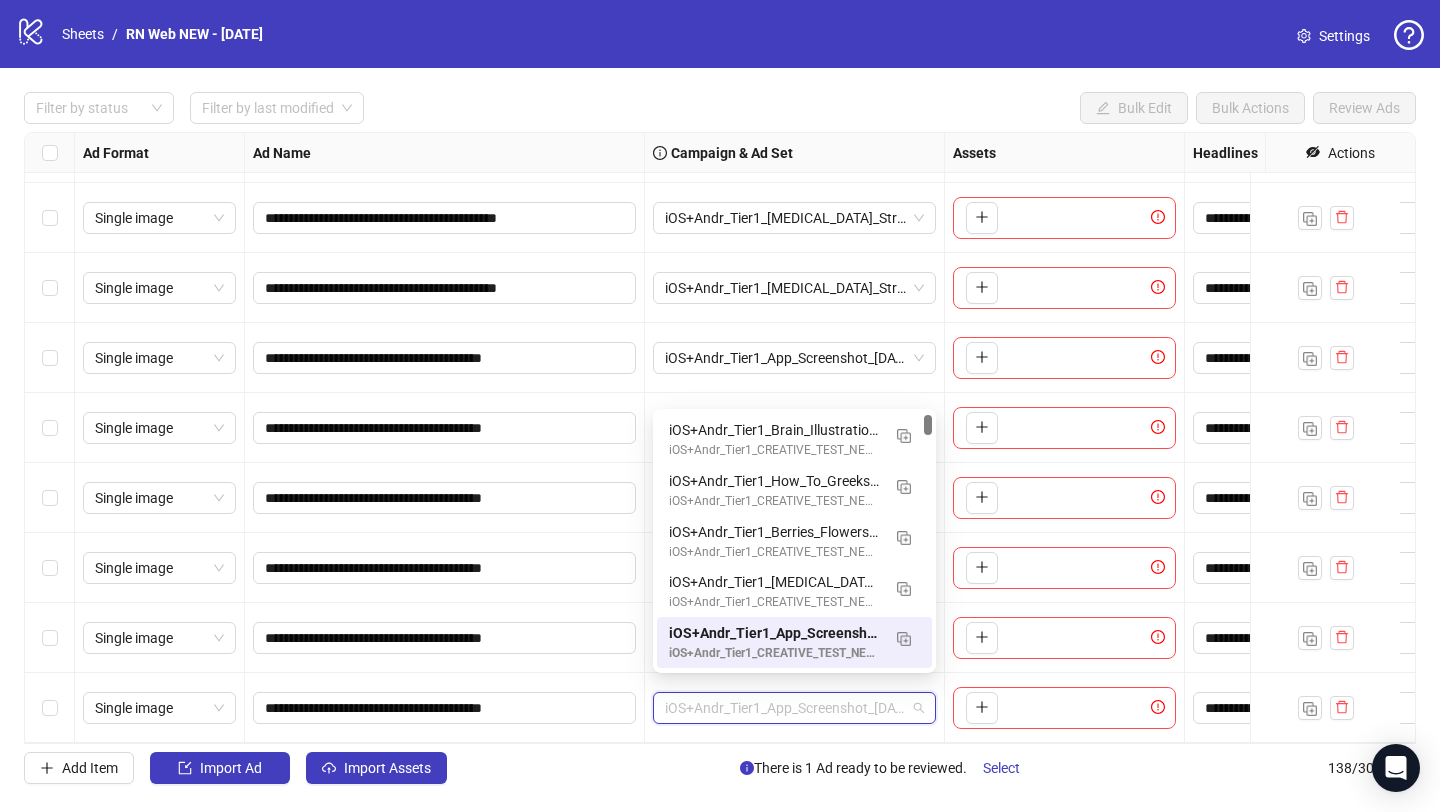 paste on "**********" 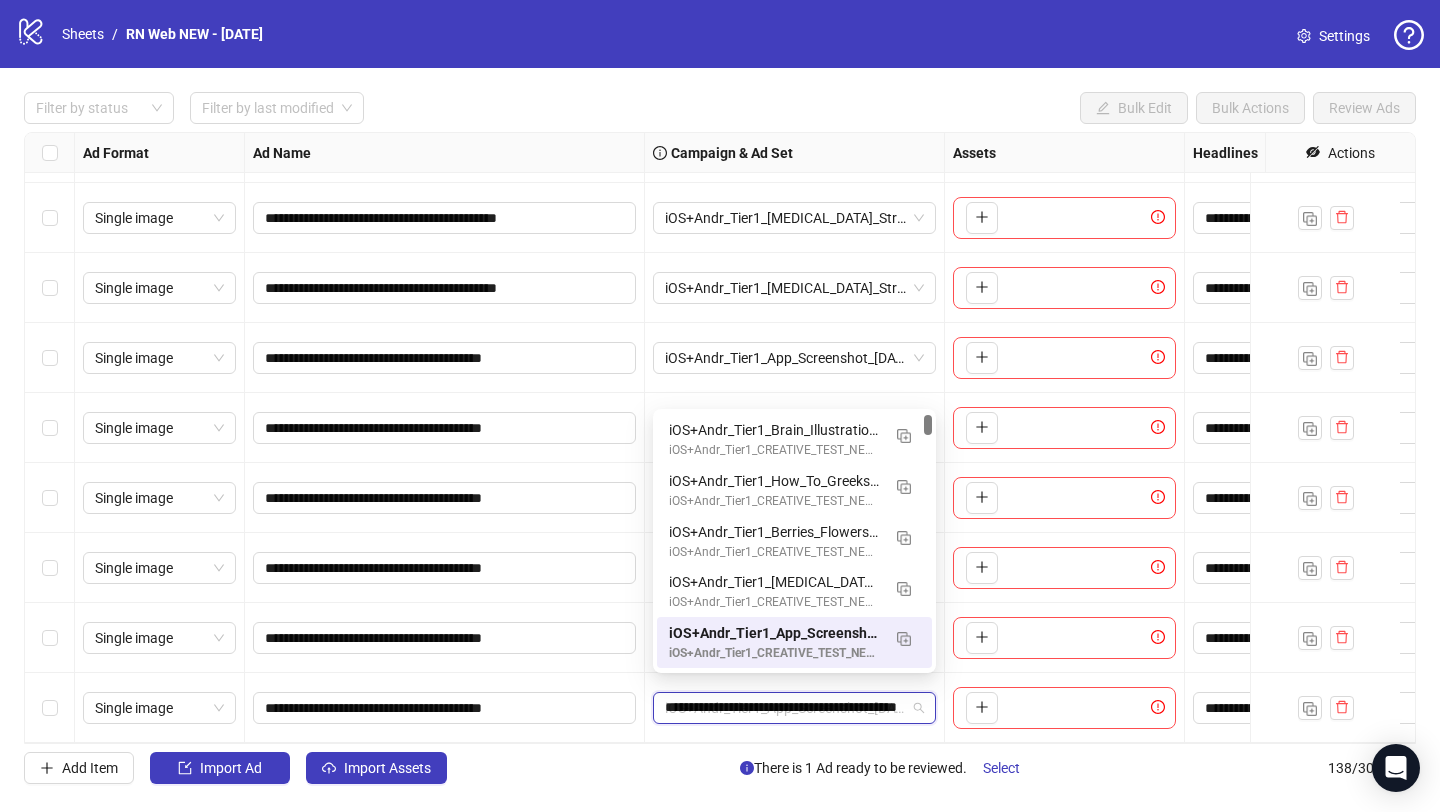 scroll, scrollTop: 0, scrollLeft: 70, axis: horizontal 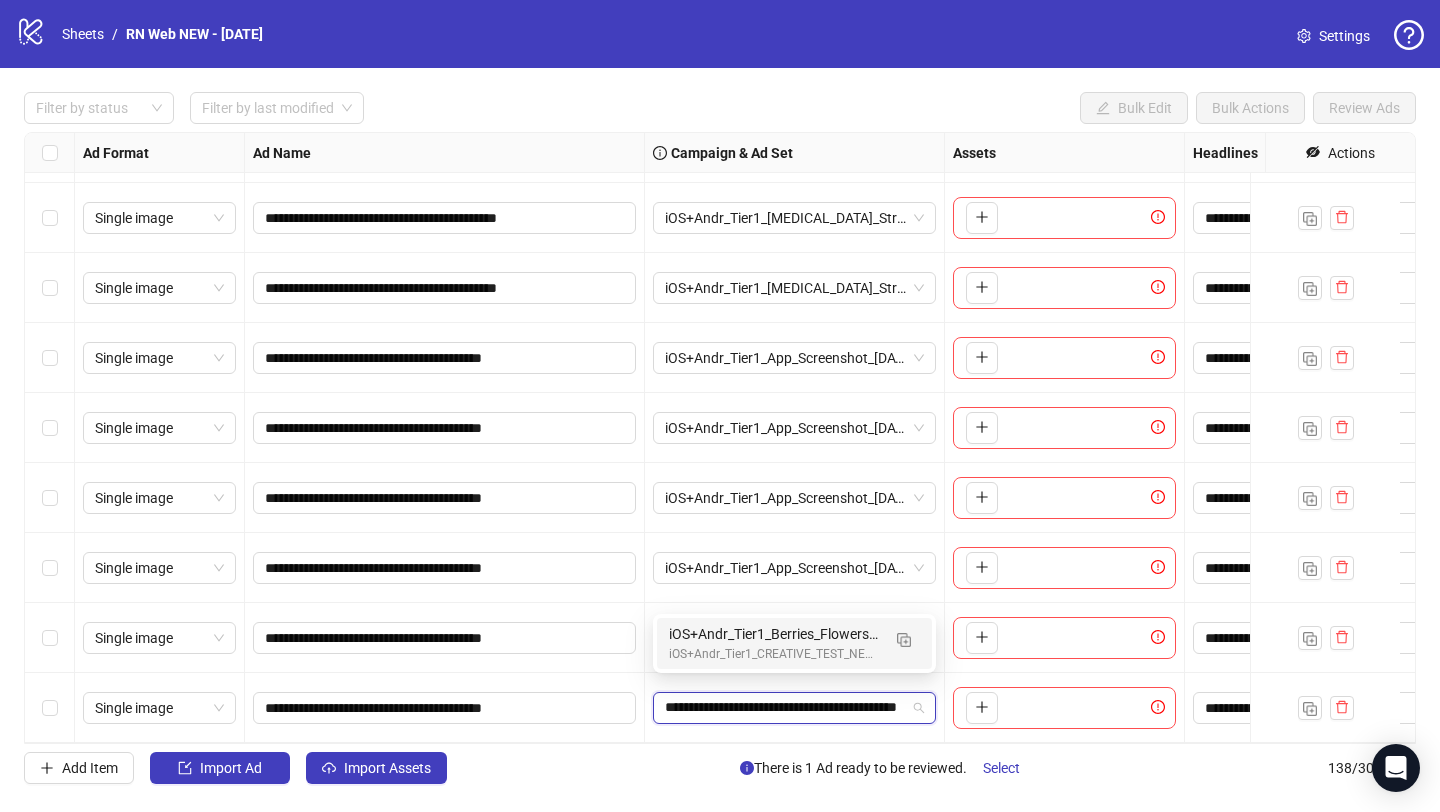 type on "**********" 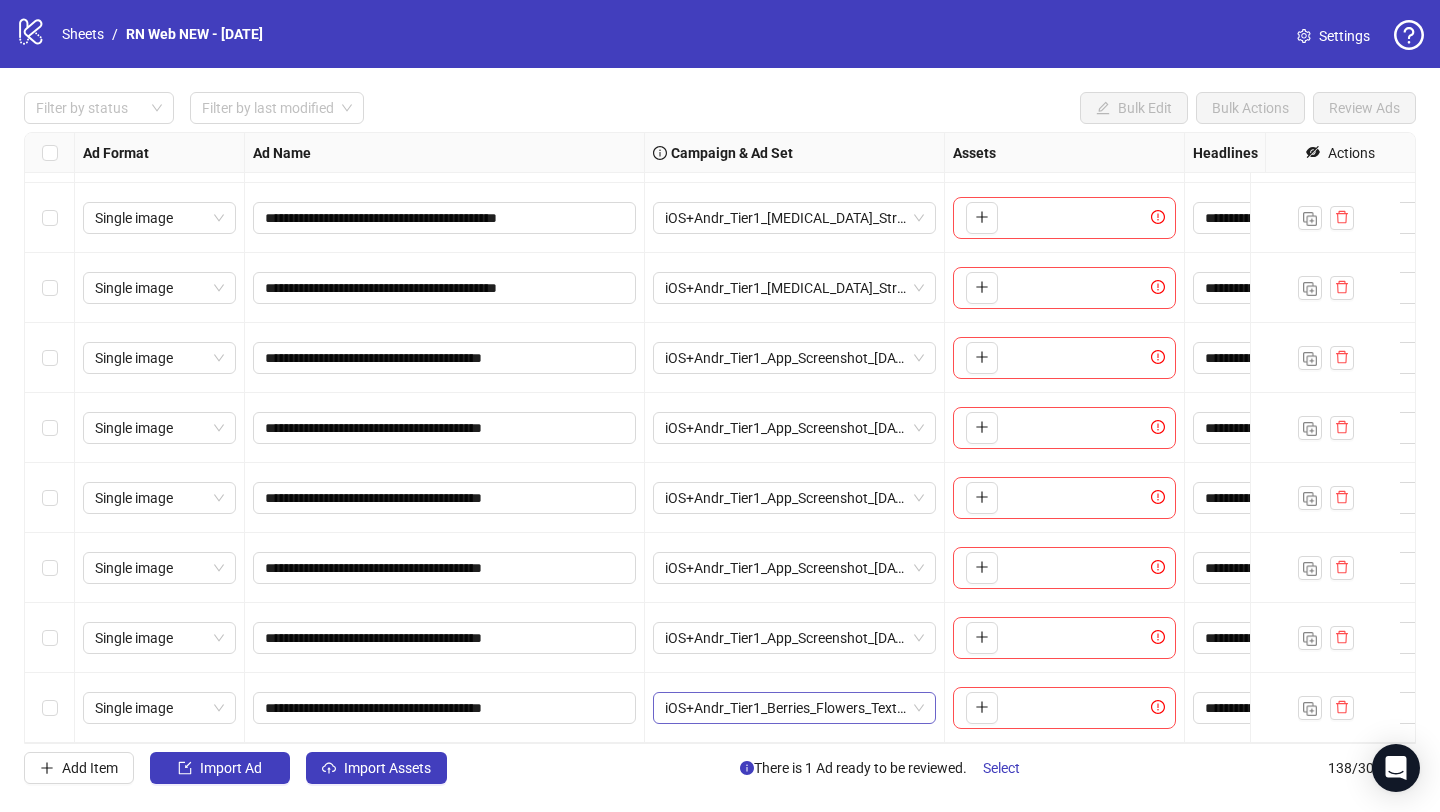 click on "iOS+Andr_Tier1_Berries_Flowers_Text_[DATE]" at bounding box center [794, 708] 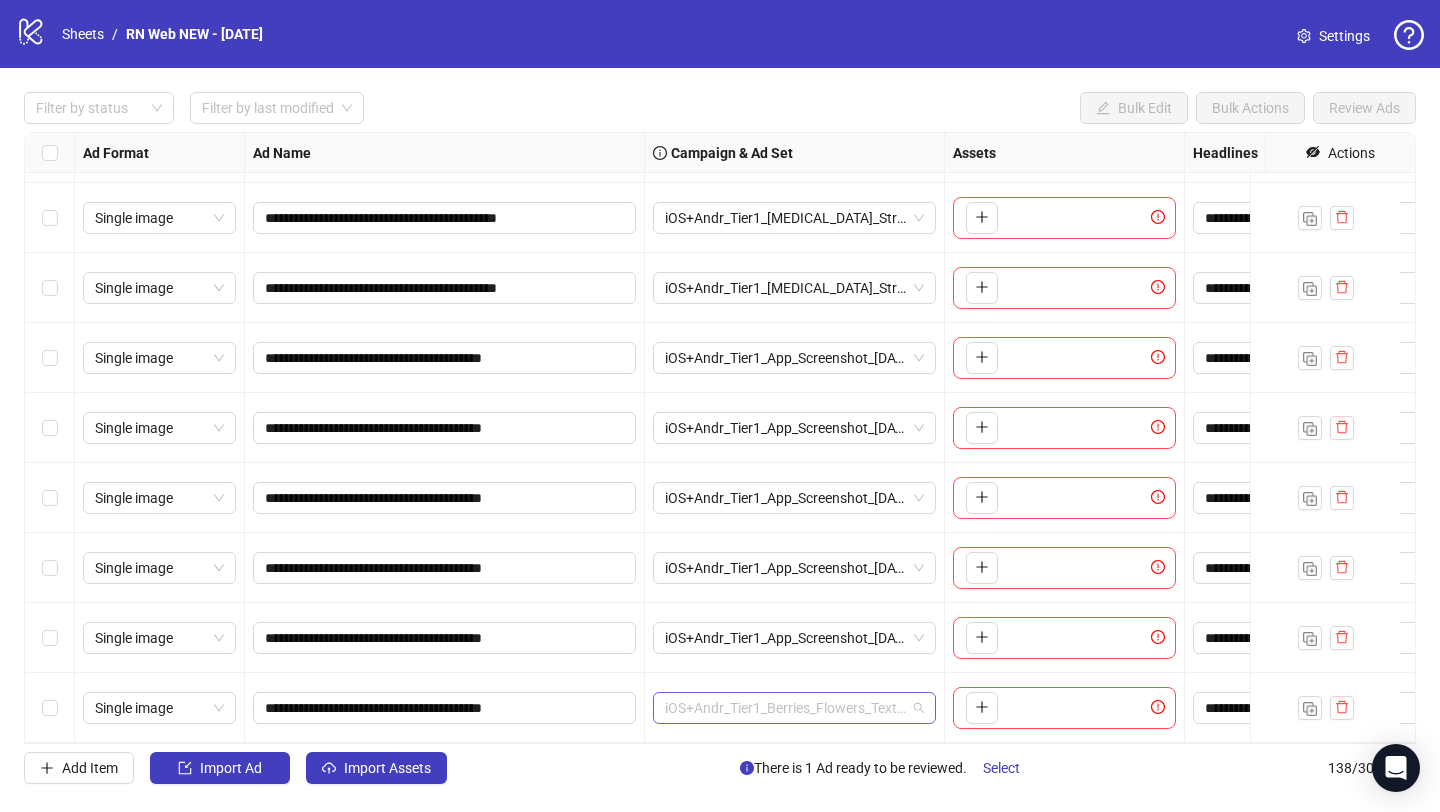 scroll, scrollTop: 101, scrollLeft: 0, axis: vertical 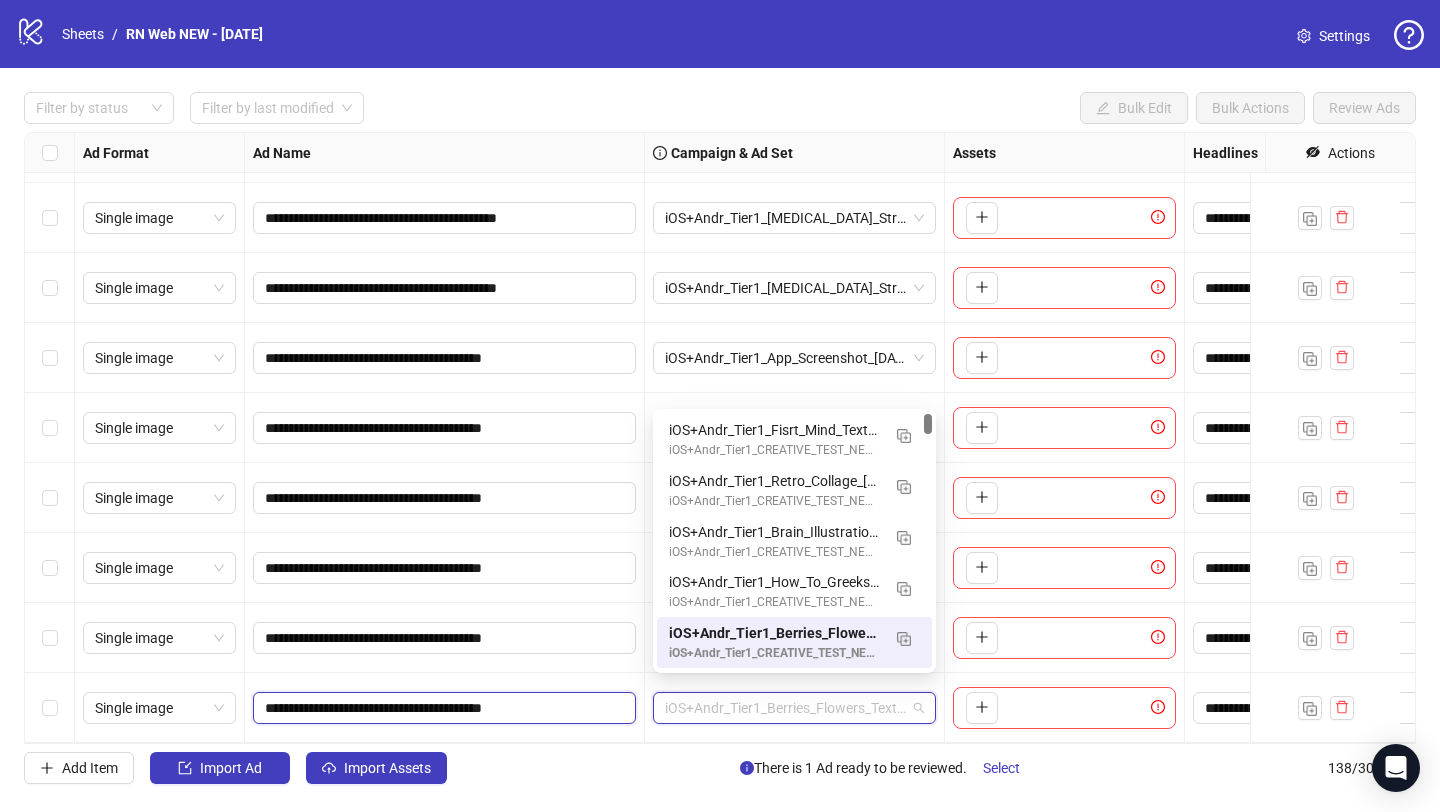 click on "**********" at bounding box center [442, 708] 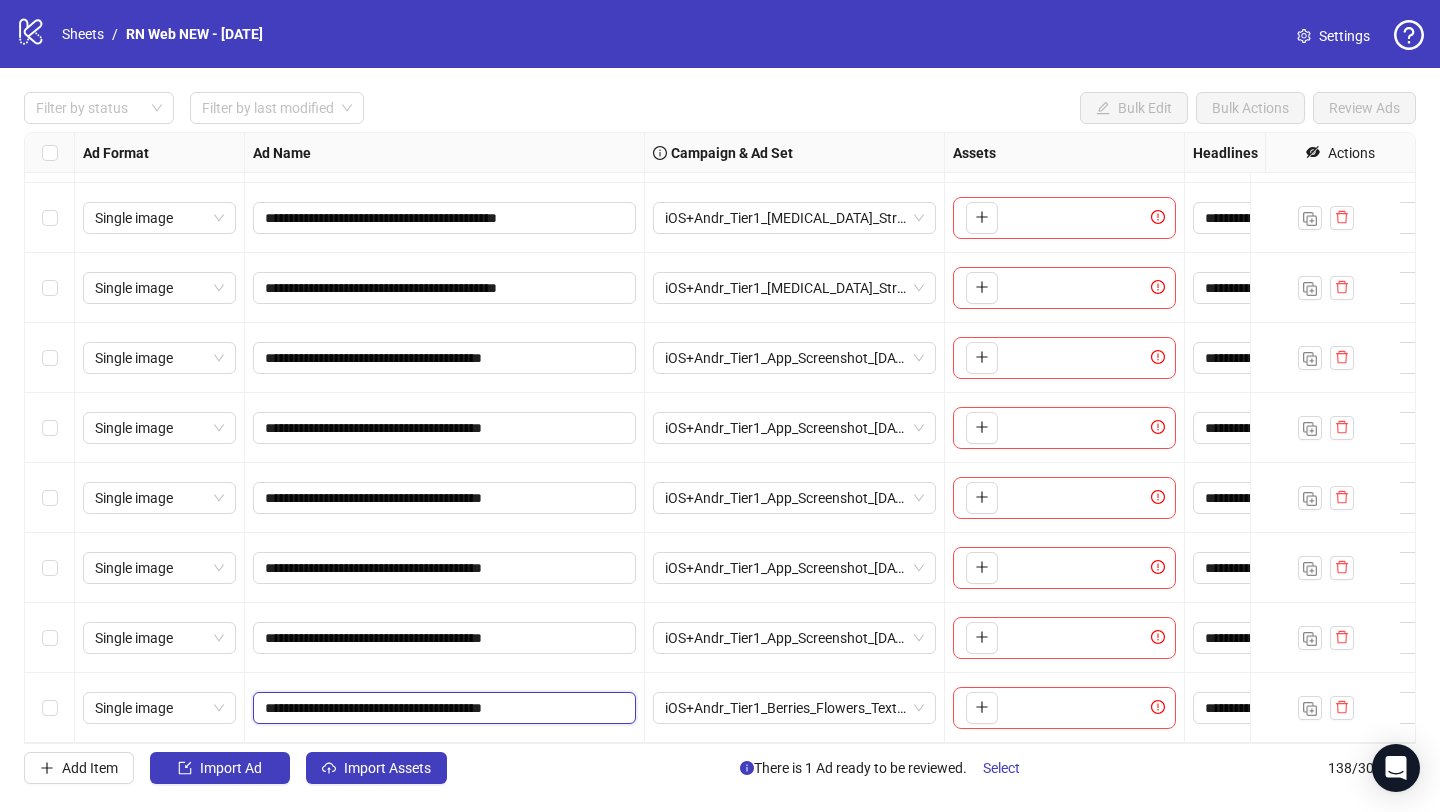 paste on "**********" 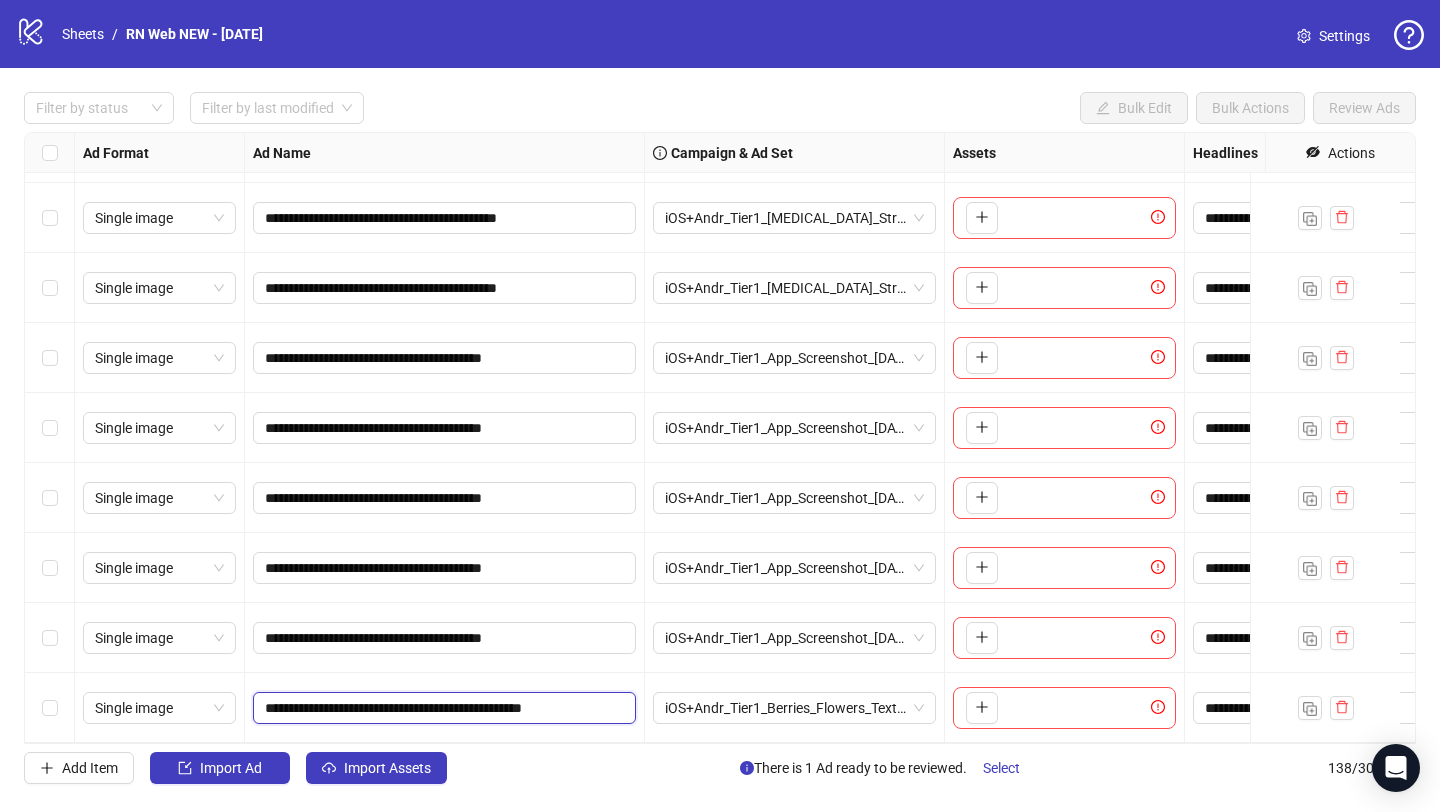 scroll, scrollTop: 0, scrollLeft: 0, axis: both 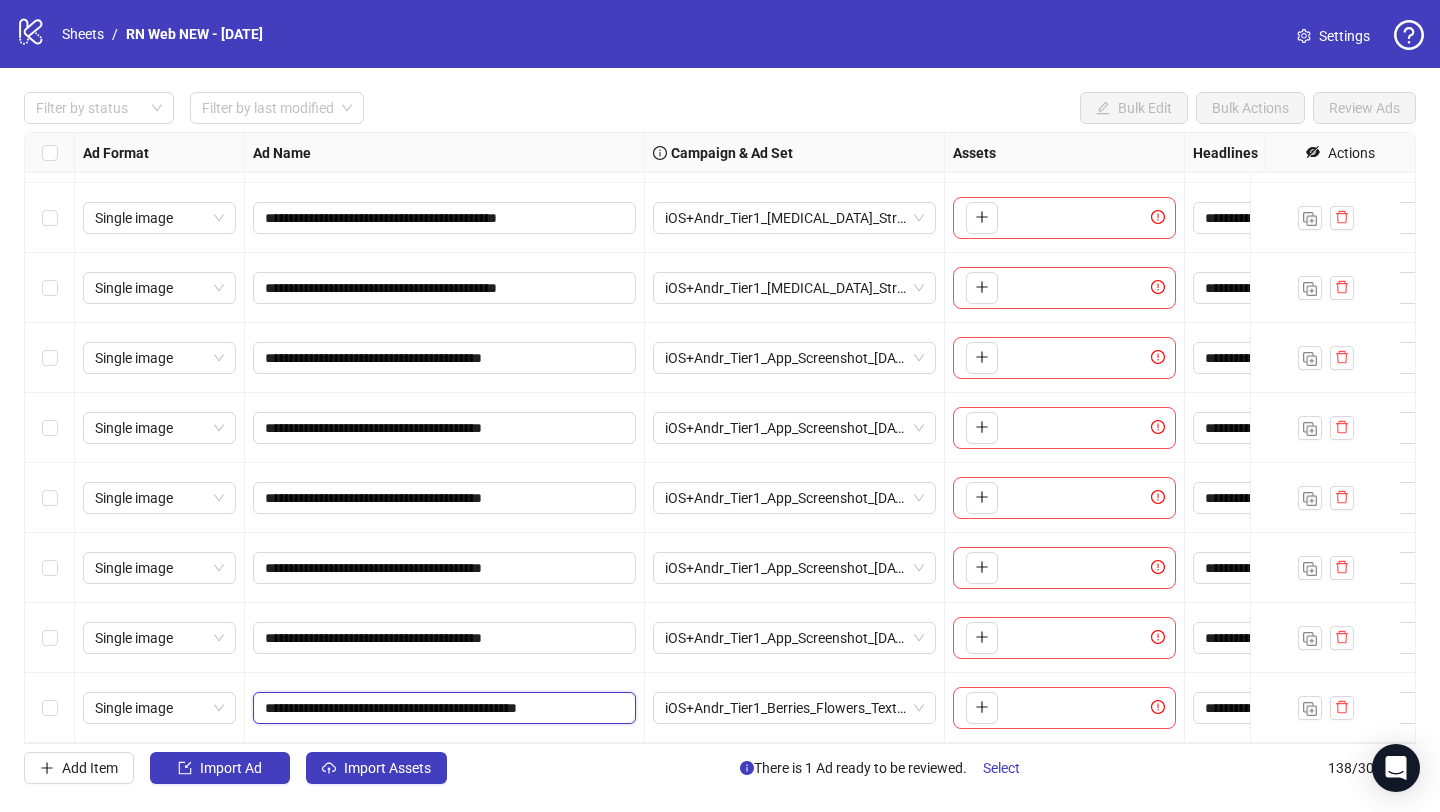 type on "**********" 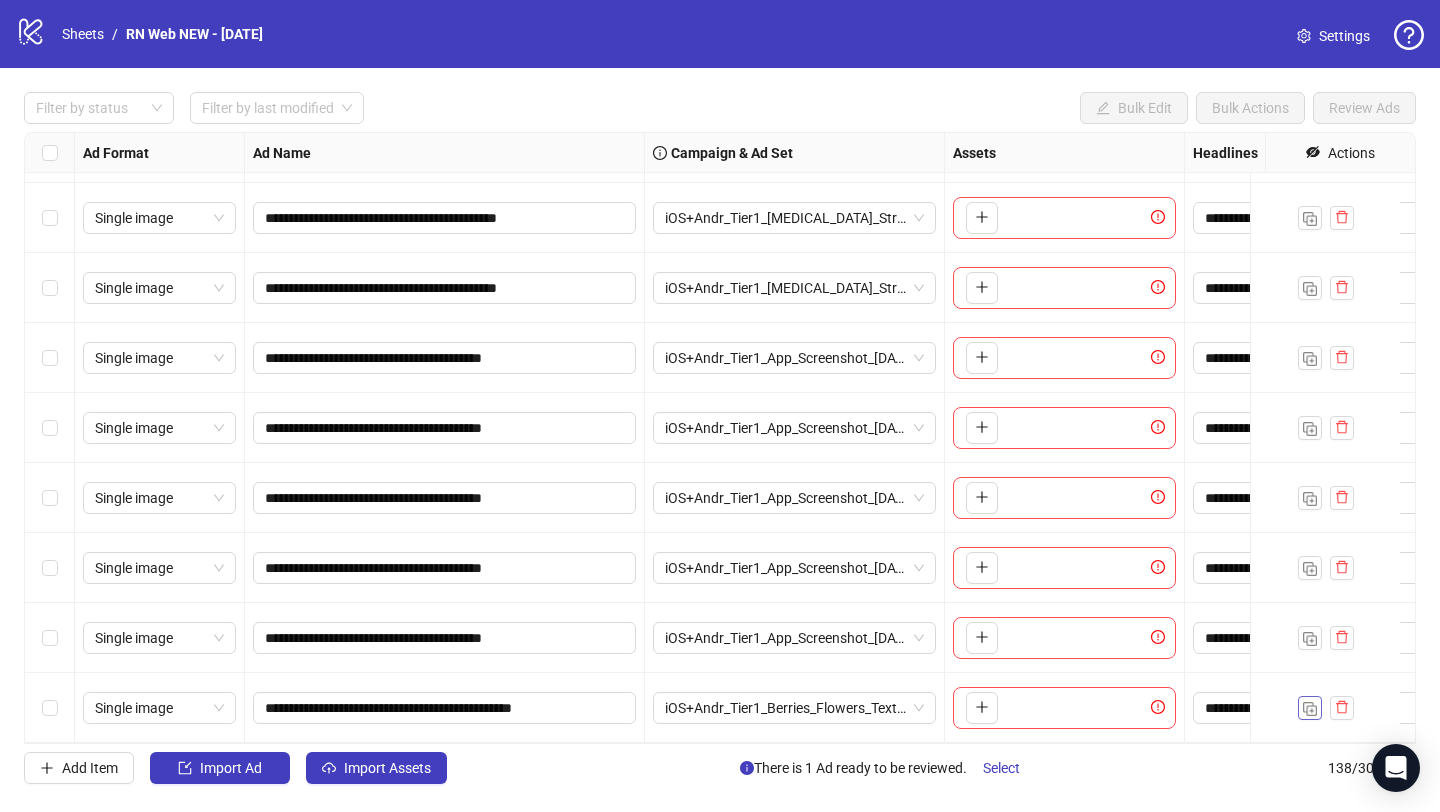 click at bounding box center [1310, 709] 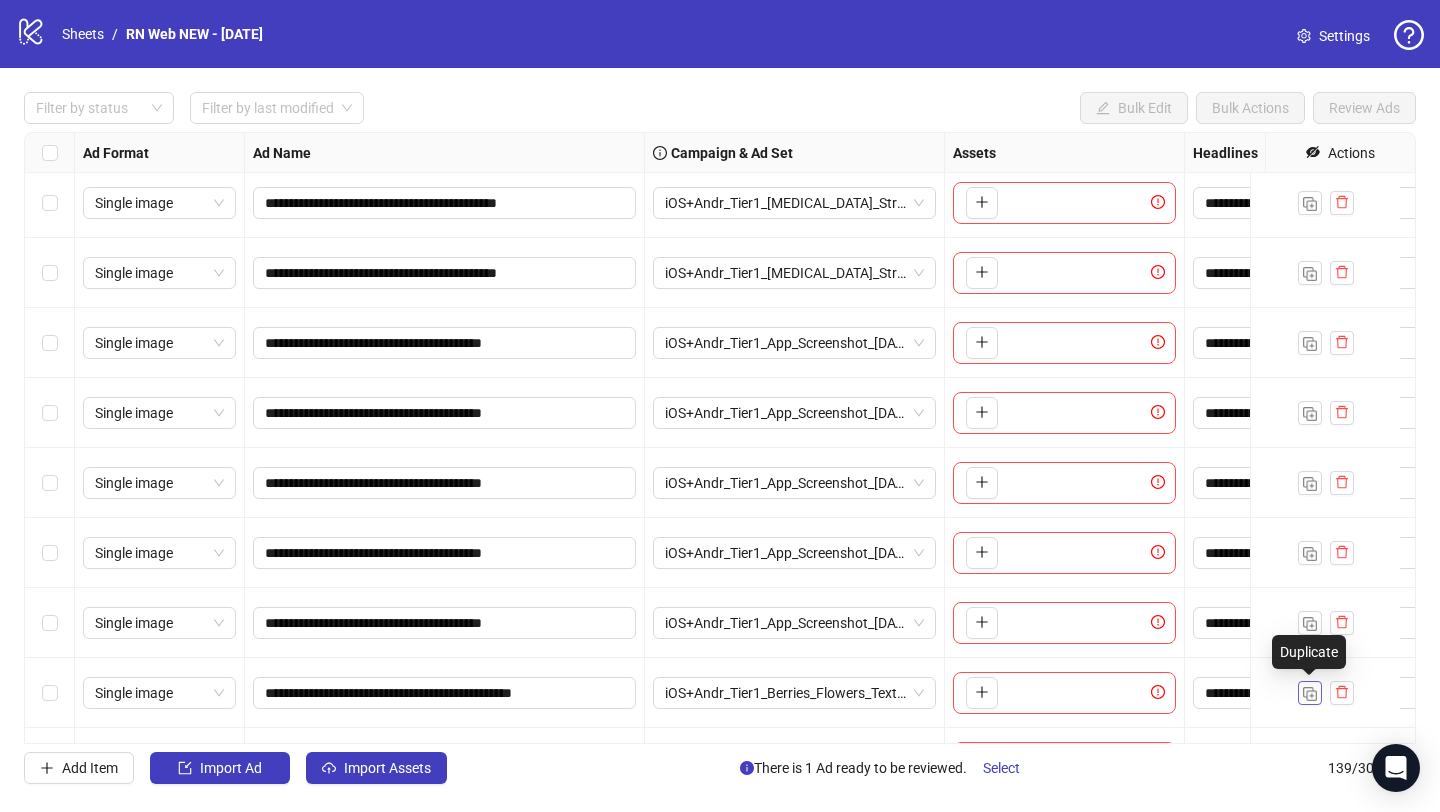 click at bounding box center (1310, 694) 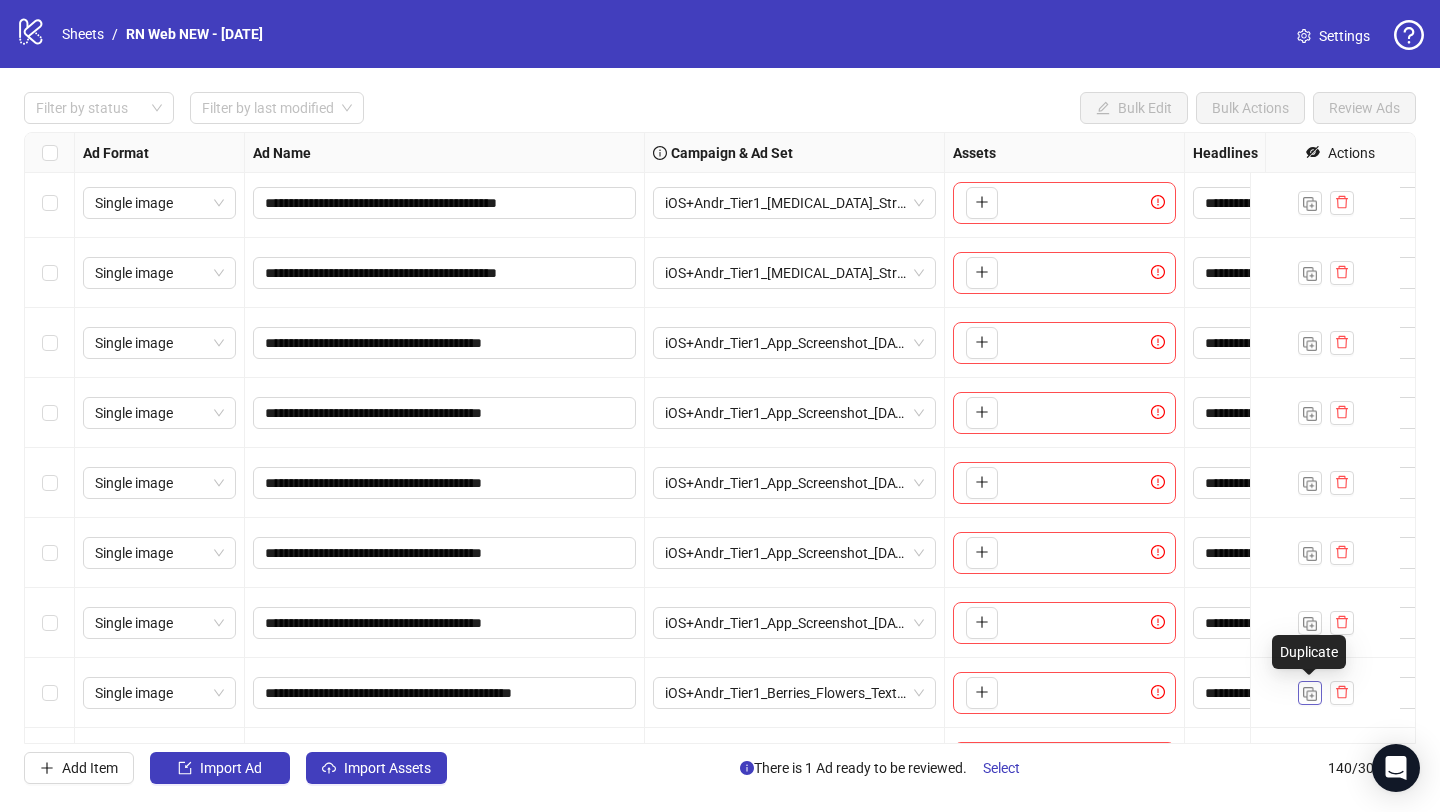 click at bounding box center [1310, 694] 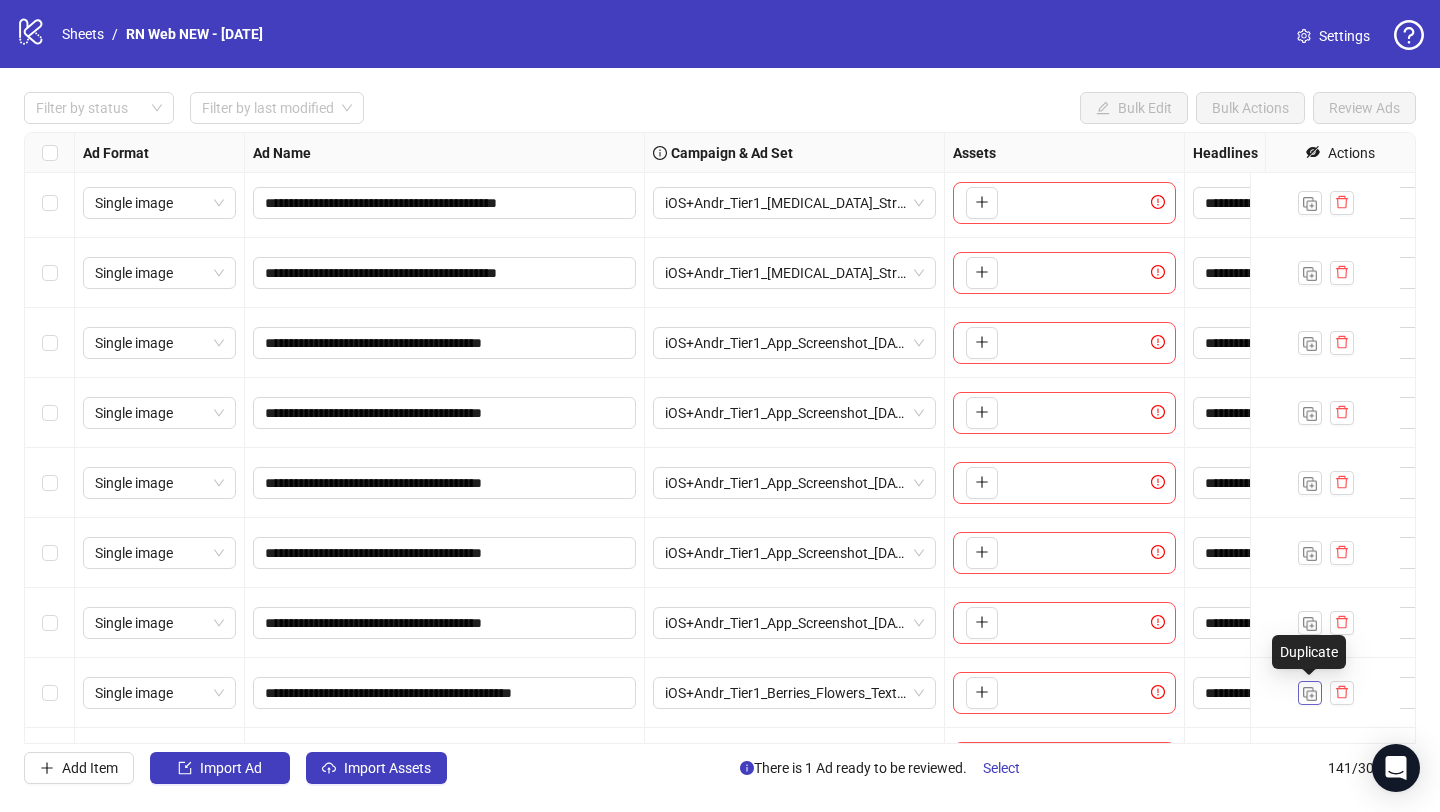 click at bounding box center [1310, 694] 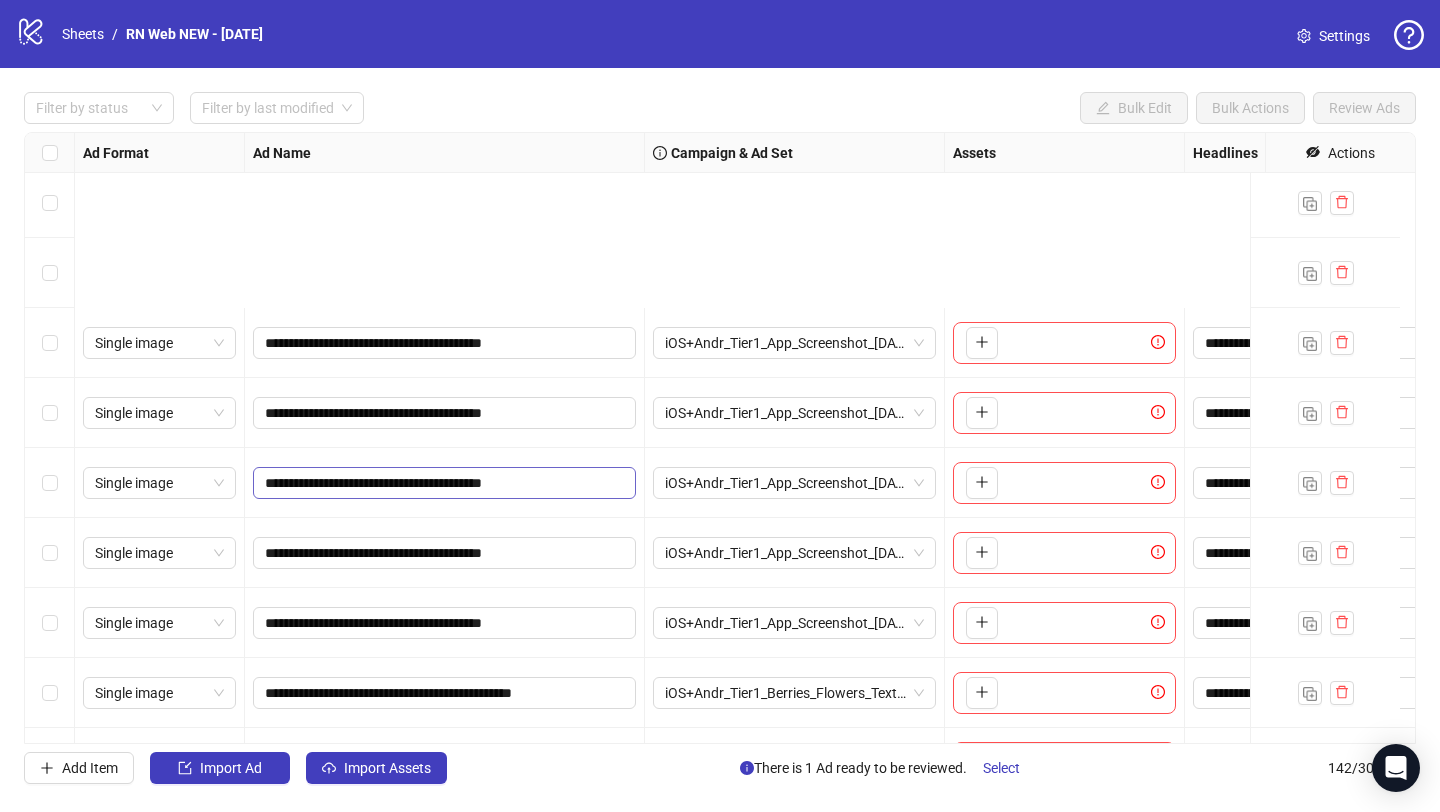 scroll, scrollTop: 9385, scrollLeft: 0, axis: vertical 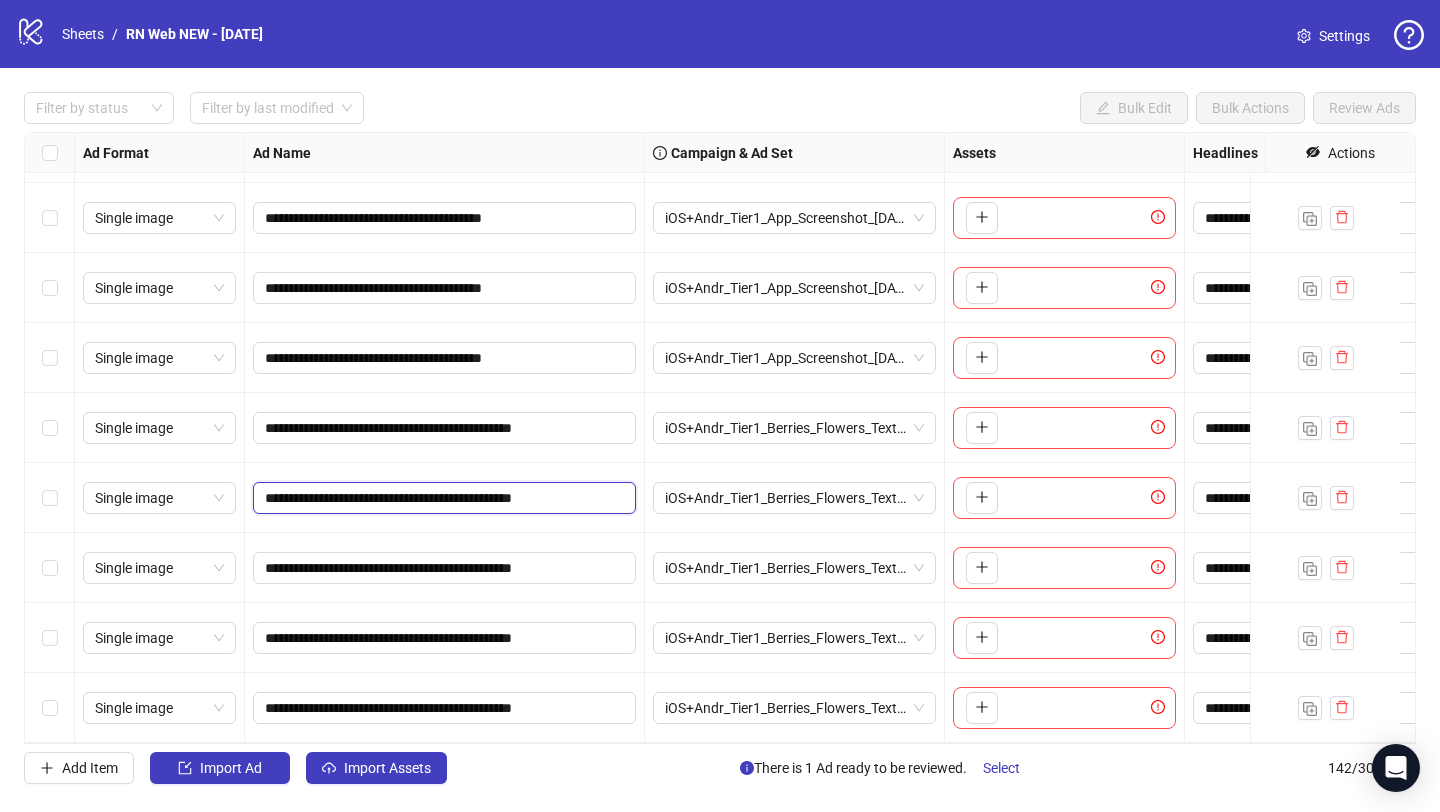 click on "**********" at bounding box center (442, 498) 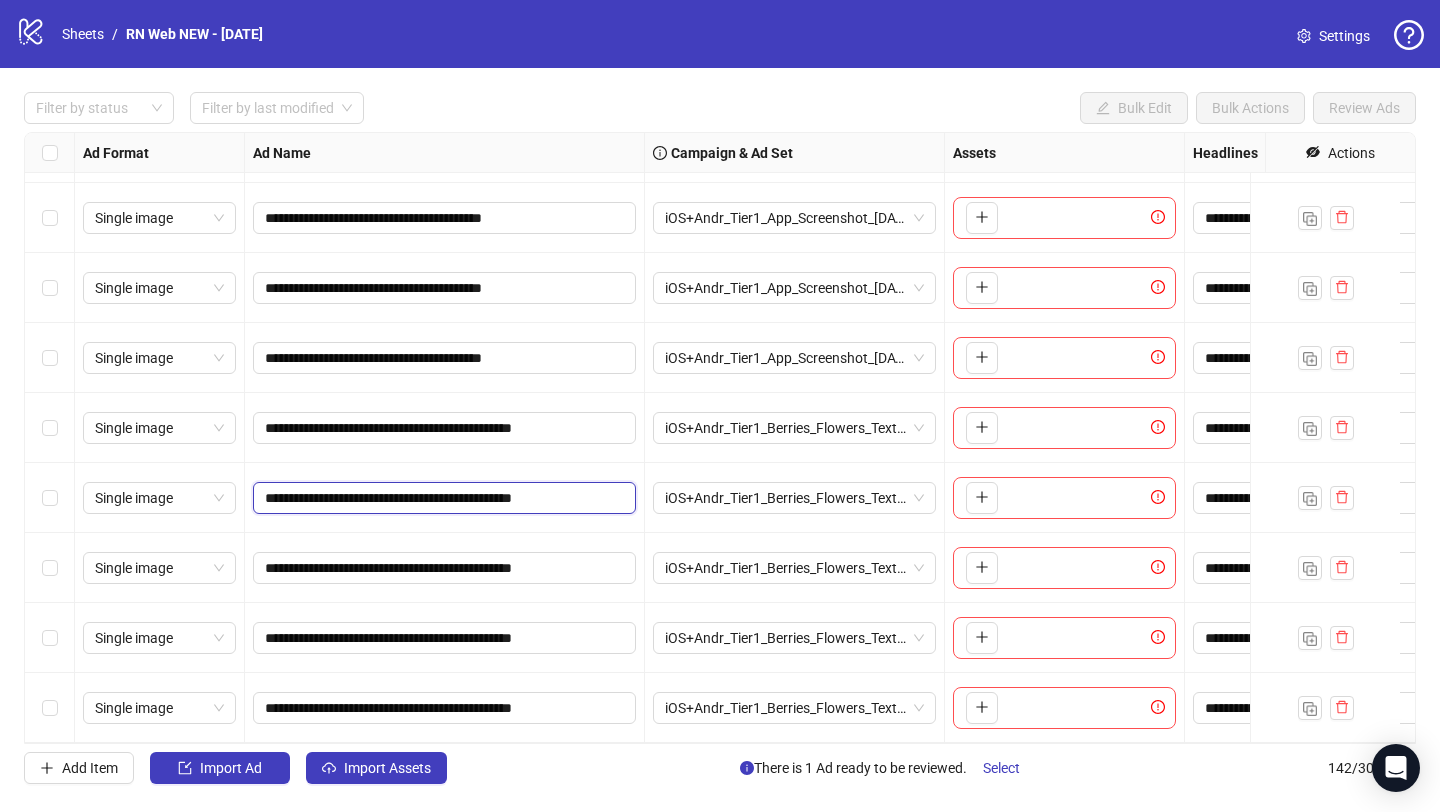 paste 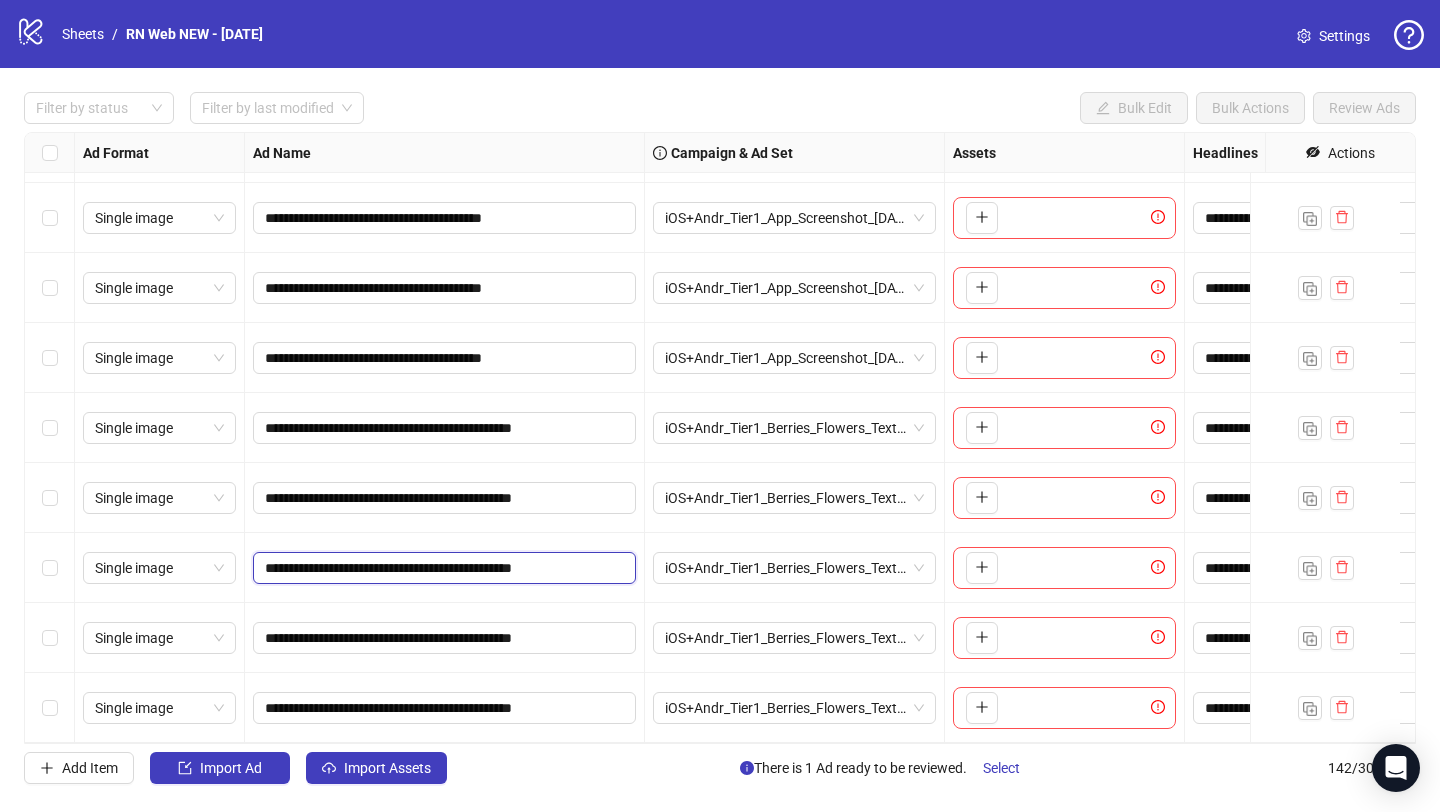click on "**********" at bounding box center (442, 568) 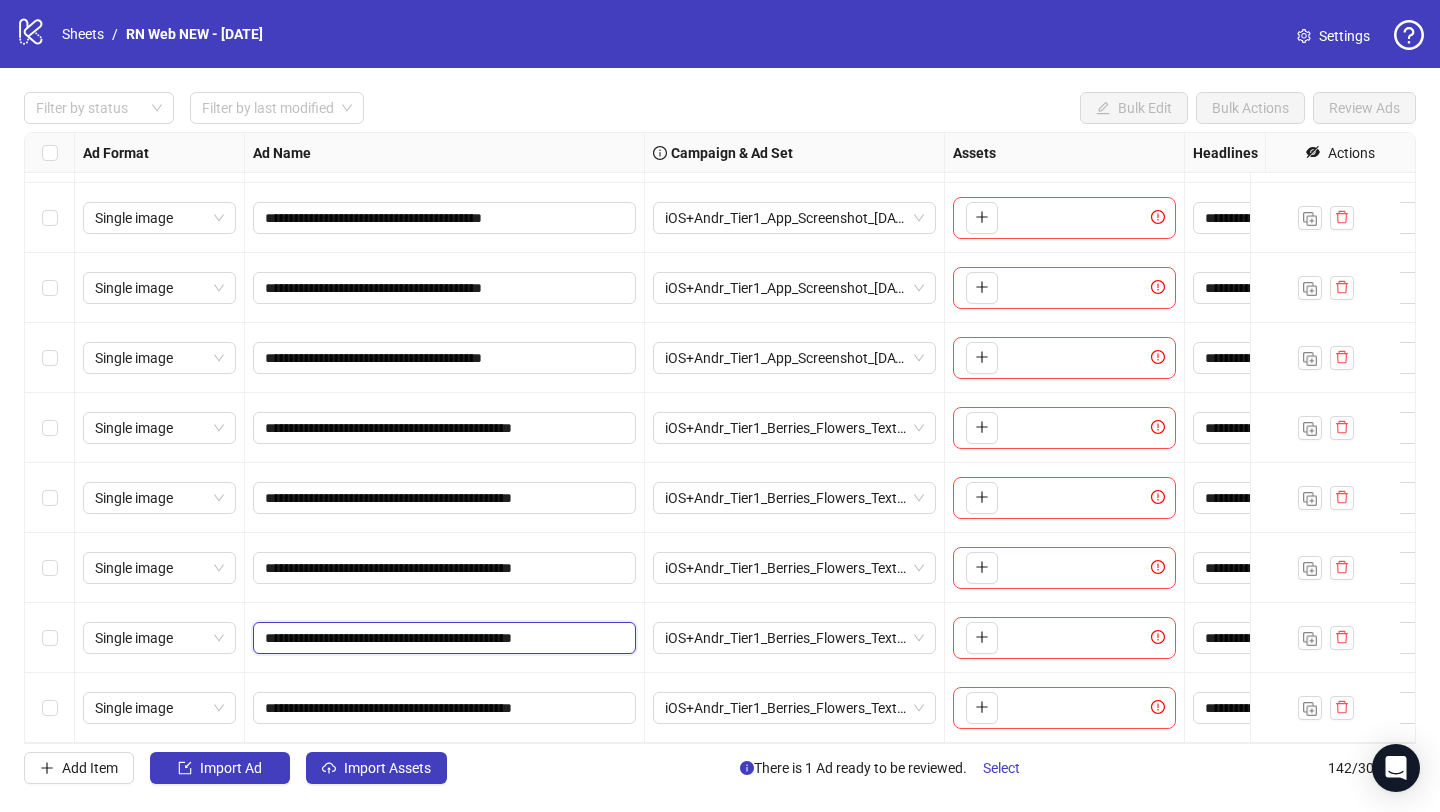 click on "**********" at bounding box center (442, 638) 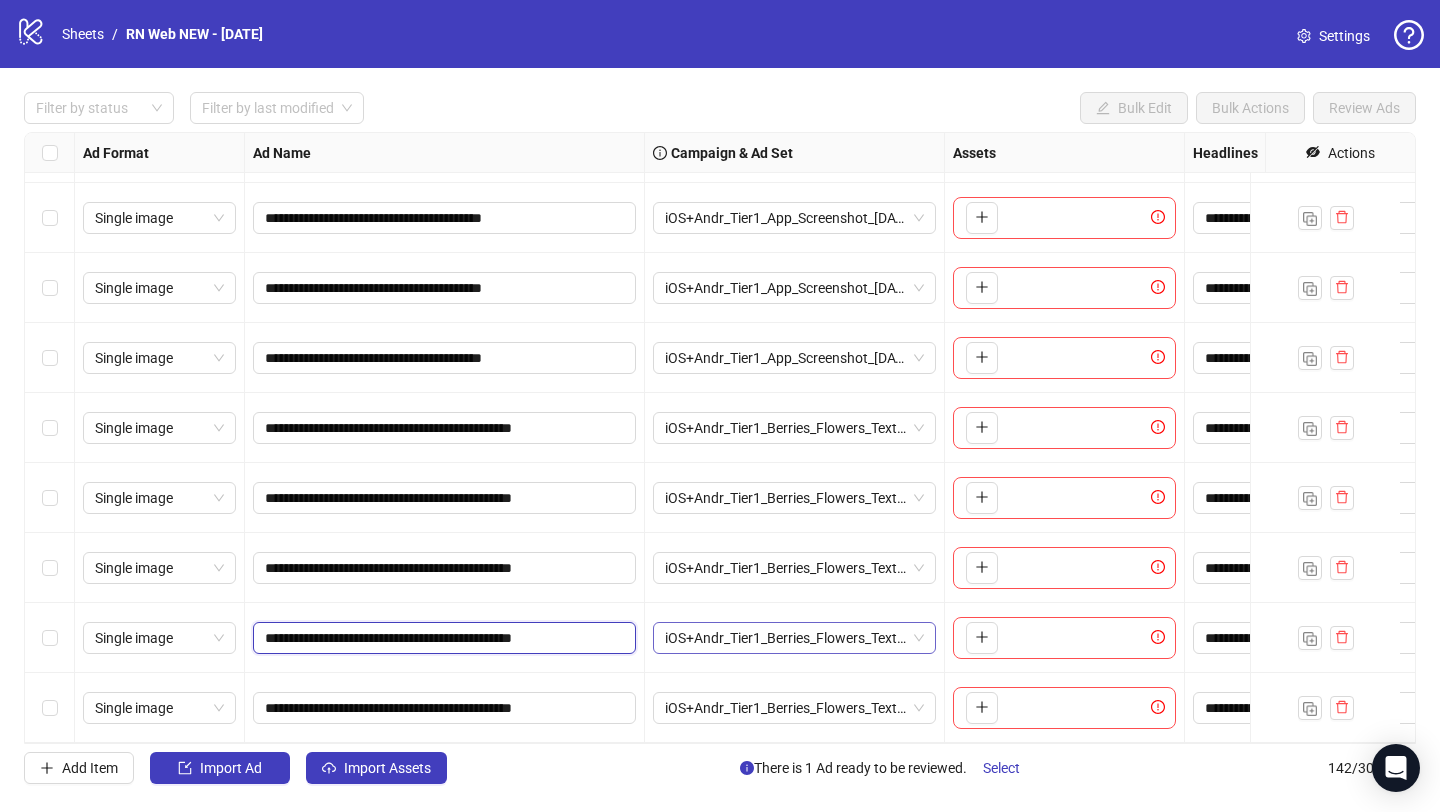 paste 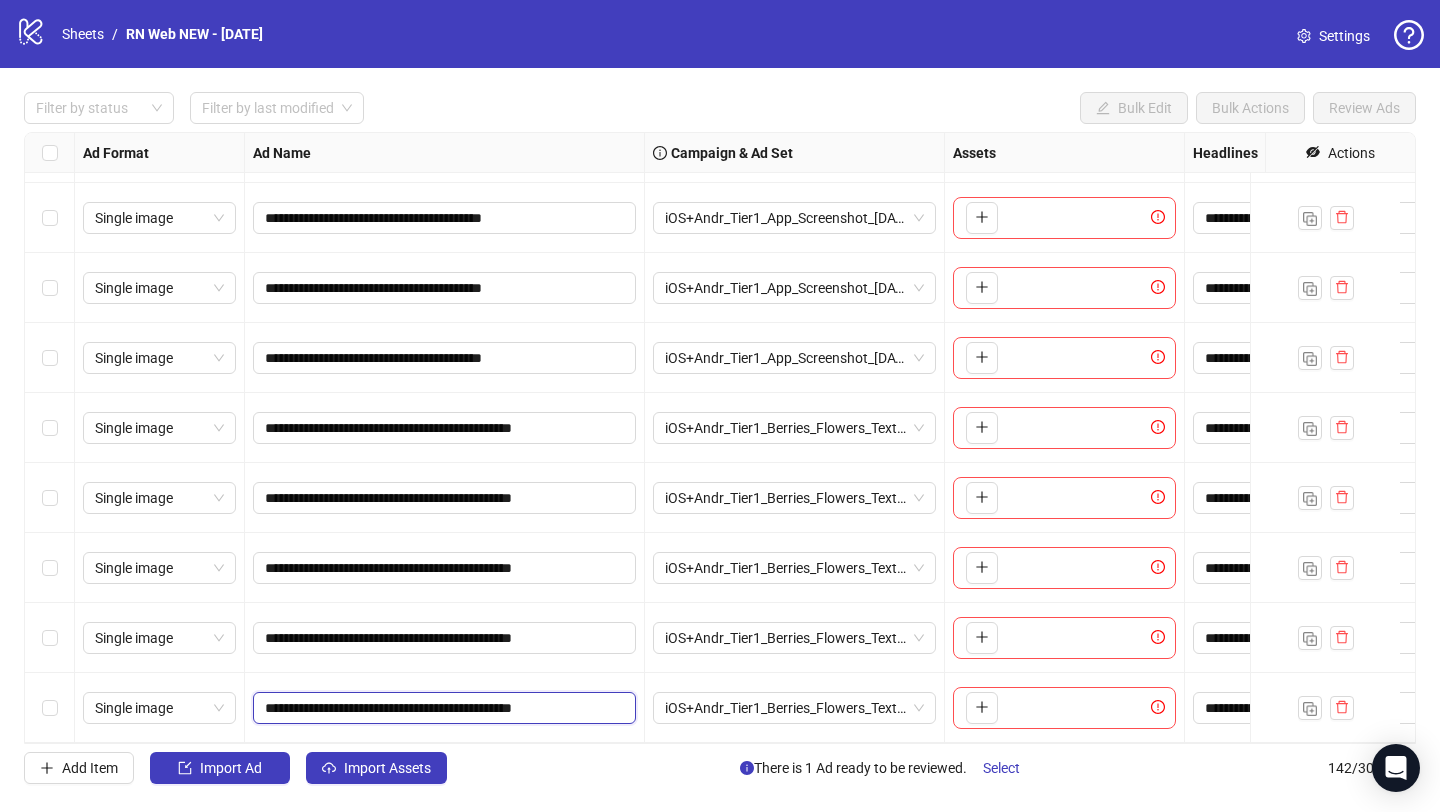 click on "**********" at bounding box center [442, 708] 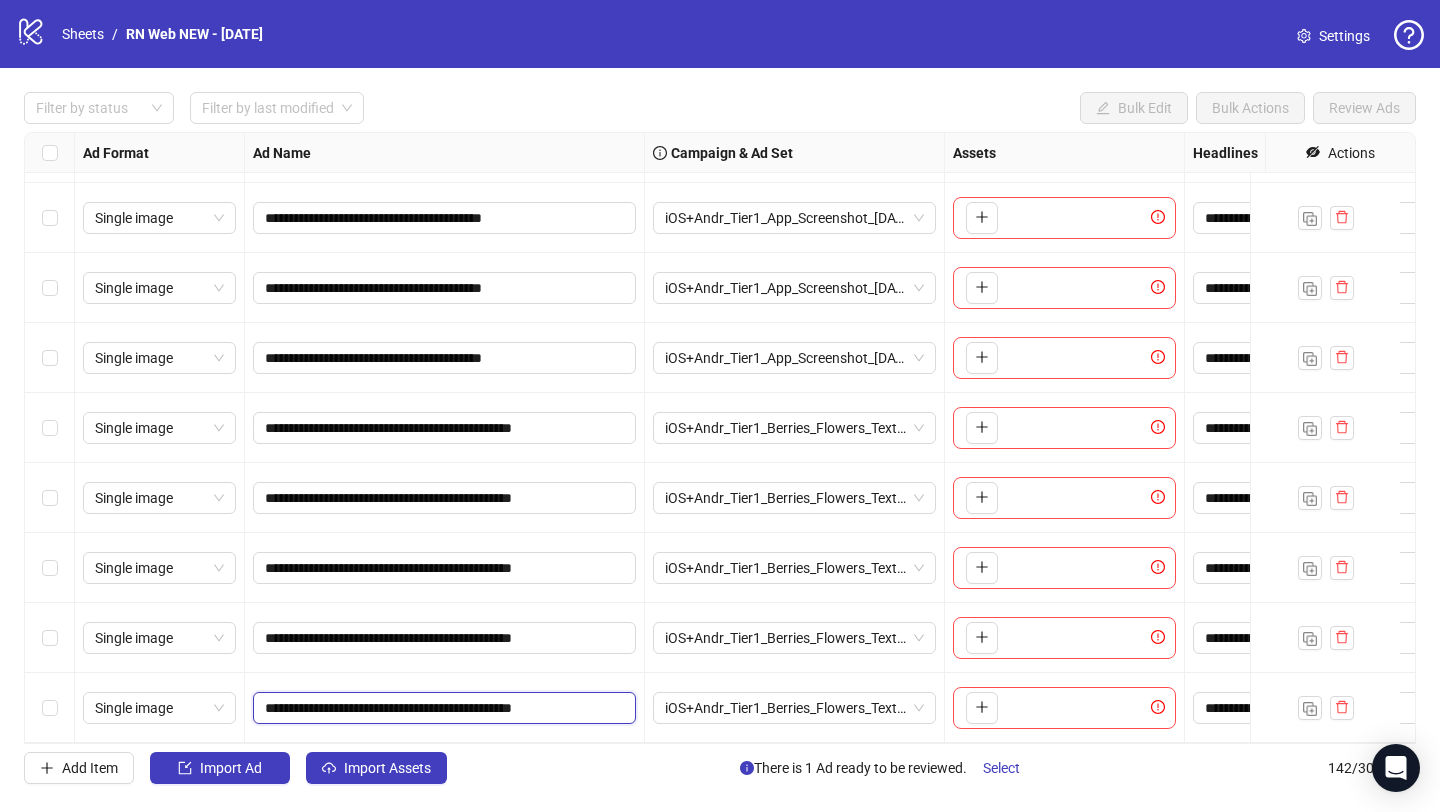paste 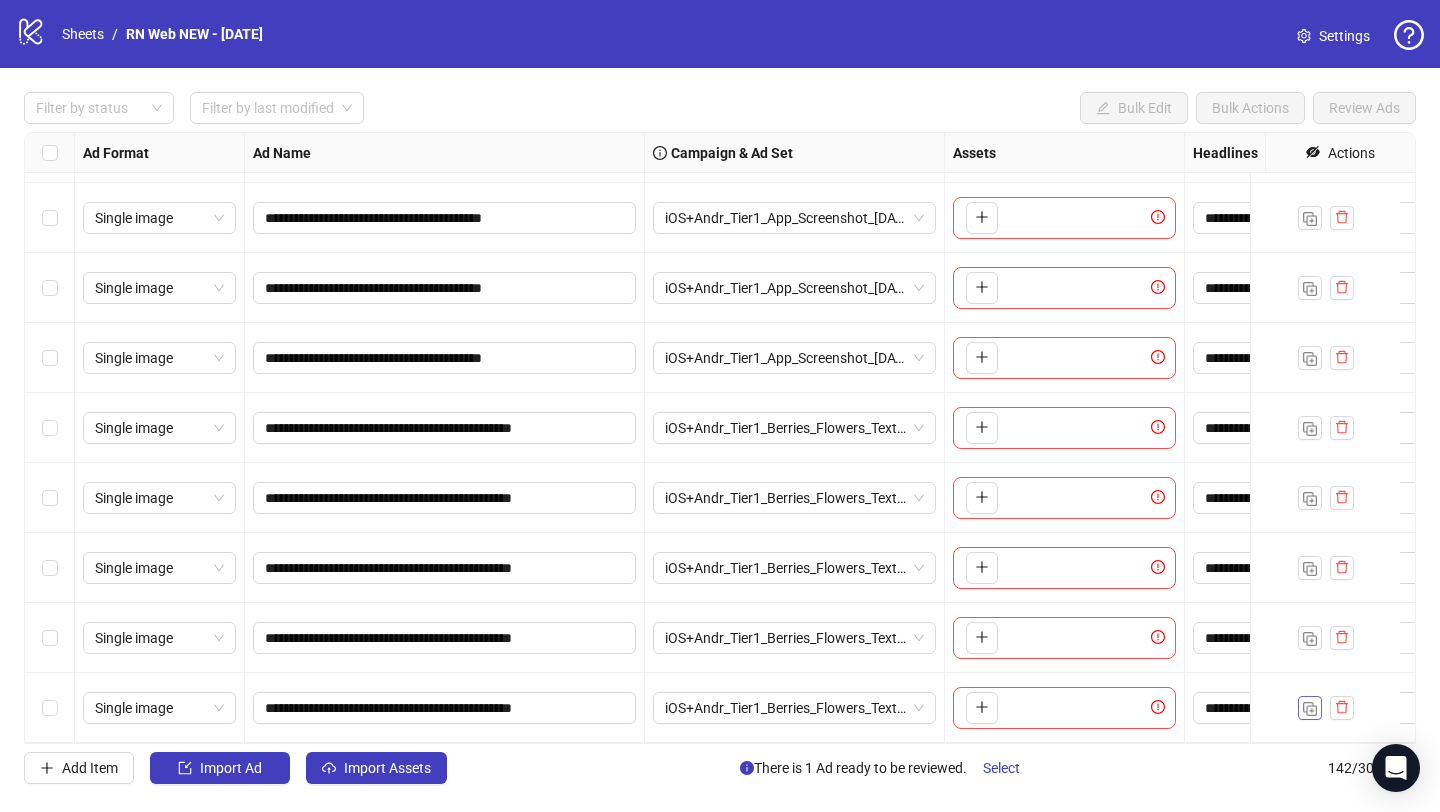 click at bounding box center (1310, 709) 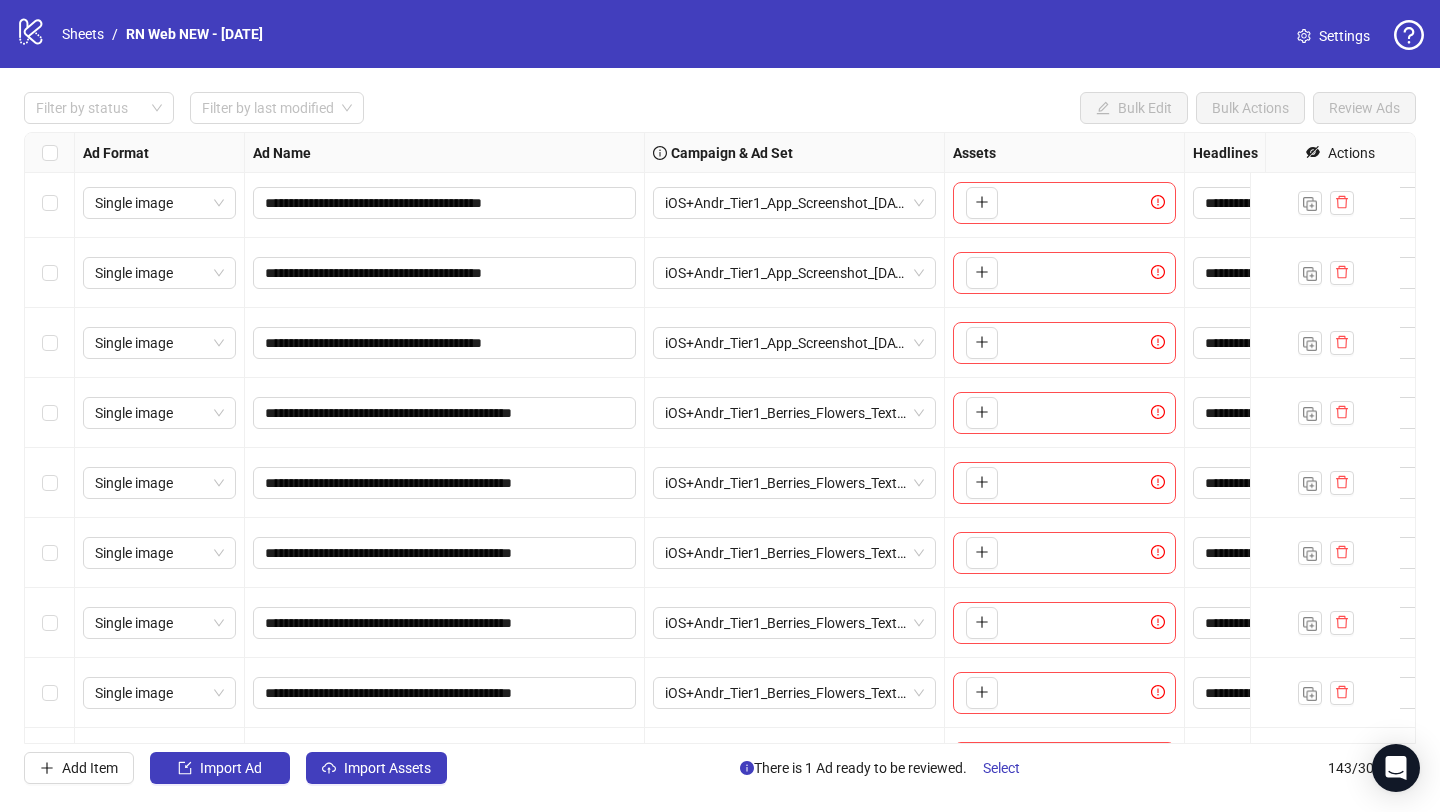 scroll, scrollTop: 9455, scrollLeft: 0, axis: vertical 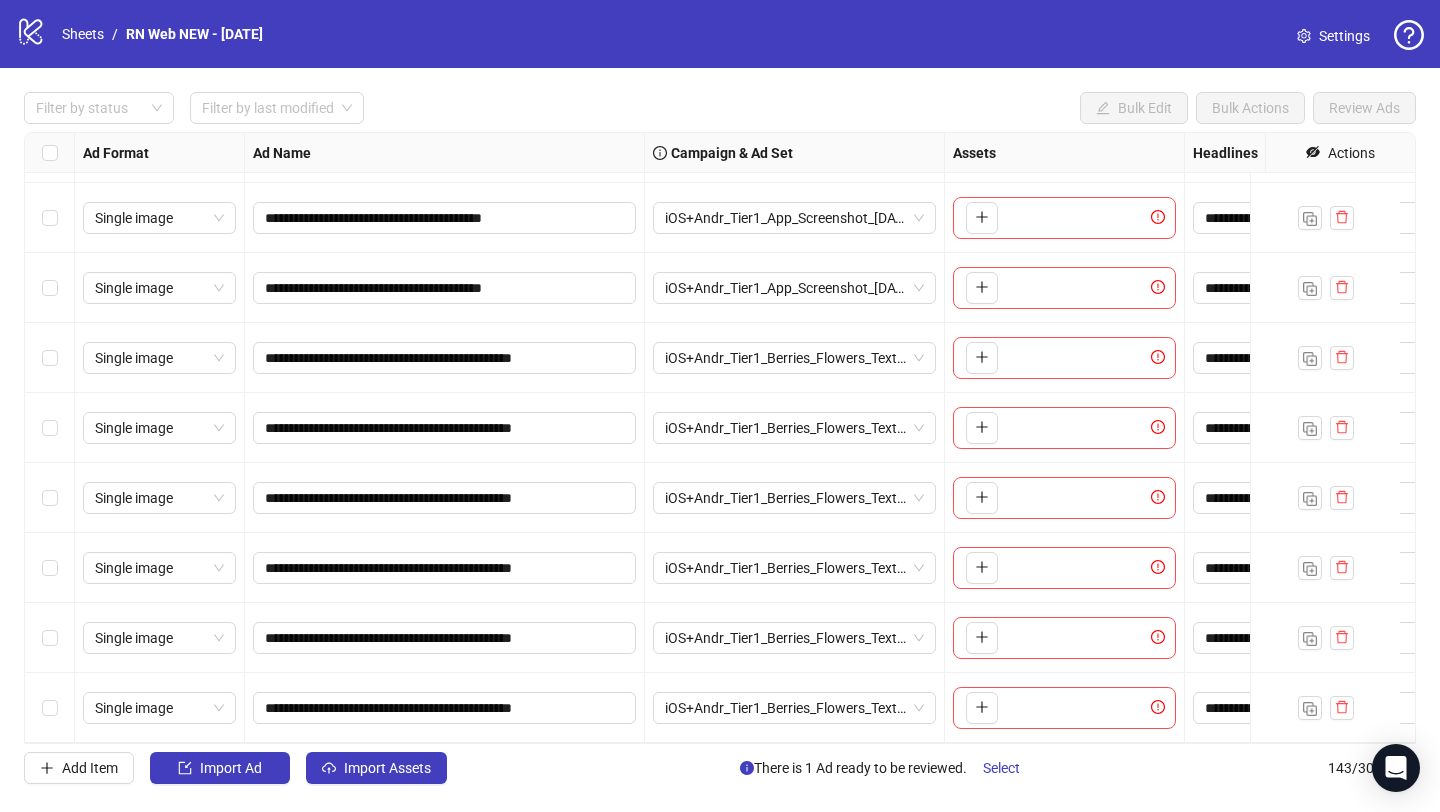 click on "iOS+Andr_Tier1_Berries_Flowers_Text_[DATE]" at bounding box center [794, 708] 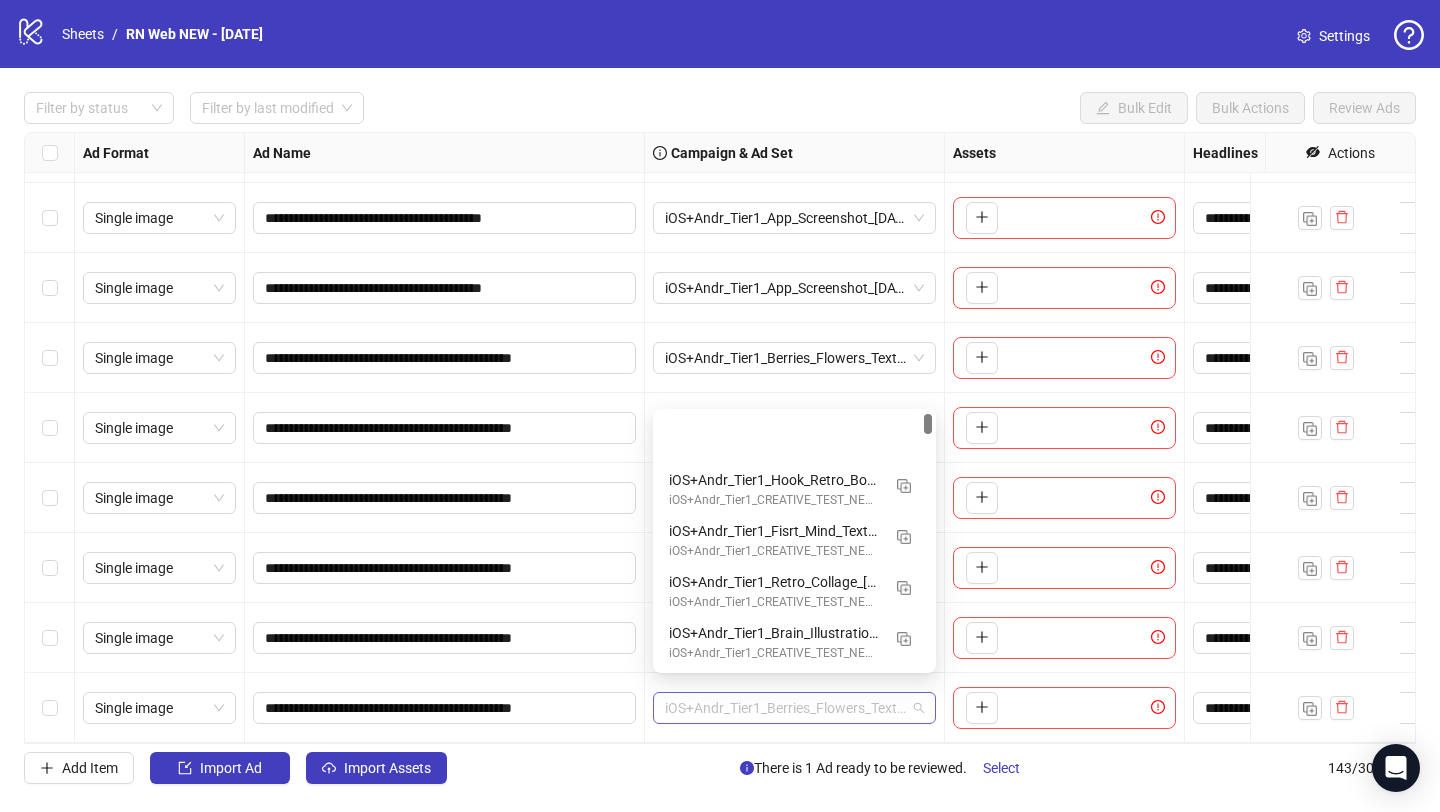 scroll, scrollTop: 101, scrollLeft: 0, axis: vertical 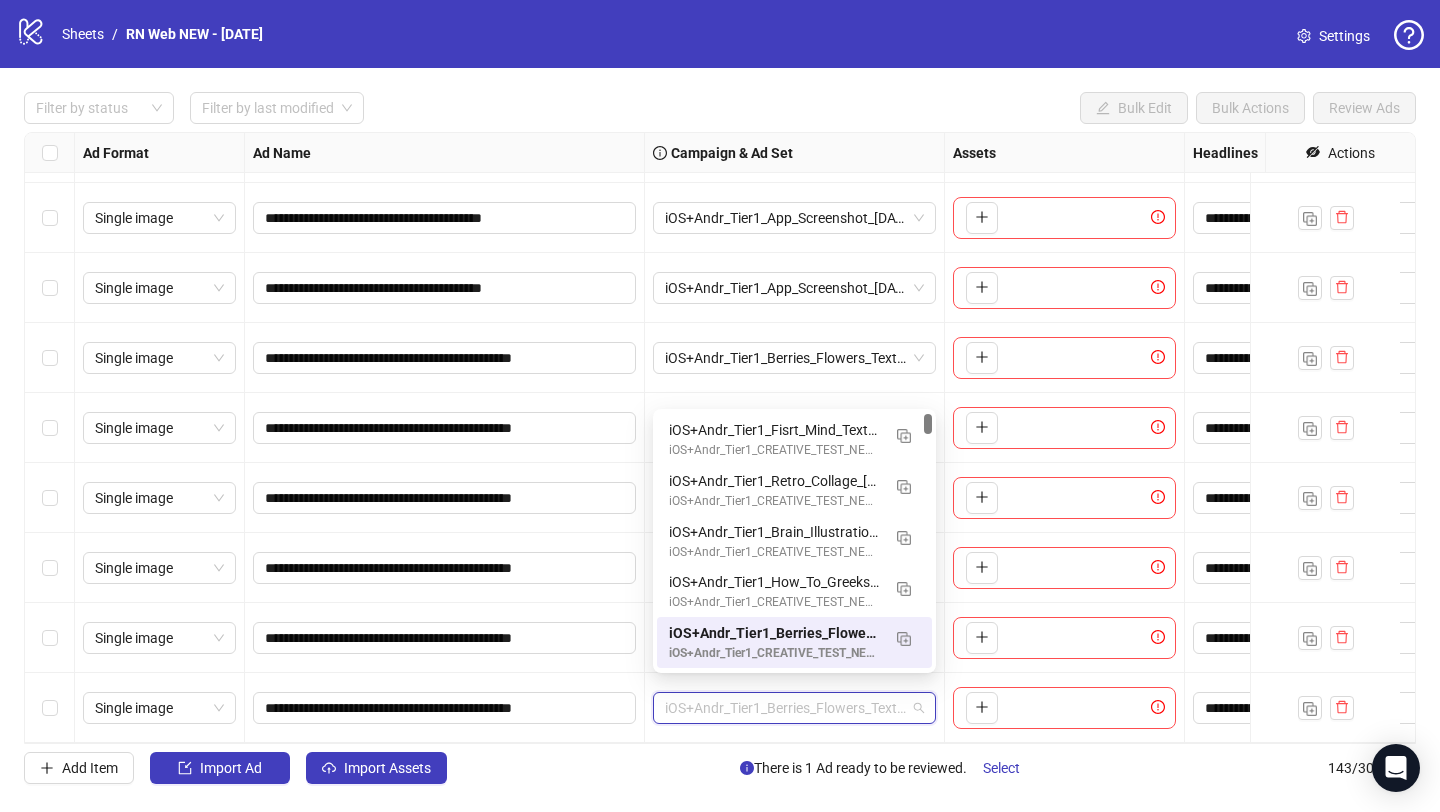 paste on "**********" 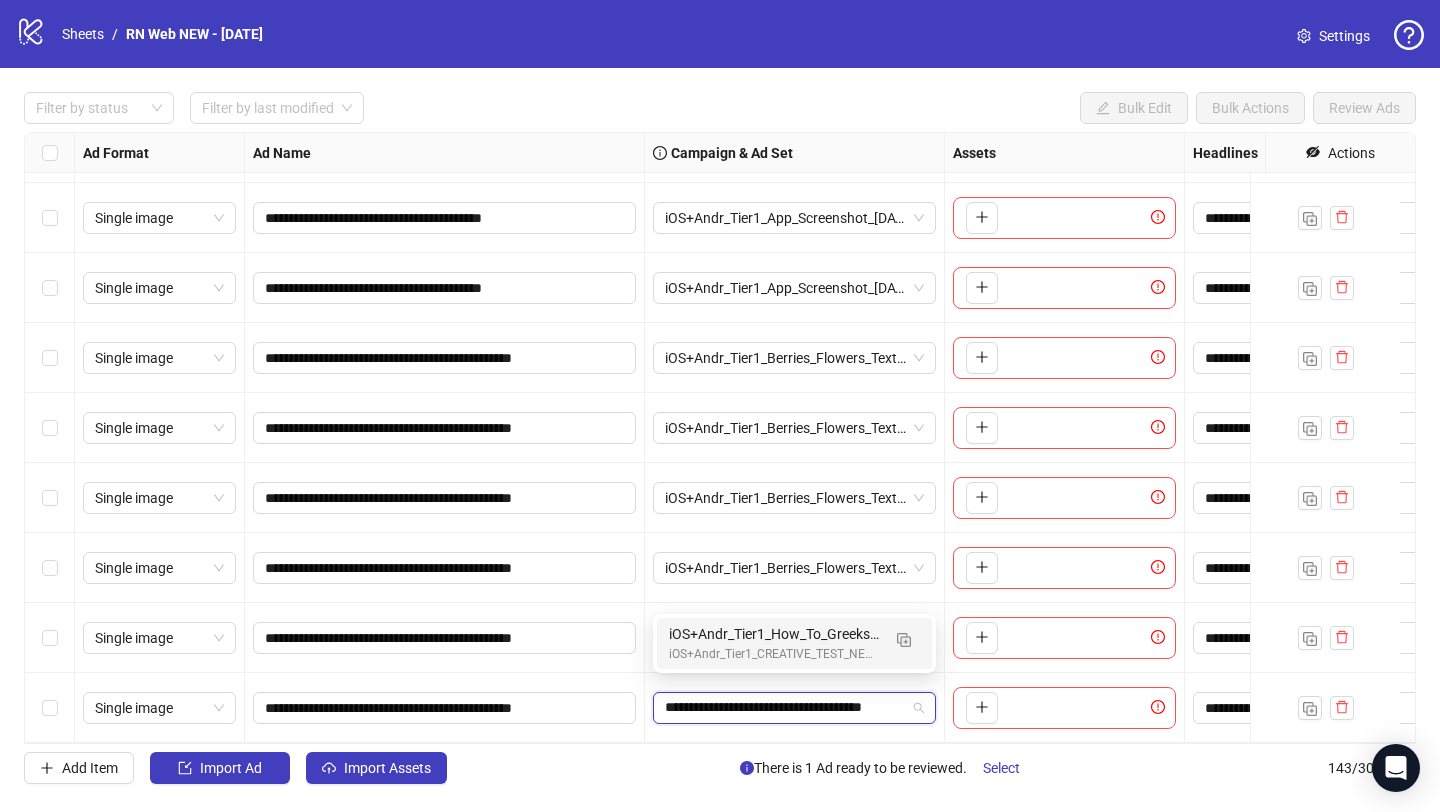 scroll, scrollTop: 0, scrollLeft: 38, axis: horizontal 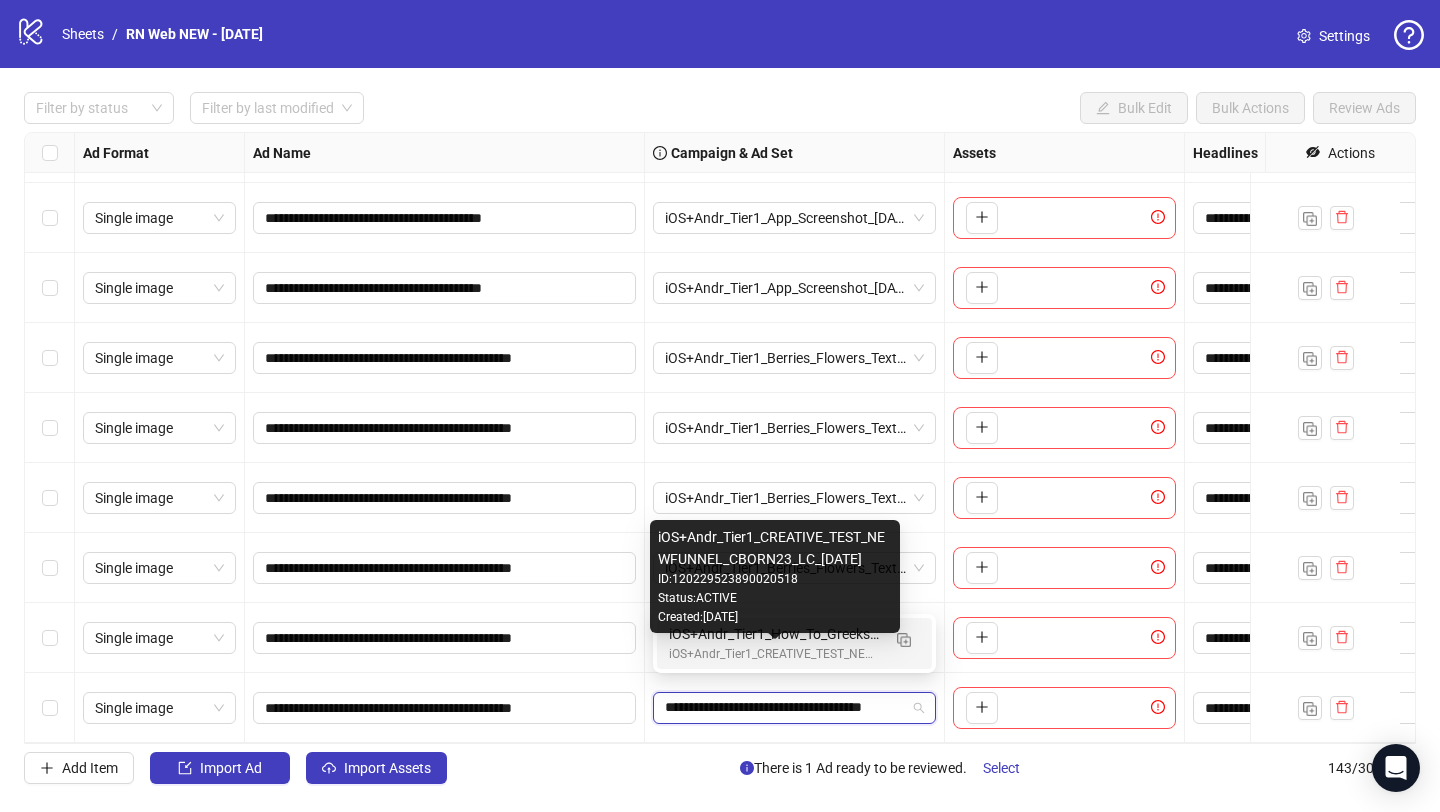 click on "iOS+Andr_Tier1_CREATIVE_TEST_NEWFUNNEL_CBORN23_LC_[DATE]" at bounding box center (774, 654) 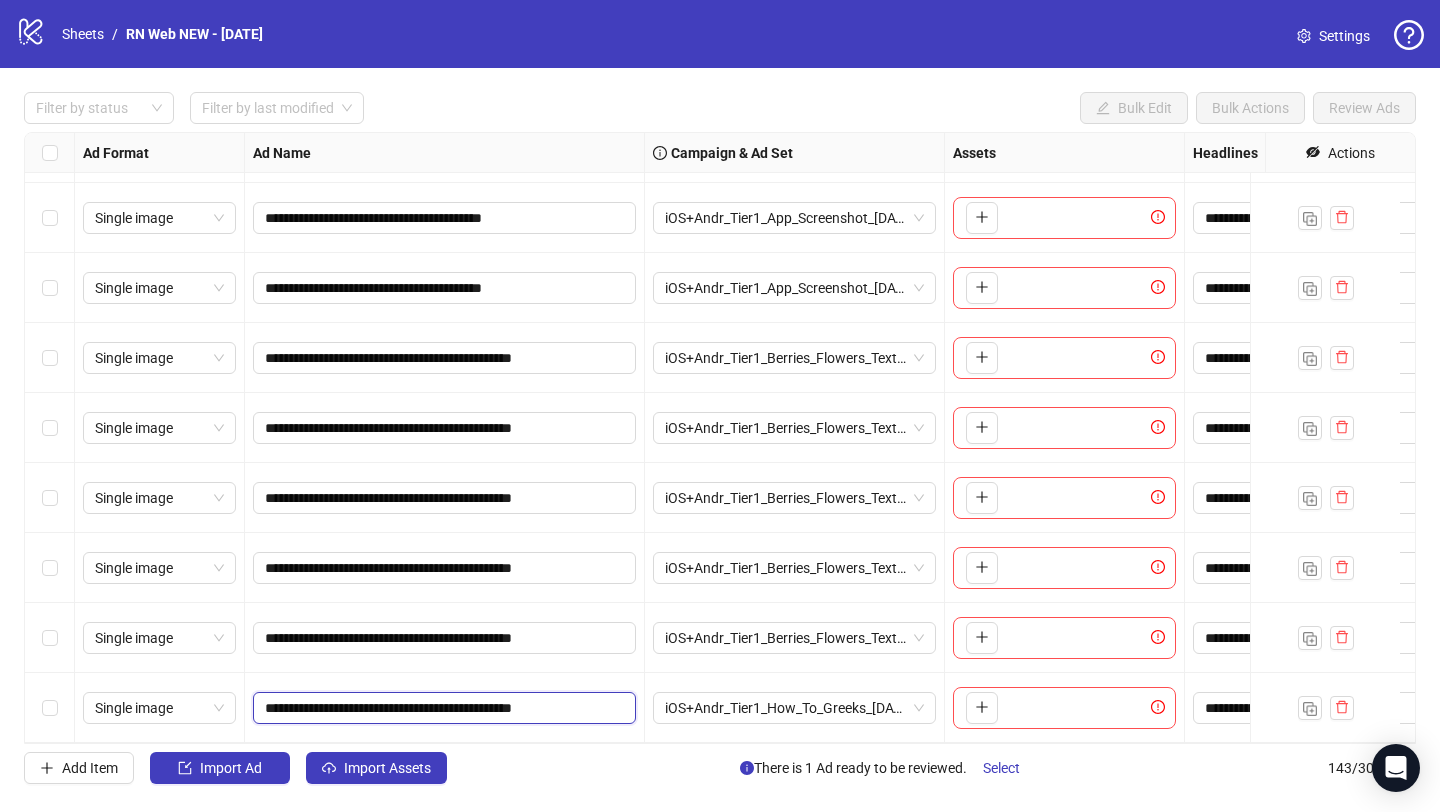 click on "**********" at bounding box center [442, 708] 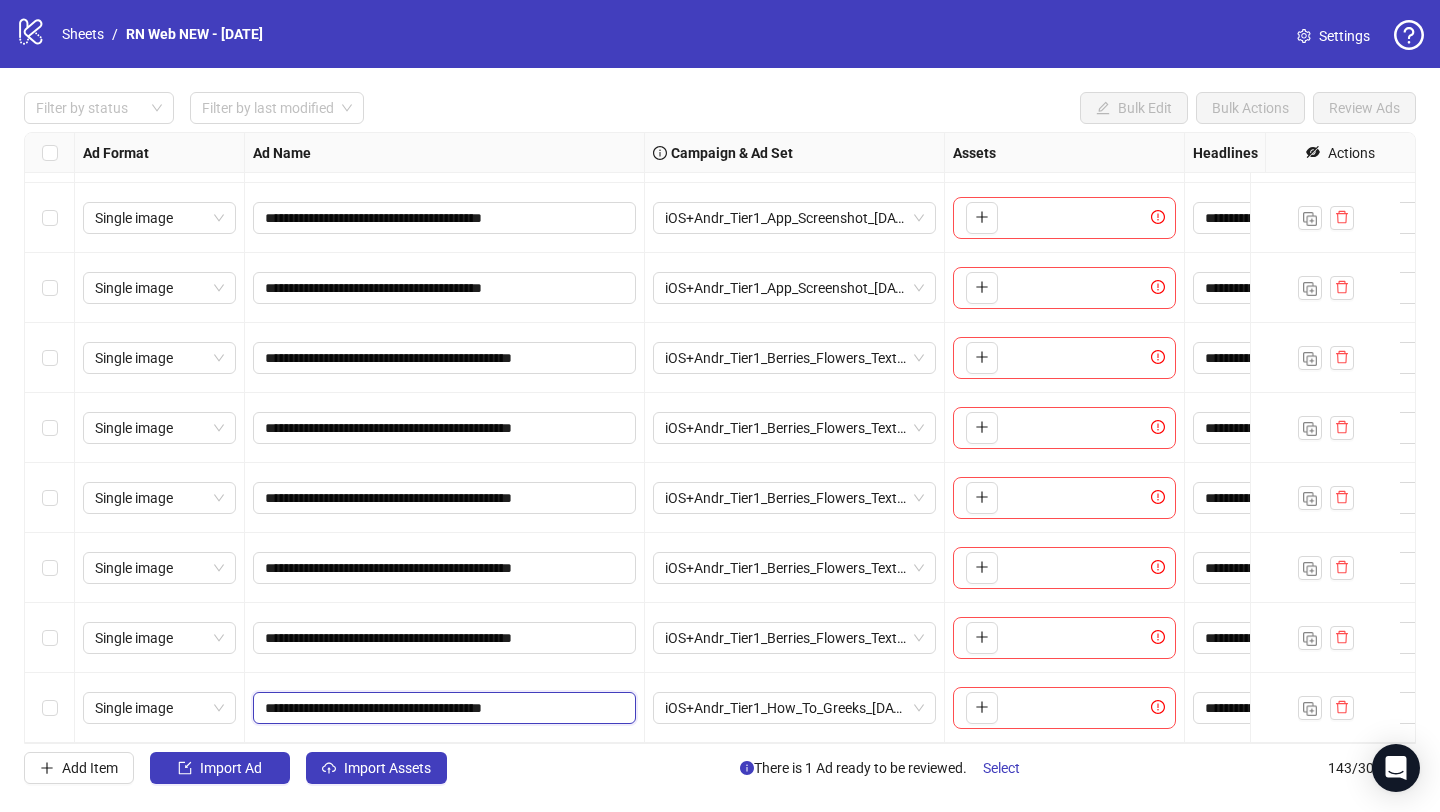 type on "**********" 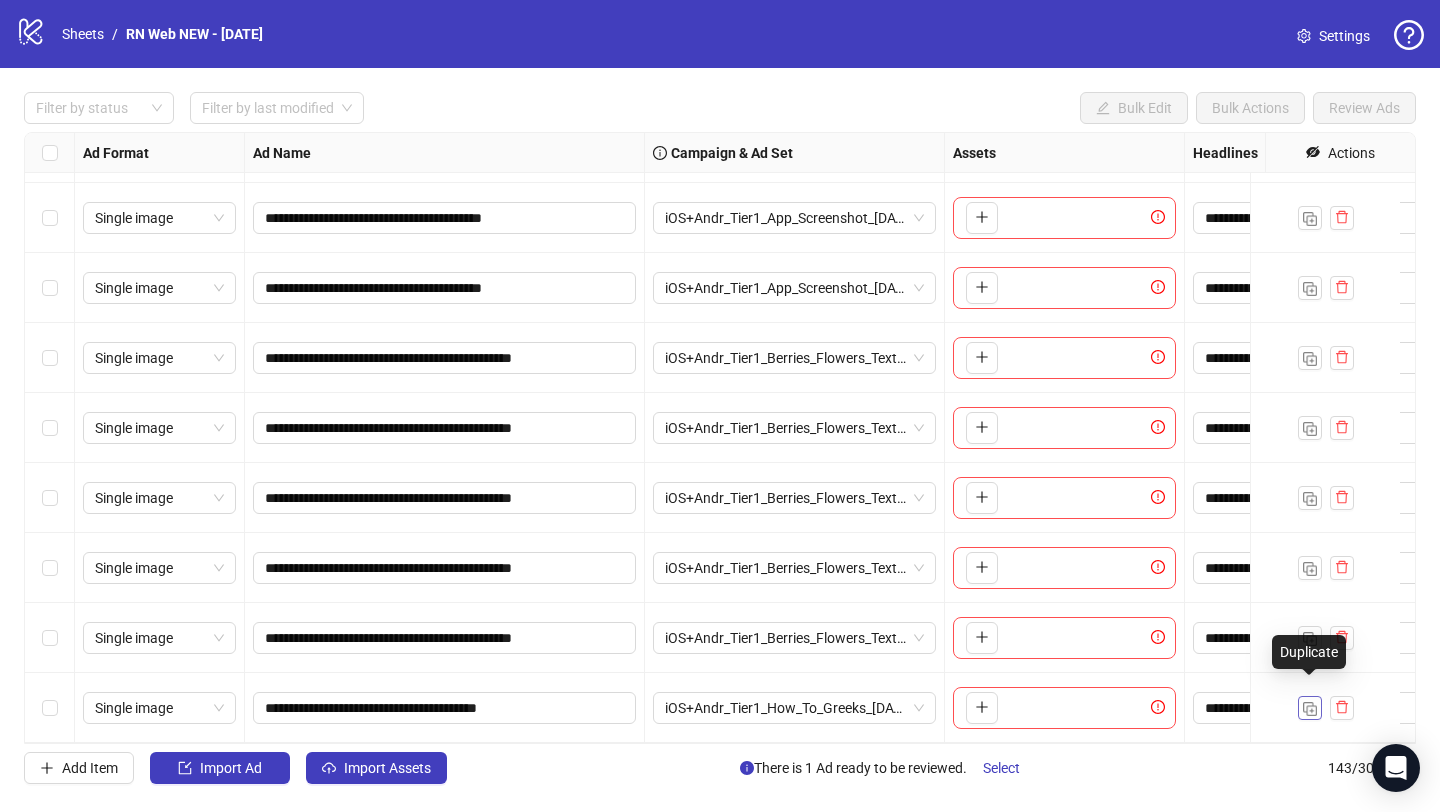click at bounding box center (1310, 708) 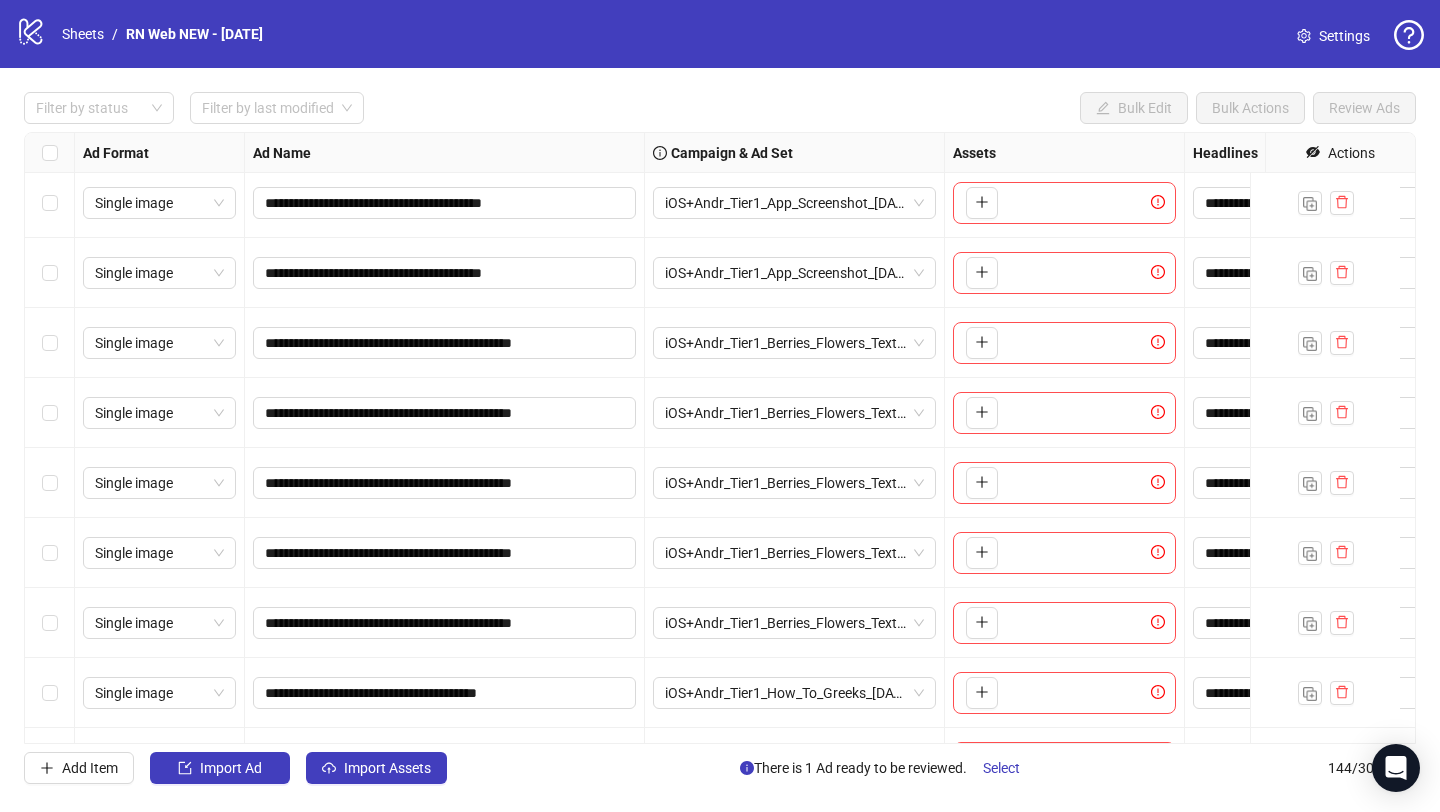 scroll, scrollTop: 9525, scrollLeft: 0, axis: vertical 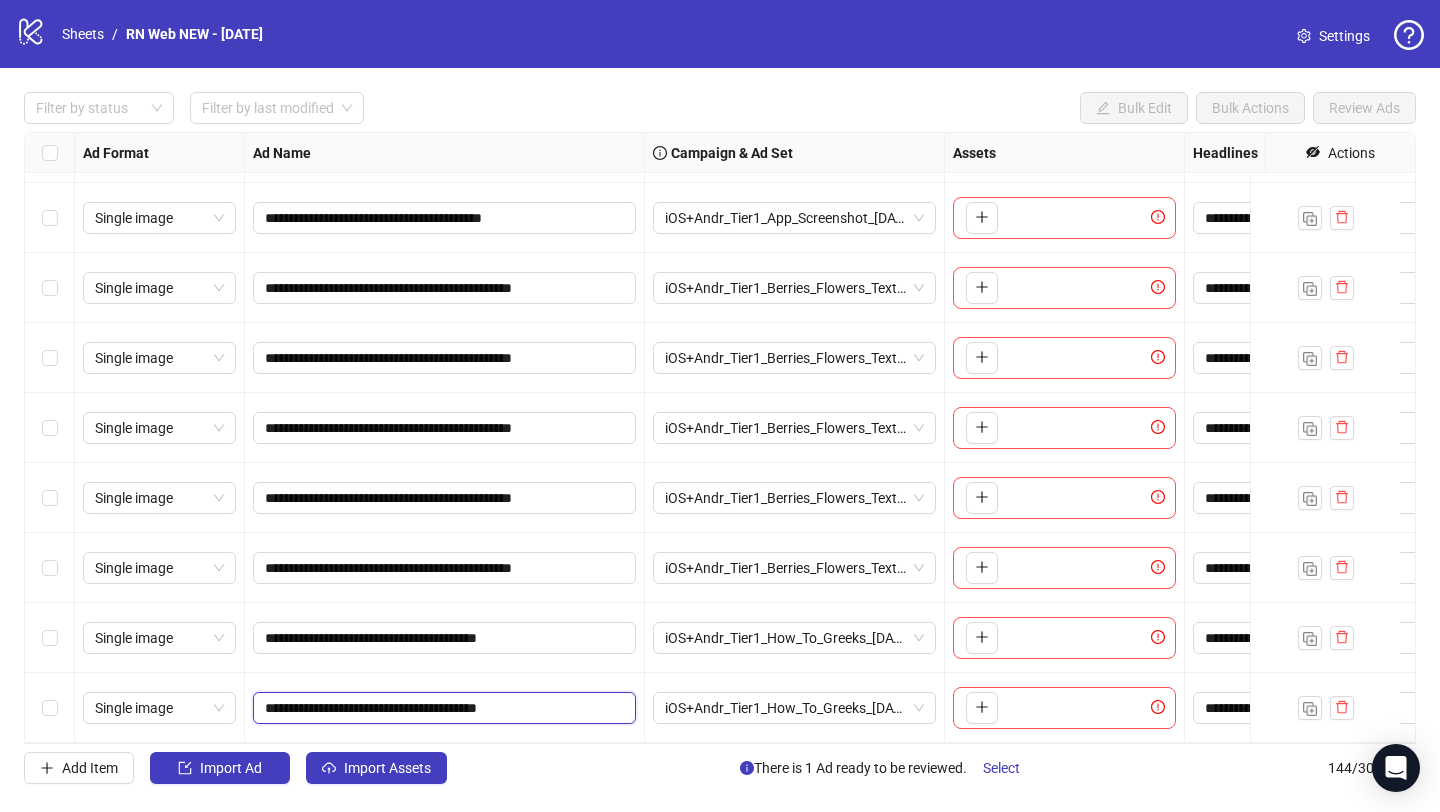 click on "**********" at bounding box center (442, 708) 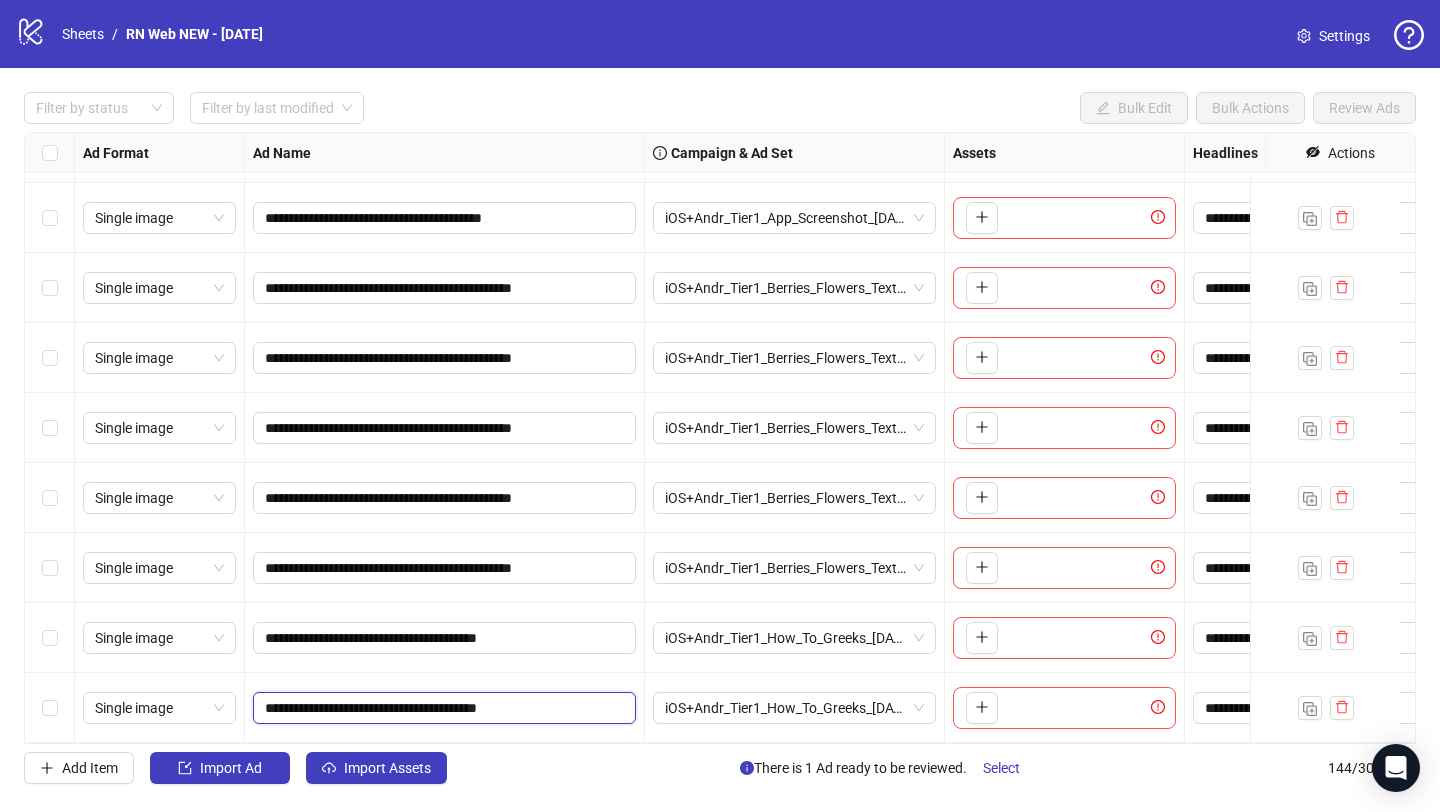 paste 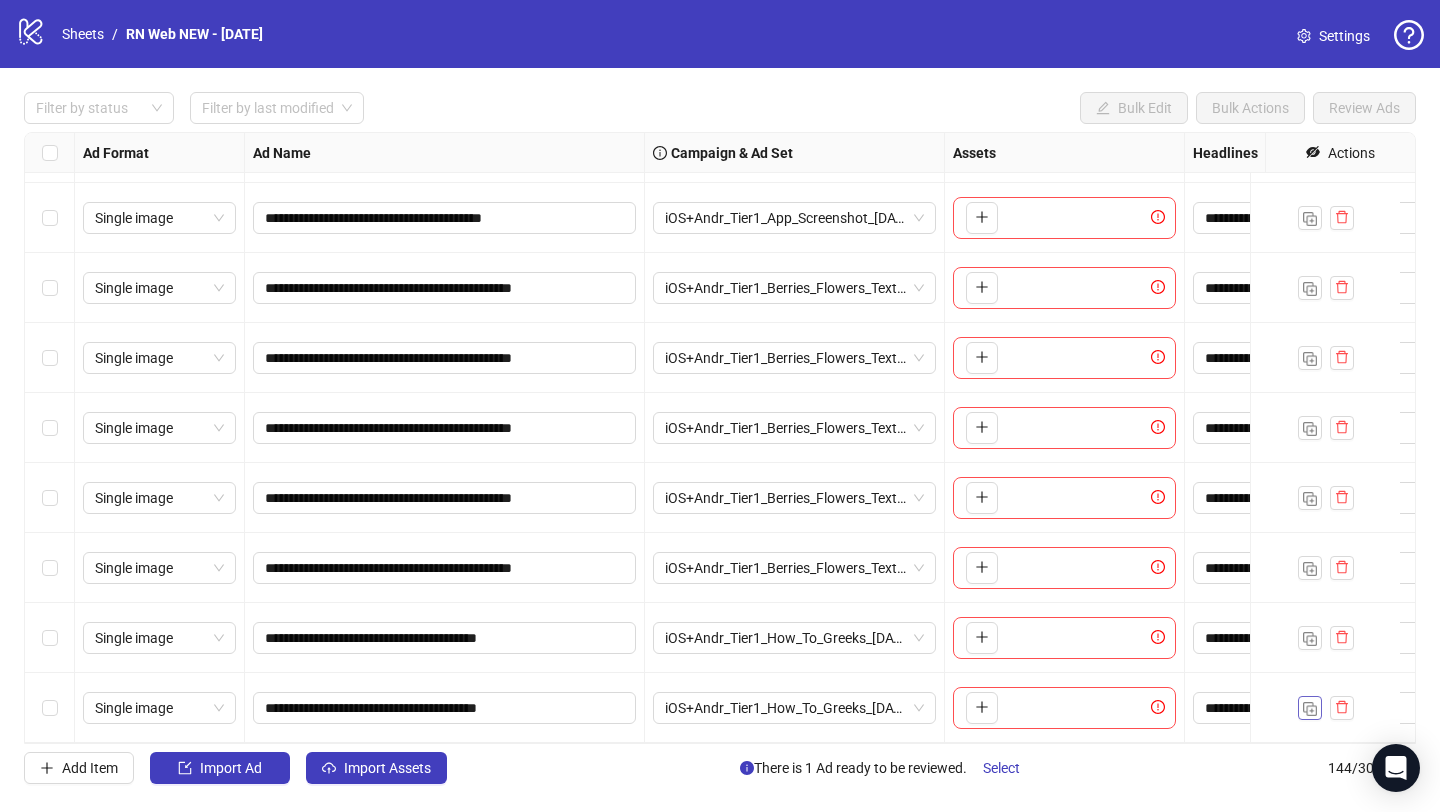 click at bounding box center (1310, 708) 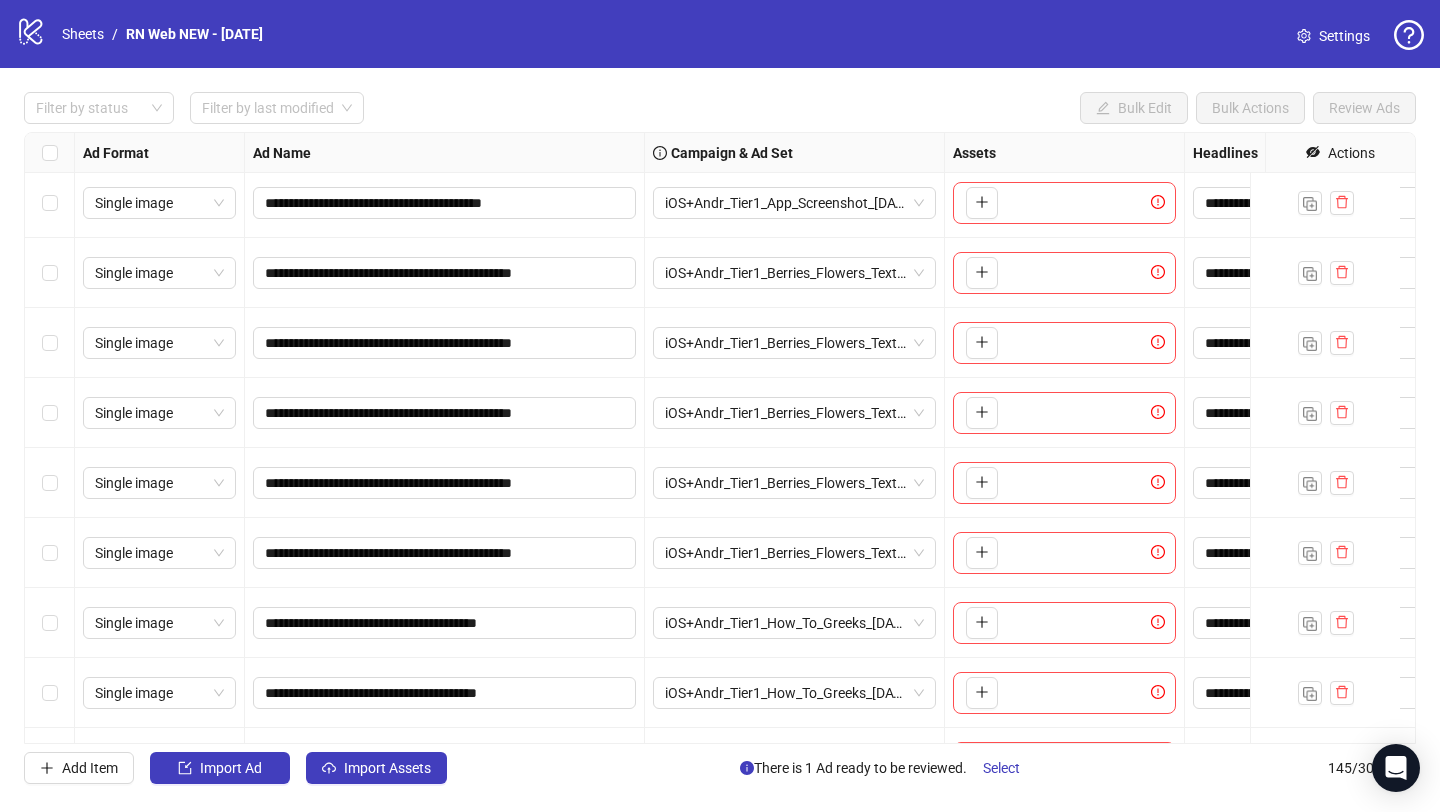 scroll, scrollTop: 9595, scrollLeft: 0, axis: vertical 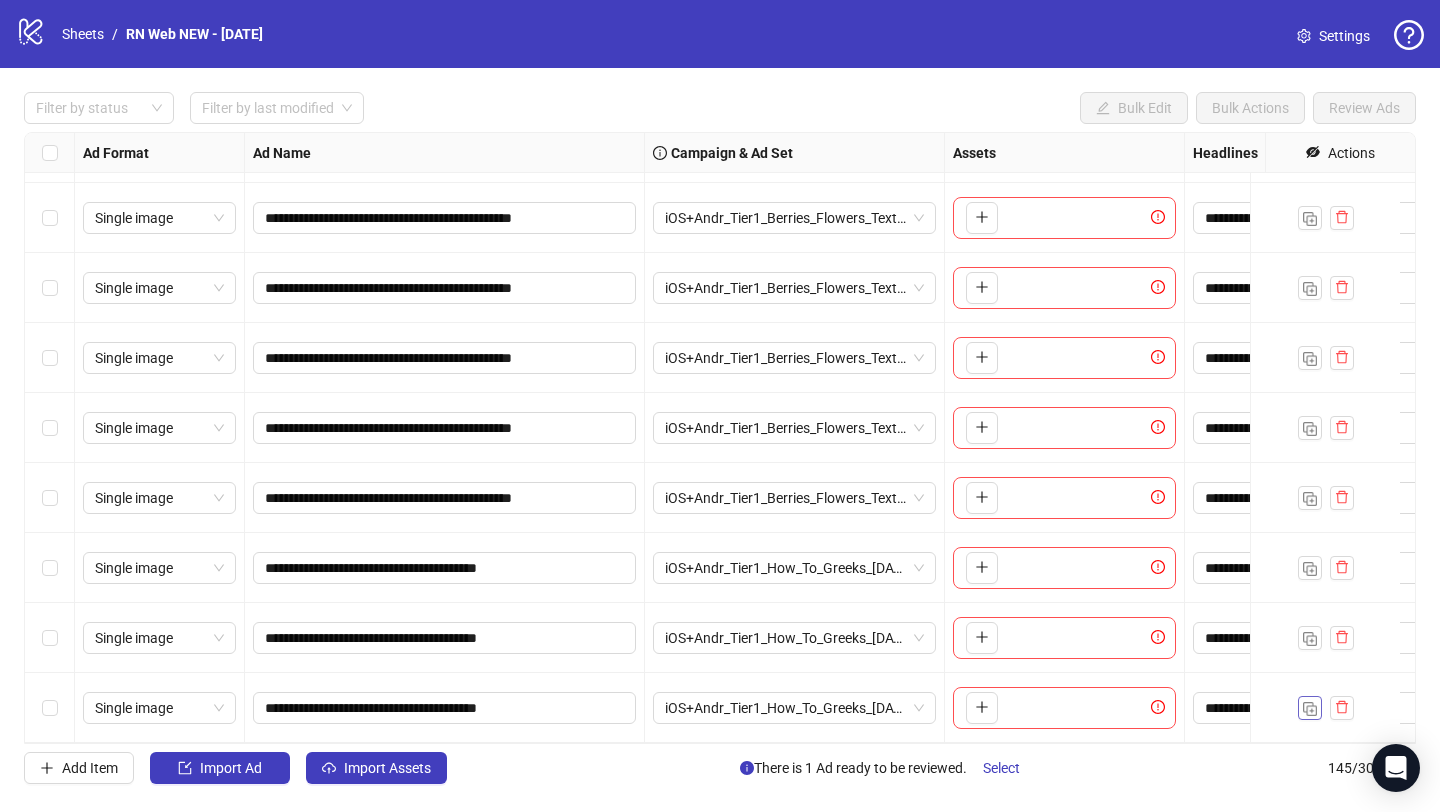 click at bounding box center (1310, 708) 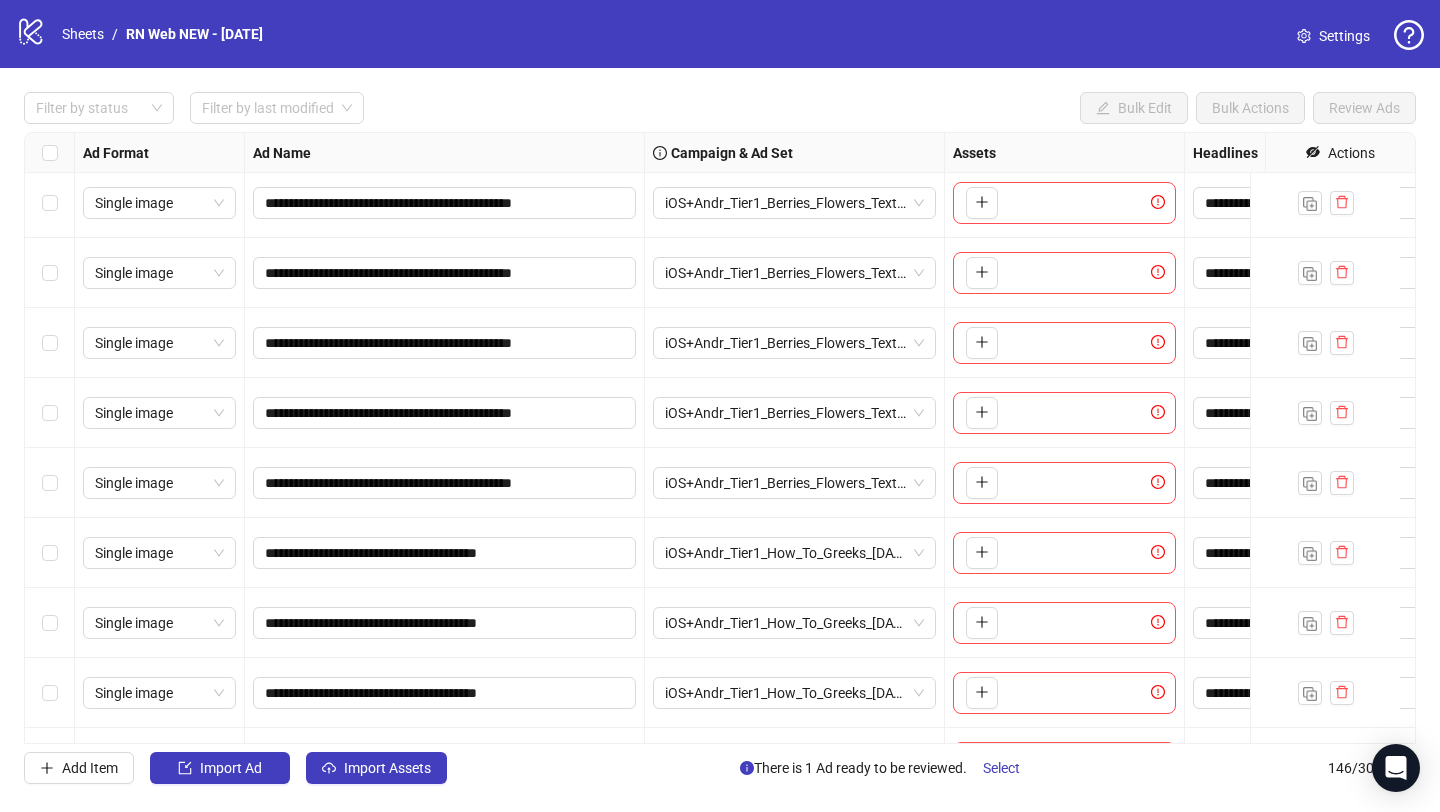 scroll, scrollTop: 9665, scrollLeft: 0, axis: vertical 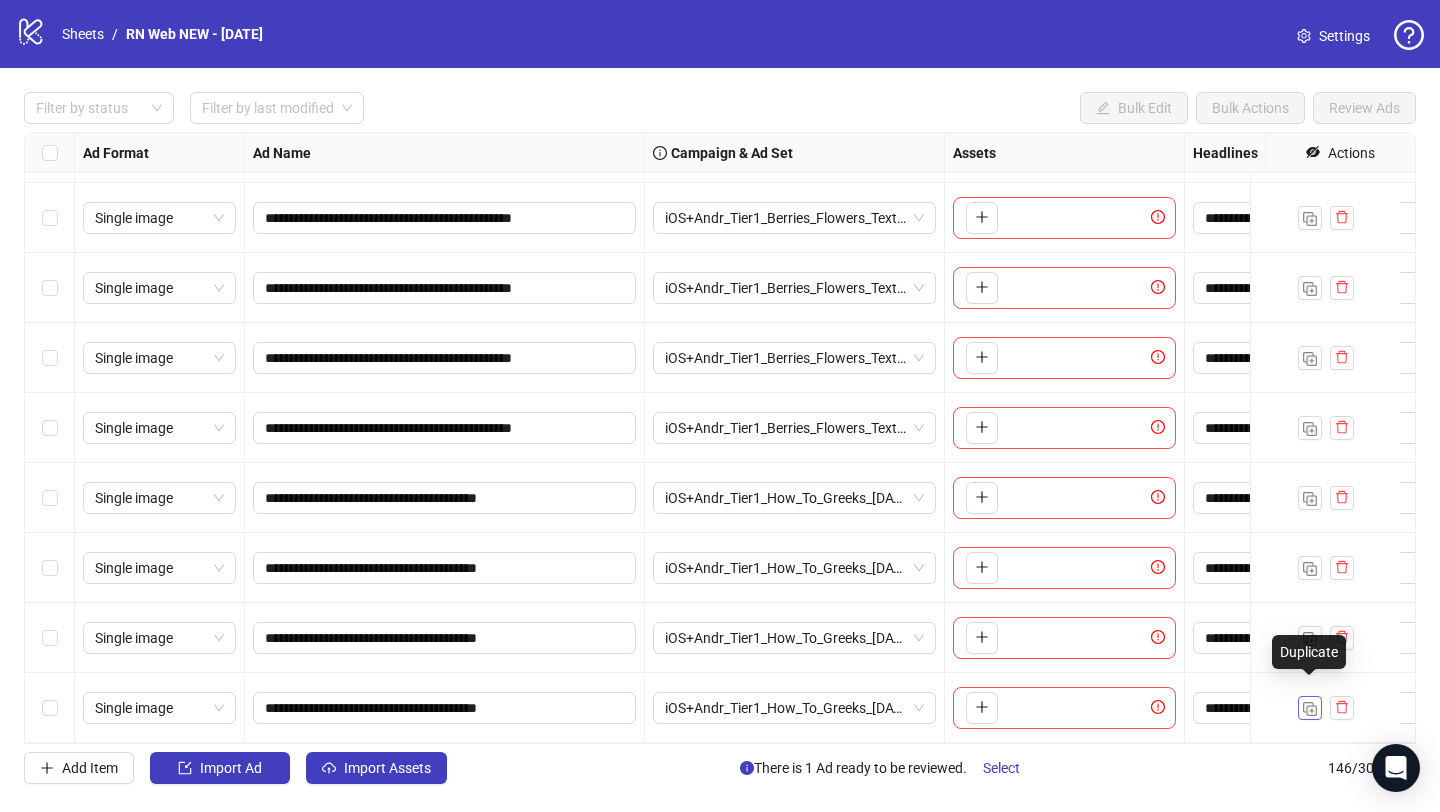click at bounding box center [1310, 709] 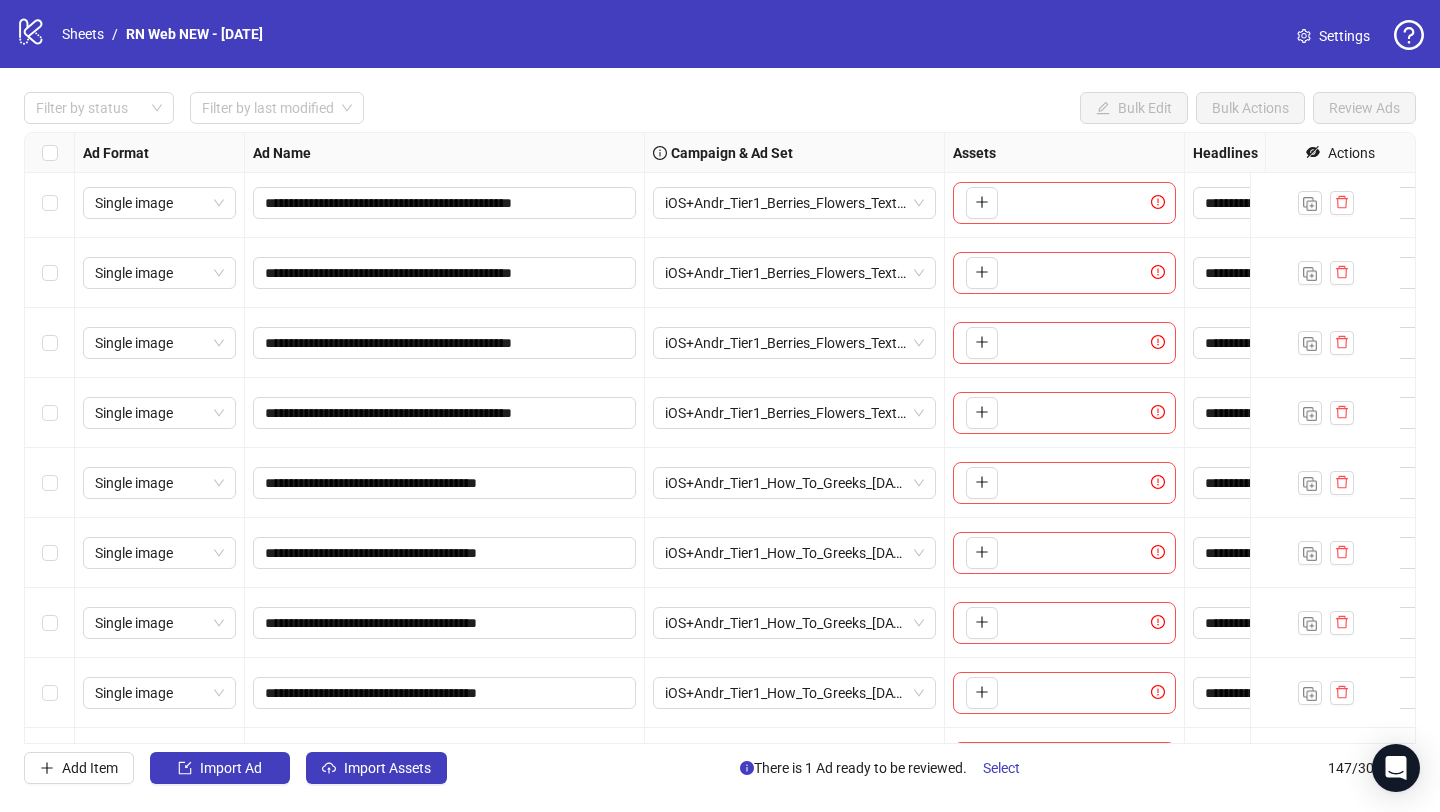 scroll, scrollTop: 9735, scrollLeft: 0, axis: vertical 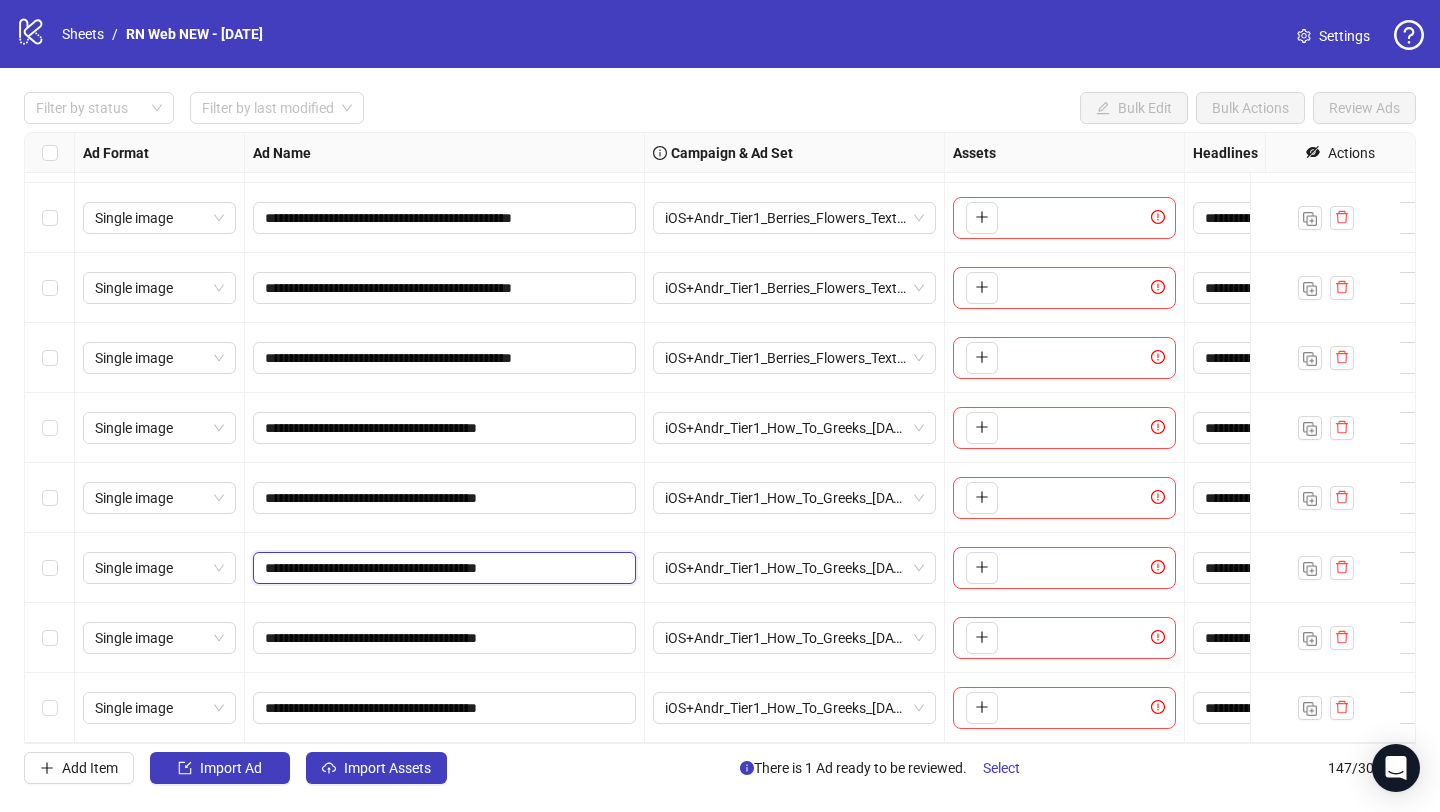 click on "**********" at bounding box center [442, 568] 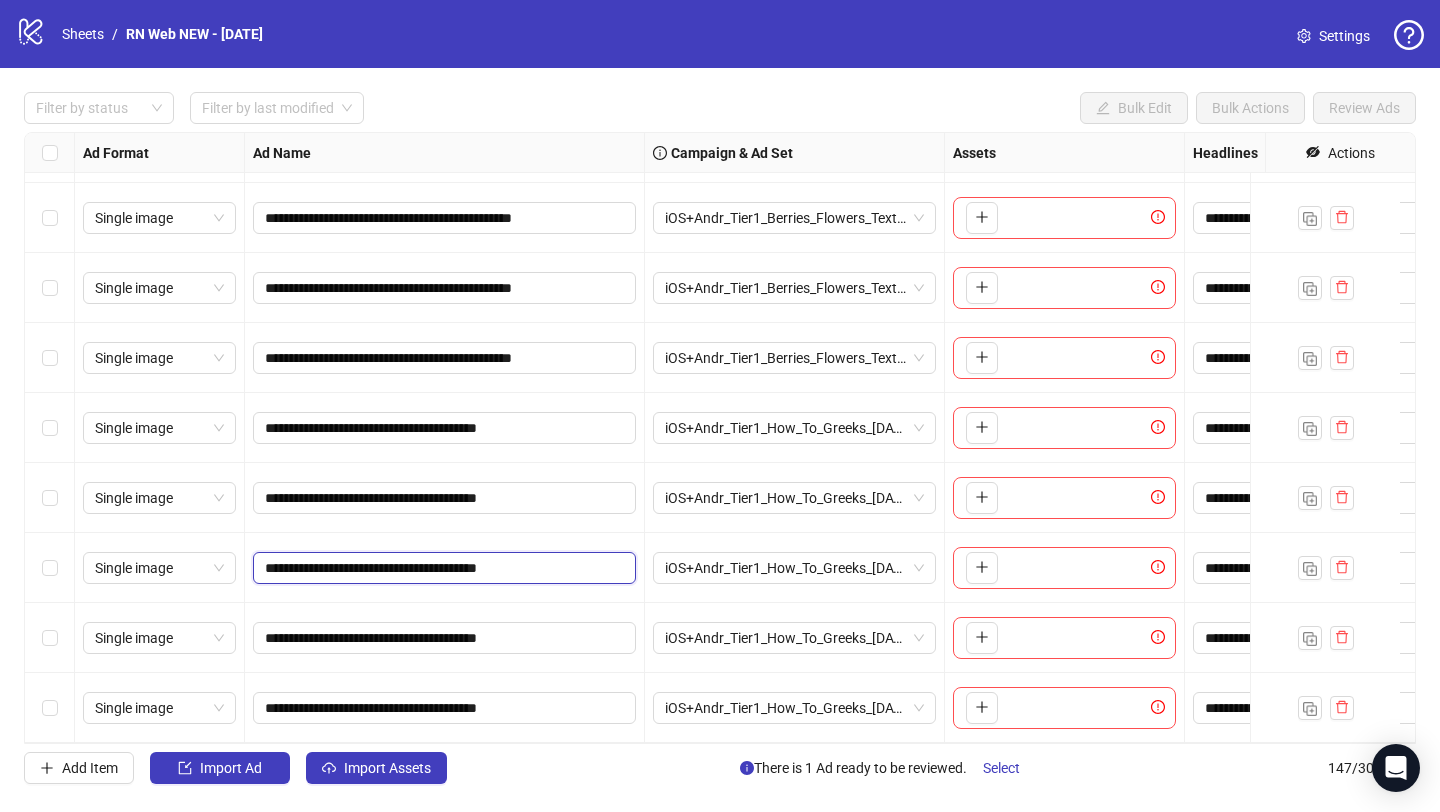 paste 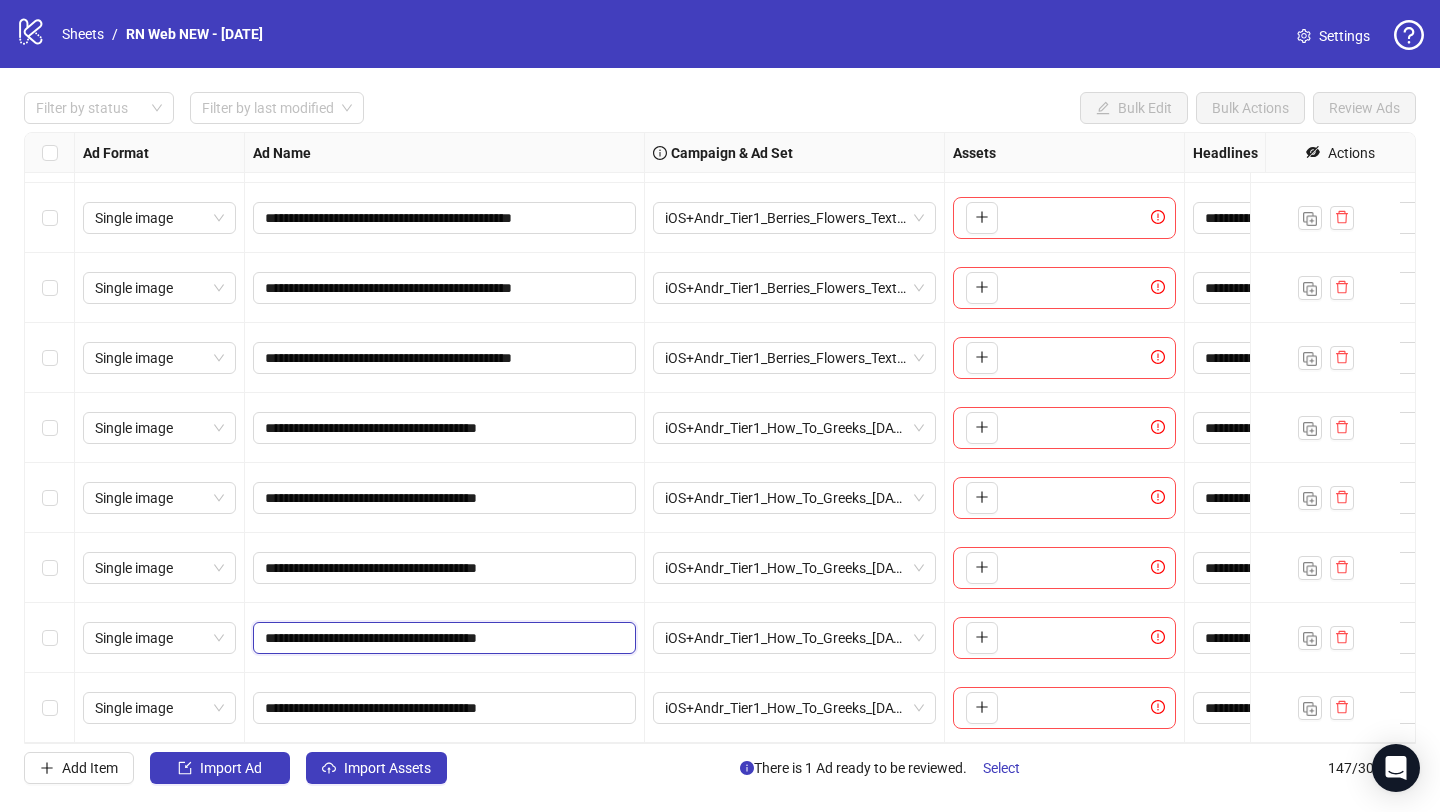 click on "**********" at bounding box center [442, 638] 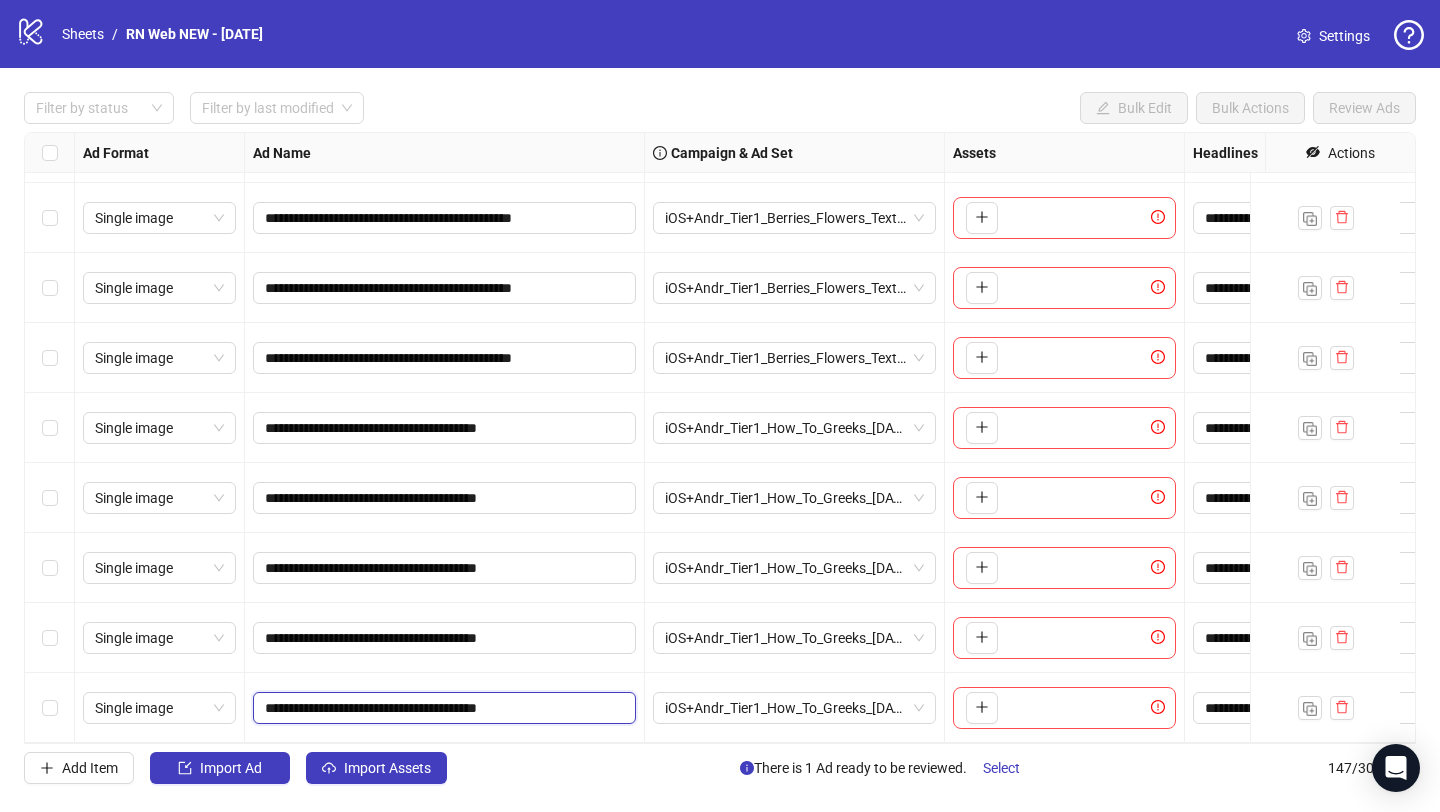 click on "**********" at bounding box center (442, 708) 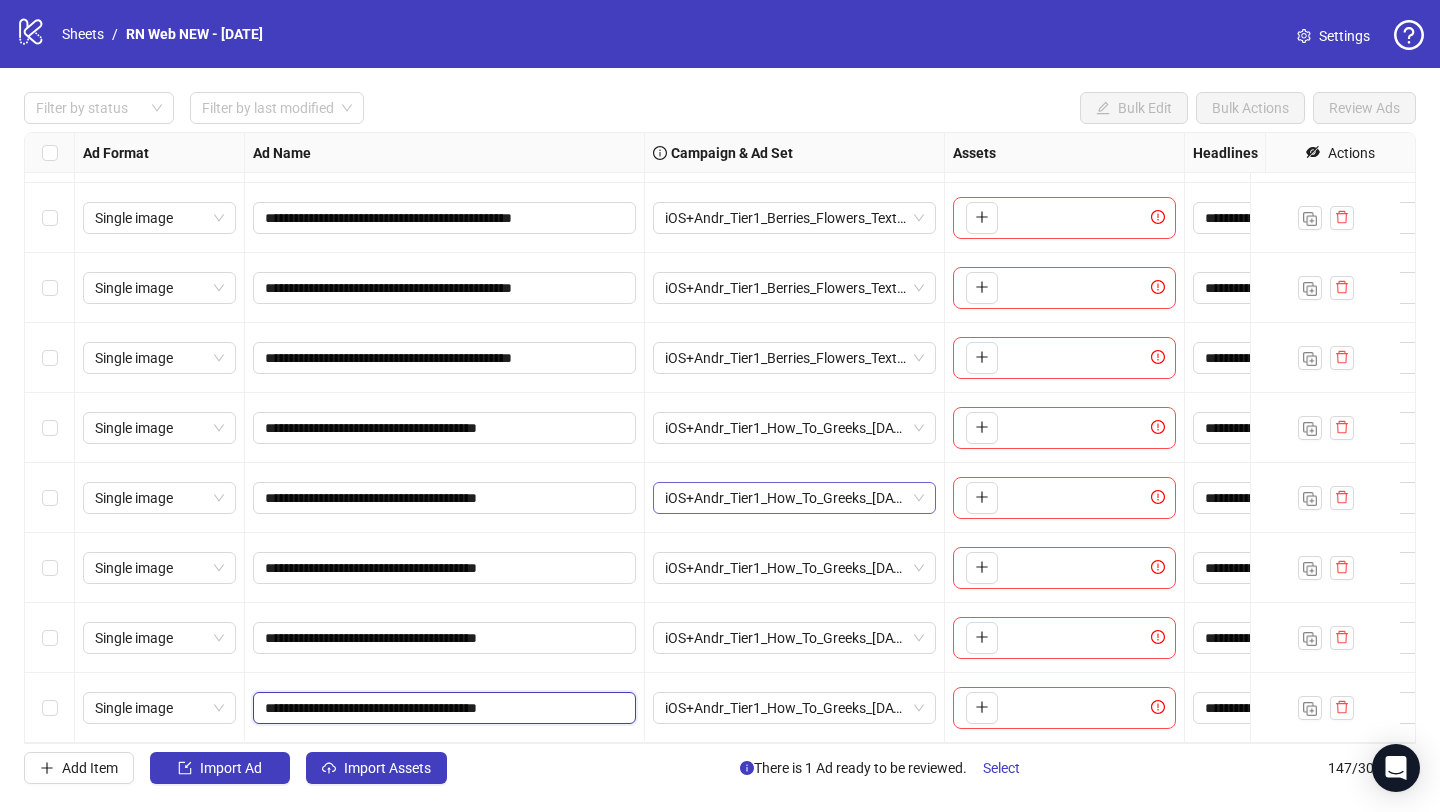paste 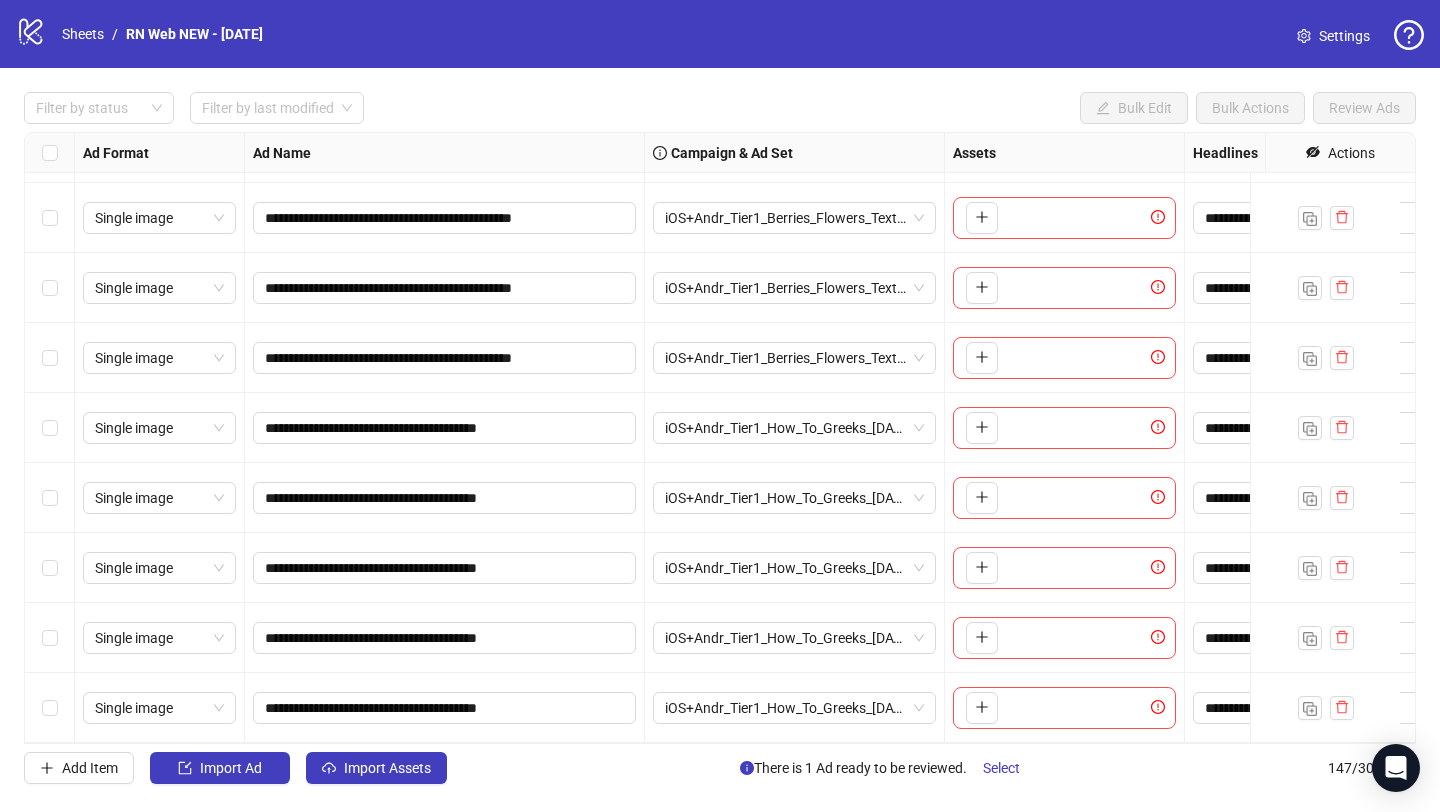 click on "**********" at bounding box center (445, 638) 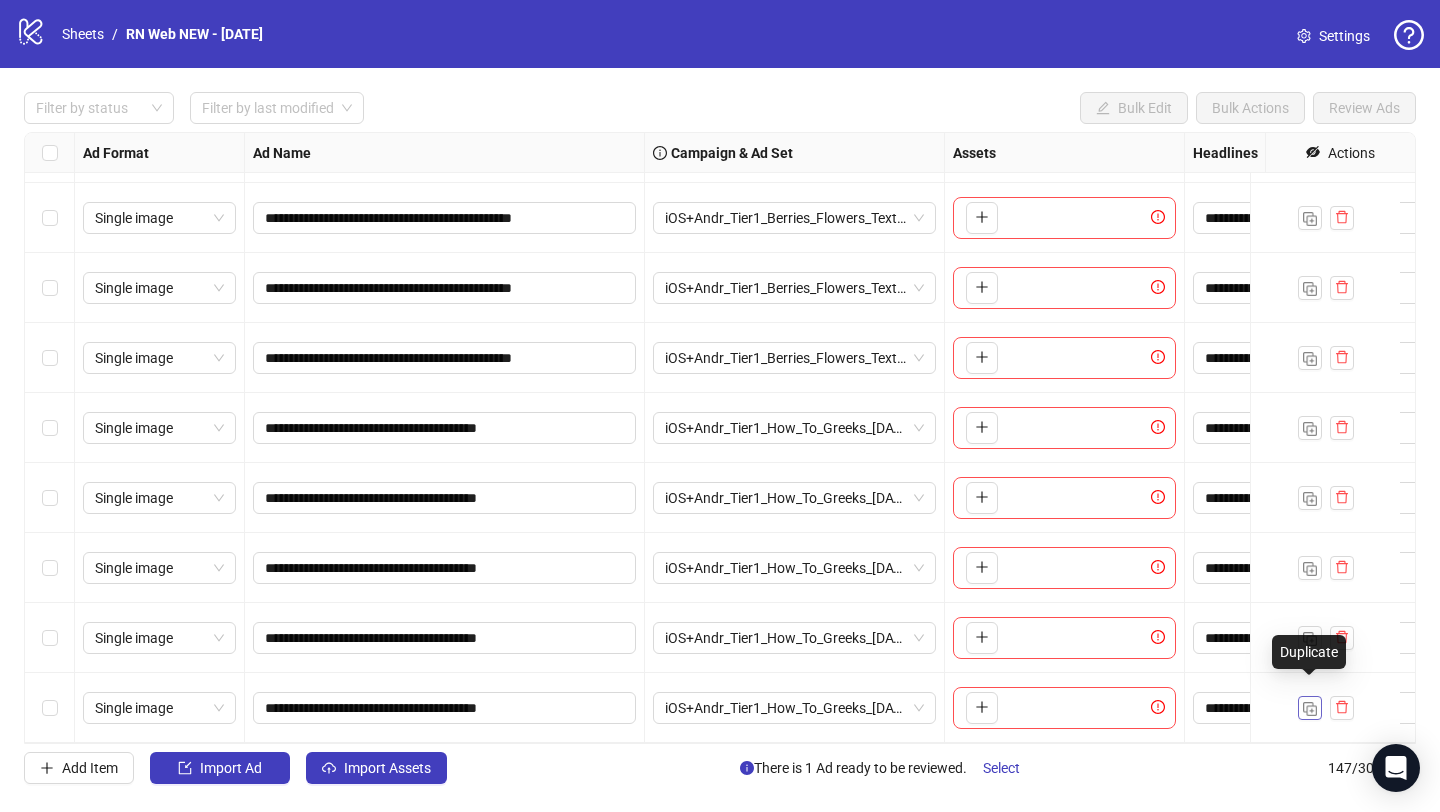 click at bounding box center (1310, 708) 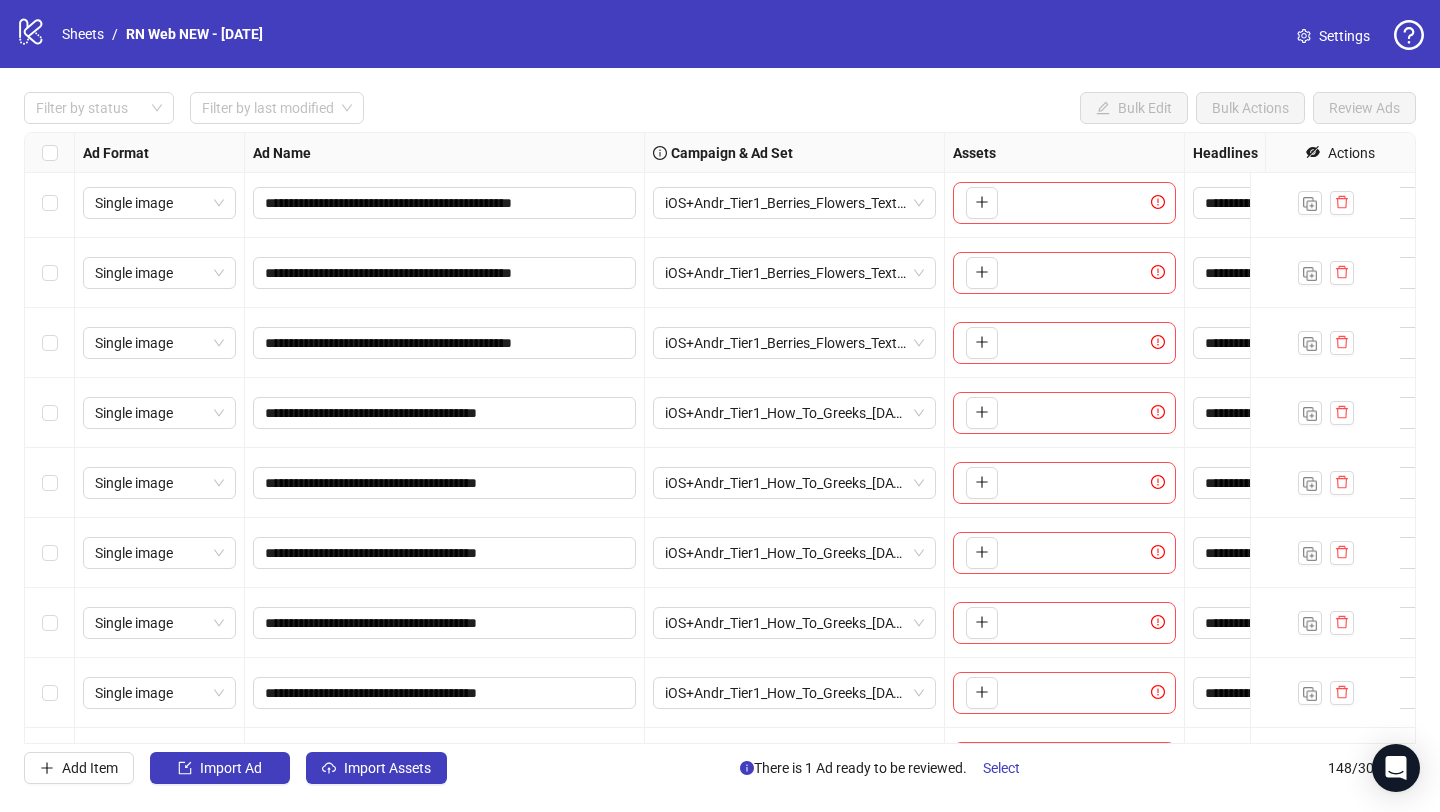 scroll, scrollTop: 9805, scrollLeft: 0, axis: vertical 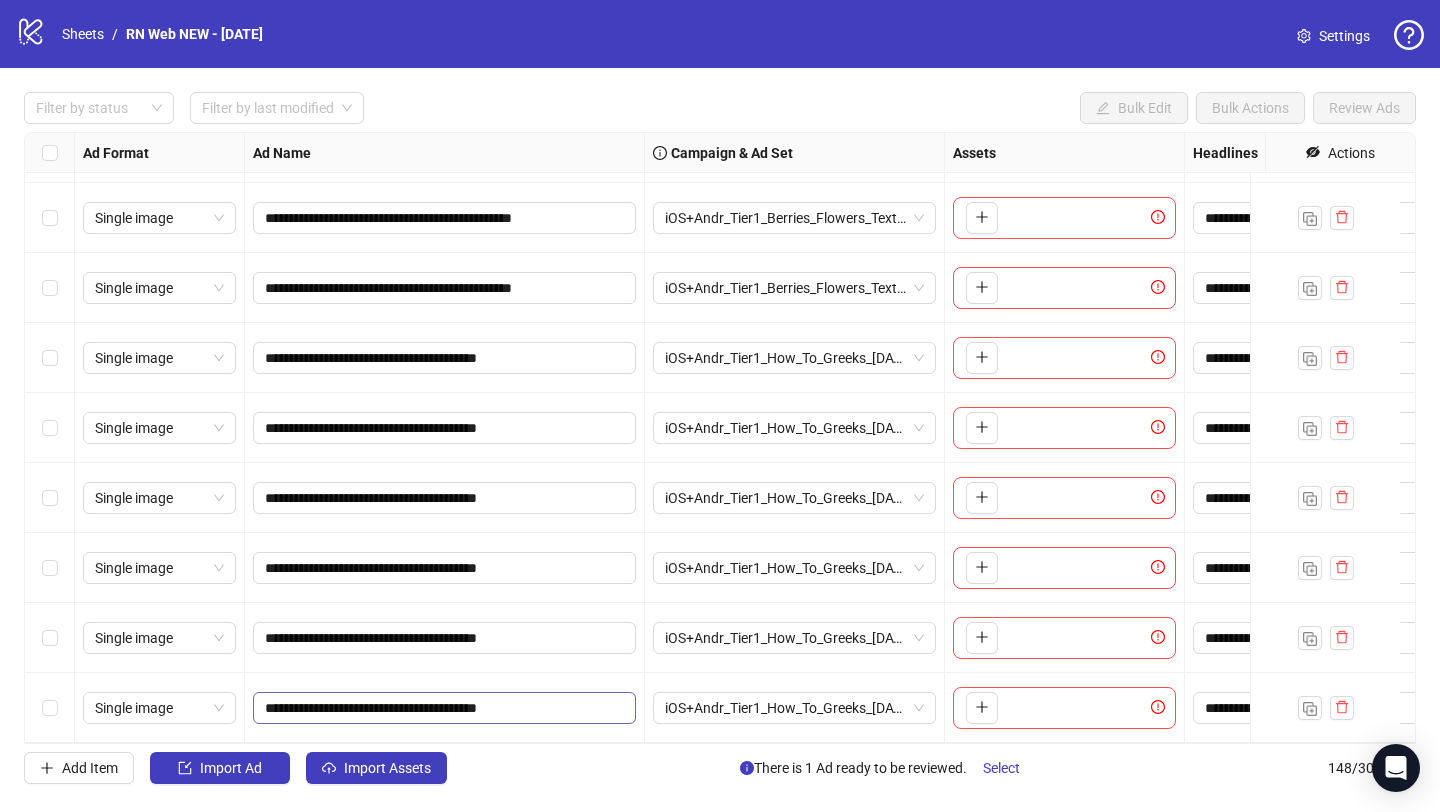 click on "**********" at bounding box center (444, 708) 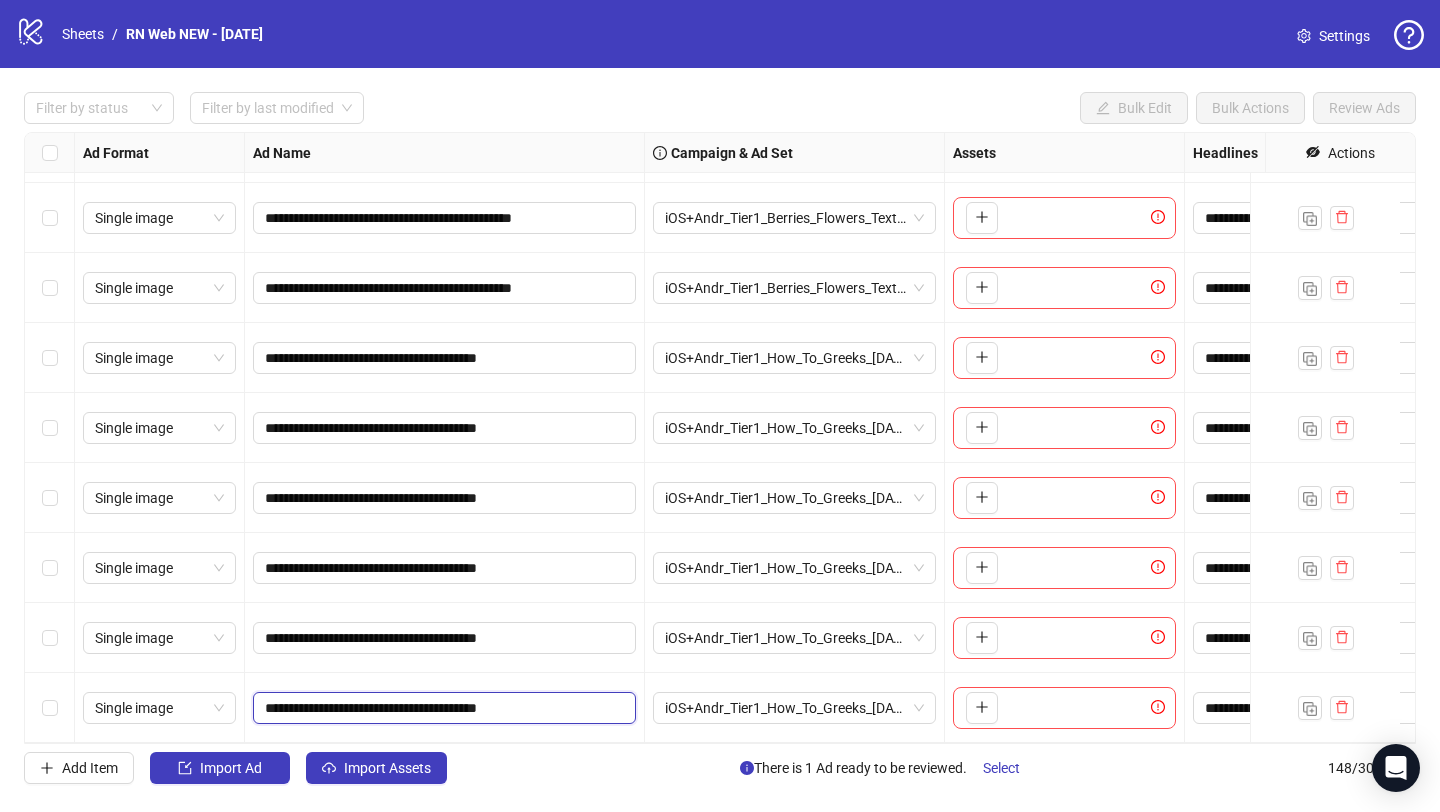 click on "**********" at bounding box center (442, 708) 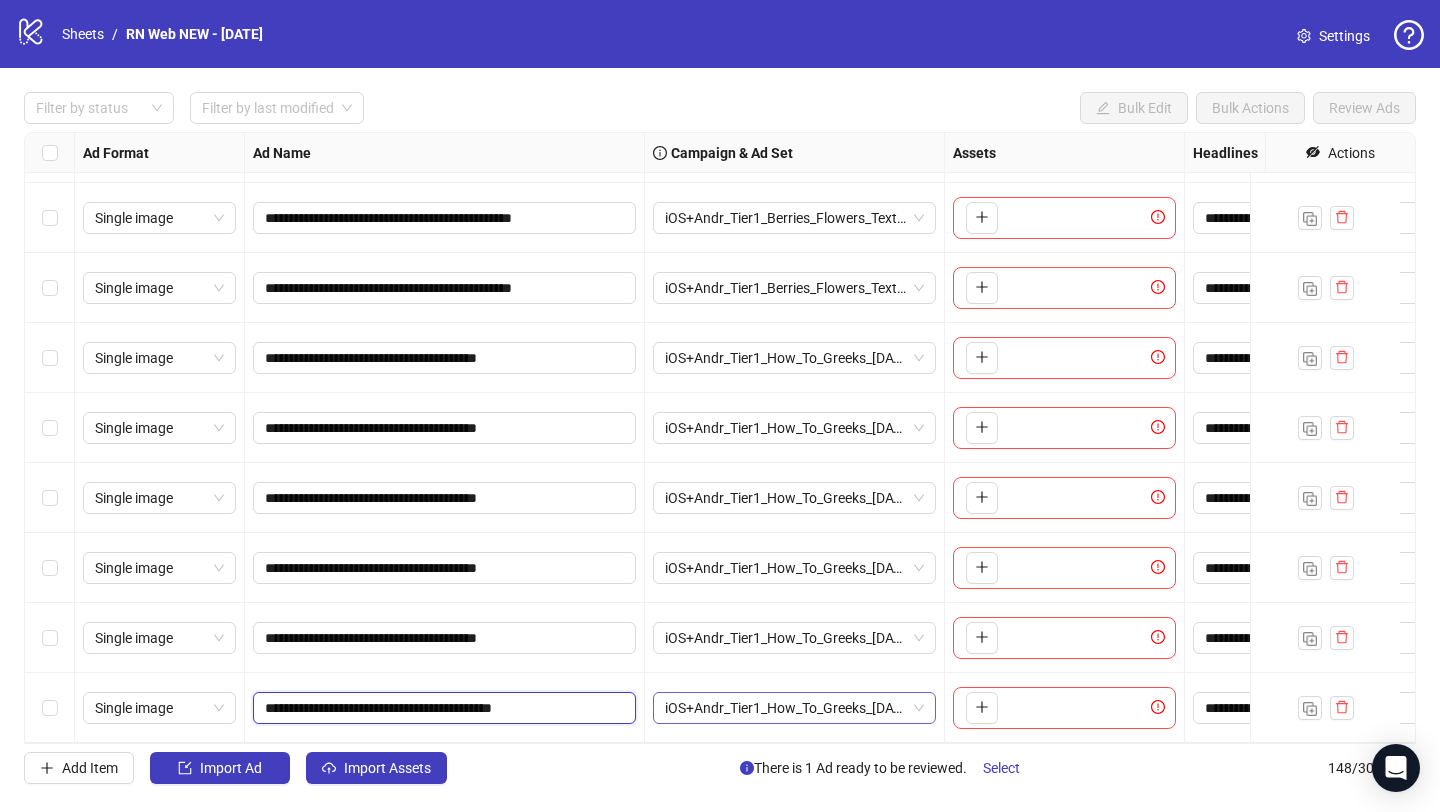 click on "iOS+Andr_Tier1_How_To_Greeks_[DATE]" at bounding box center [794, 708] 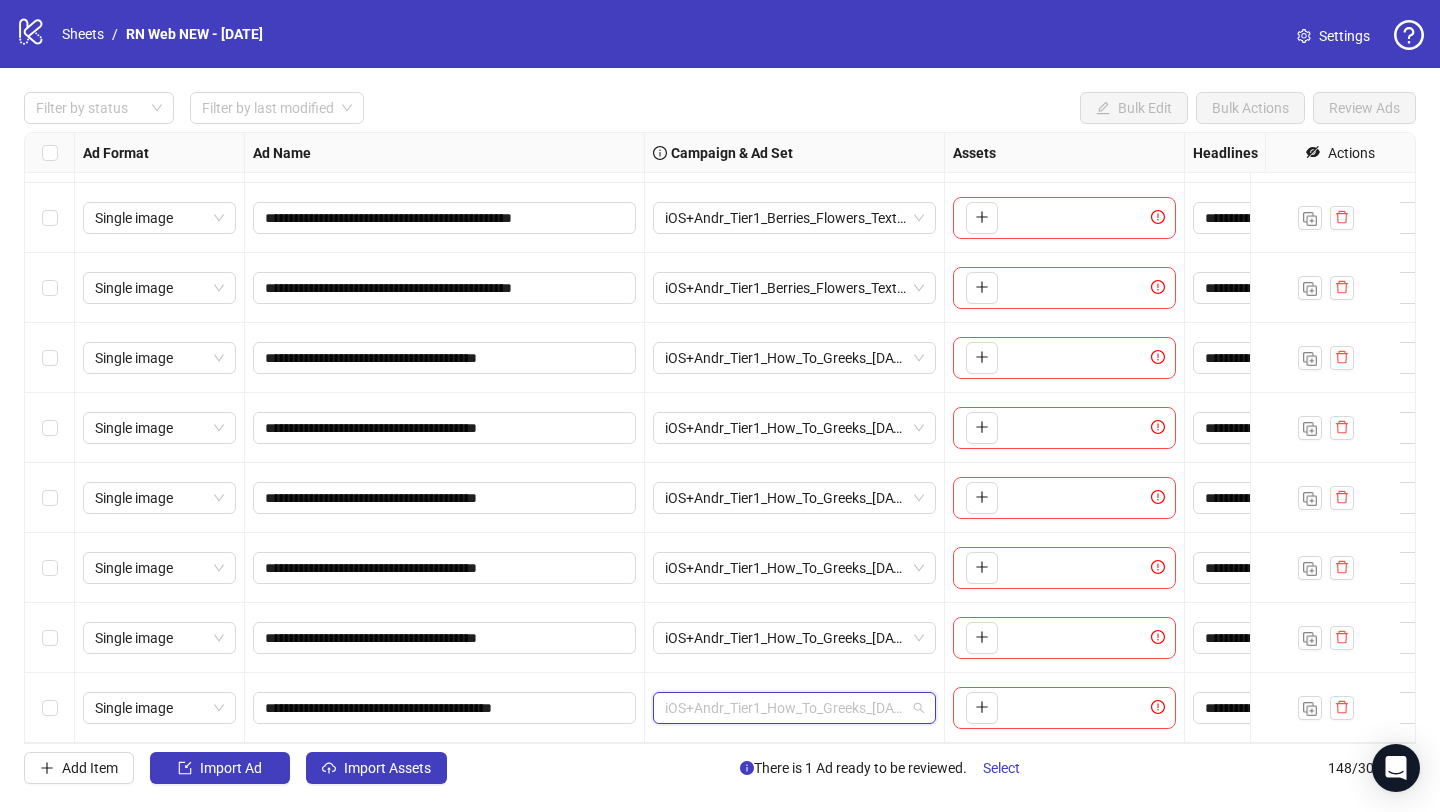 scroll, scrollTop: 50, scrollLeft: 0, axis: vertical 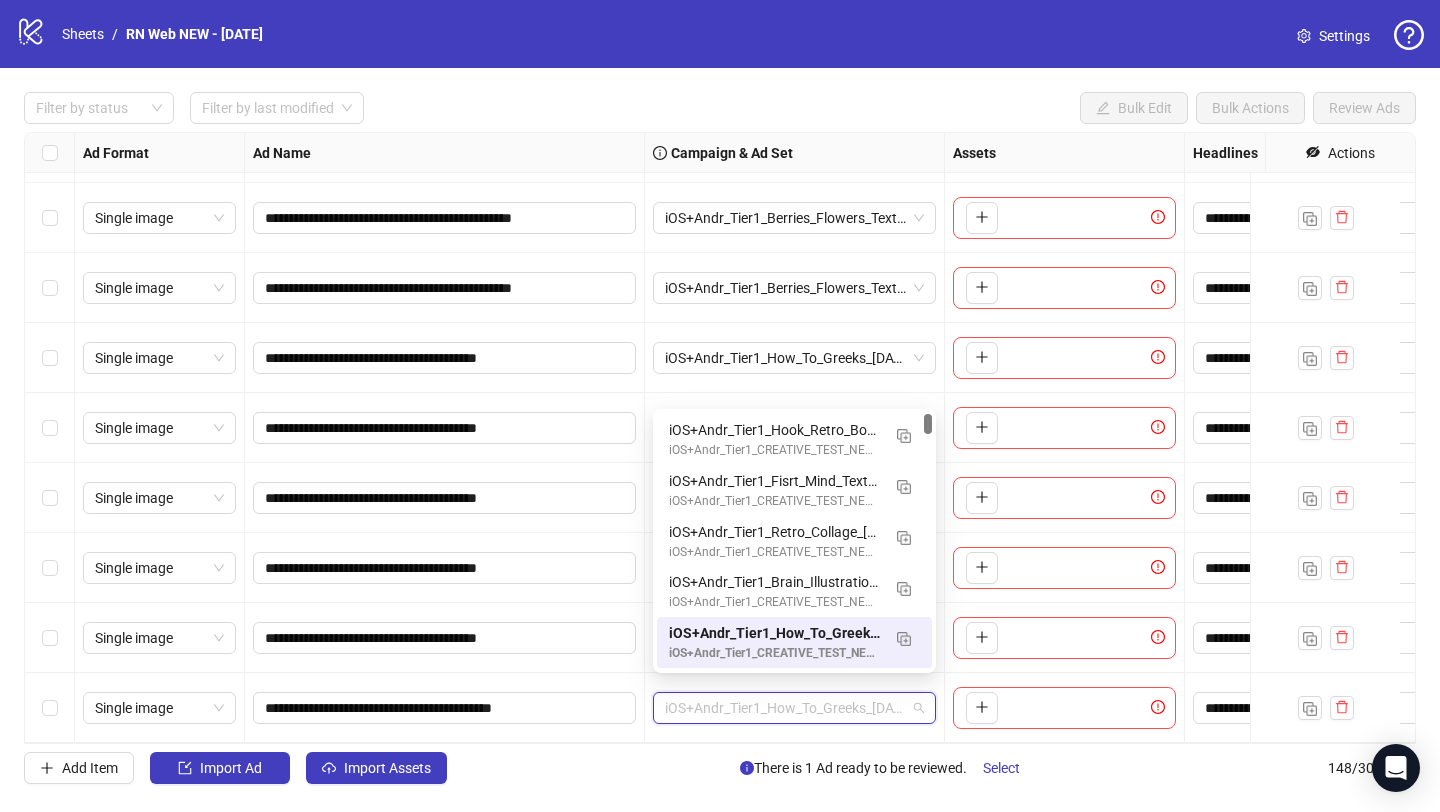 paste on "**********" 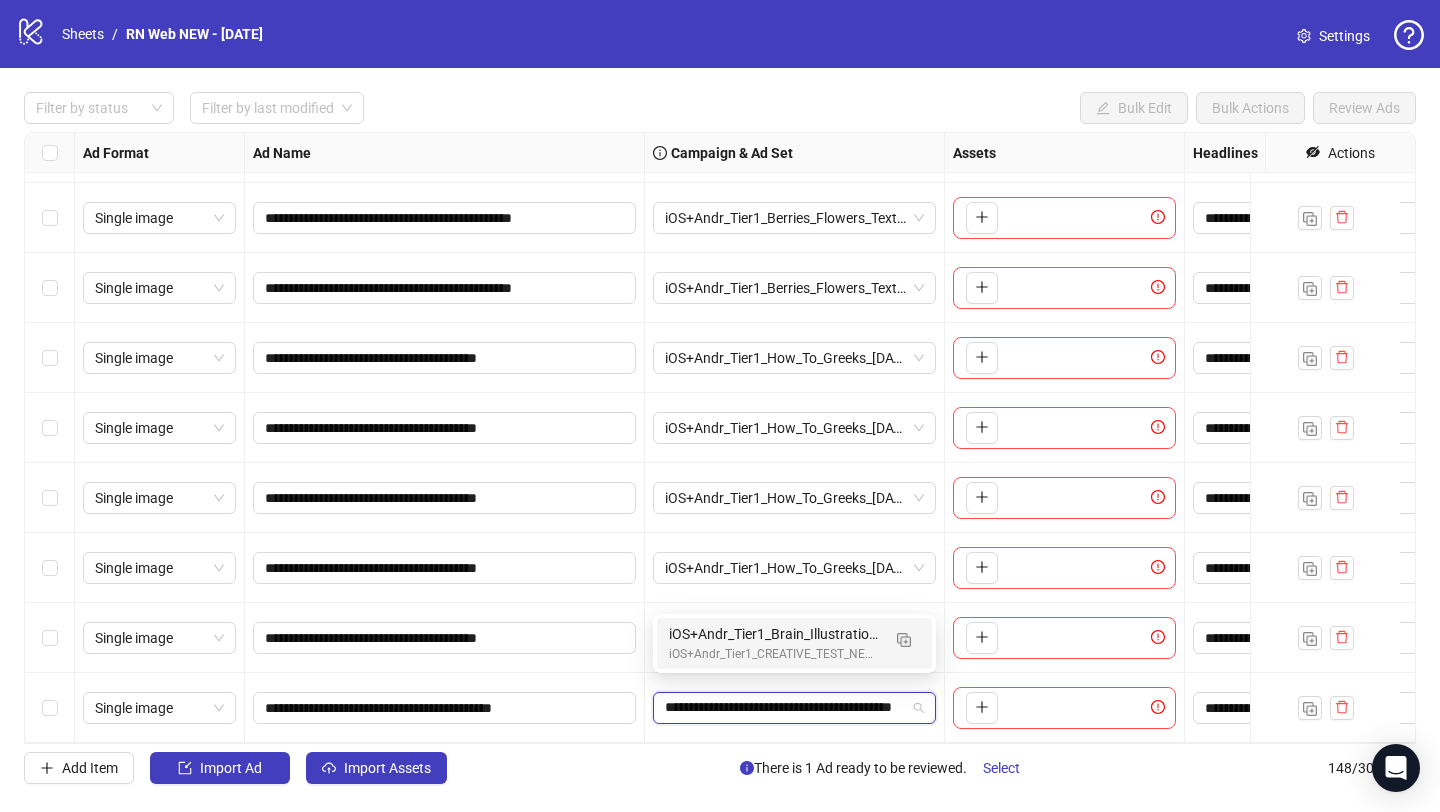 scroll, scrollTop: 0, scrollLeft: 50, axis: horizontal 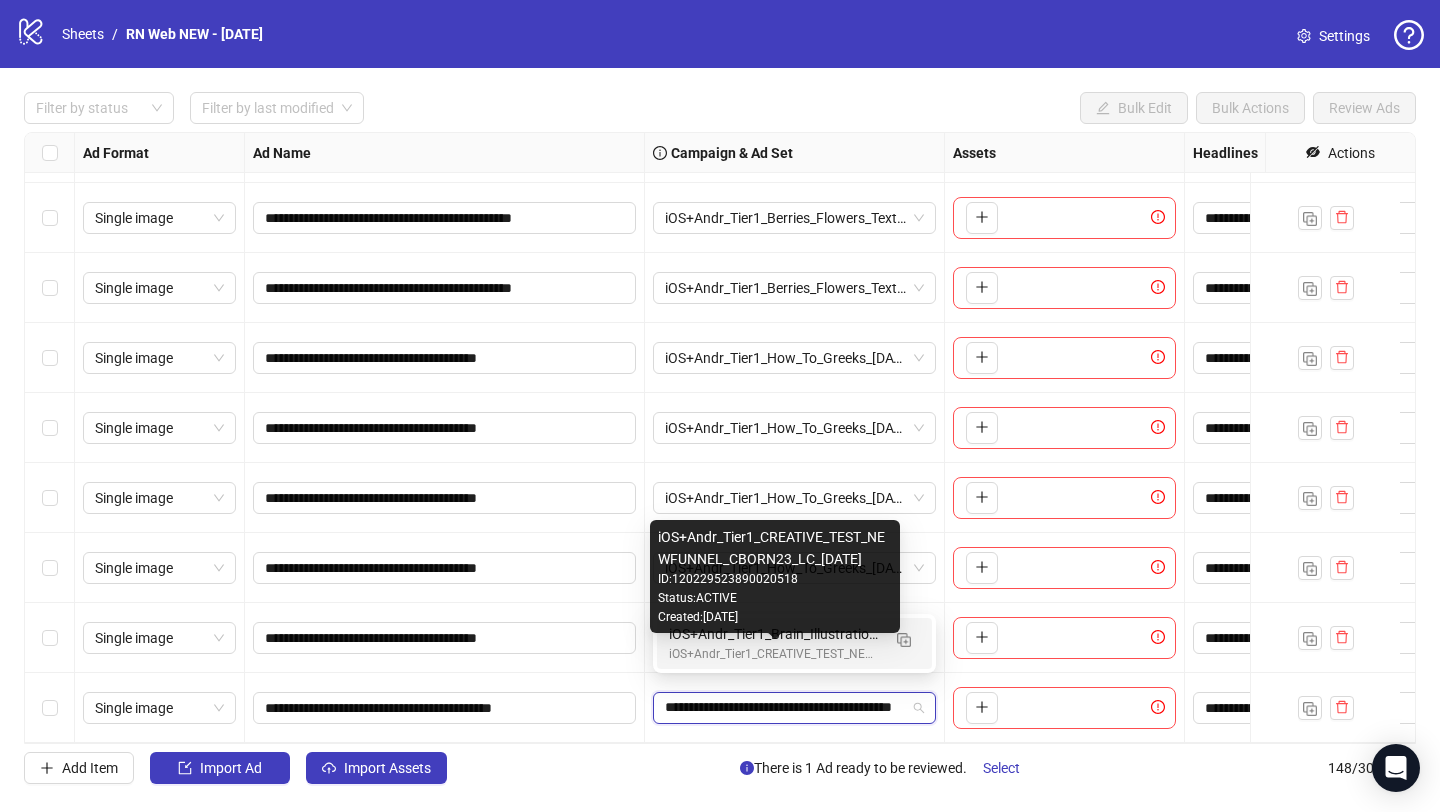 click on "iOS+Andr_Tier1_Brain_Illustrations_[DATE]" at bounding box center [774, 634] 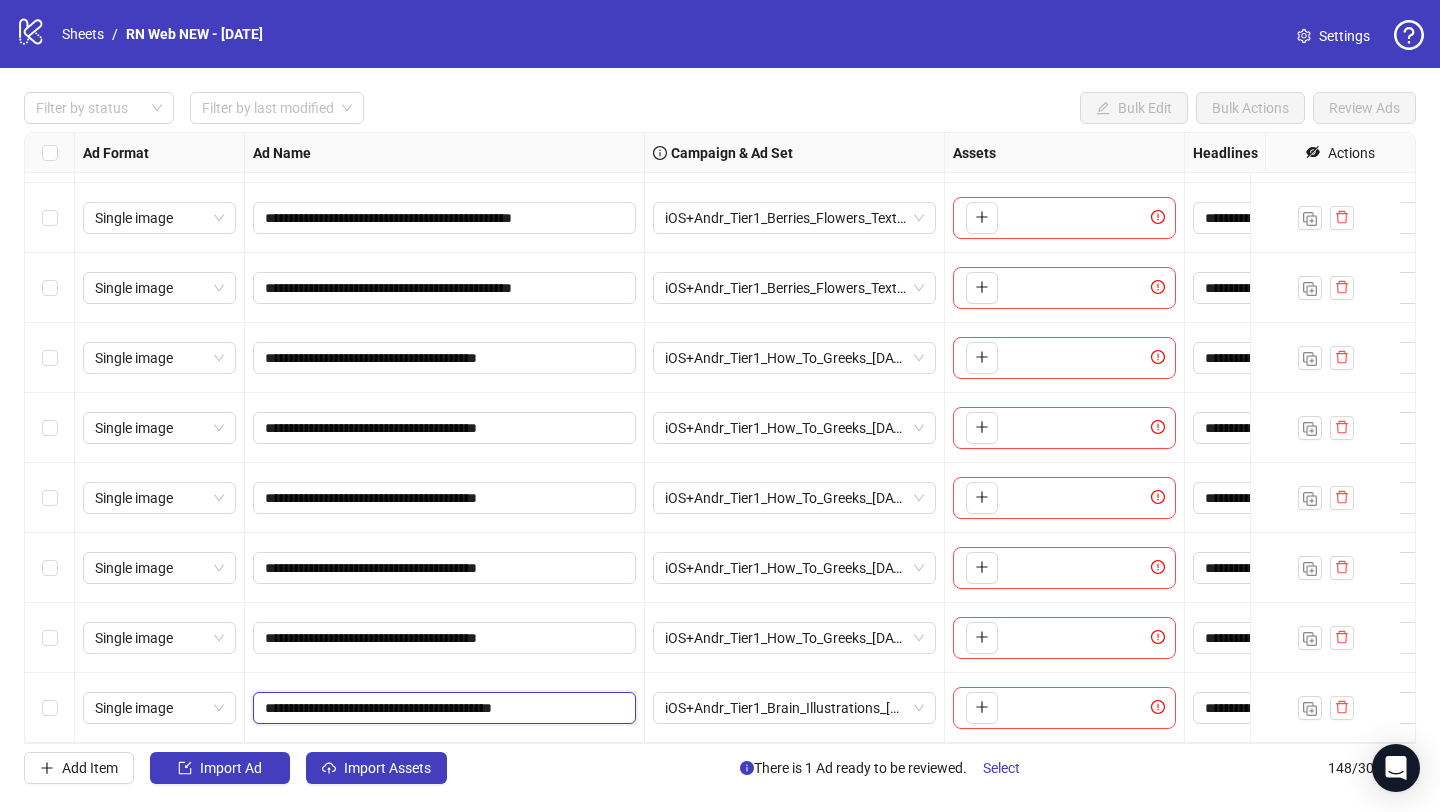 click on "**********" at bounding box center [442, 708] 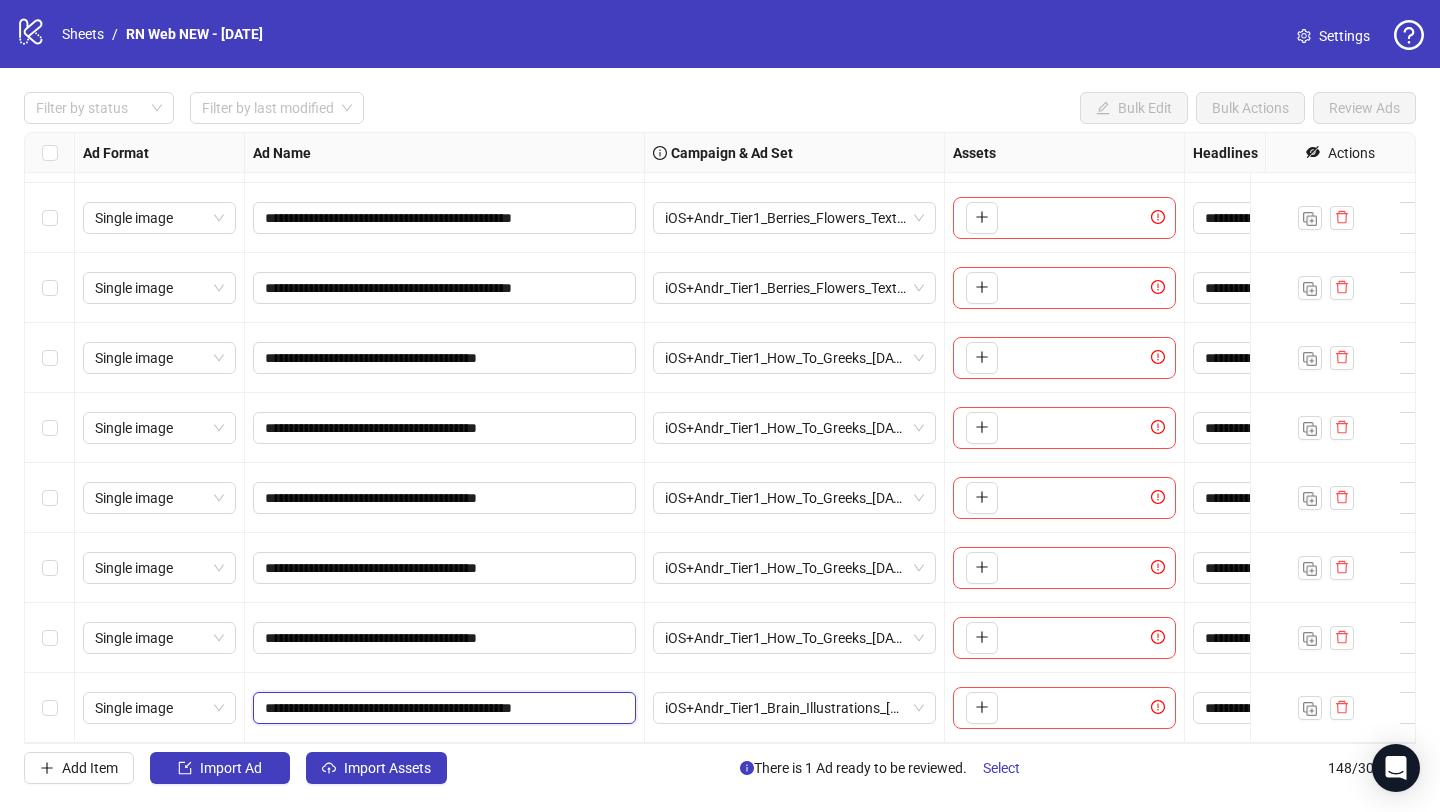 type on "**********" 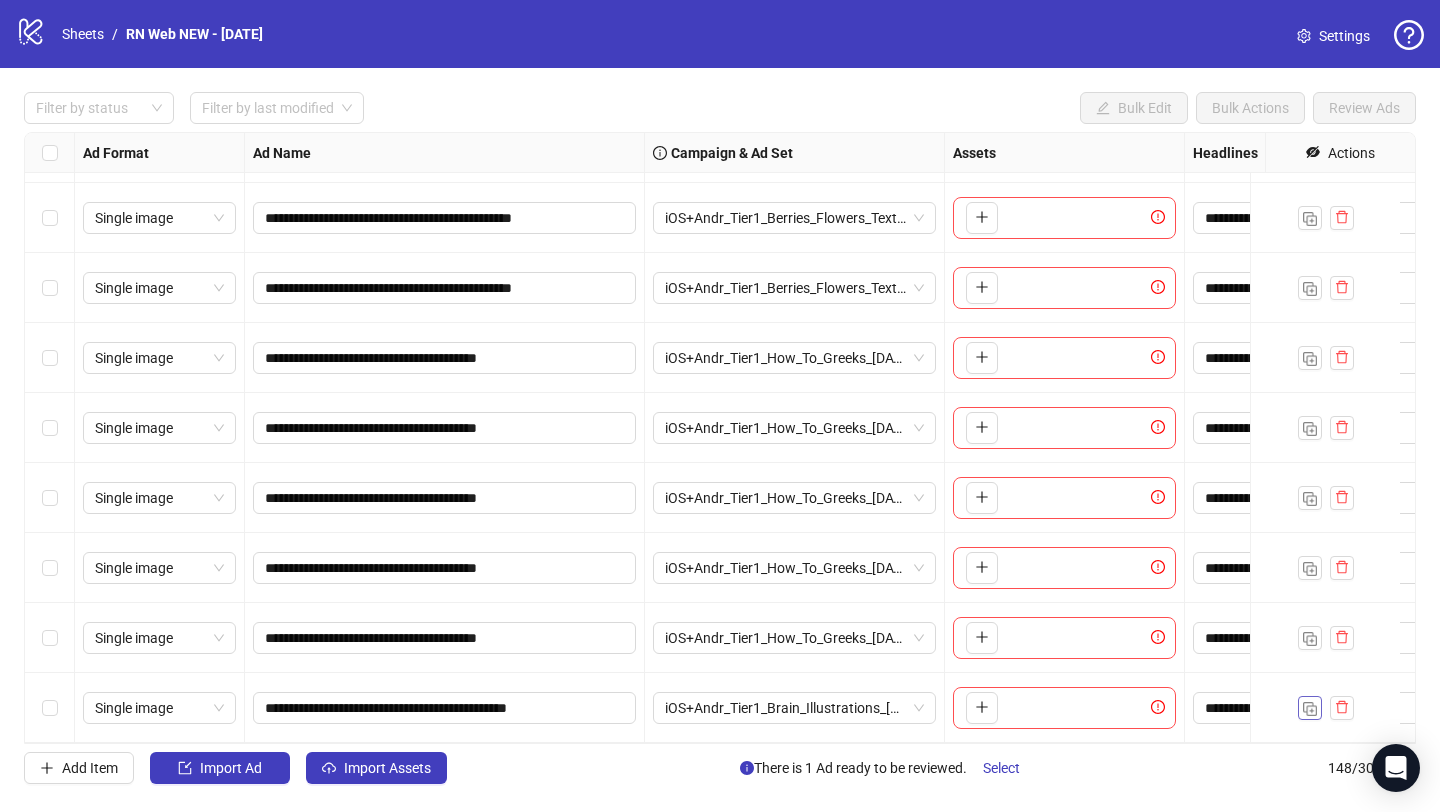 click at bounding box center [1310, 709] 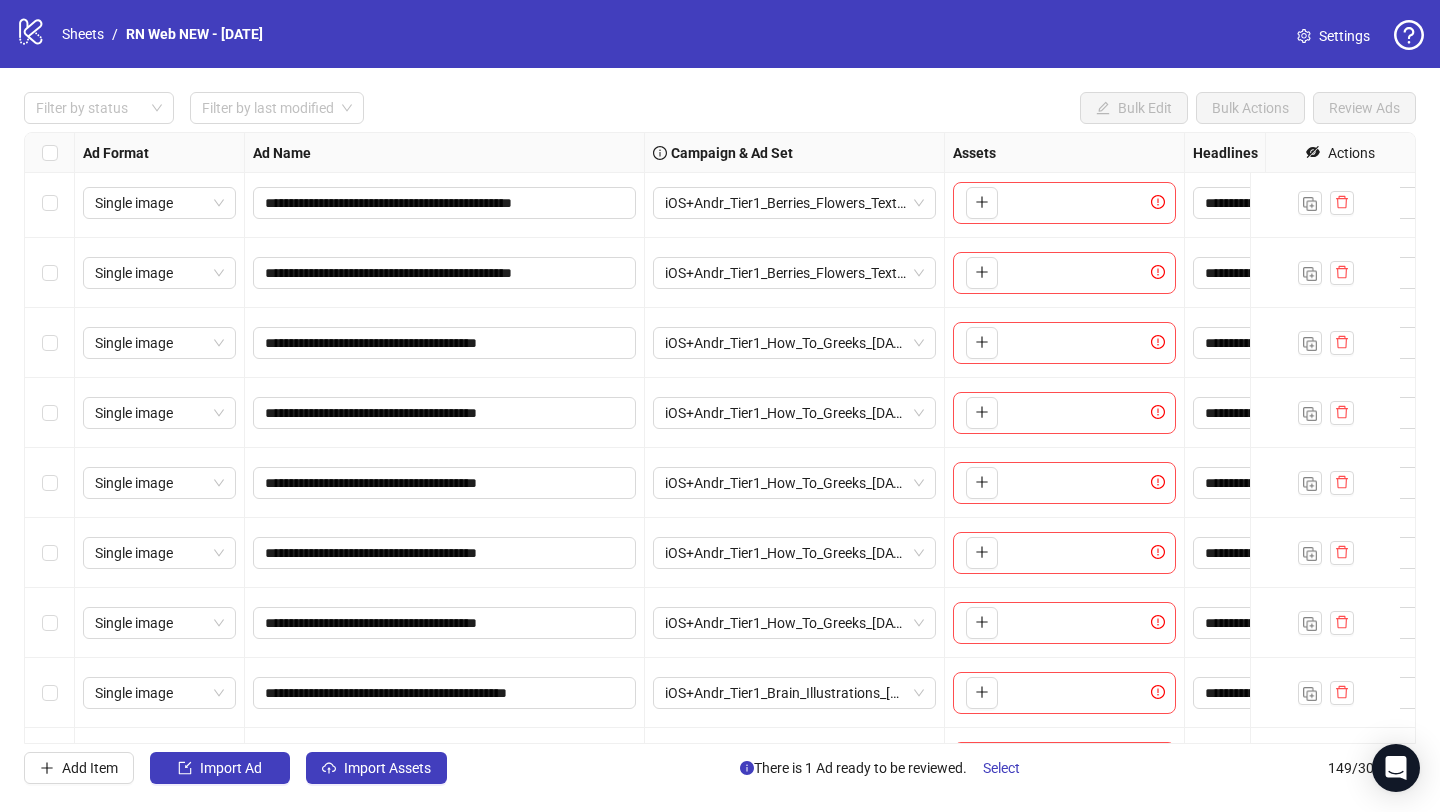 scroll, scrollTop: 9875, scrollLeft: 0, axis: vertical 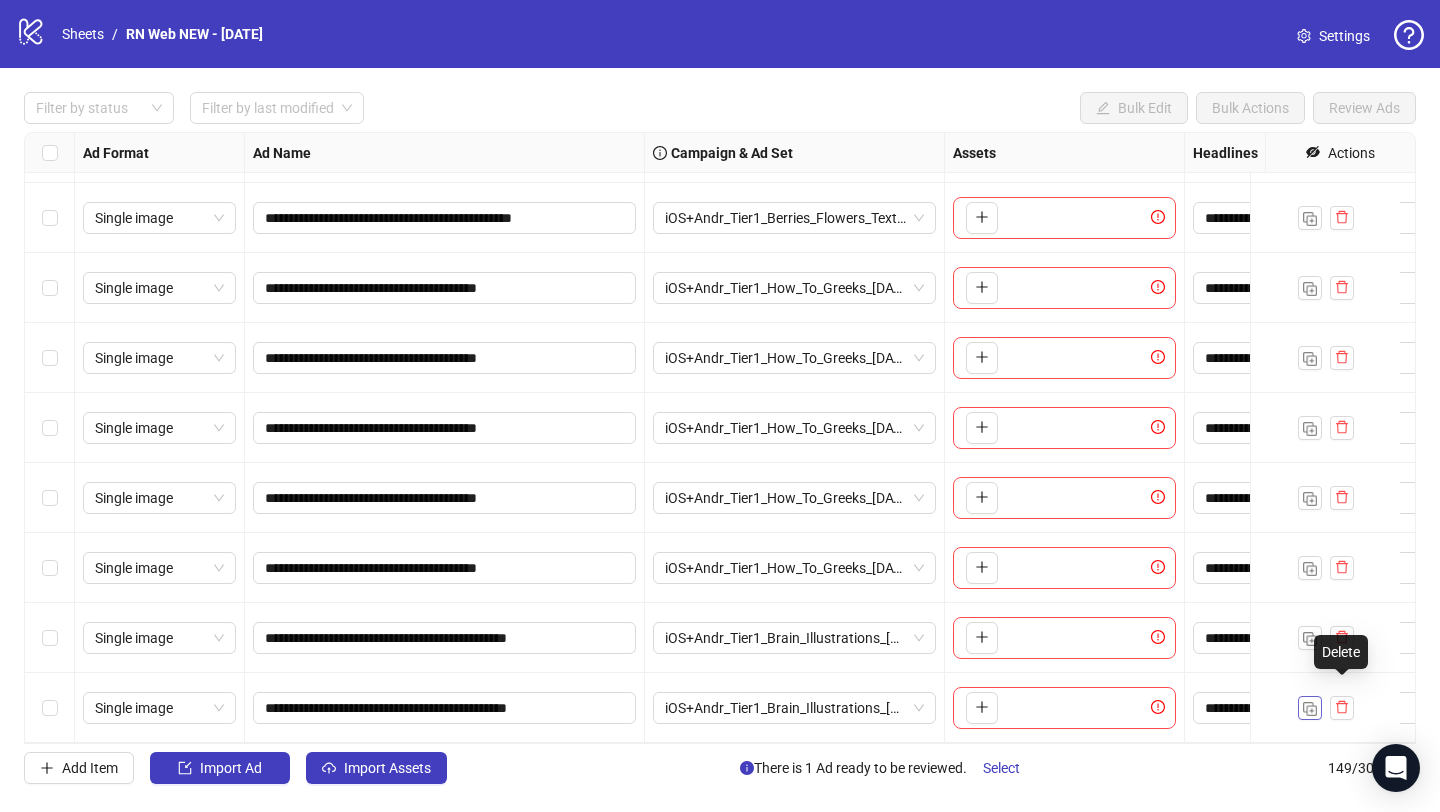 click at bounding box center [1310, 708] 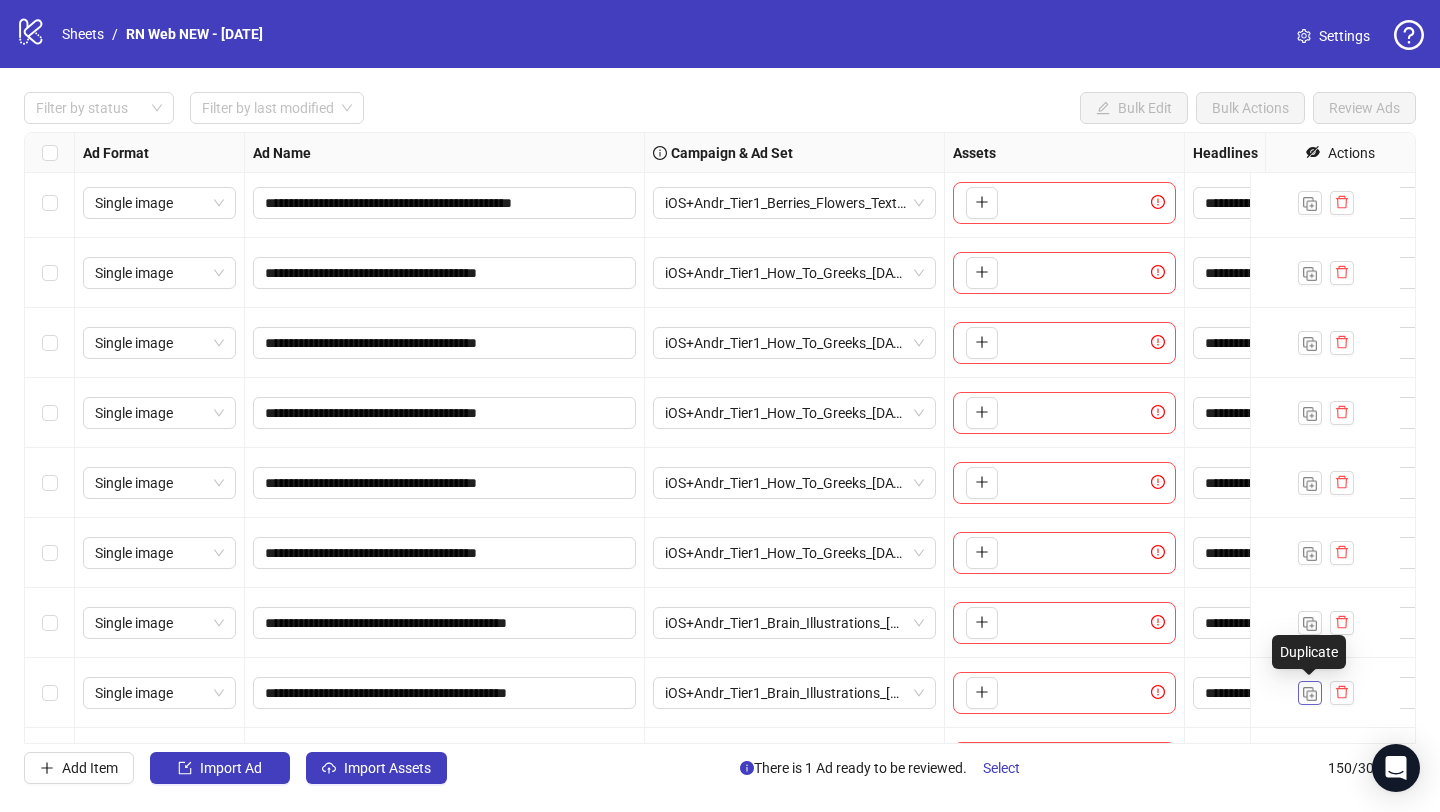 click at bounding box center (1310, 693) 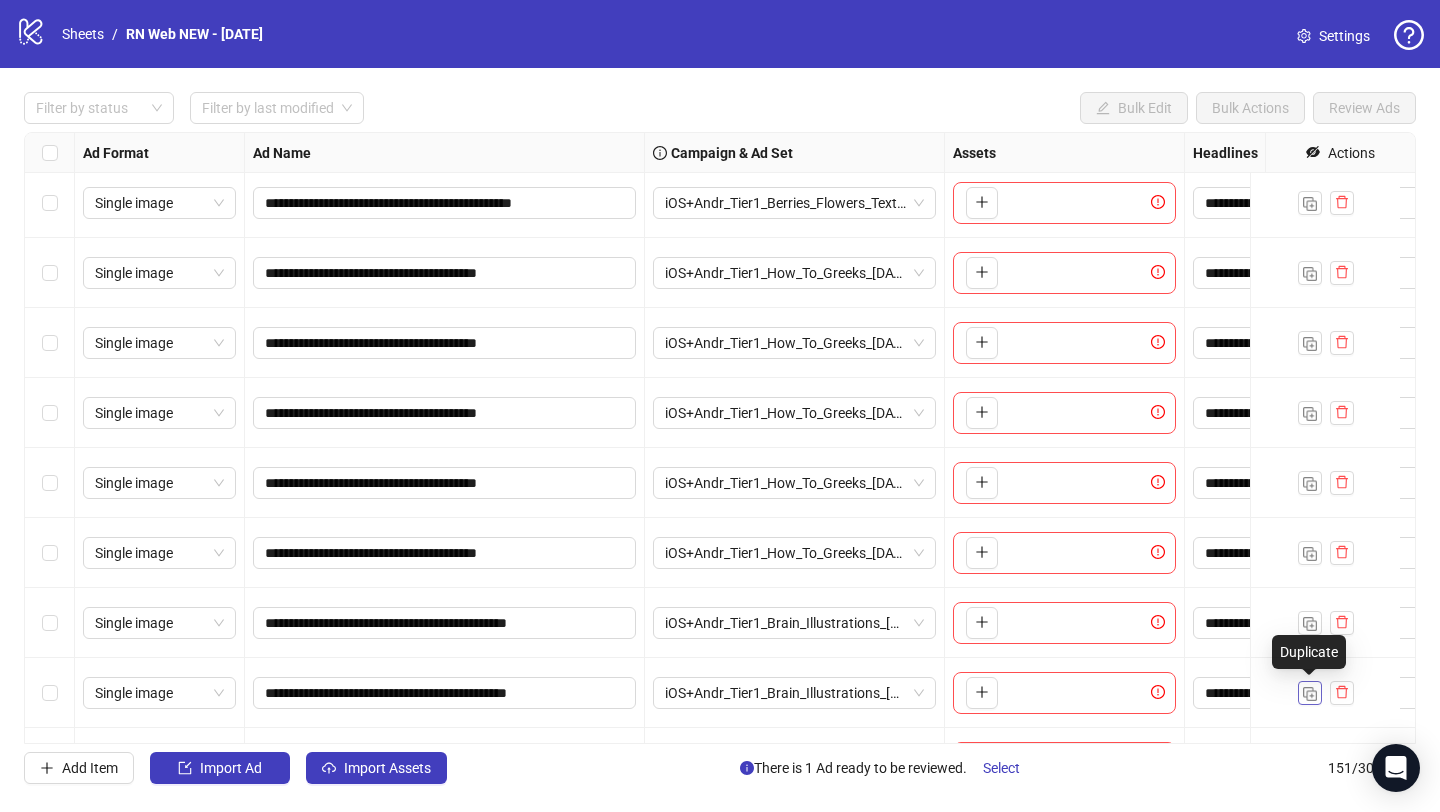 click at bounding box center [1310, 693] 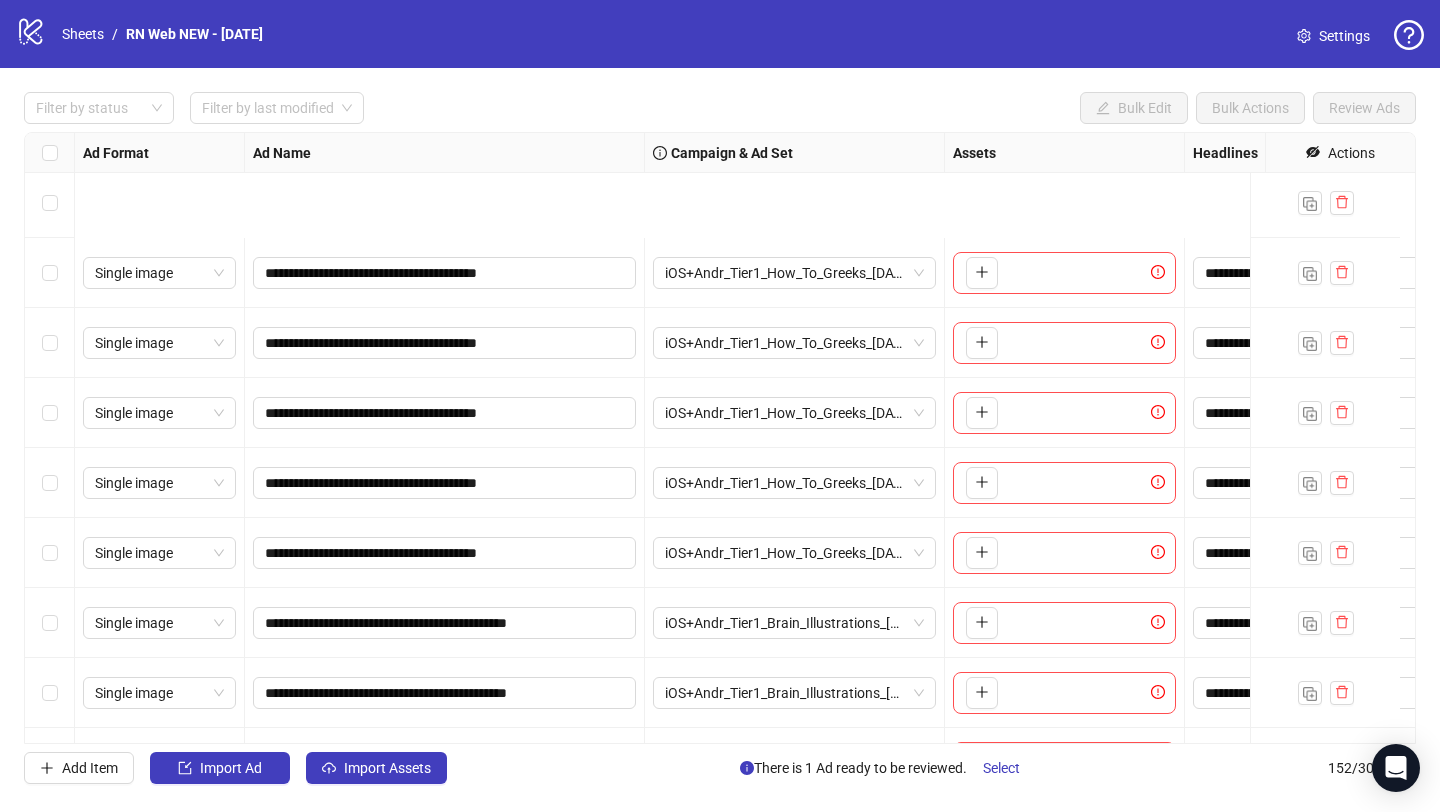 scroll, scrollTop: 10085, scrollLeft: 0, axis: vertical 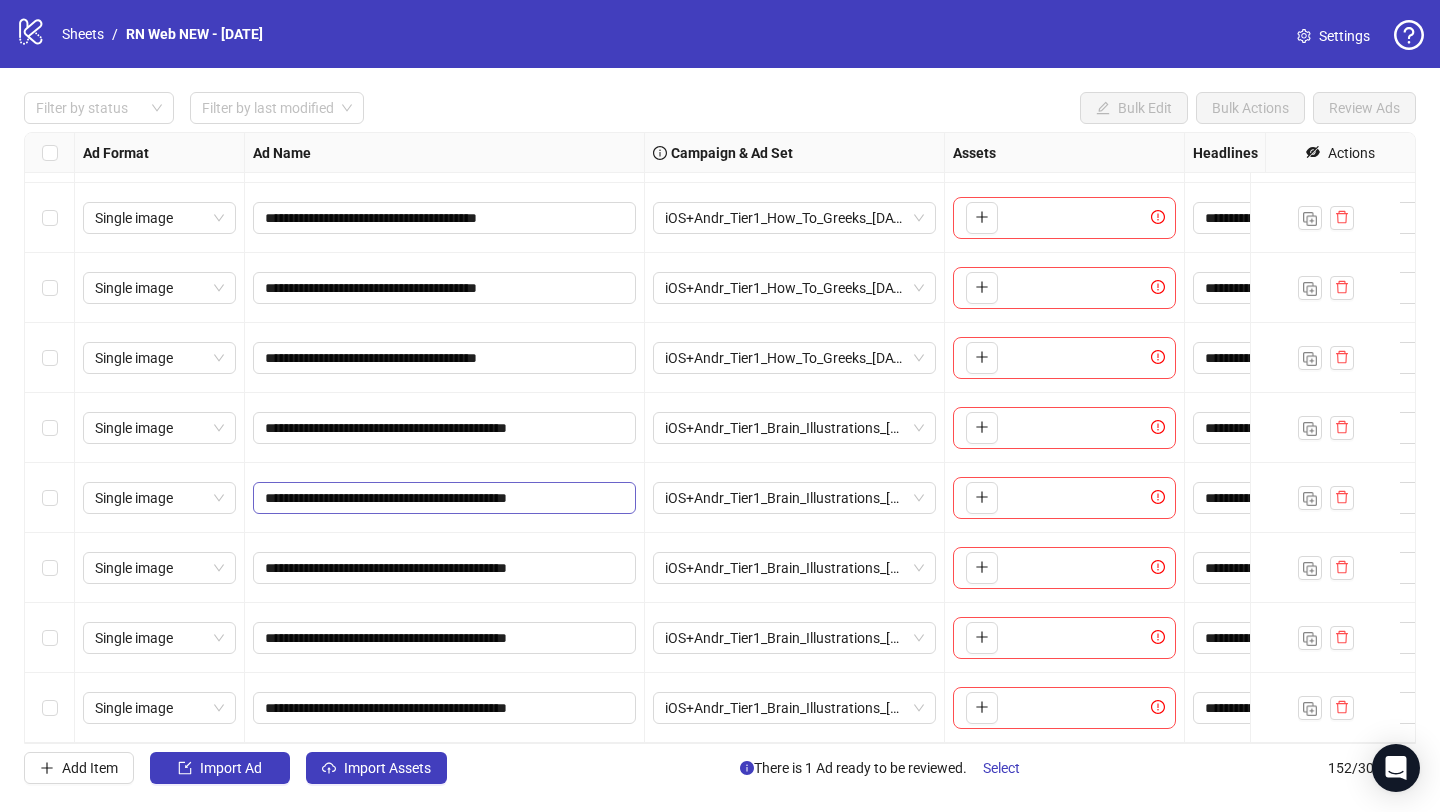 click on "**********" at bounding box center [444, 498] 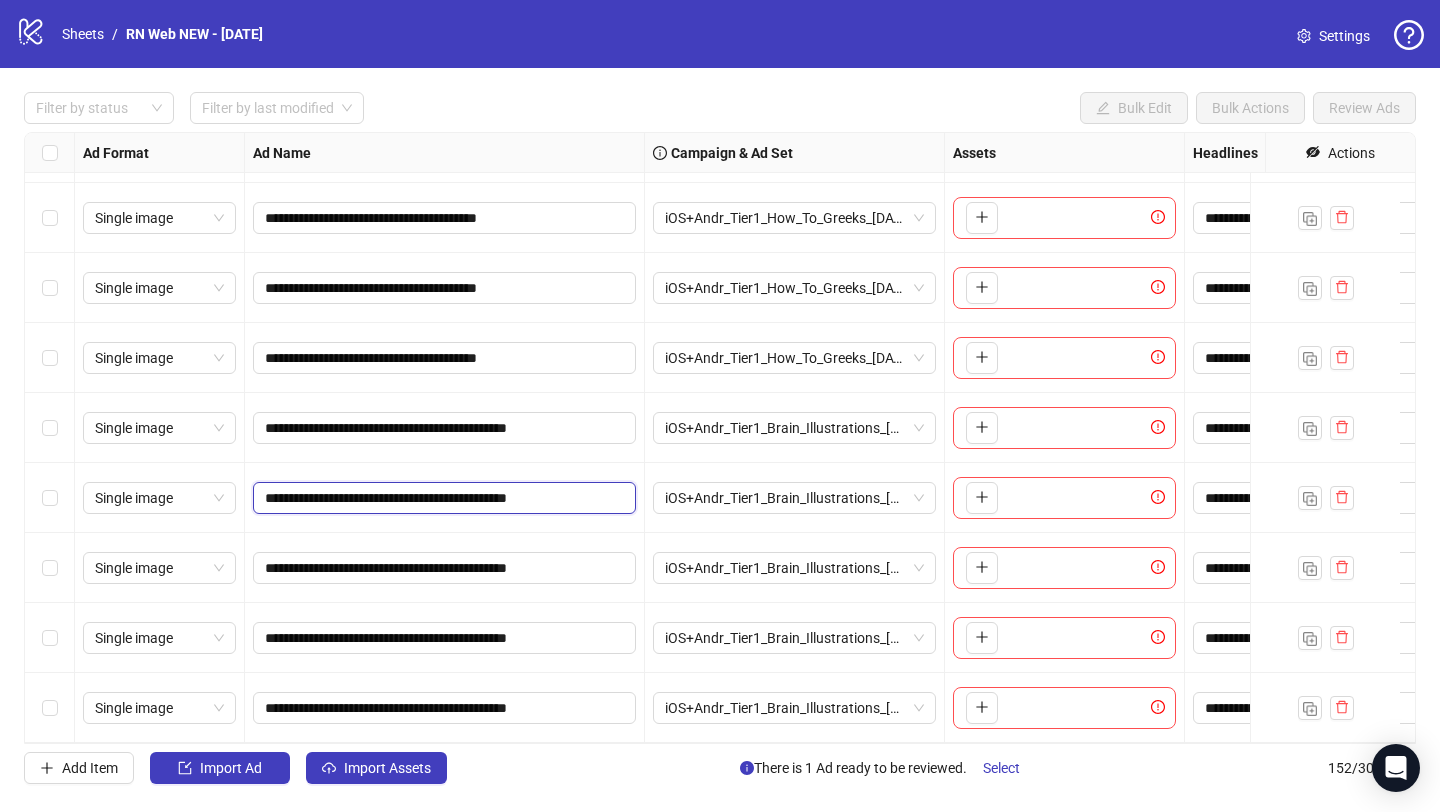 paste 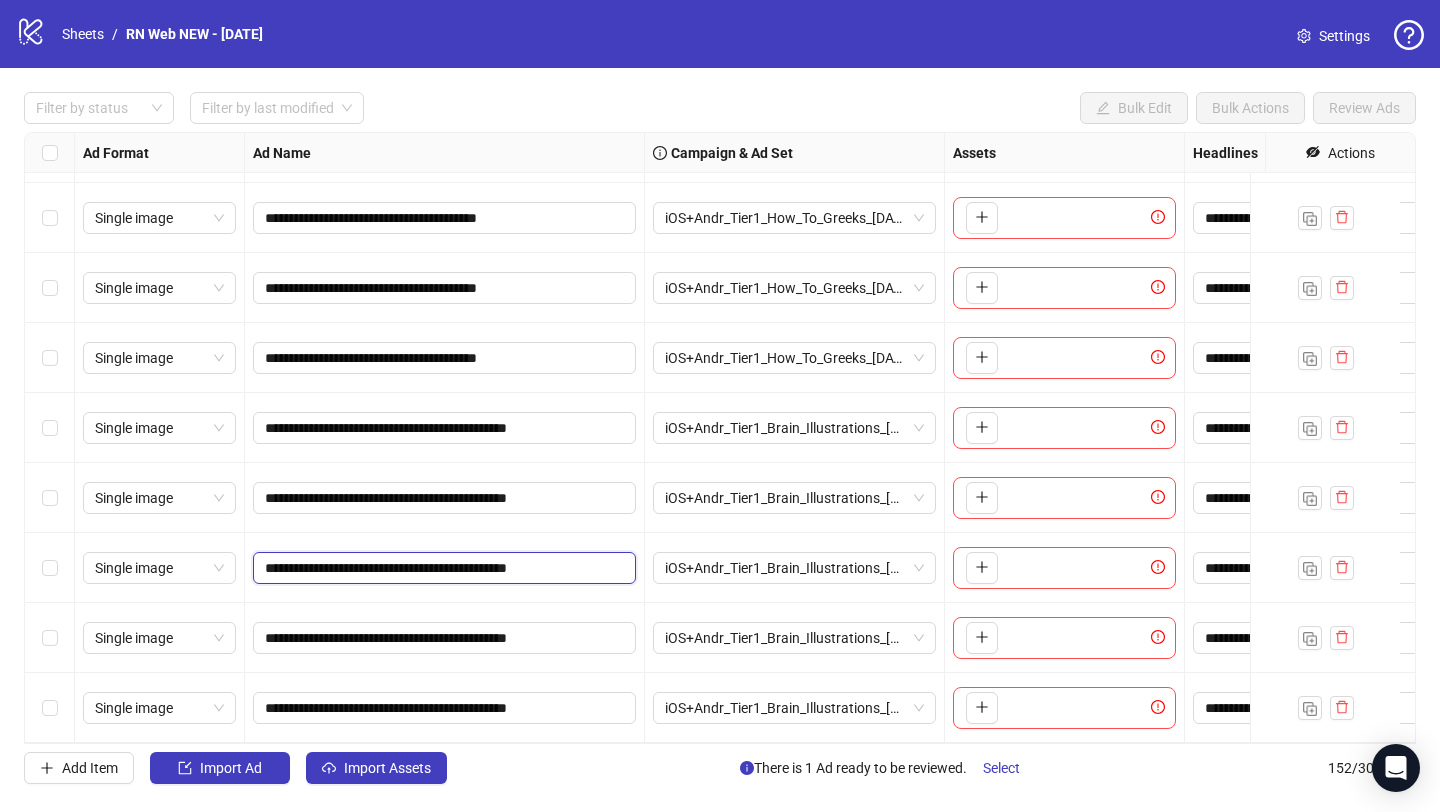 click on "**********" at bounding box center [442, 568] 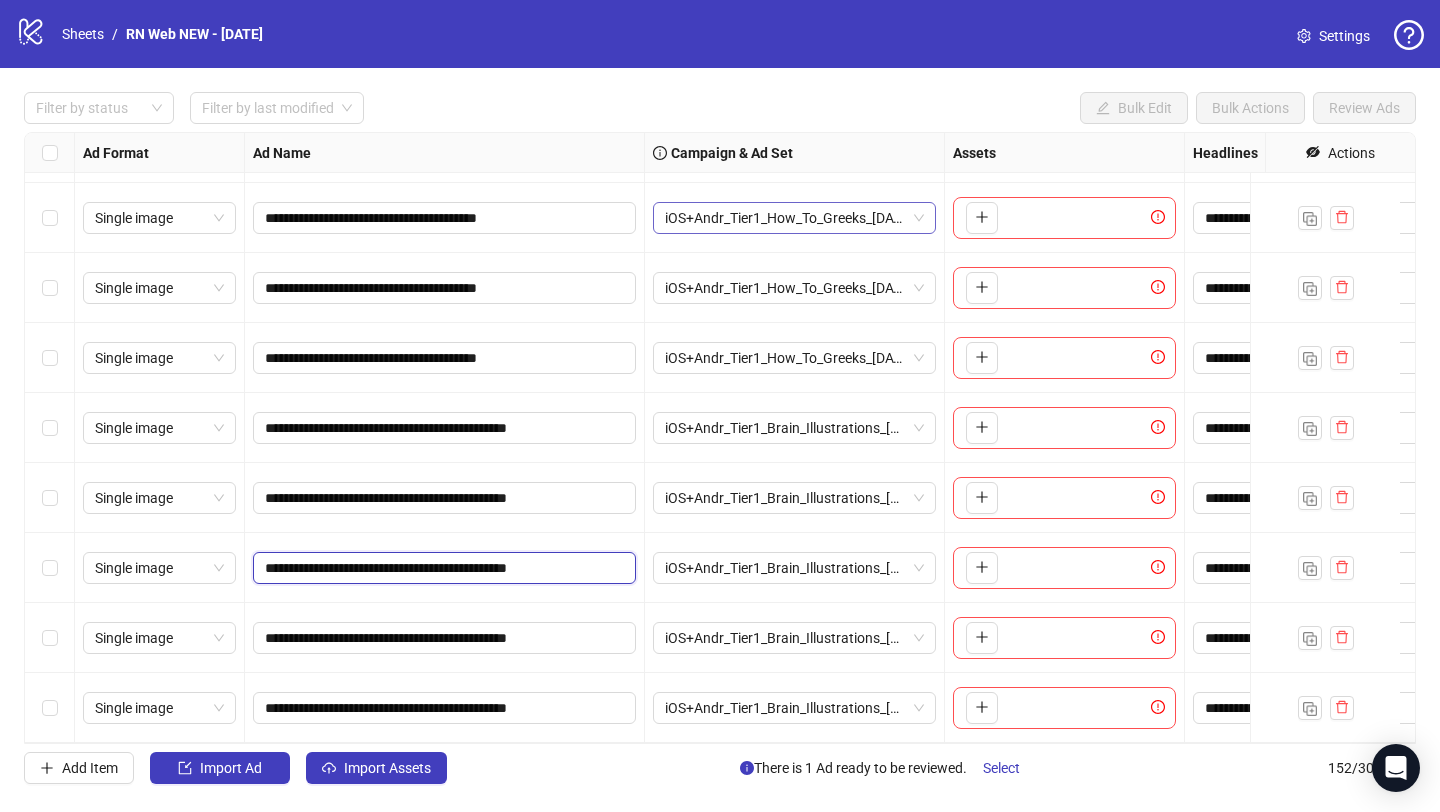 paste 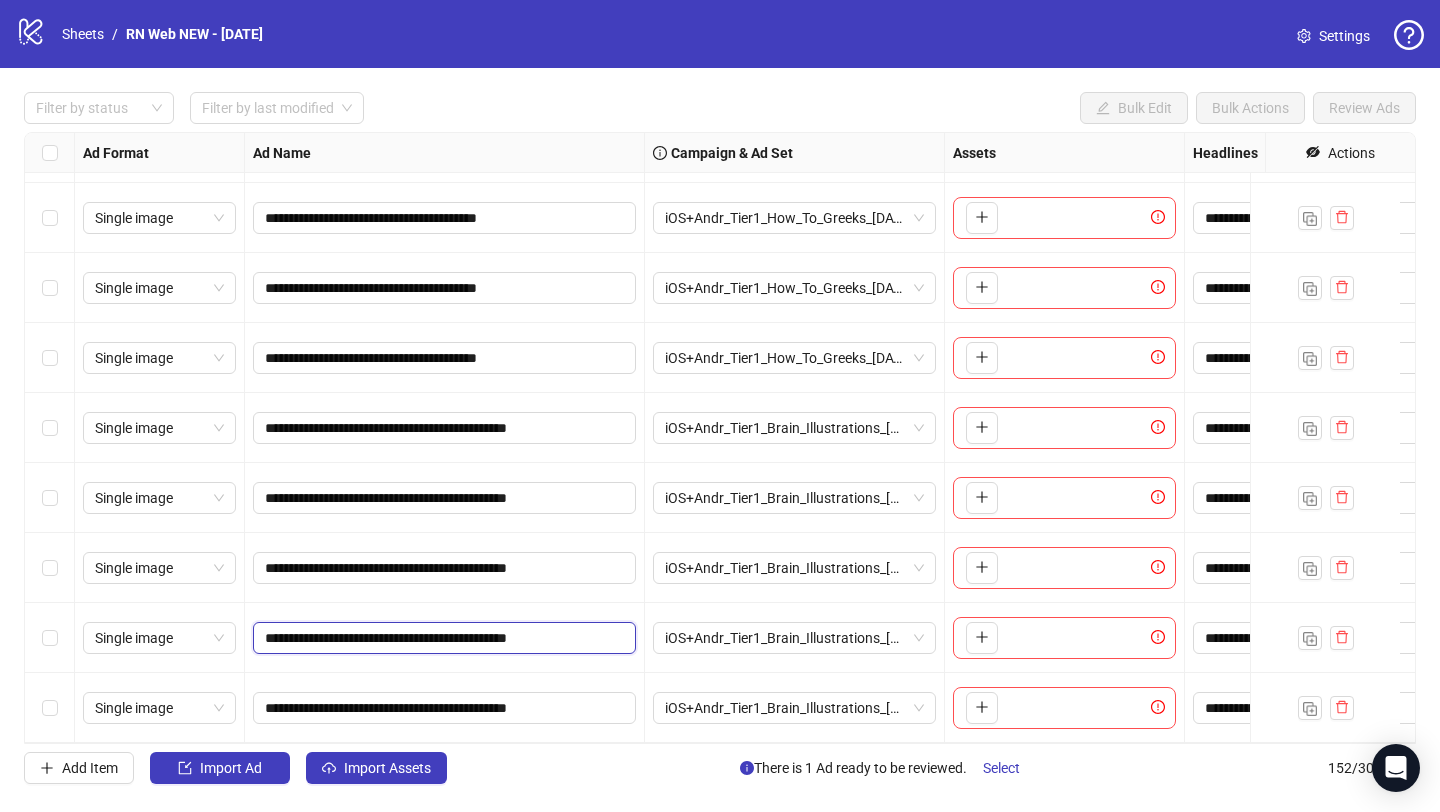 click on "**********" at bounding box center (442, 638) 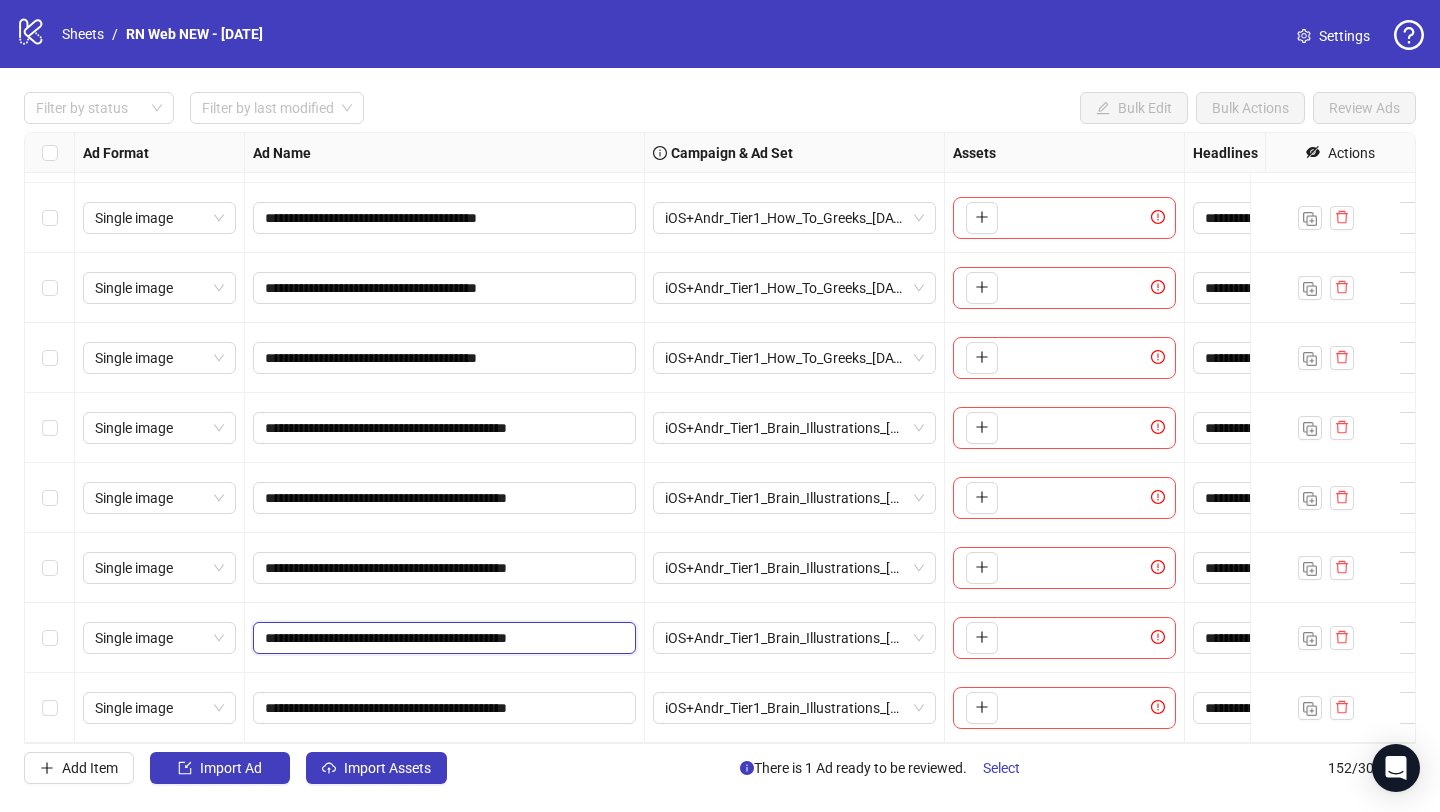 paste 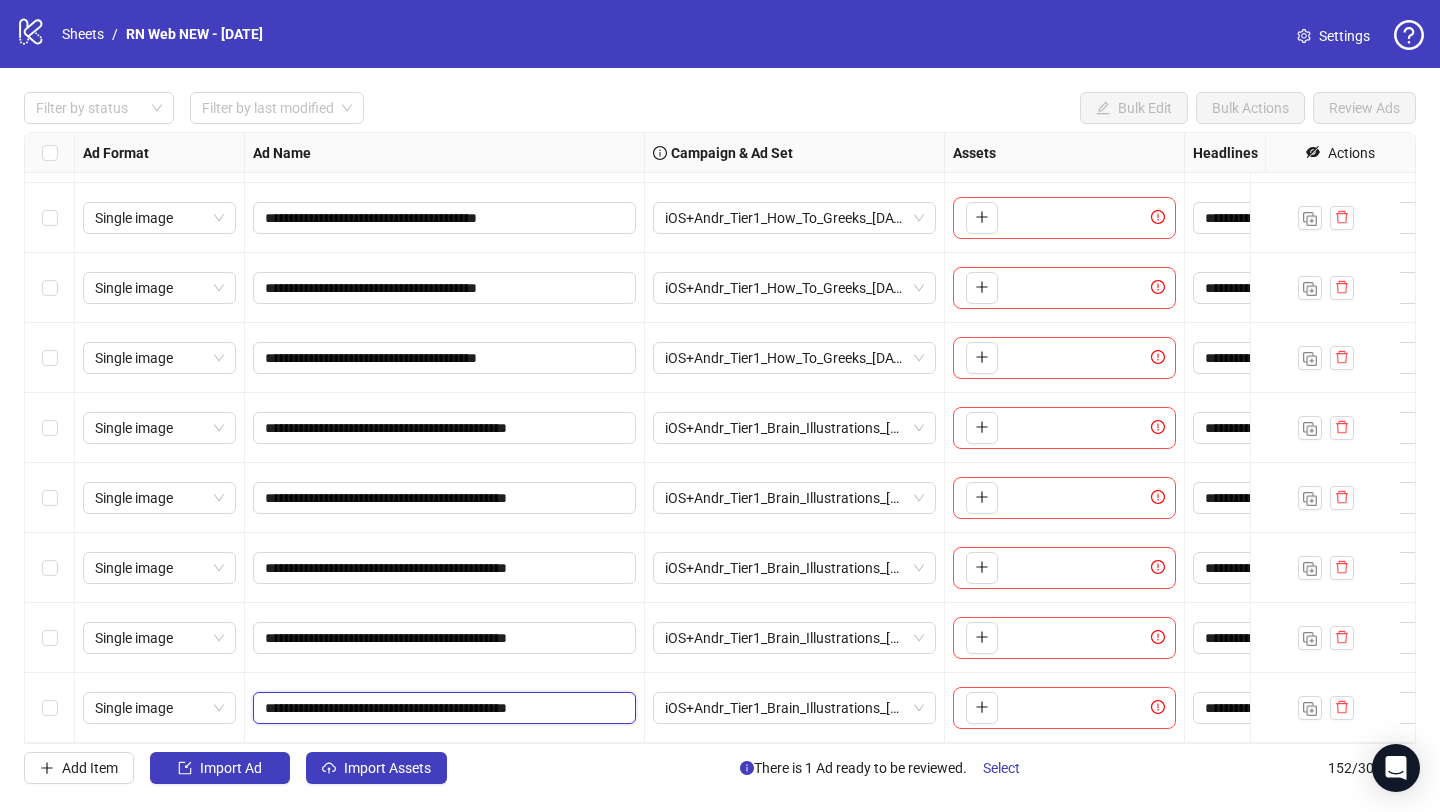 click on "**********" at bounding box center (442, 708) 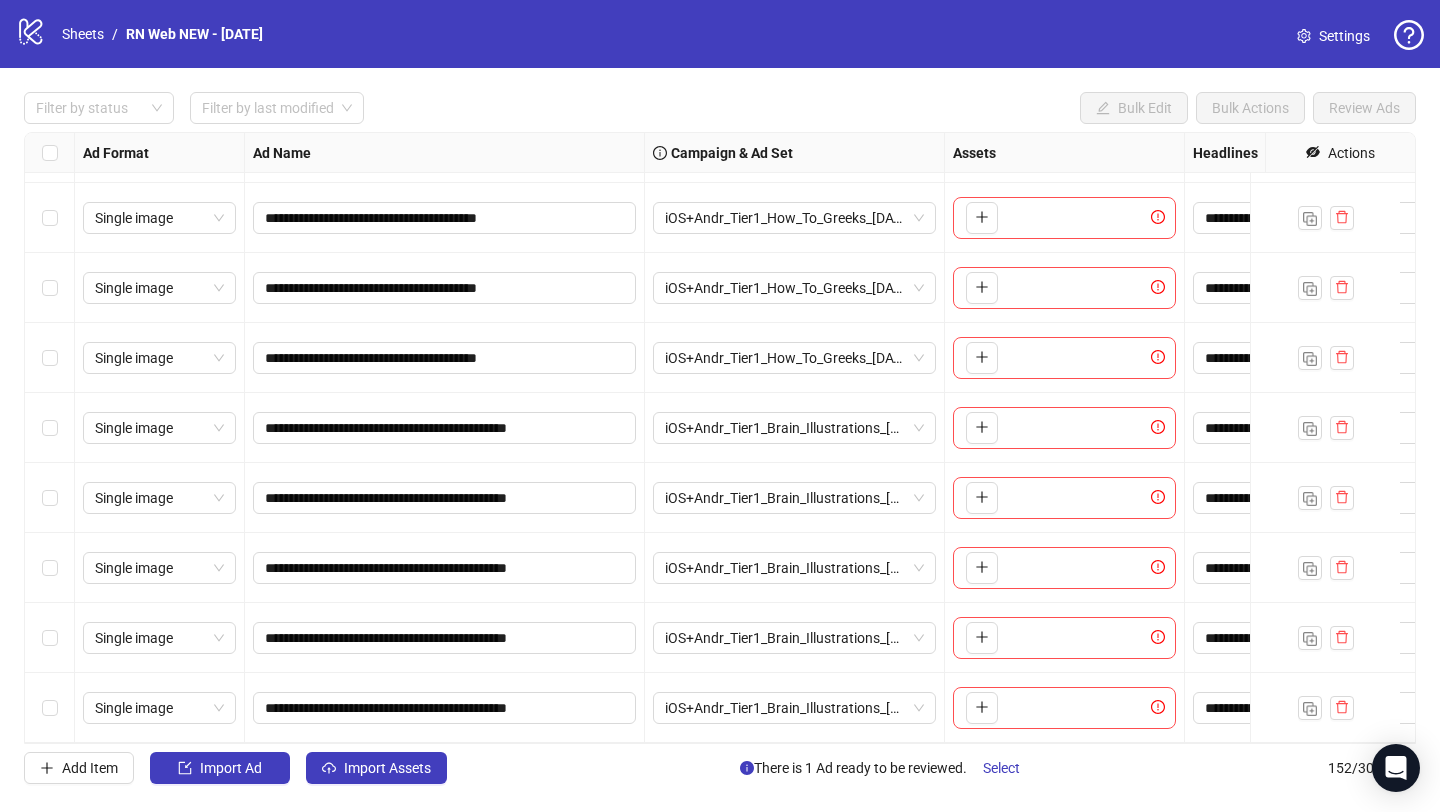 click on "iOS+Andr_Tier1_Brain_Illustrations_[DATE]" at bounding box center (795, 568) 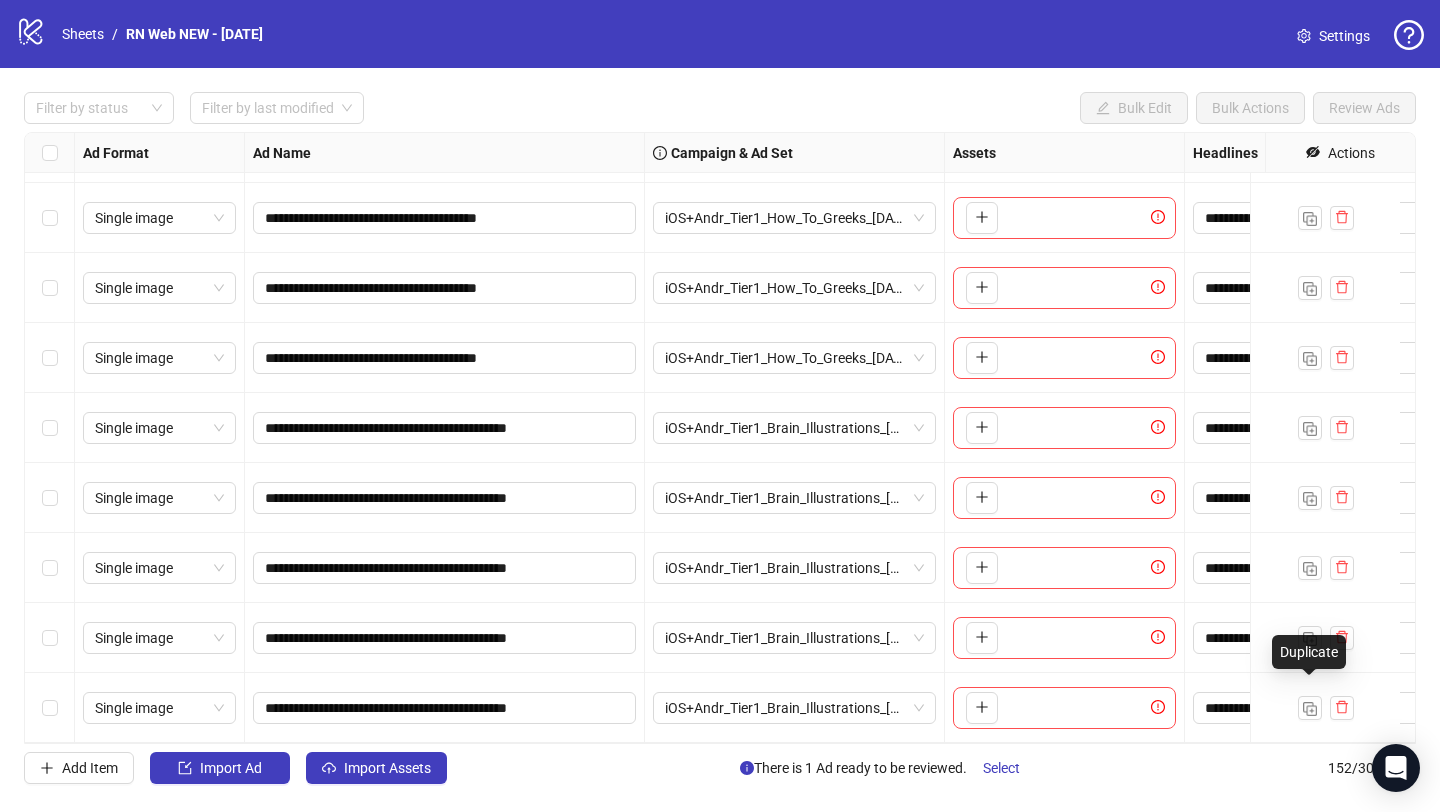 click at bounding box center [1325, 708] 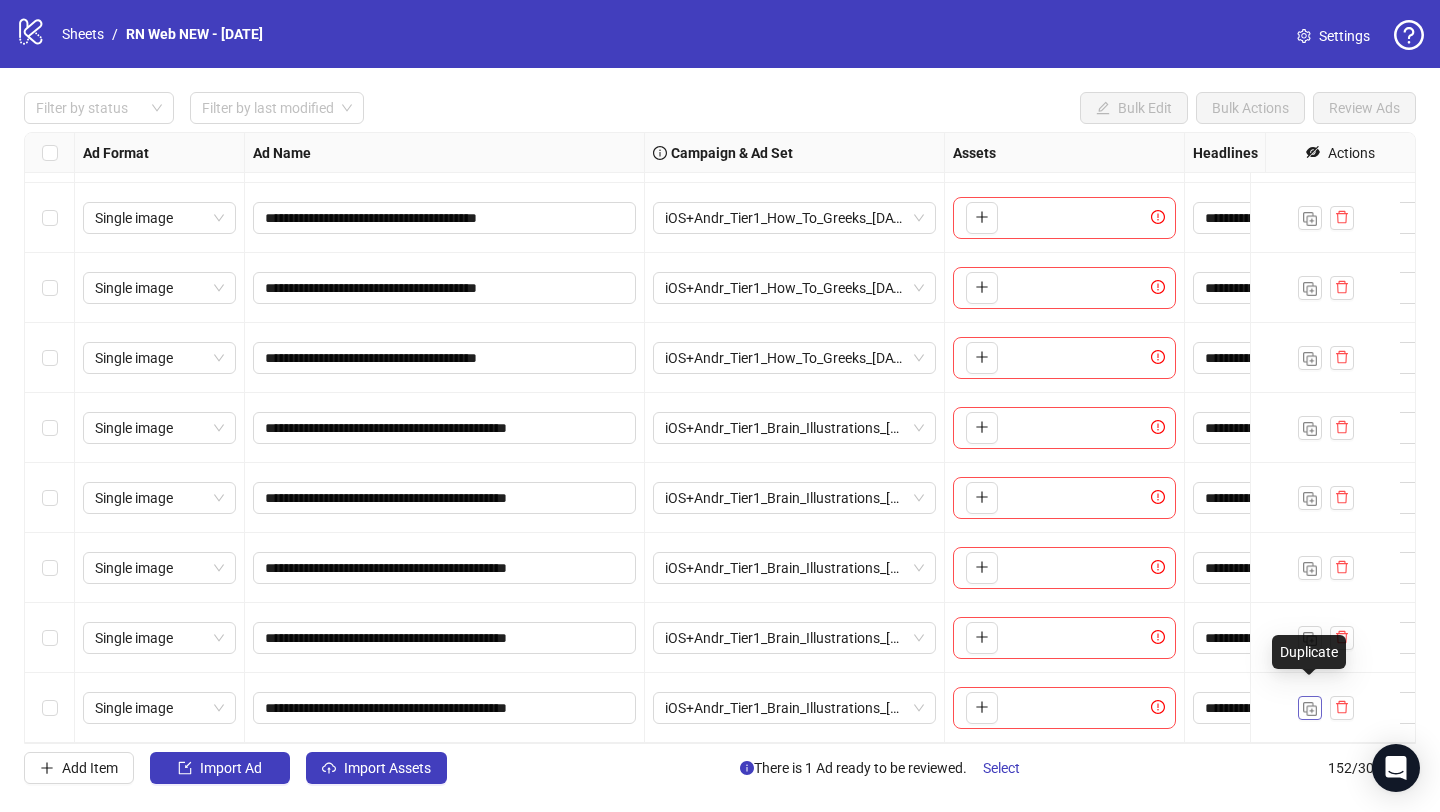 click at bounding box center [1310, 709] 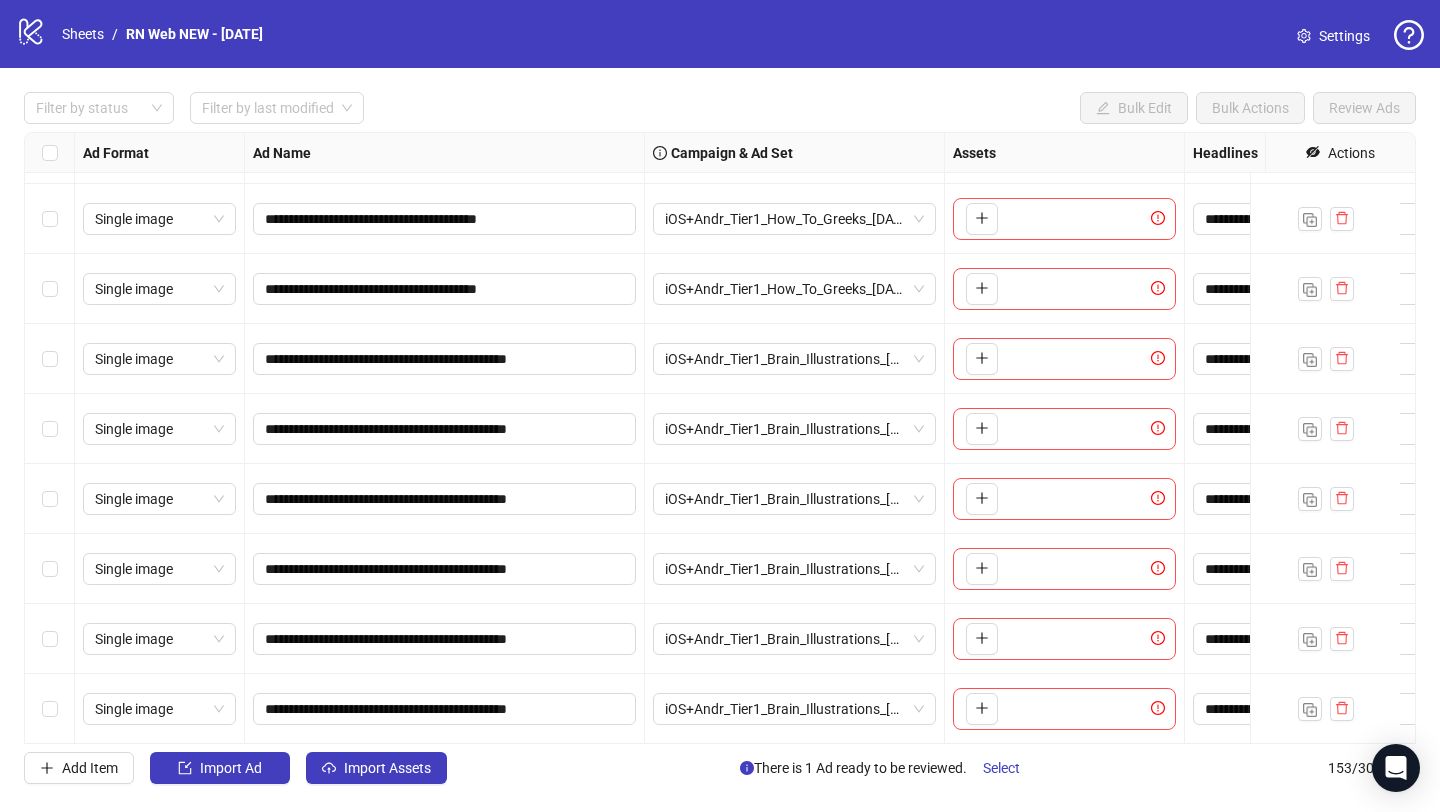 scroll, scrollTop: 10155, scrollLeft: 0, axis: vertical 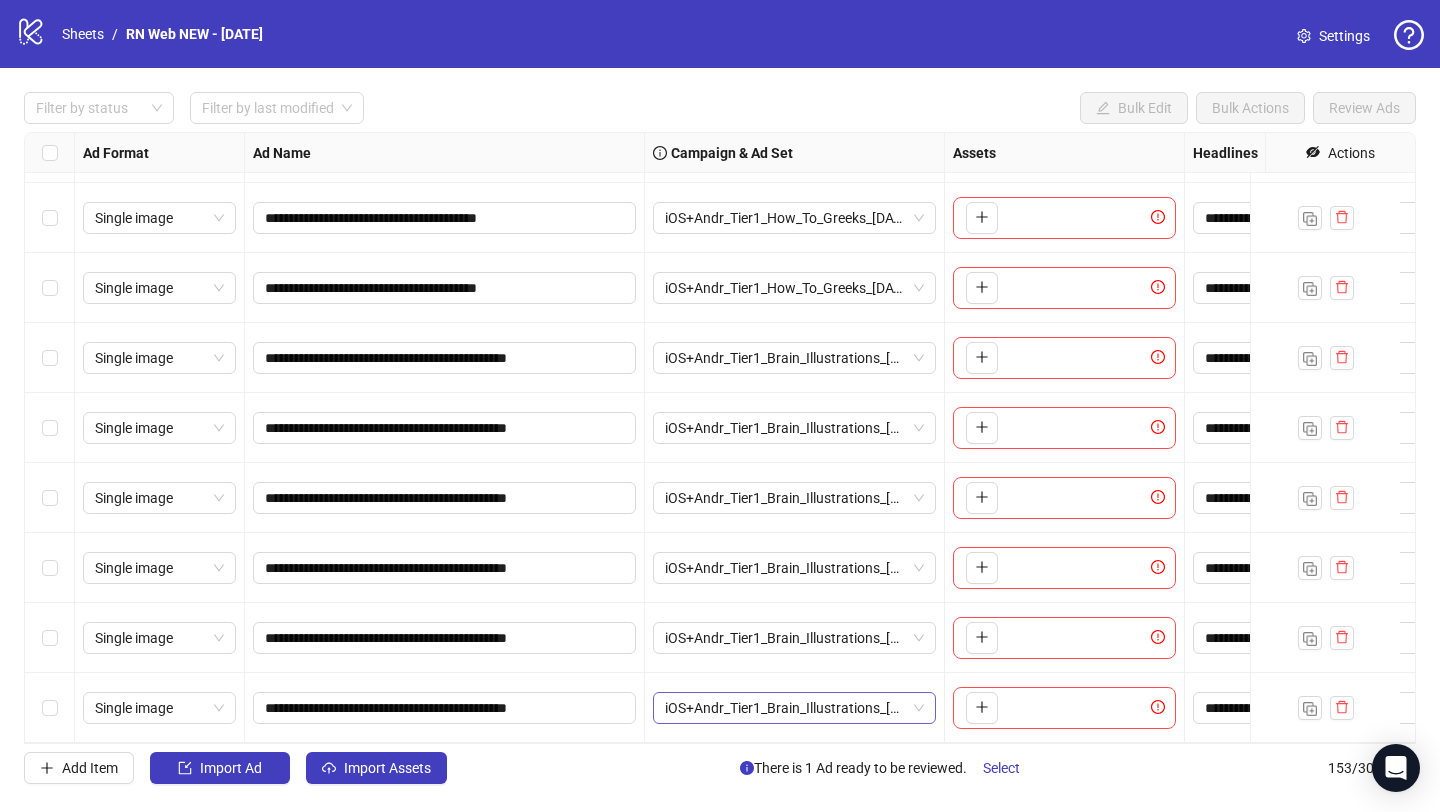 click on "iOS+Andr_Tier1_Brain_Illustrations_[DATE]" at bounding box center (794, 708) 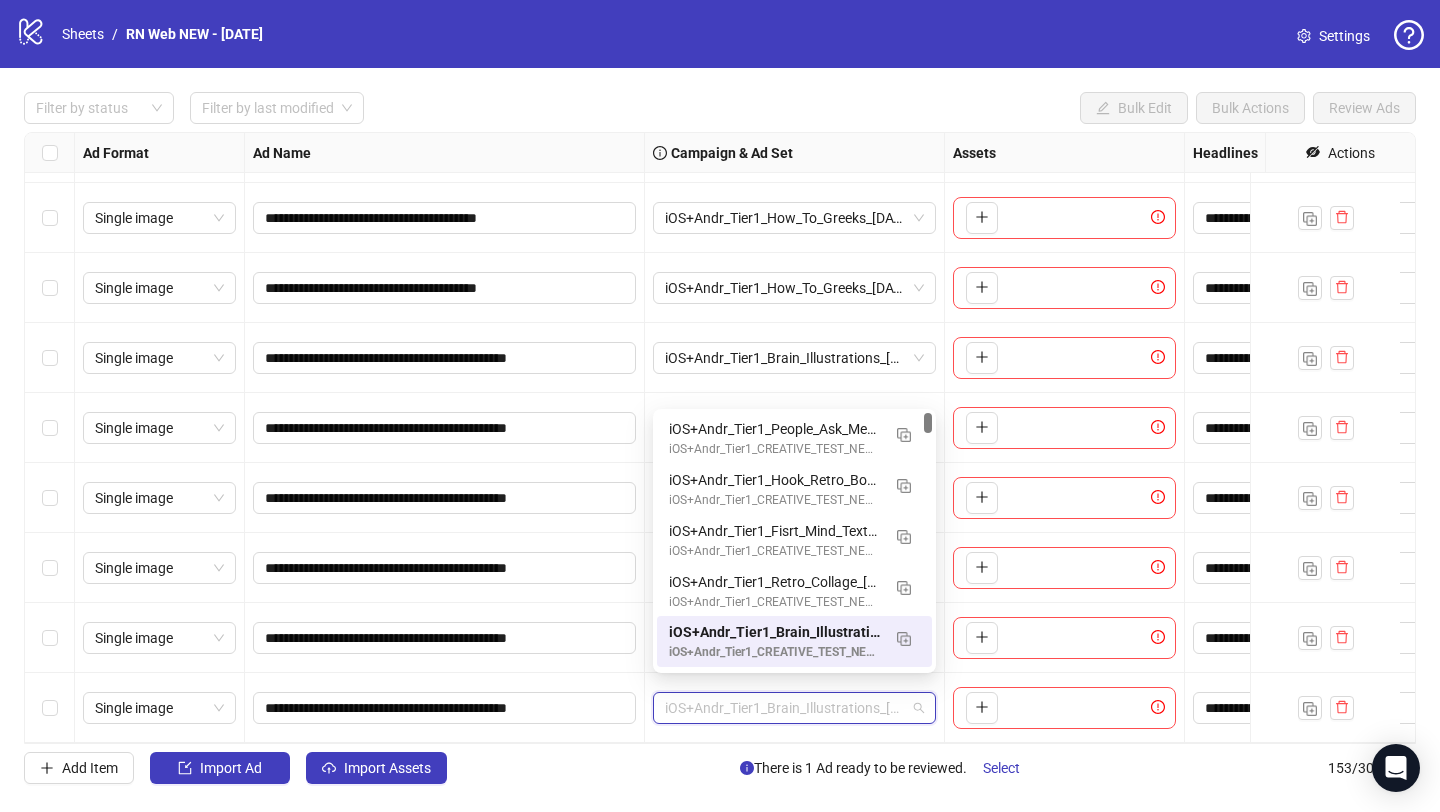 paste on "**********" 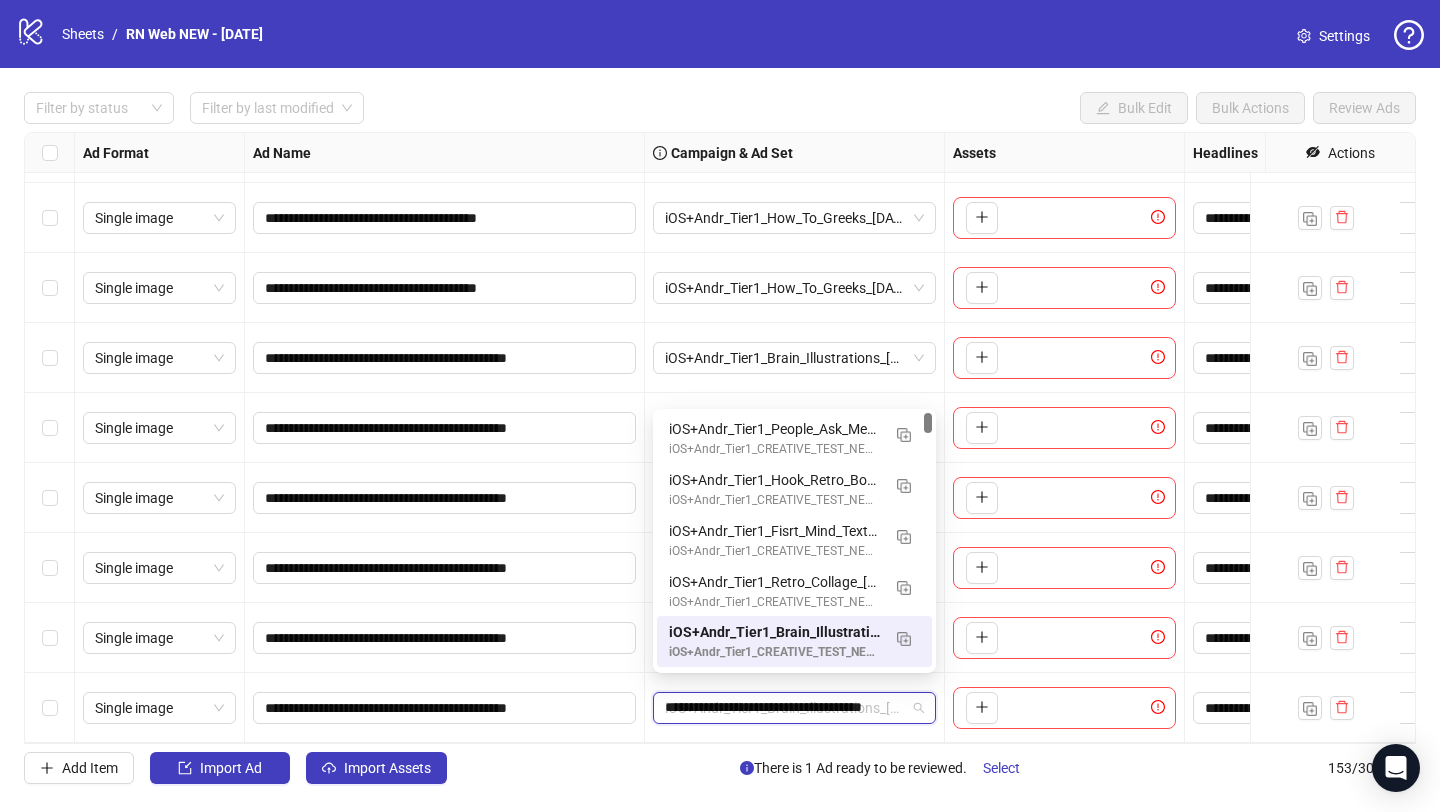 scroll, scrollTop: 0, scrollLeft: 25, axis: horizontal 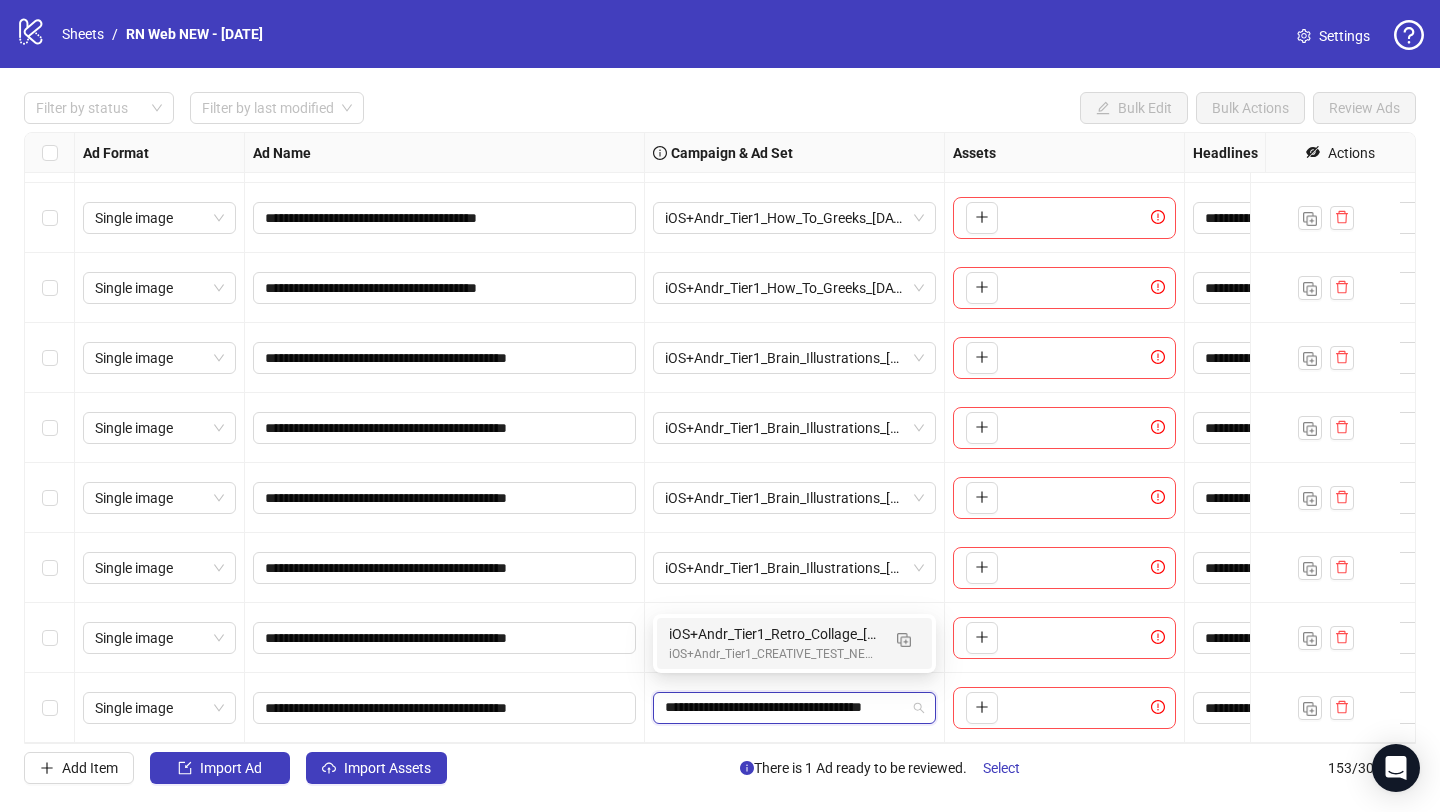 click on "iOS+Andr_Tier1_Retro_Collage_[DATE]" at bounding box center [774, 634] 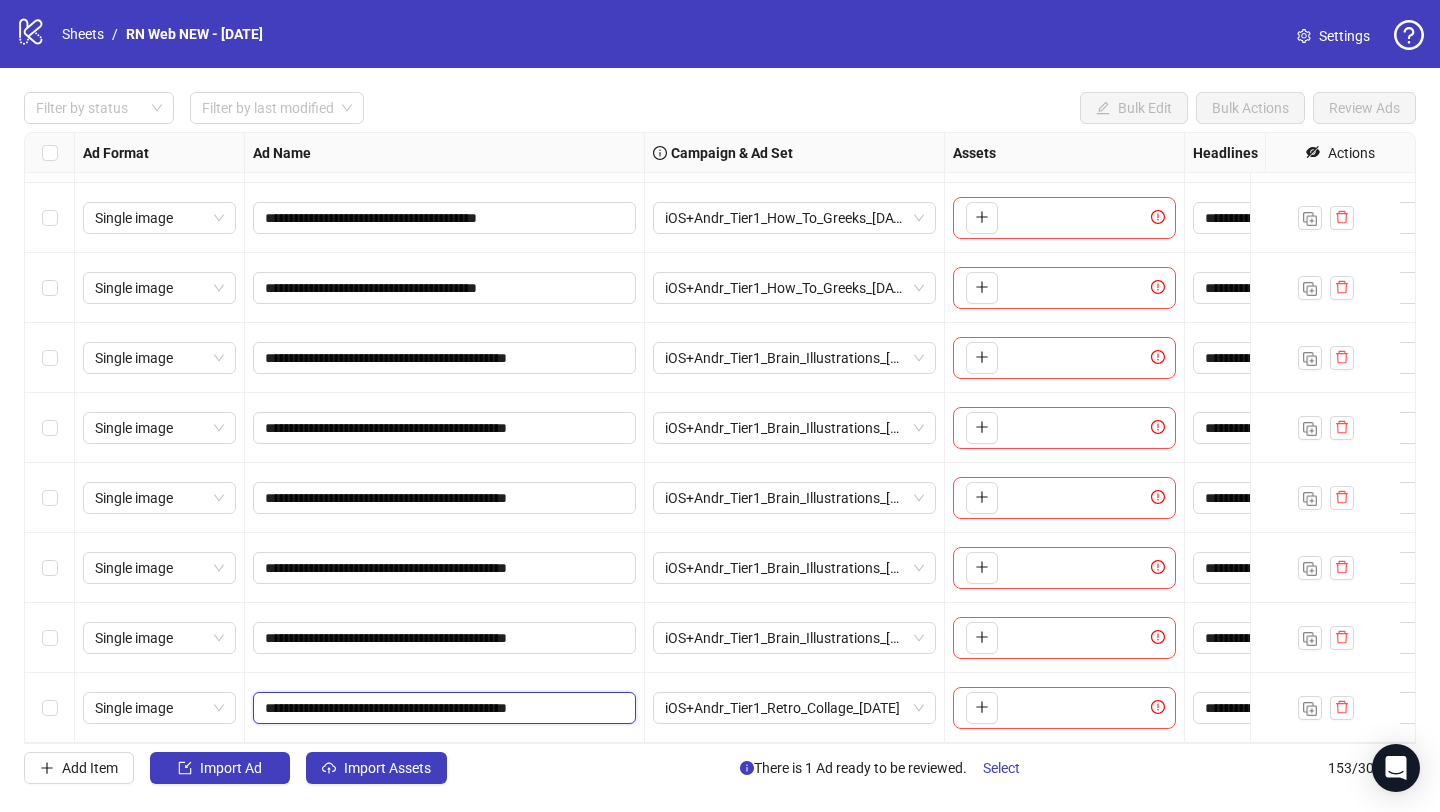 click on "**********" at bounding box center [442, 708] 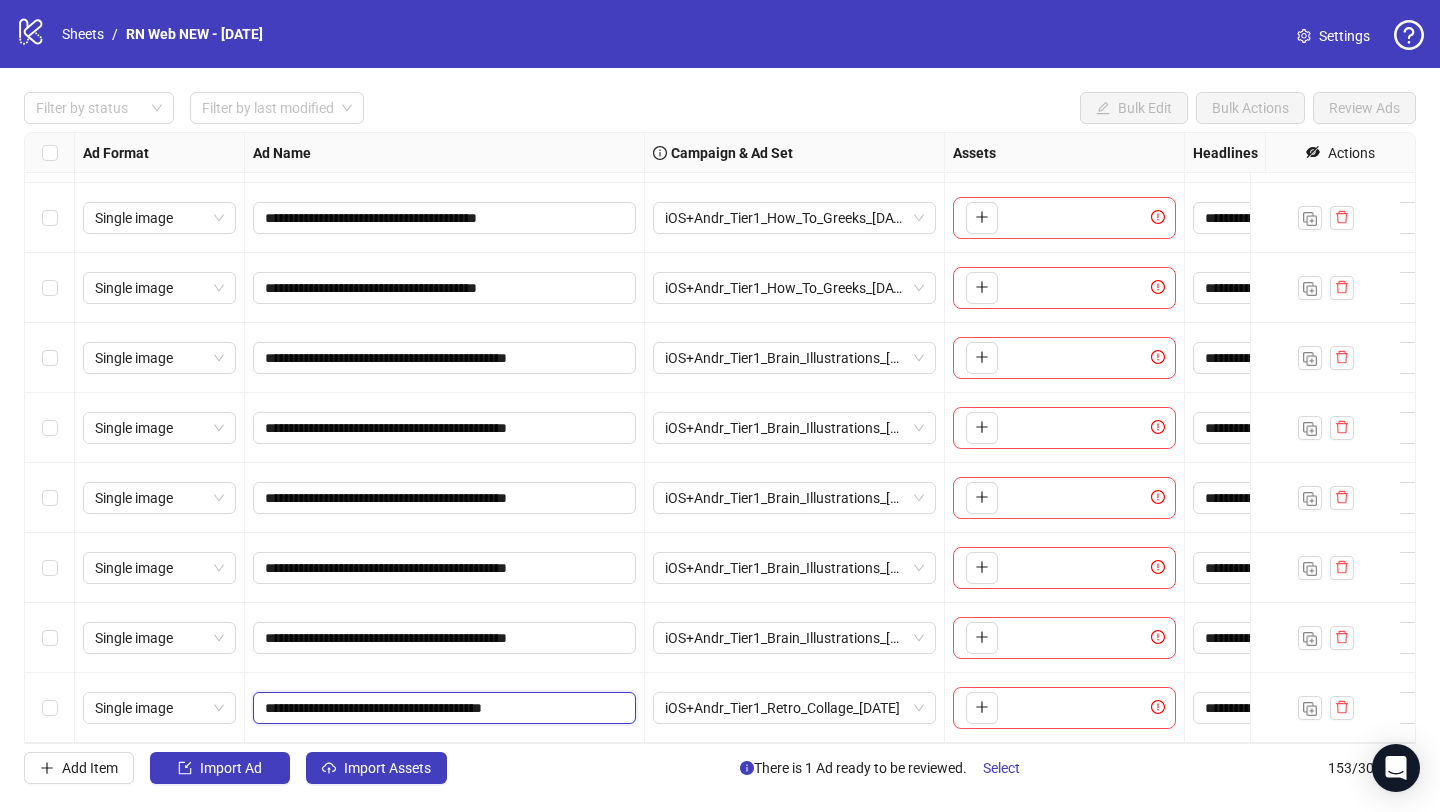 type on "**********" 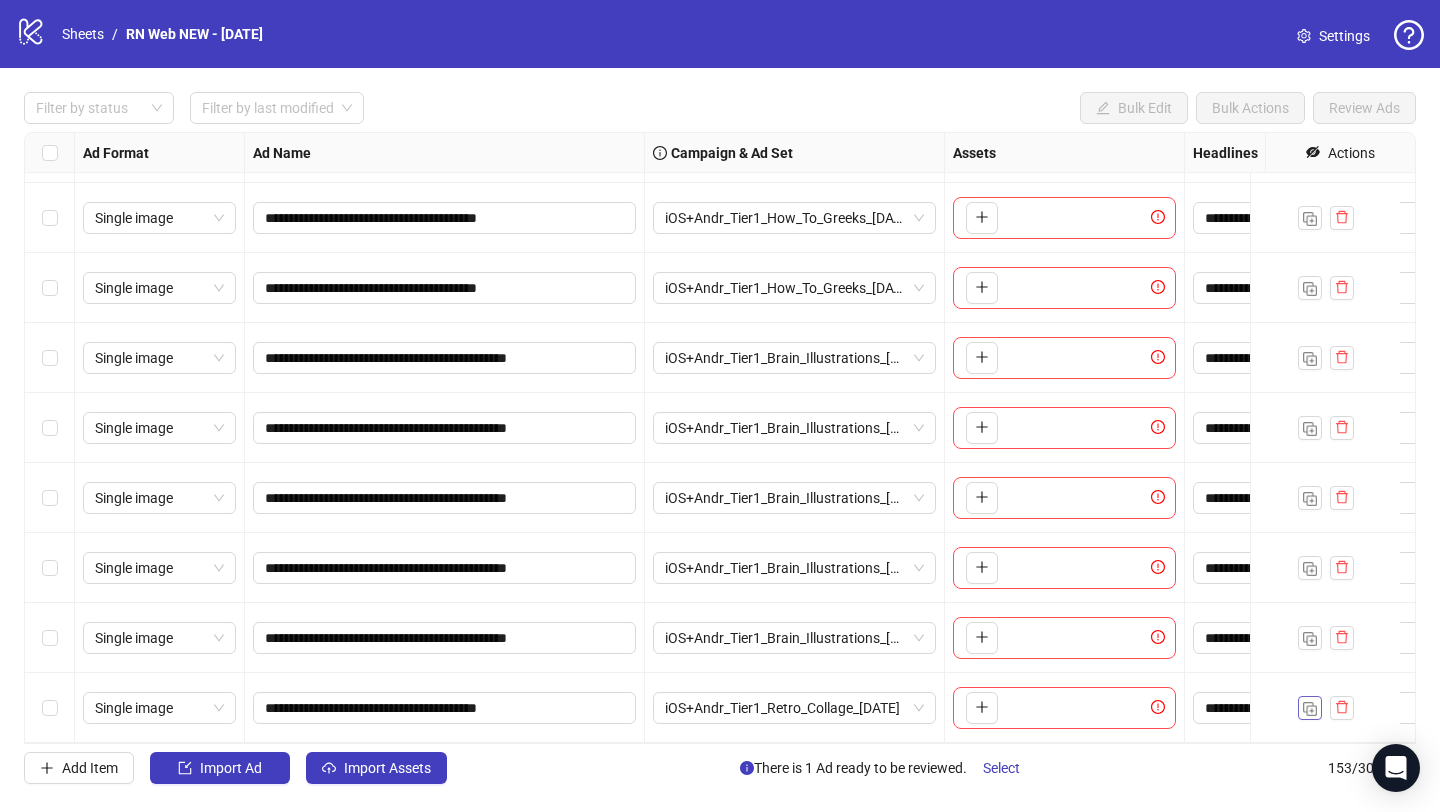 click at bounding box center [1310, 708] 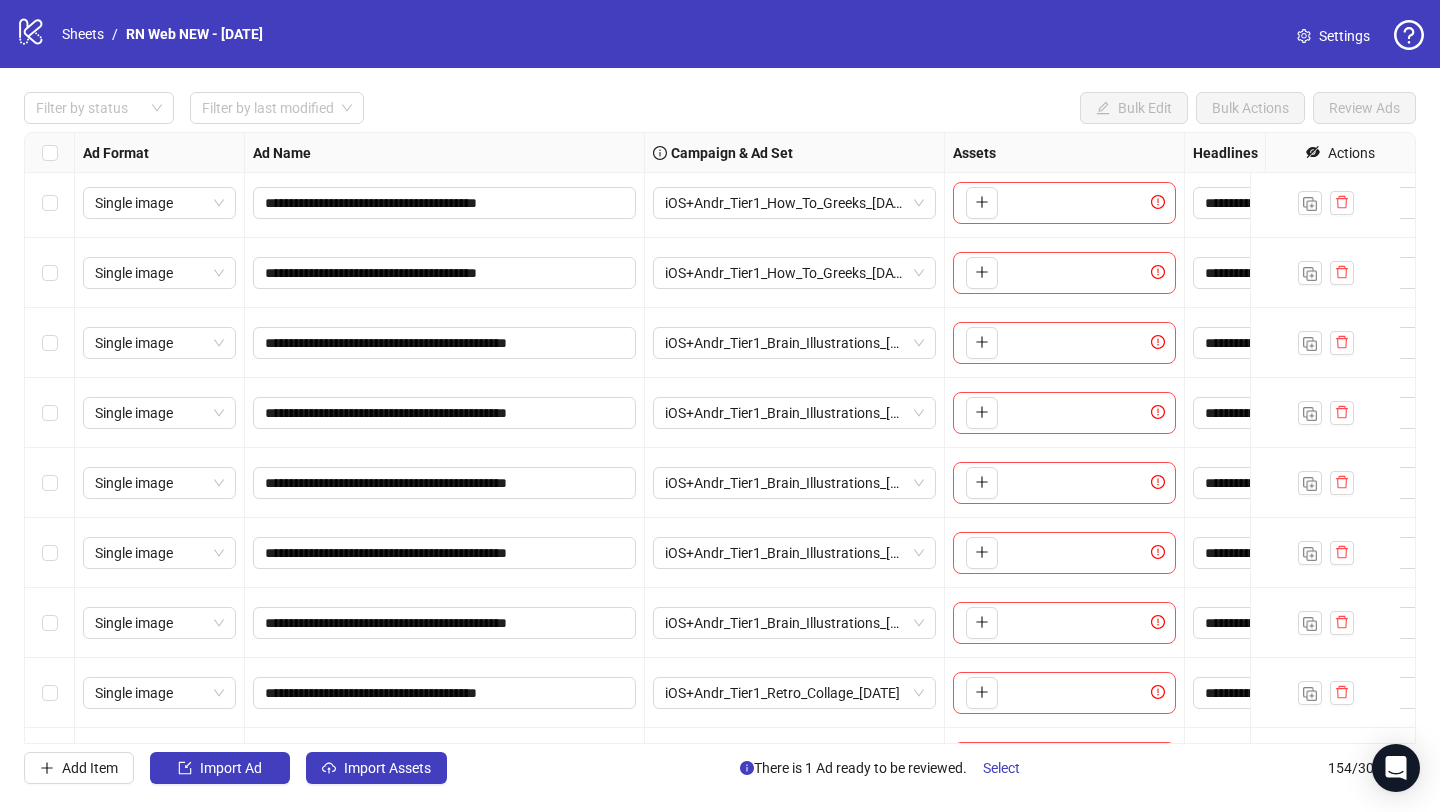 scroll, scrollTop: 10225, scrollLeft: 0, axis: vertical 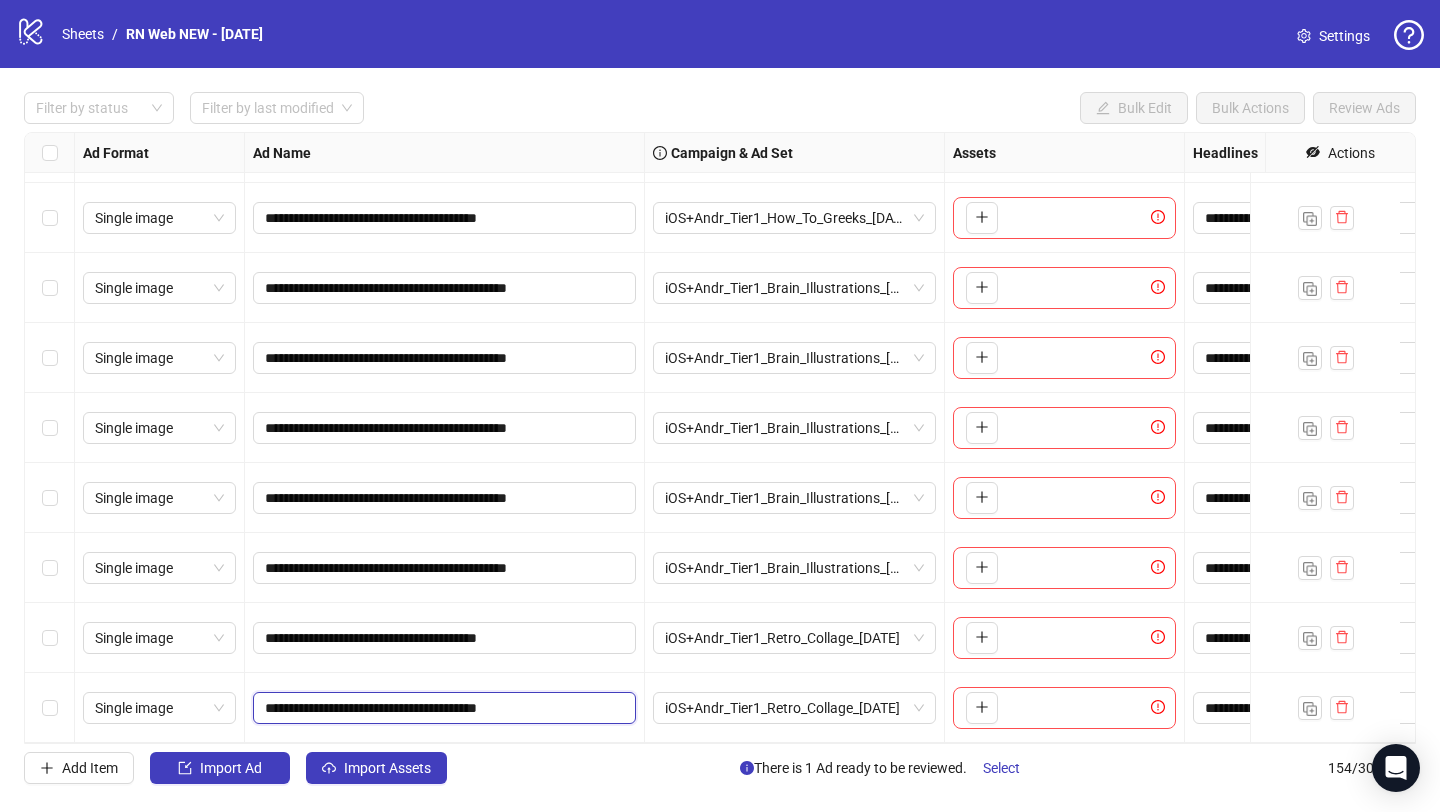 click on "**********" at bounding box center (442, 708) 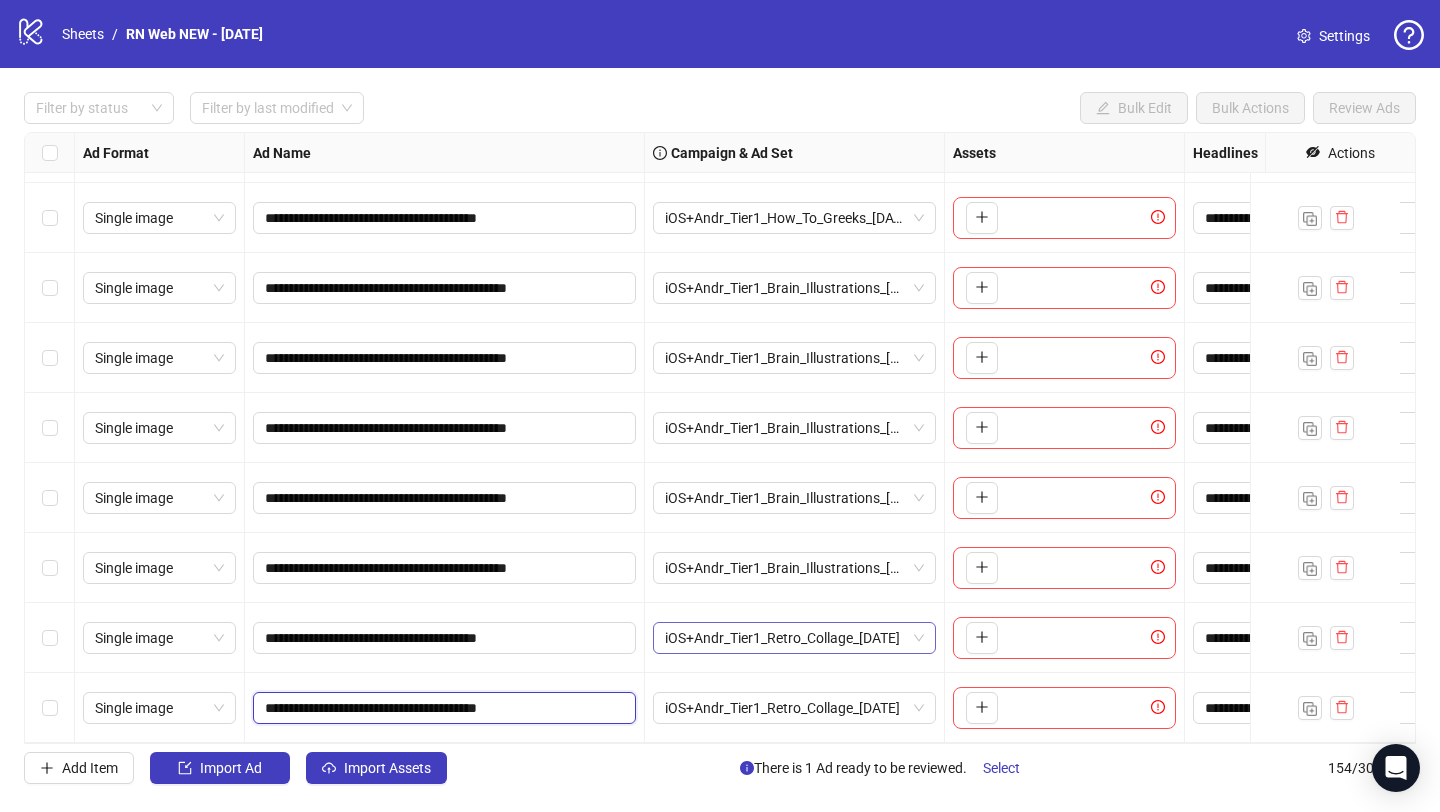 paste 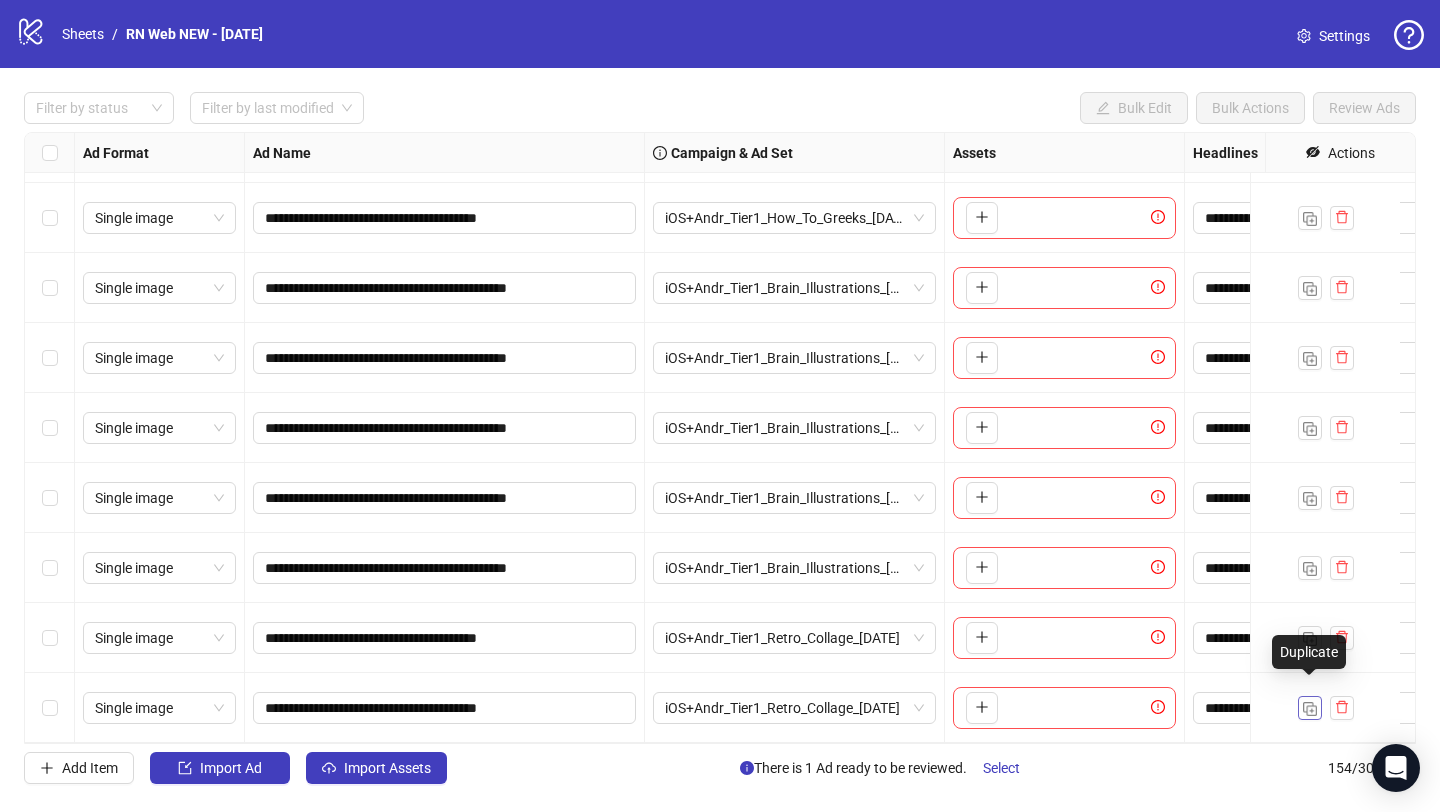click at bounding box center (1310, 708) 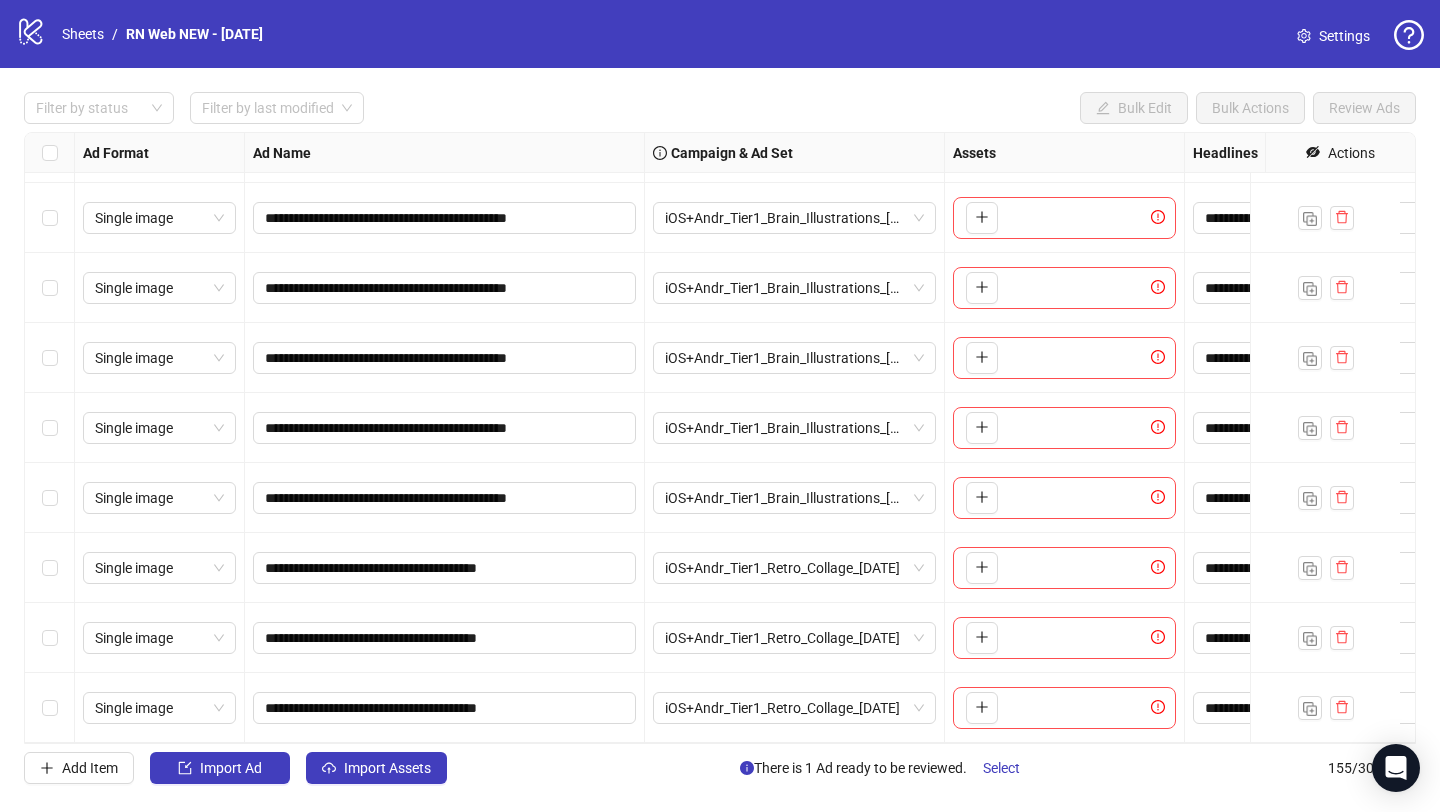 scroll, scrollTop: 10295, scrollLeft: 0, axis: vertical 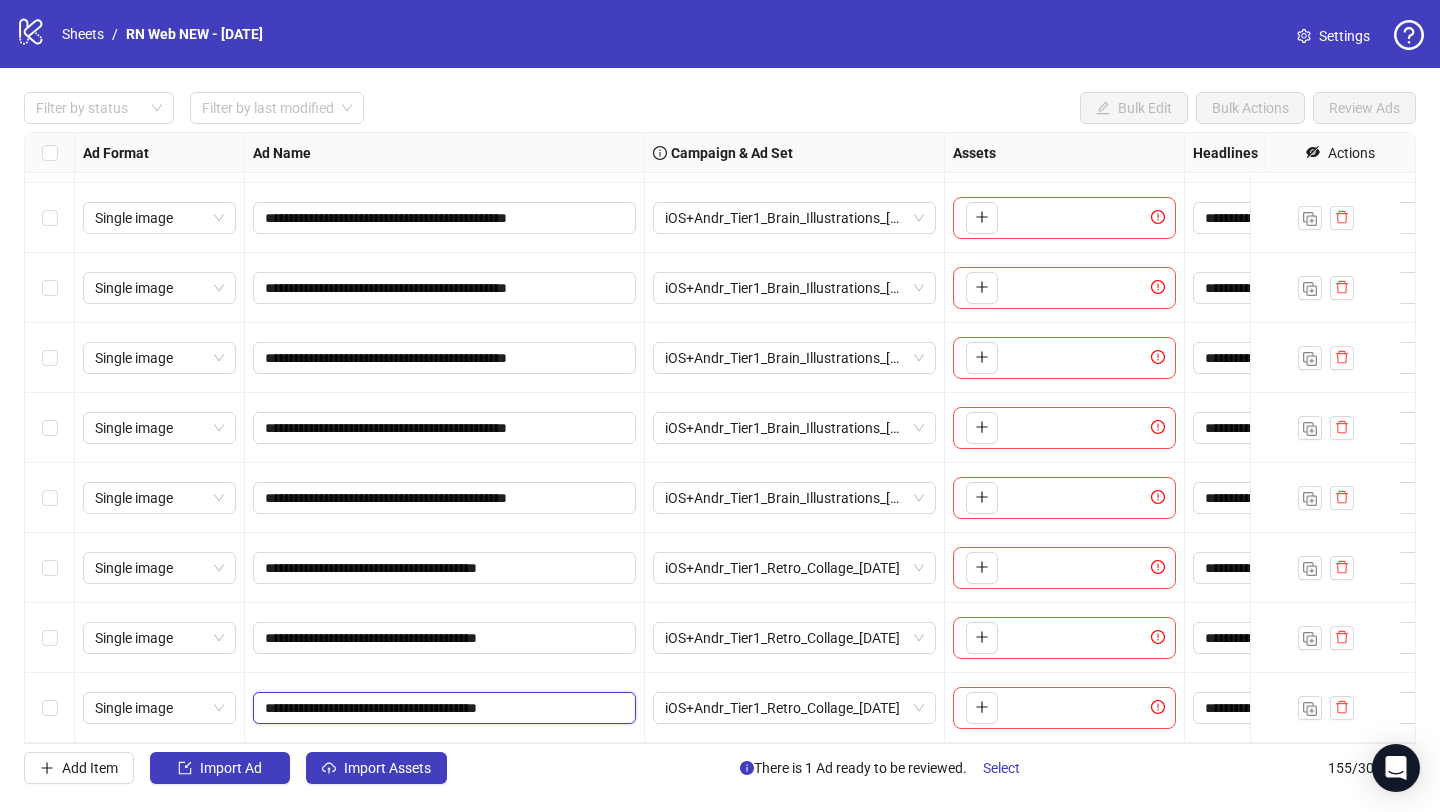 click on "**********" at bounding box center (442, 708) 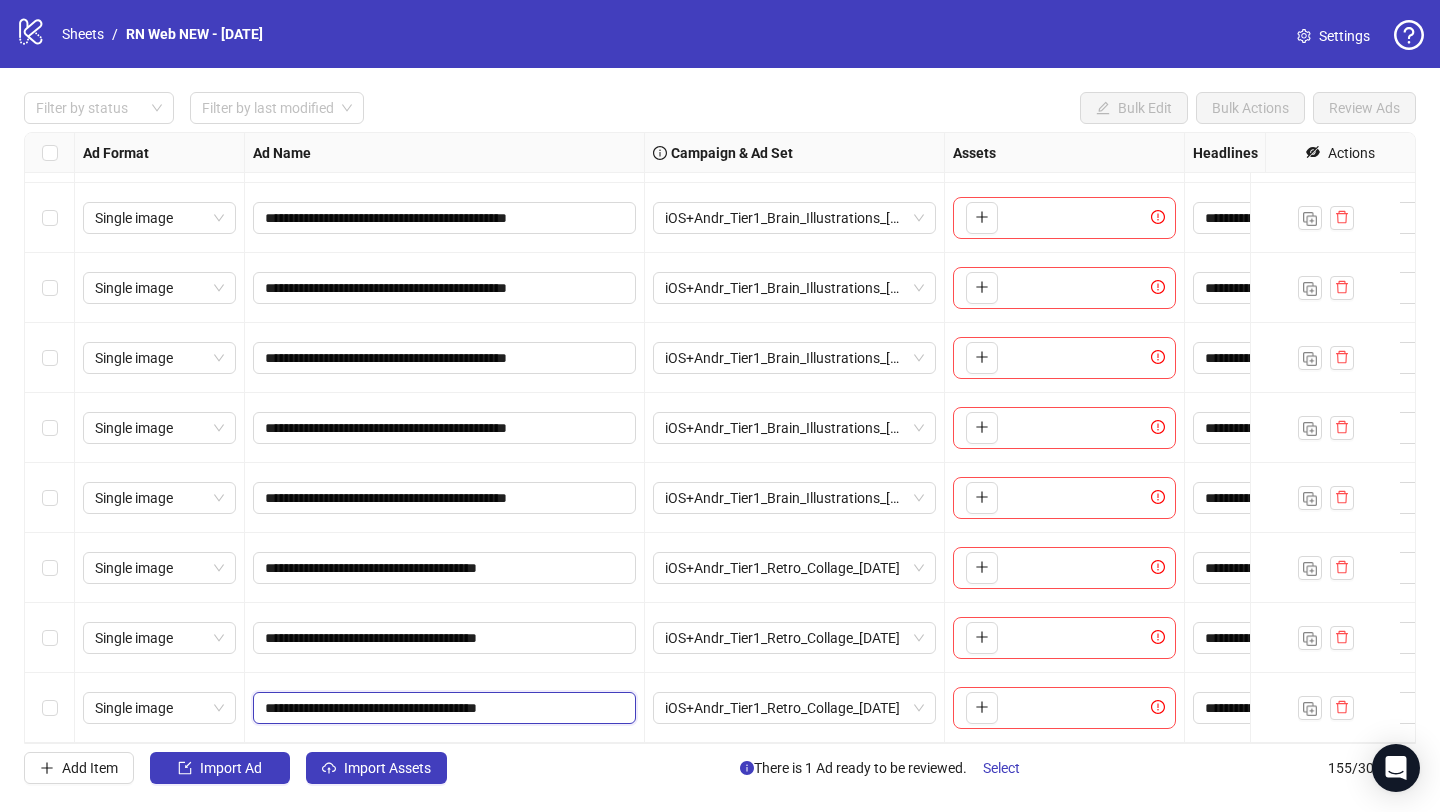 paste 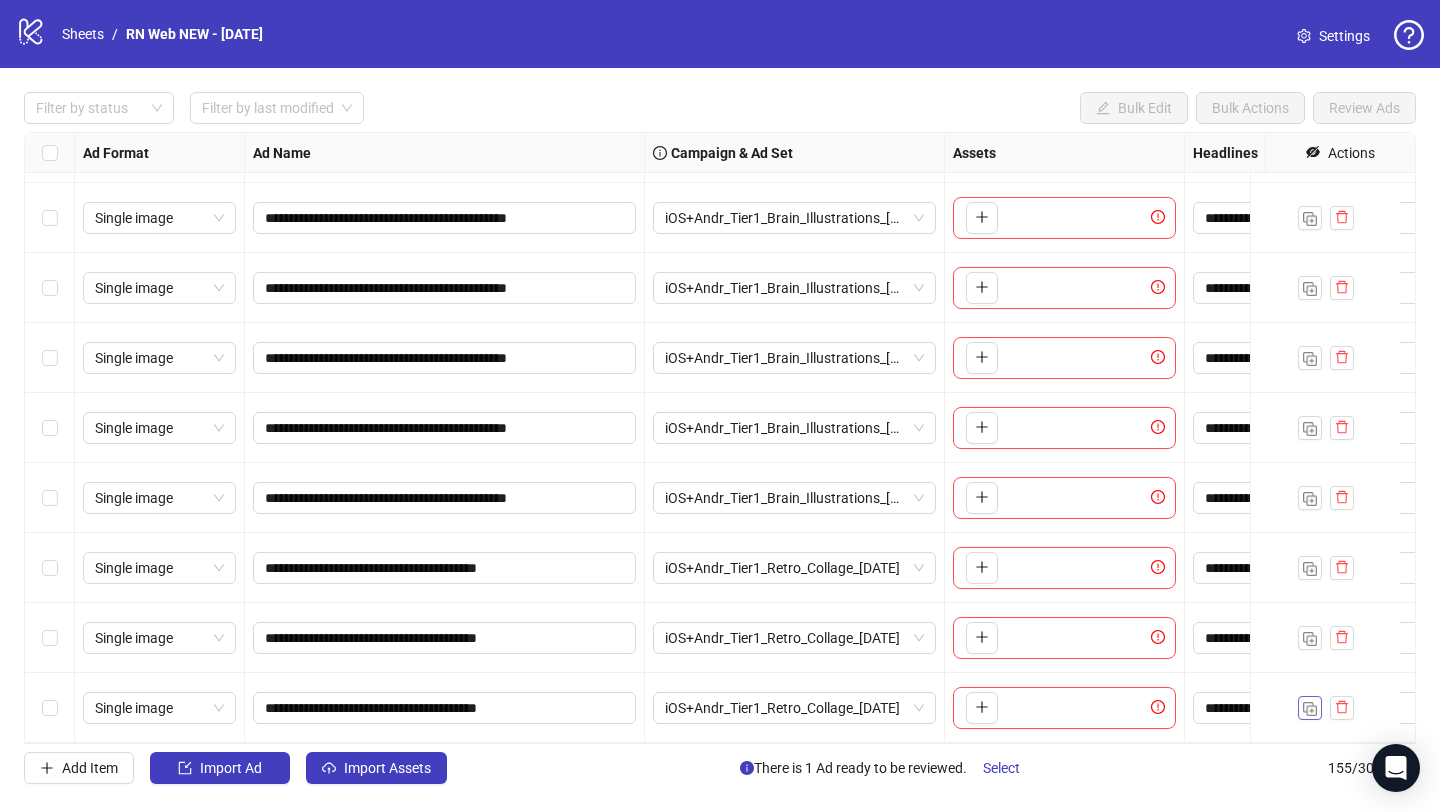 click at bounding box center (1310, 708) 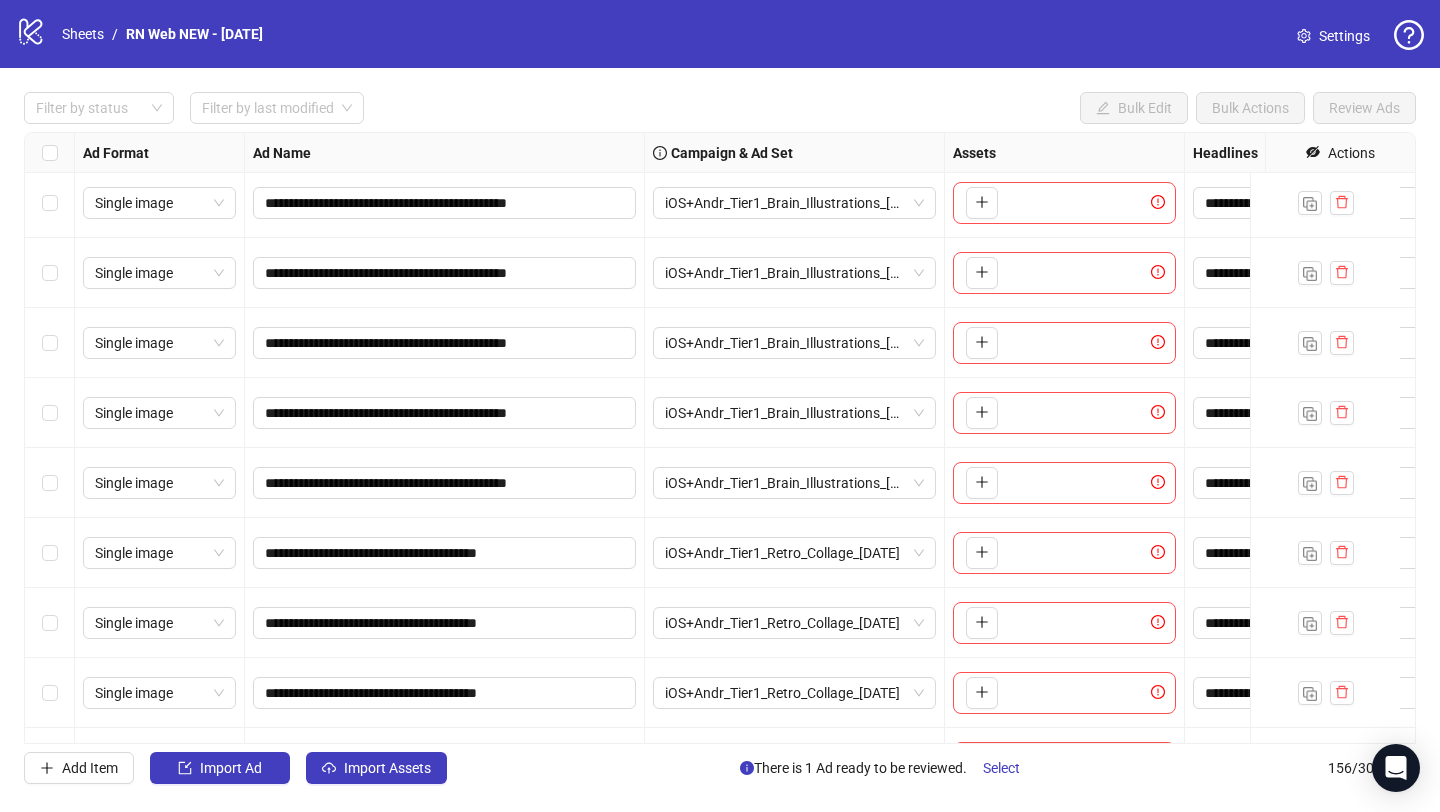scroll, scrollTop: 10365, scrollLeft: 0, axis: vertical 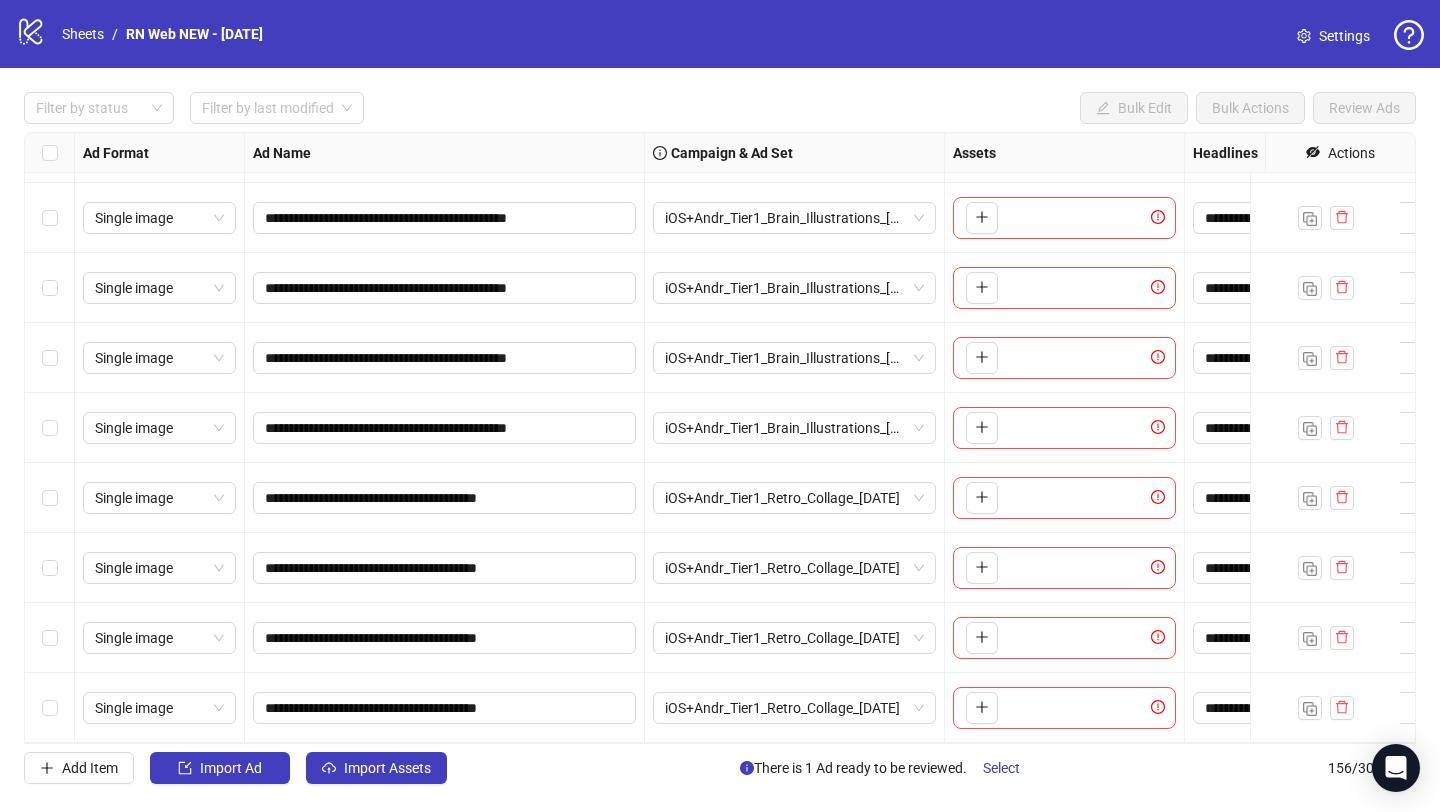 click on "**********" at bounding box center (720, 438) 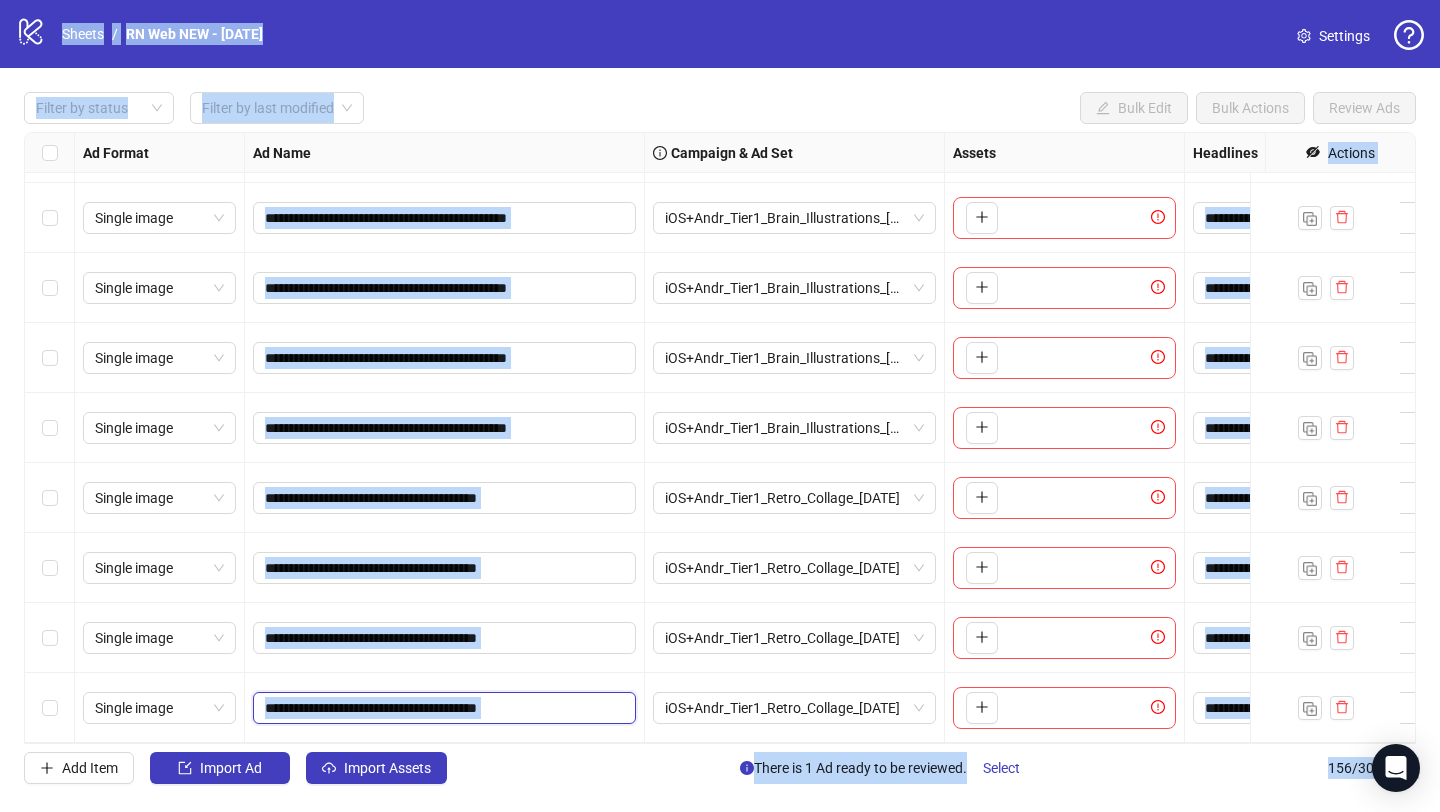 click on "**********" at bounding box center [442, 708] 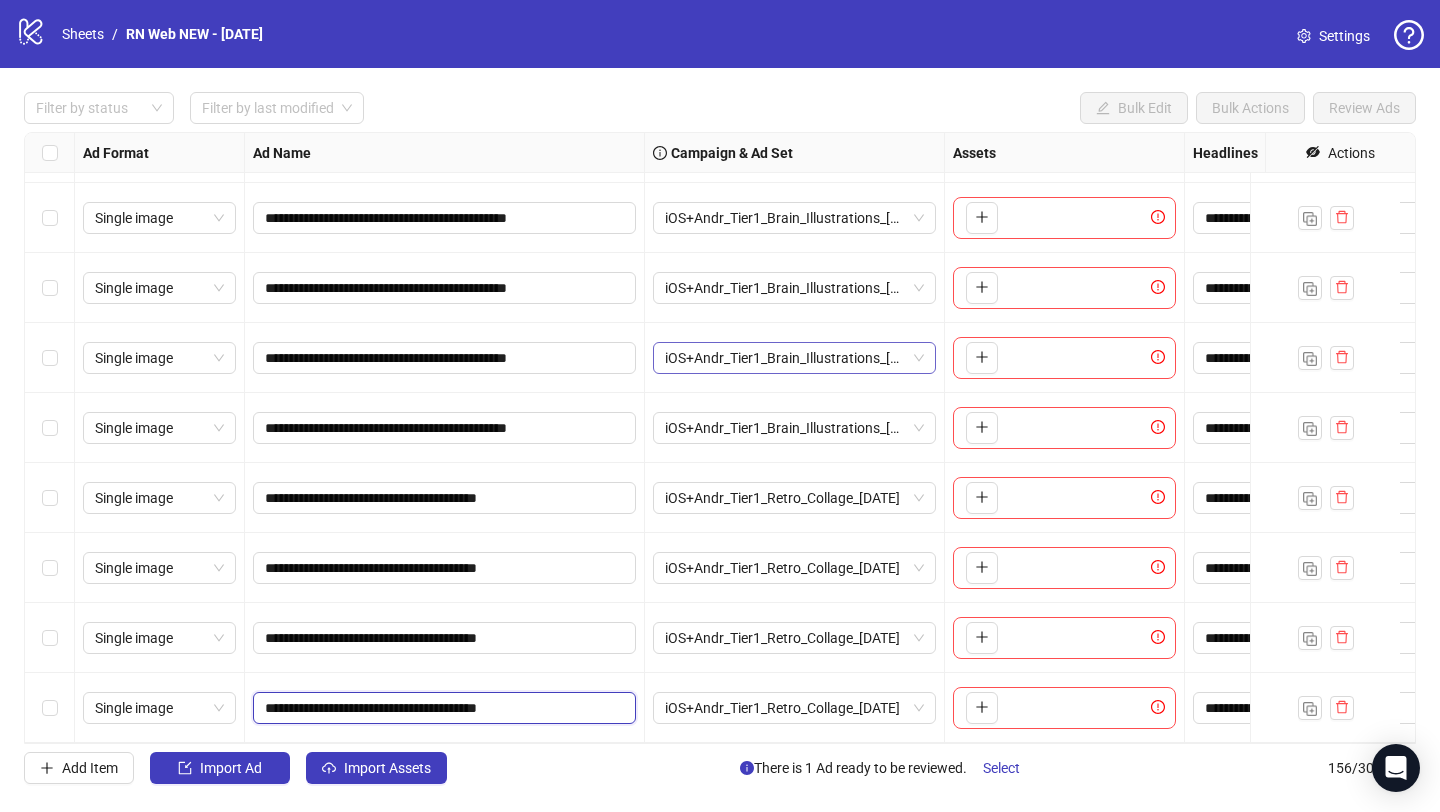 paste 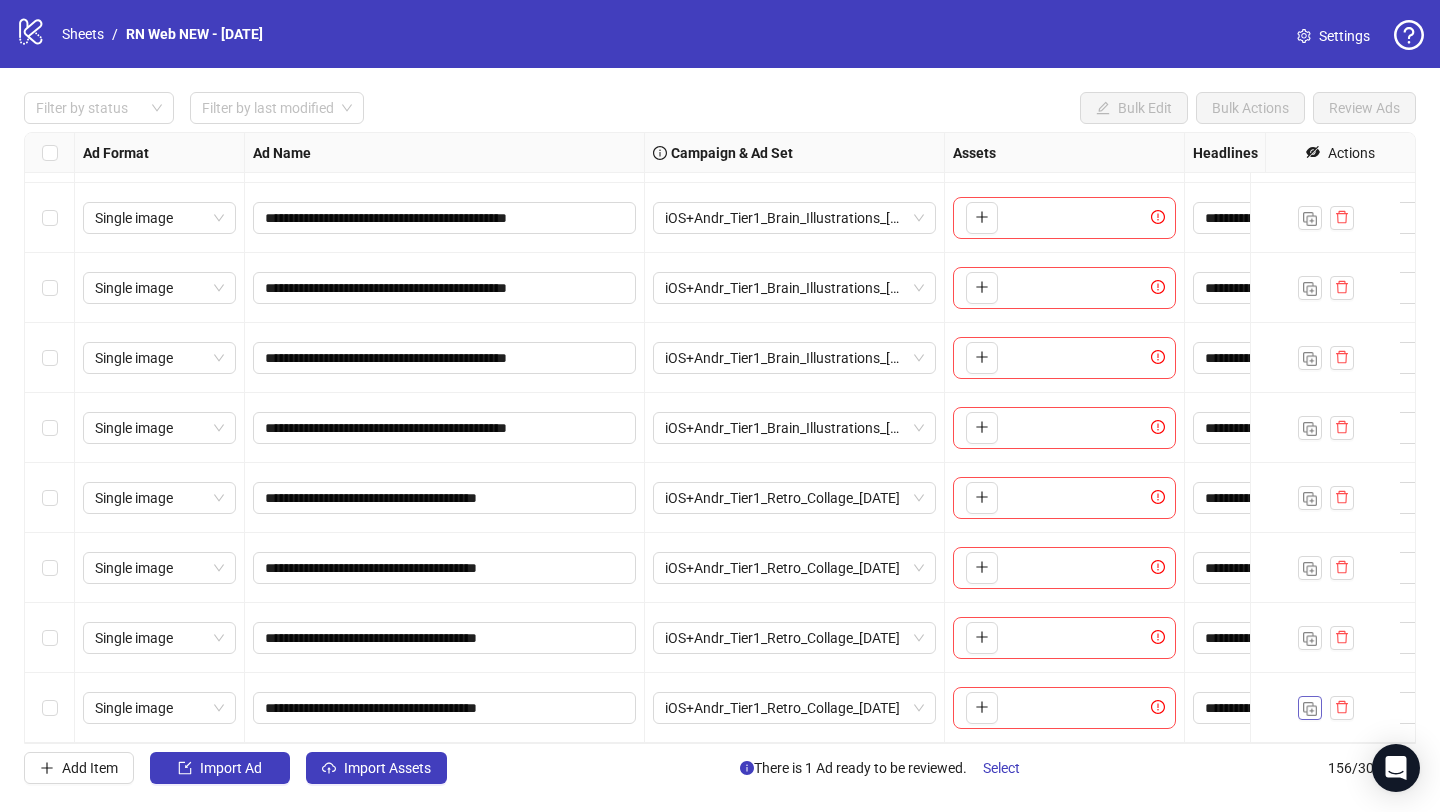click at bounding box center (1310, 709) 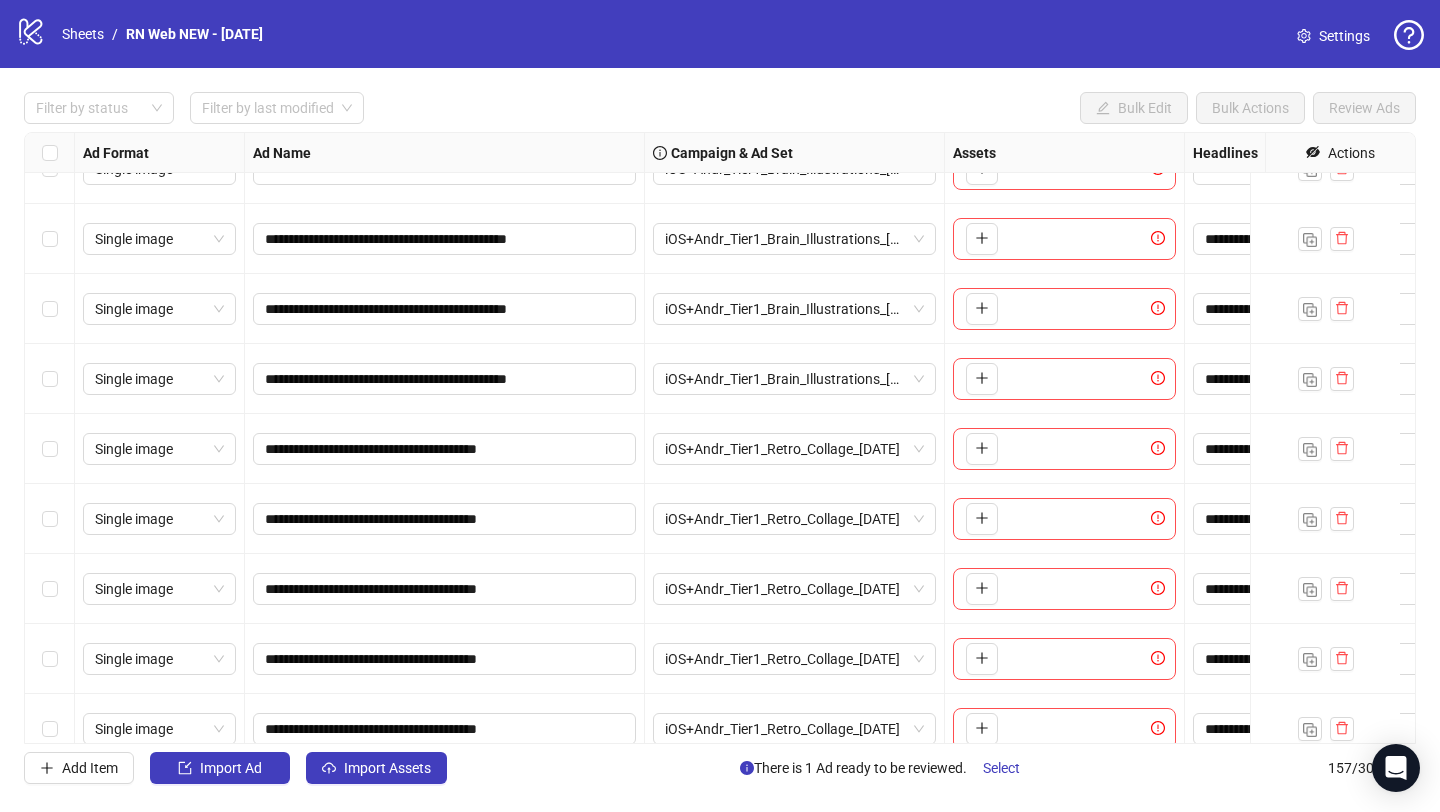 scroll, scrollTop: 10435, scrollLeft: 0, axis: vertical 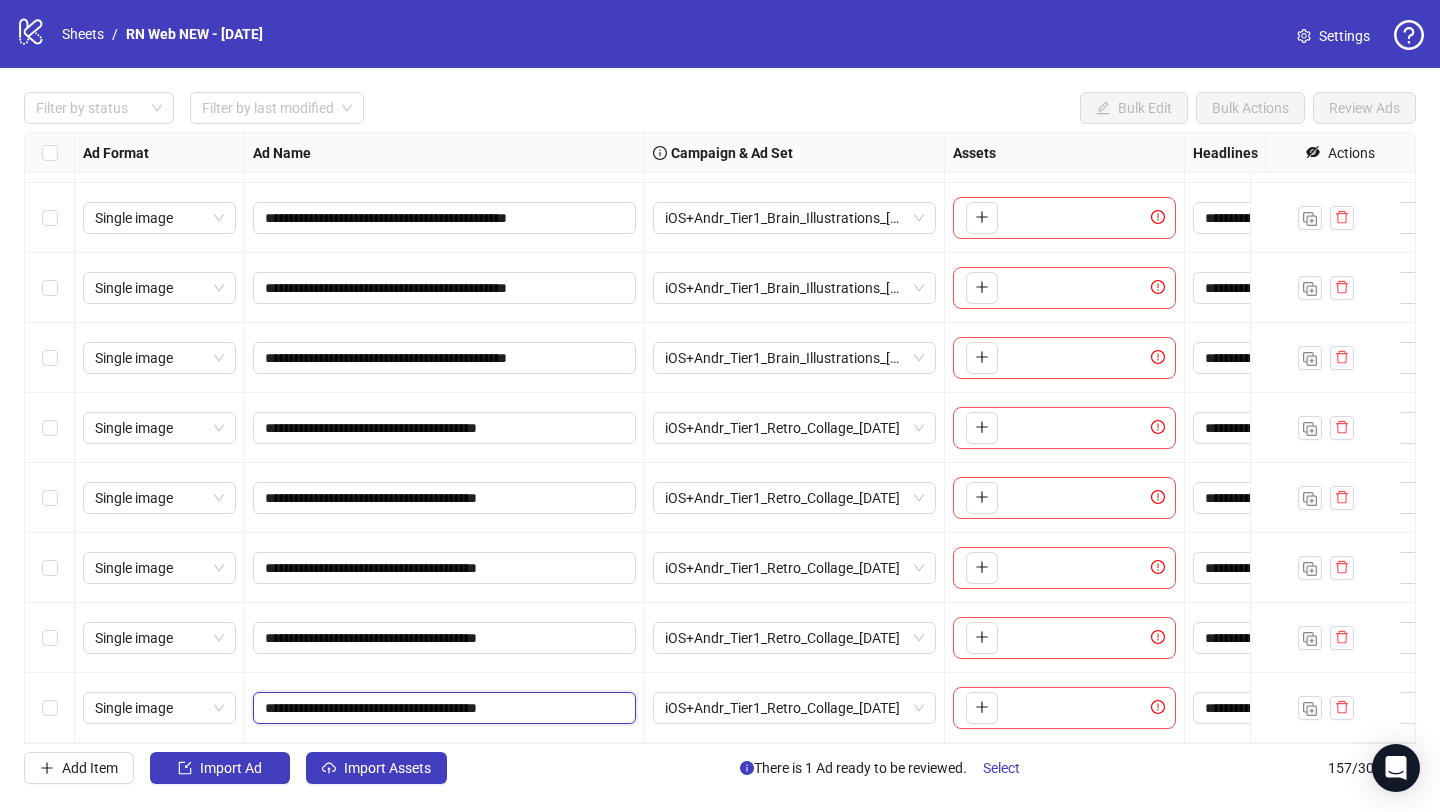 click on "**********" at bounding box center (442, 708) 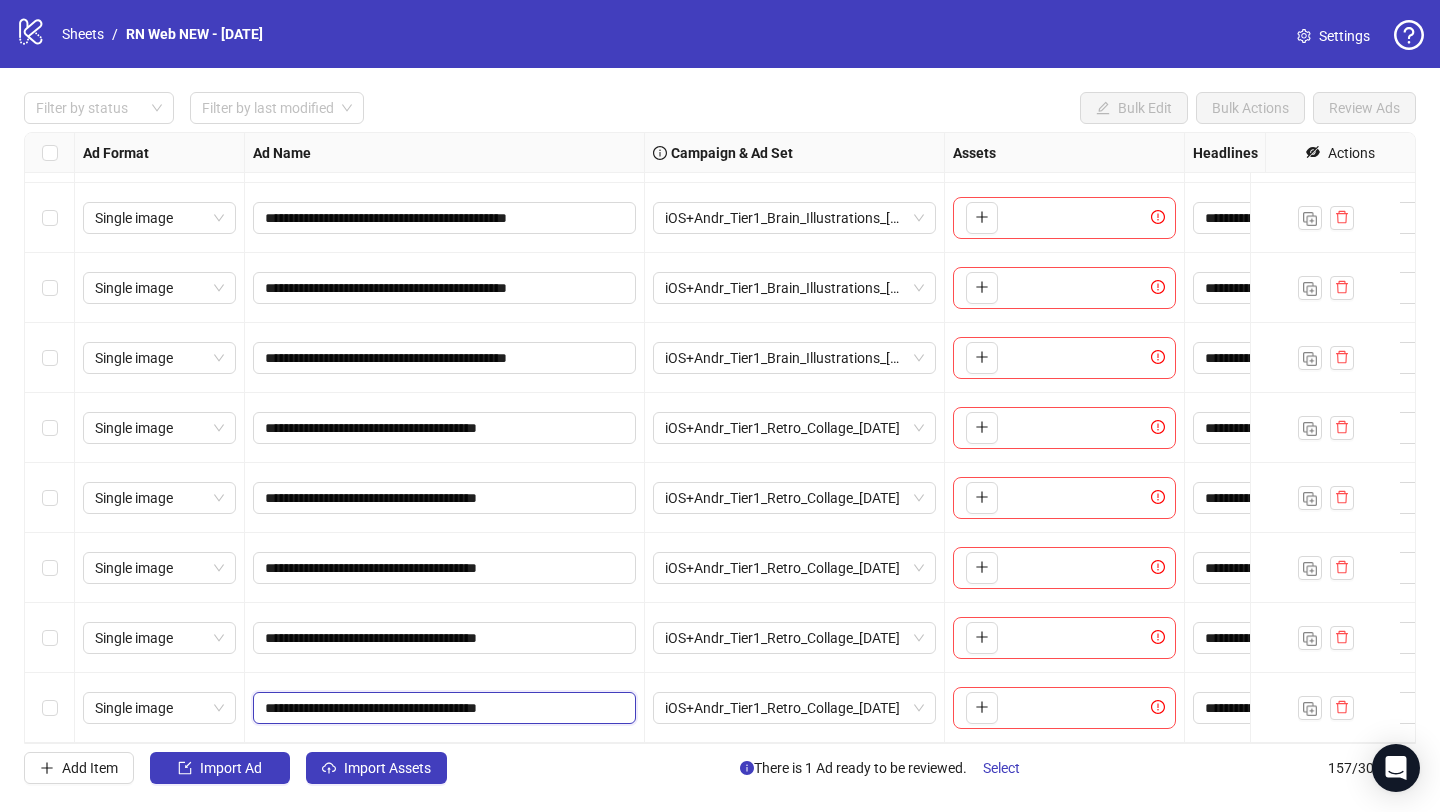 paste 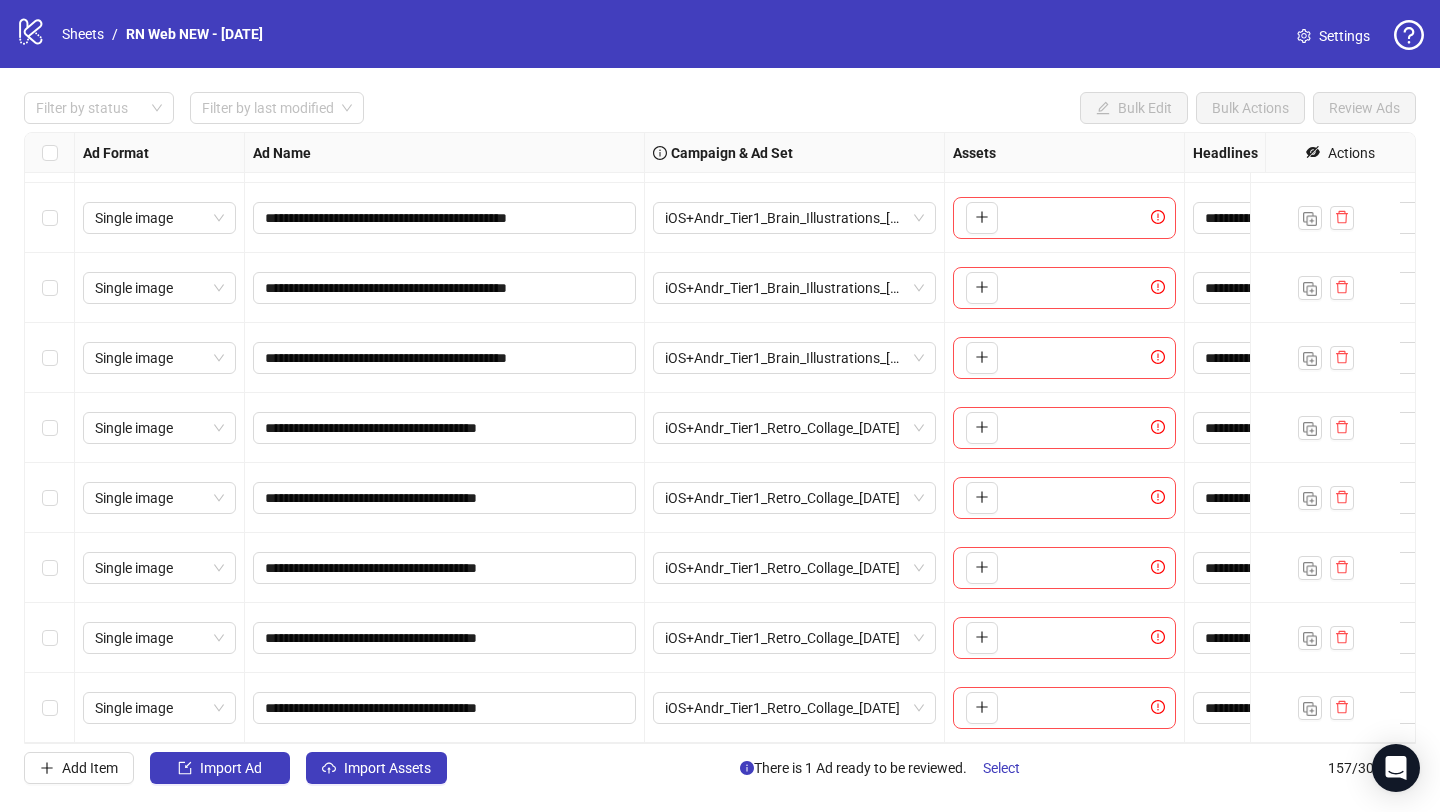 click on "**********" at bounding box center (445, 708) 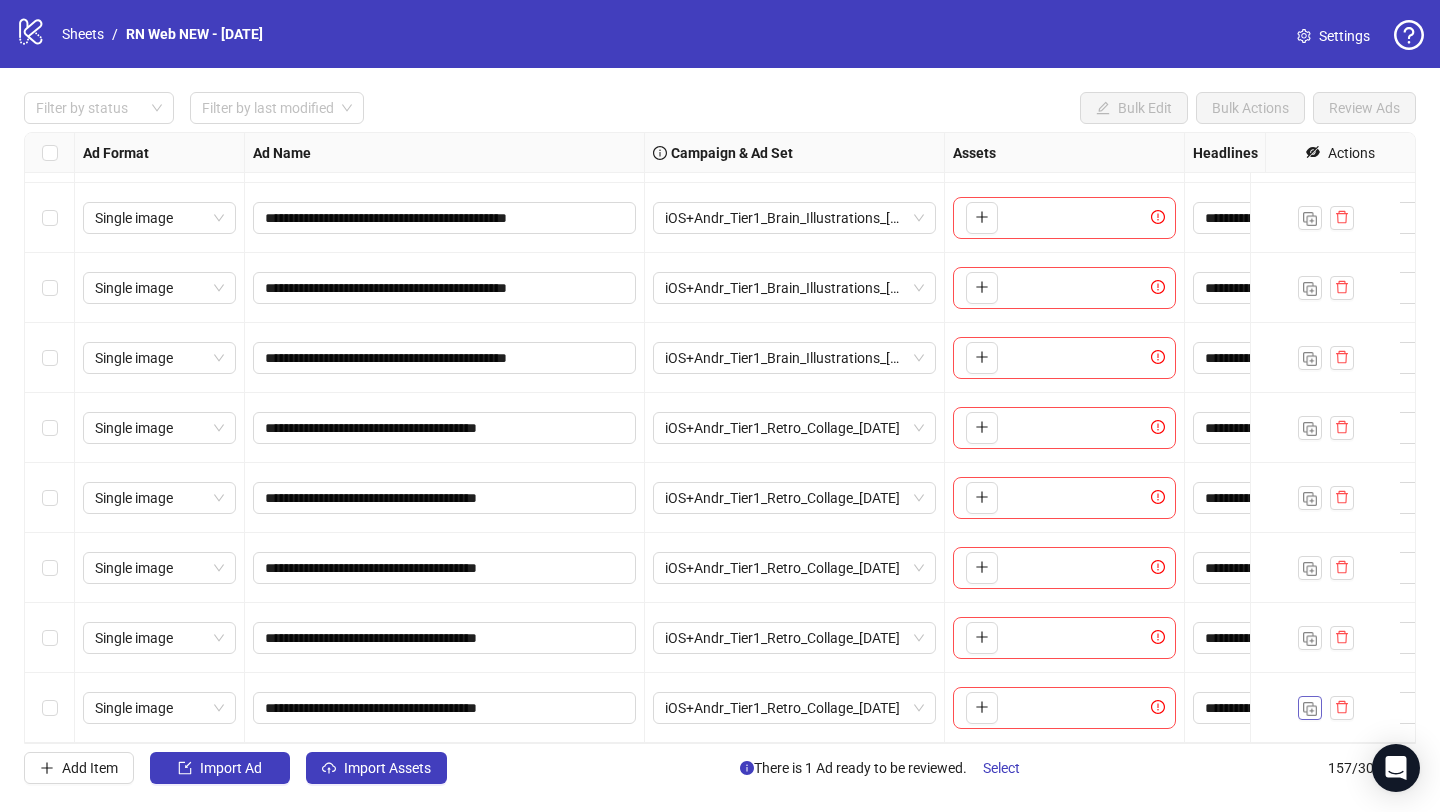 click at bounding box center [1310, 707] 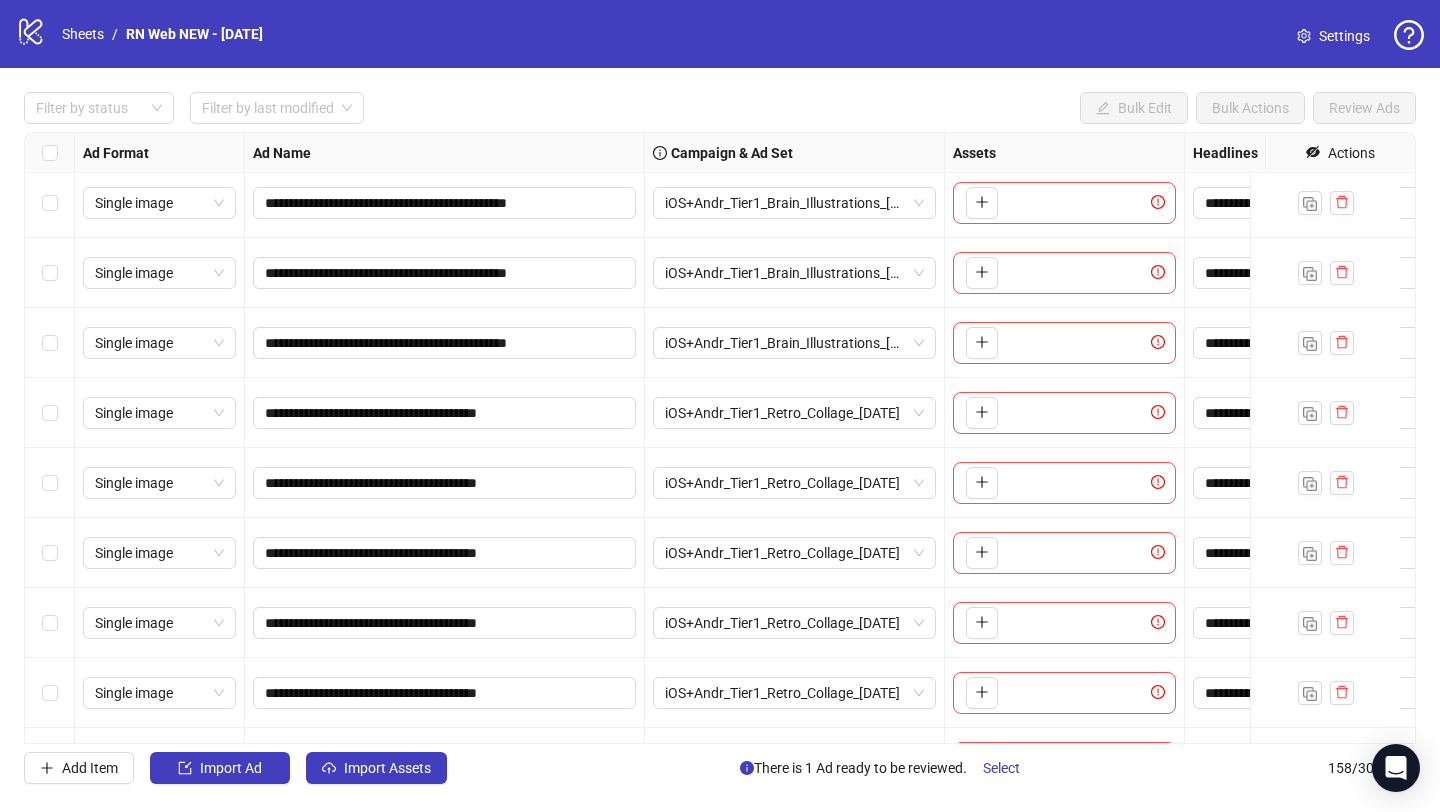 scroll, scrollTop: 10505, scrollLeft: 0, axis: vertical 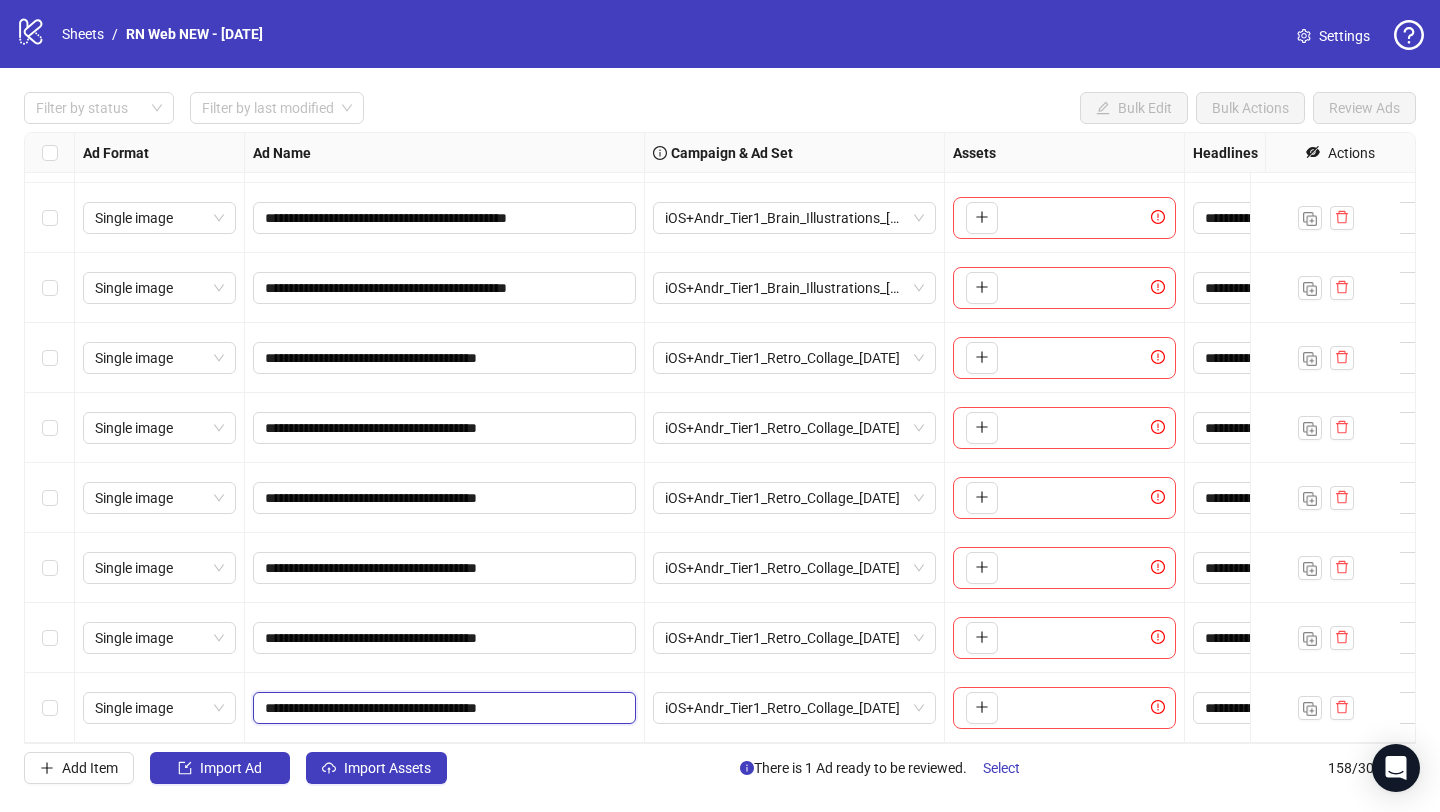 click on "**********" at bounding box center [442, 708] 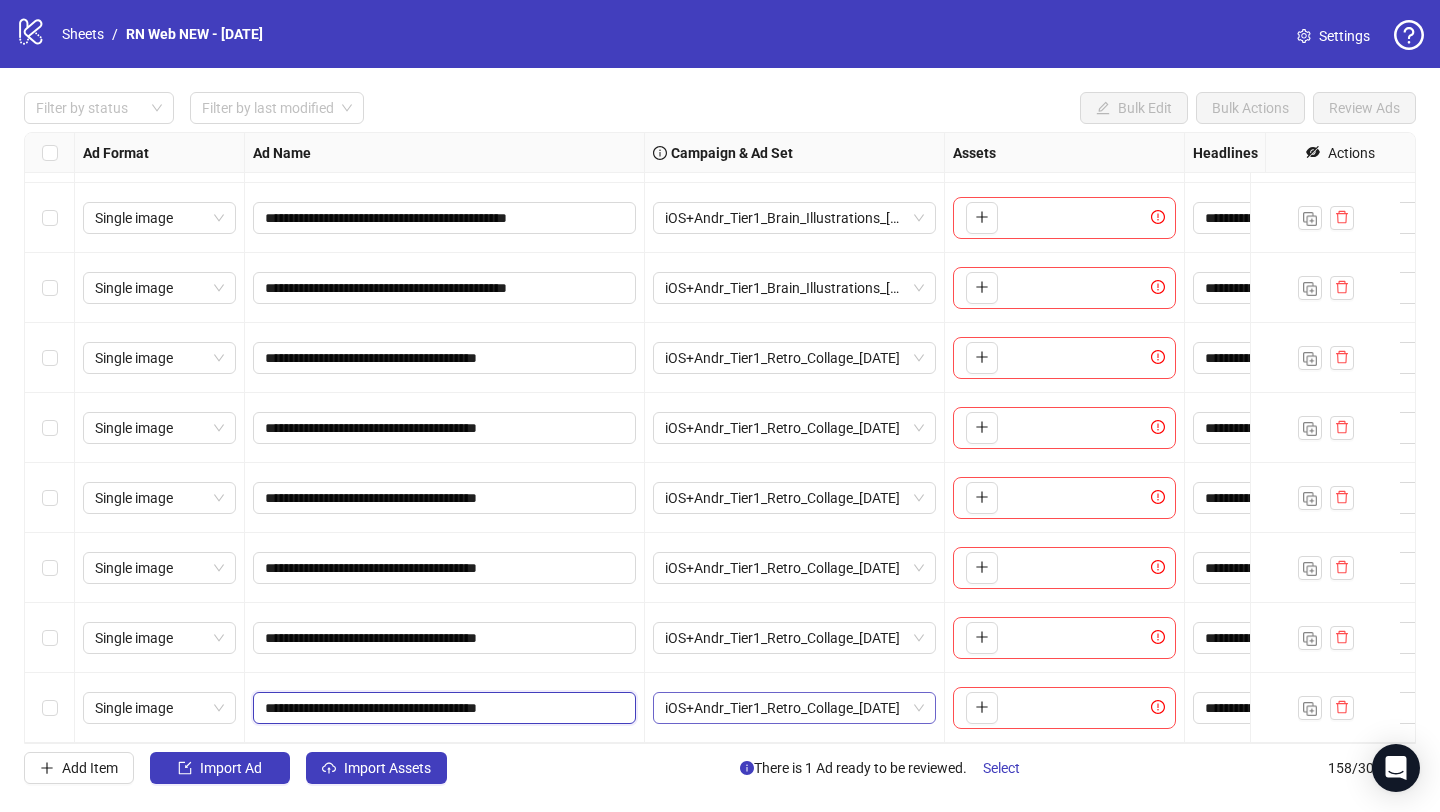 click on "iOS+Andr_Tier1_Retro_Collage_[DATE]" at bounding box center (794, 708) 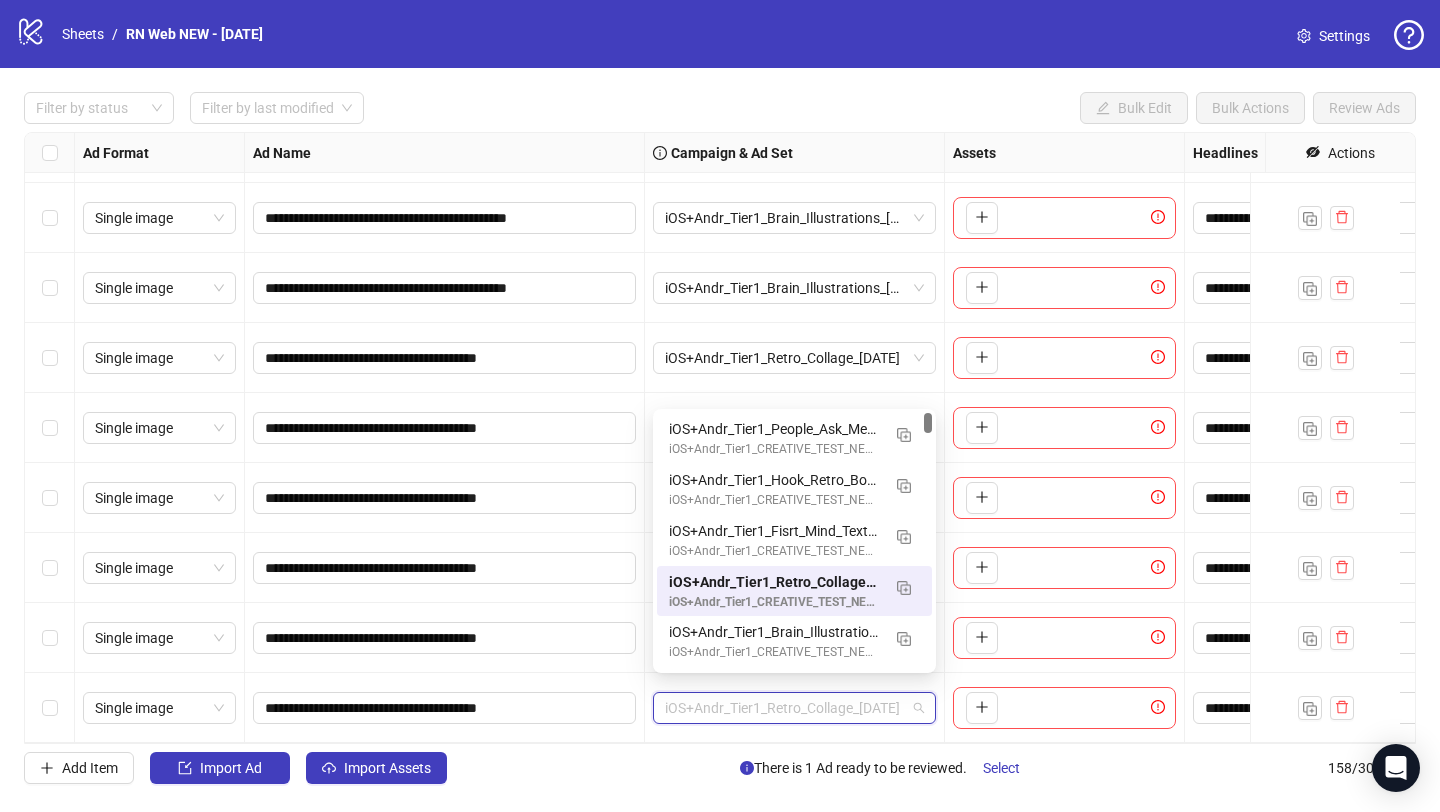 paste on "**********" 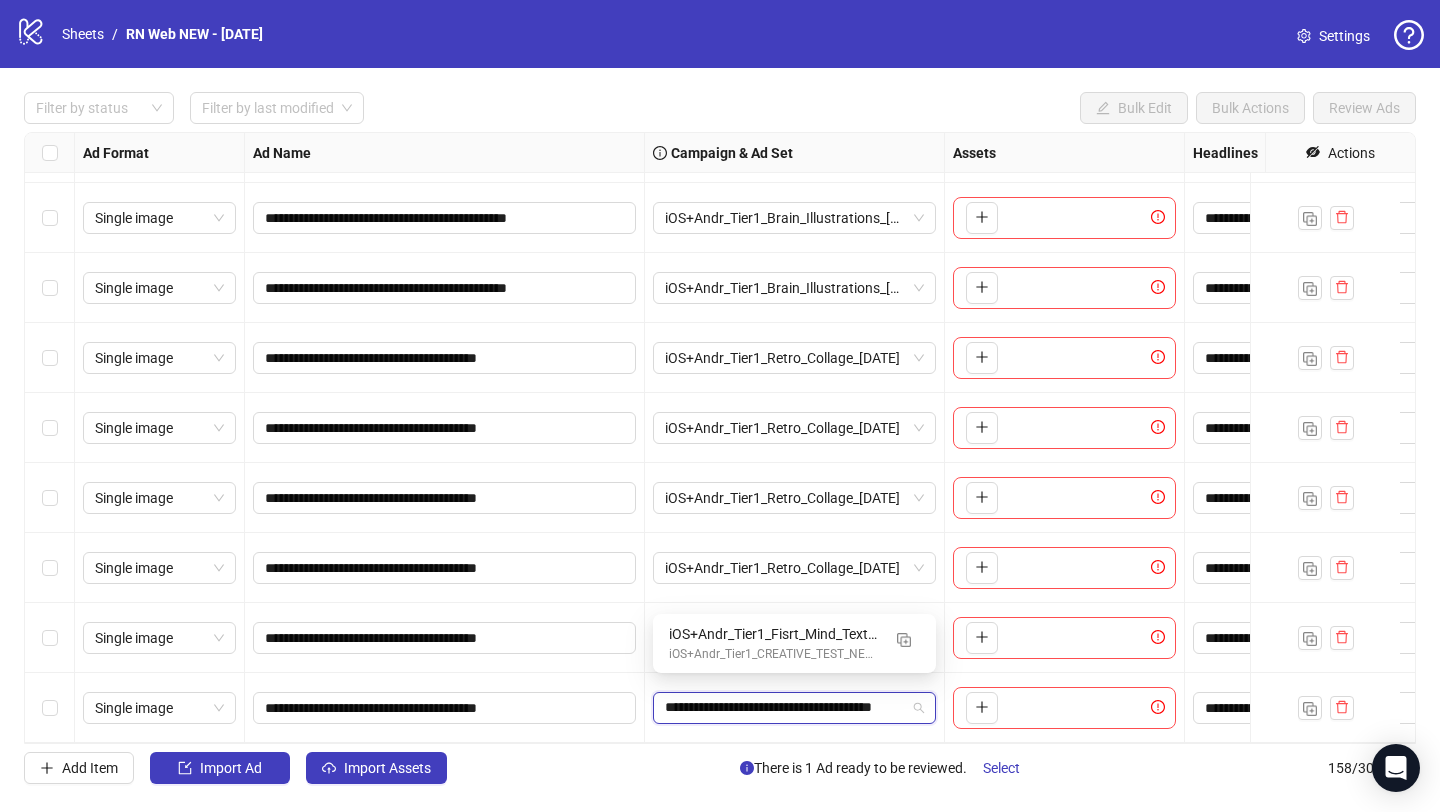 type on "**********" 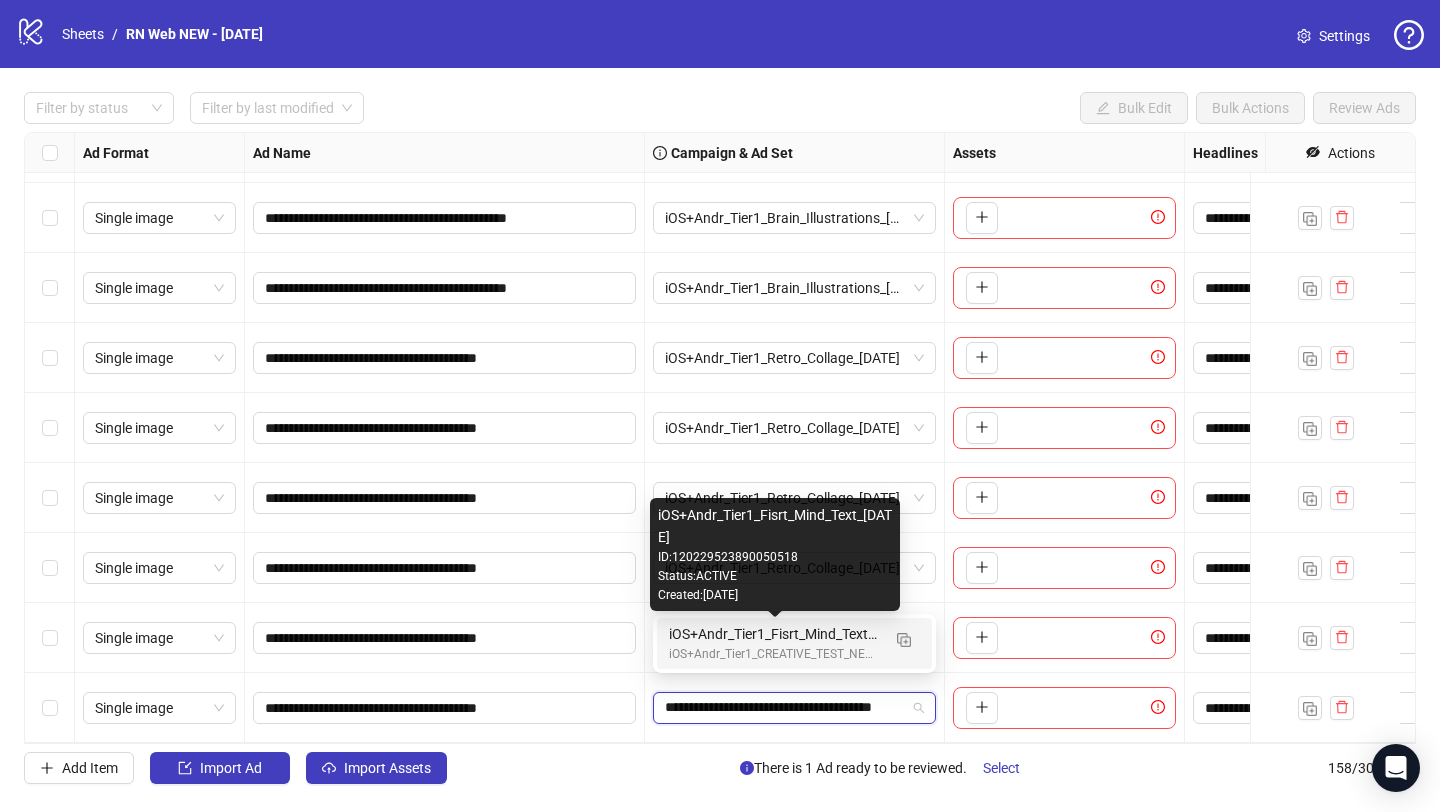 click on "iOS+Andr_Tier1_Fisrt_Mind_Text_[DATE]" at bounding box center [774, 634] 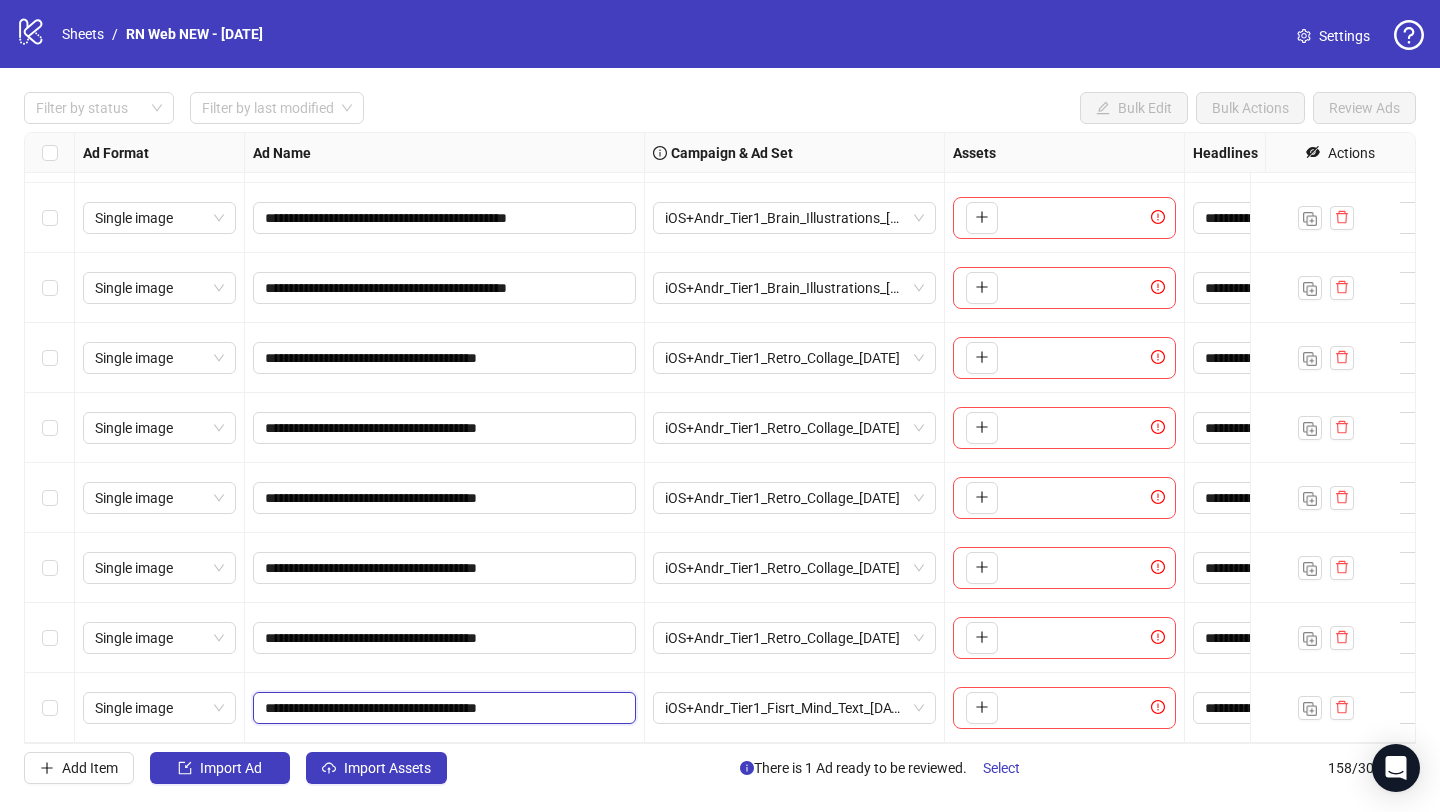 drag, startPoint x: 610, startPoint y: 687, endPoint x: 600, endPoint y: 692, distance: 11.18034 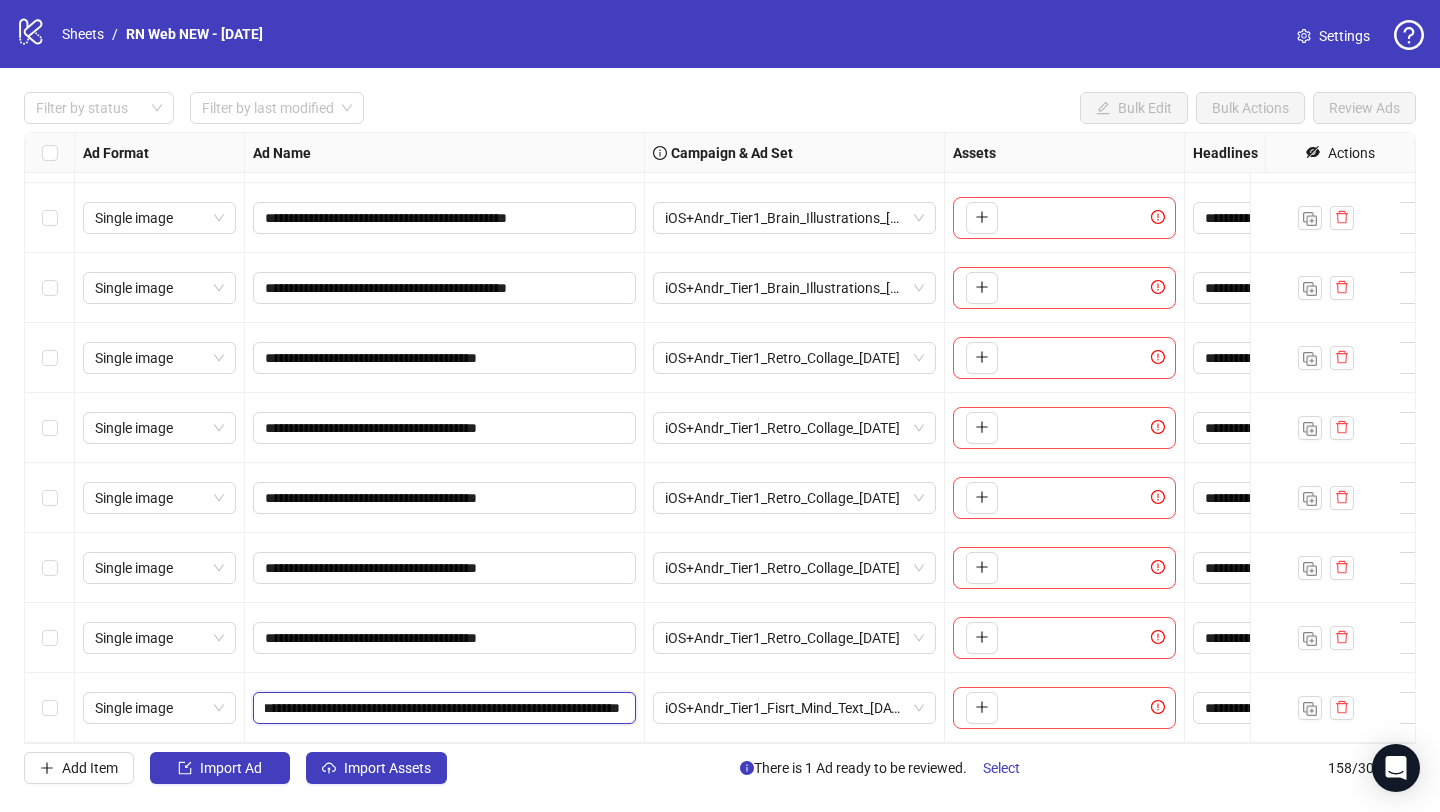 type on "**********" 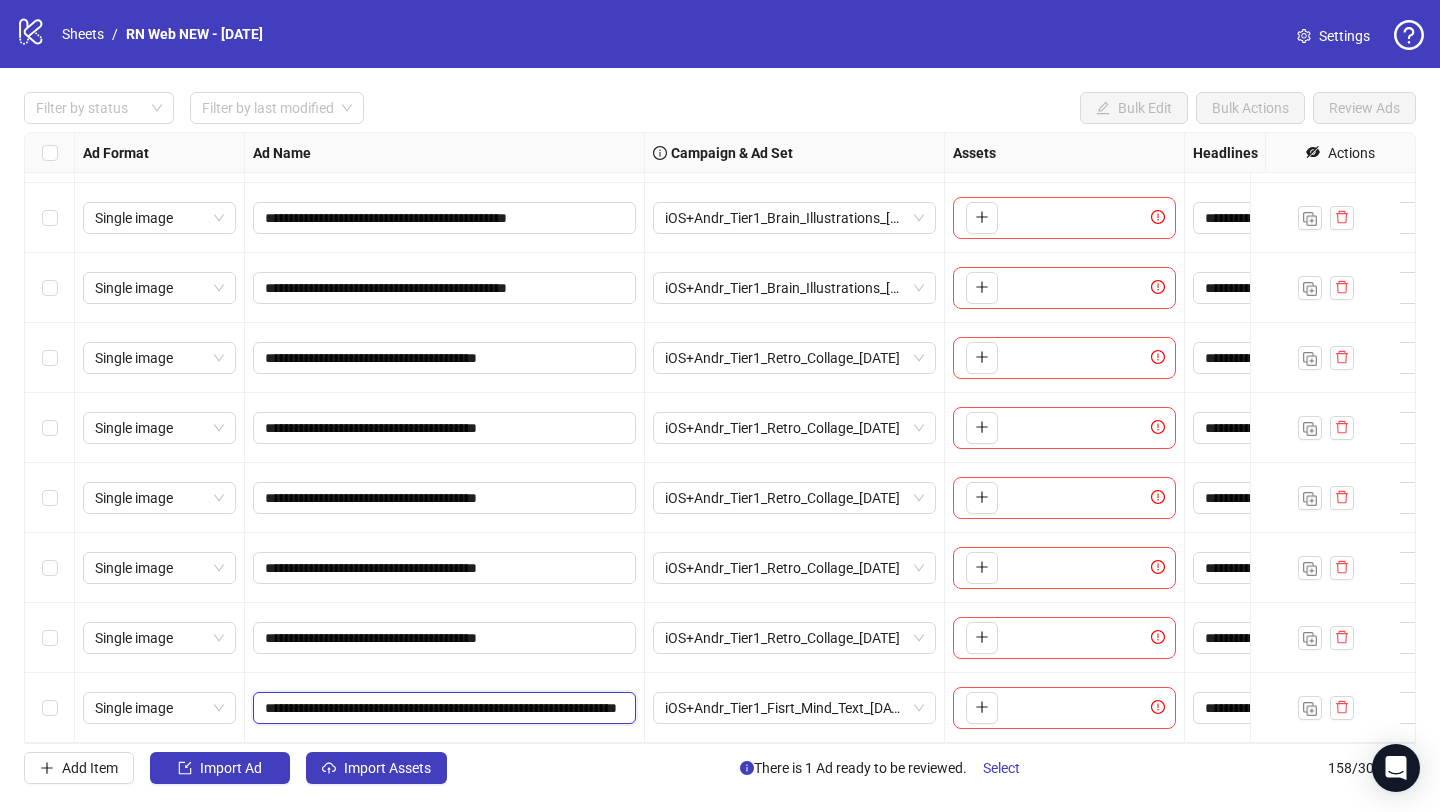scroll, scrollTop: 0, scrollLeft: 123, axis: horizontal 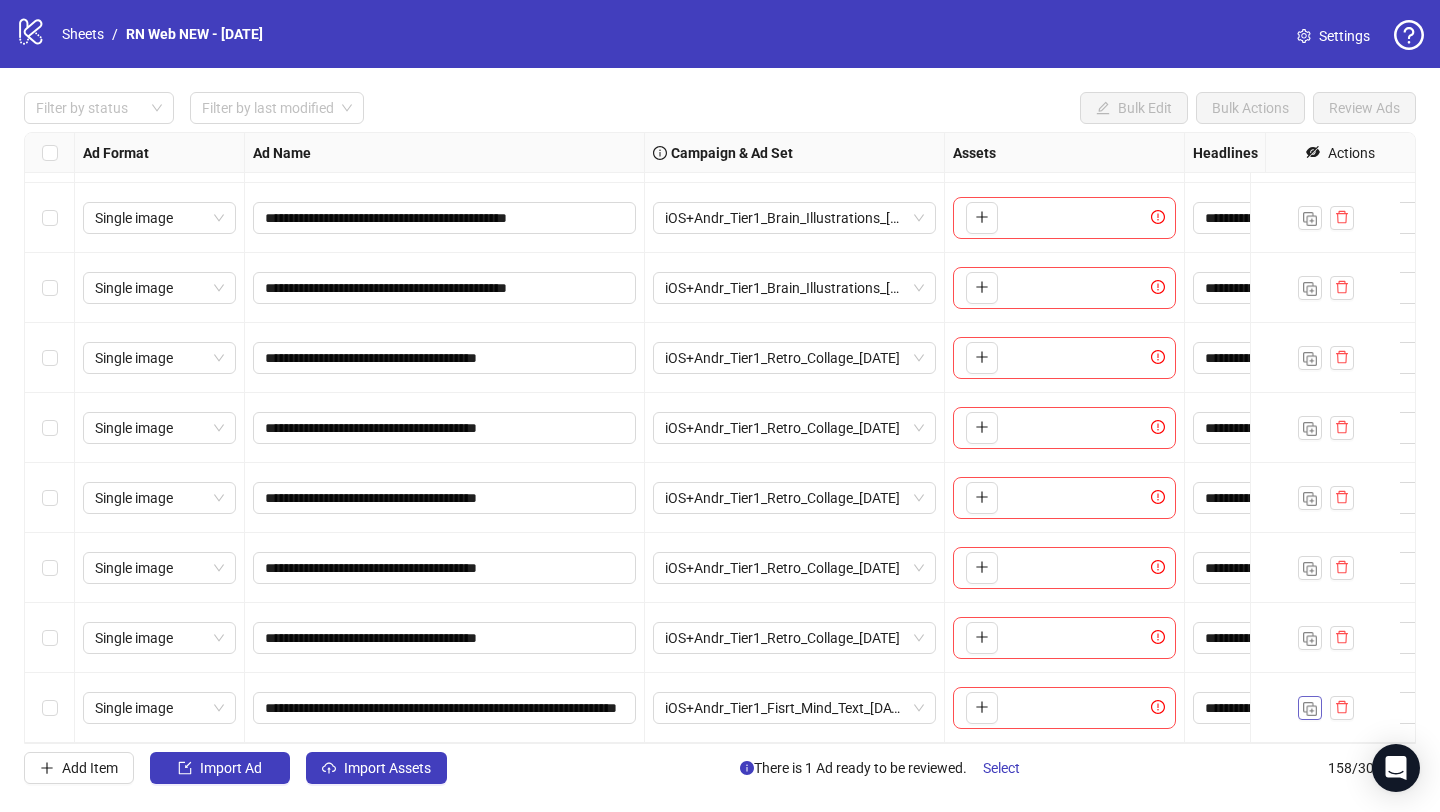 click at bounding box center (1310, 708) 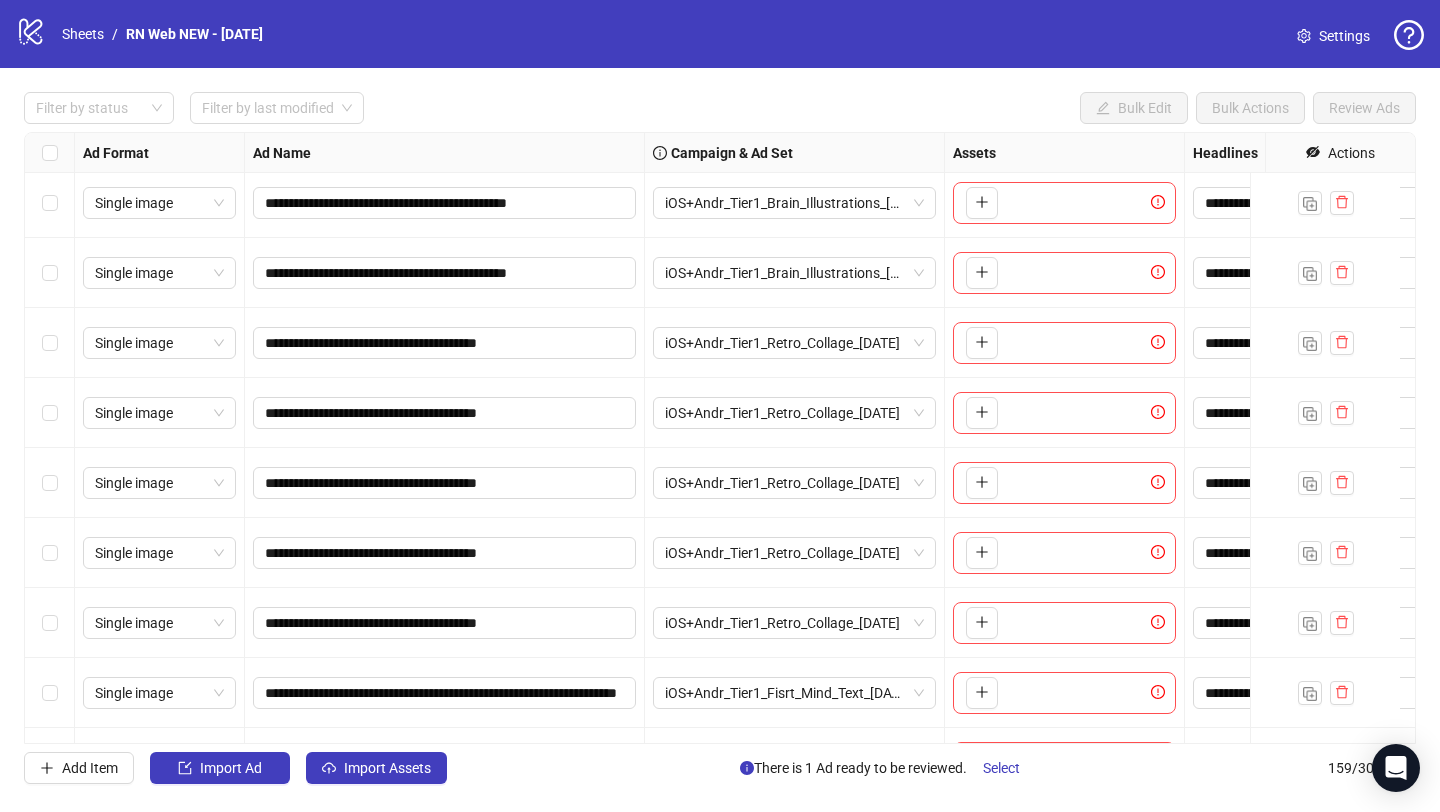scroll, scrollTop: 10575, scrollLeft: 0, axis: vertical 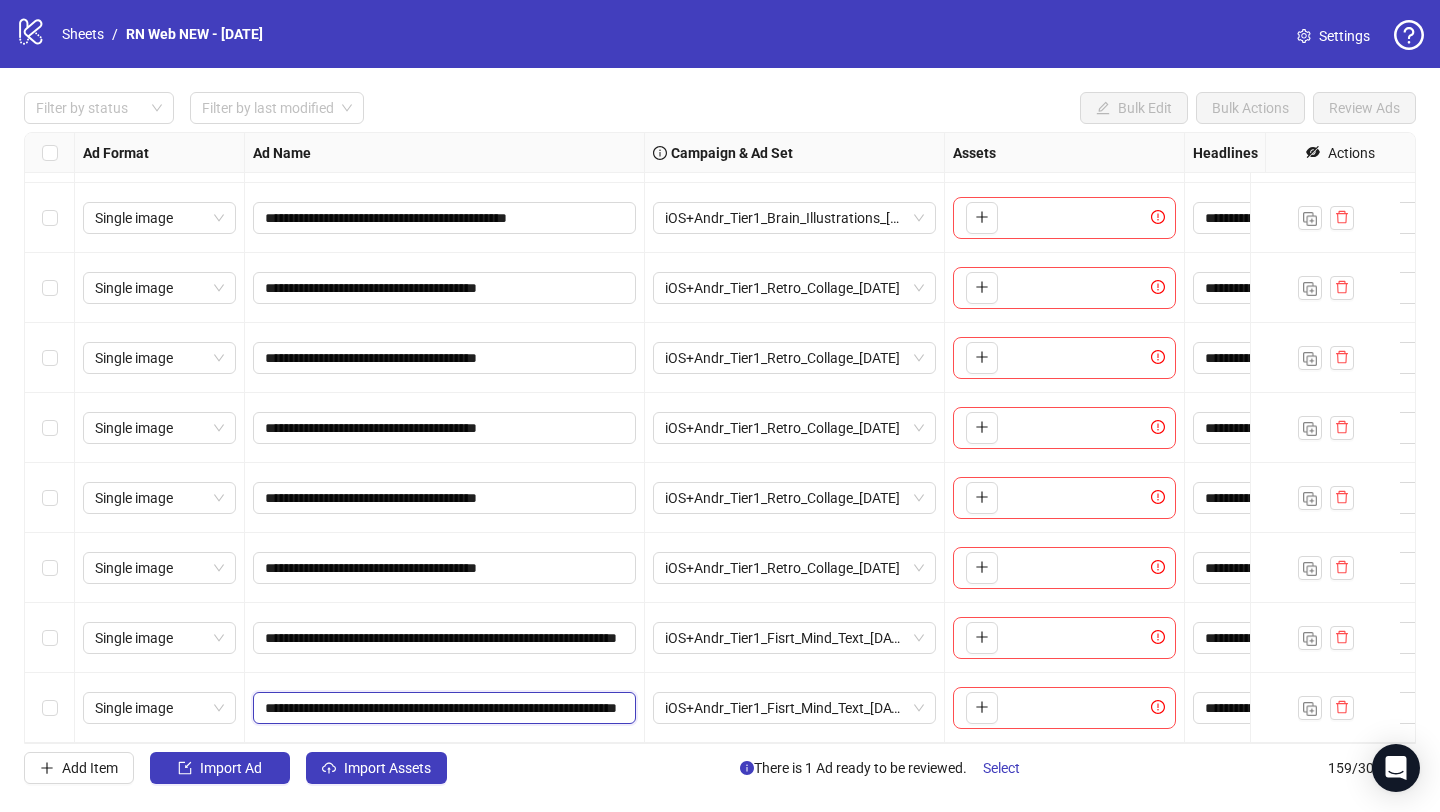 click on "**********" at bounding box center [442, 708] 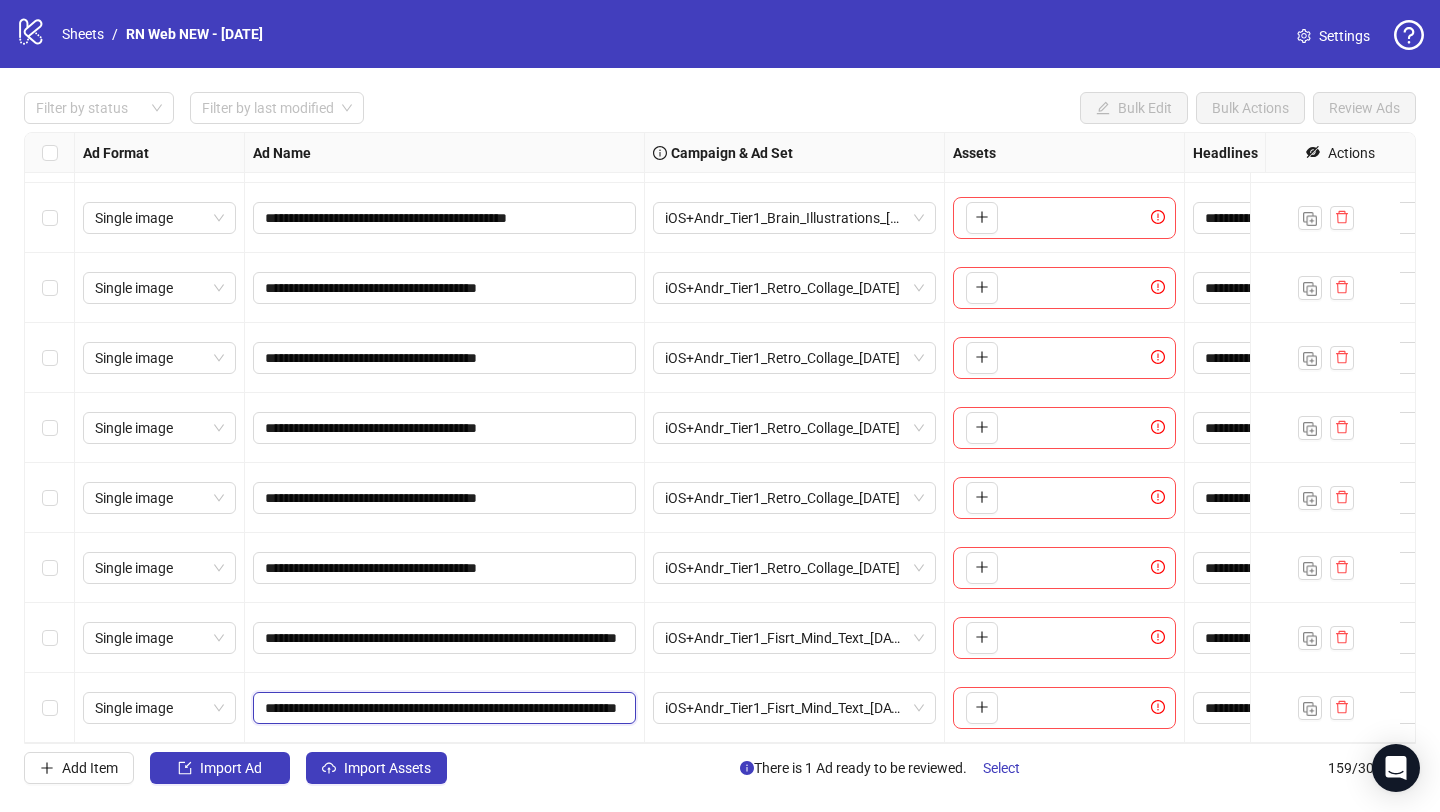 paste 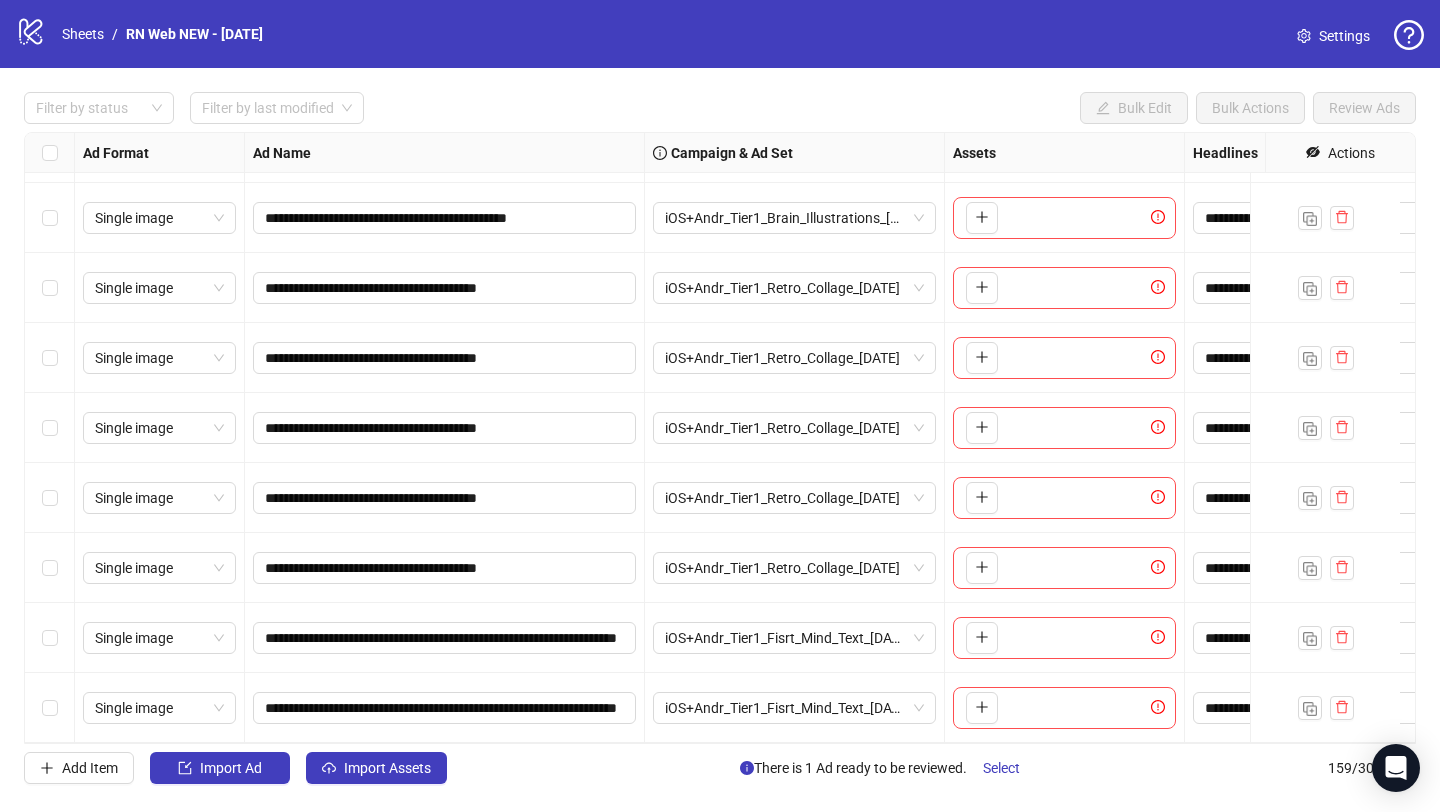 drag, startPoint x: 1300, startPoint y: 697, endPoint x: 1212, endPoint y: 662, distance: 94.7048 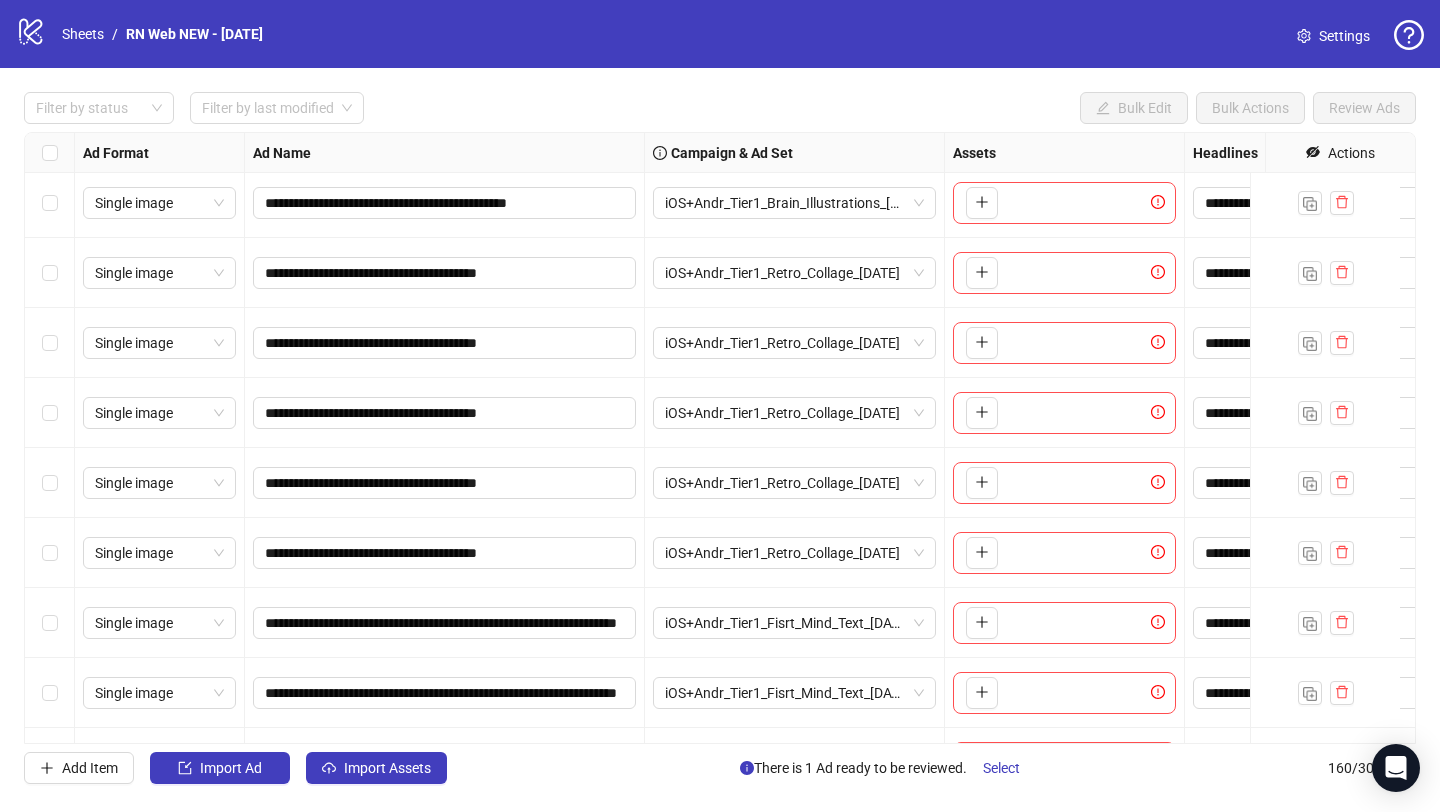 scroll, scrollTop: 10645, scrollLeft: 0, axis: vertical 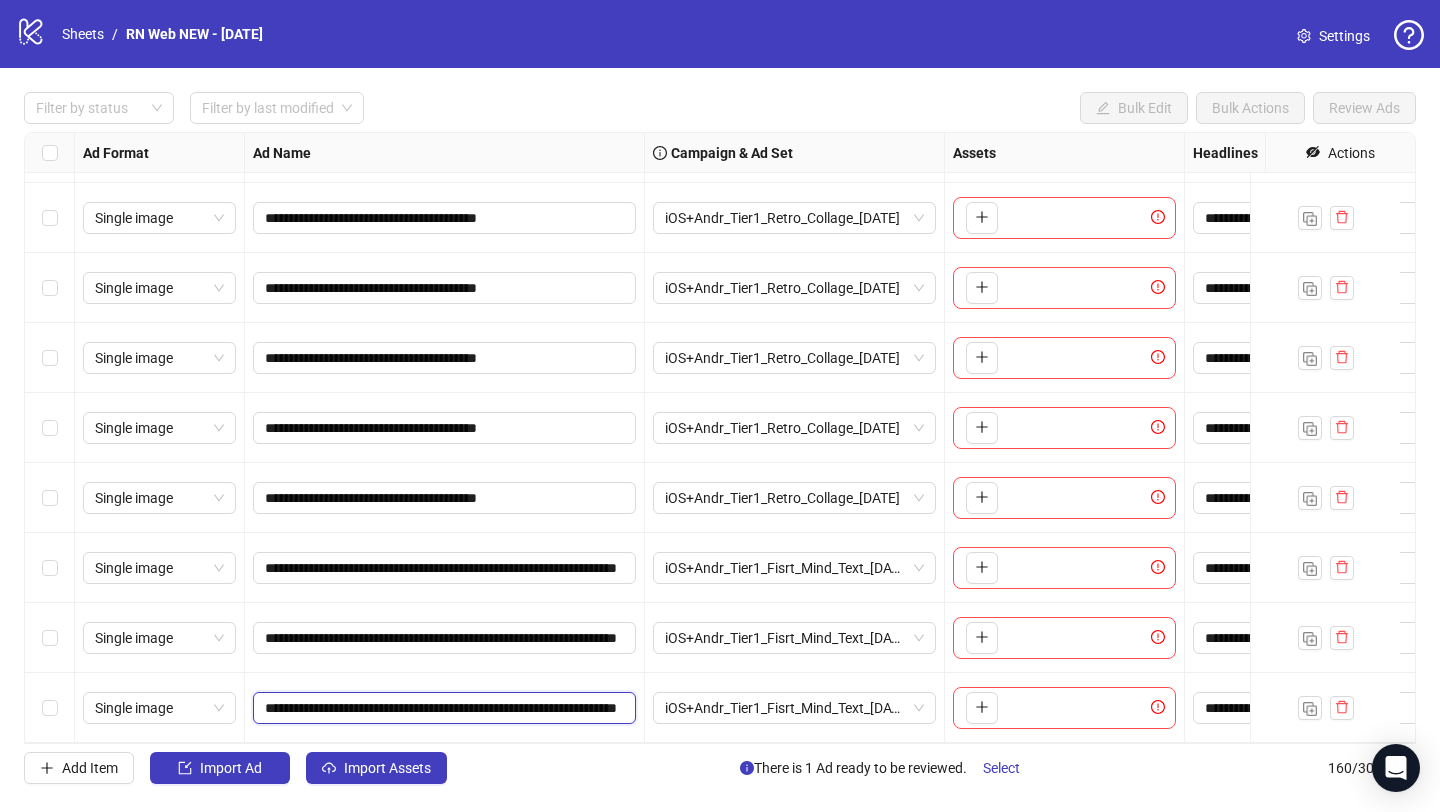 click on "**********" at bounding box center [442, 708] 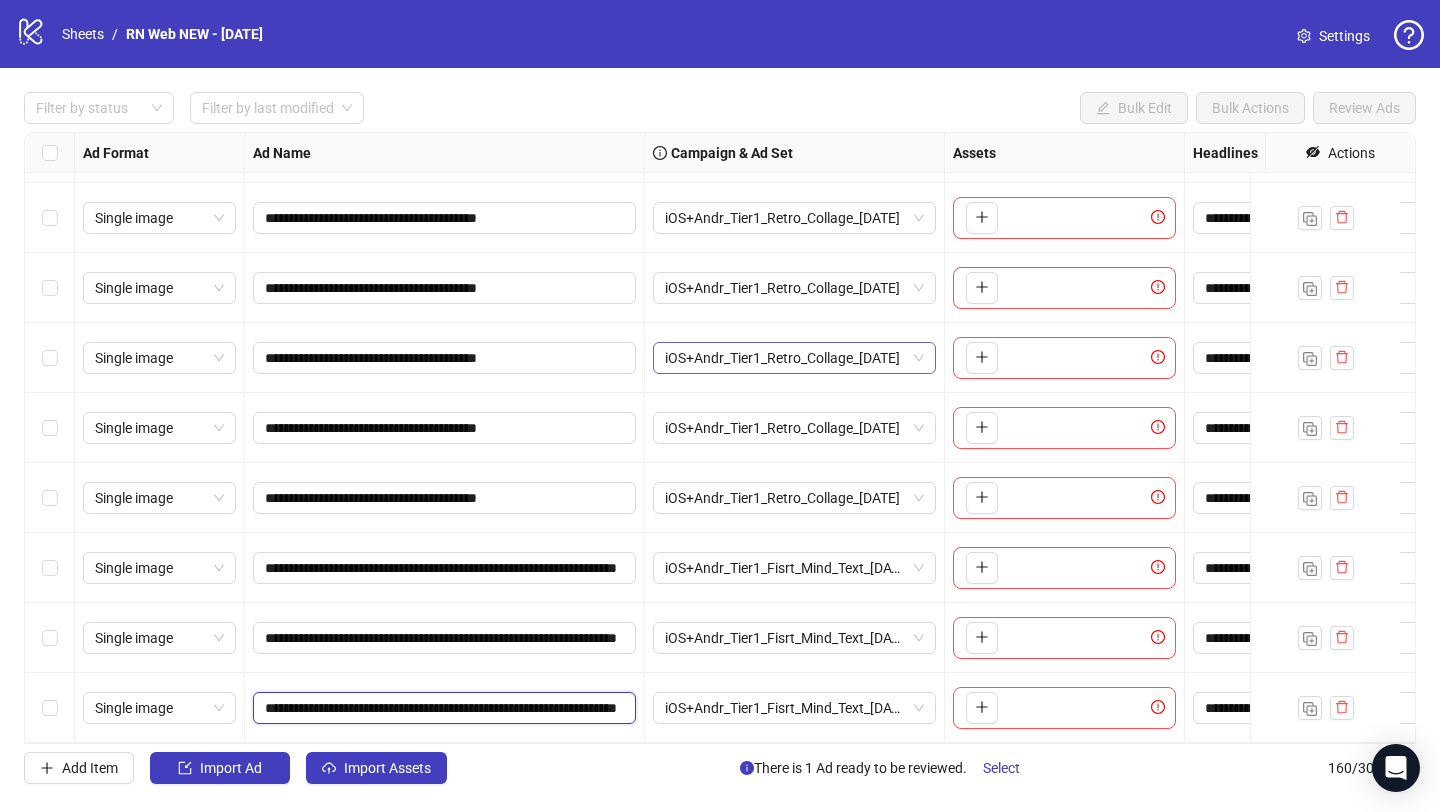 paste 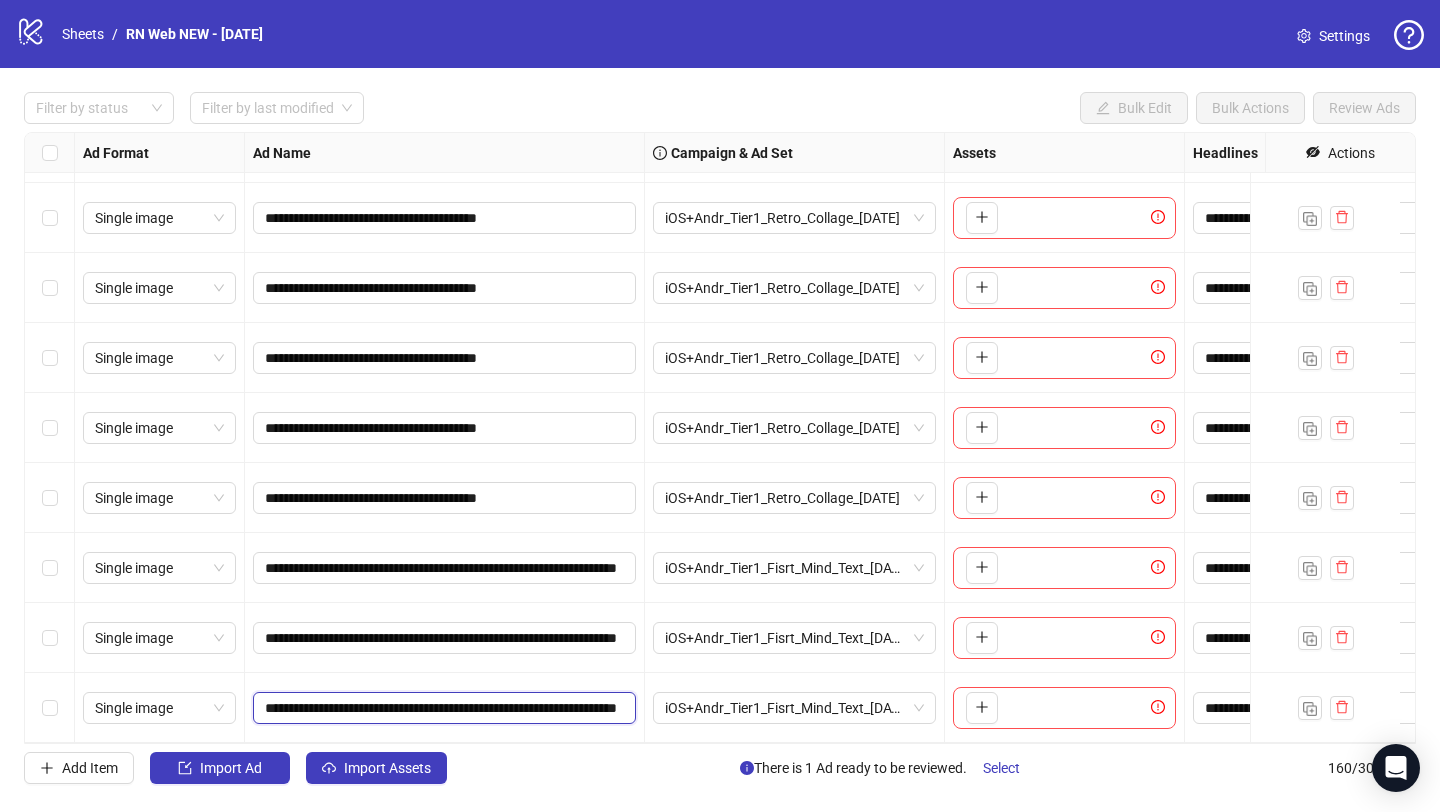 scroll, scrollTop: 0, scrollLeft: 123, axis: horizontal 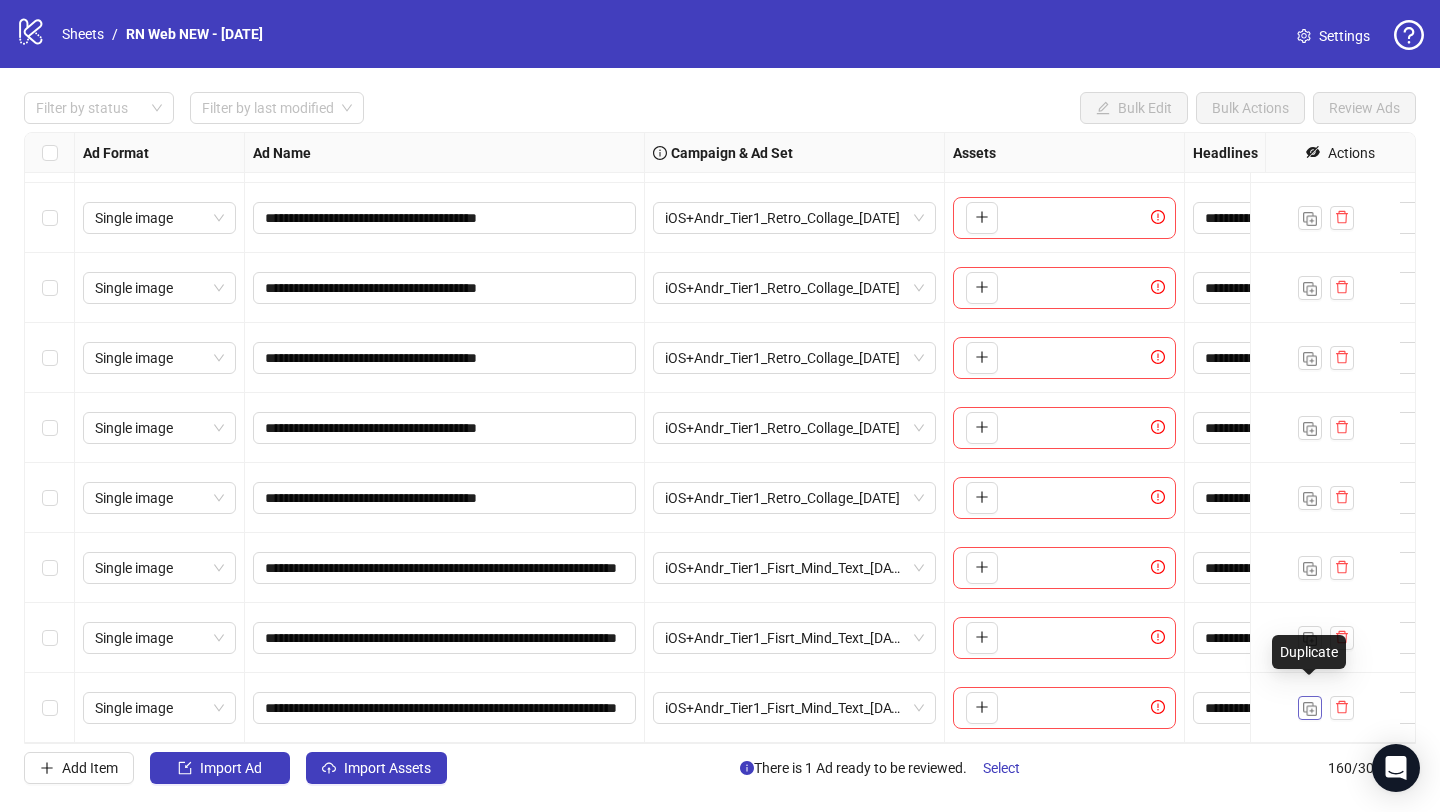 click at bounding box center [1310, 709] 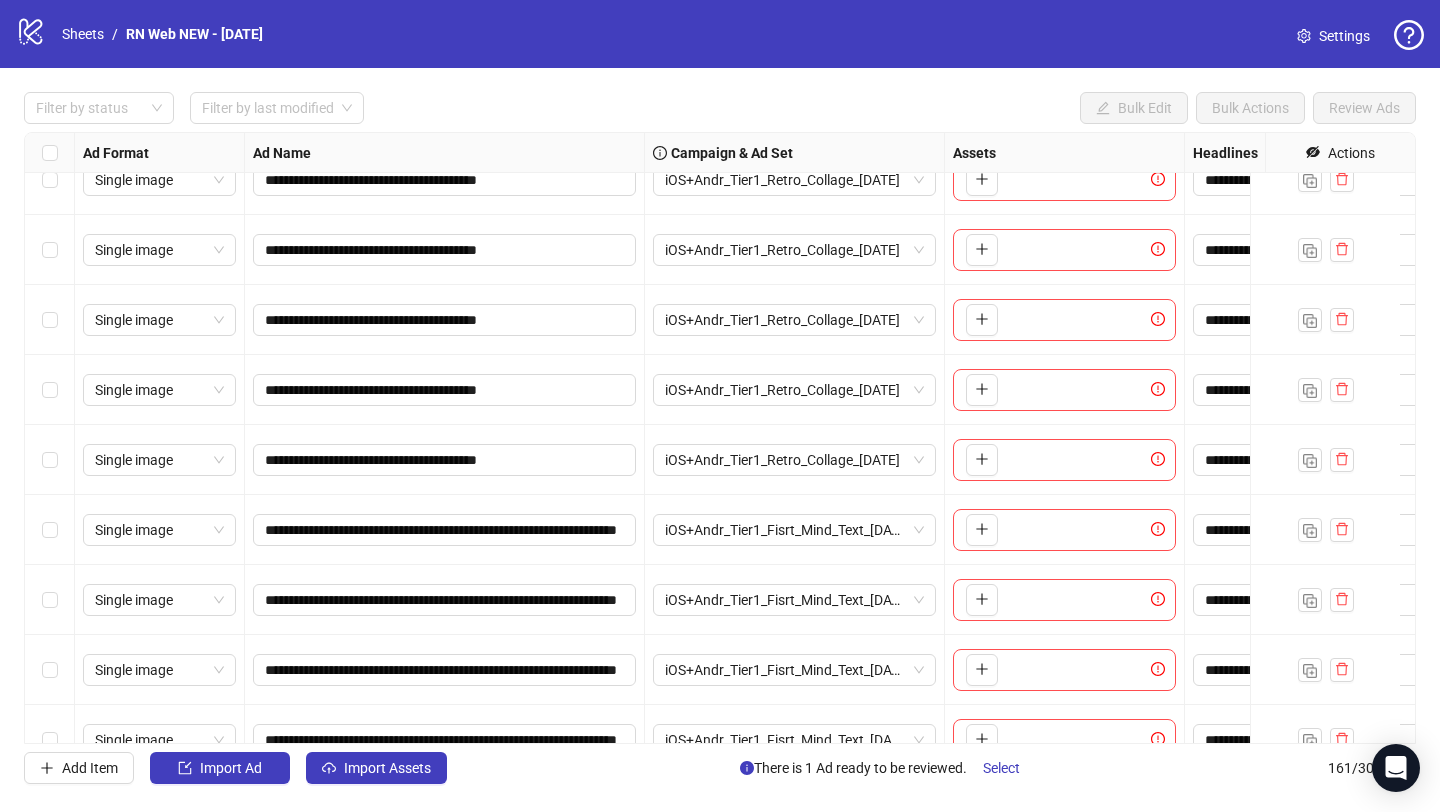 scroll, scrollTop: 10715, scrollLeft: 0, axis: vertical 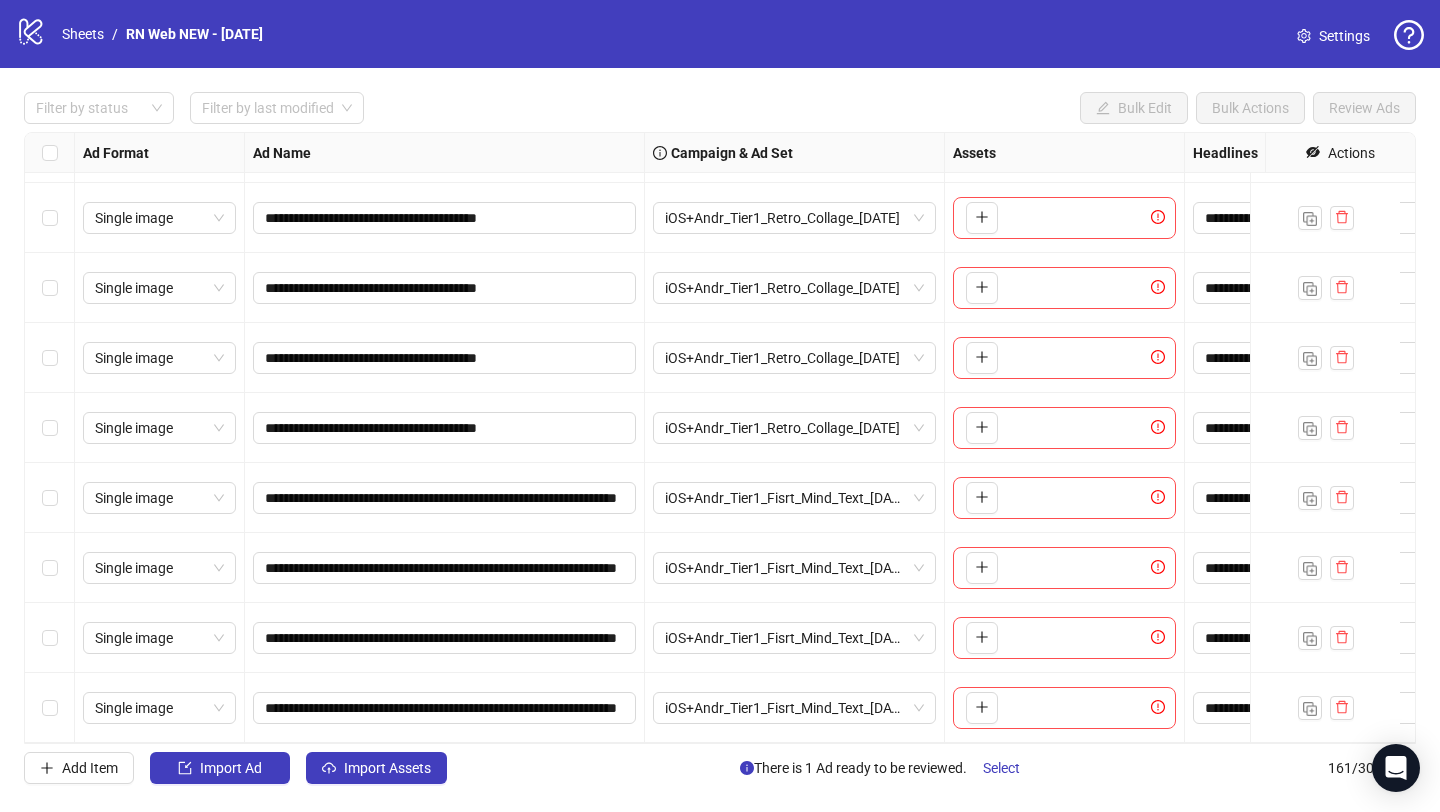 click on "**********" at bounding box center (720, 438) 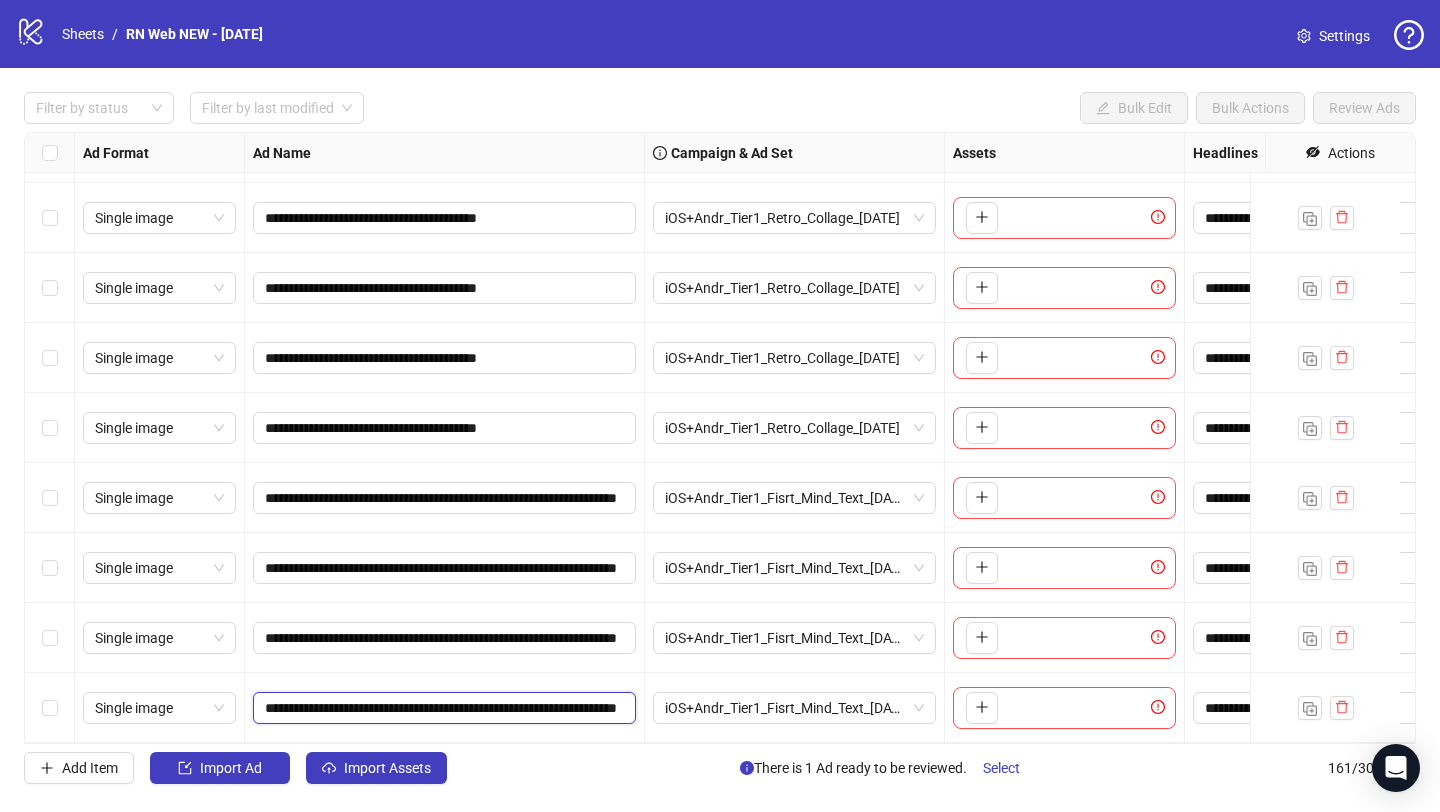 click on "**********" at bounding box center [442, 708] 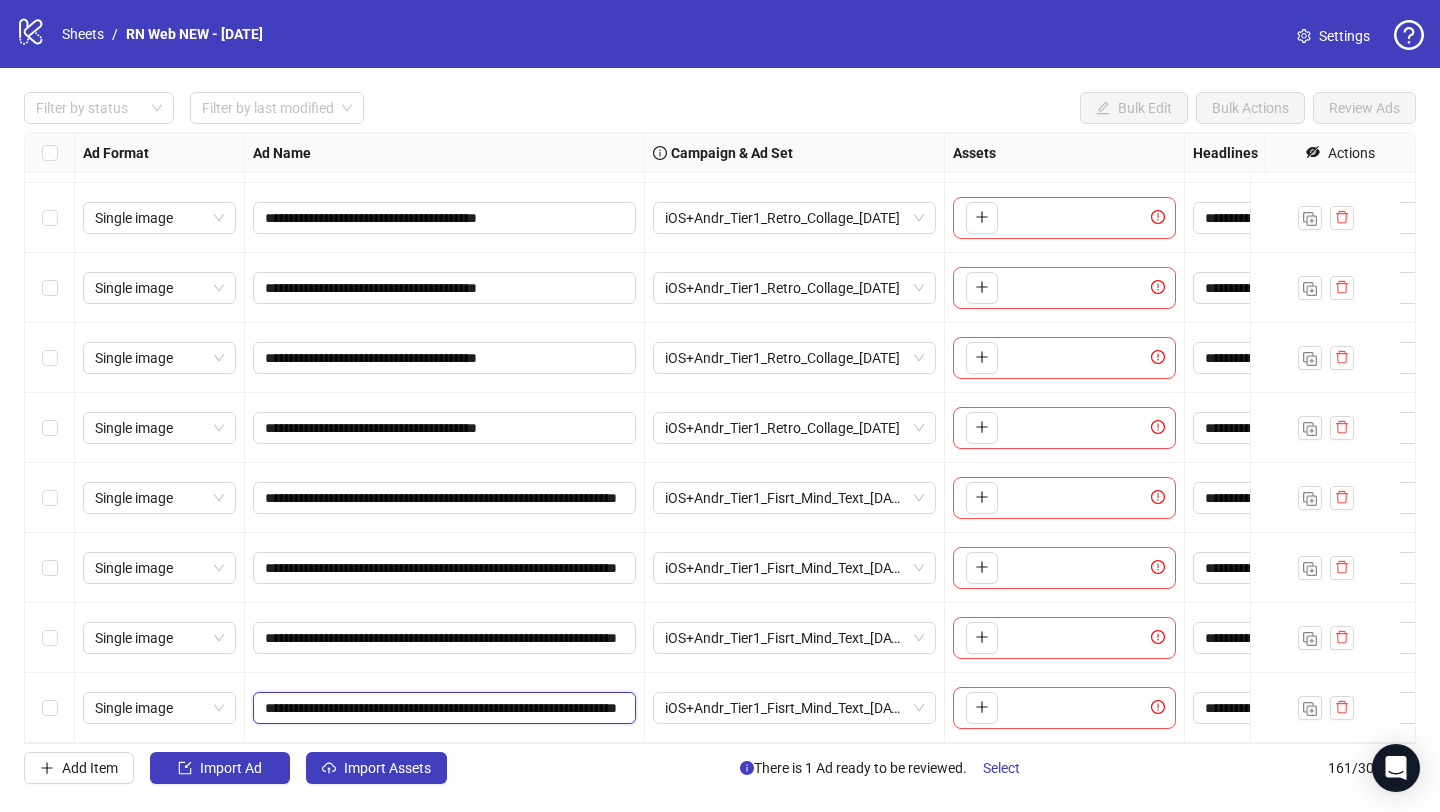 paste 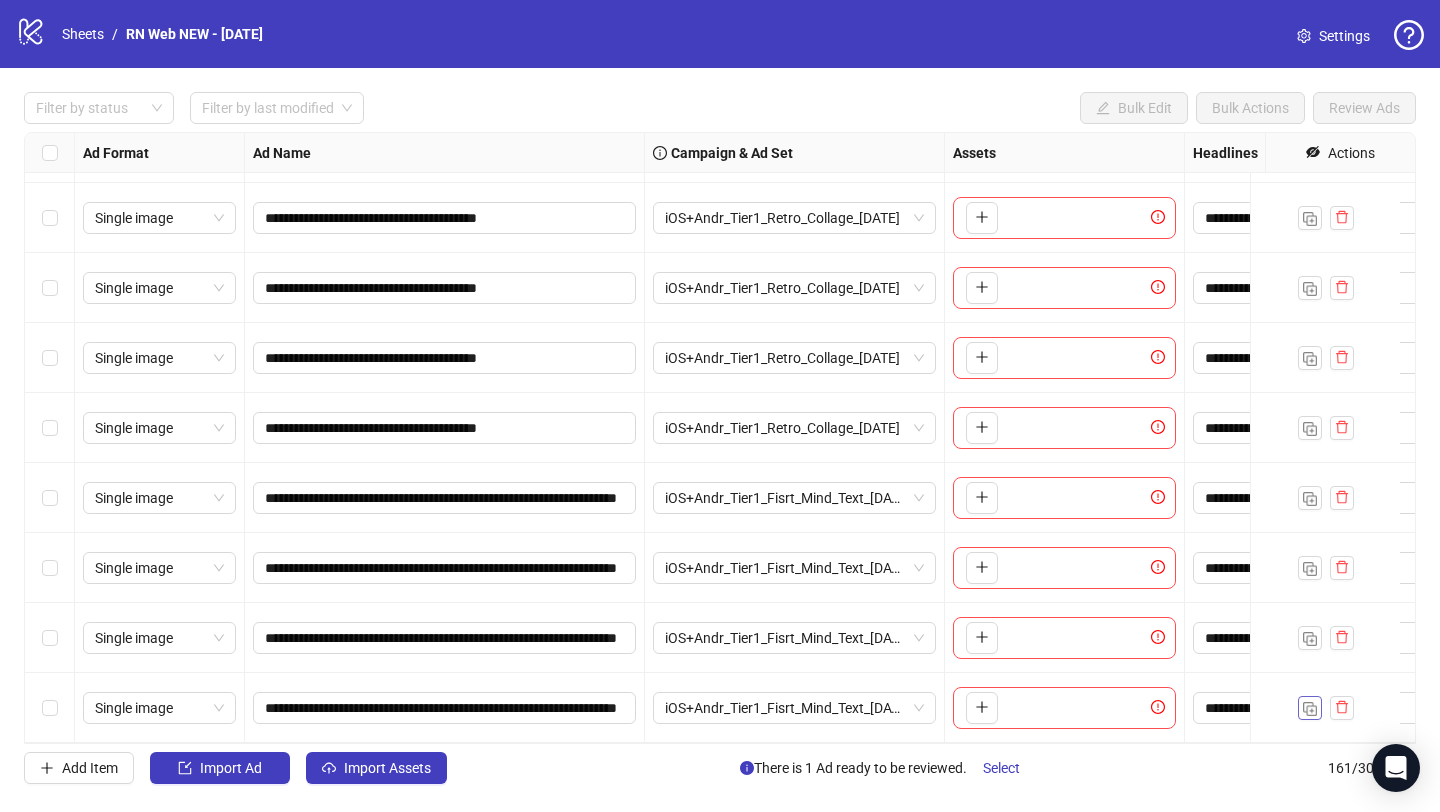 click at bounding box center (1310, 709) 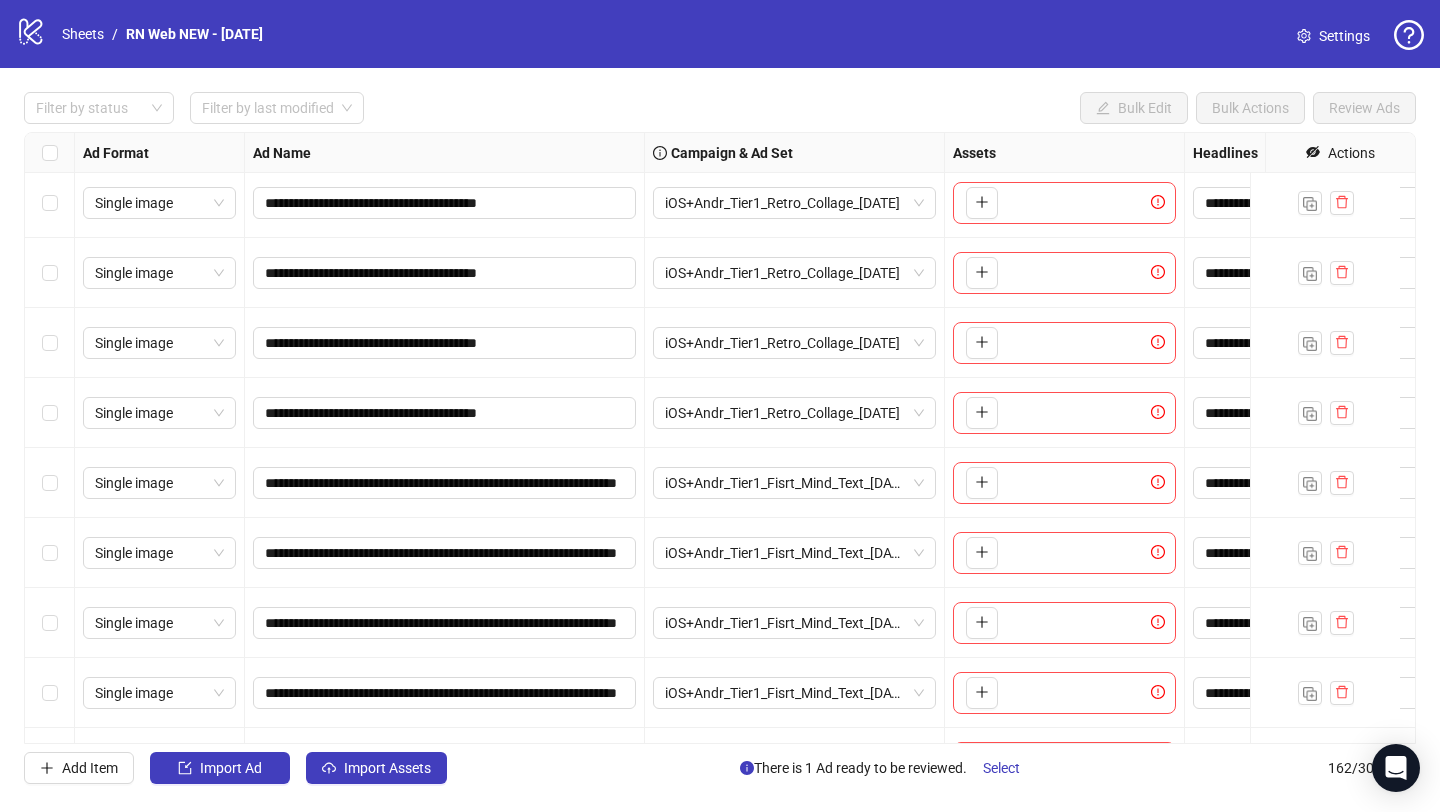 scroll, scrollTop: 10785, scrollLeft: 0, axis: vertical 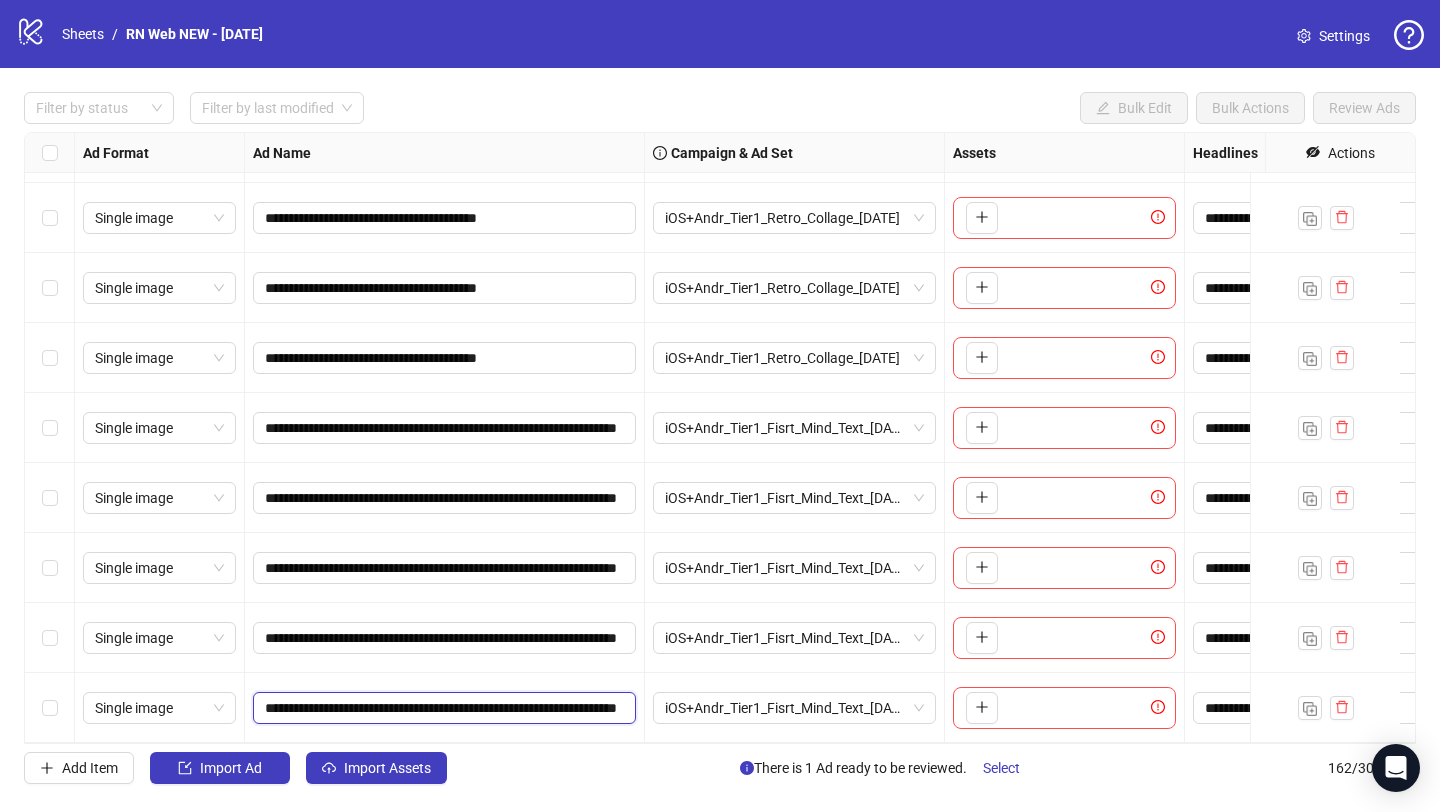 click on "**********" at bounding box center [442, 708] 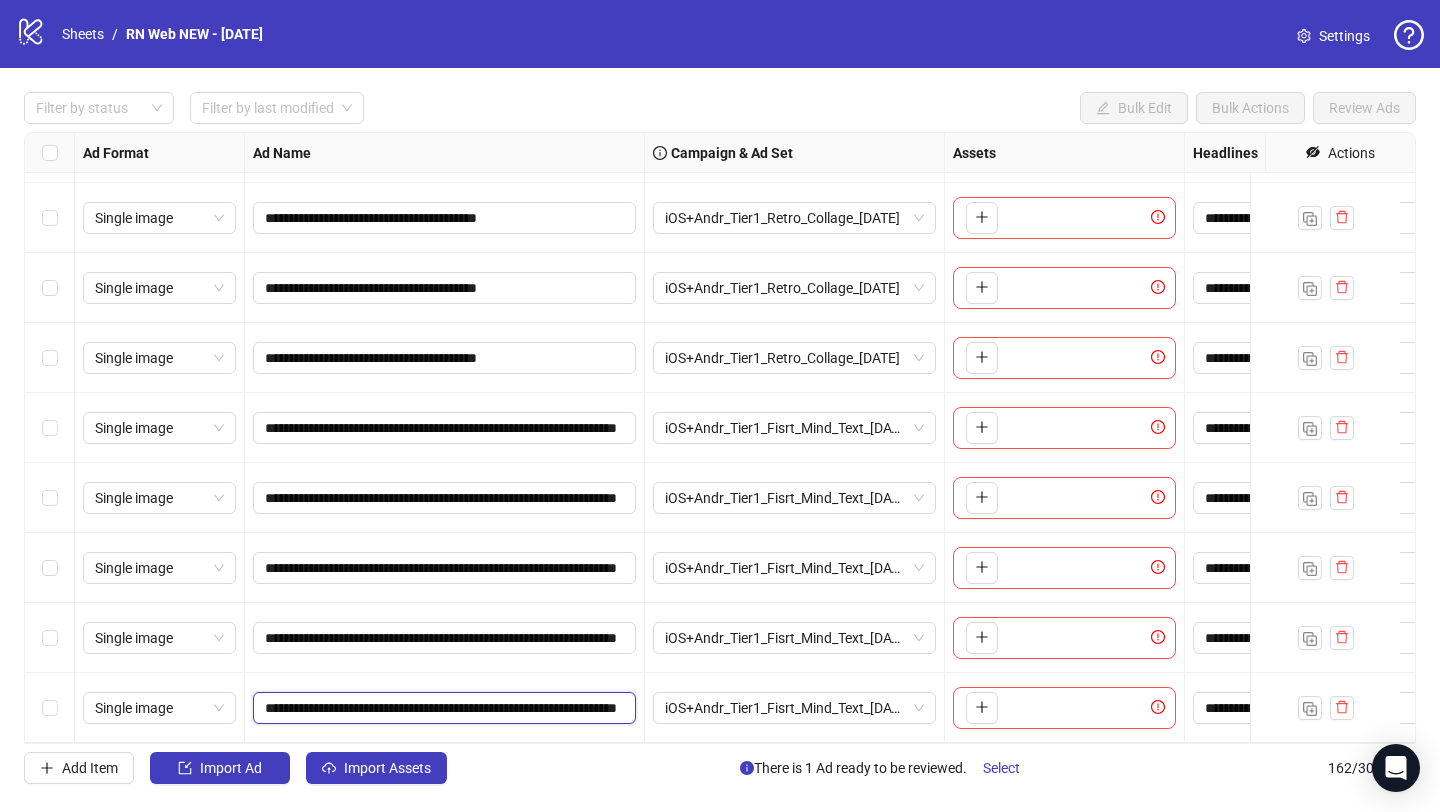 paste 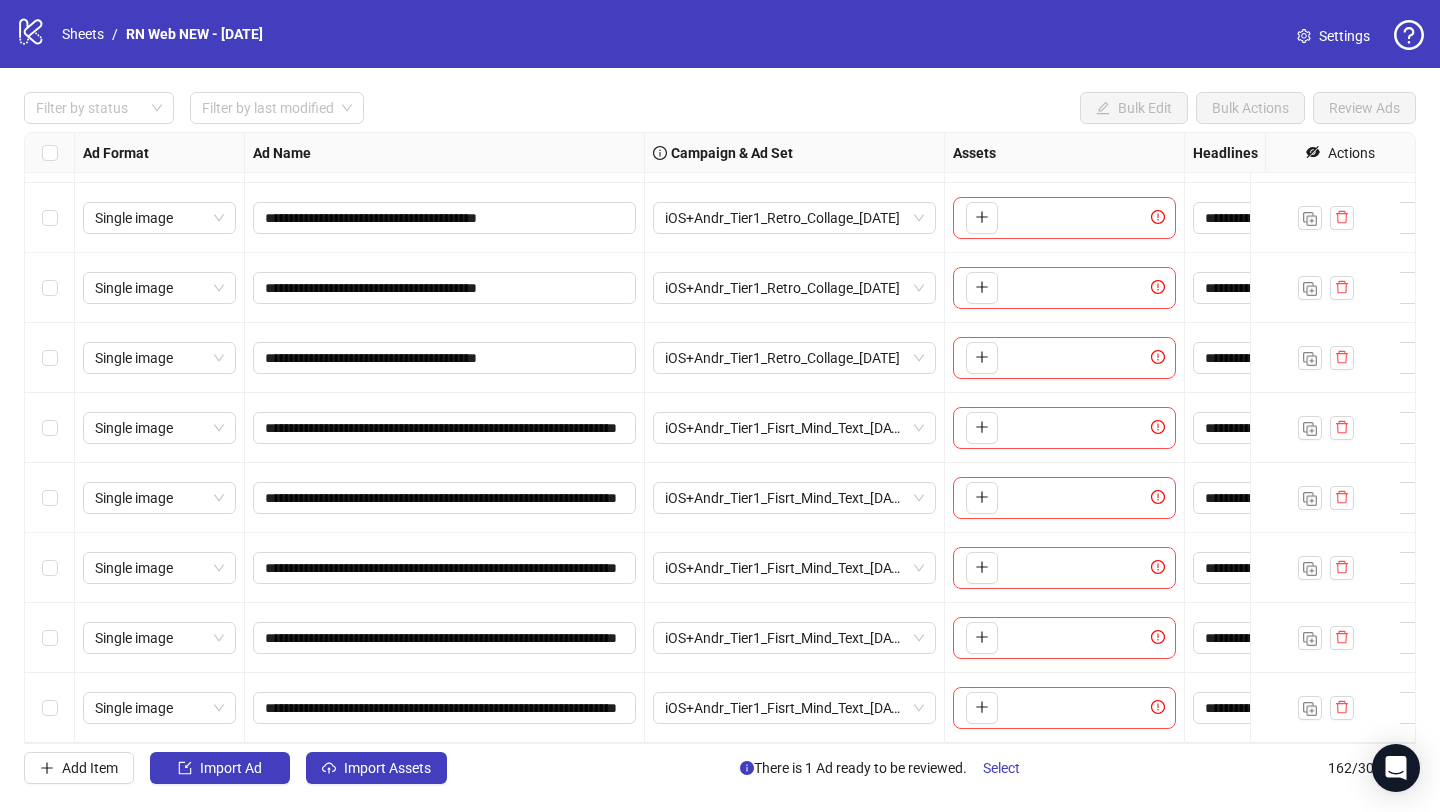 click on "**********" at bounding box center (445, 708) 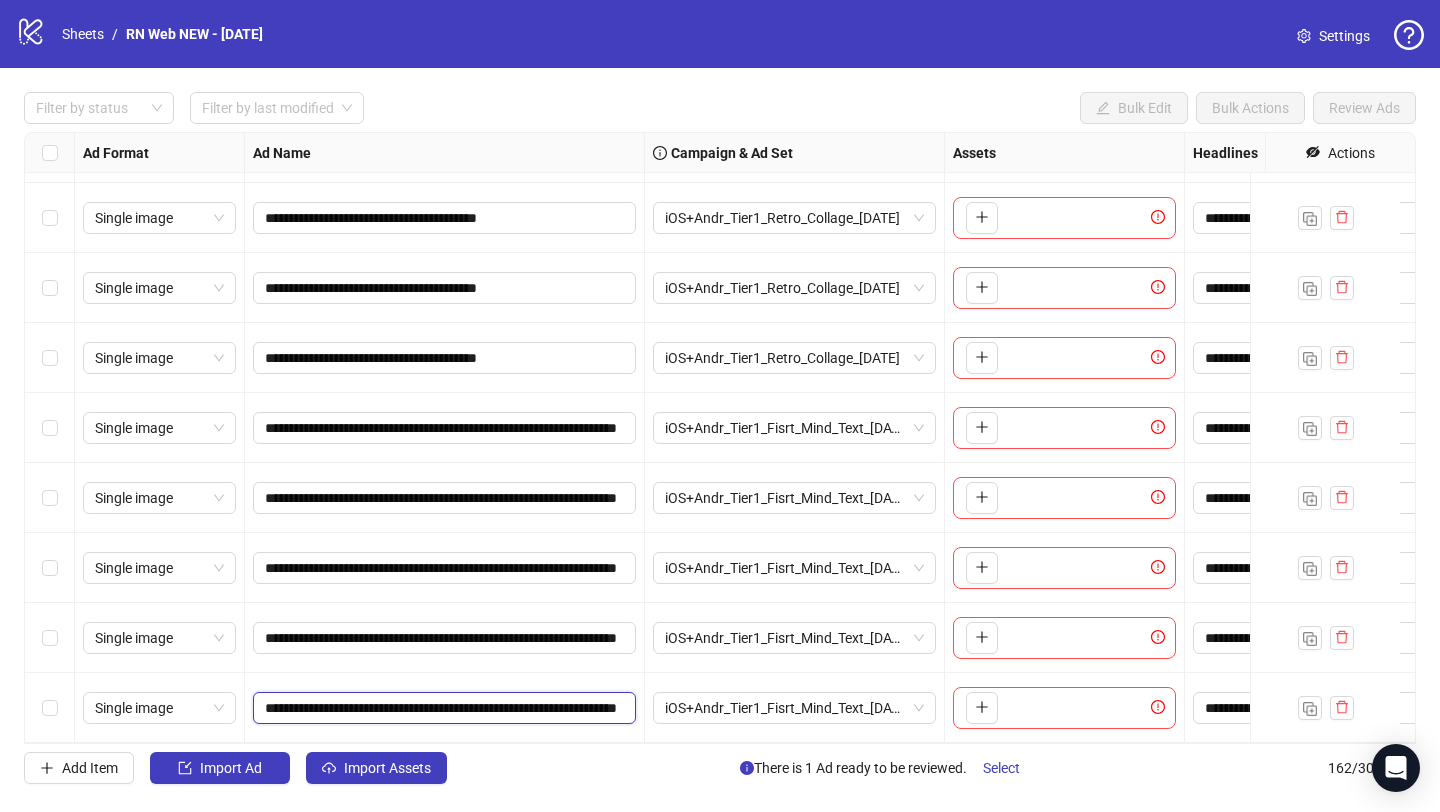 click on "**********" at bounding box center [442, 708] 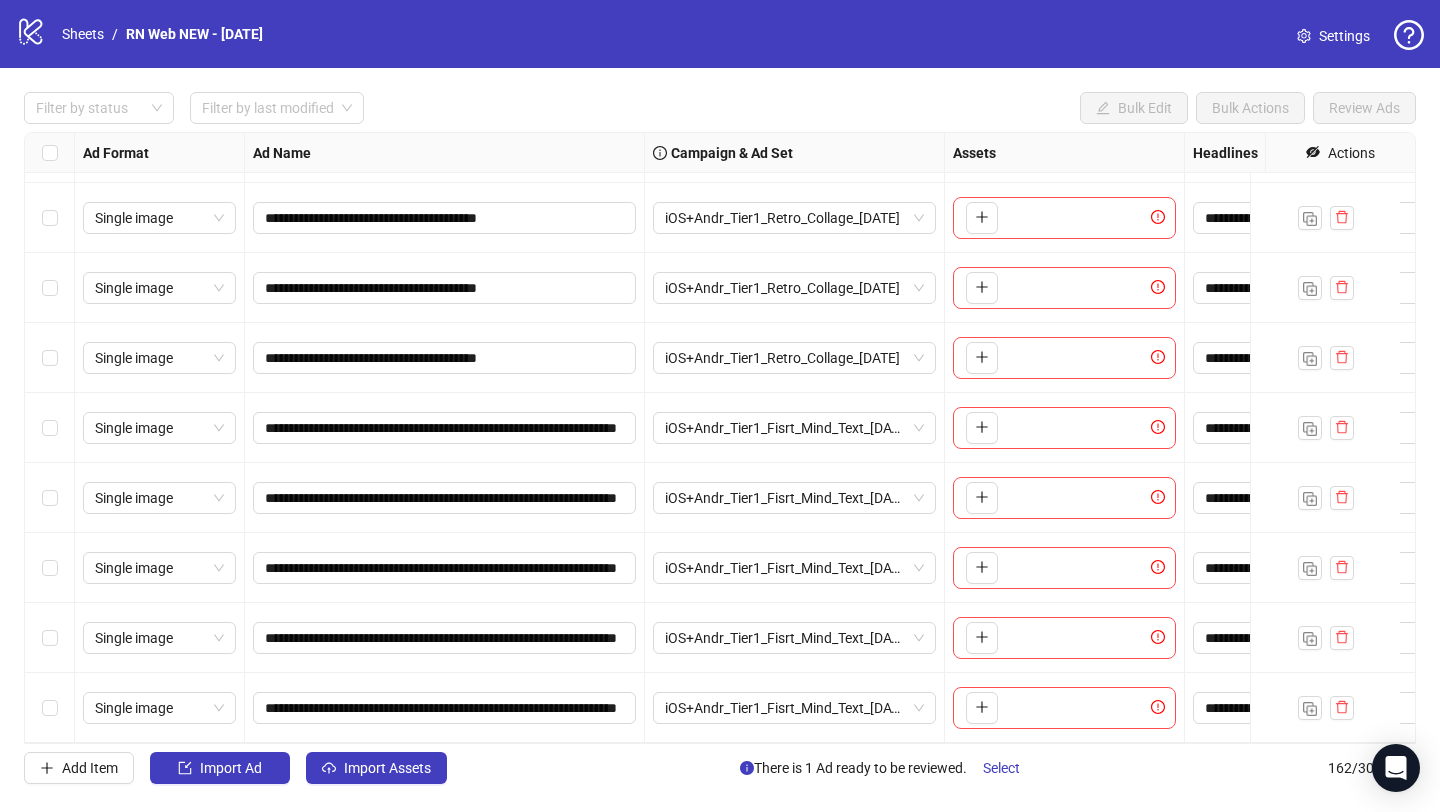 click on "iOS+Andr_Tier1_Fisrt_Mind_Text_[DATE]" at bounding box center (795, 638) 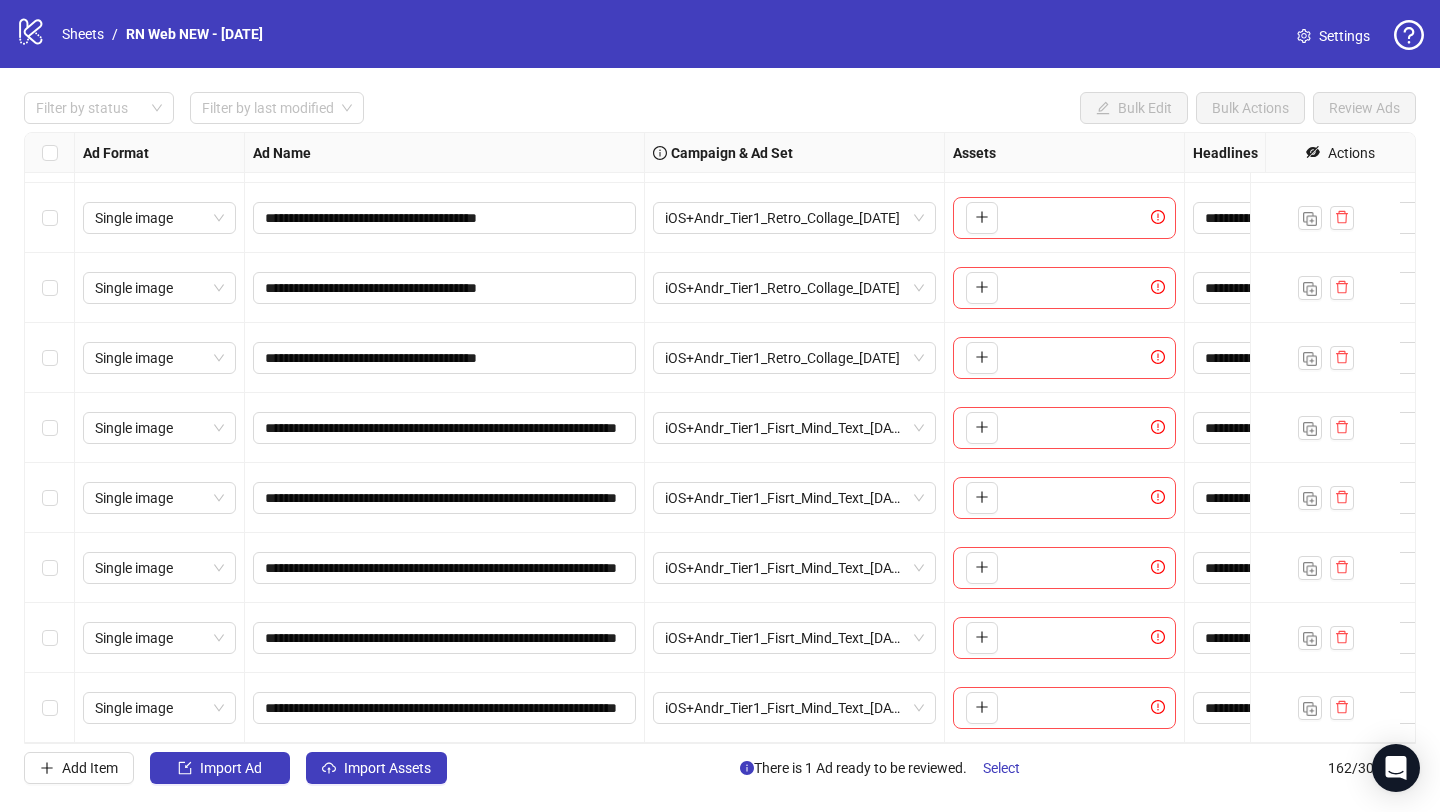 scroll, scrollTop: 0, scrollLeft: 0, axis: both 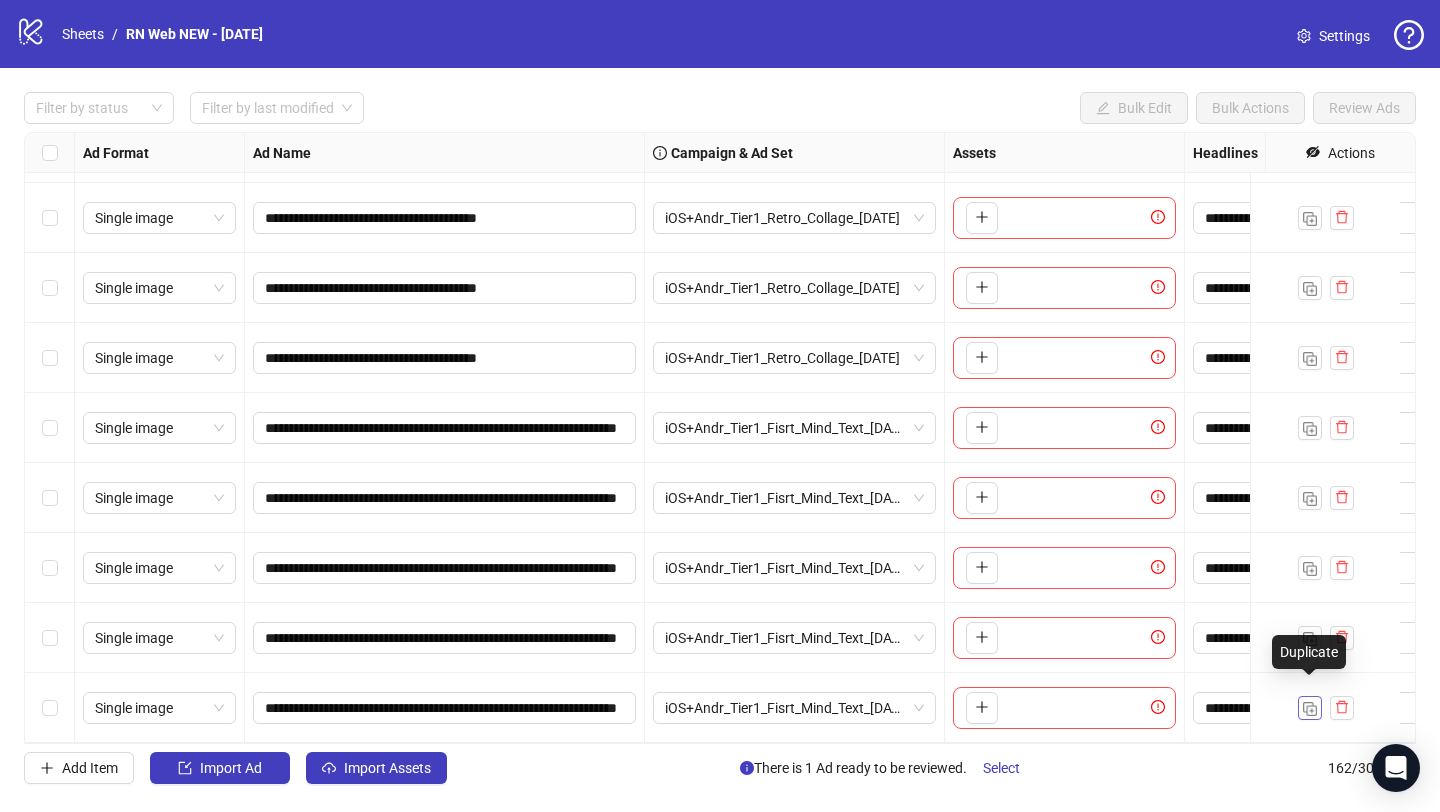click at bounding box center [1310, 709] 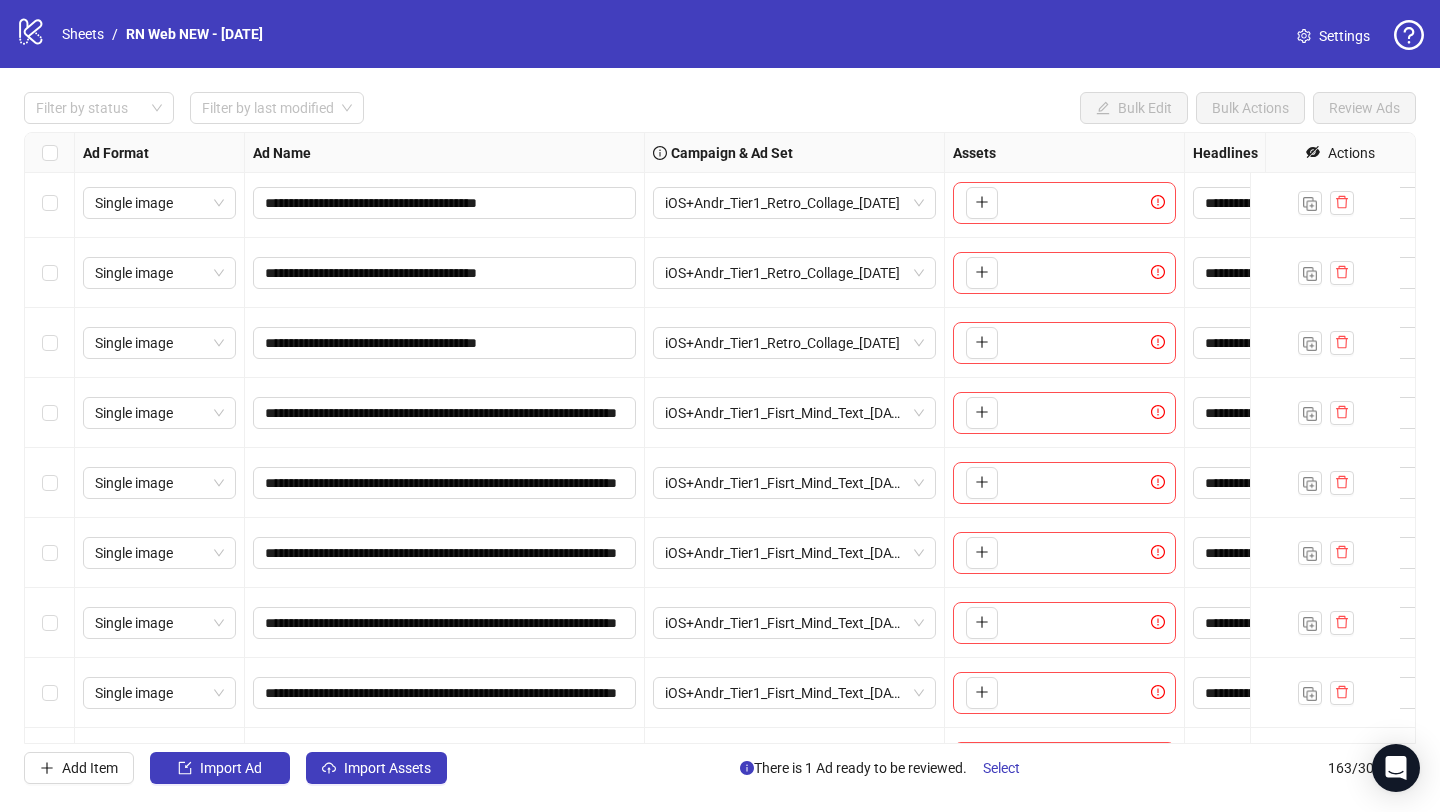 scroll, scrollTop: 10855, scrollLeft: 0, axis: vertical 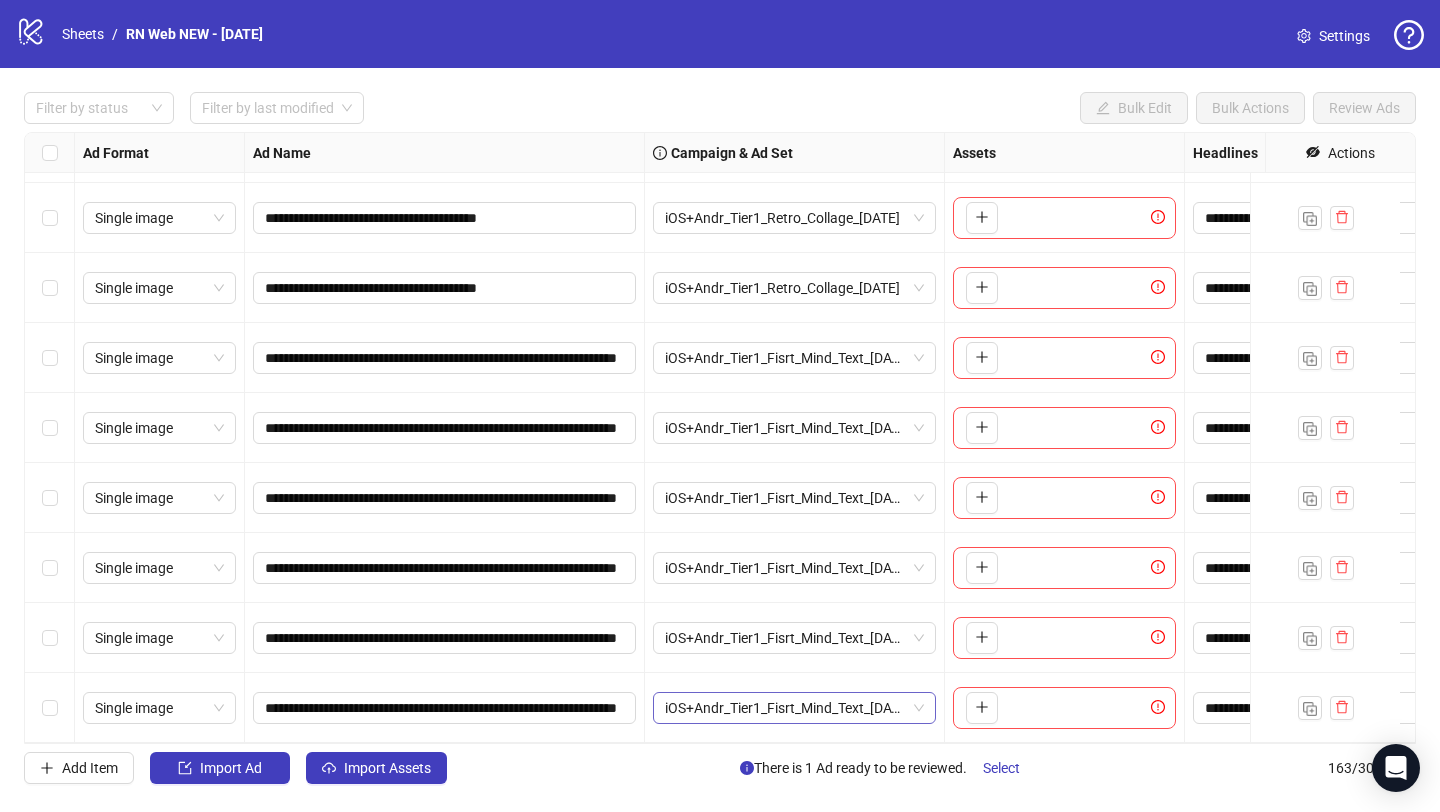 click on "iOS+Andr_Tier1_Fisrt_Mind_Text_[DATE]" at bounding box center [794, 708] 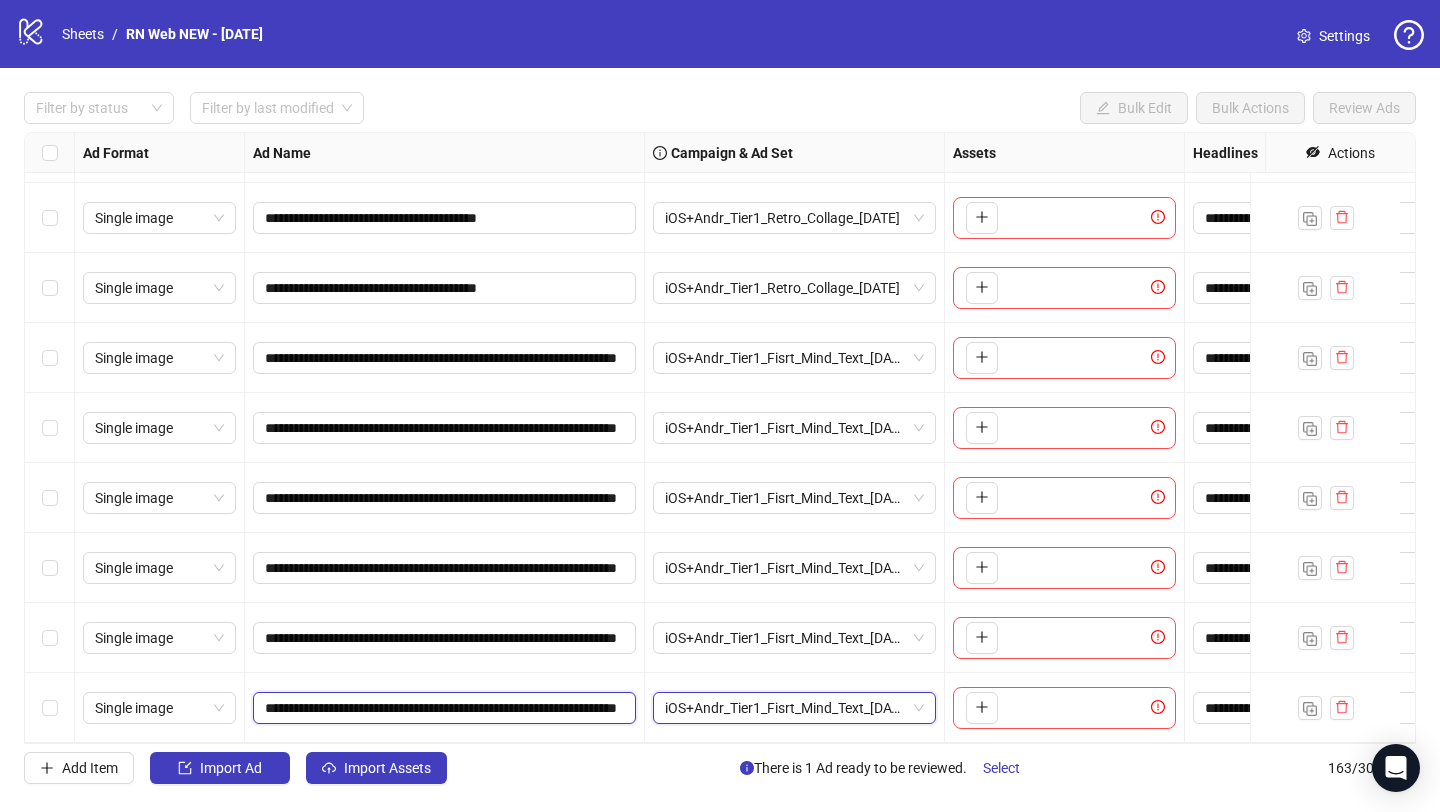 click on "**********" at bounding box center [442, 708] 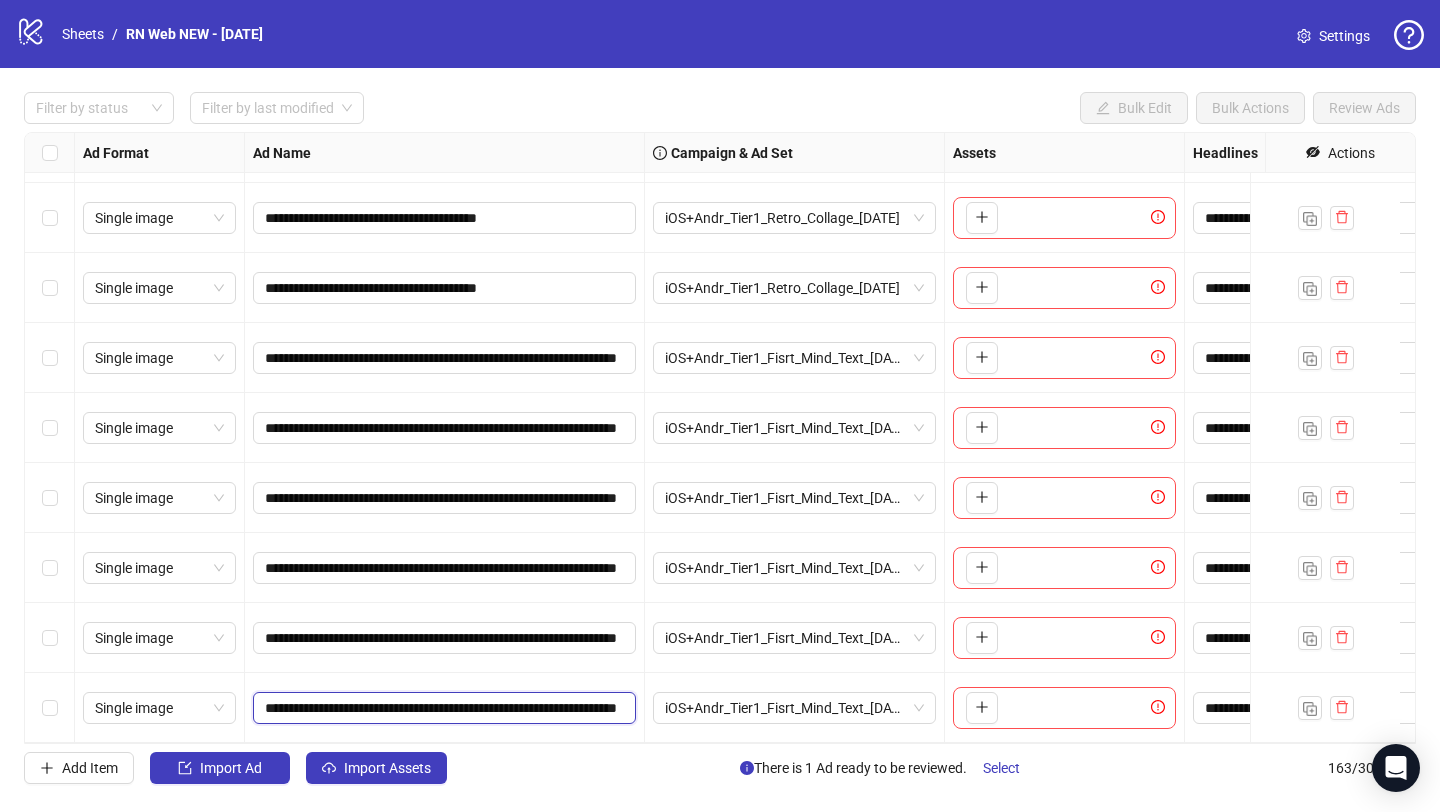 scroll, scrollTop: 0, scrollLeft: 123, axis: horizontal 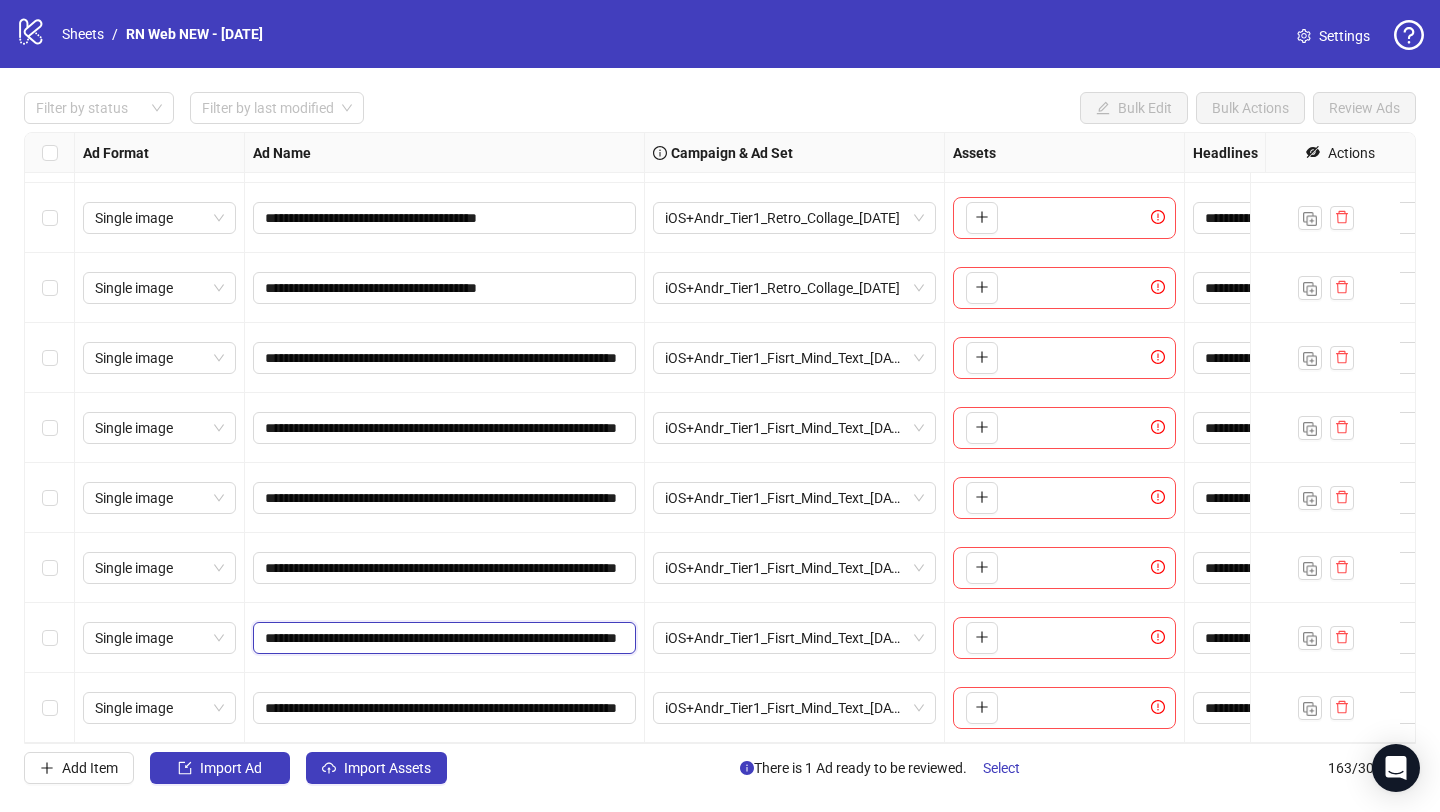 click on "**********" at bounding box center [442, 638] 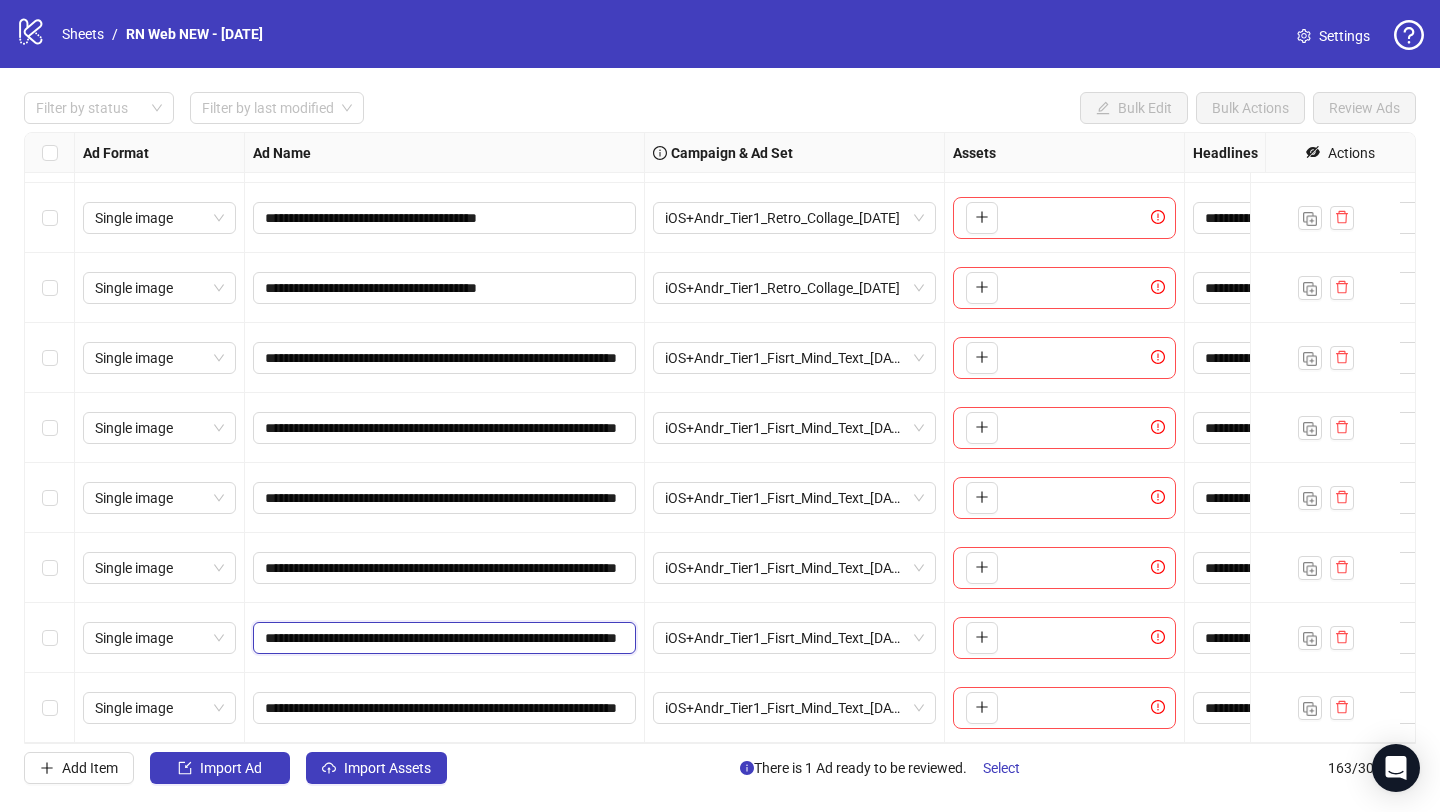 scroll, scrollTop: 0, scrollLeft: 0, axis: both 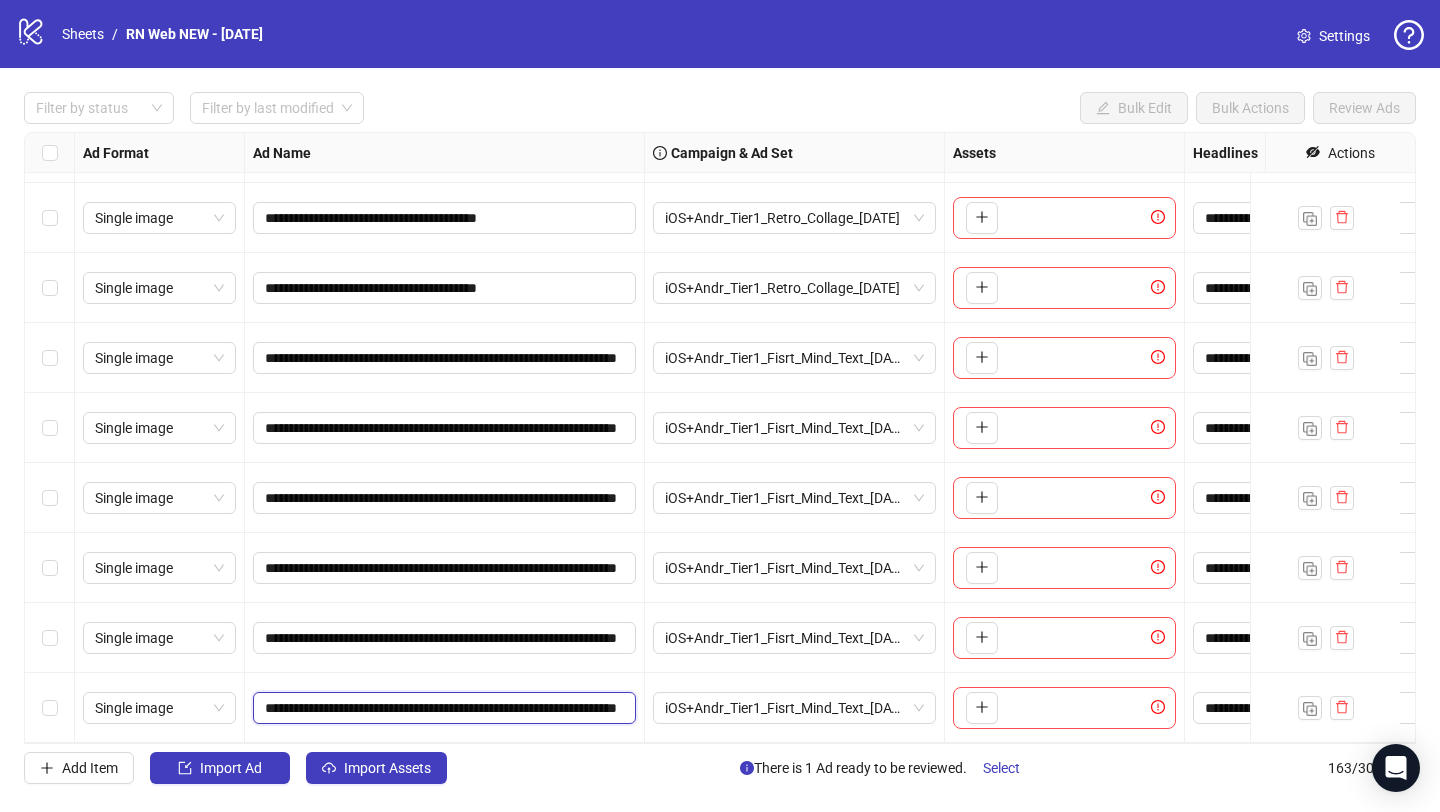 click on "**********" at bounding box center (442, 708) 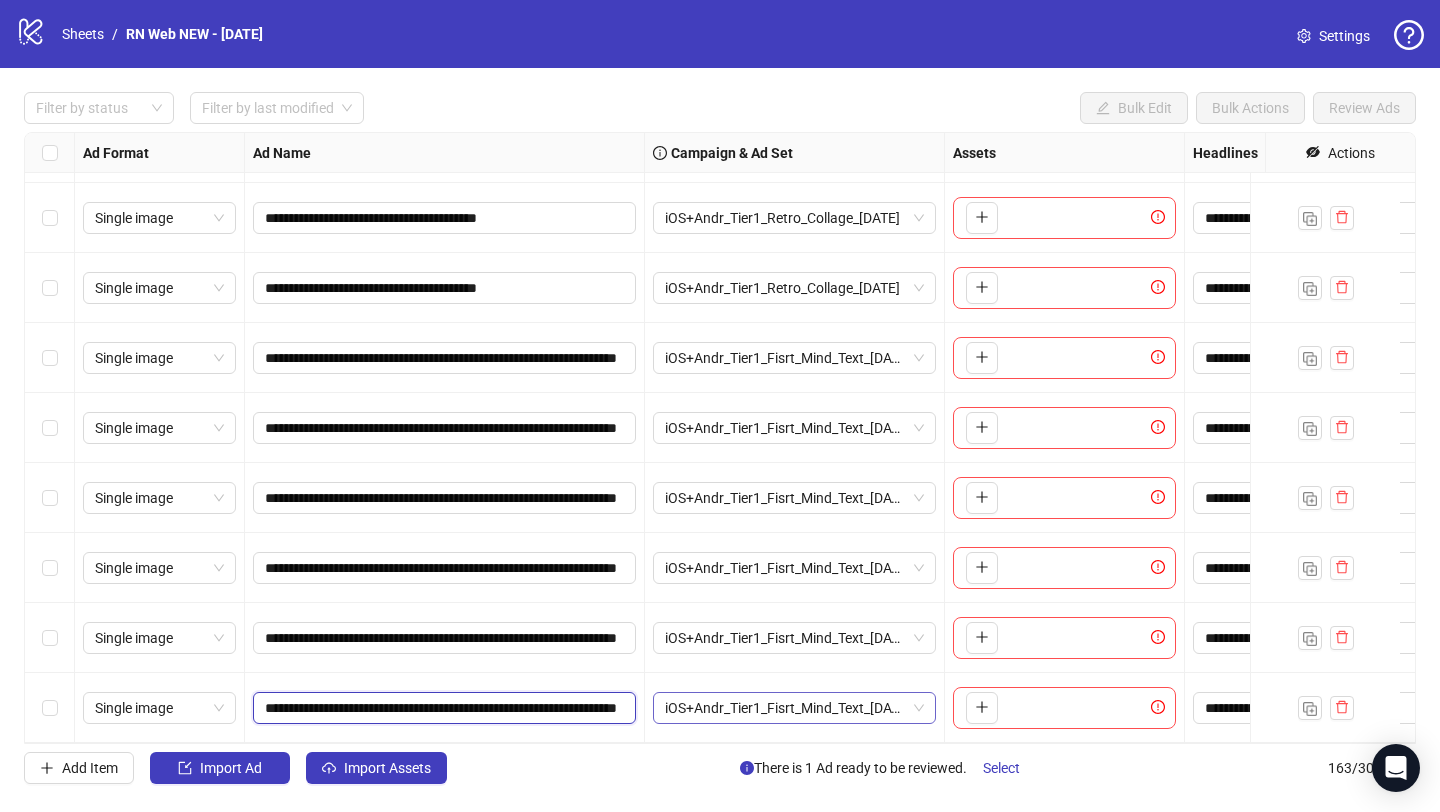 scroll, scrollTop: 0, scrollLeft: 0, axis: both 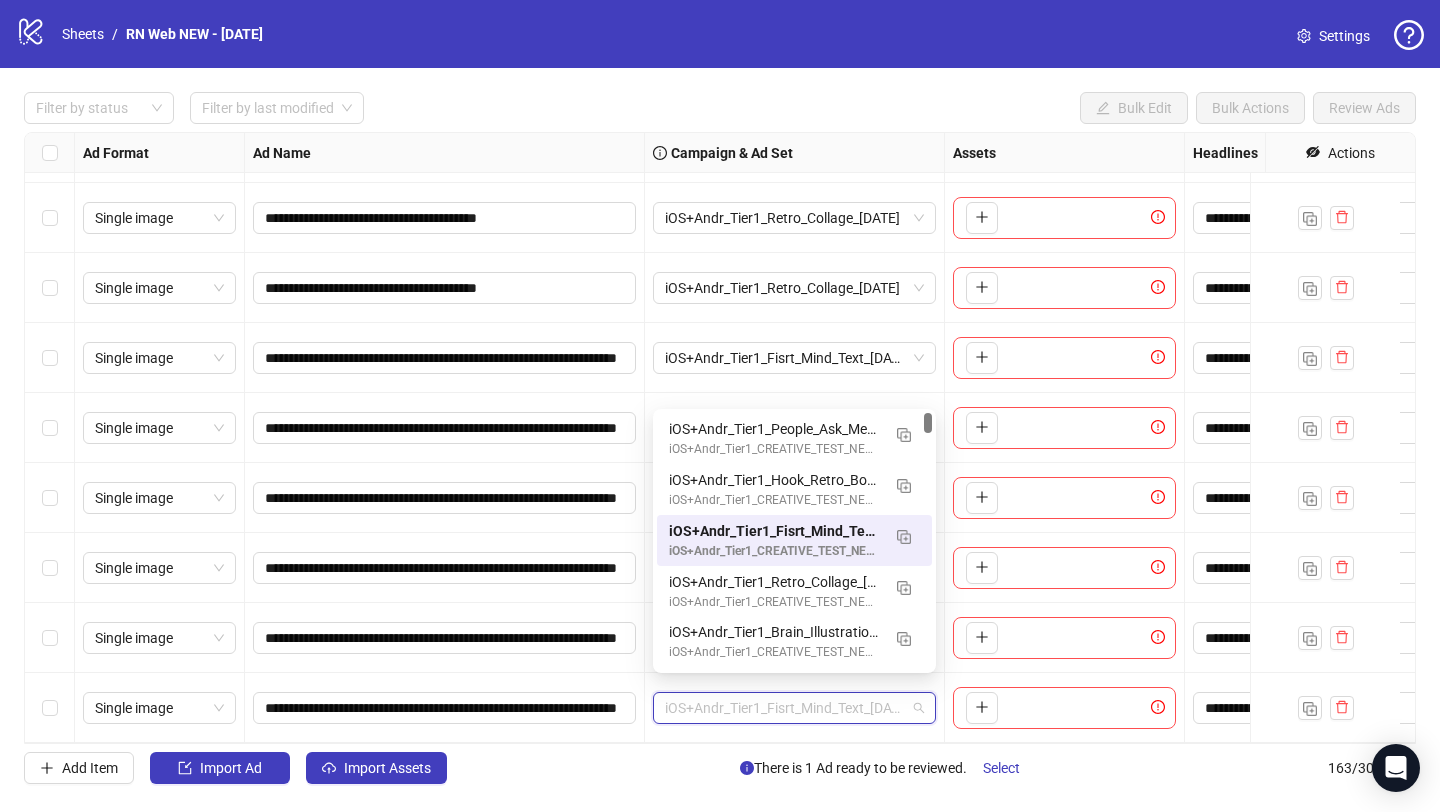 paste on "**********" 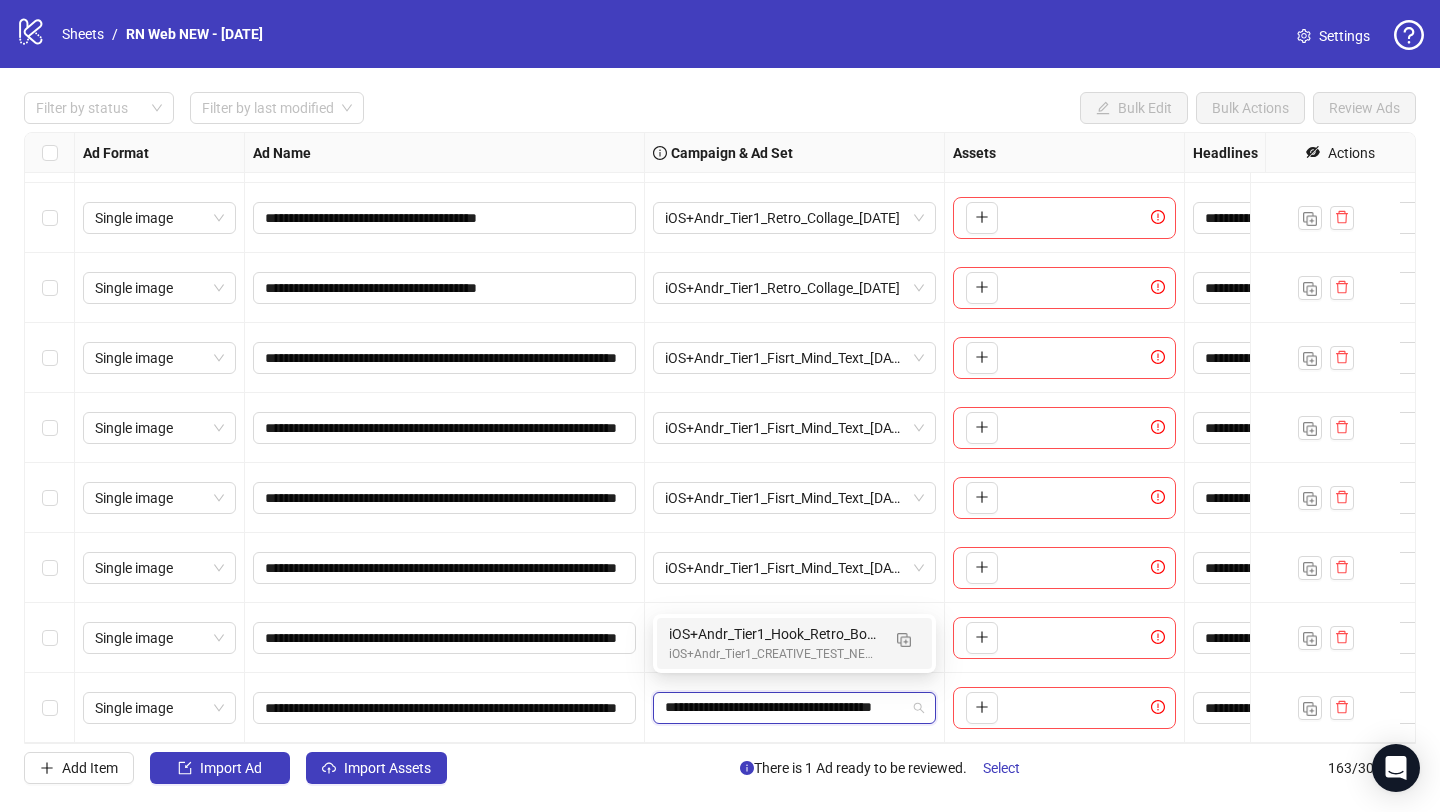scroll, scrollTop: 0, scrollLeft: 49, axis: horizontal 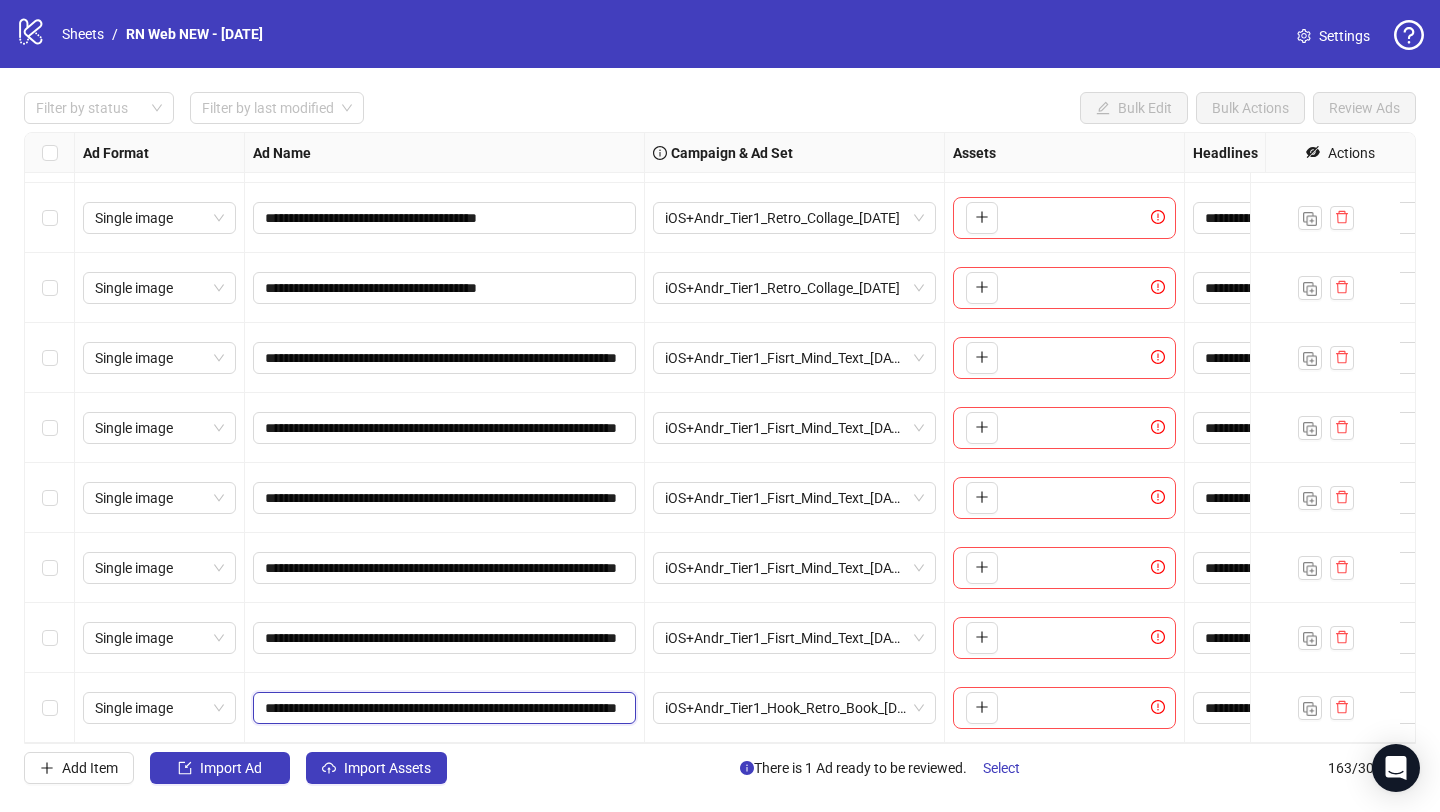 click on "**********" at bounding box center [442, 708] 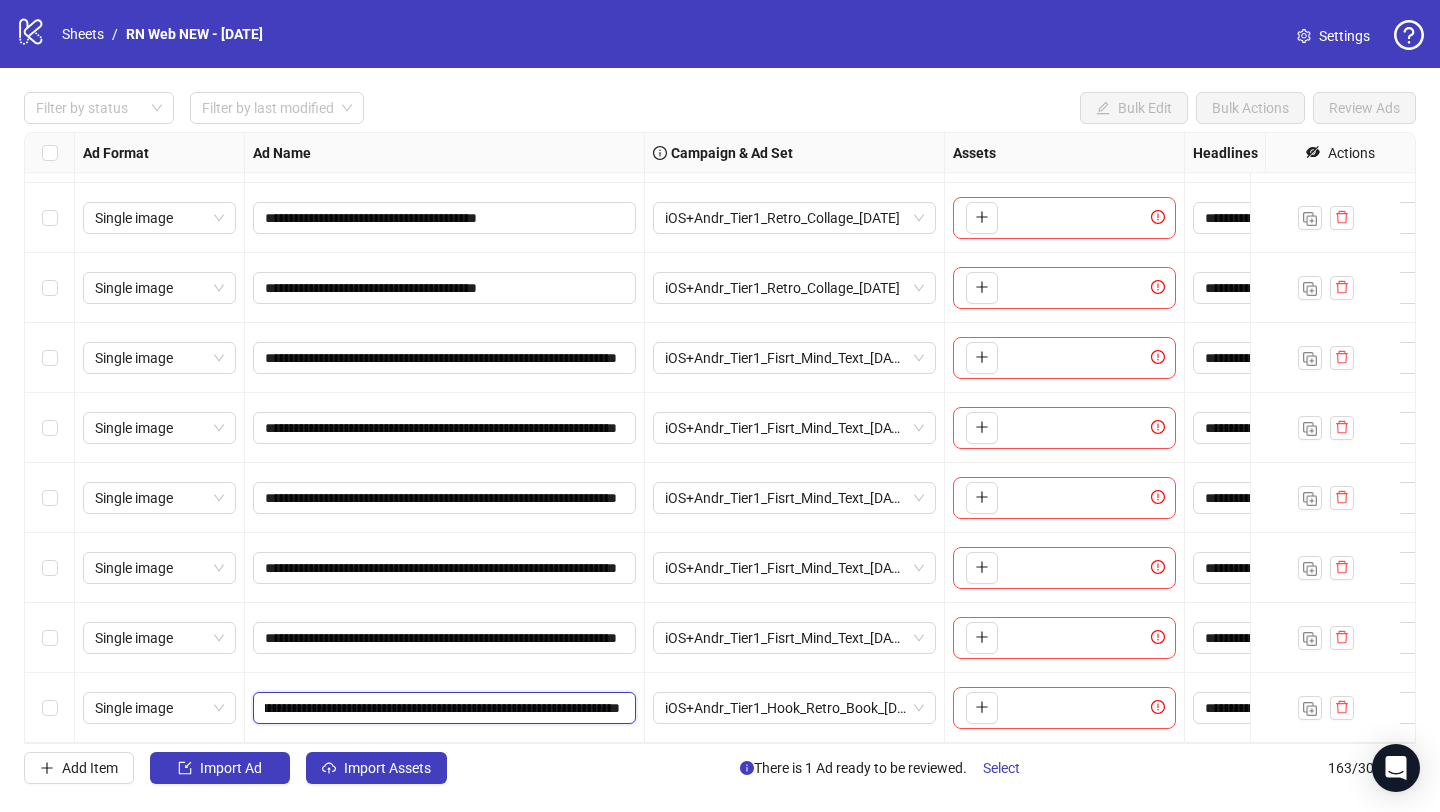 type on "**********" 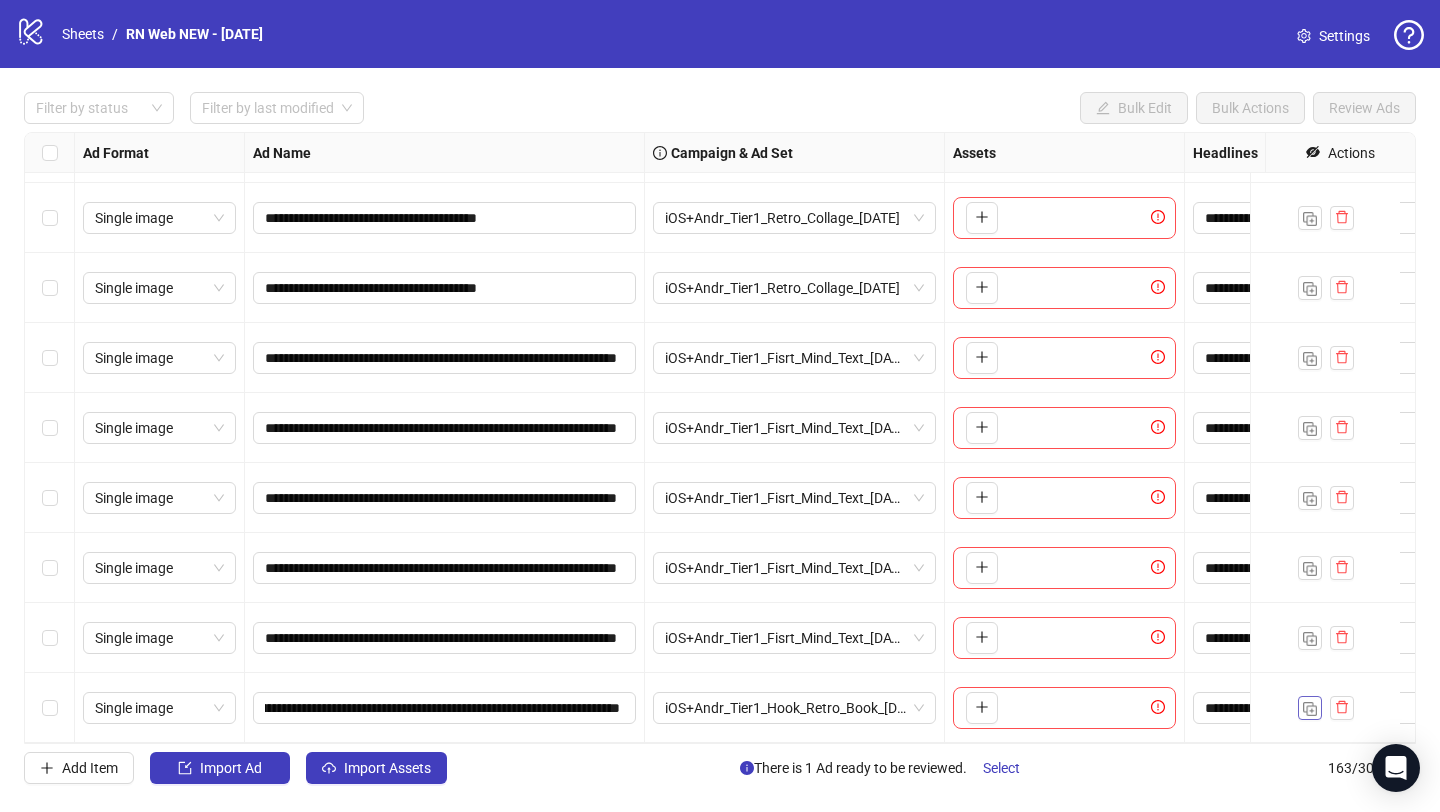 click at bounding box center (1310, 708) 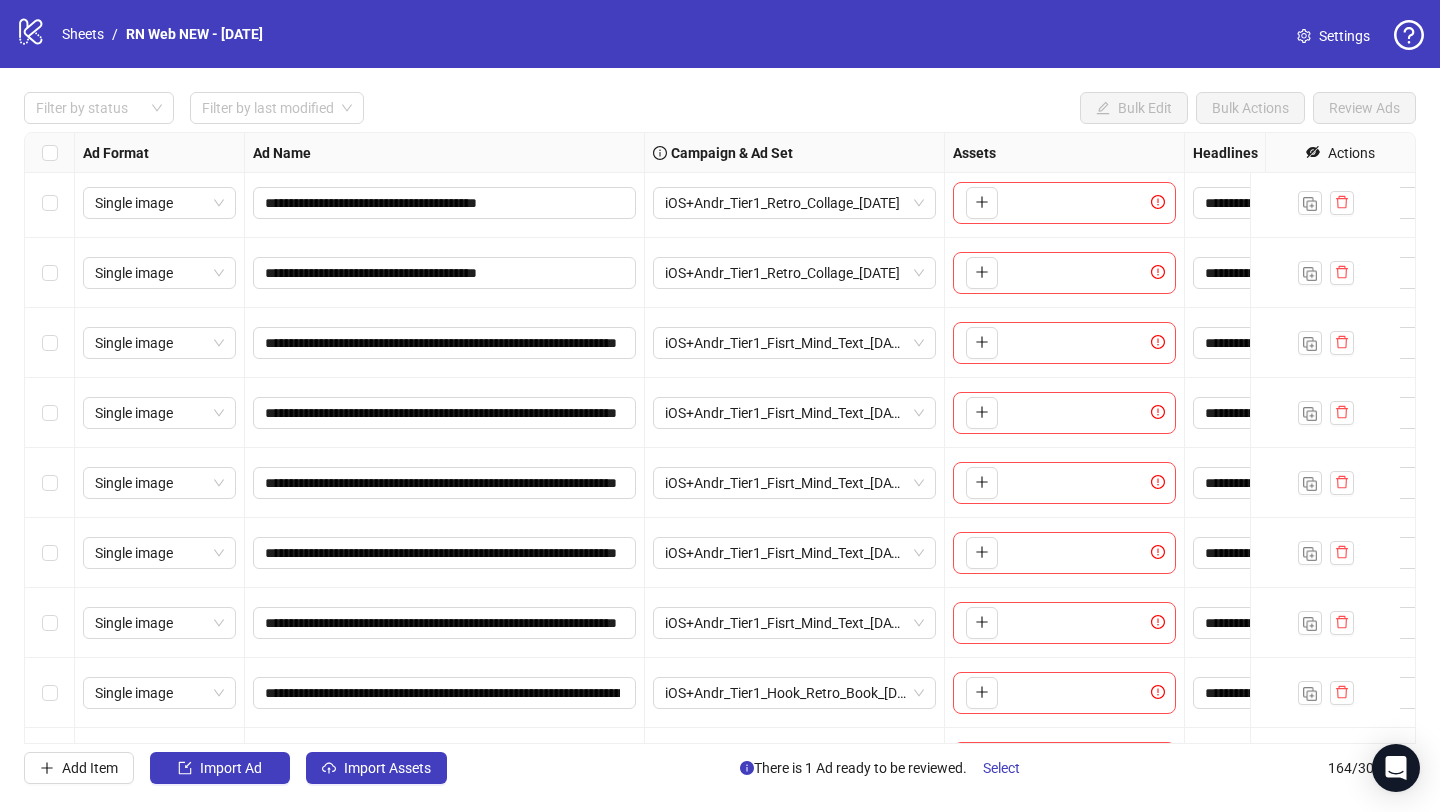 scroll, scrollTop: 10925, scrollLeft: 0, axis: vertical 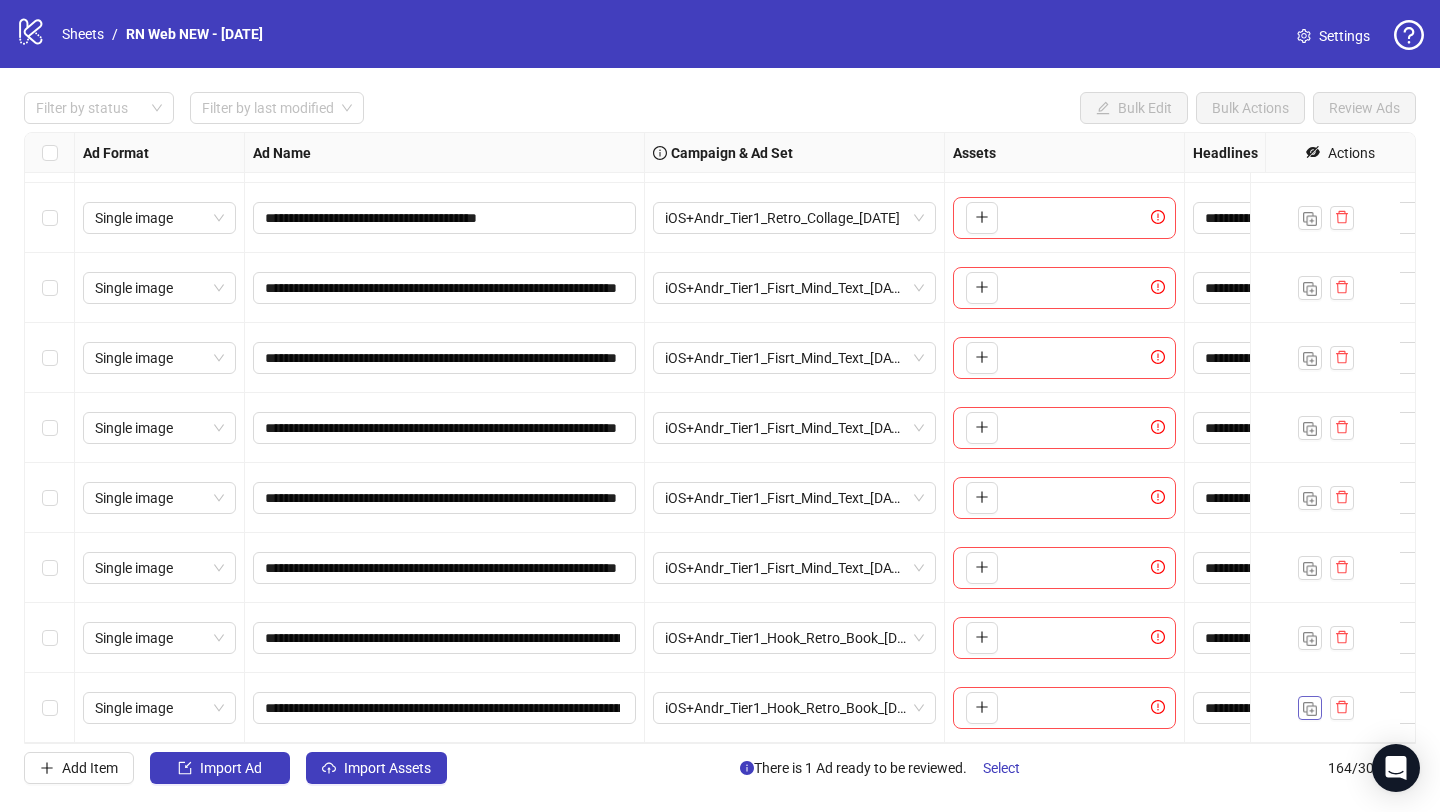 click at bounding box center (1310, 709) 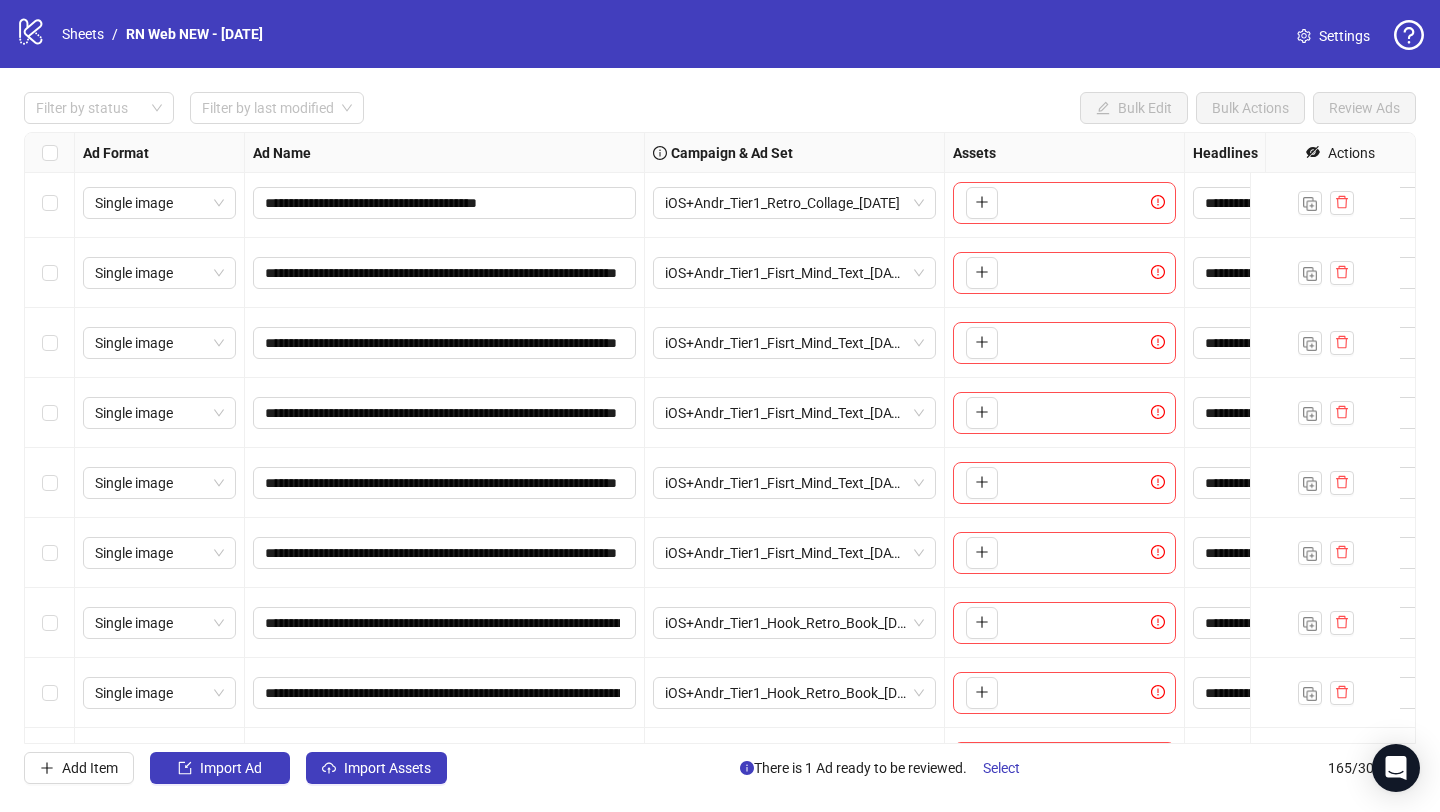 scroll, scrollTop: 10995, scrollLeft: 0, axis: vertical 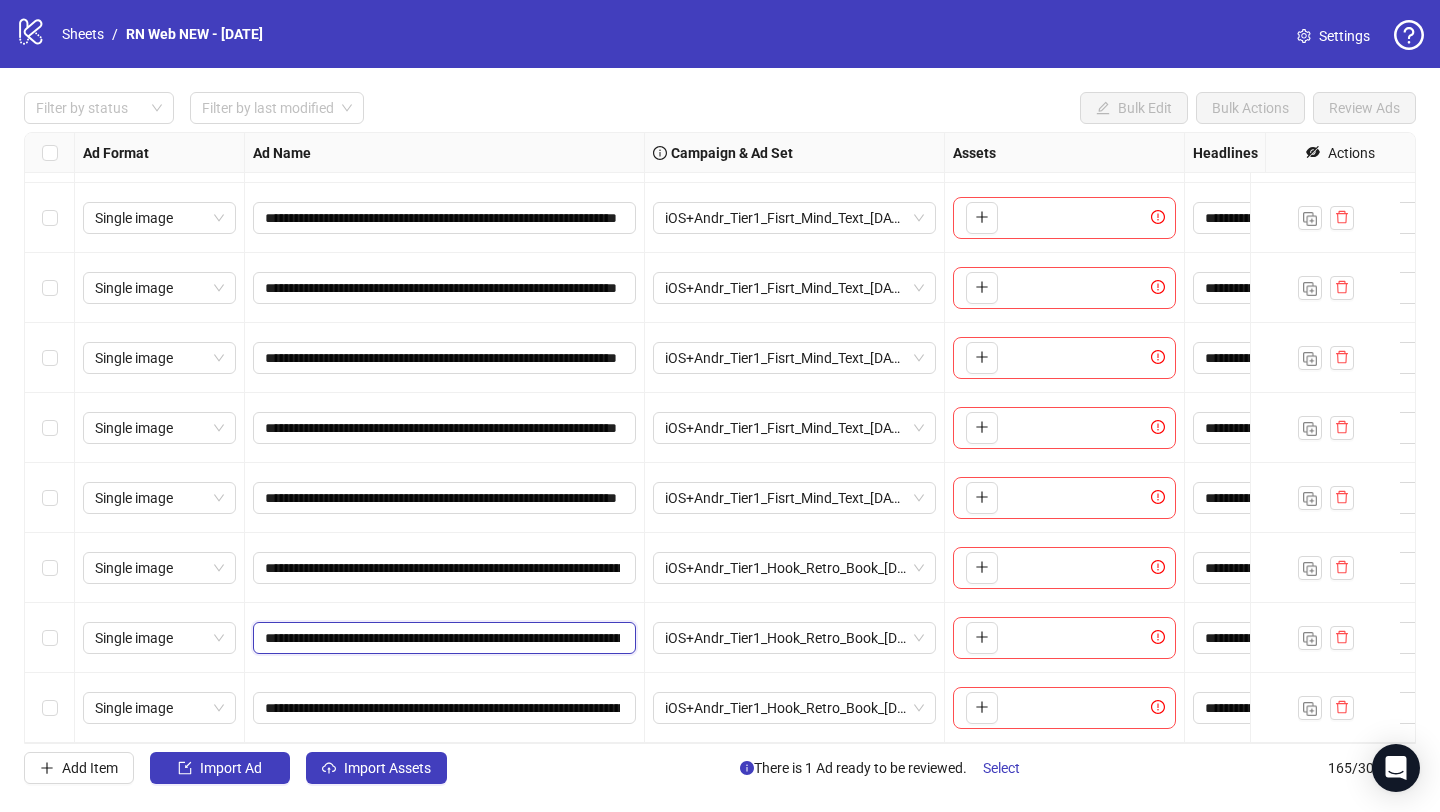 click on "**********" at bounding box center [442, 638] 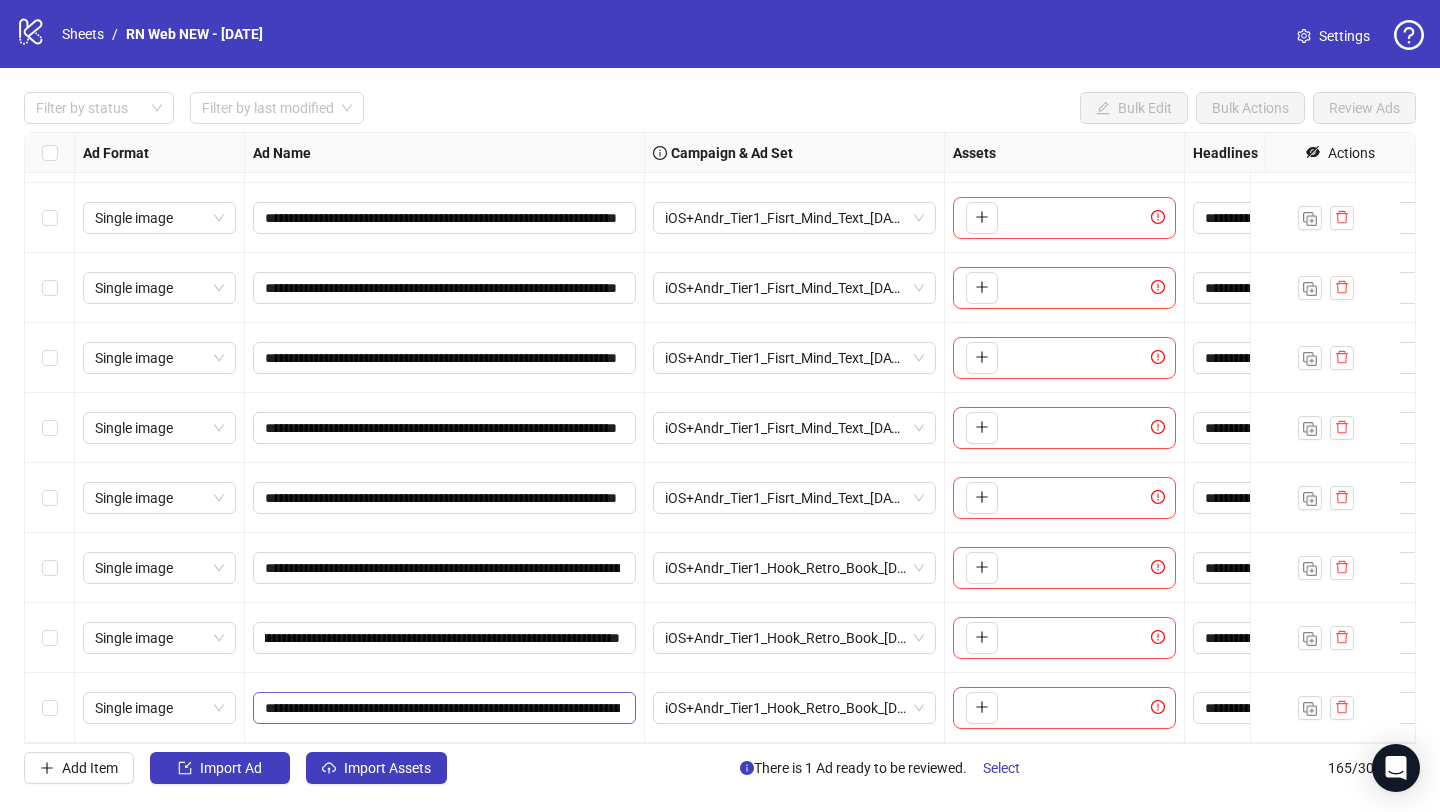 click on "**********" at bounding box center (444, 708) 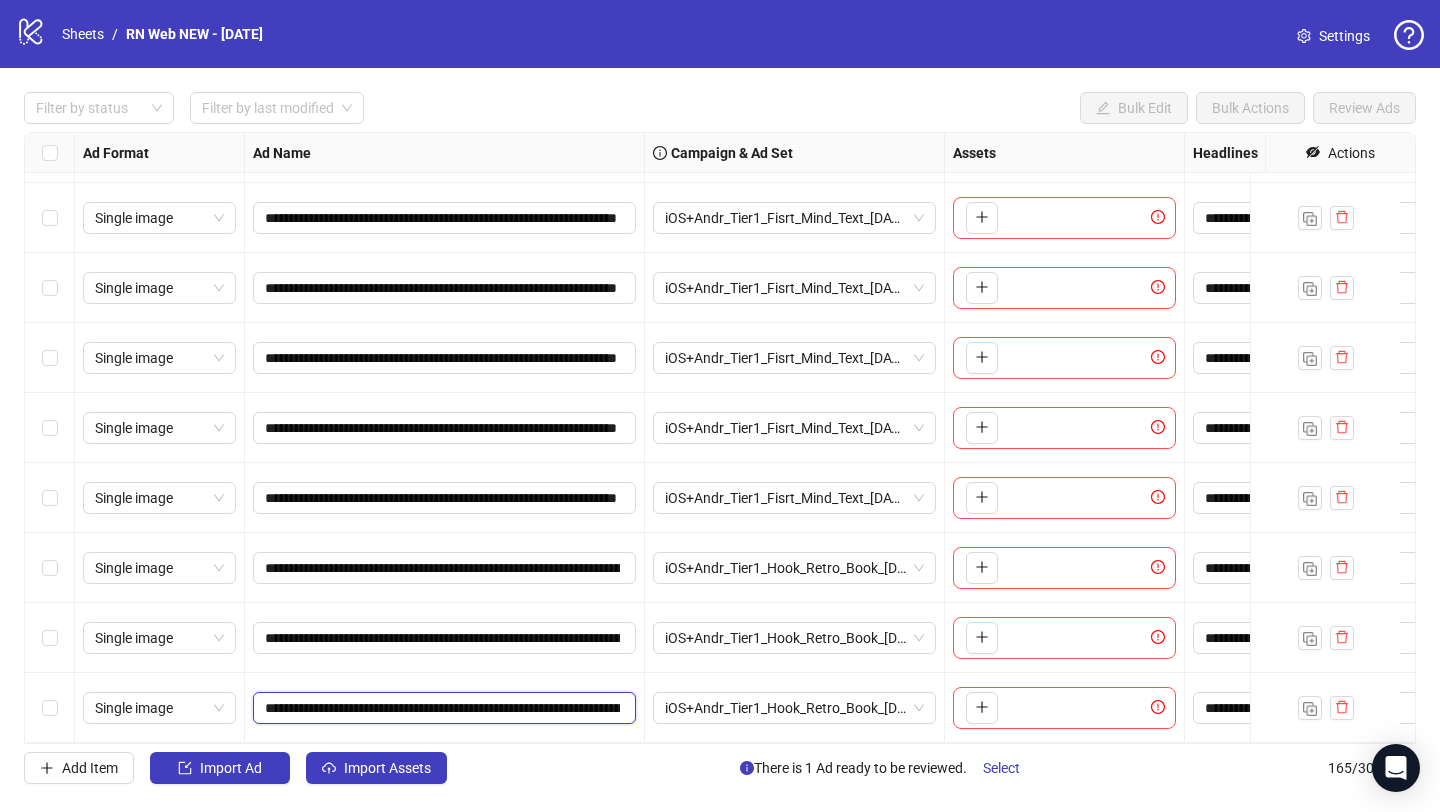 scroll, scrollTop: 0, scrollLeft: 199, axis: horizontal 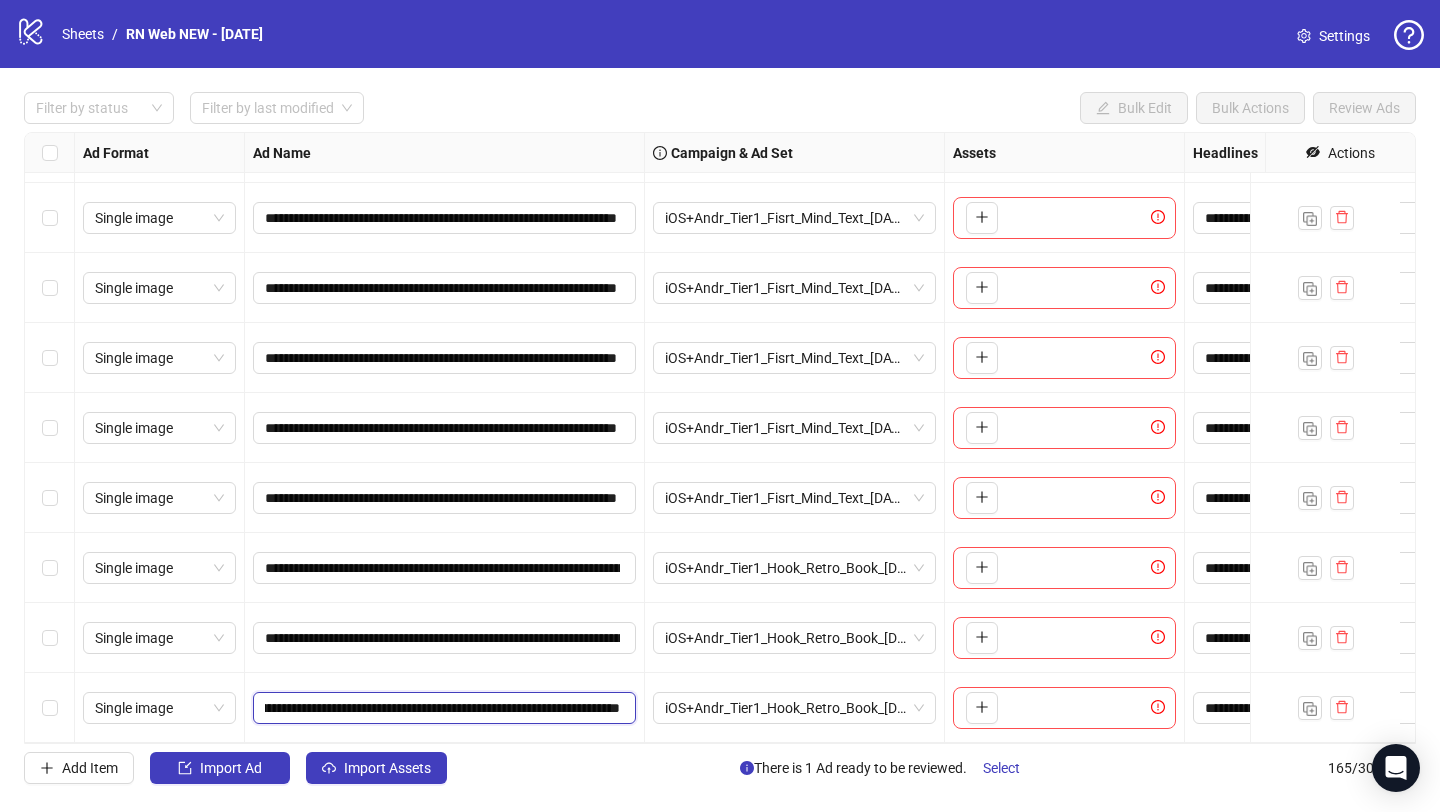 click on "**********" at bounding box center (442, 708) 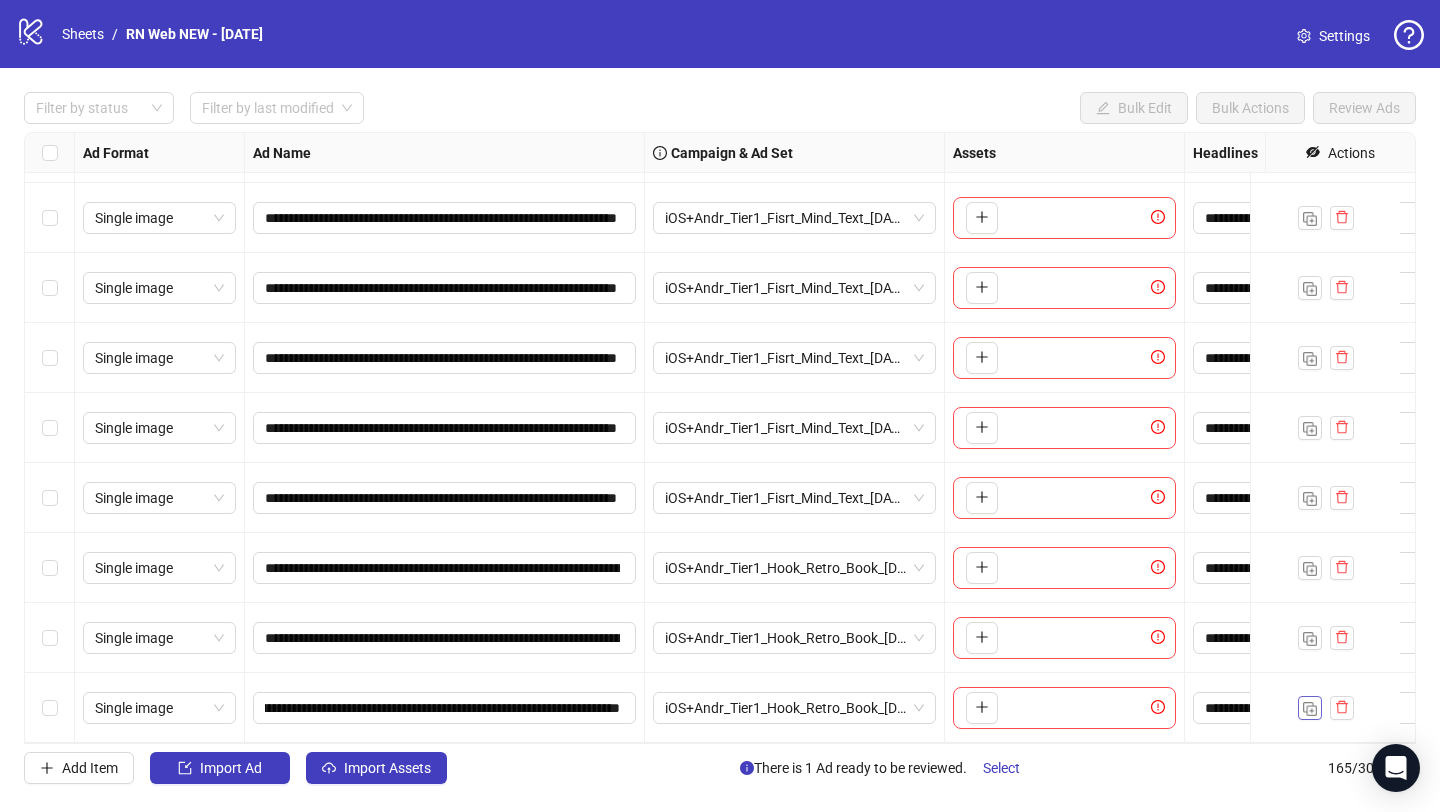 click at bounding box center [1310, 709] 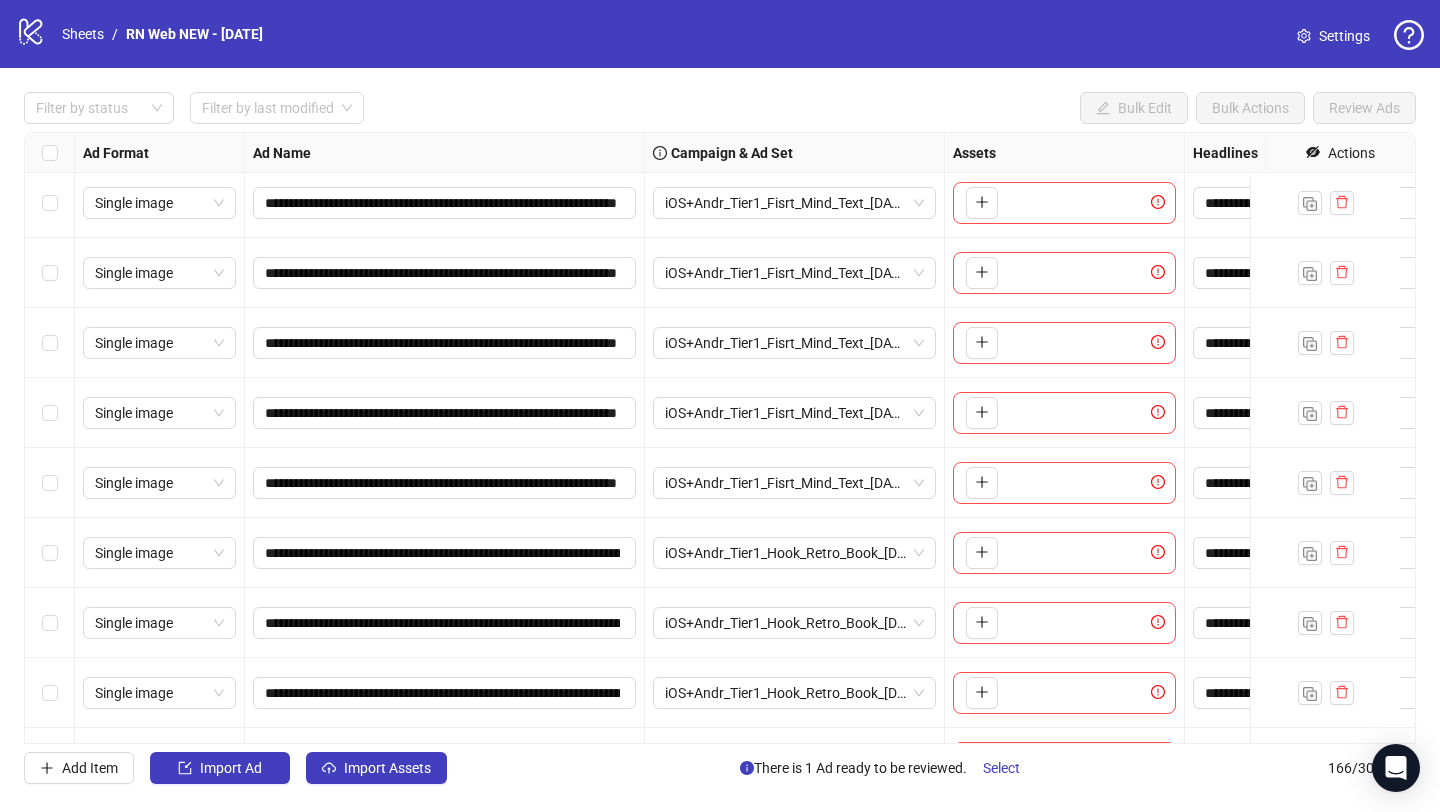 scroll, scrollTop: 11065, scrollLeft: 0, axis: vertical 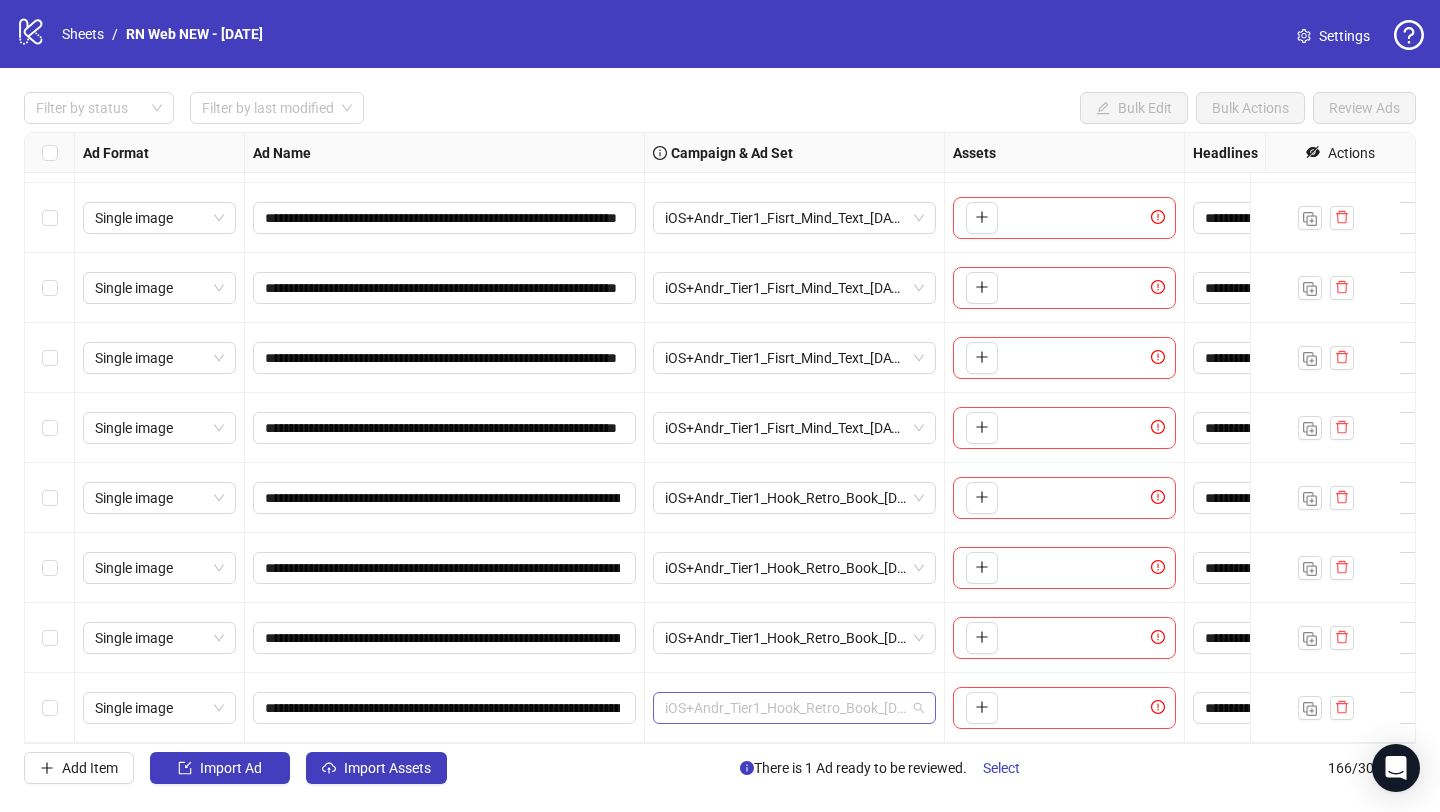 click on "iOS+Andr_Tier1_Hook_Retro_Book_[DATE]" at bounding box center [794, 708] 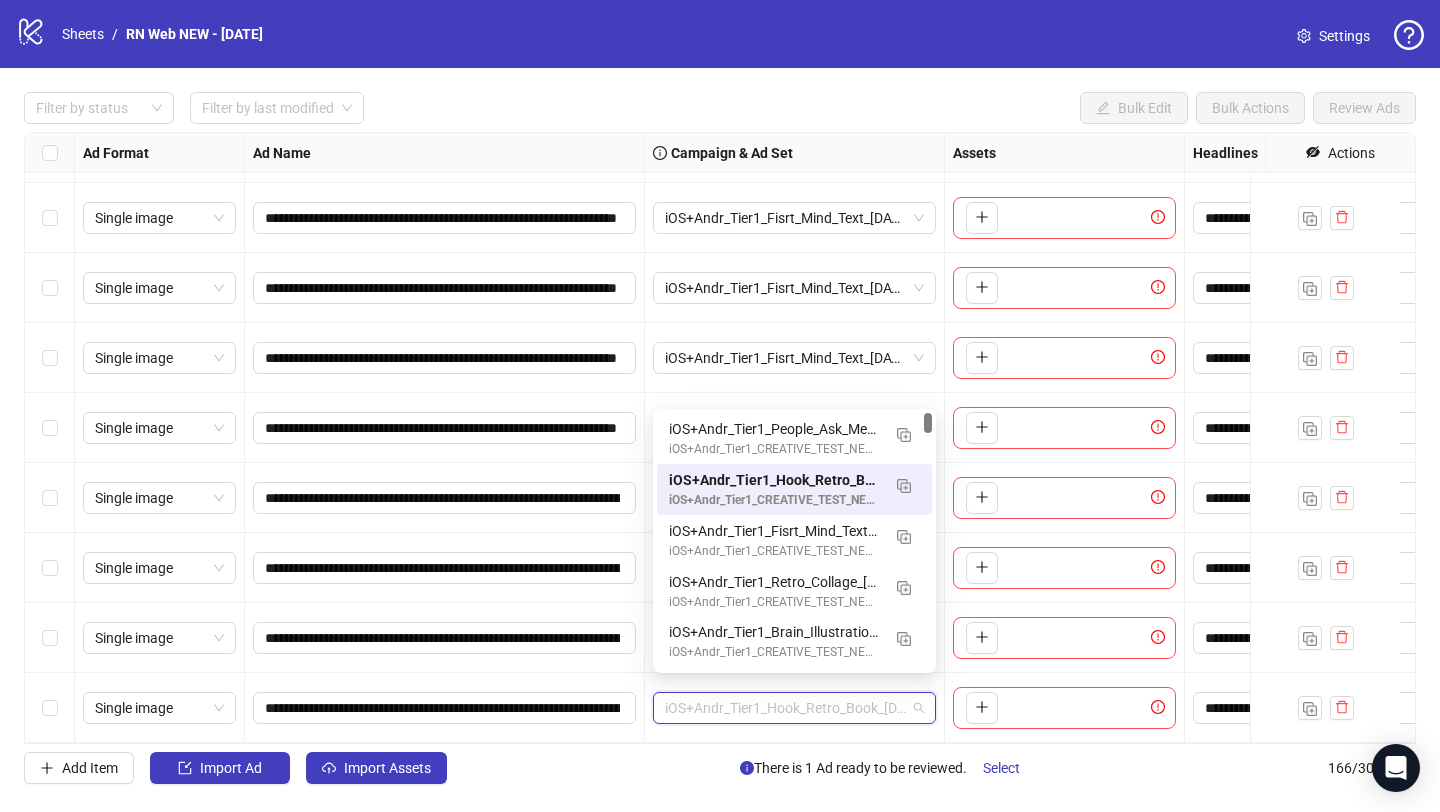 paste on "**********" 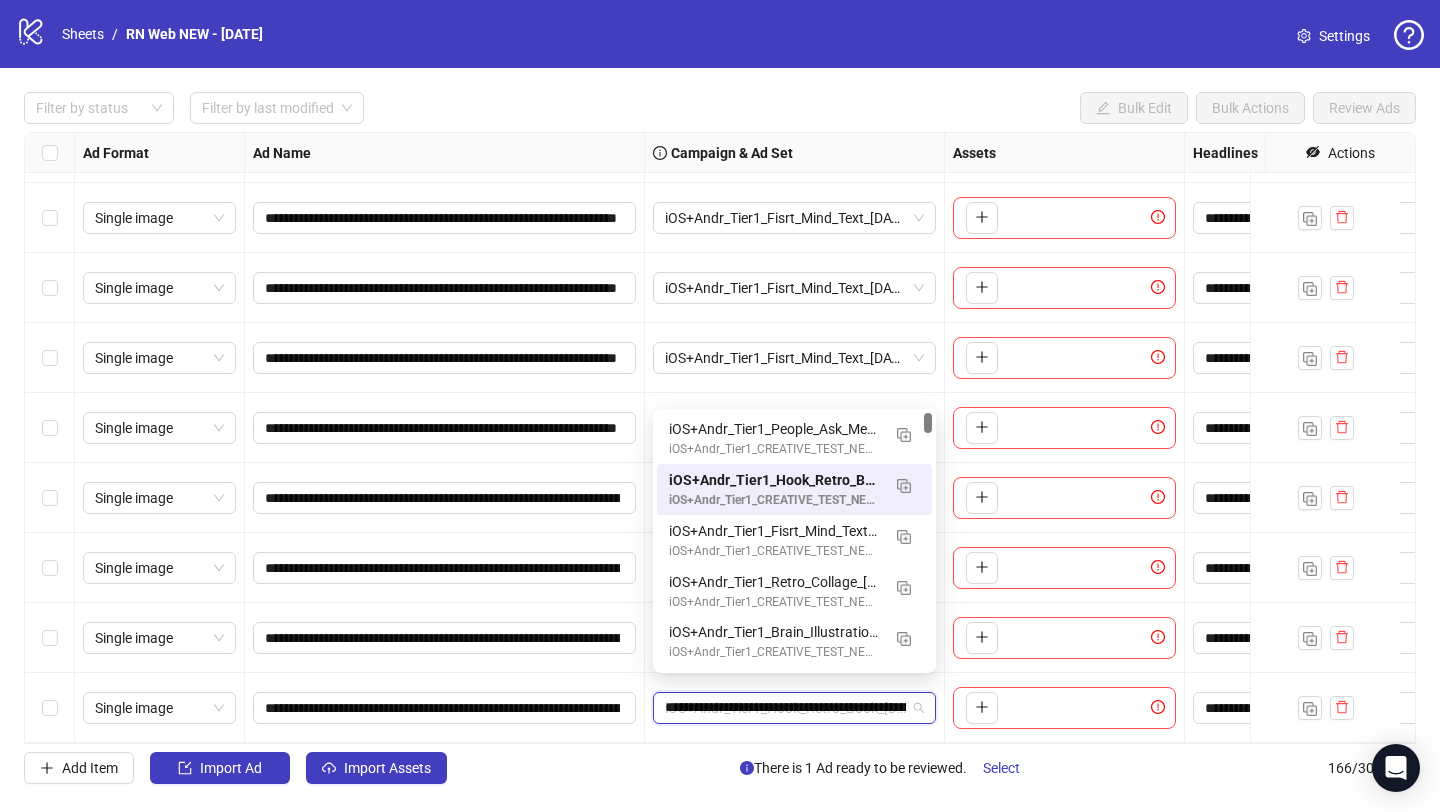 scroll, scrollTop: 0, scrollLeft: 134, axis: horizontal 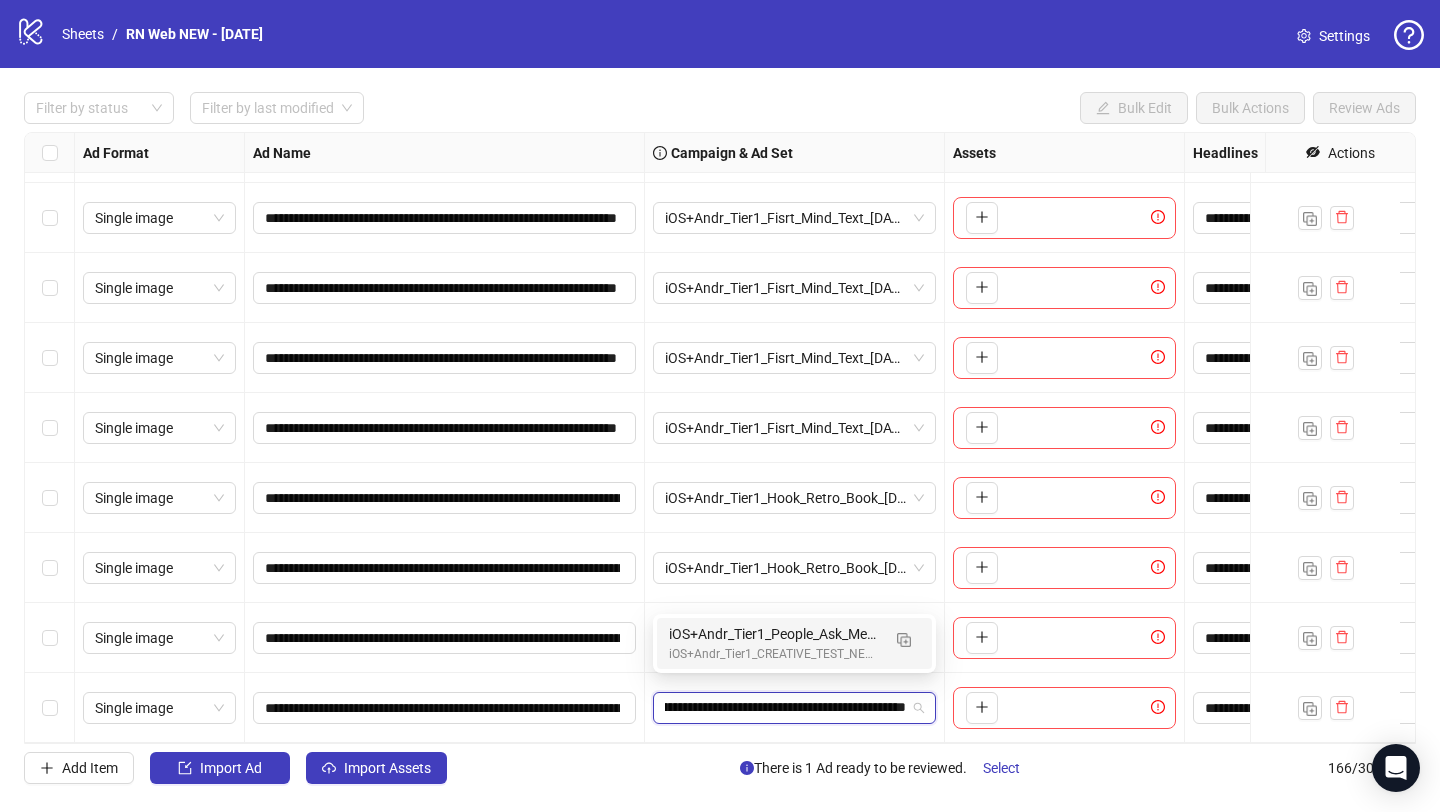 click on "iOS+Andr_Tier1_CREATIVE_TEST_NEWFUNNEL_CBORN24_LC_[DATE]" at bounding box center [774, 654] 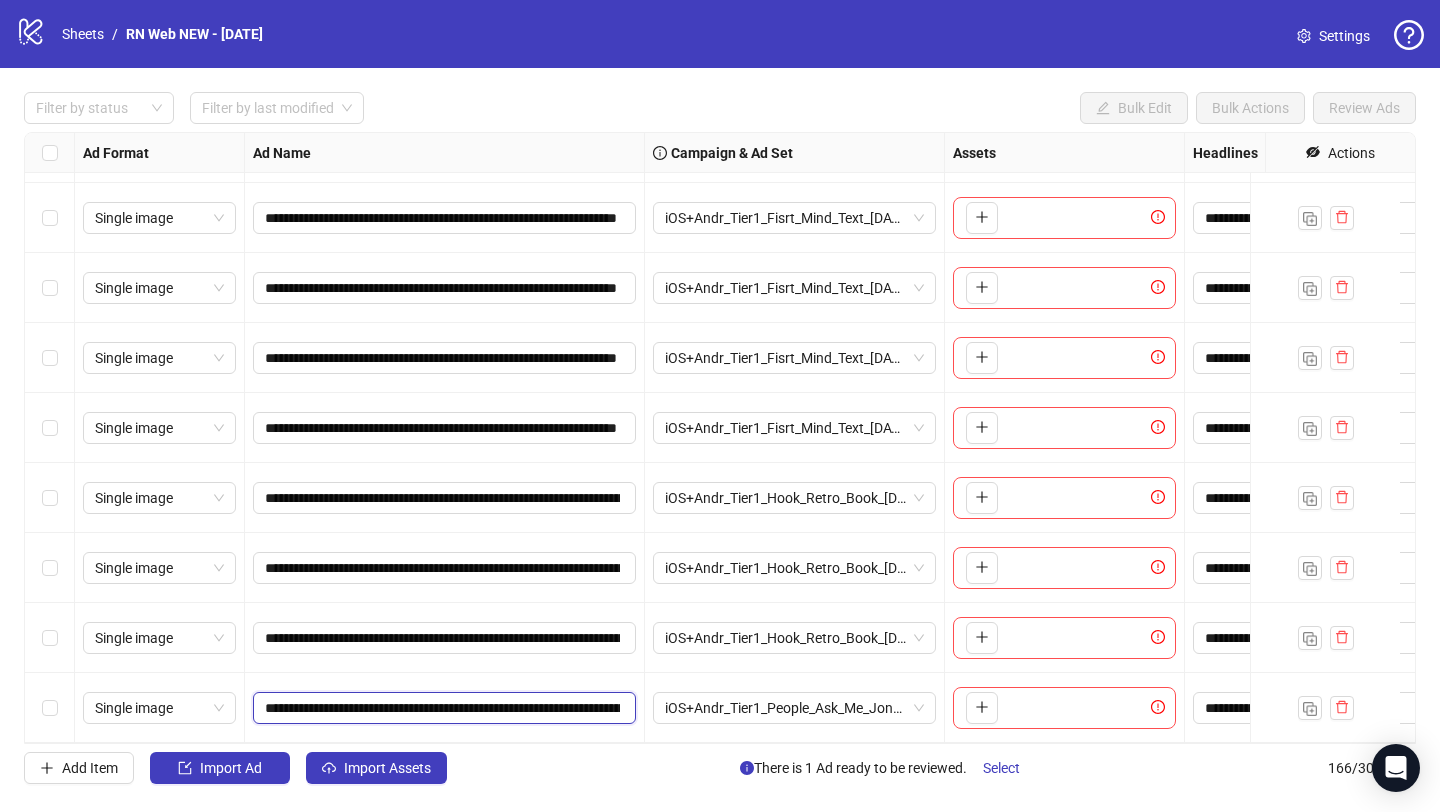click on "**********" at bounding box center [442, 708] 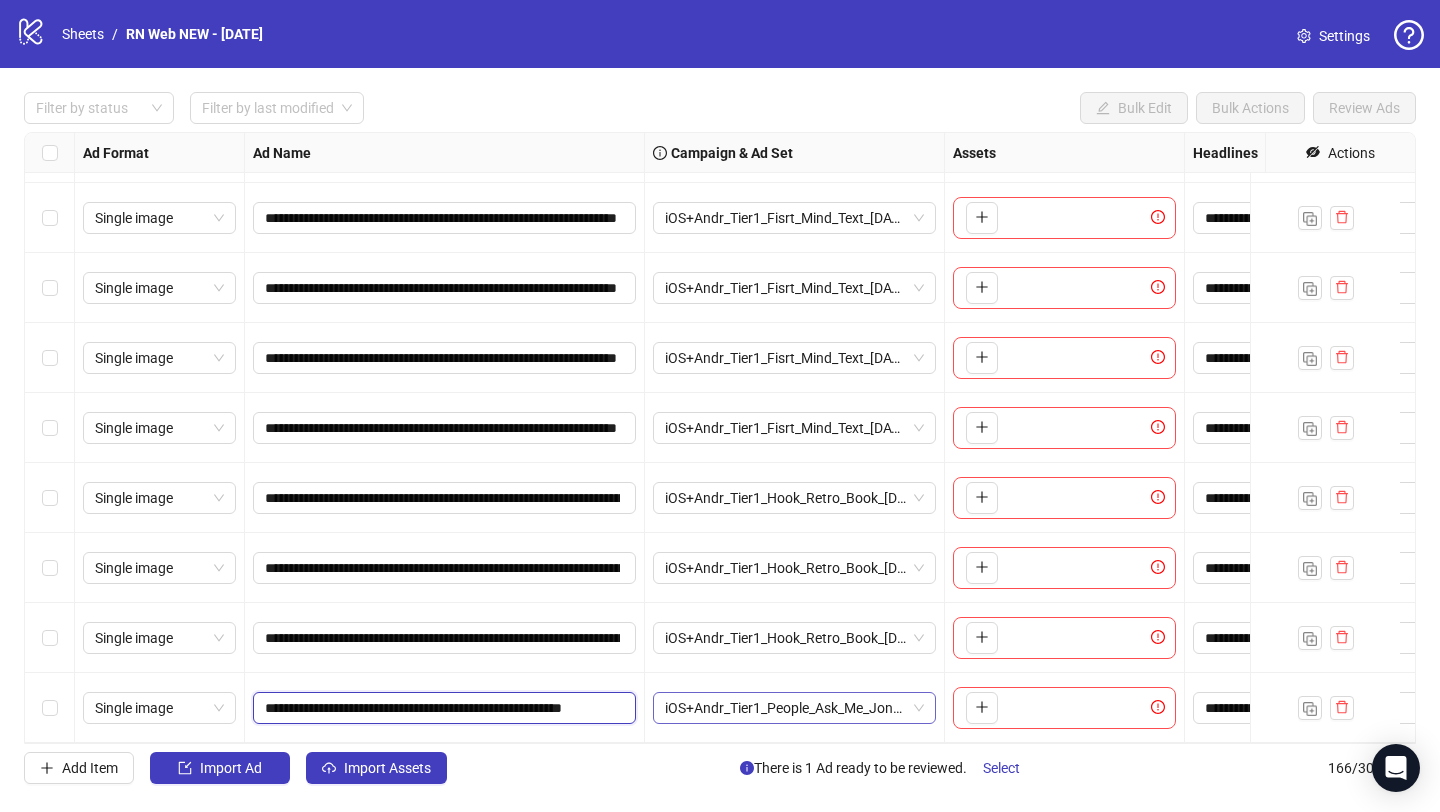 type on "**********" 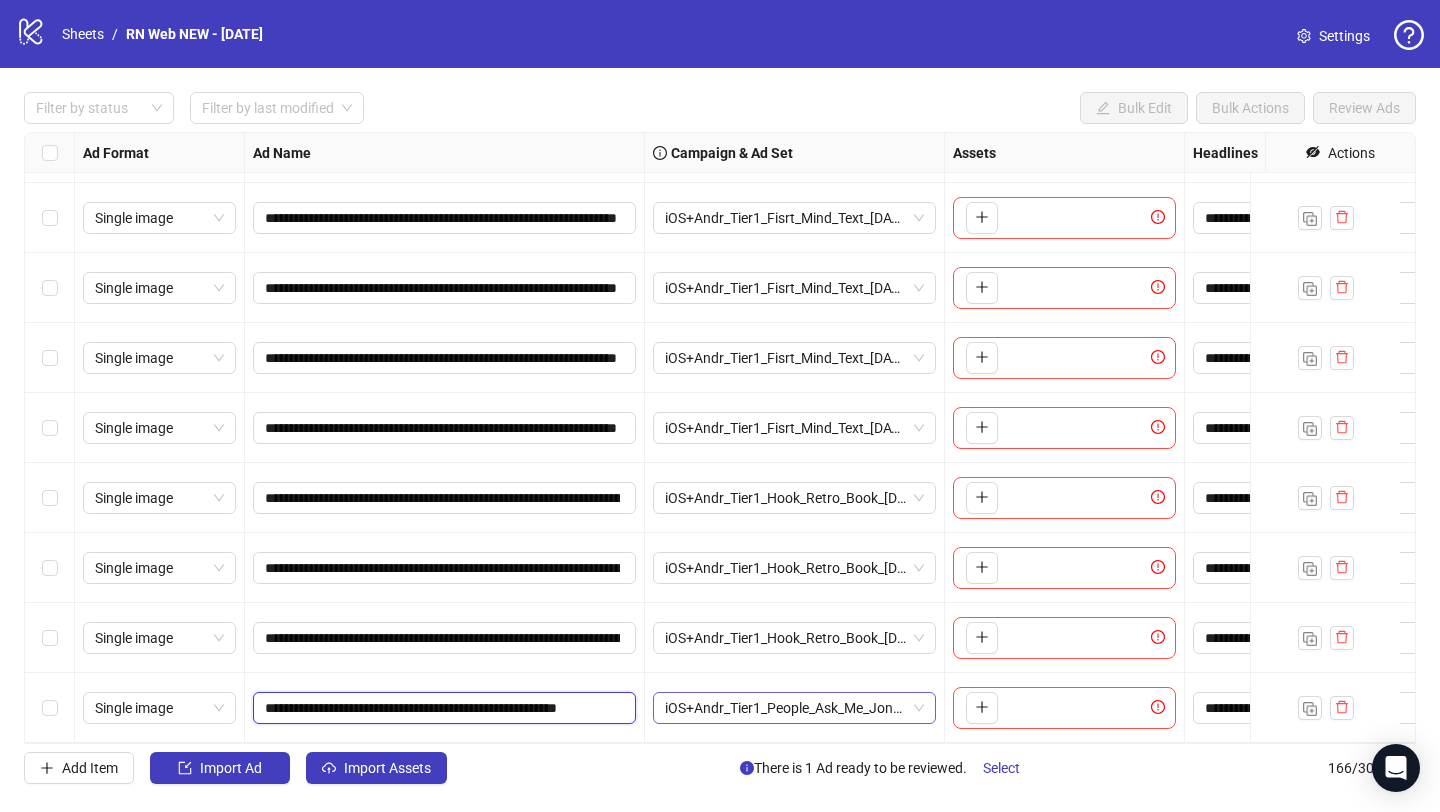 scroll, scrollTop: 0, scrollLeft: 71, axis: horizontal 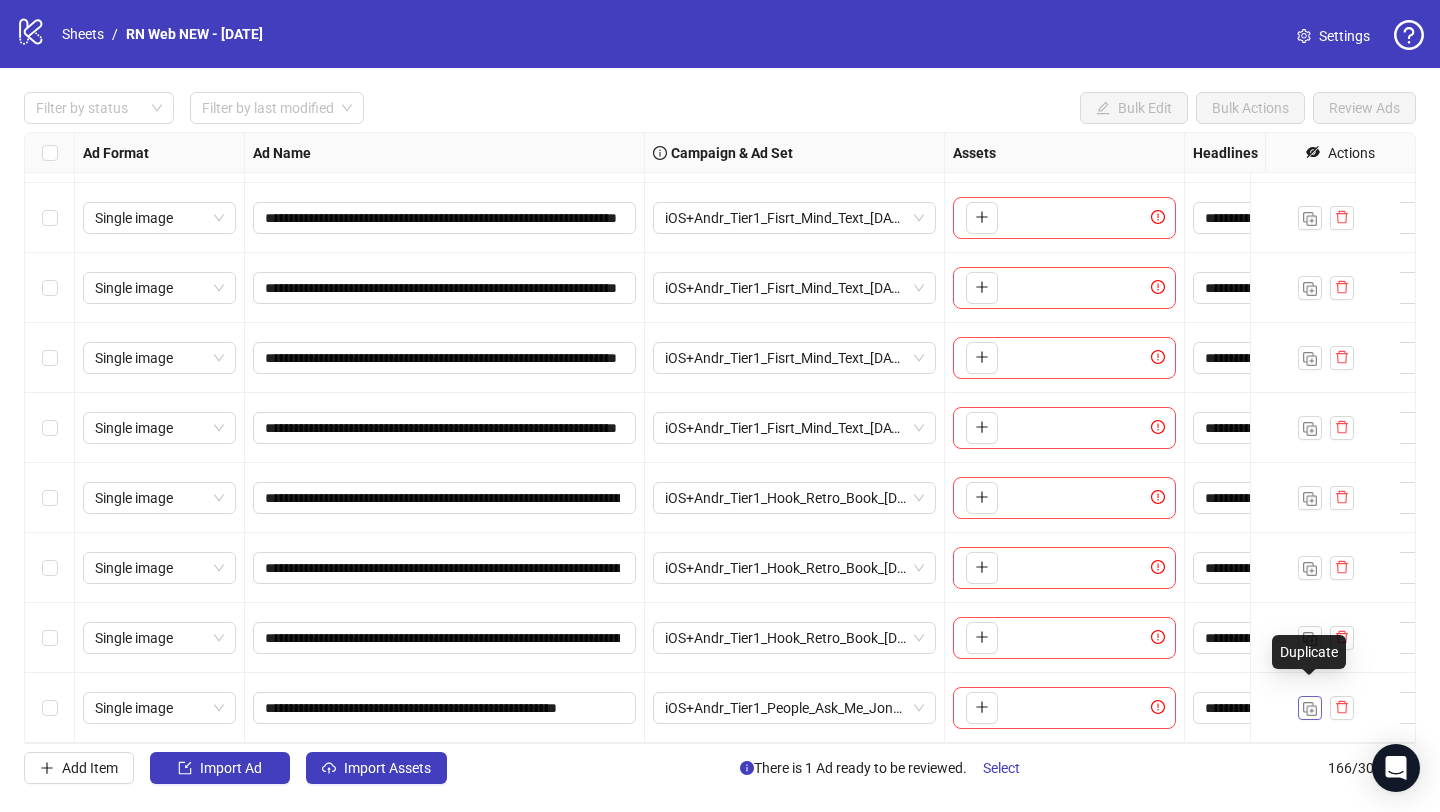 click at bounding box center [1310, 709] 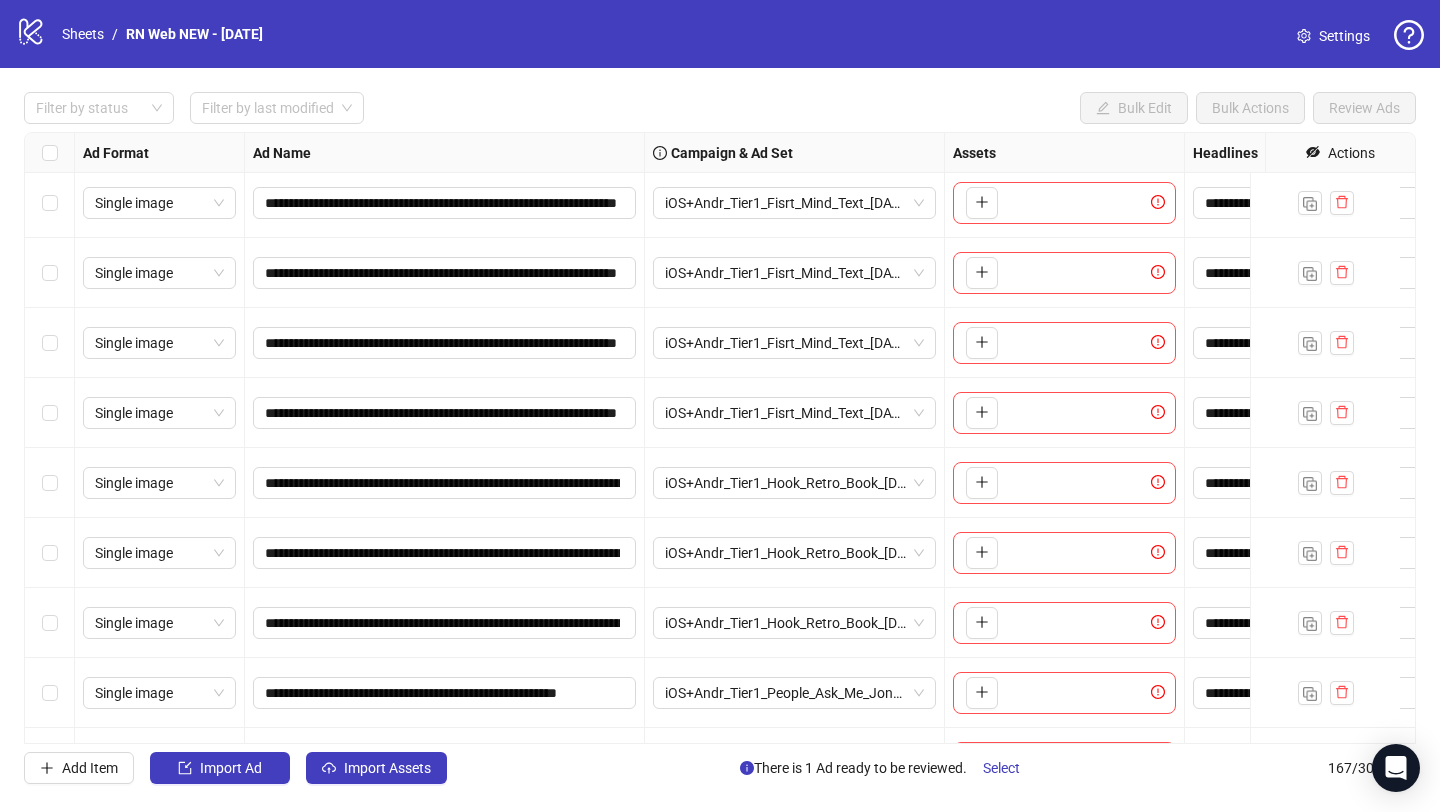 scroll, scrollTop: 11135, scrollLeft: 0, axis: vertical 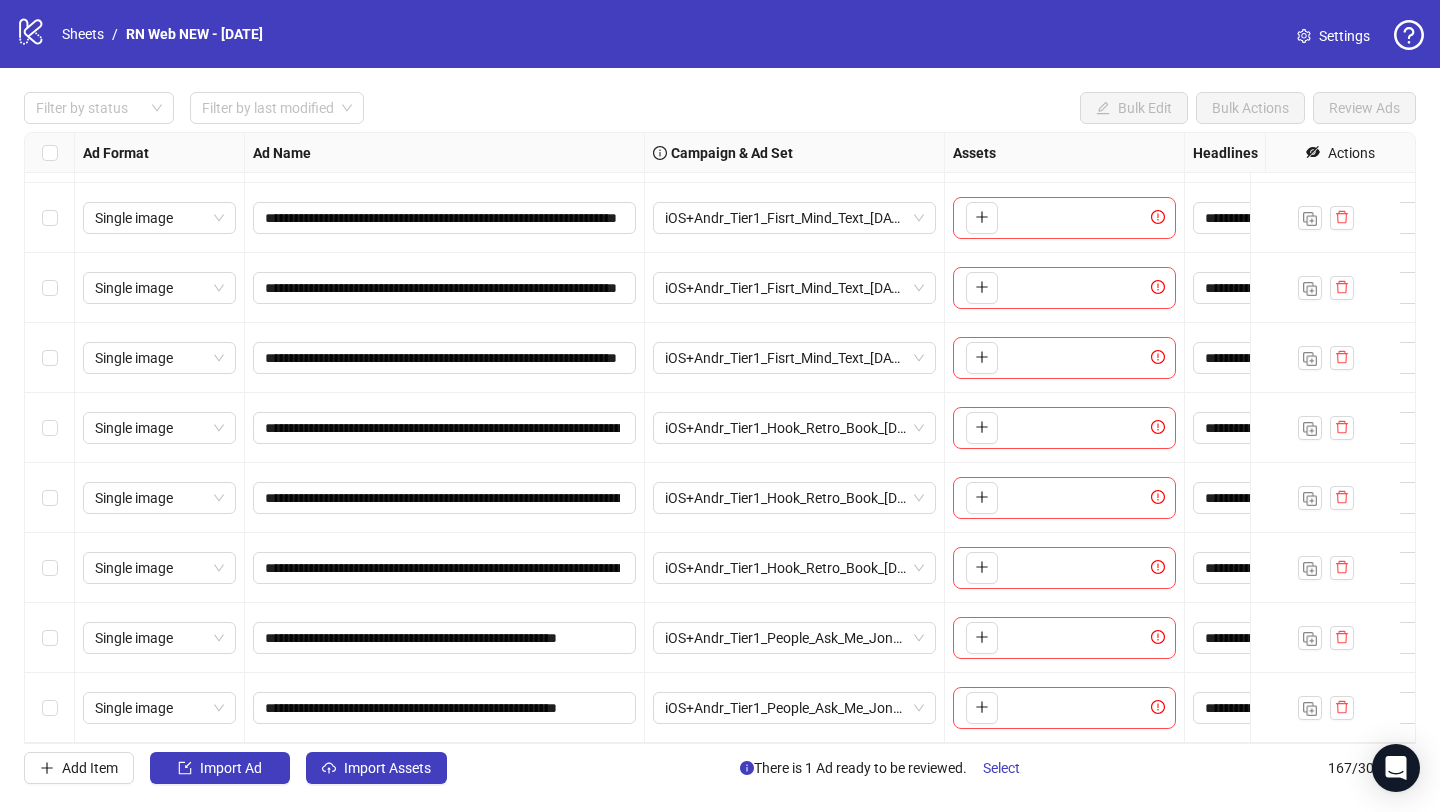 click on "**********" at bounding box center [720, 438] 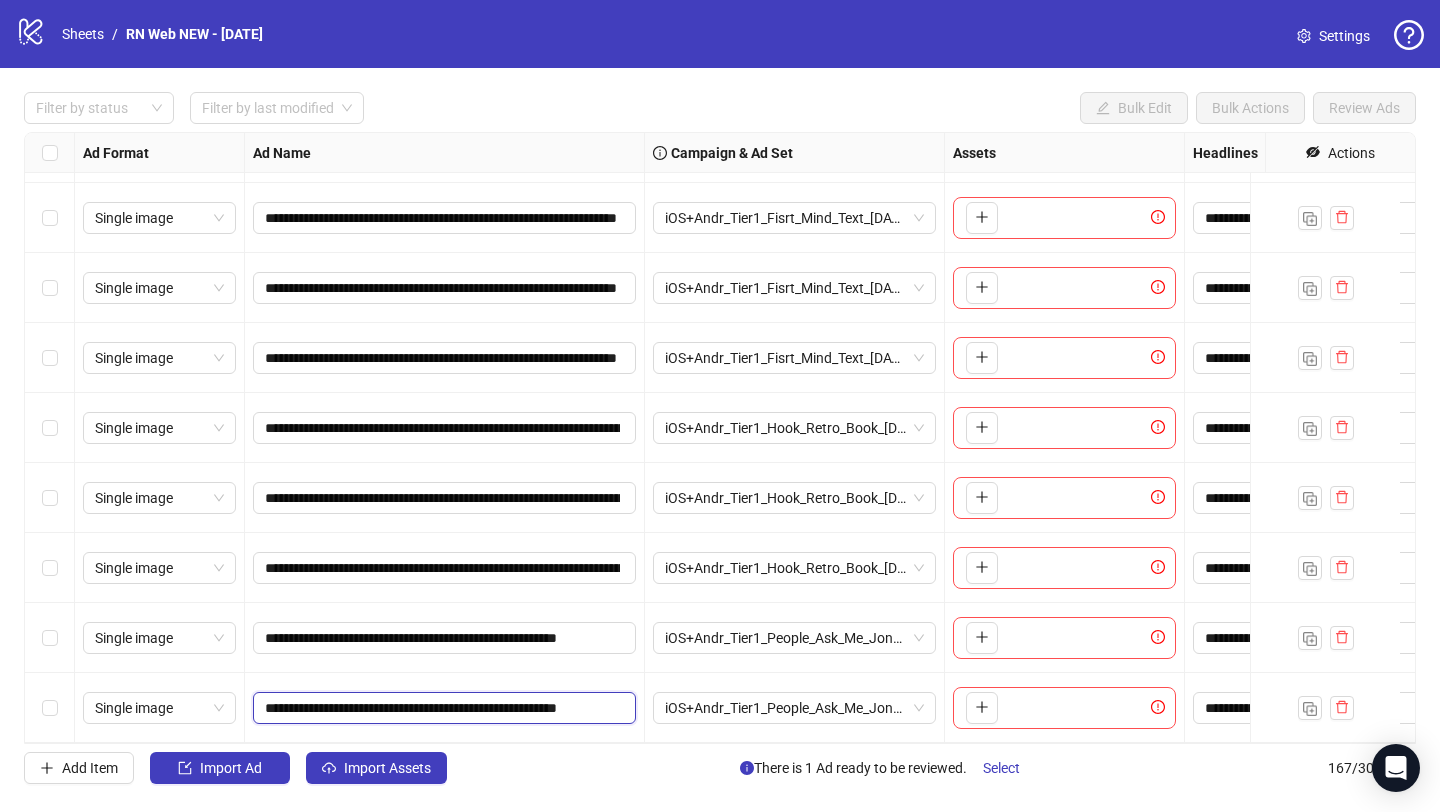 click on "**********" at bounding box center (442, 708) 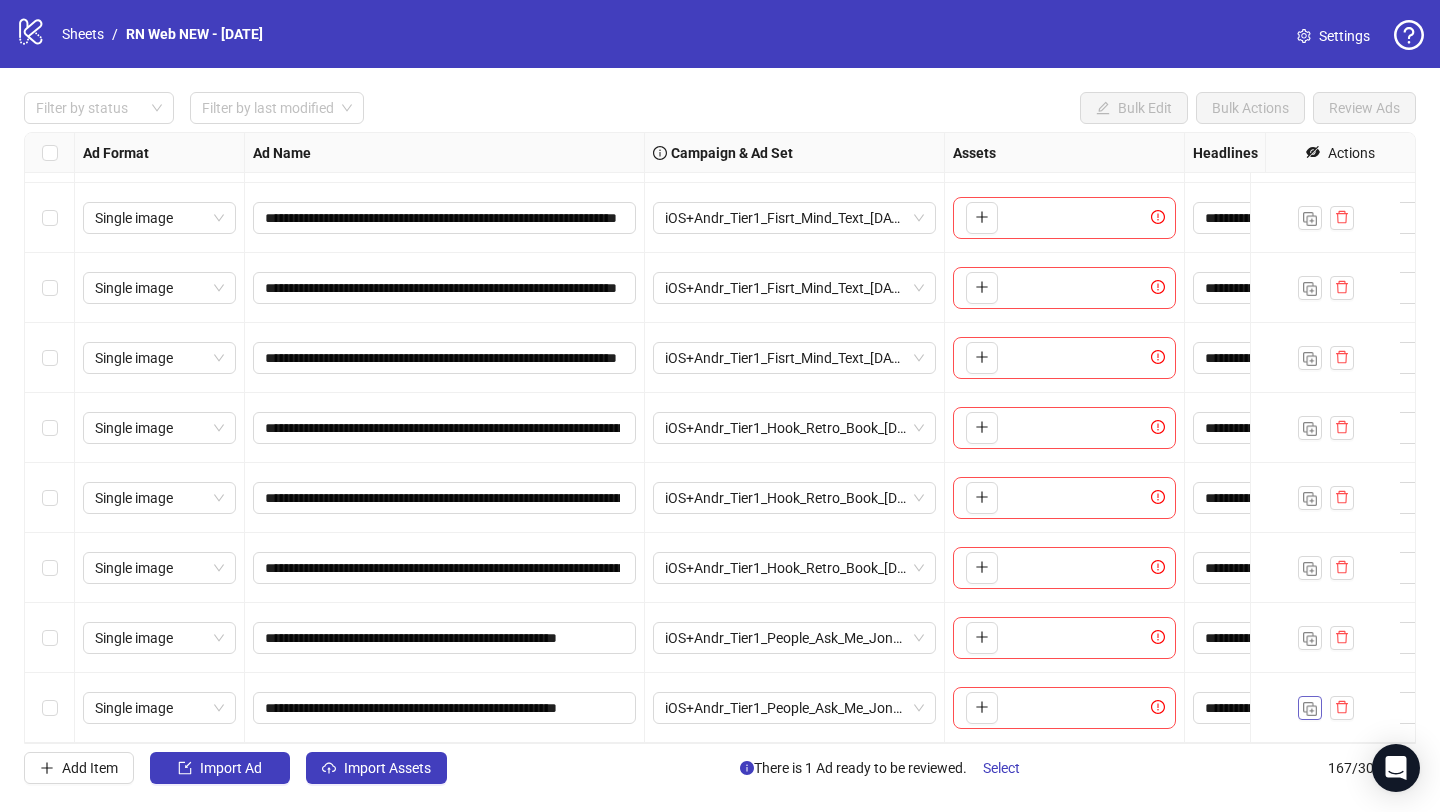click at bounding box center (1310, 707) 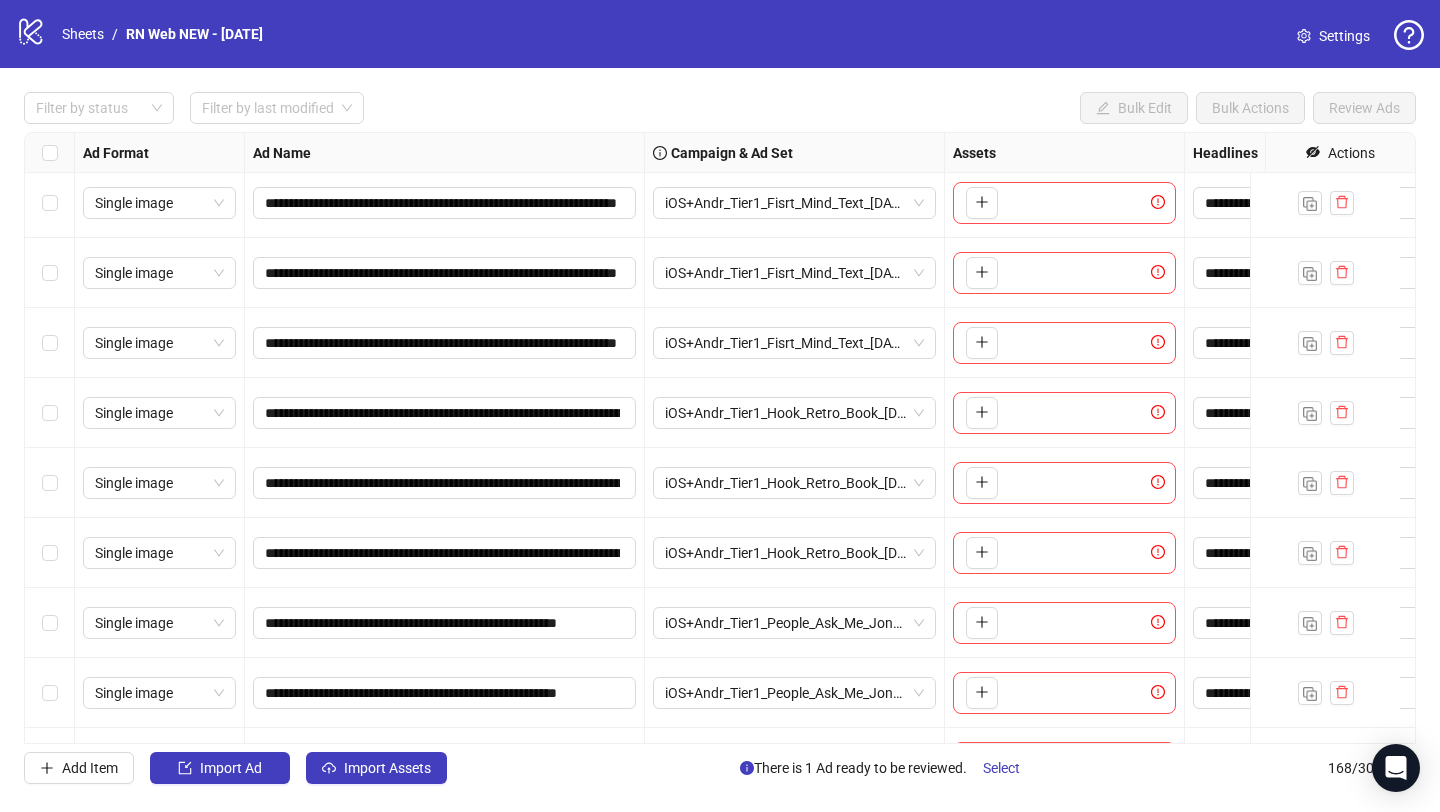 scroll, scrollTop: 11205, scrollLeft: 0, axis: vertical 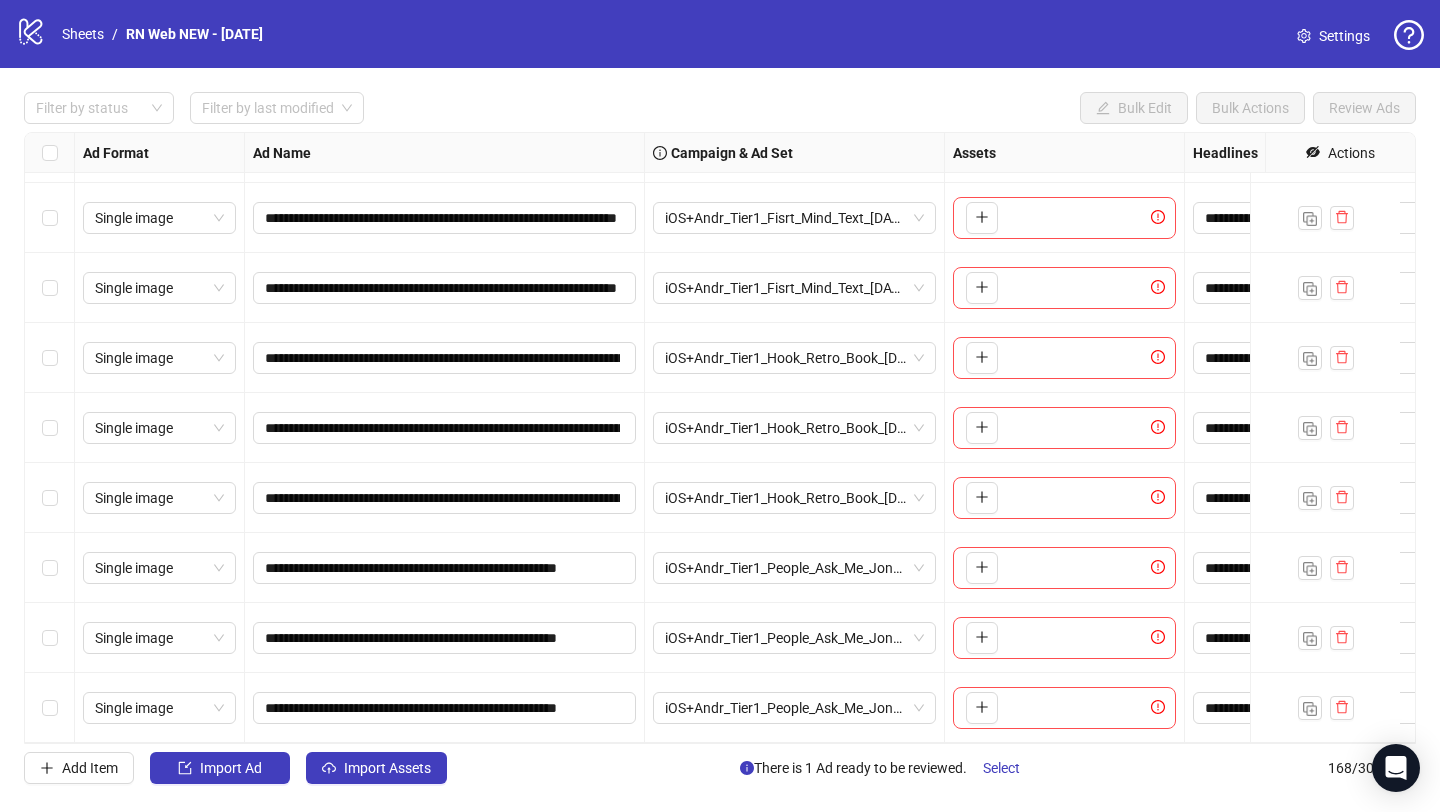 click on "**********" at bounding box center (720, 438) 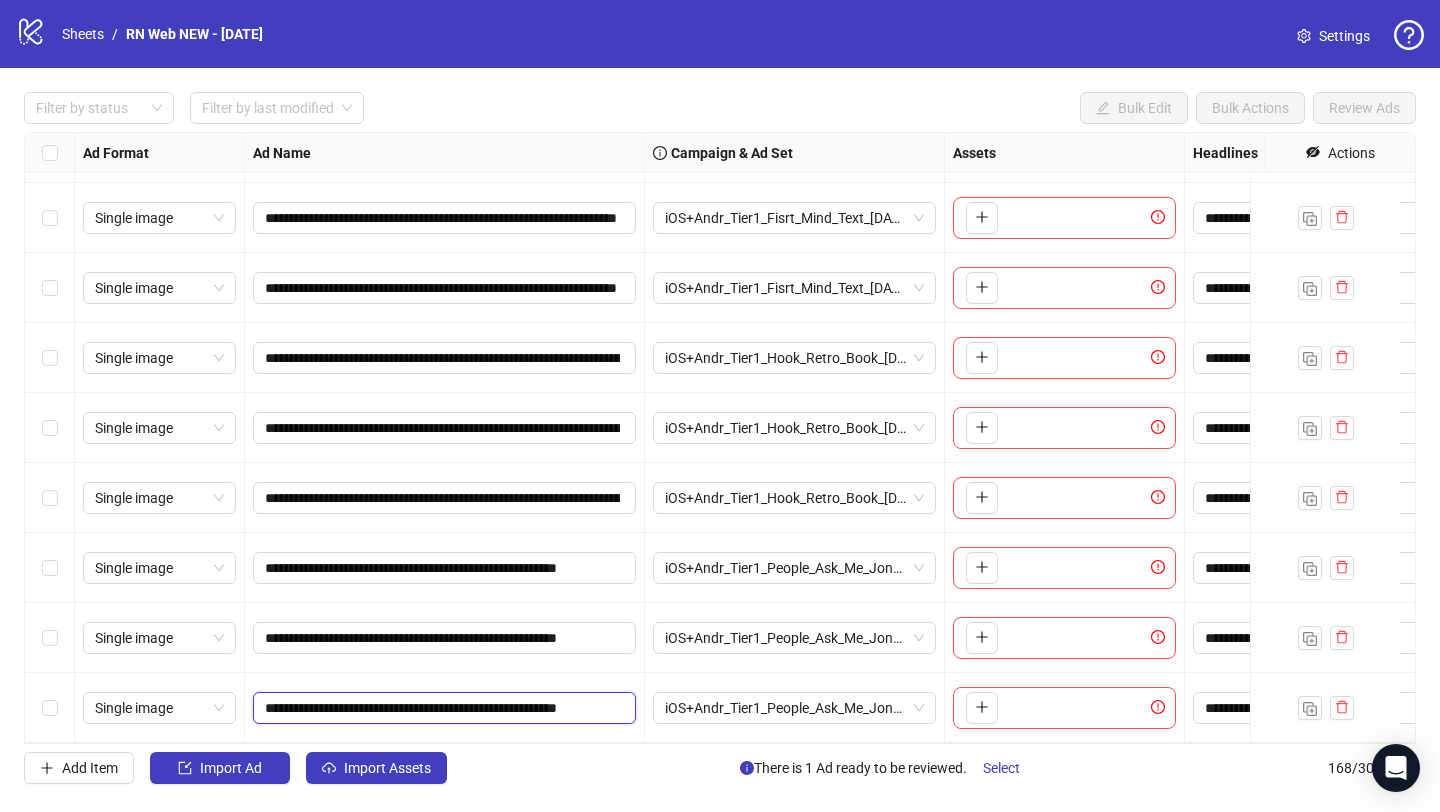 click on "**********" at bounding box center (442, 708) 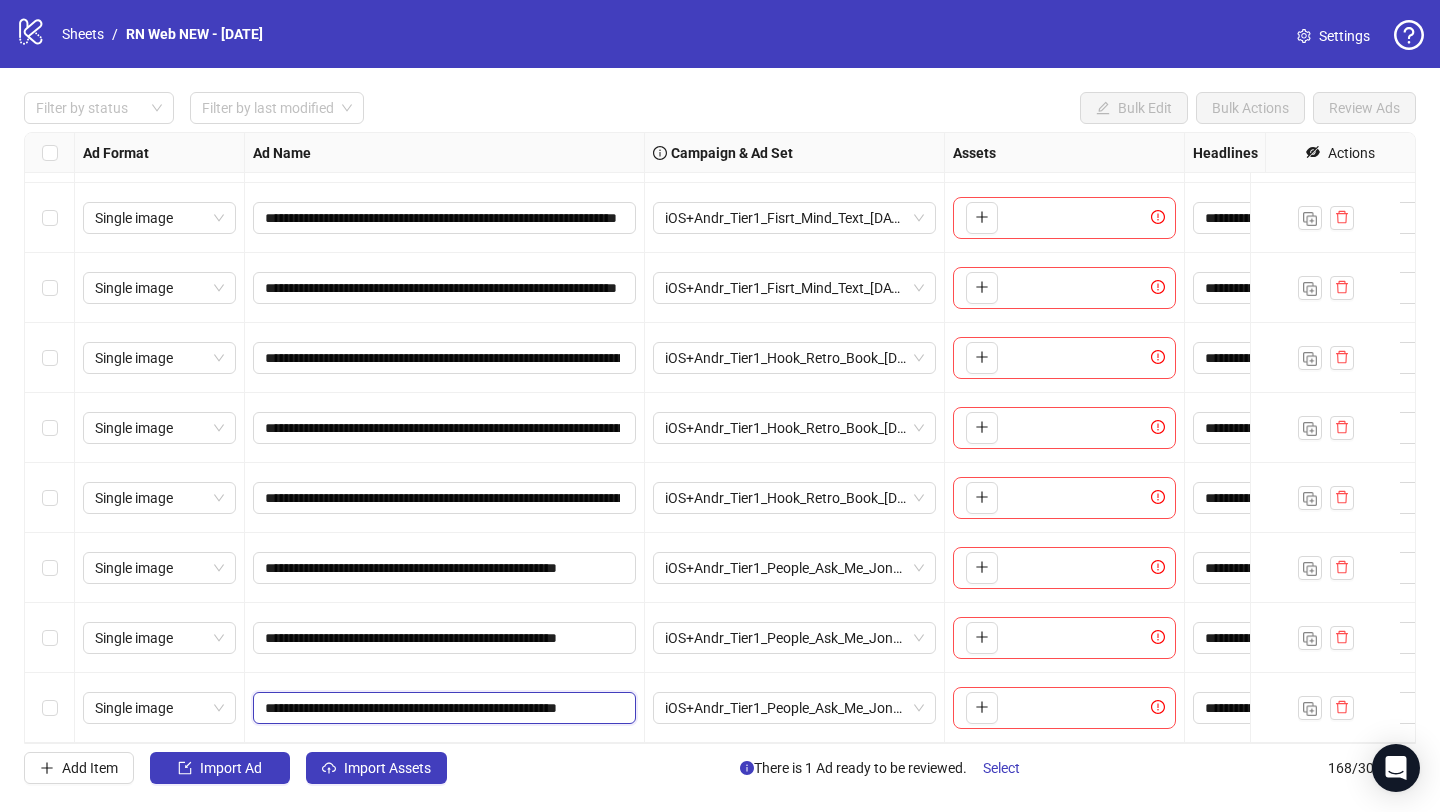 paste 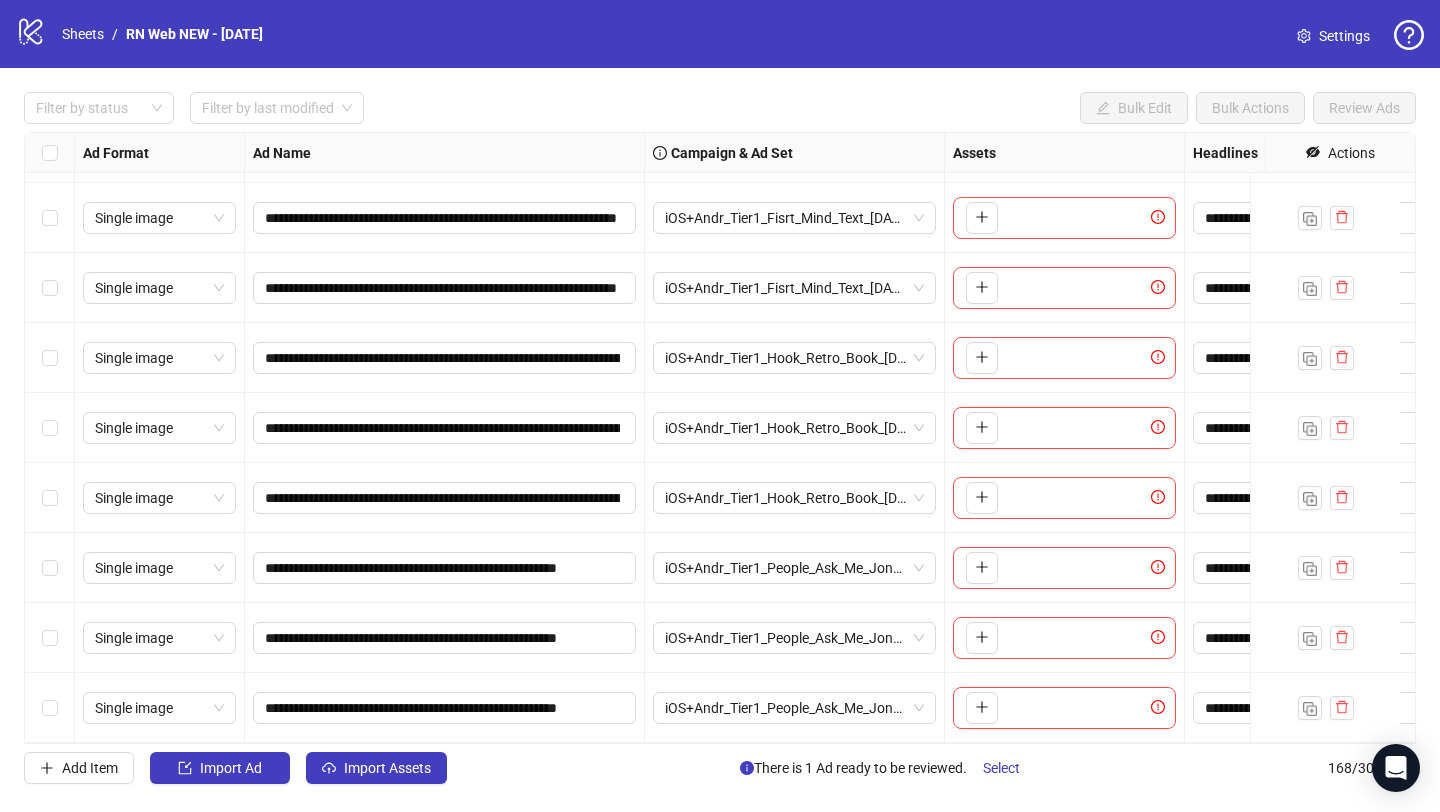 click on "iOS+Andr_Tier1_People_Ask_Me_Jonas_Overlay_[DATE]" at bounding box center [795, 708] 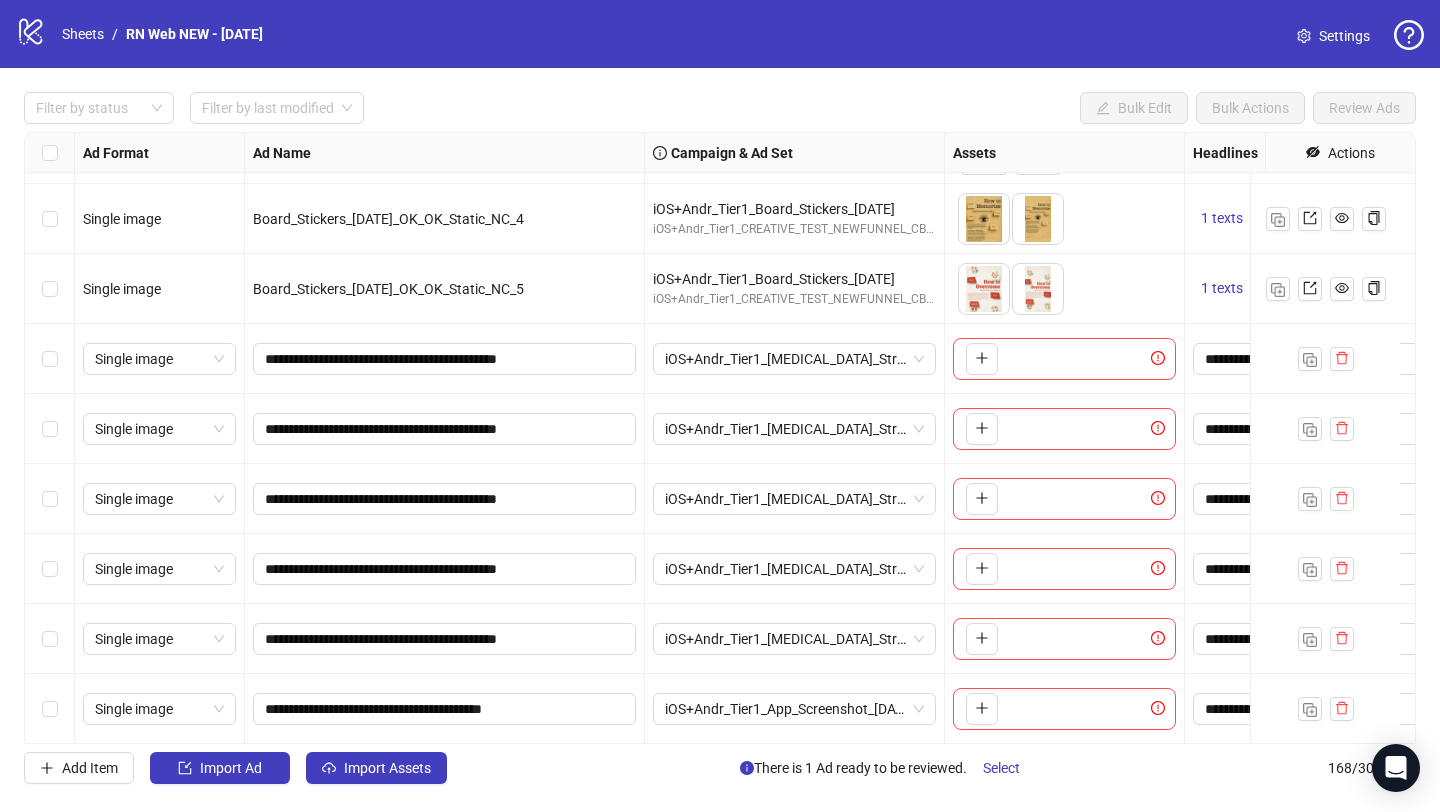 scroll, scrollTop: 8747, scrollLeft: 0, axis: vertical 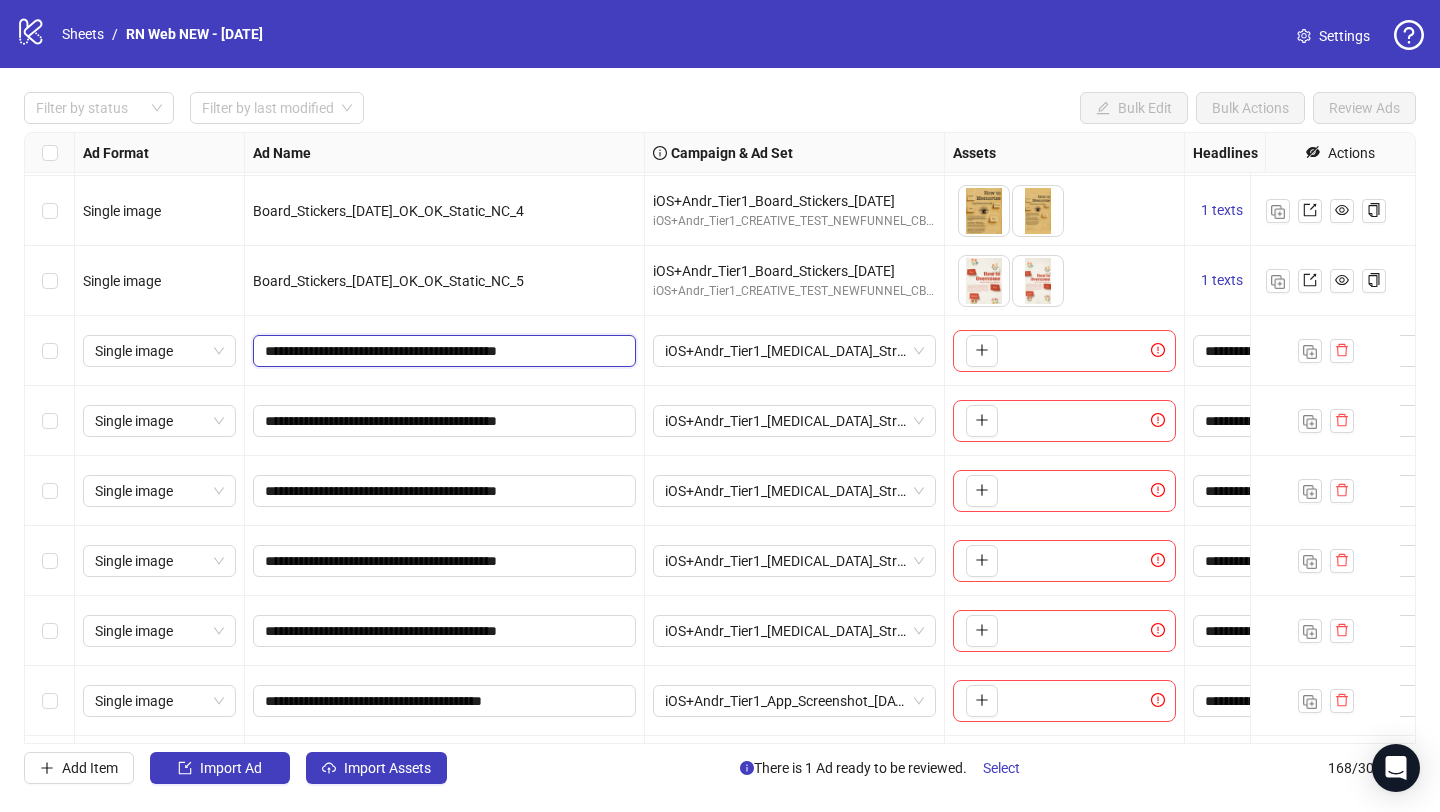 click on "**********" at bounding box center [442, 351] 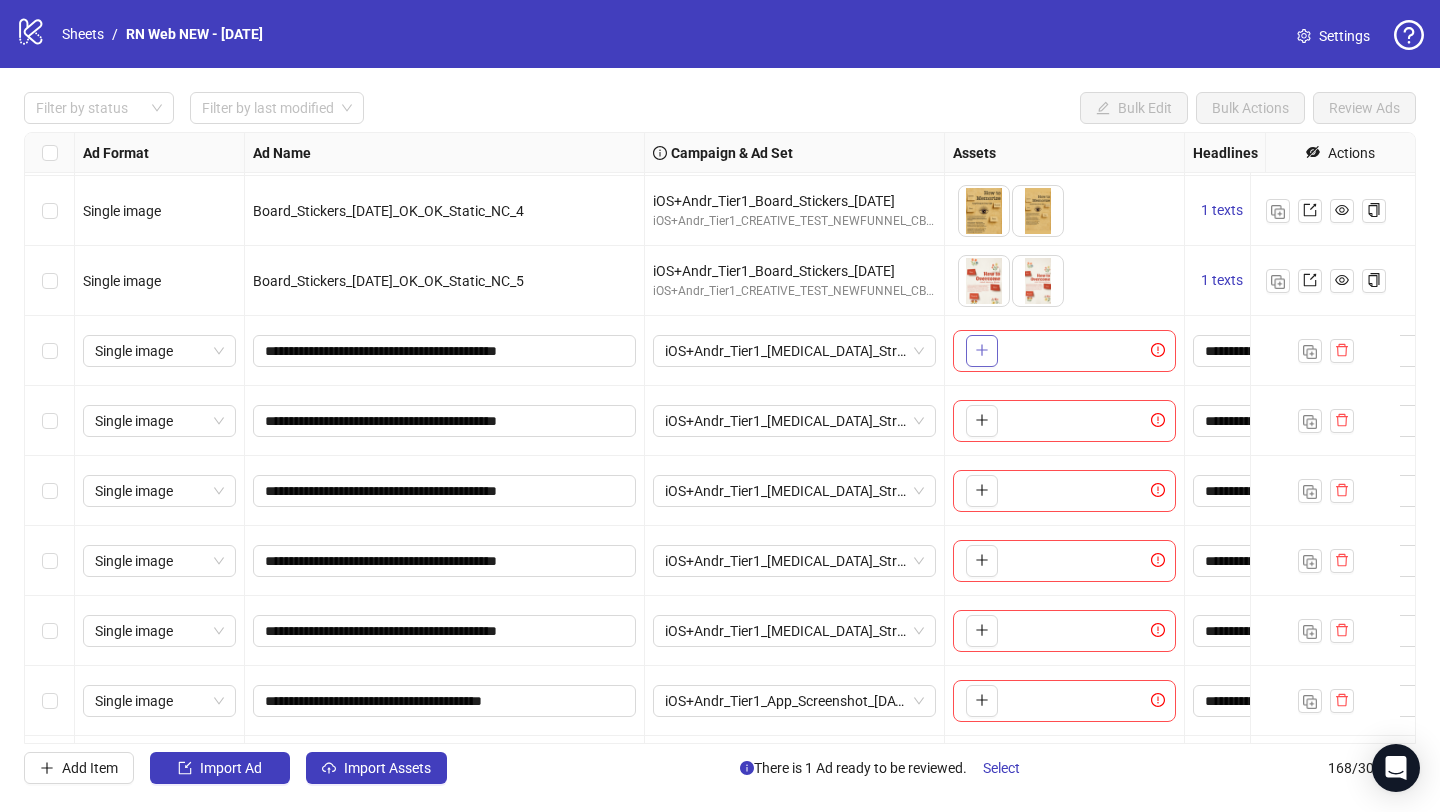 click 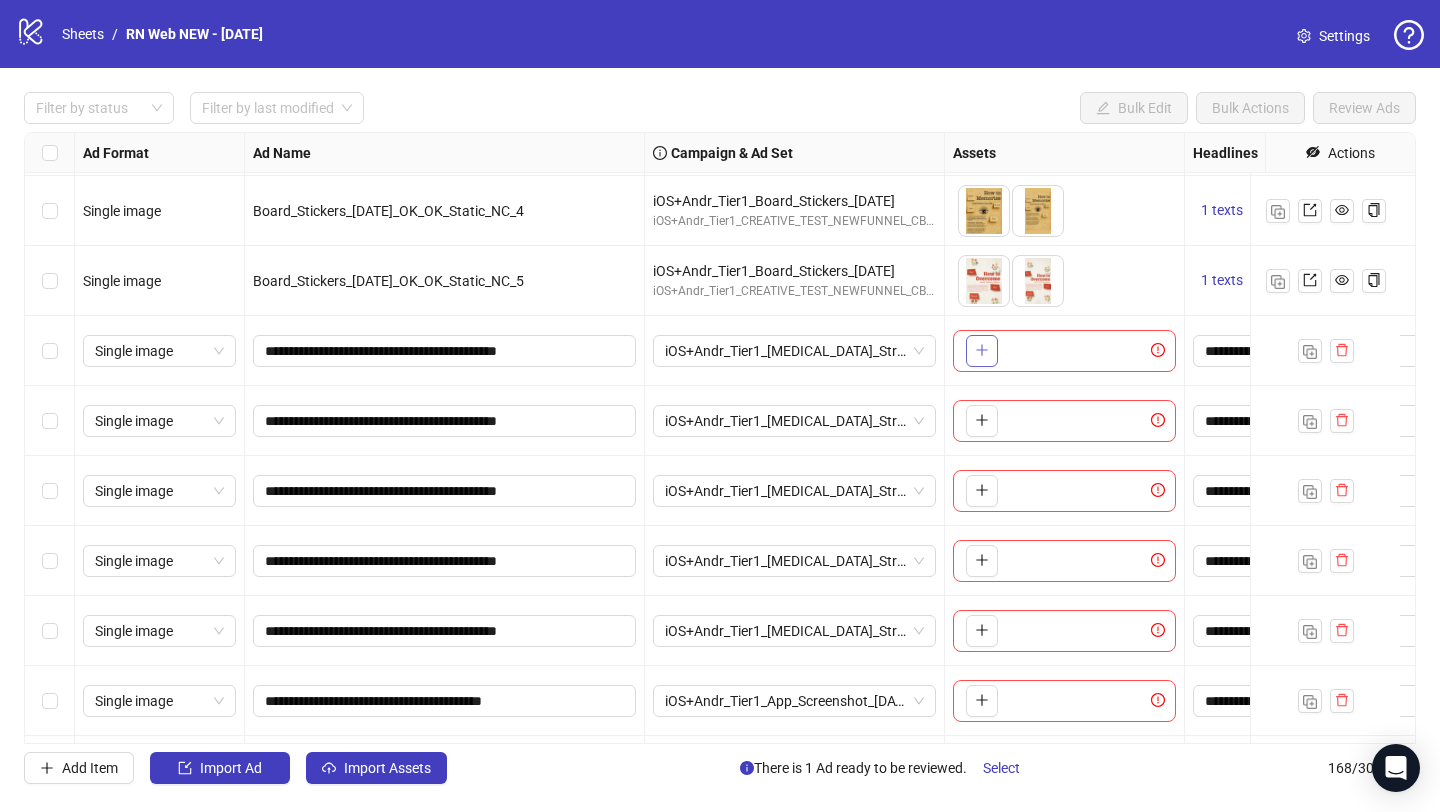 click at bounding box center [982, 351] 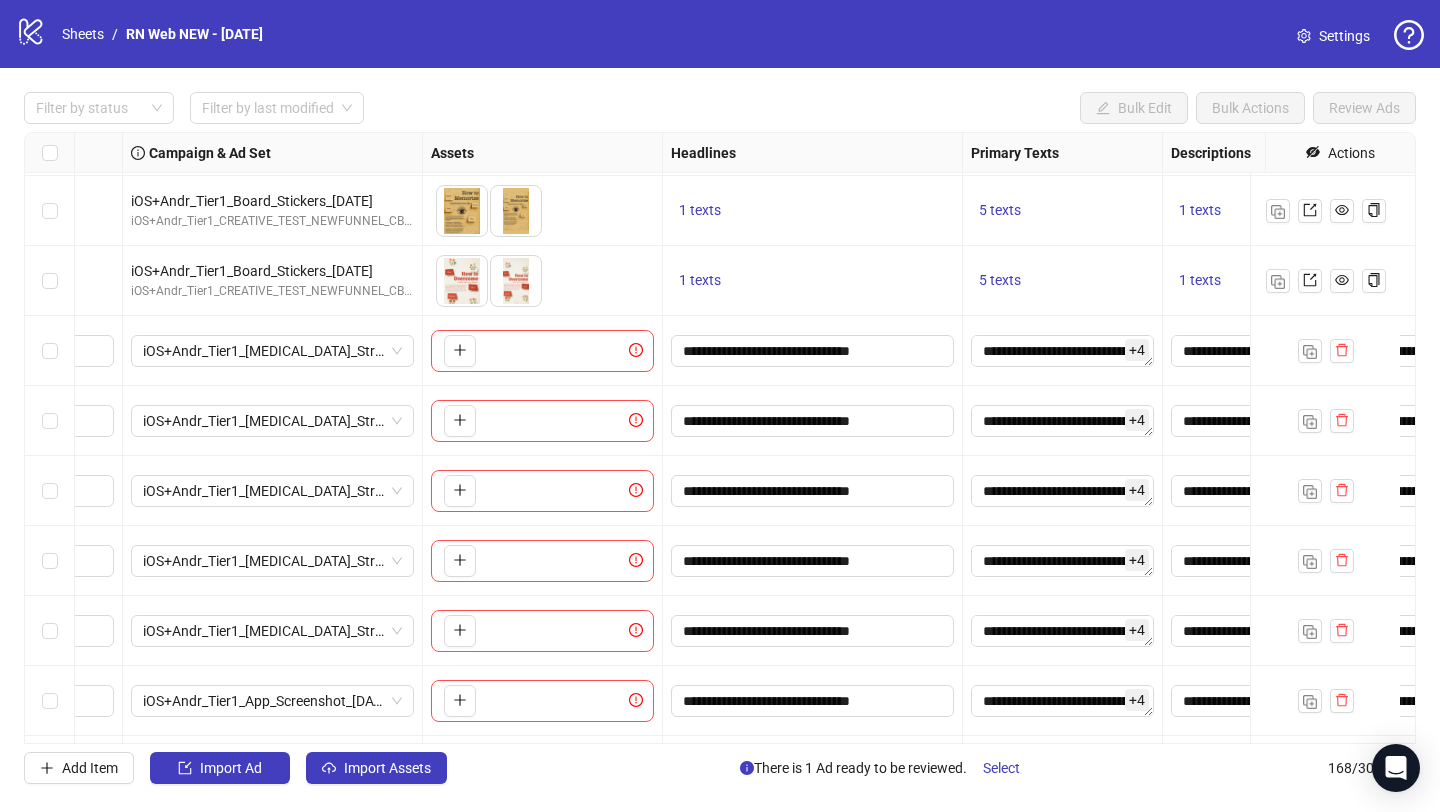 scroll, scrollTop: 8747, scrollLeft: 834, axis: both 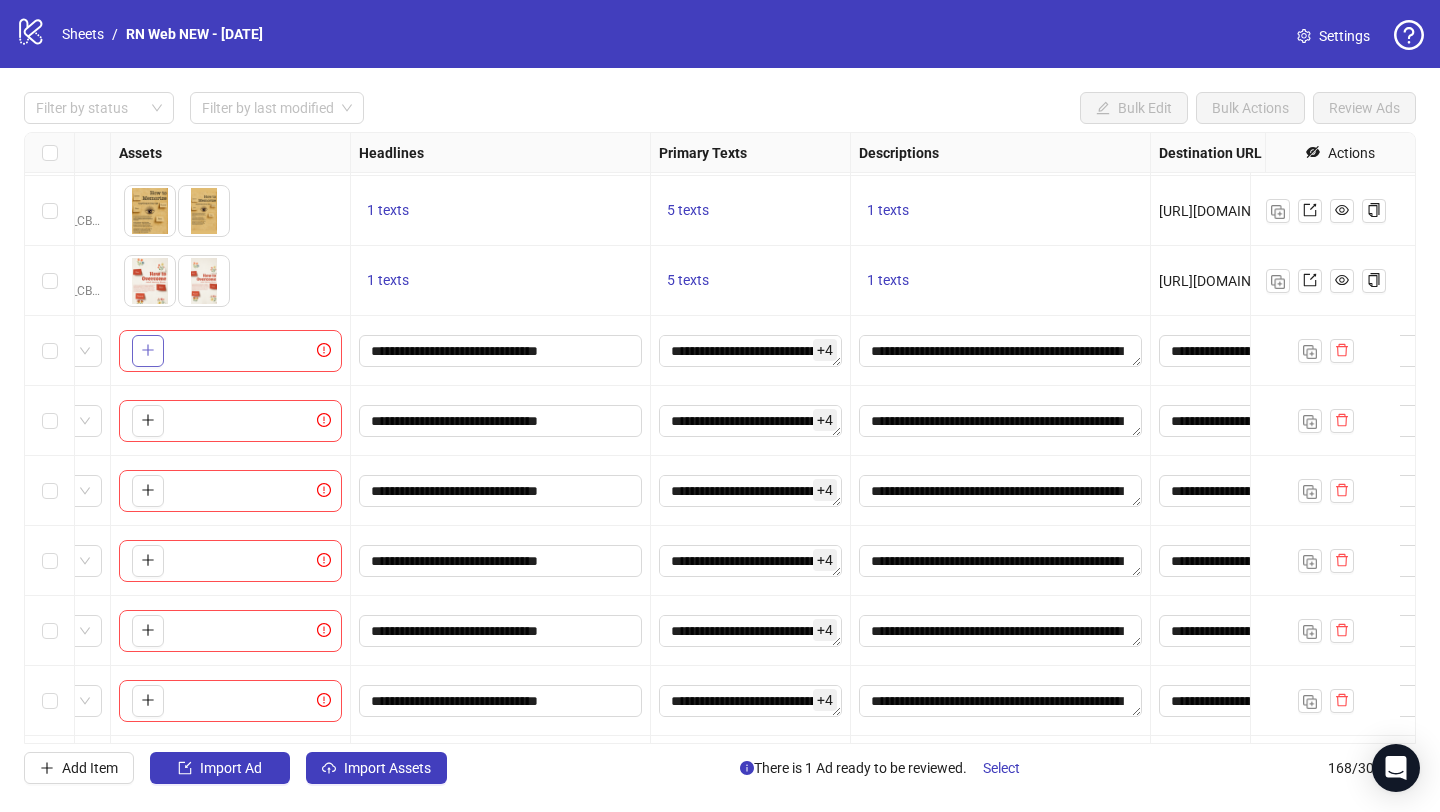 click at bounding box center (148, 351) 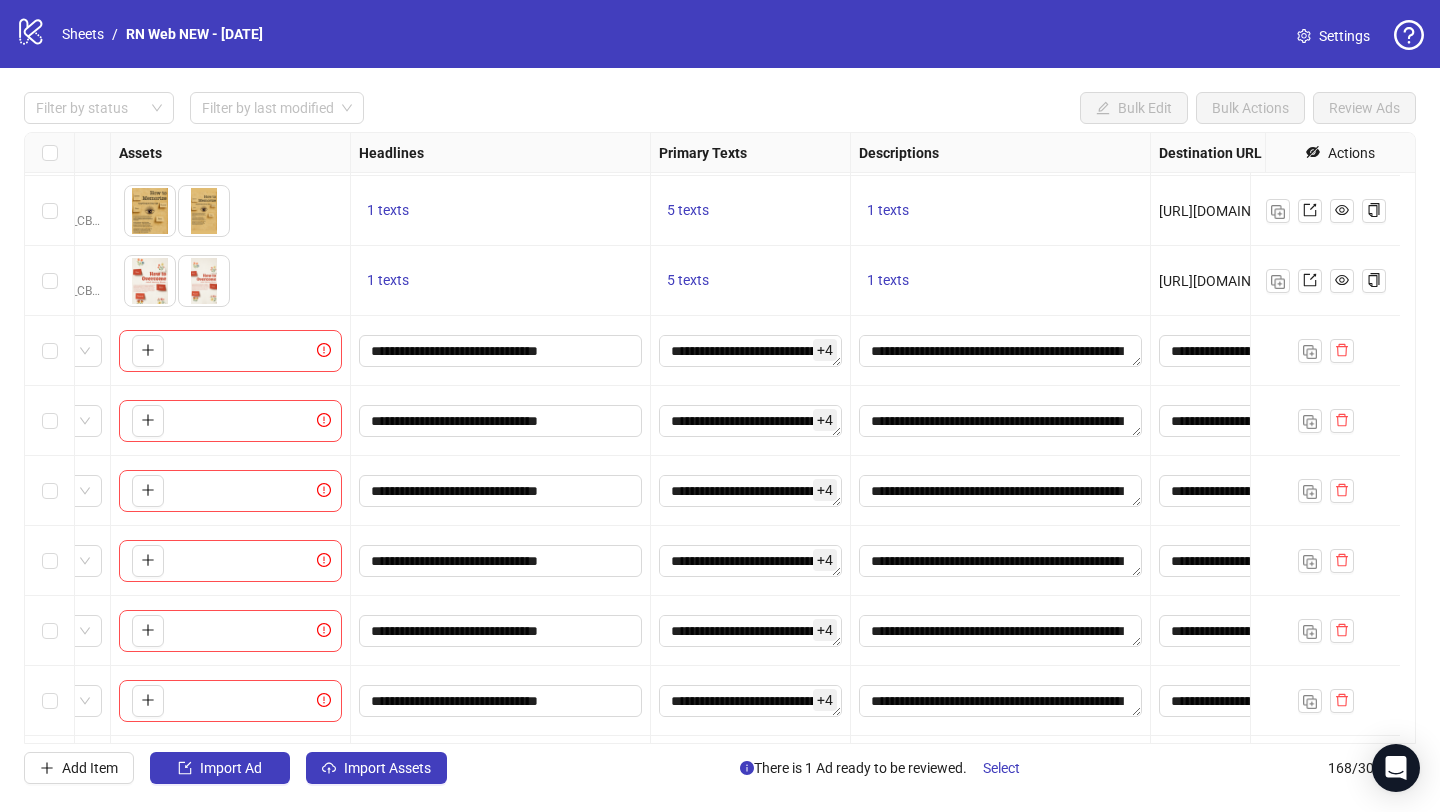 scroll, scrollTop: 8747, scrollLeft: 323, axis: both 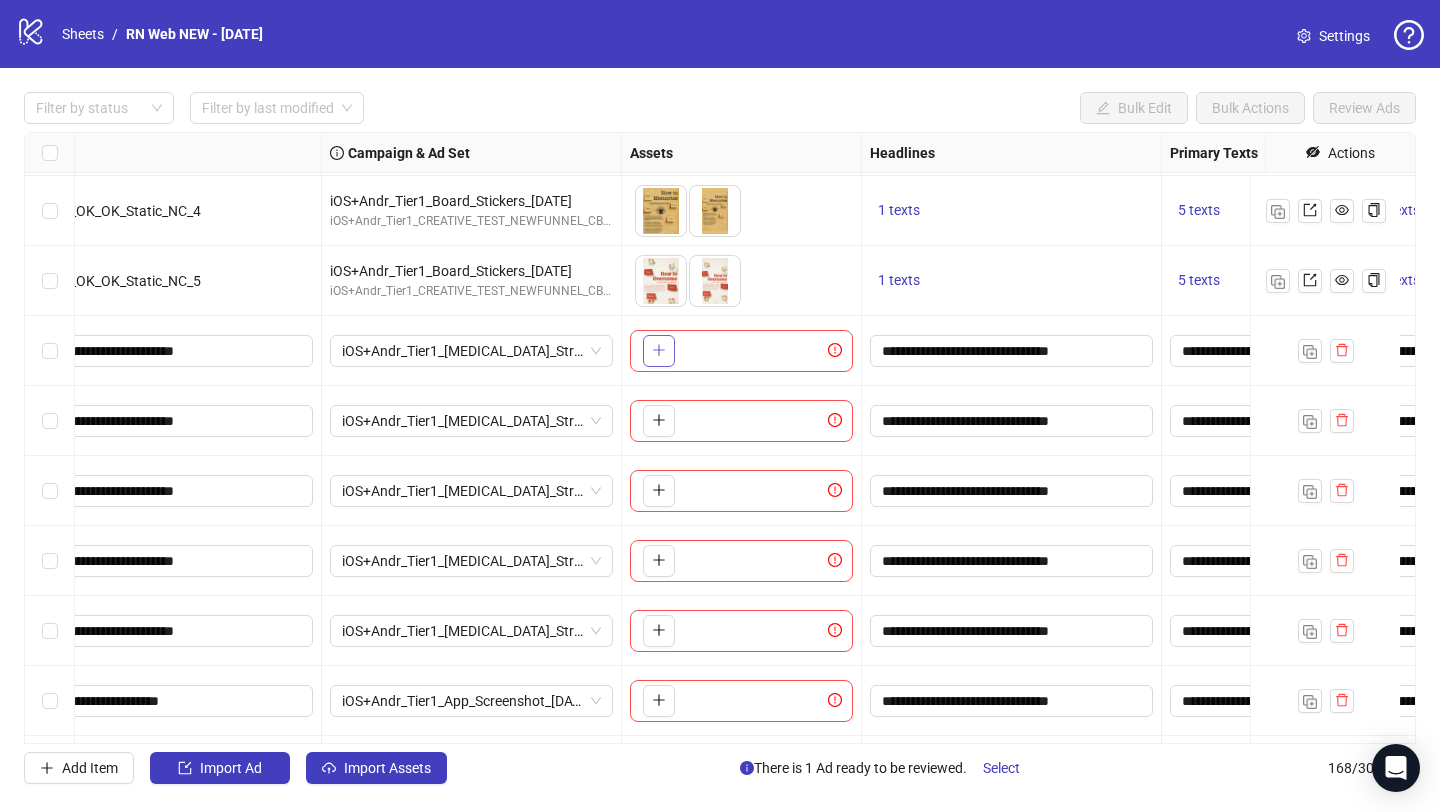 click 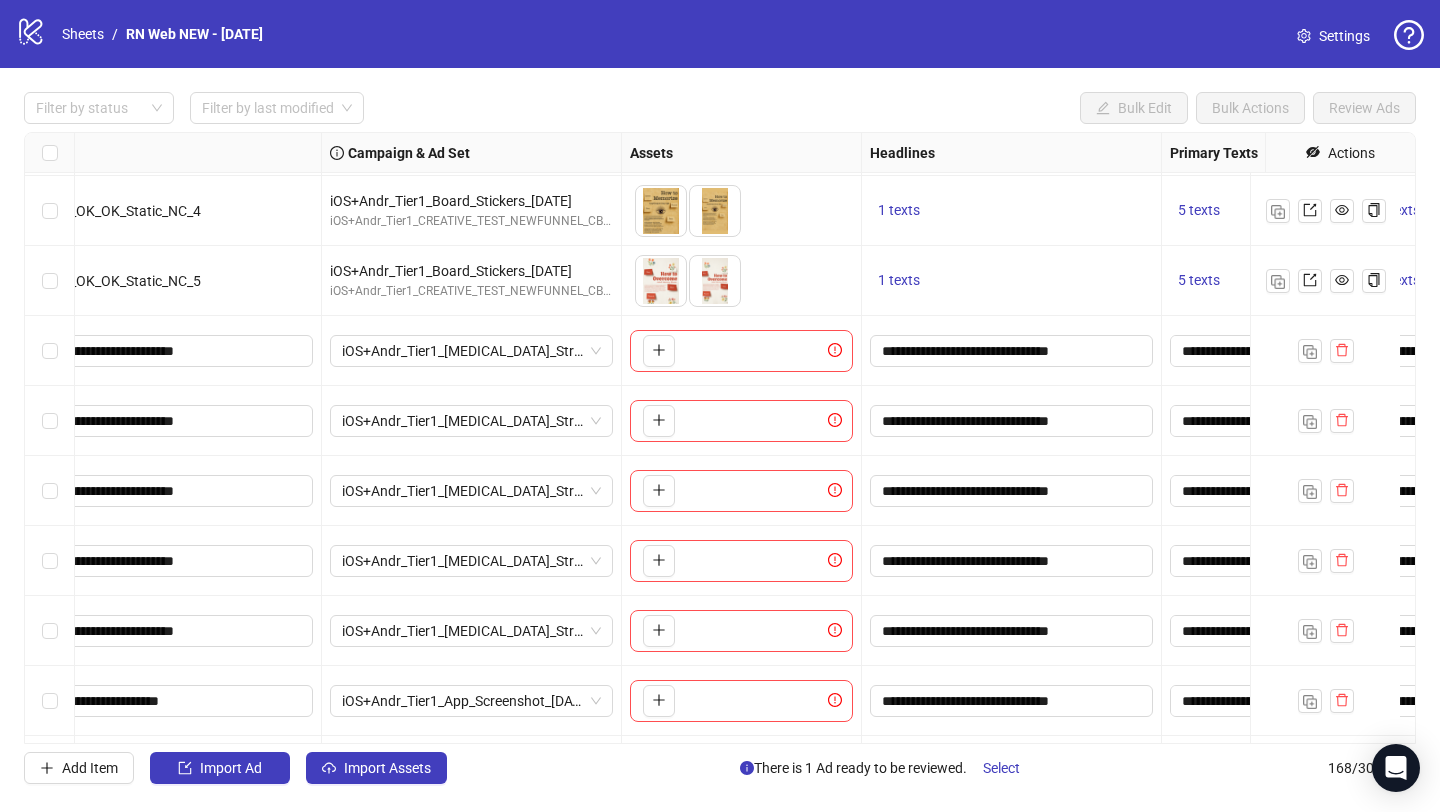 click on "iOS+Andr_Tier1_[MEDICAL_DATA]_Stream_Boost_[DATE]" at bounding box center [472, 421] 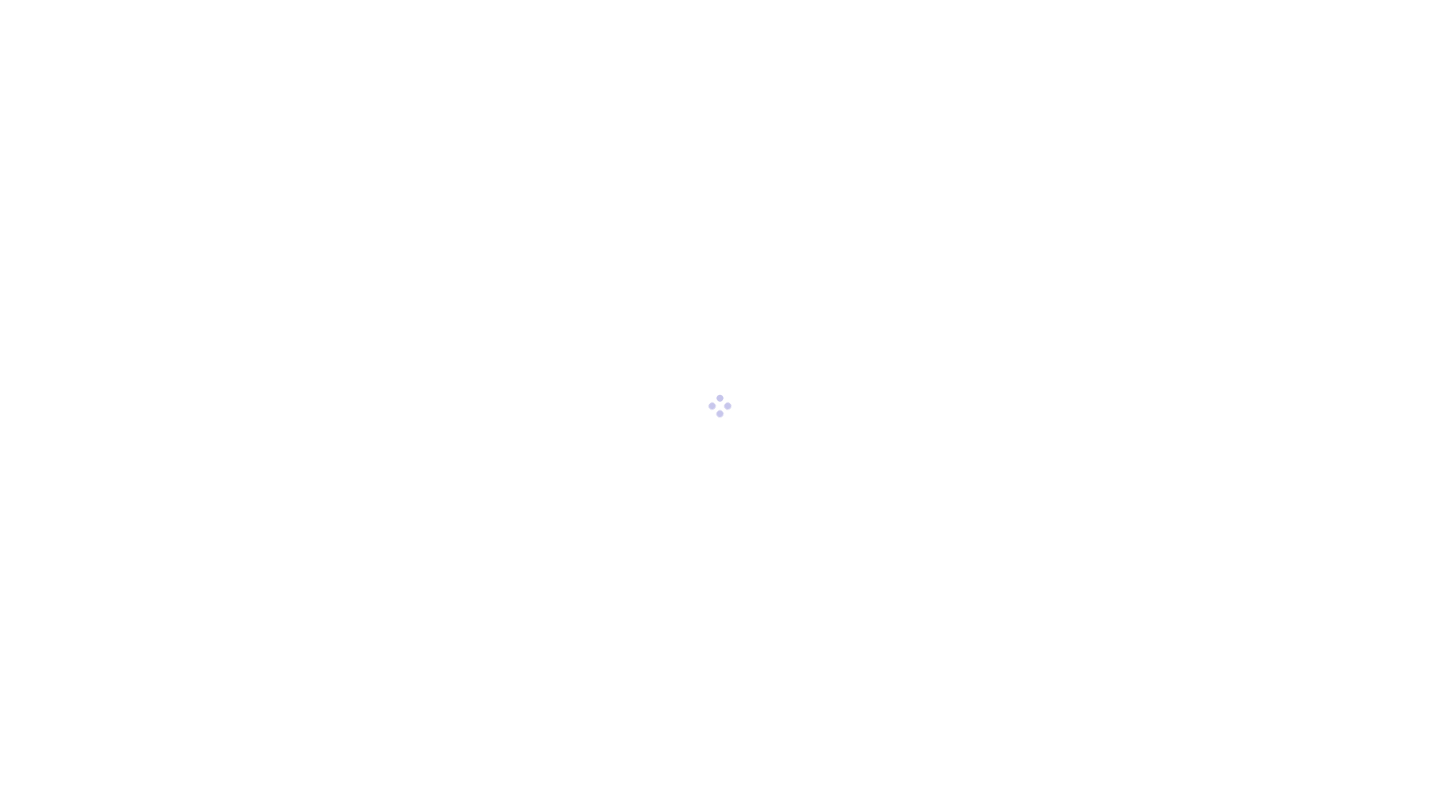 scroll, scrollTop: 0, scrollLeft: 0, axis: both 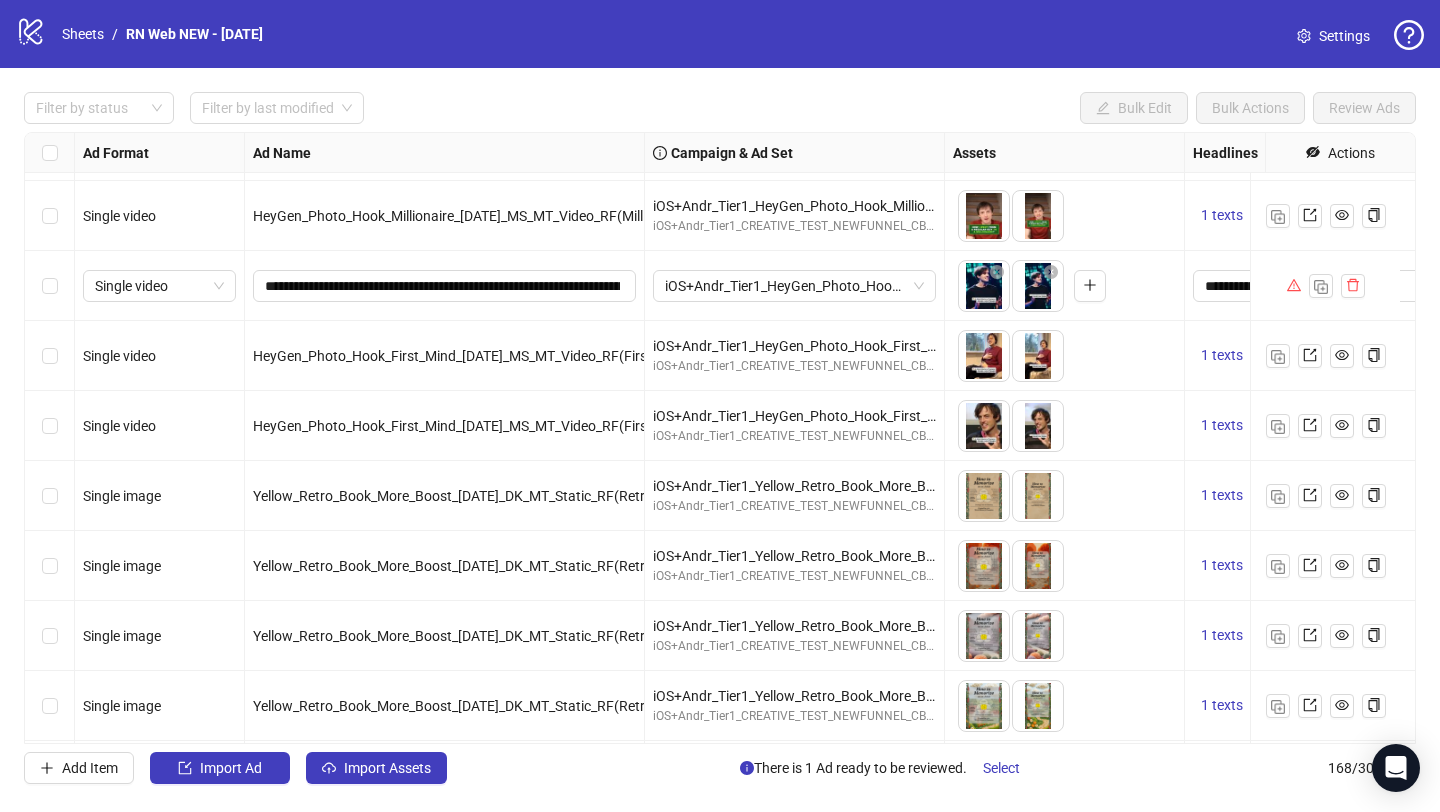 click on "**********" at bounding box center [445, 286] 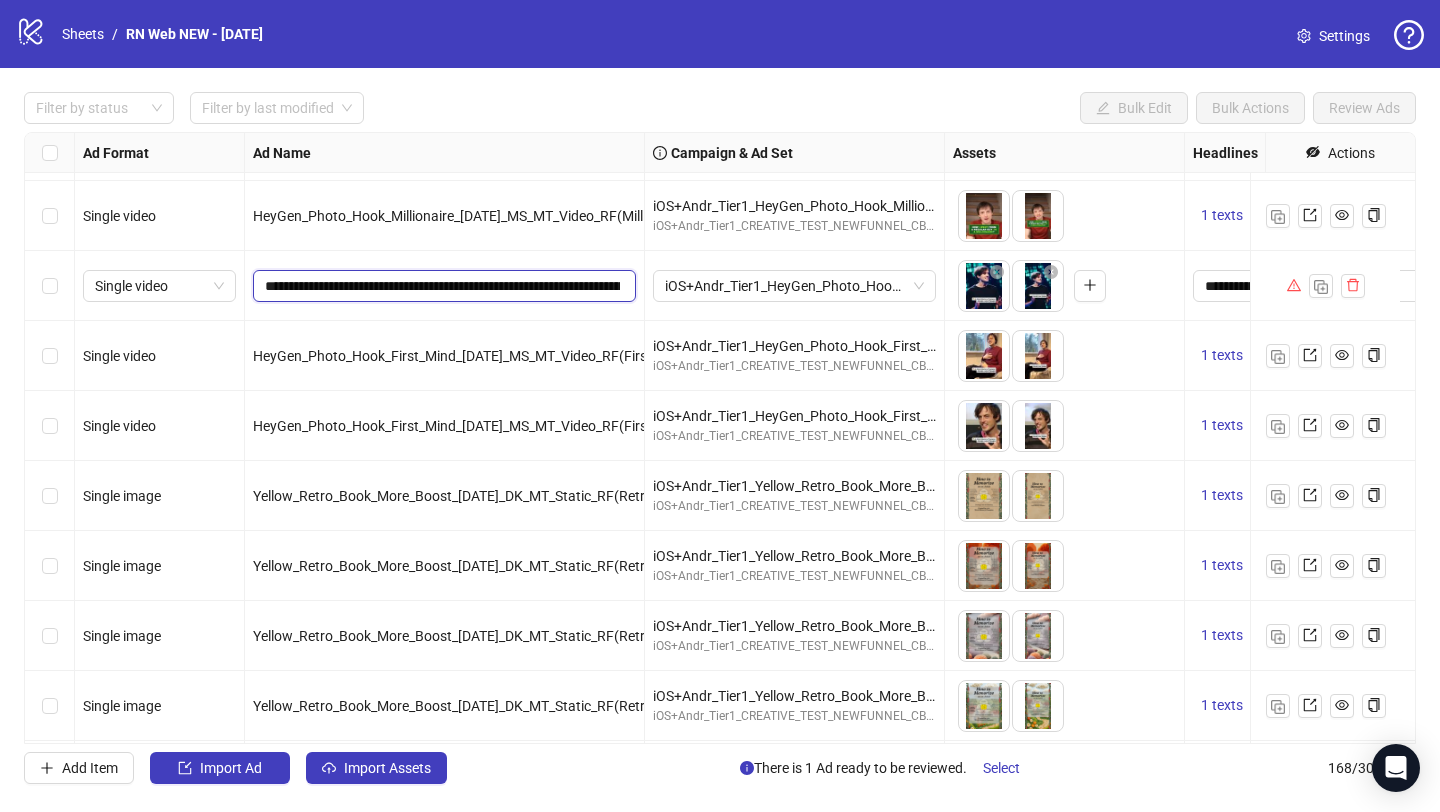 click on "**********" at bounding box center [442, 286] 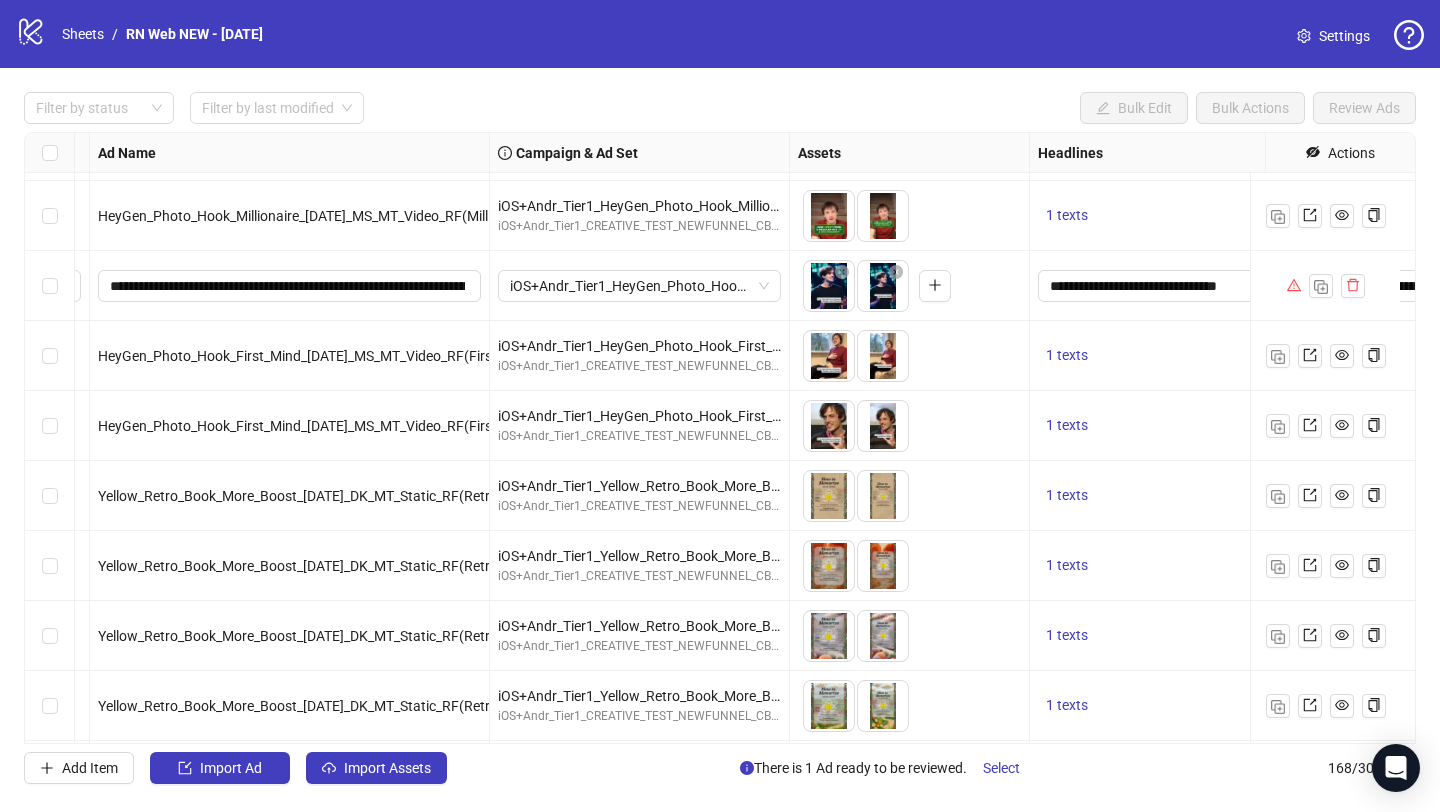 scroll, scrollTop: 7902, scrollLeft: 0, axis: vertical 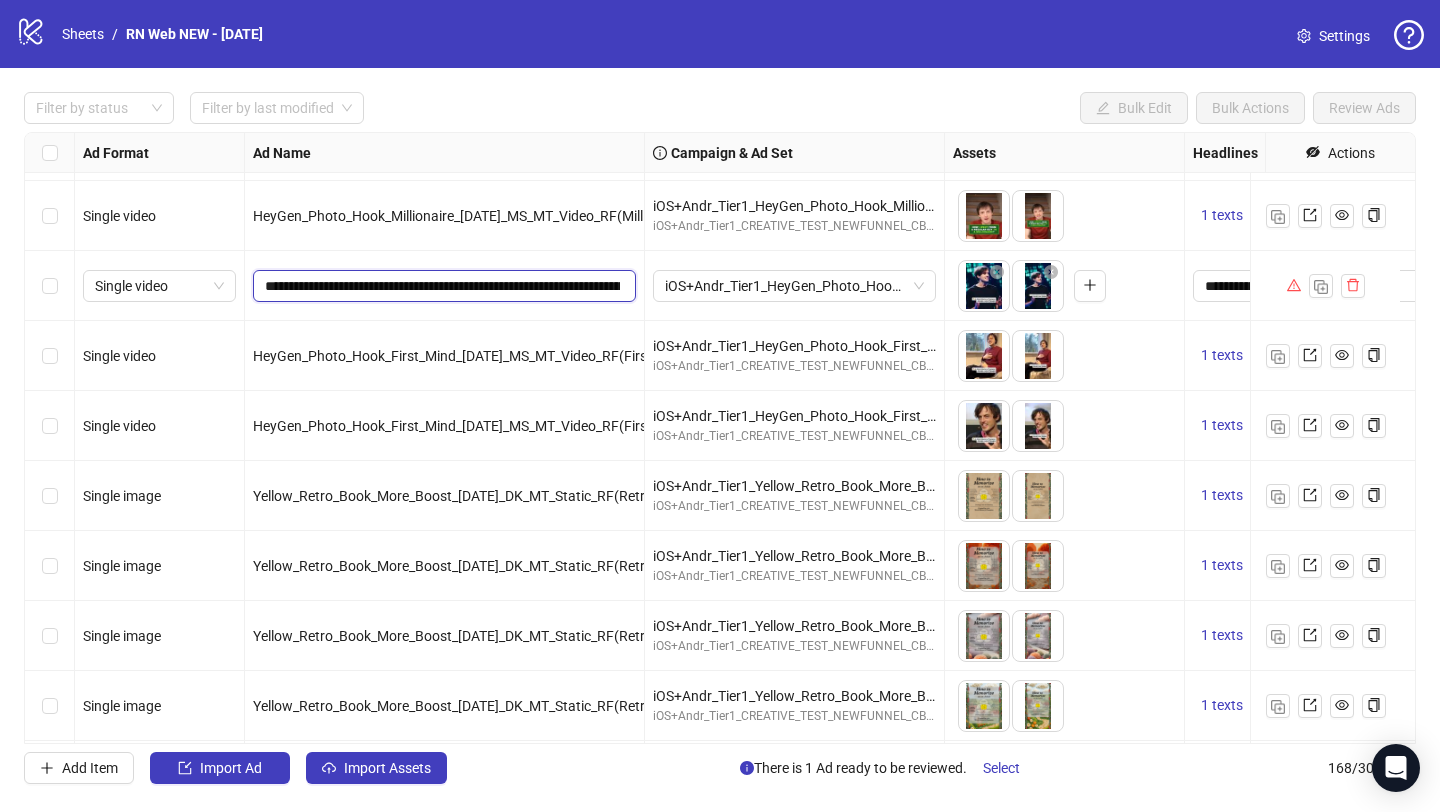 click on "**********" at bounding box center [442, 286] 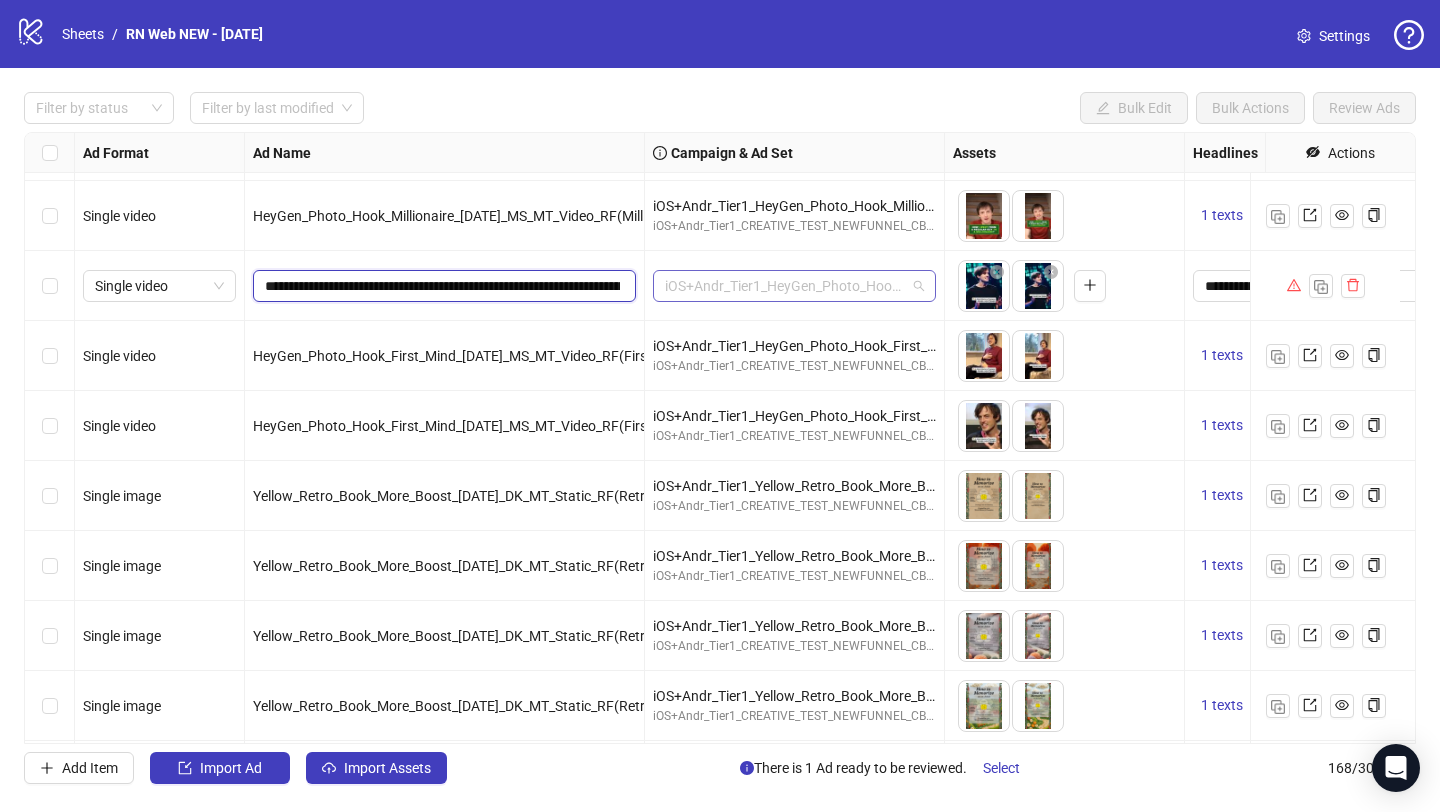 click on "iOS+Andr_Tier1_HeyGen_Photo_Hook_First_Mind_[DATE]" at bounding box center (794, 286) 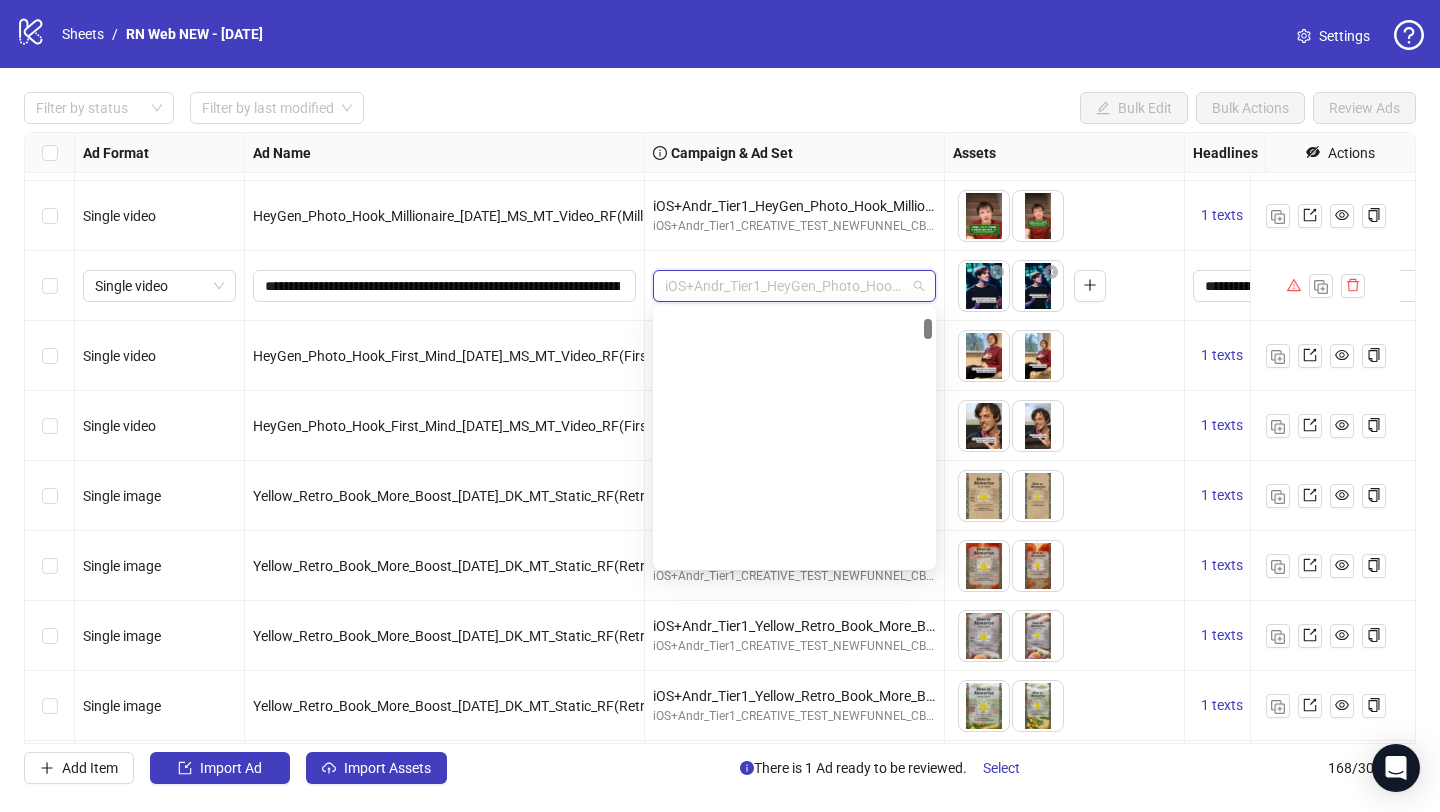 scroll, scrollTop: 809, scrollLeft: 0, axis: vertical 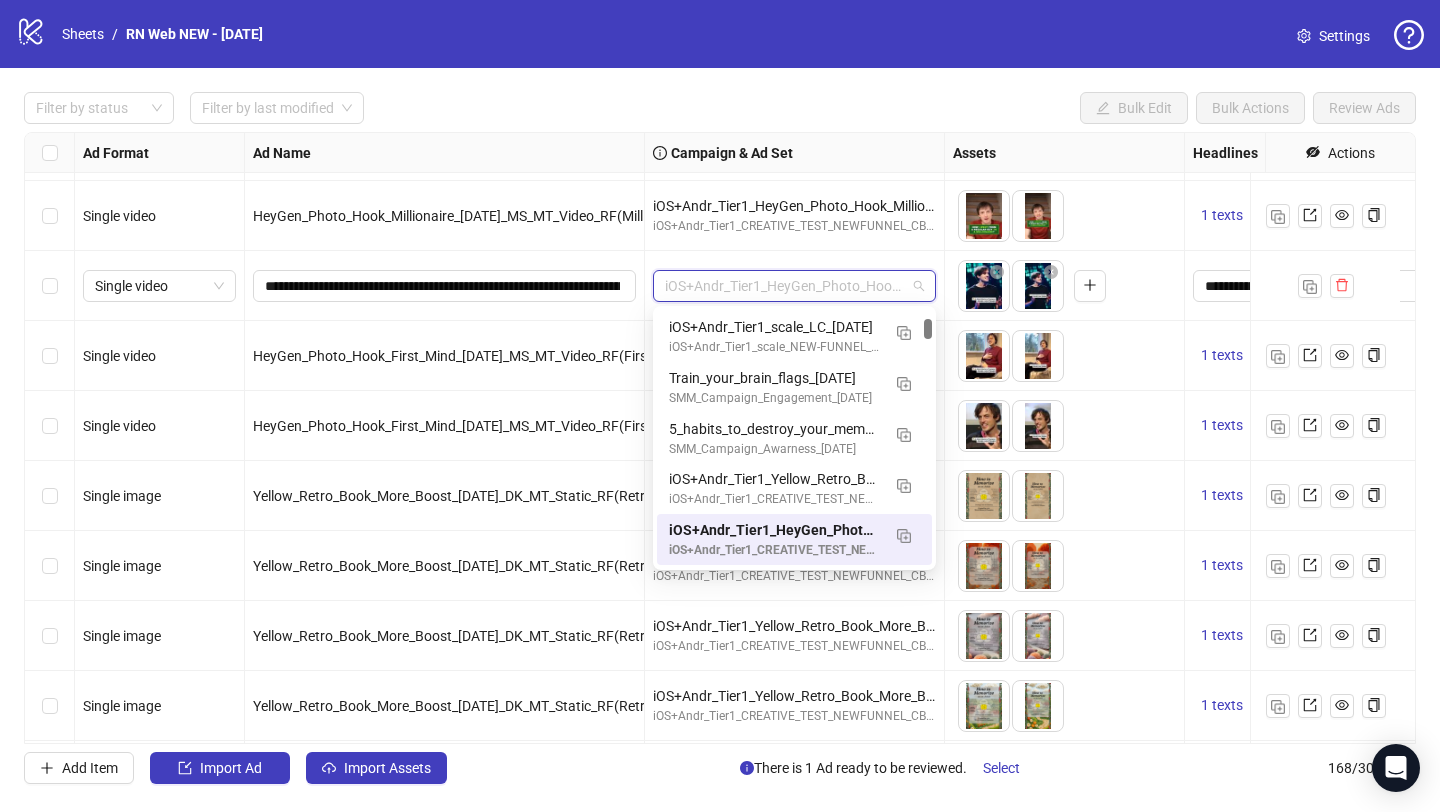 click on "iOS+Andr_Tier1_HeyGen_Photo_Hook_First_Mind_[DATE]" at bounding box center (794, 286) 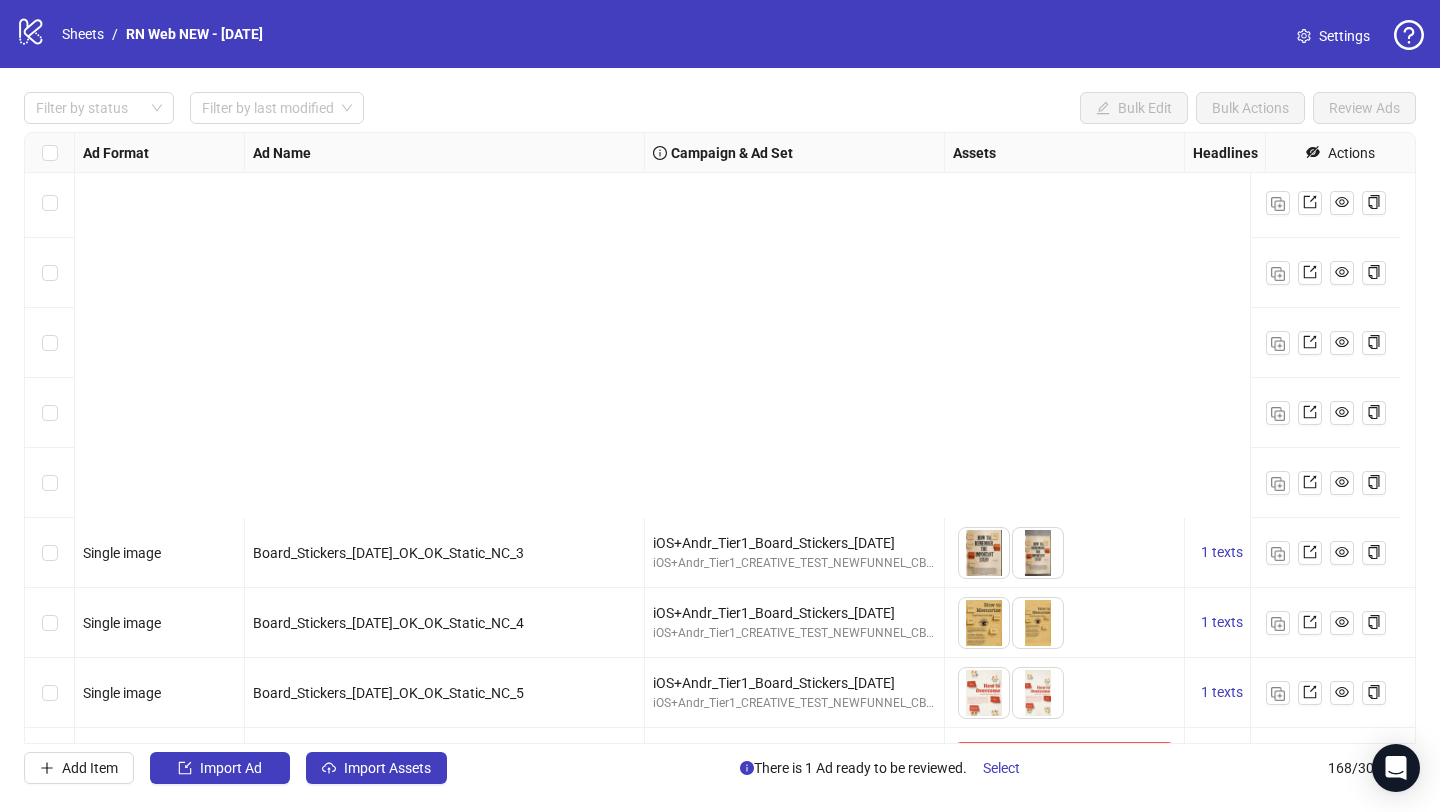 scroll, scrollTop: 8805, scrollLeft: 0, axis: vertical 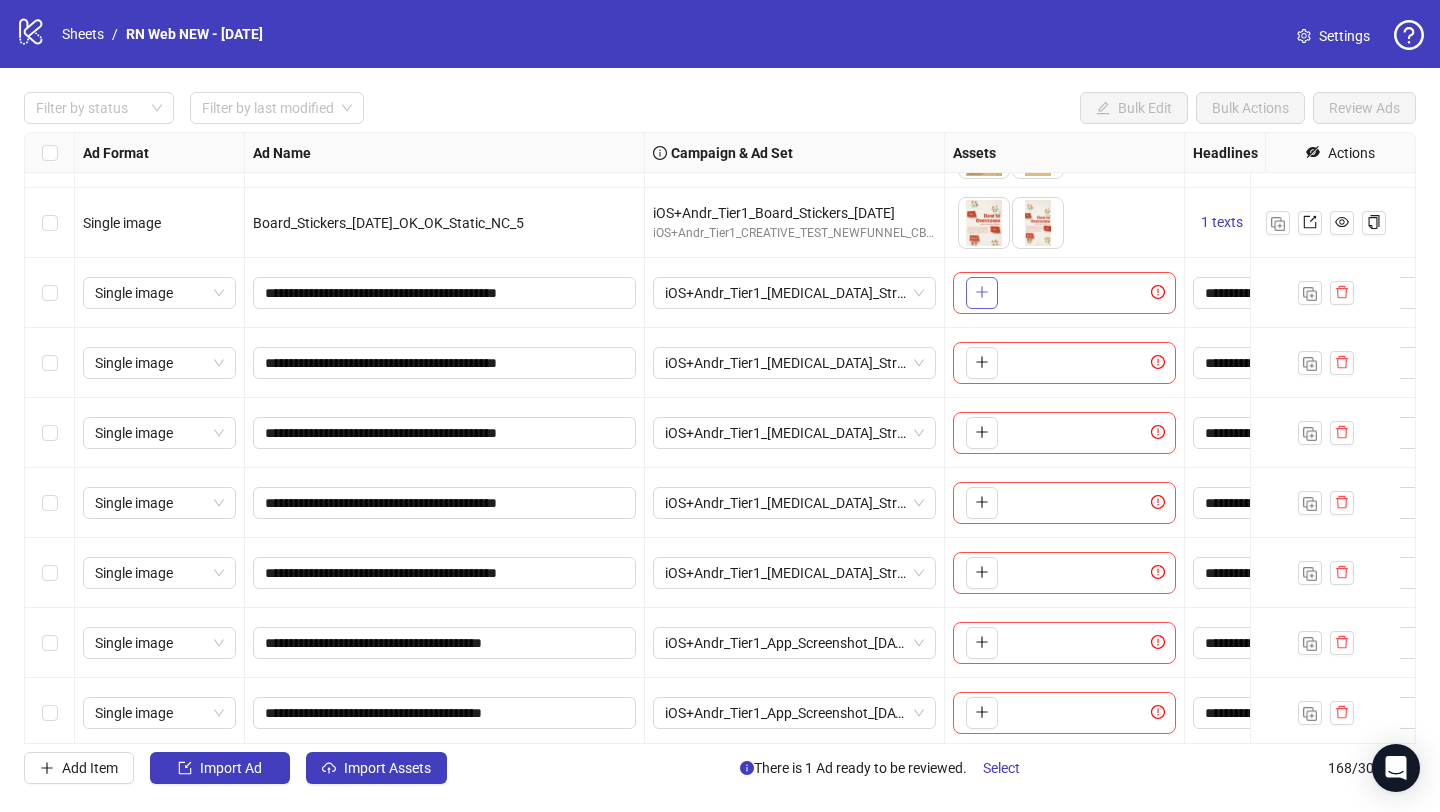 click at bounding box center (982, 293) 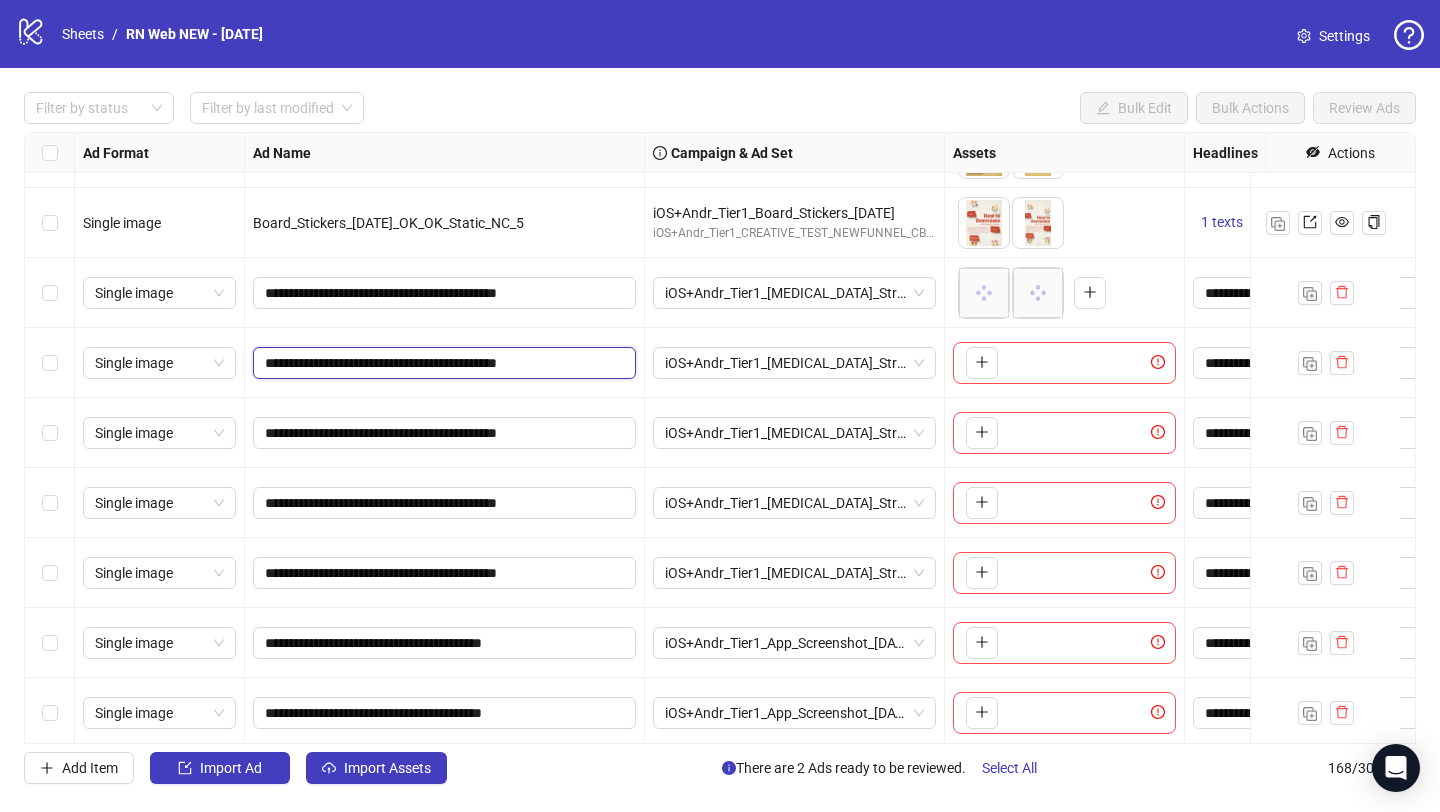 click on "**********" at bounding box center (442, 363) 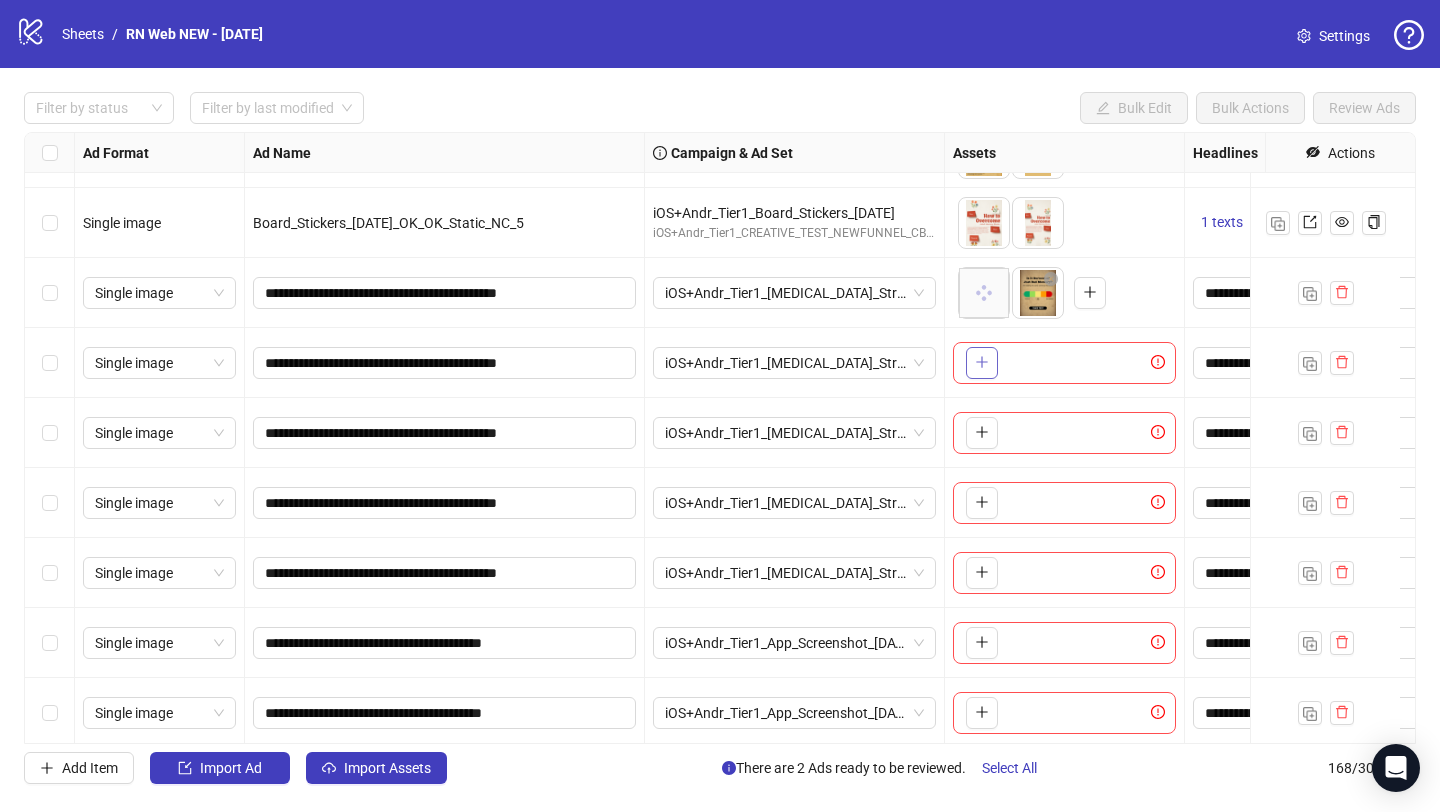 click at bounding box center (982, 363) 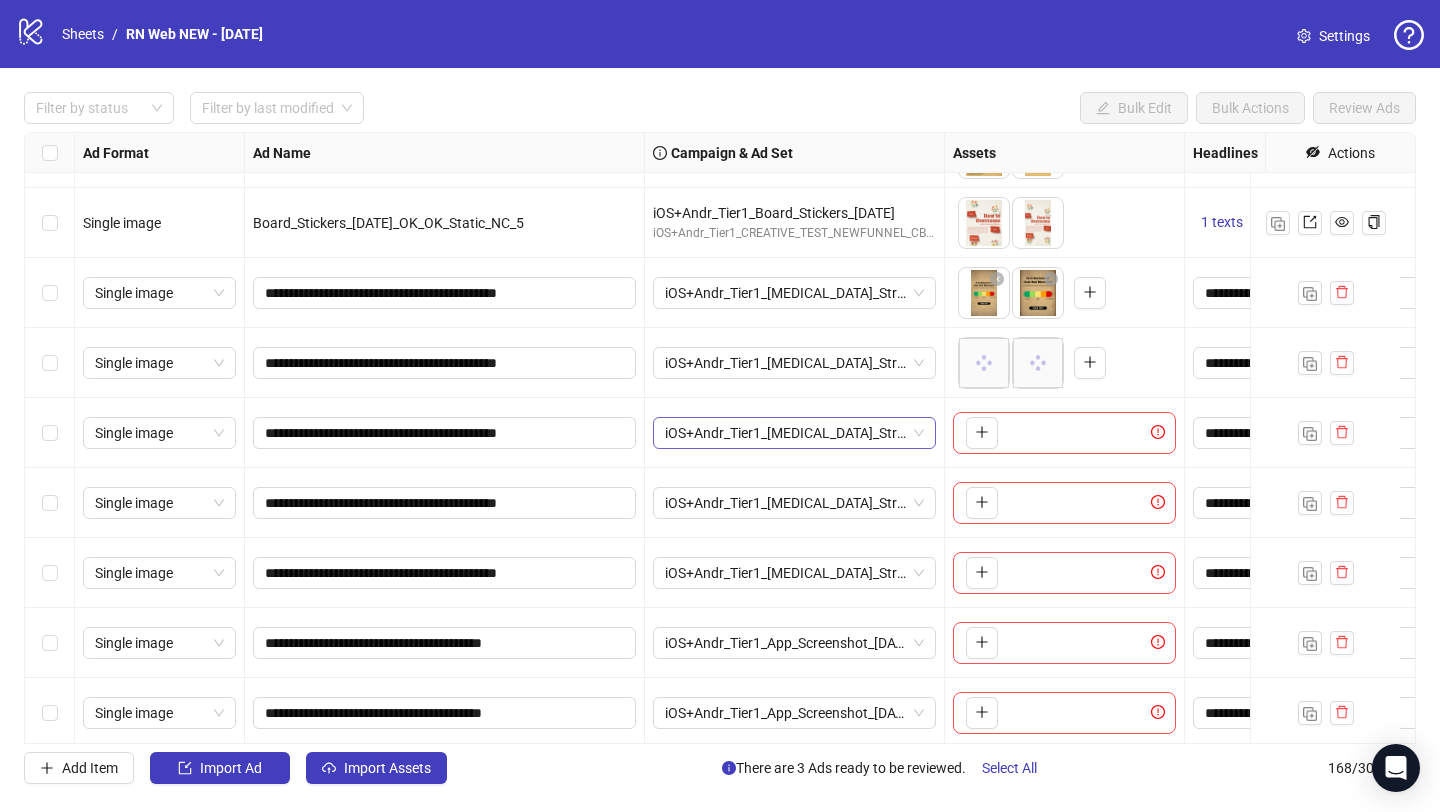 click on "iOS+Andr_Tier1_[MEDICAL_DATA]_Stream_Boost_[DATE]" at bounding box center (794, 433) 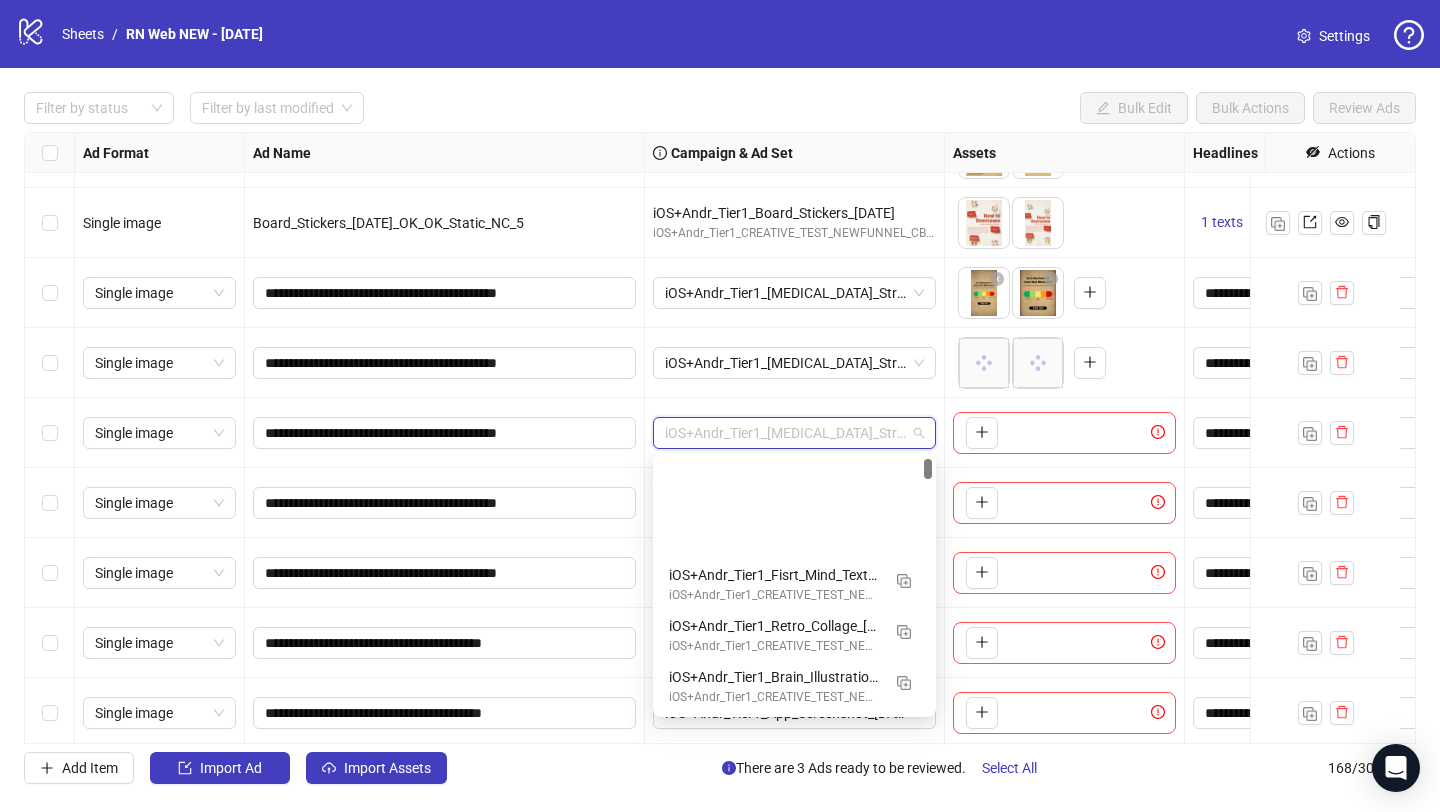 scroll, scrollTop: 152, scrollLeft: 0, axis: vertical 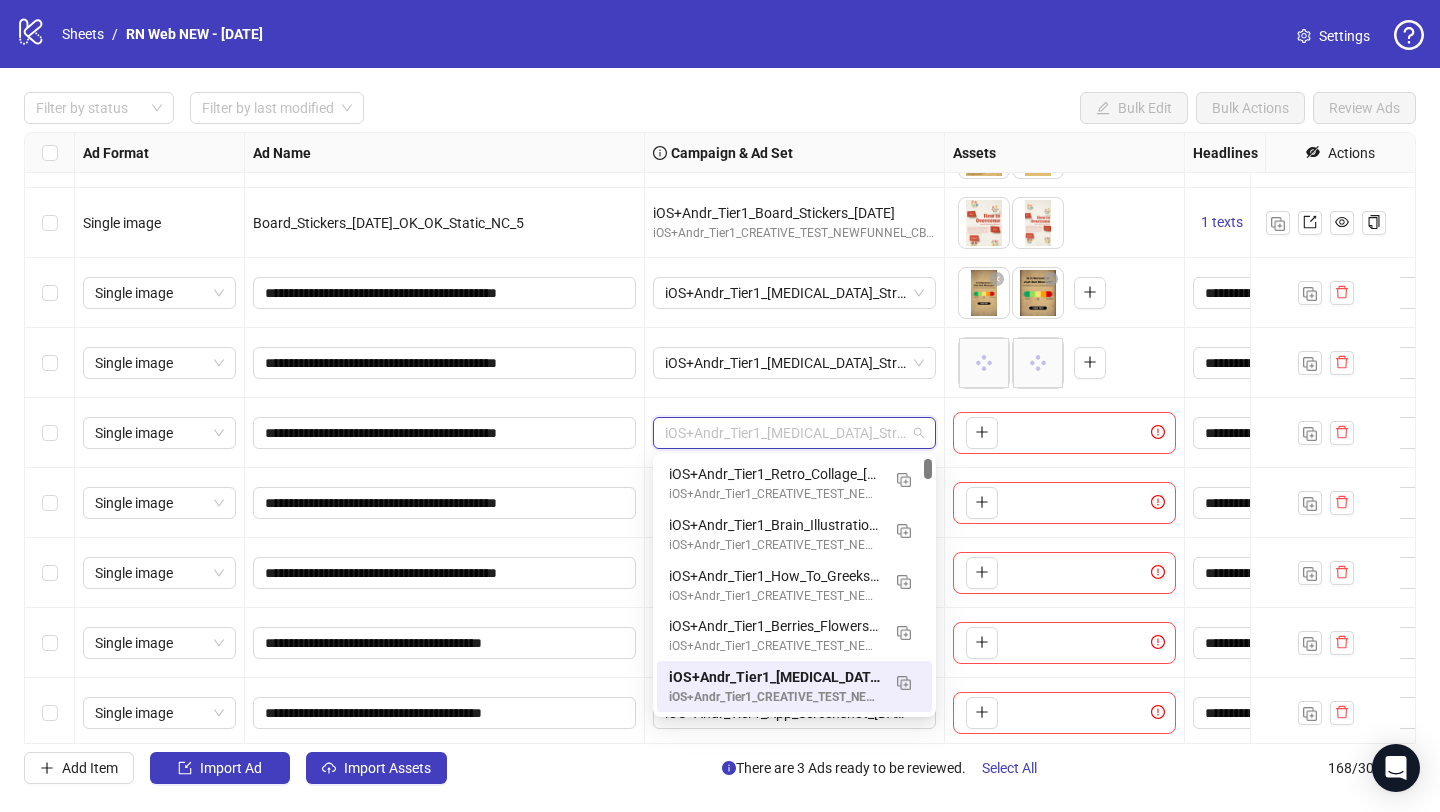 click on "iOS+Andr_Tier1_[MEDICAL_DATA]_Stream_Boost_[DATE]" at bounding box center [795, 363] 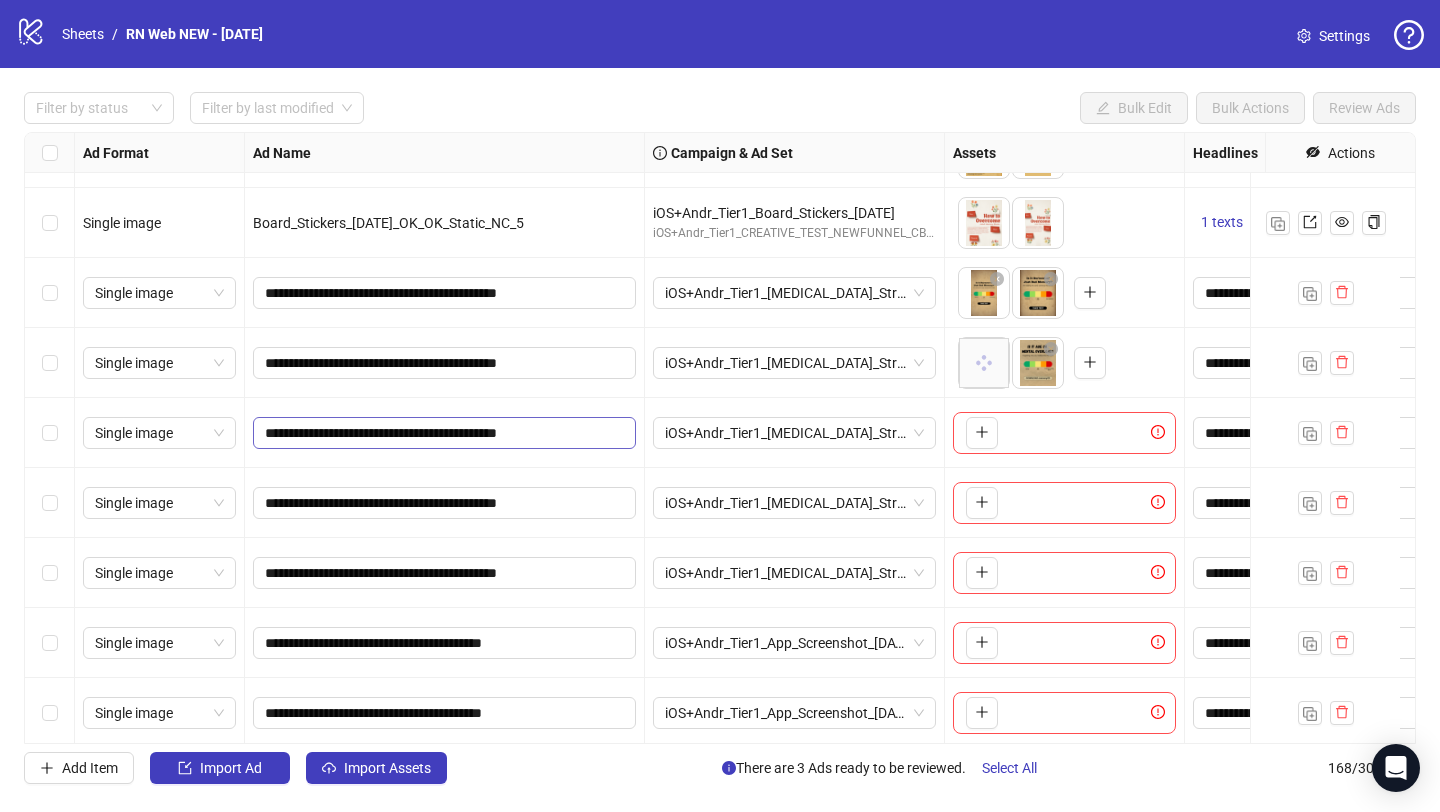 click on "**********" at bounding box center (444, 433) 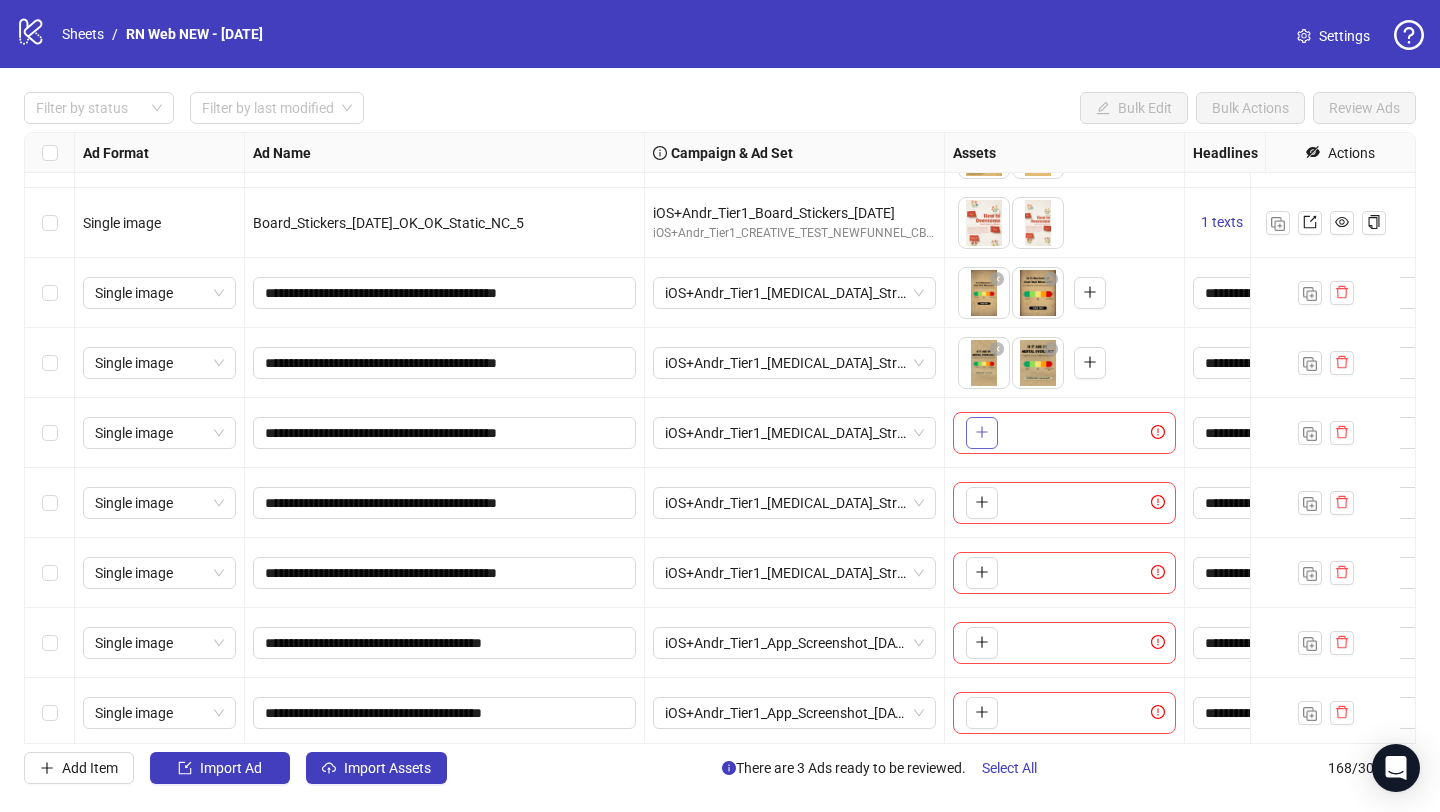 click 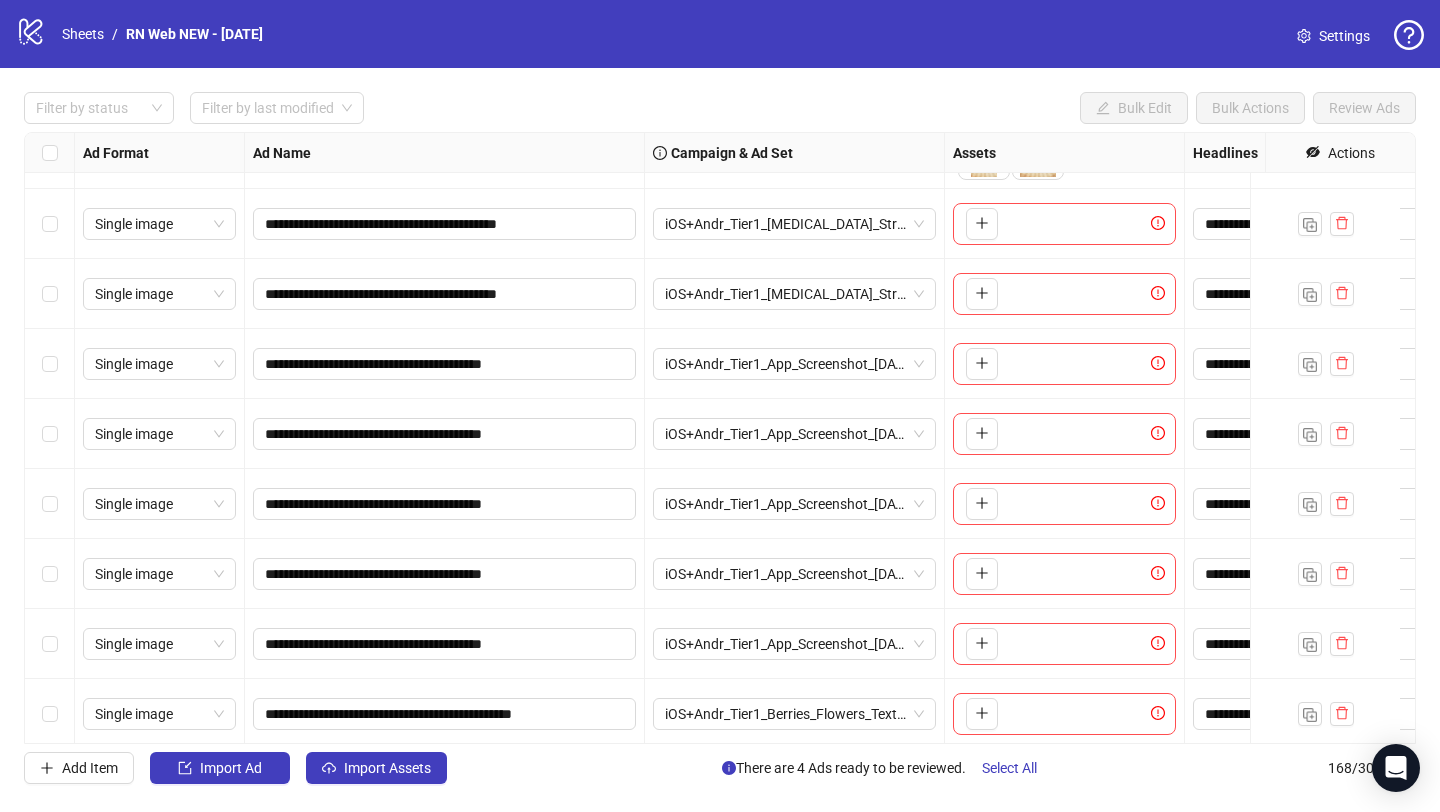 scroll, scrollTop: 9088, scrollLeft: 0, axis: vertical 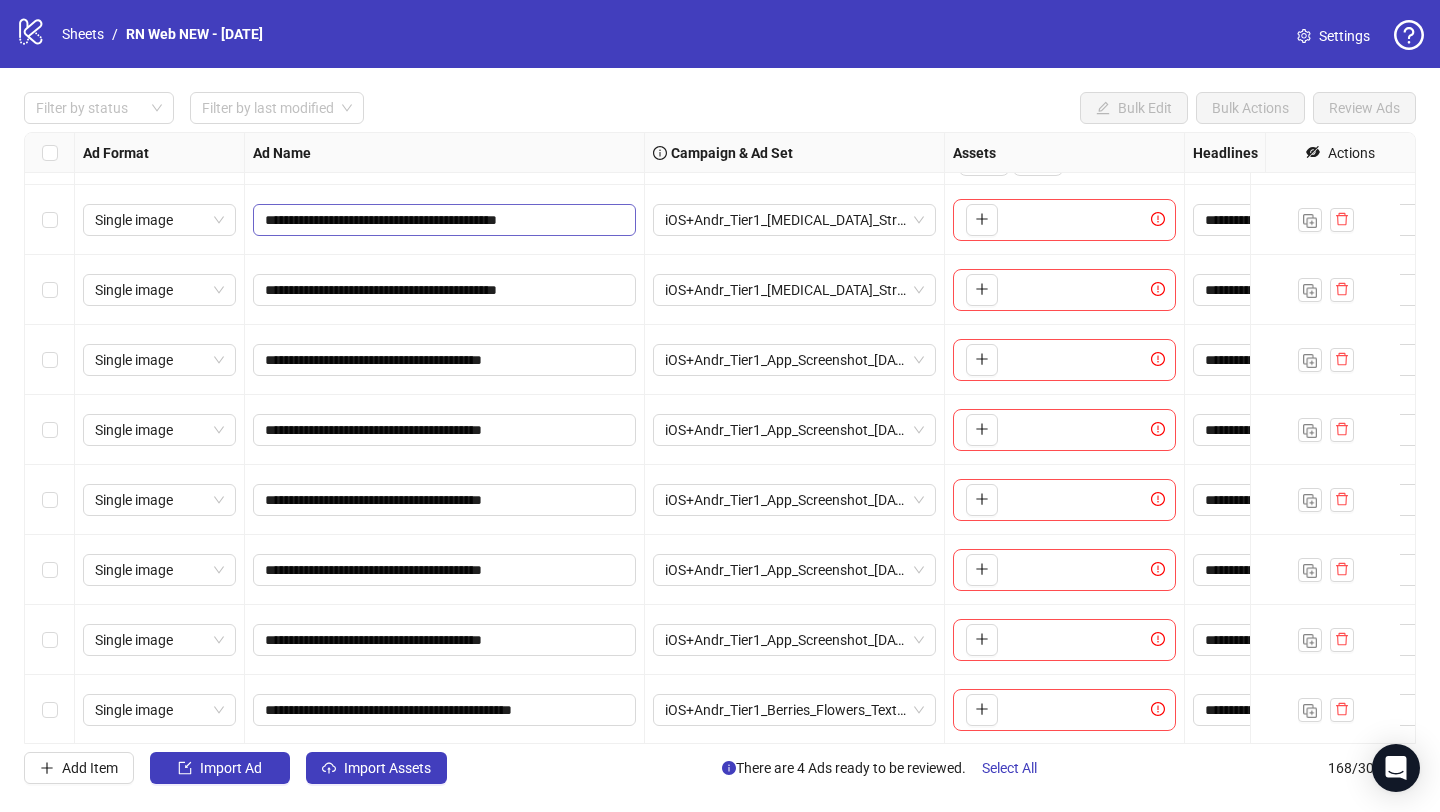 click on "**********" at bounding box center (444, 220) 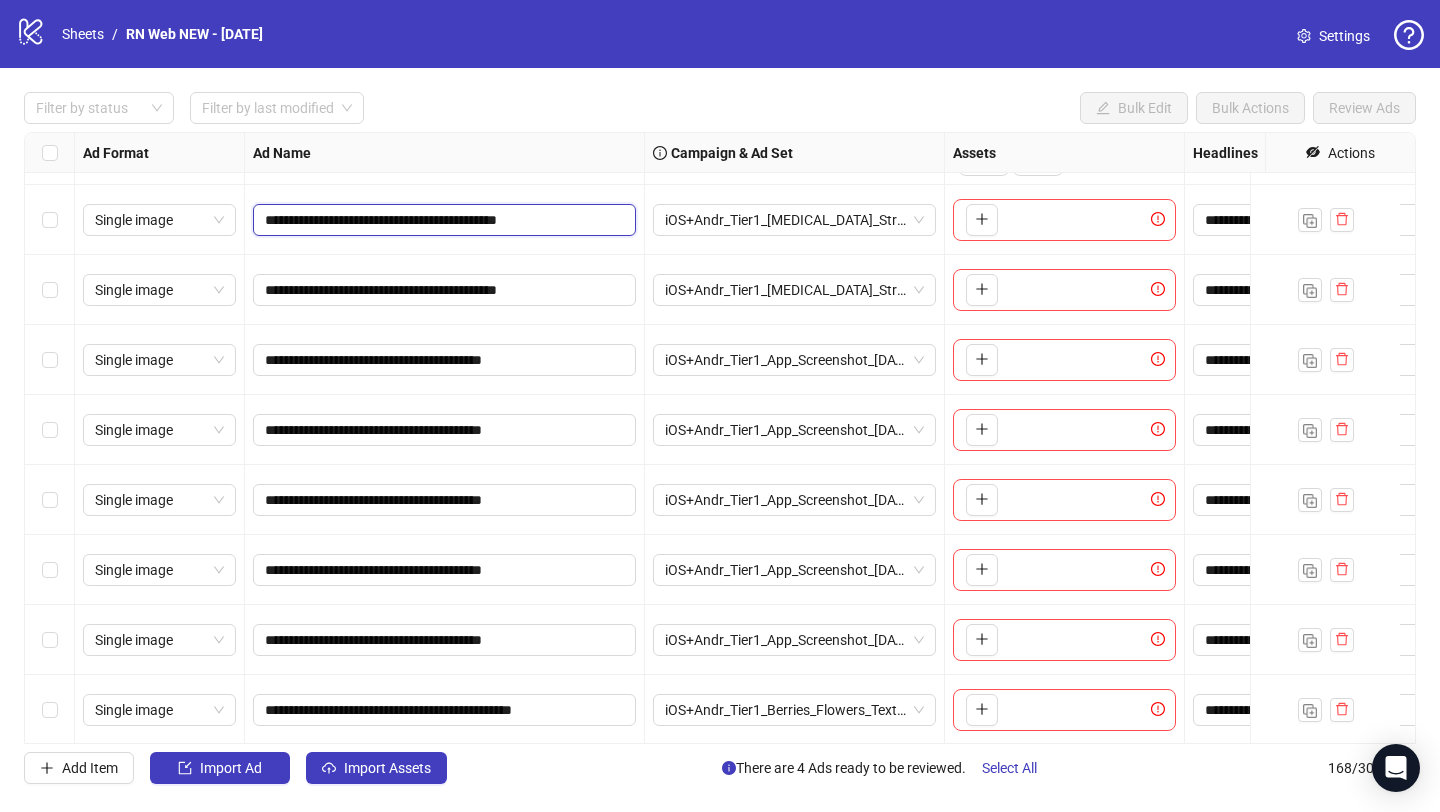 click on "**********" at bounding box center (442, 220) 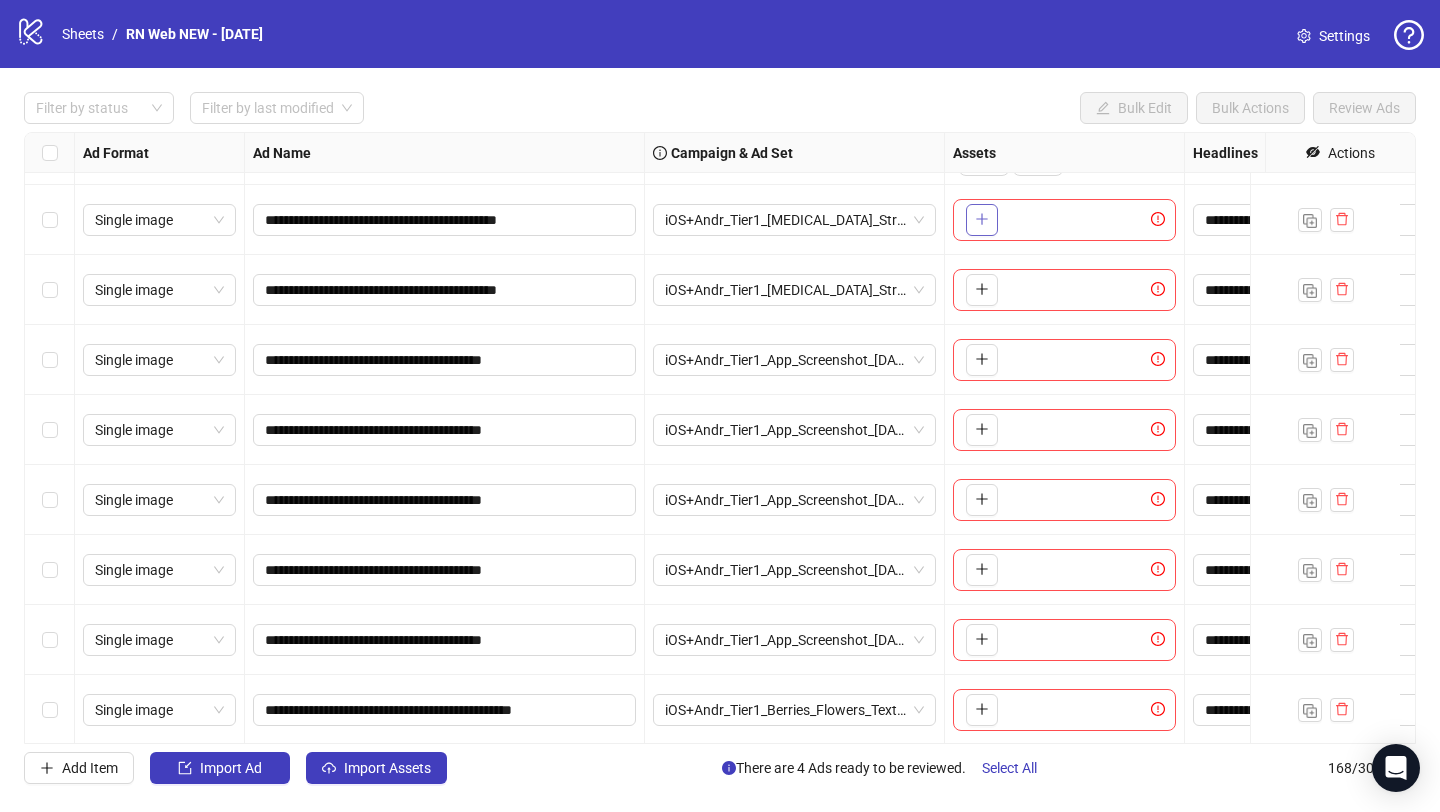 click 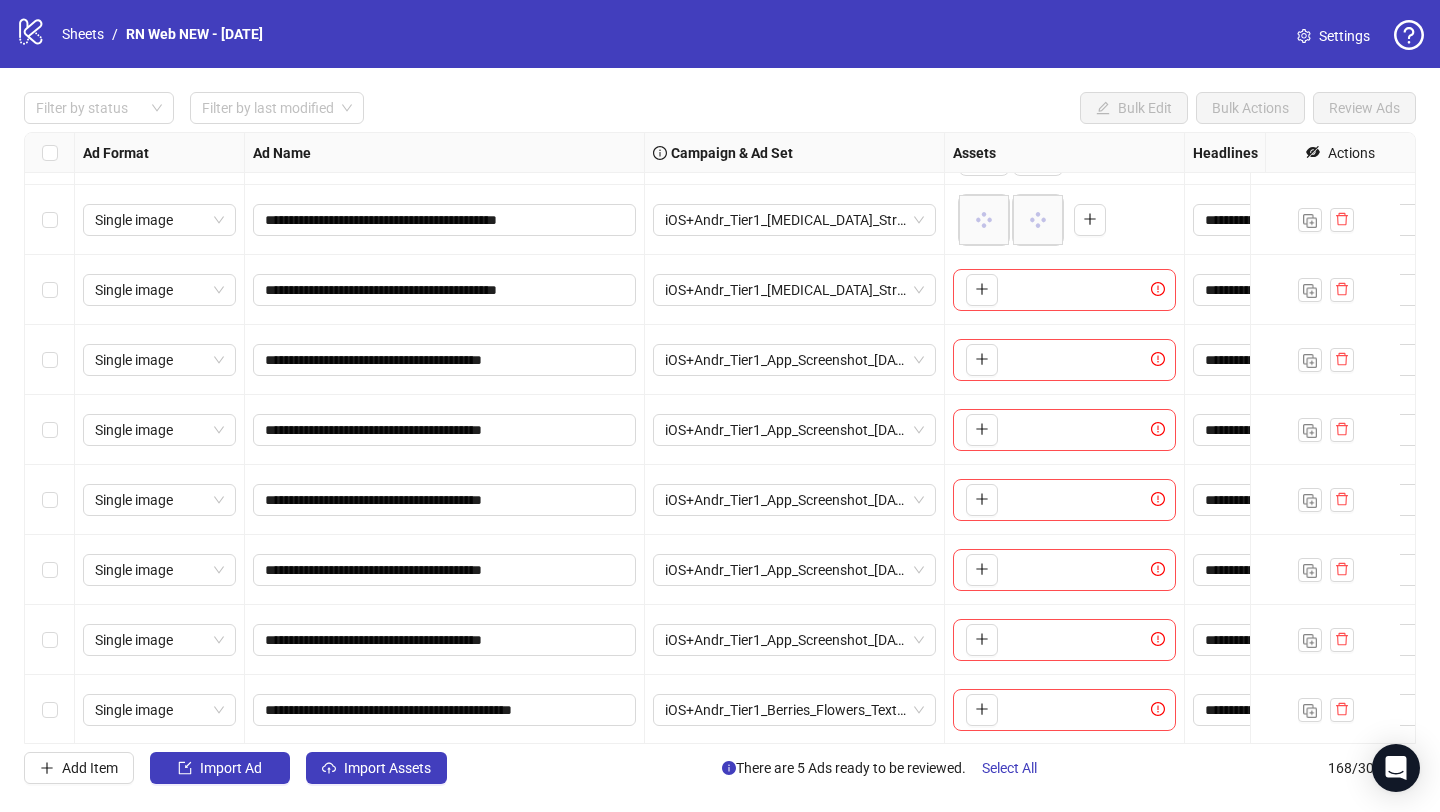click on "**********" at bounding box center [445, 360] 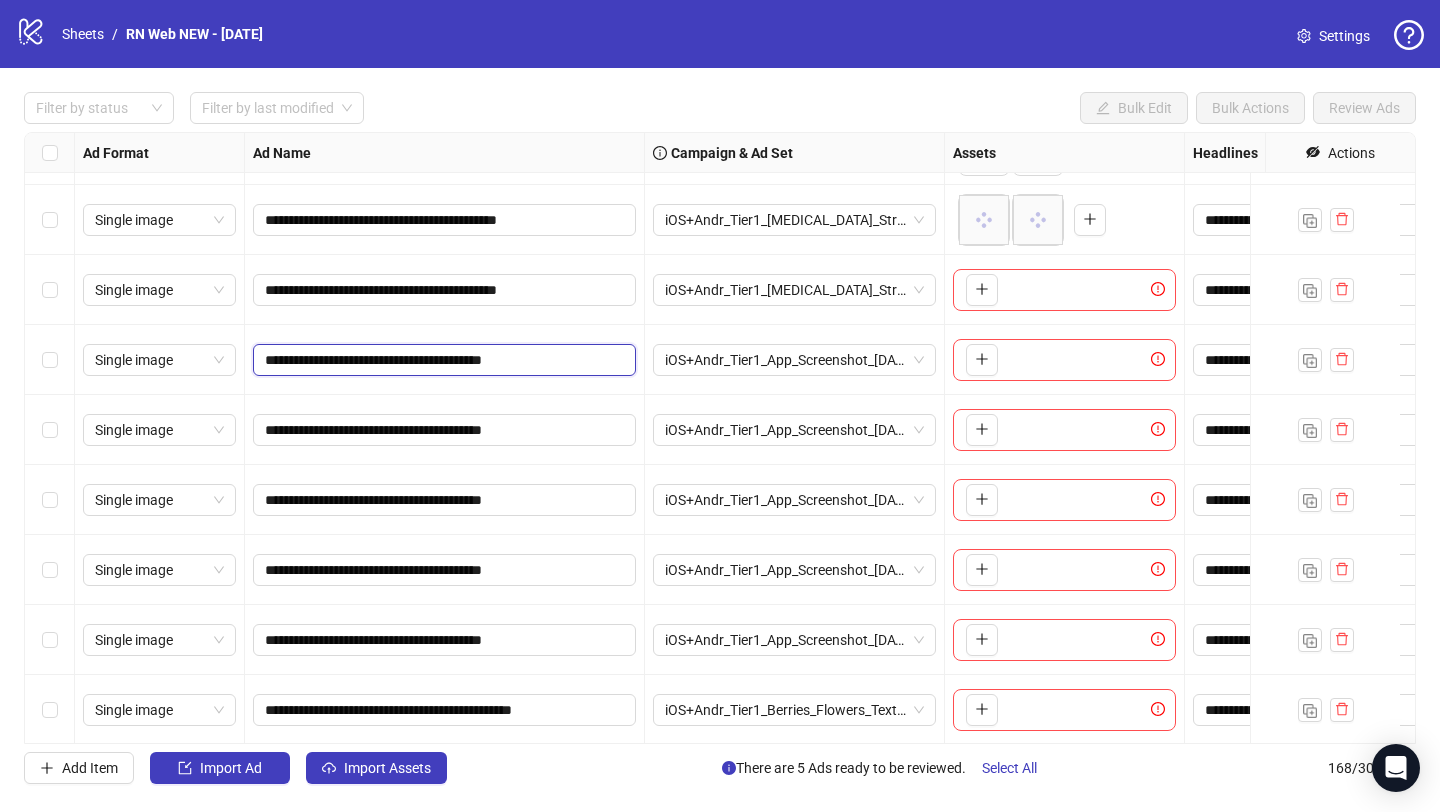 click on "**********" at bounding box center [442, 360] 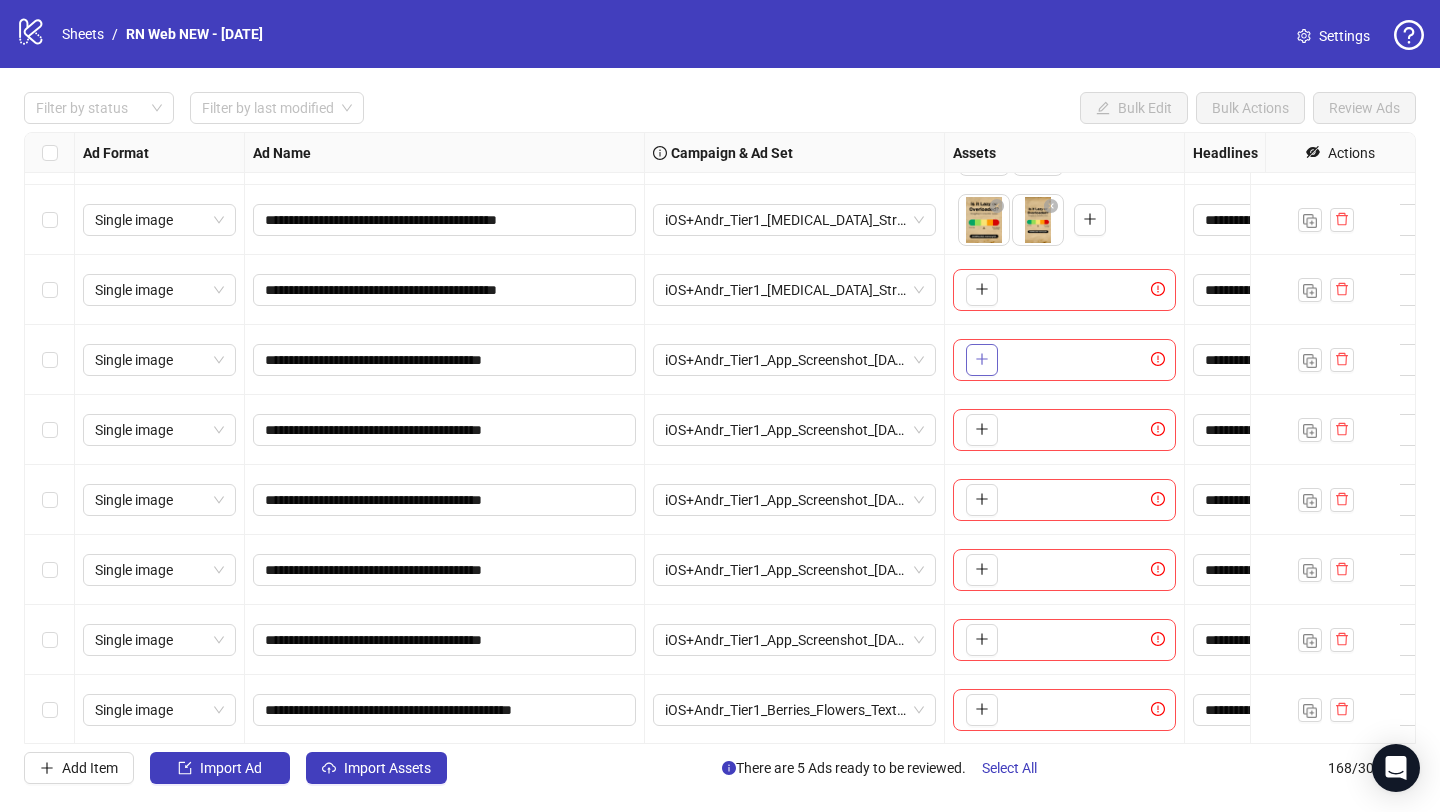 click 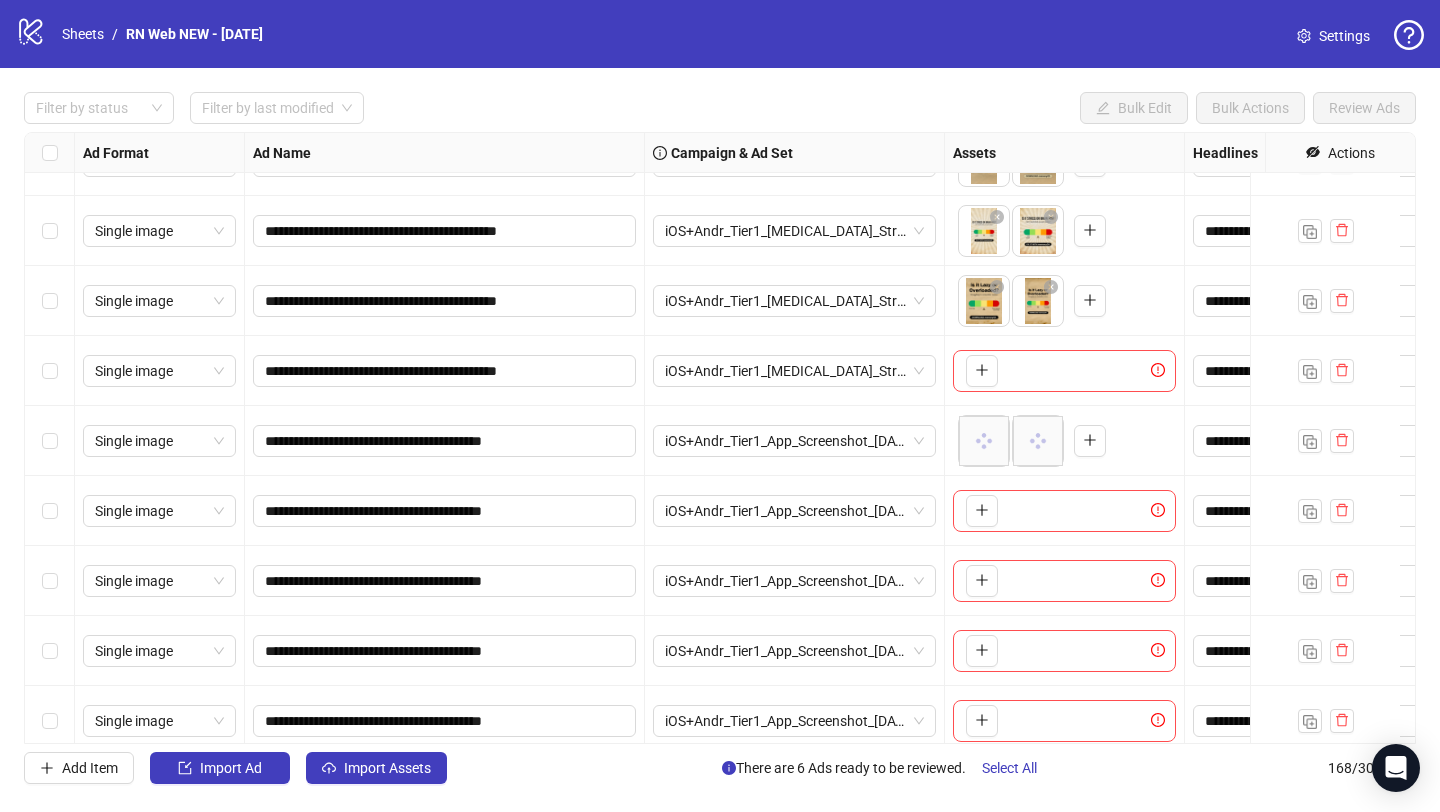 scroll, scrollTop: 9003, scrollLeft: 0, axis: vertical 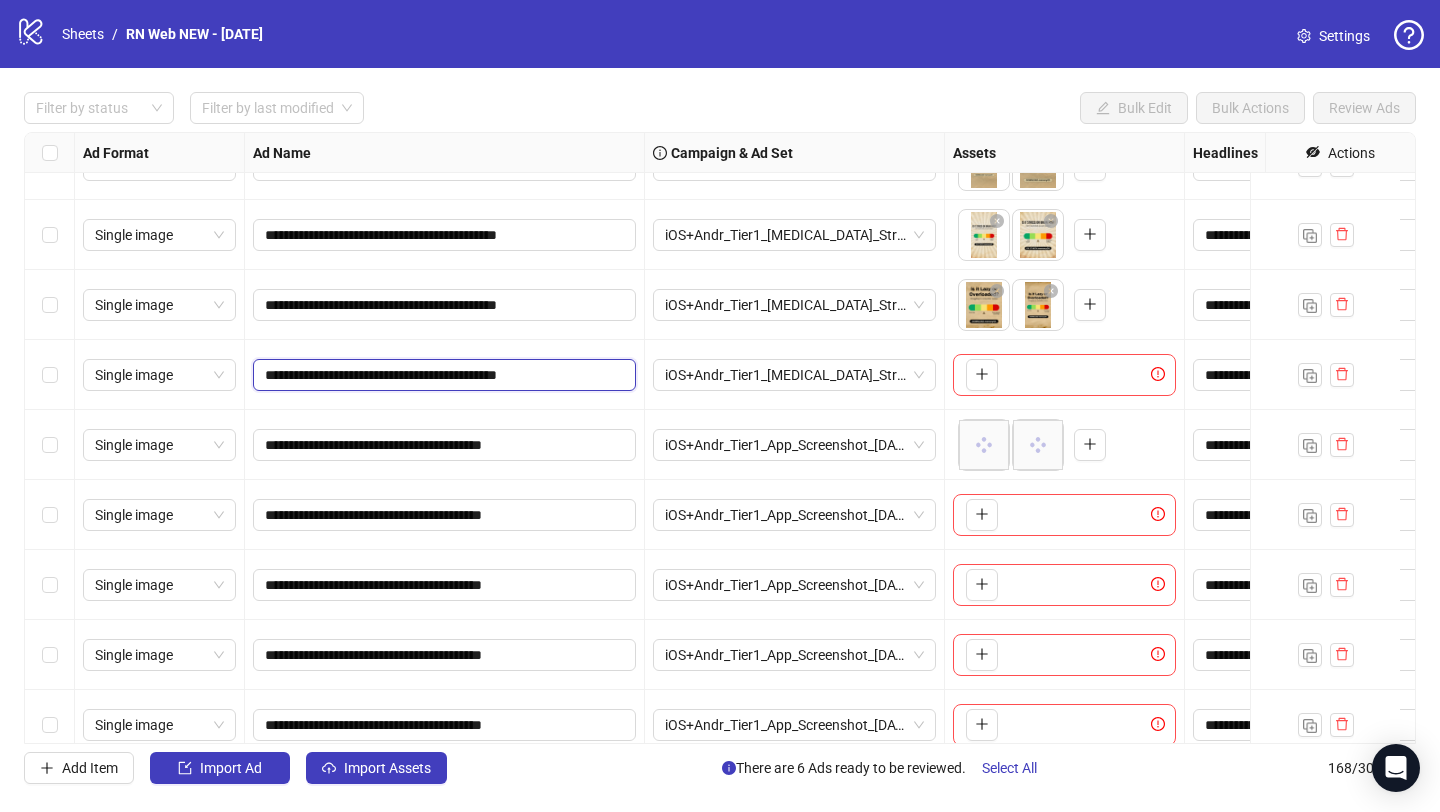 click on "**********" at bounding box center [442, 375] 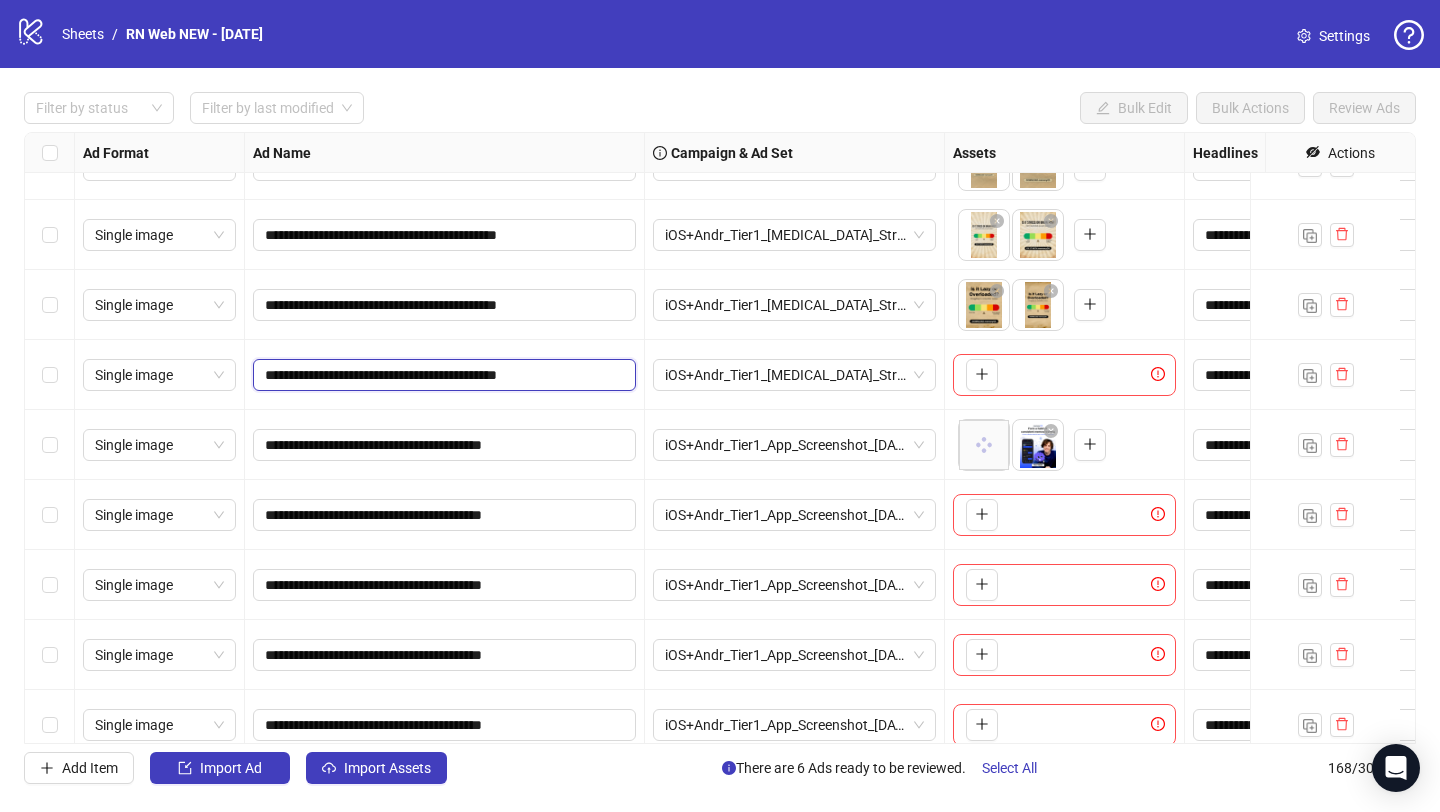 click on "**********" at bounding box center (442, 375) 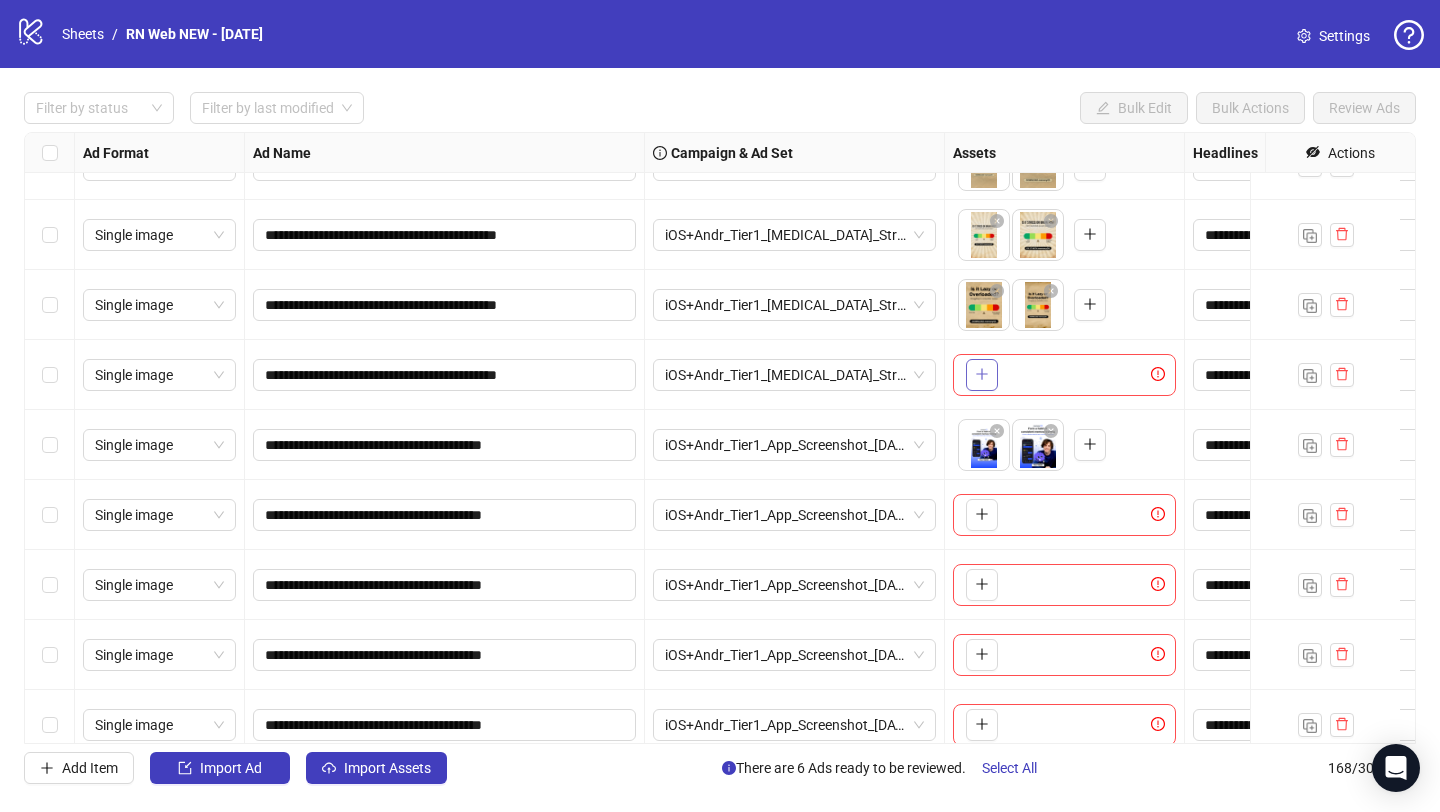 click at bounding box center [982, 375] 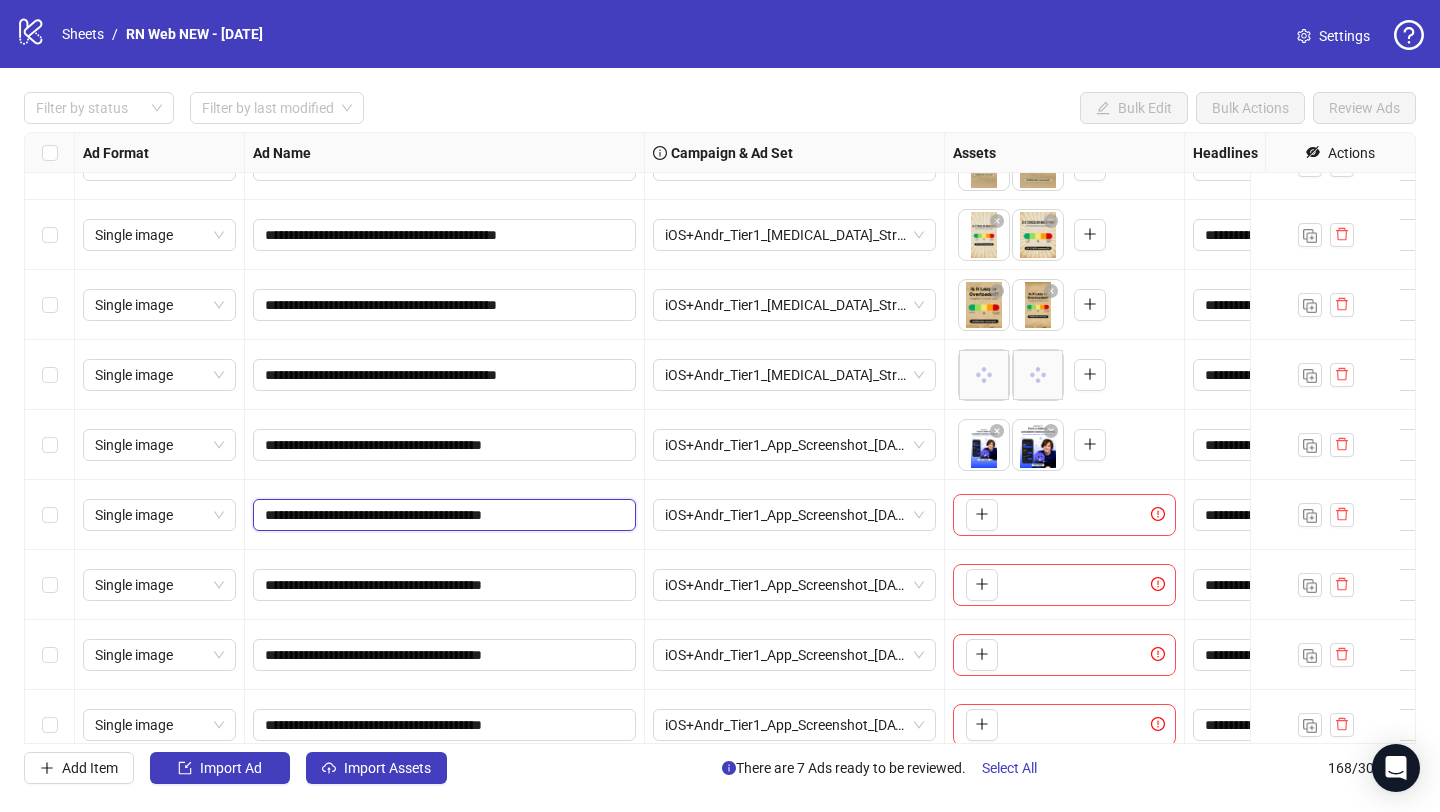 click on "**********" at bounding box center (442, 515) 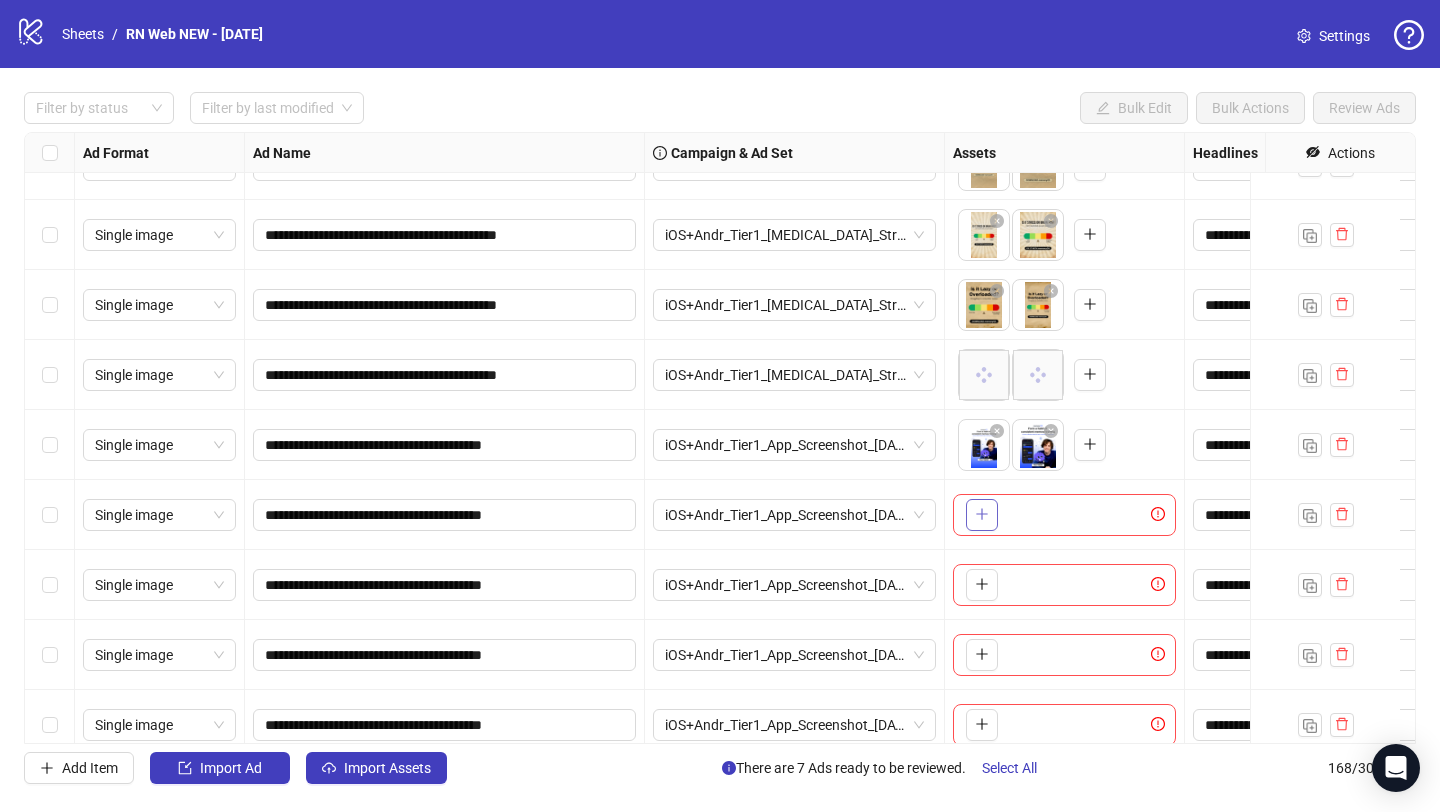 click 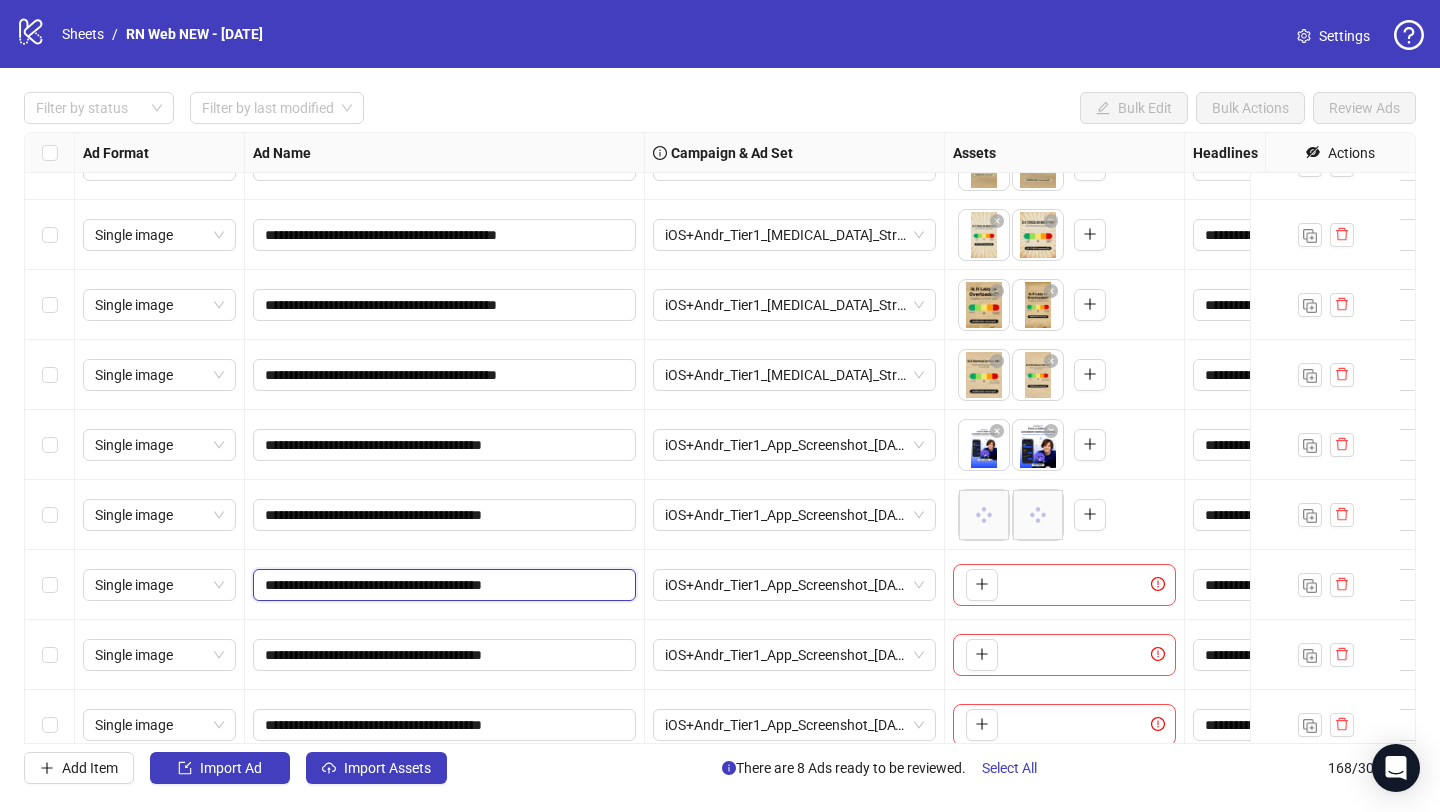 click on "**********" at bounding box center (442, 585) 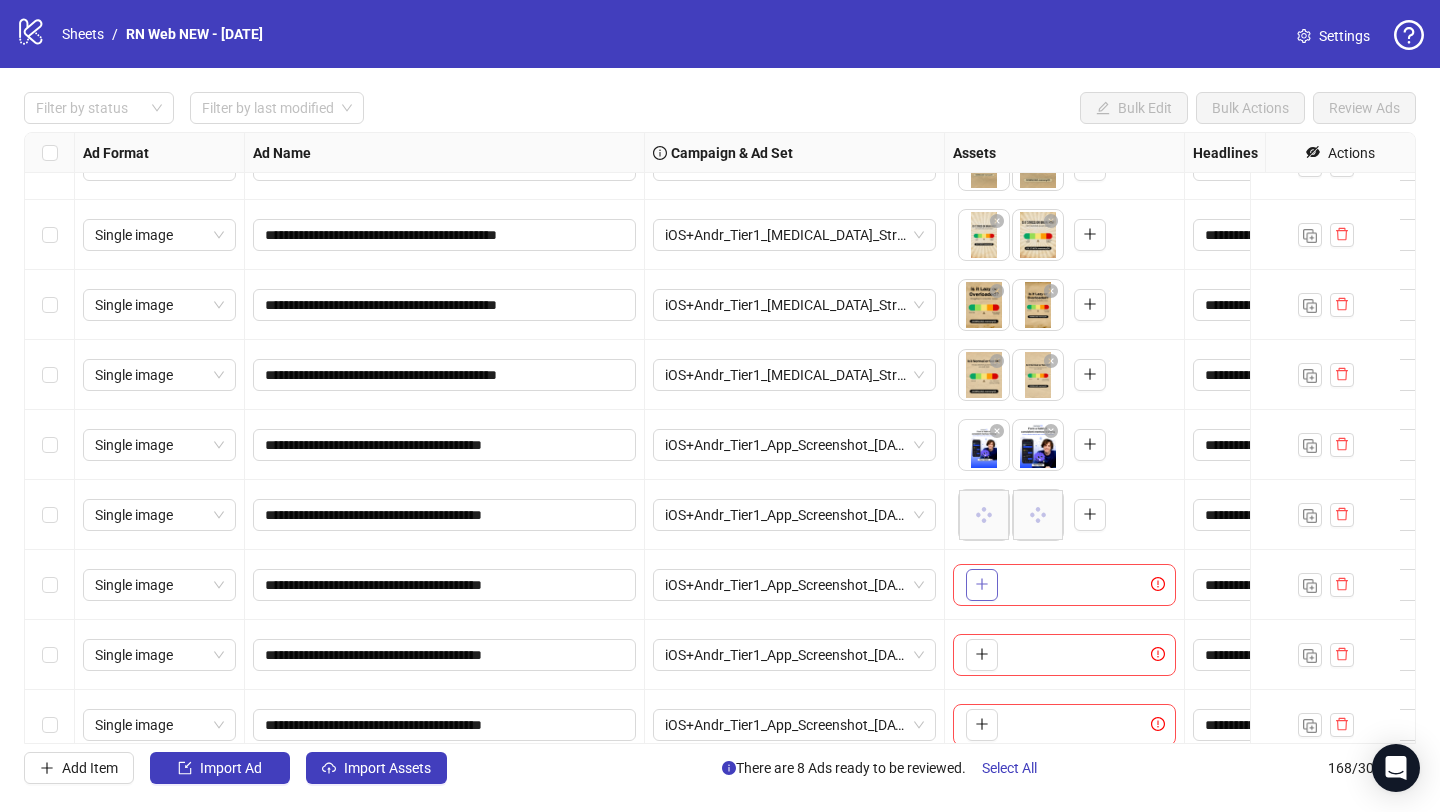 click 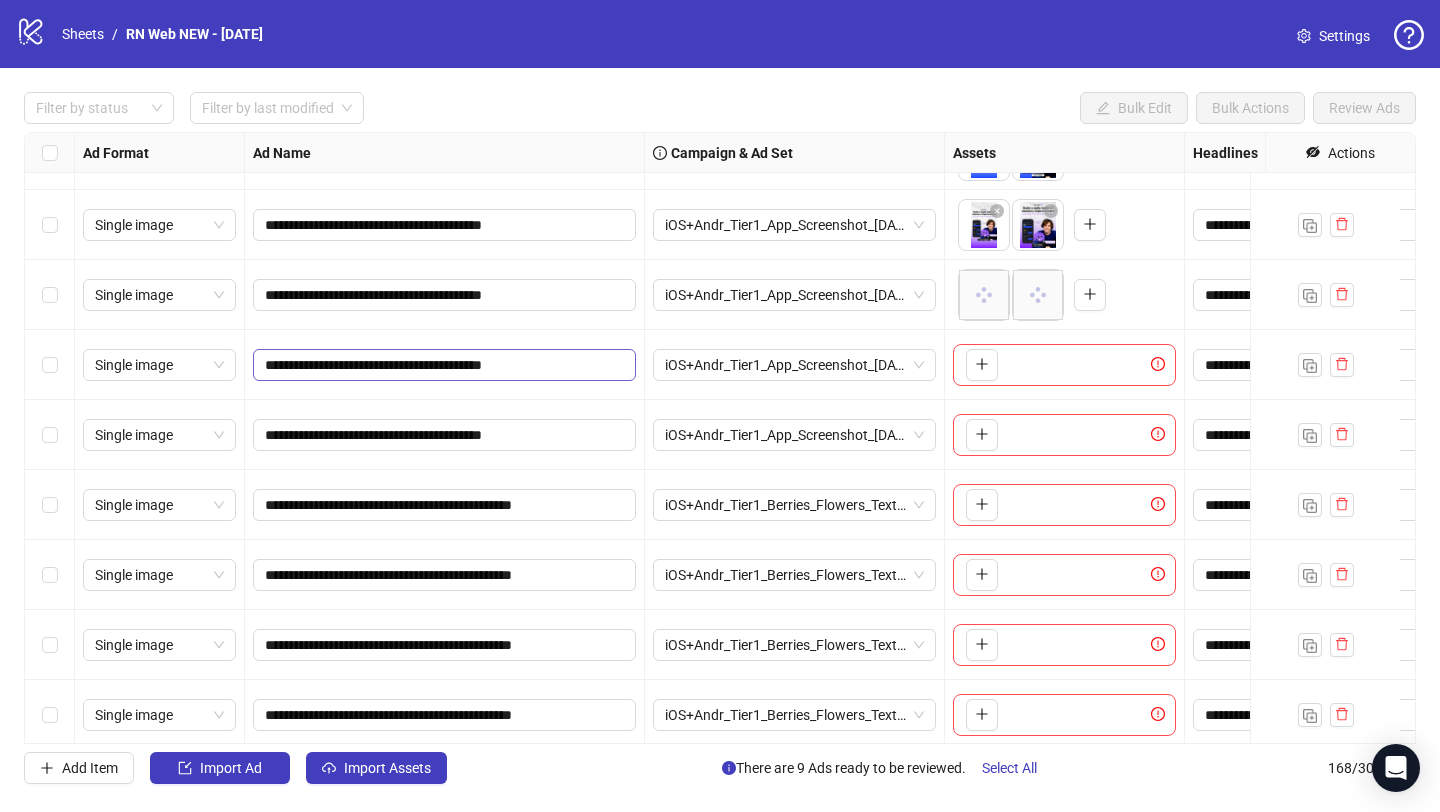 scroll, scrollTop: 9318, scrollLeft: 0, axis: vertical 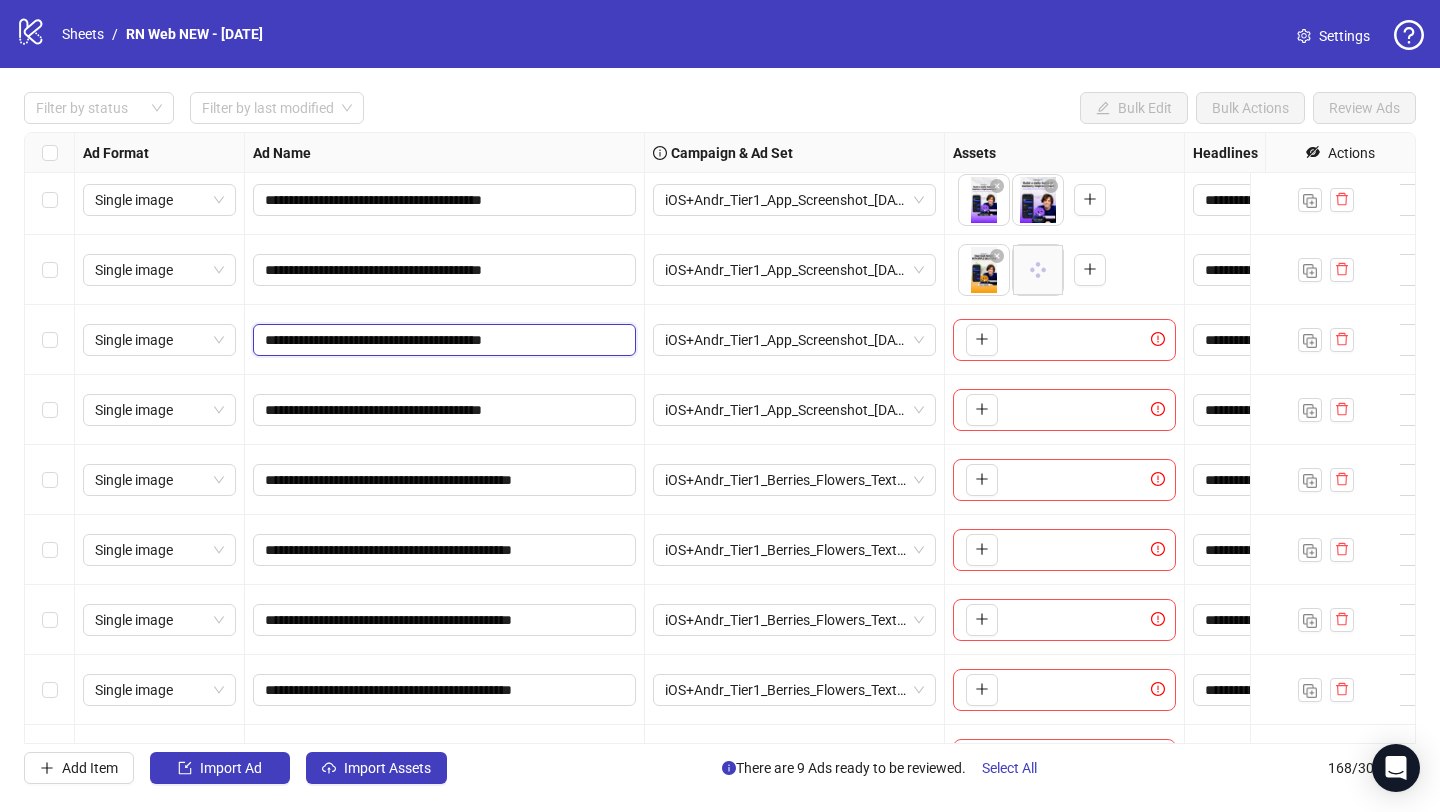 click on "**********" at bounding box center (442, 340) 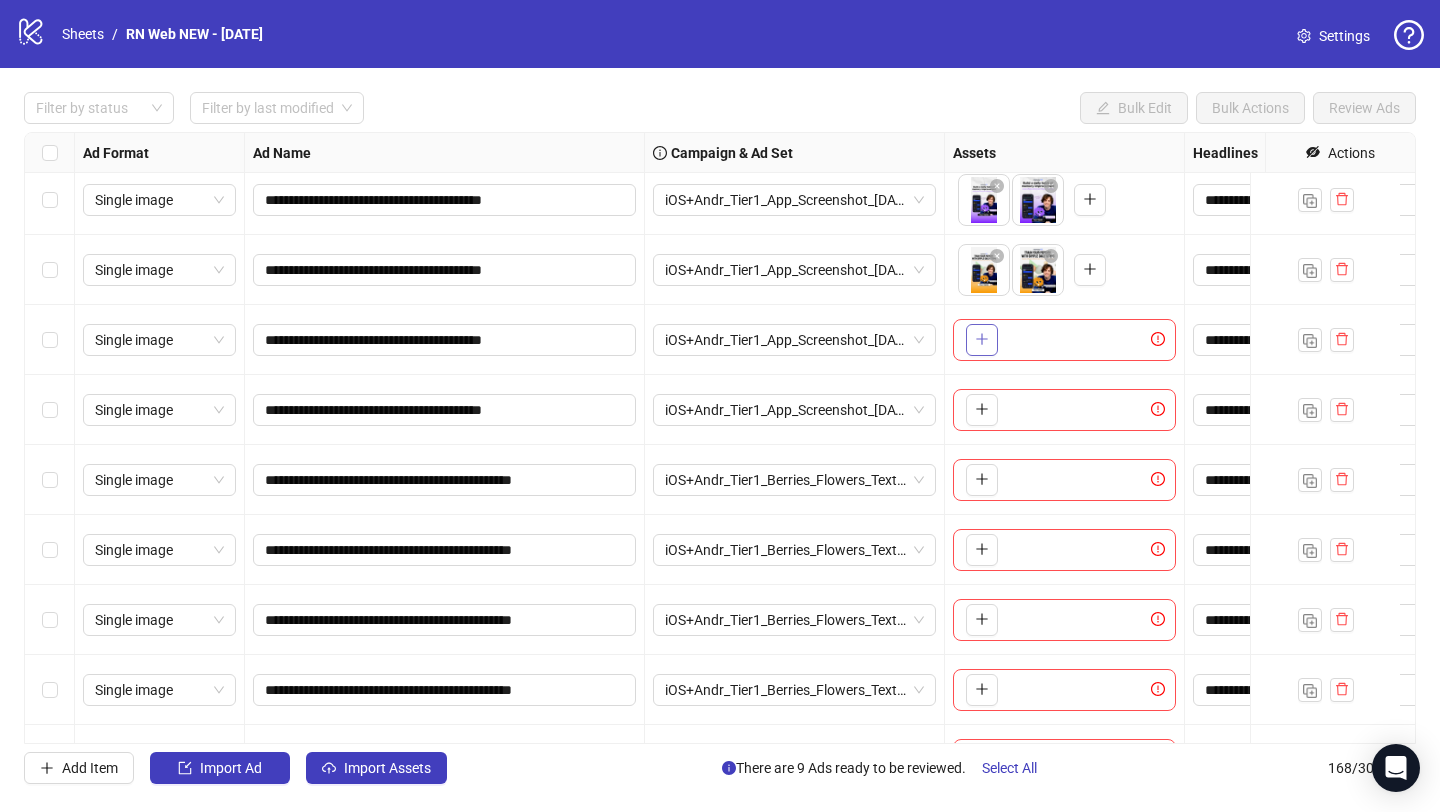 click at bounding box center [982, 340] 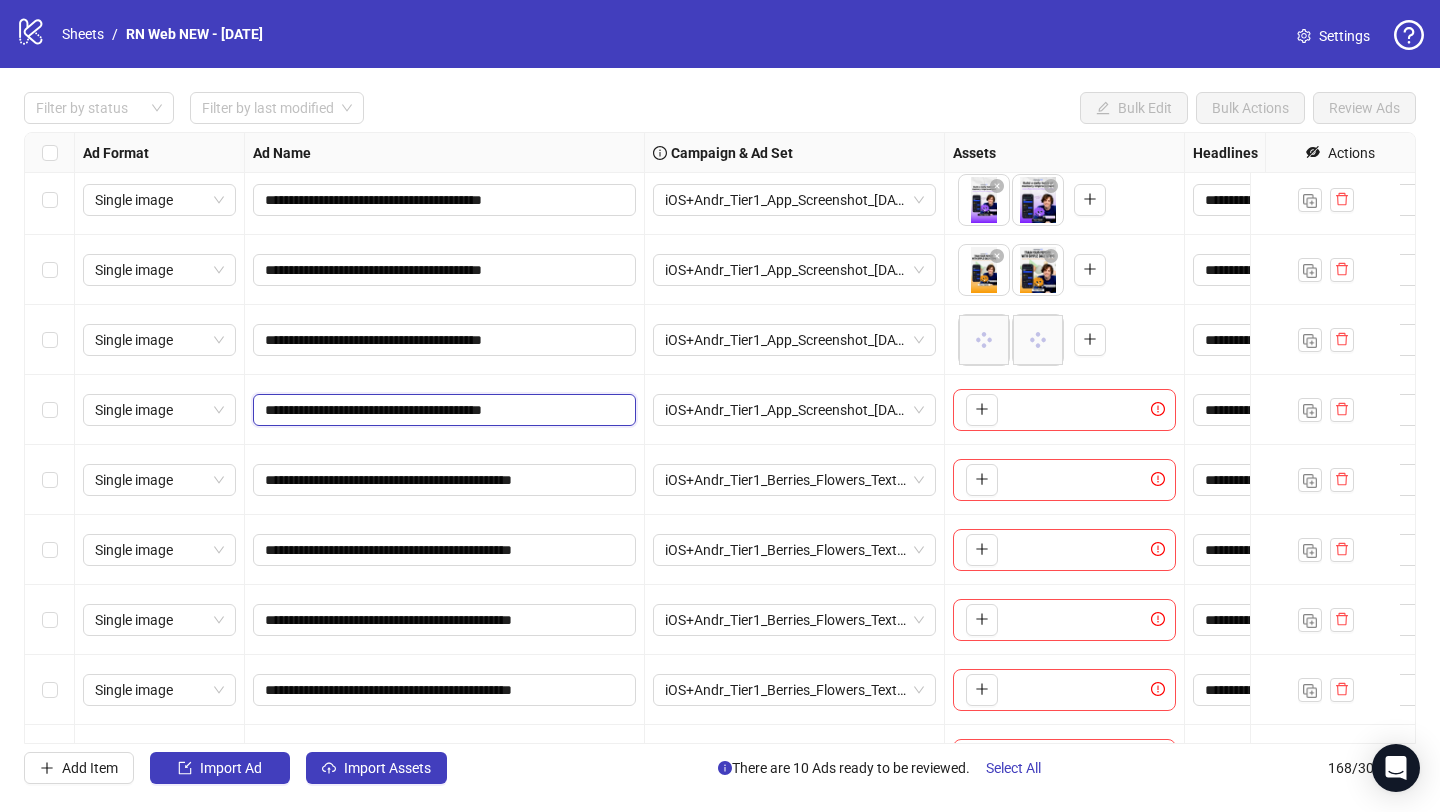 click on "**********" at bounding box center [442, 410] 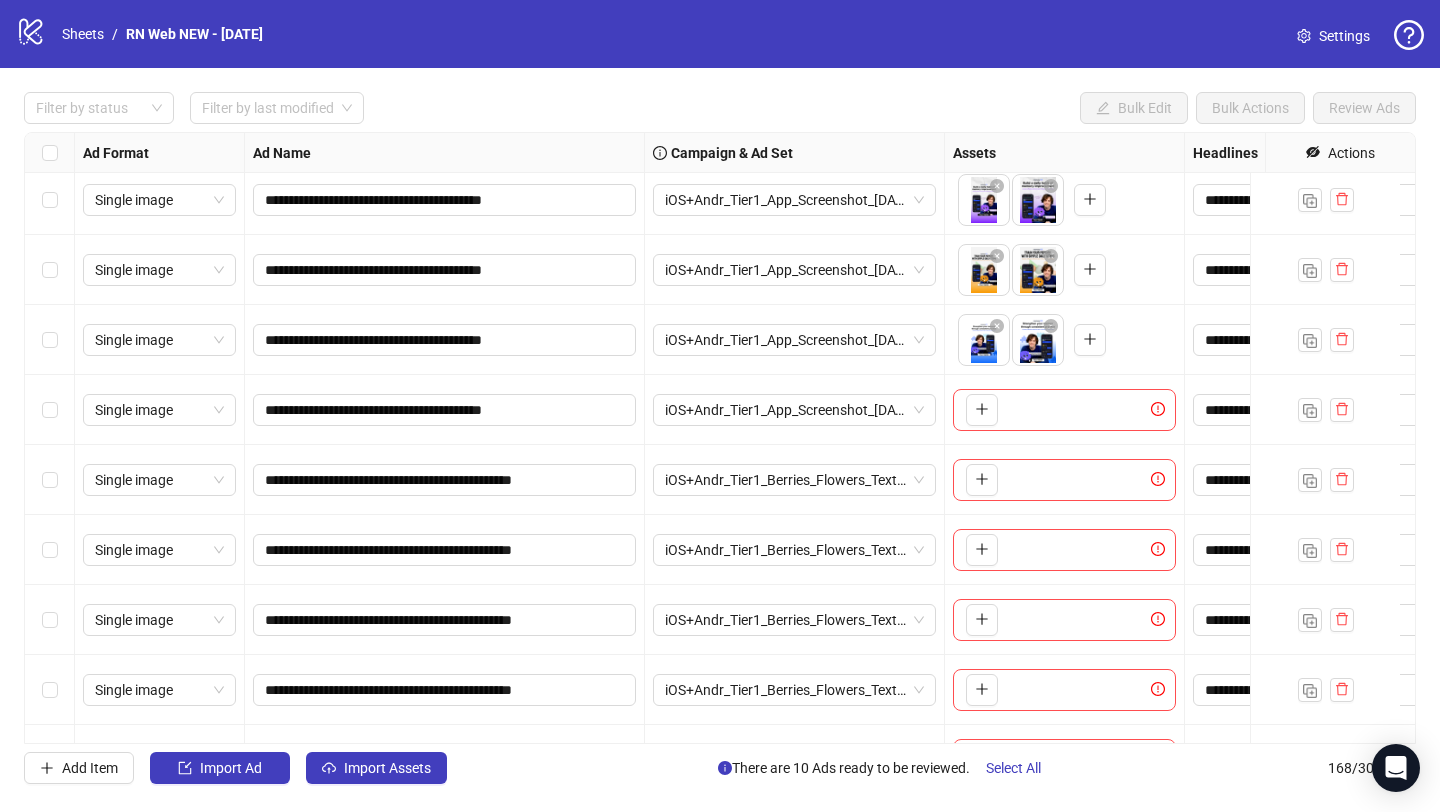 click on "To pick up a draggable item, press the space bar.
While dragging, use the arrow keys to move the item.
Press space again to drop the item in its new position, or press escape to cancel." at bounding box center [1064, 410] 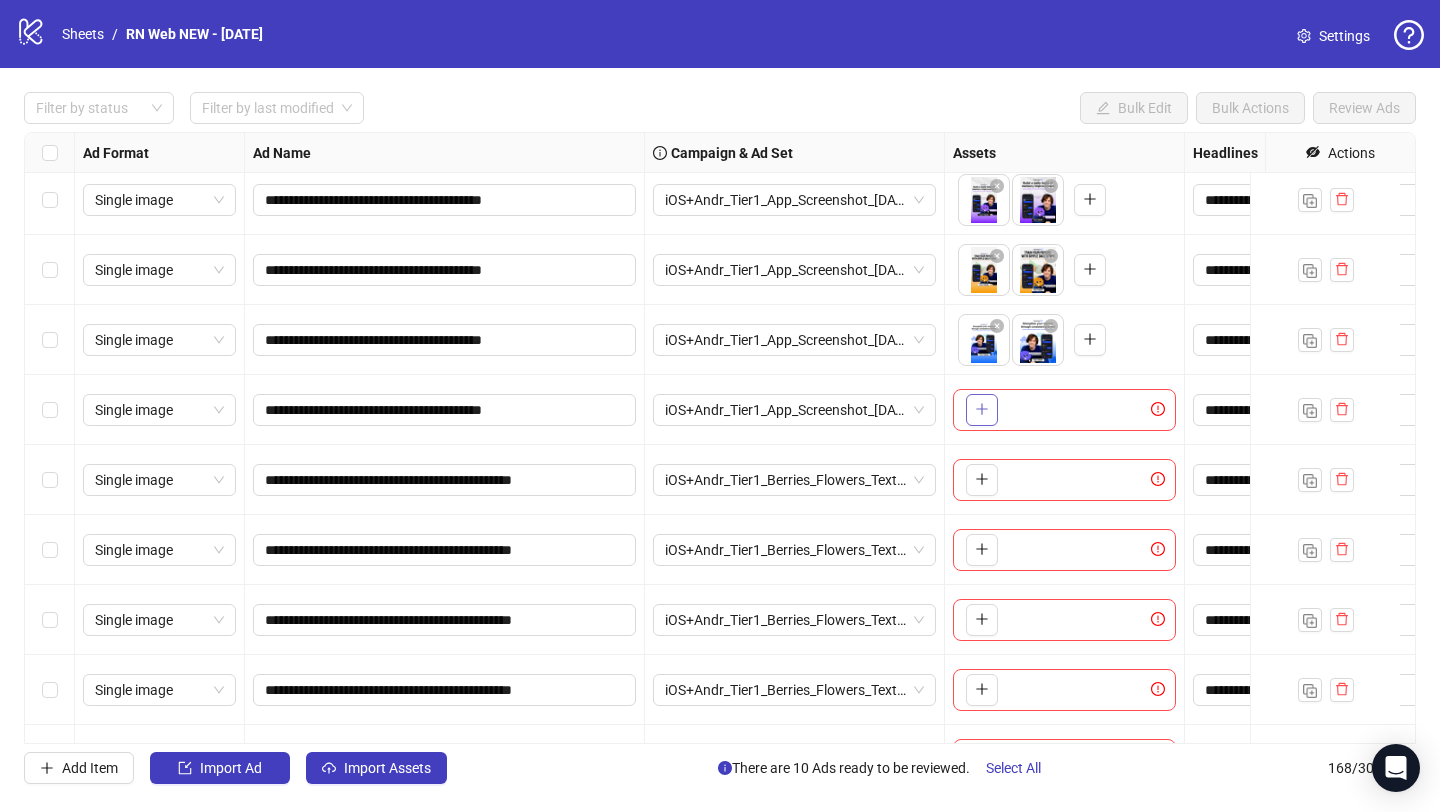 click at bounding box center (982, 410) 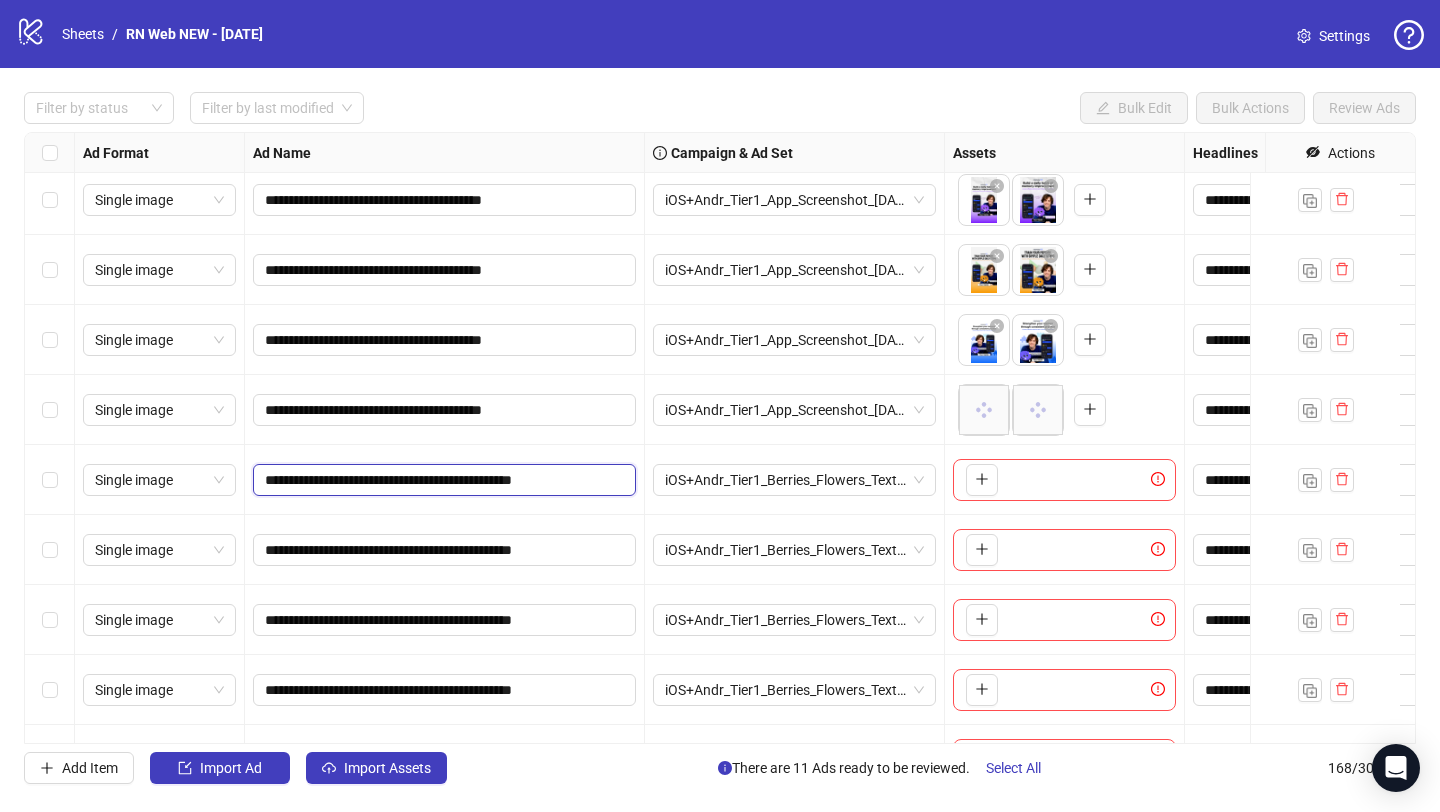 click on "**********" at bounding box center [442, 480] 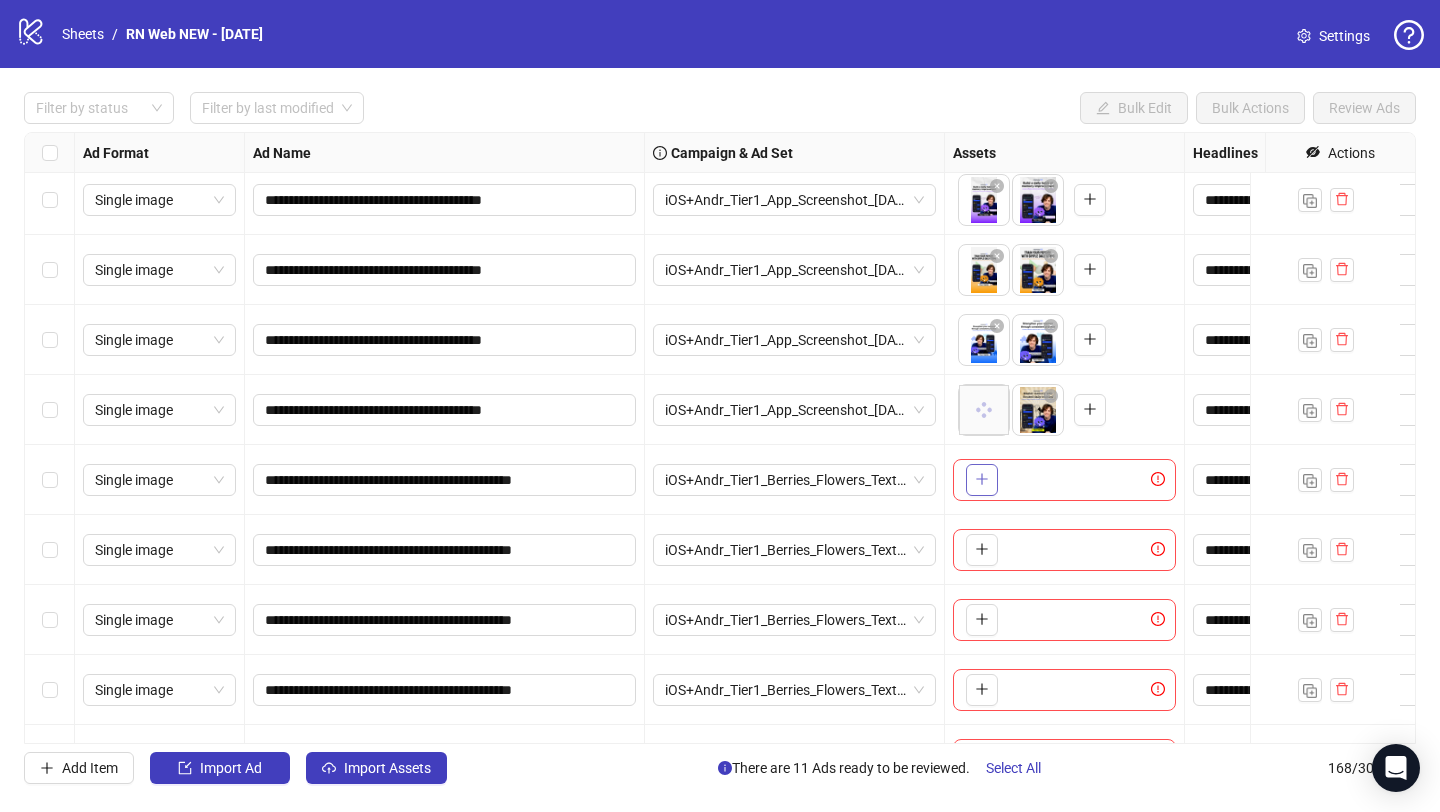 click at bounding box center (982, 479) 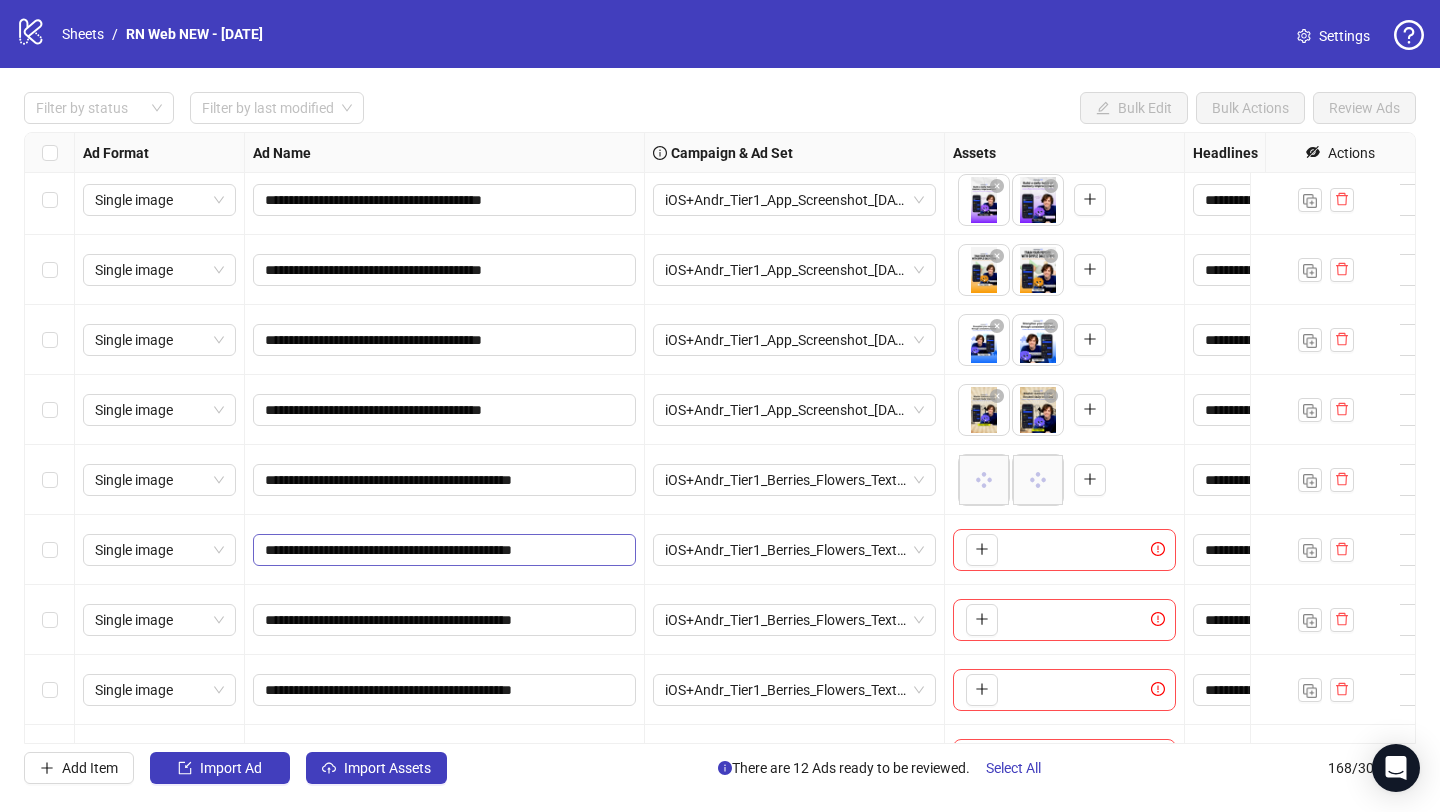 click on "**********" at bounding box center (444, 550) 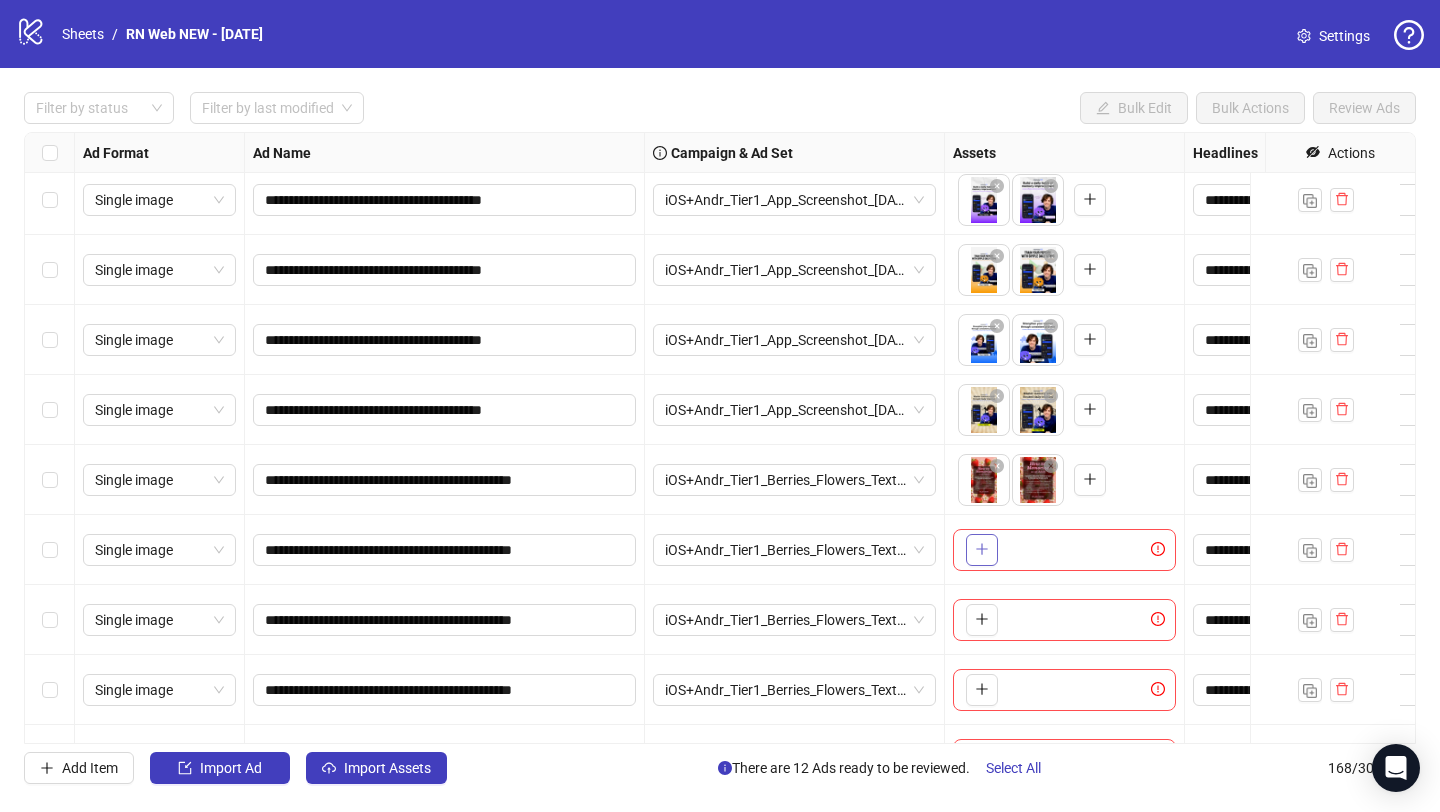 click 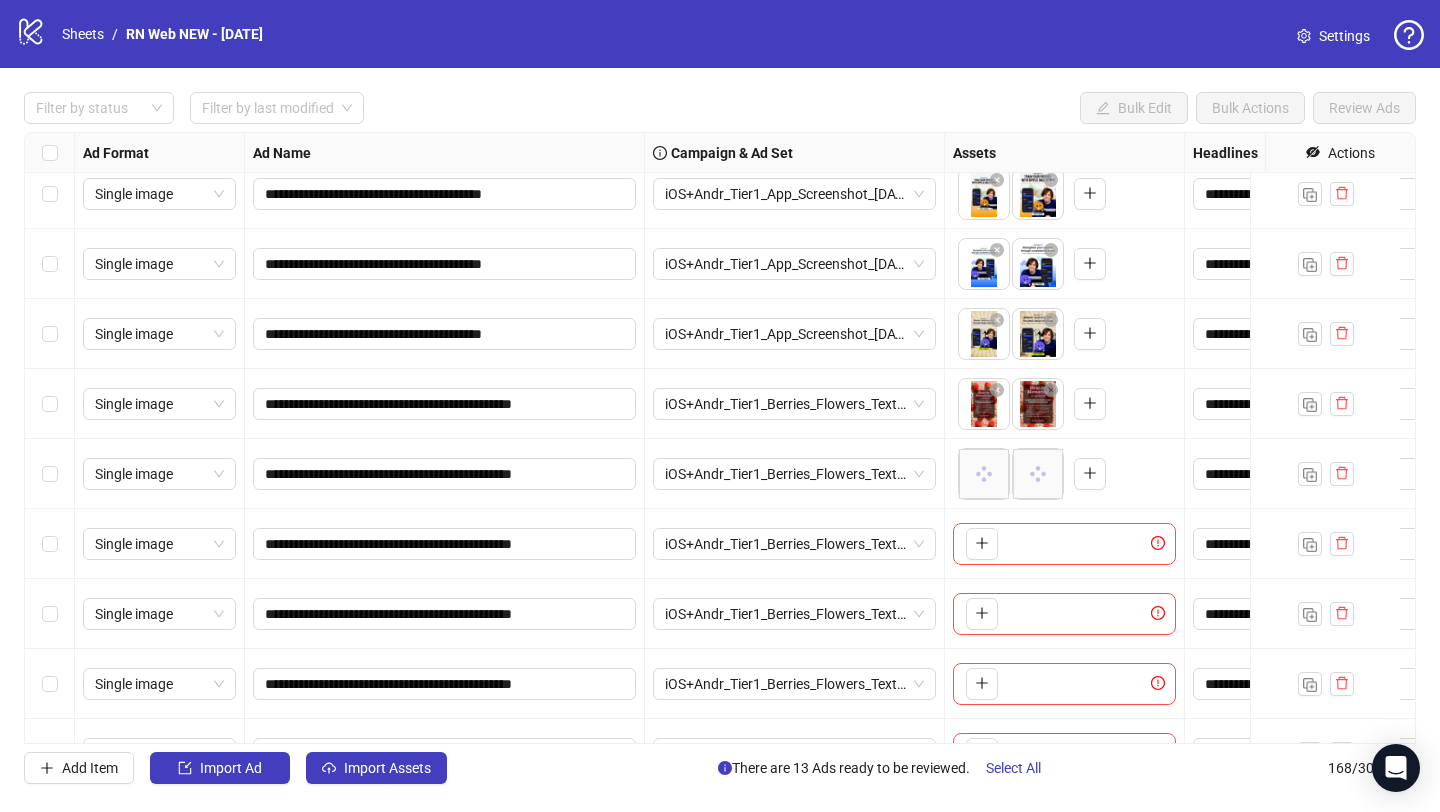 scroll, scrollTop: 9403, scrollLeft: 0, axis: vertical 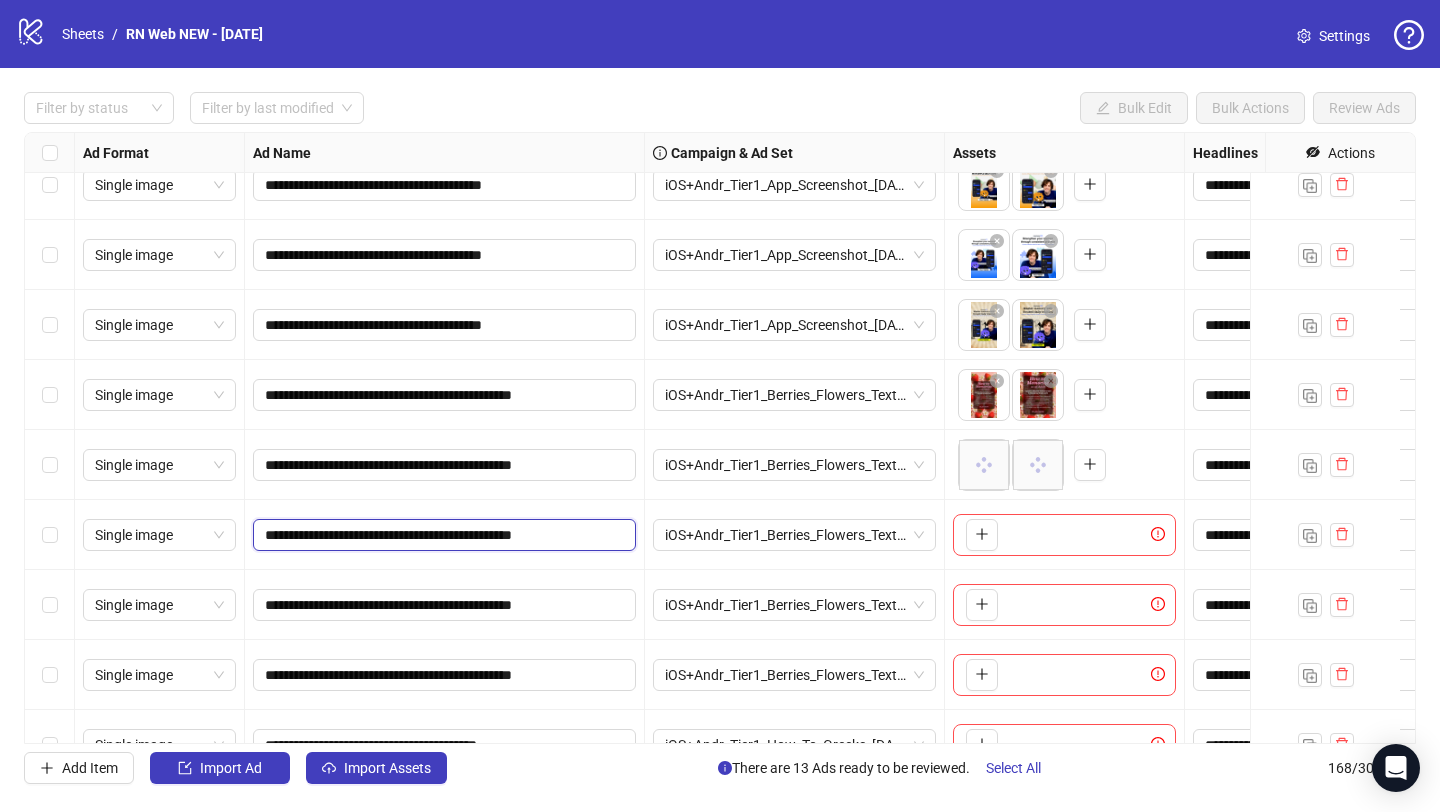 drag, startPoint x: 590, startPoint y: 529, endPoint x: 607, endPoint y: 537, distance: 18.788294 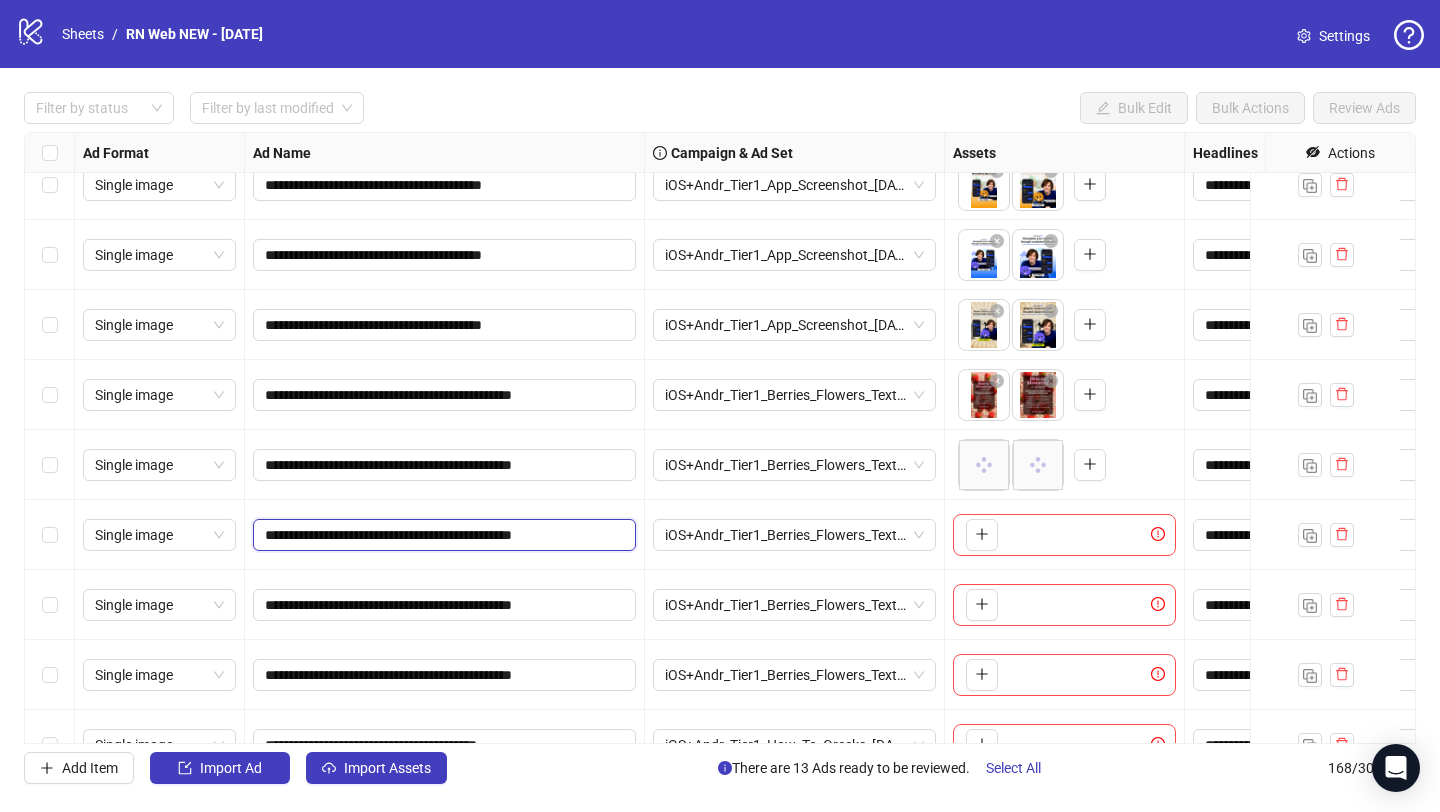click on "**********" at bounding box center [442, 535] 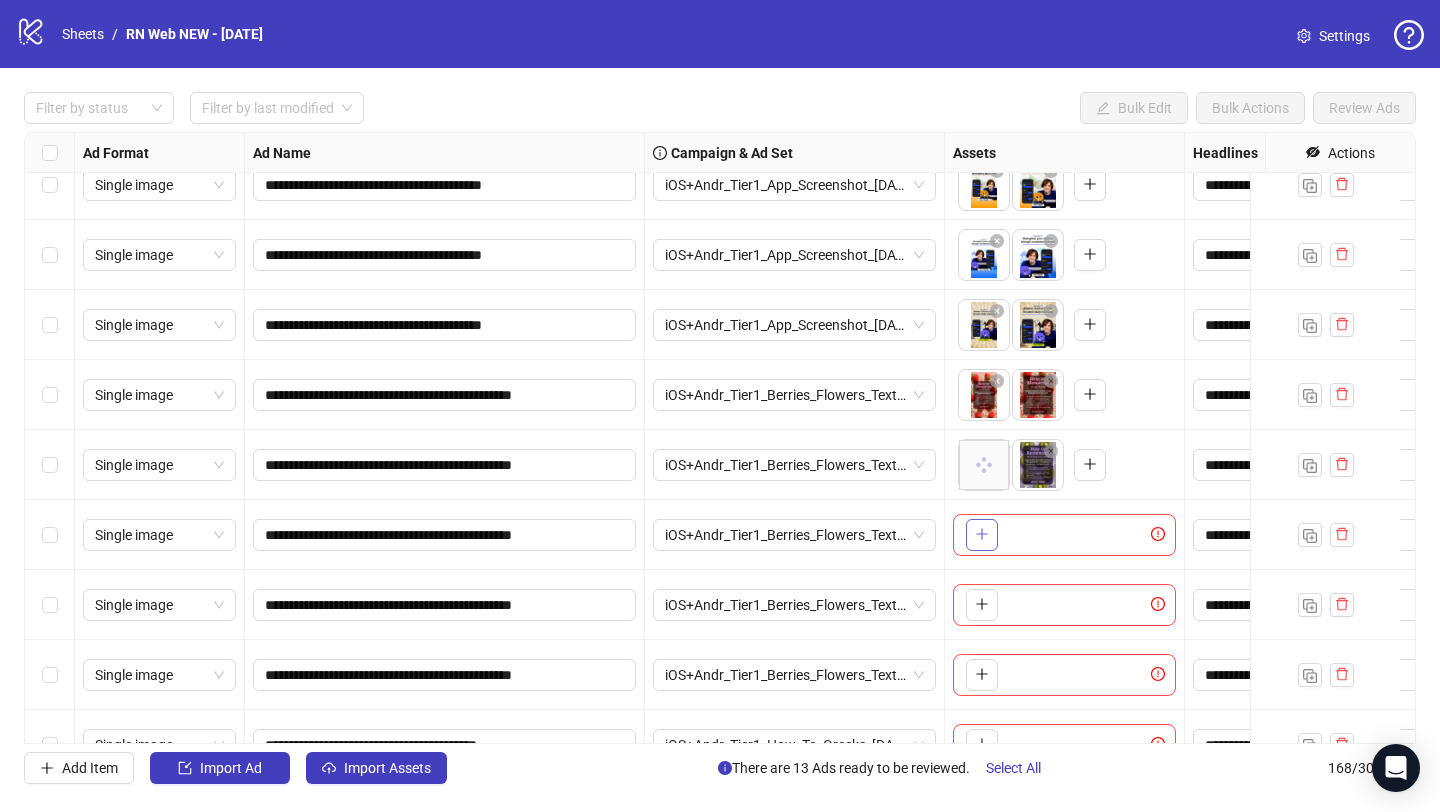 click at bounding box center [982, 535] 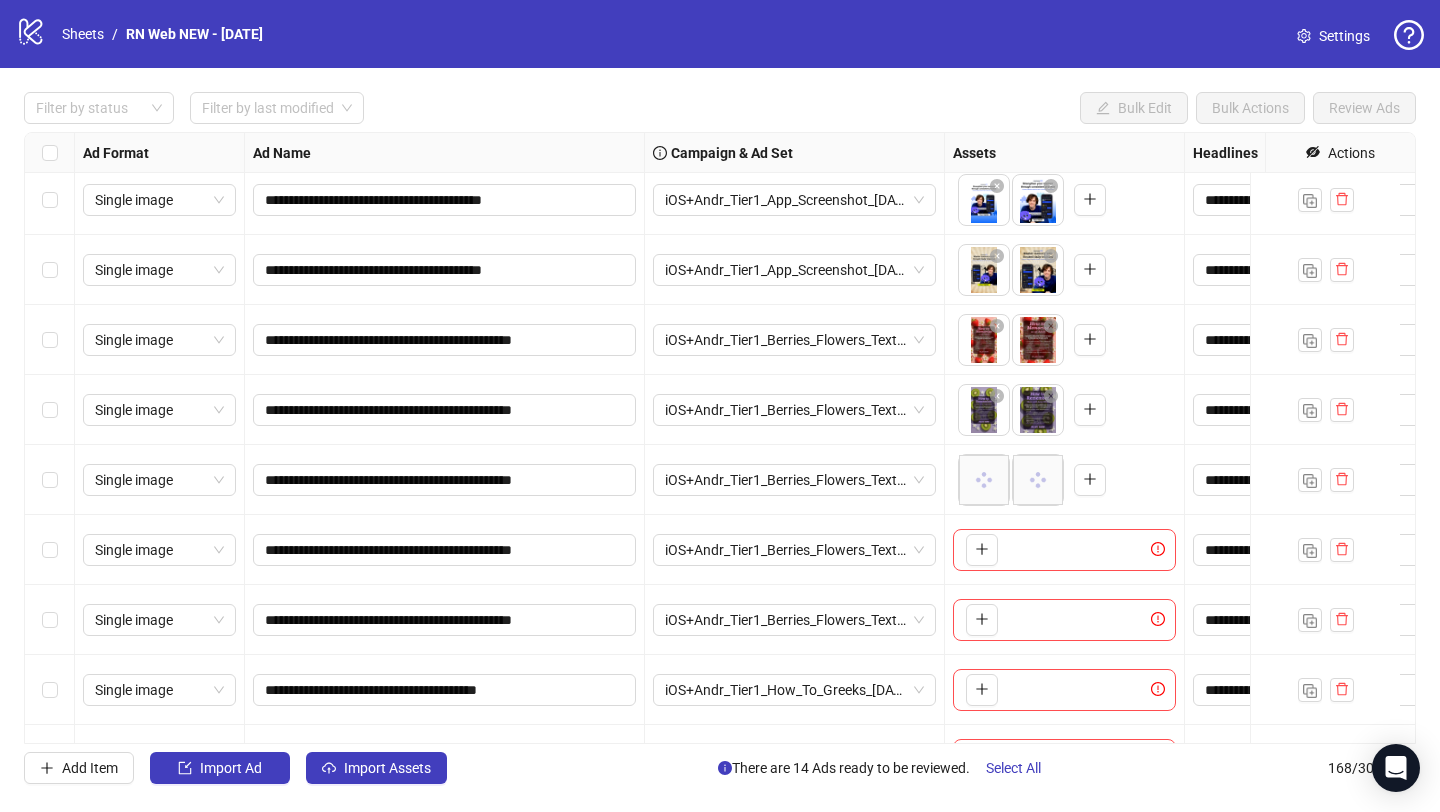 scroll, scrollTop: 9566, scrollLeft: 0, axis: vertical 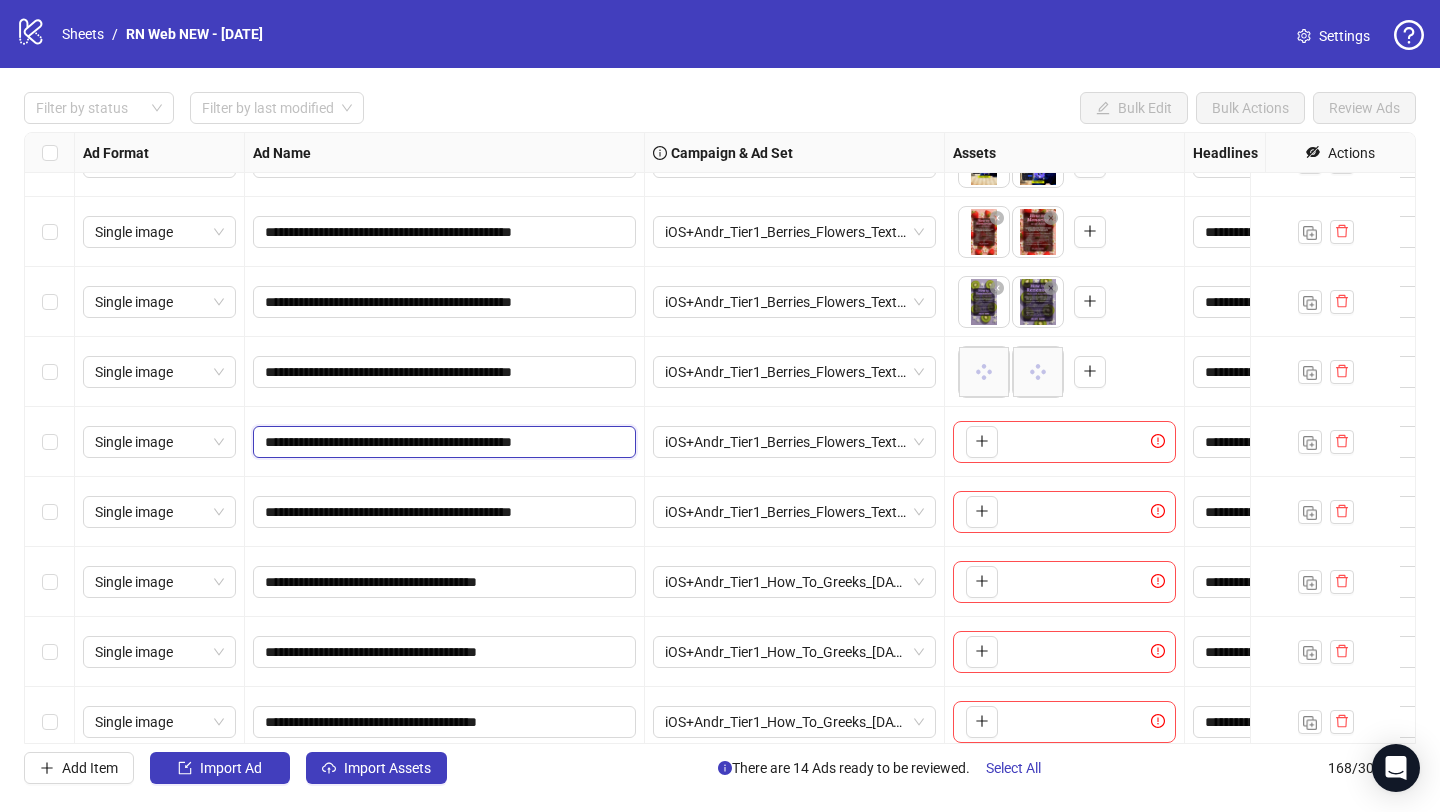 click on "**********" at bounding box center (442, 442) 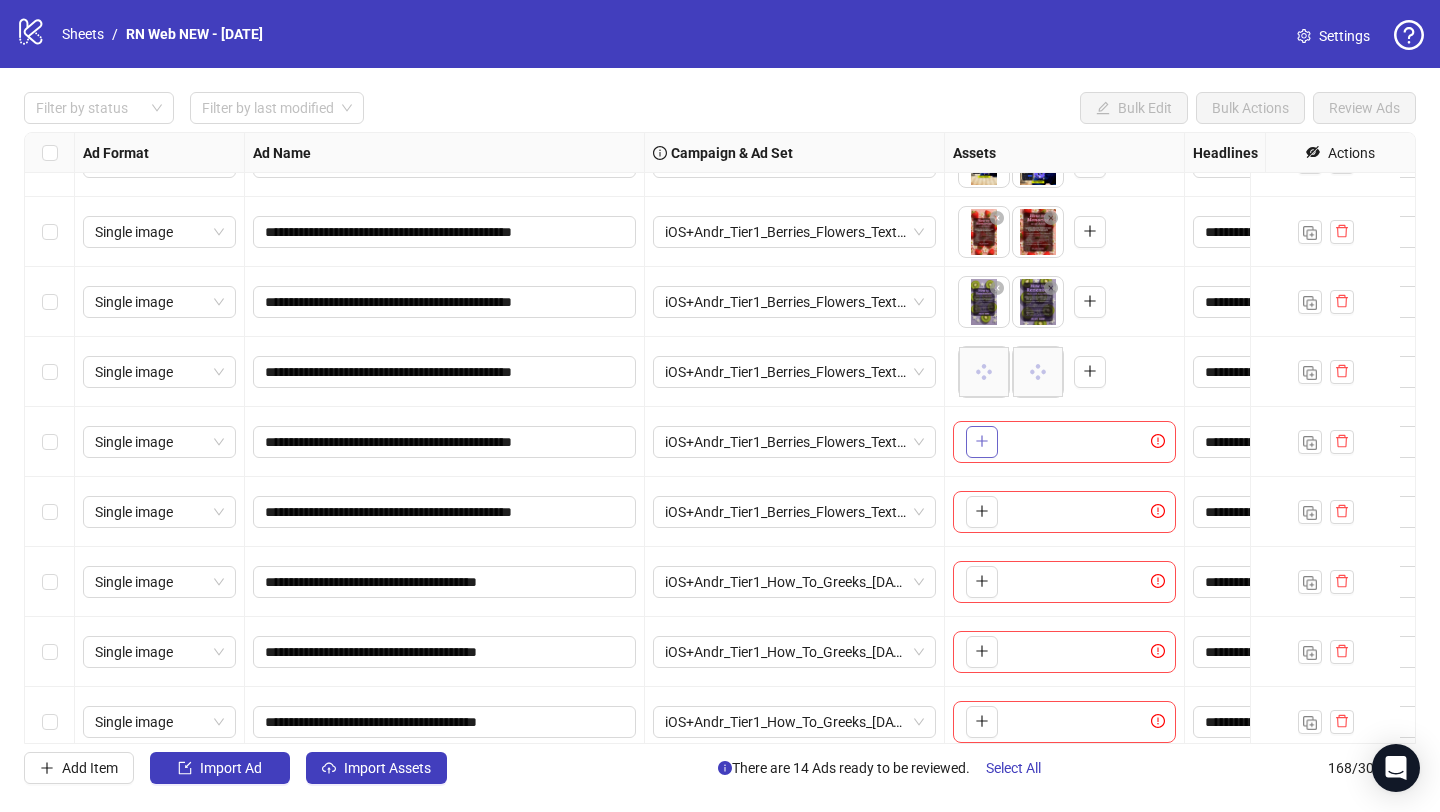 click at bounding box center [982, 442] 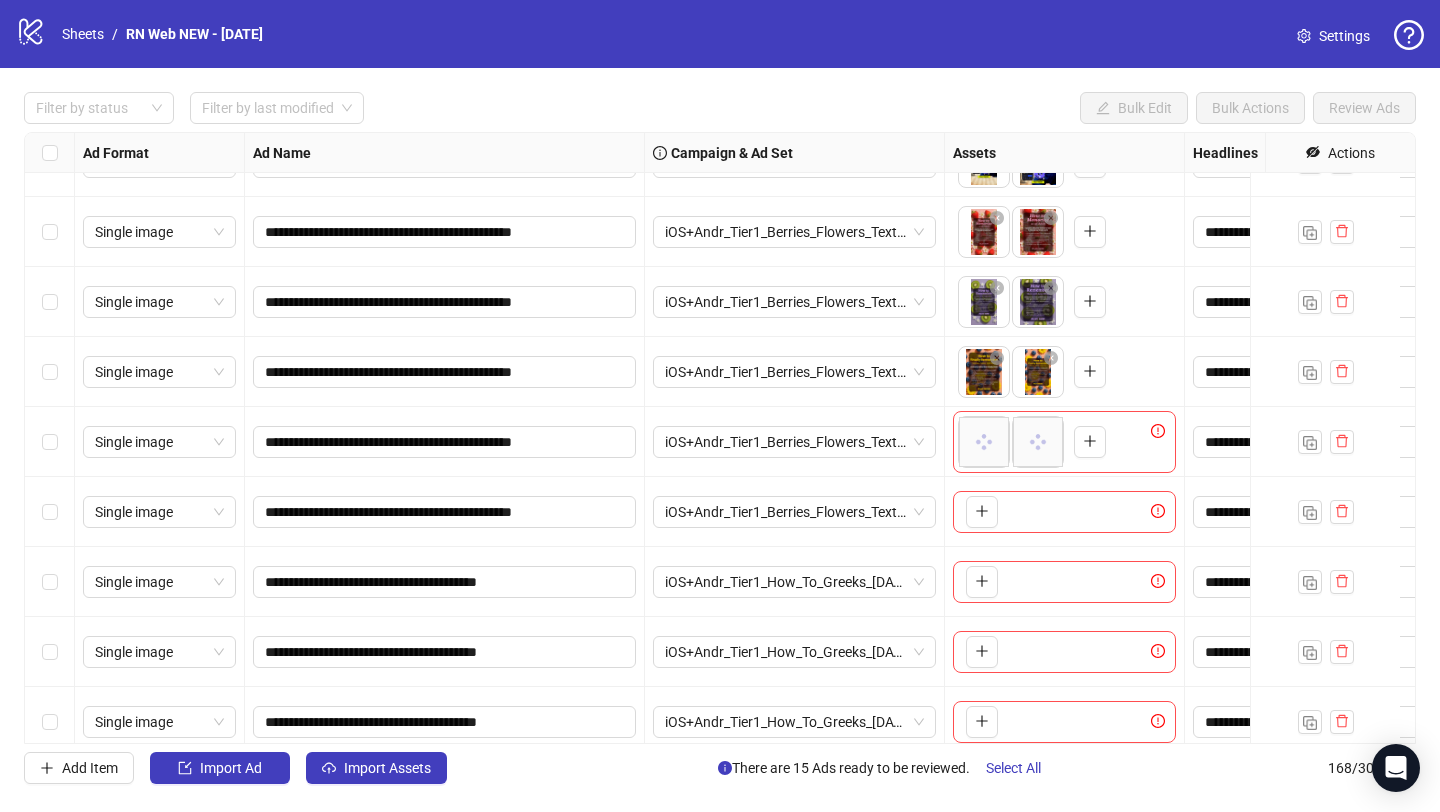 scroll, scrollTop: 9663, scrollLeft: 0, axis: vertical 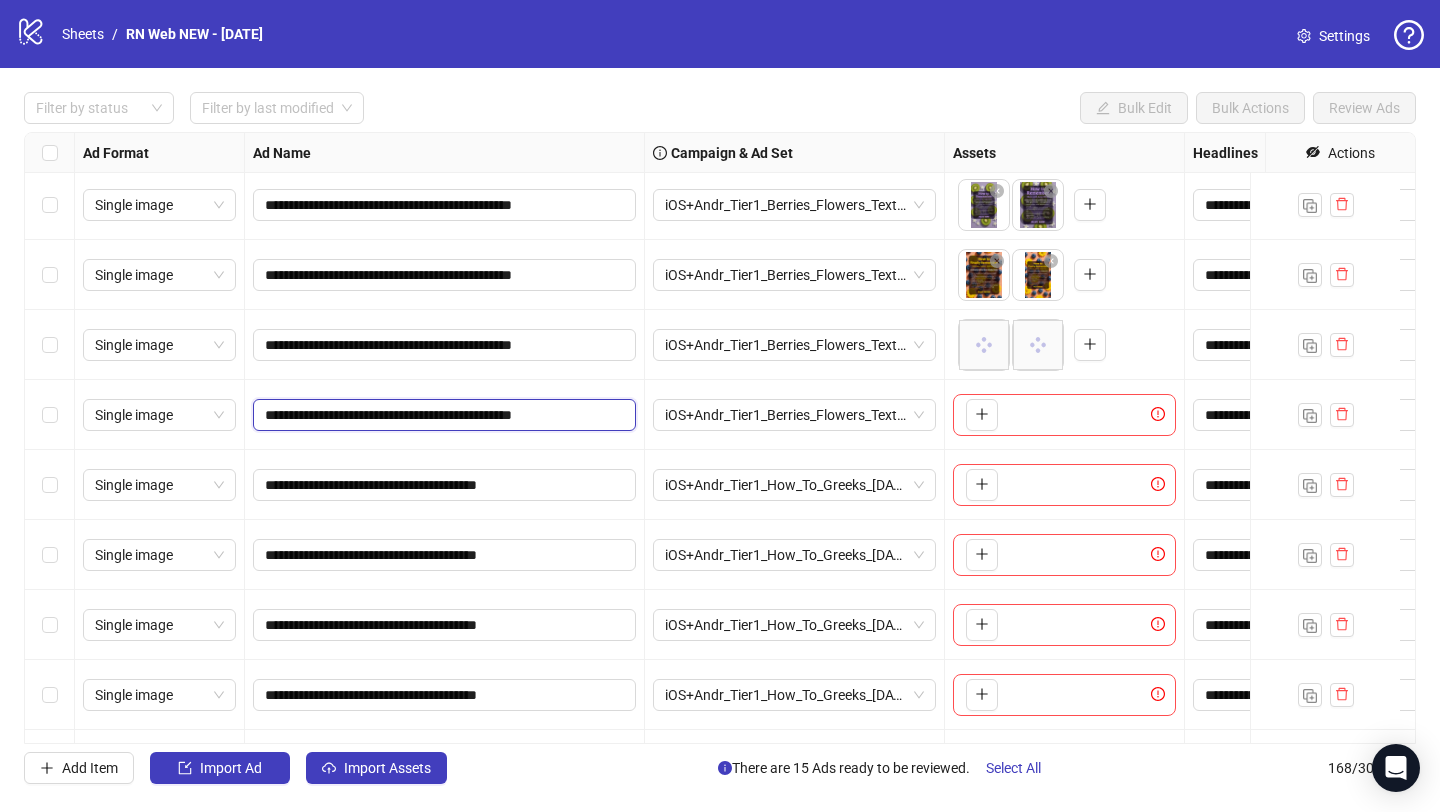 click on "**********" at bounding box center [442, 415] 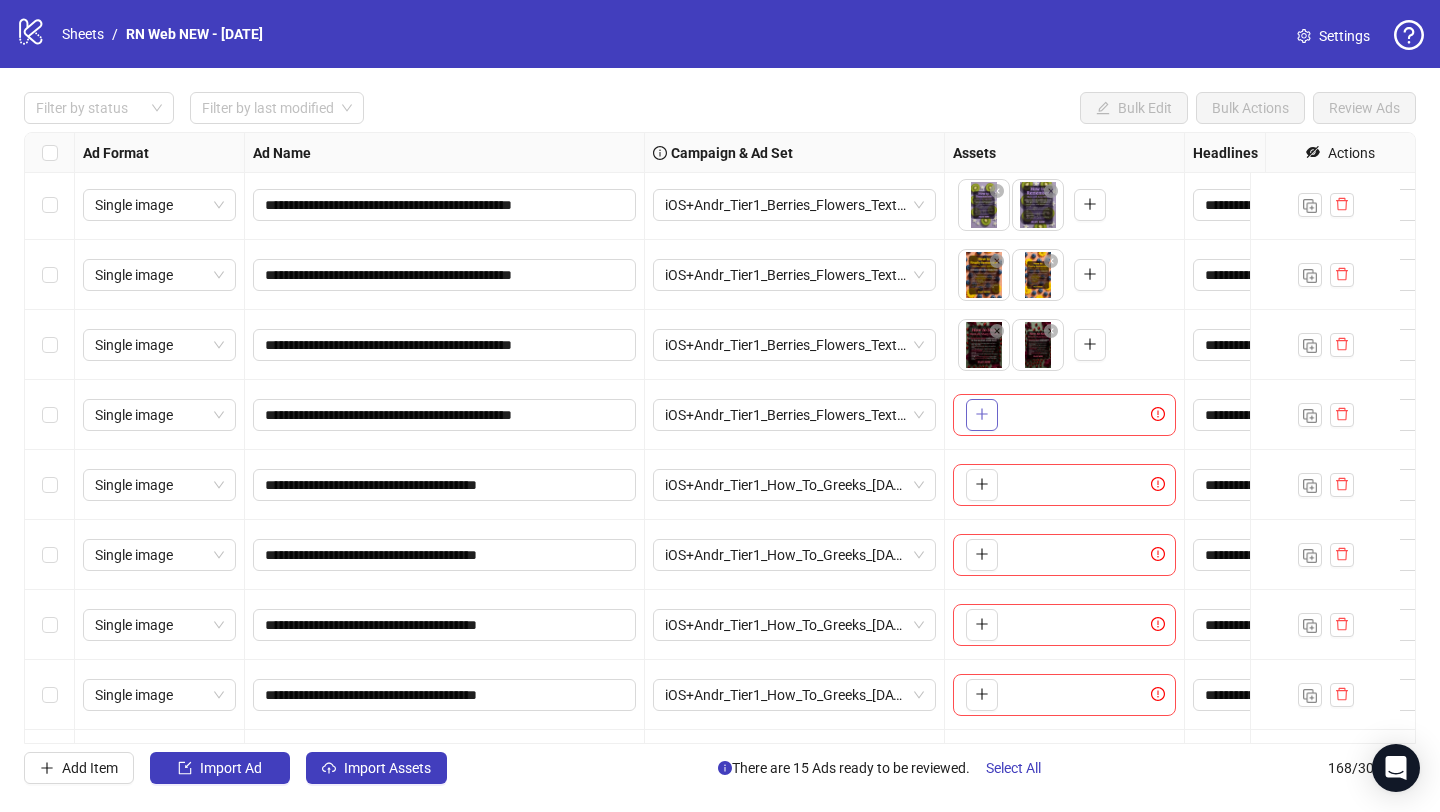 click 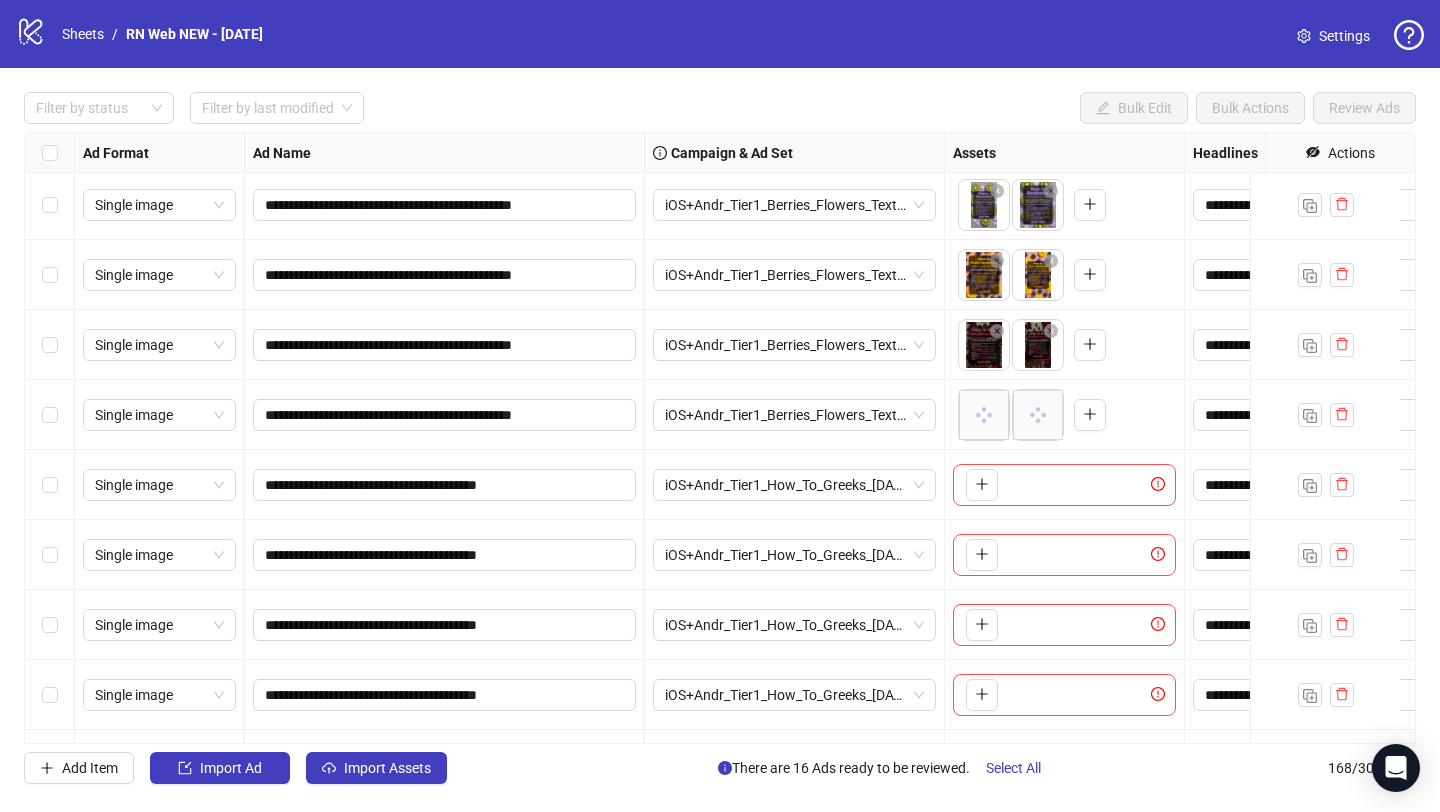 scroll, scrollTop: 9771, scrollLeft: 0, axis: vertical 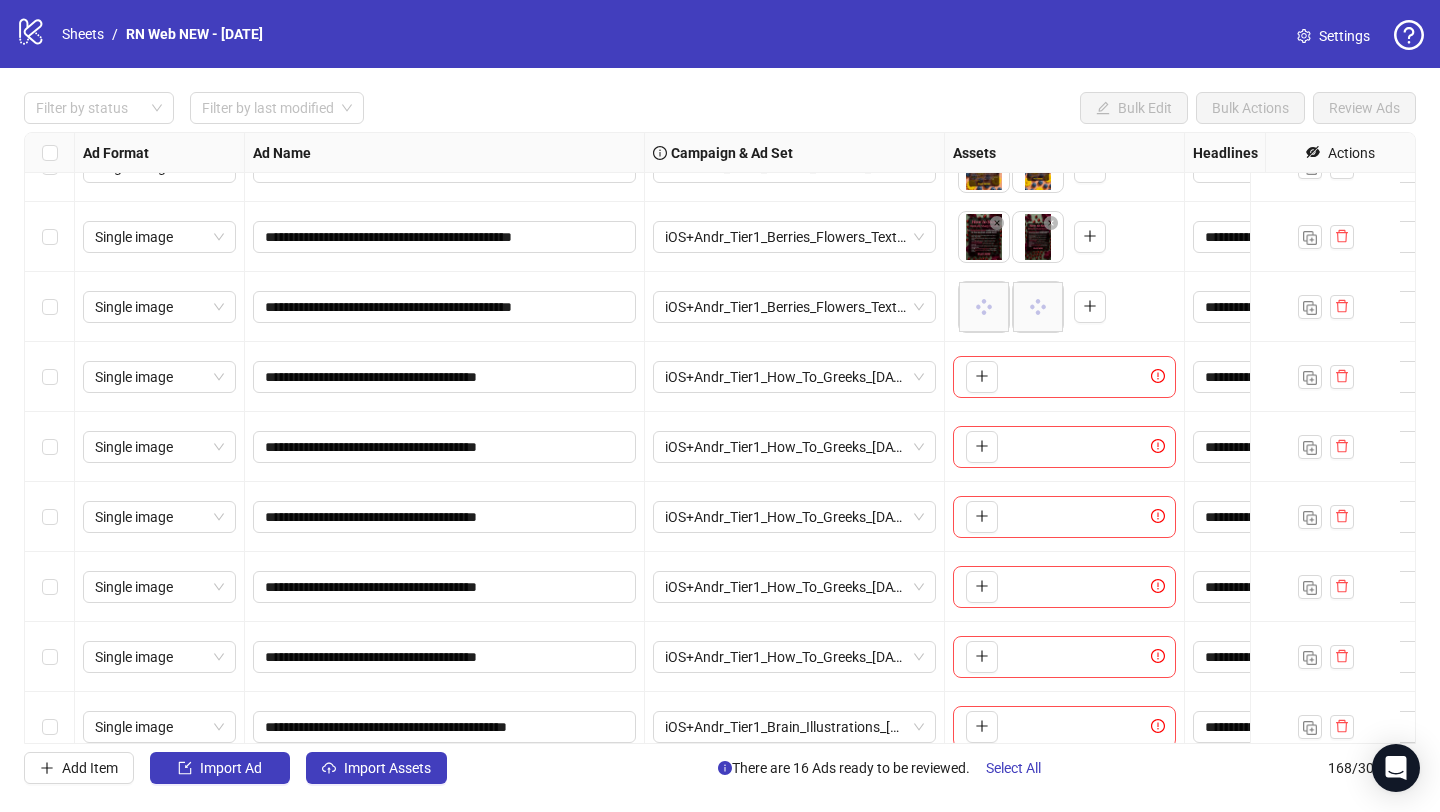 click on "**********" at bounding box center [445, 377] 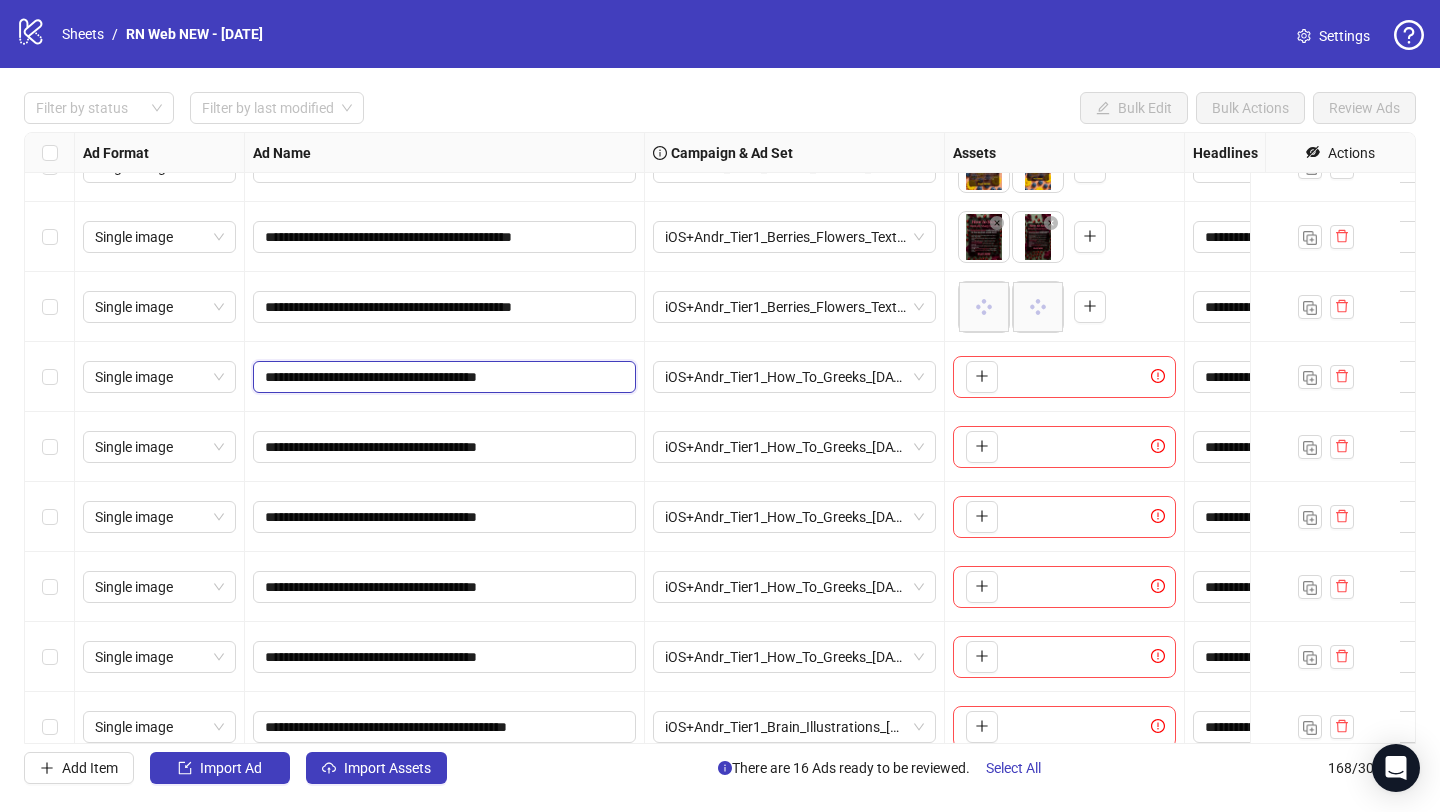 click on "**********" at bounding box center (442, 377) 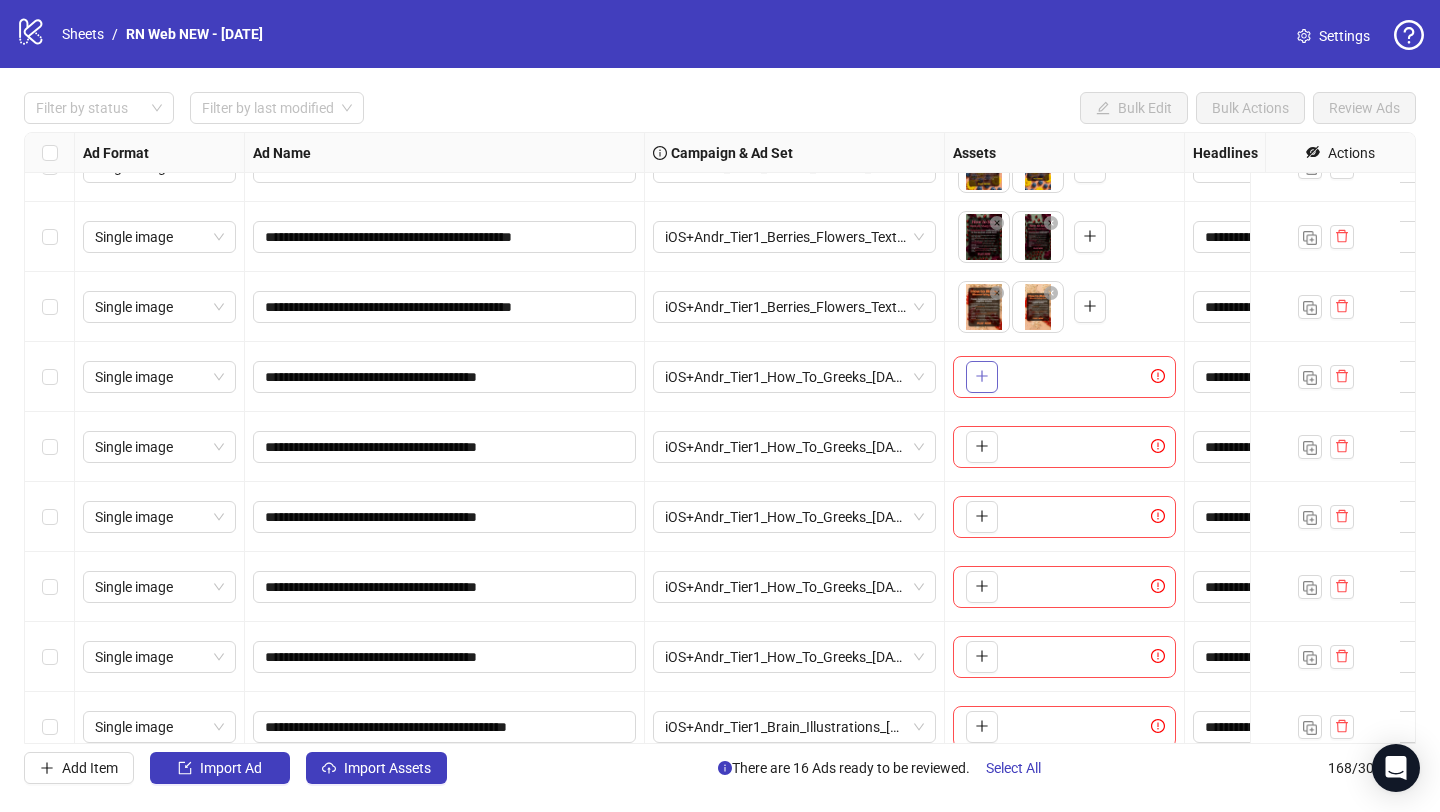 click at bounding box center [982, 377] 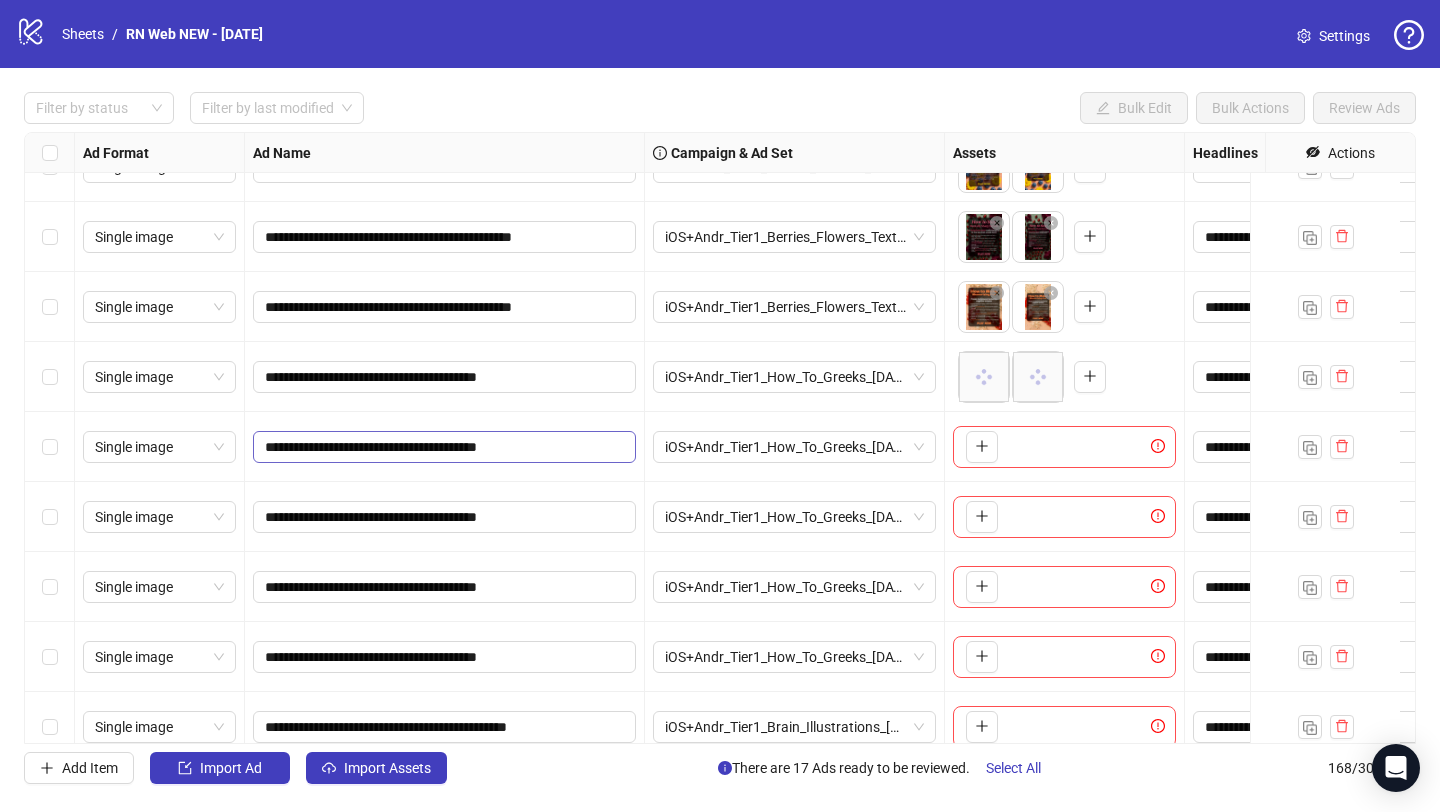 click on "**********" at bounding box center [444, 447] 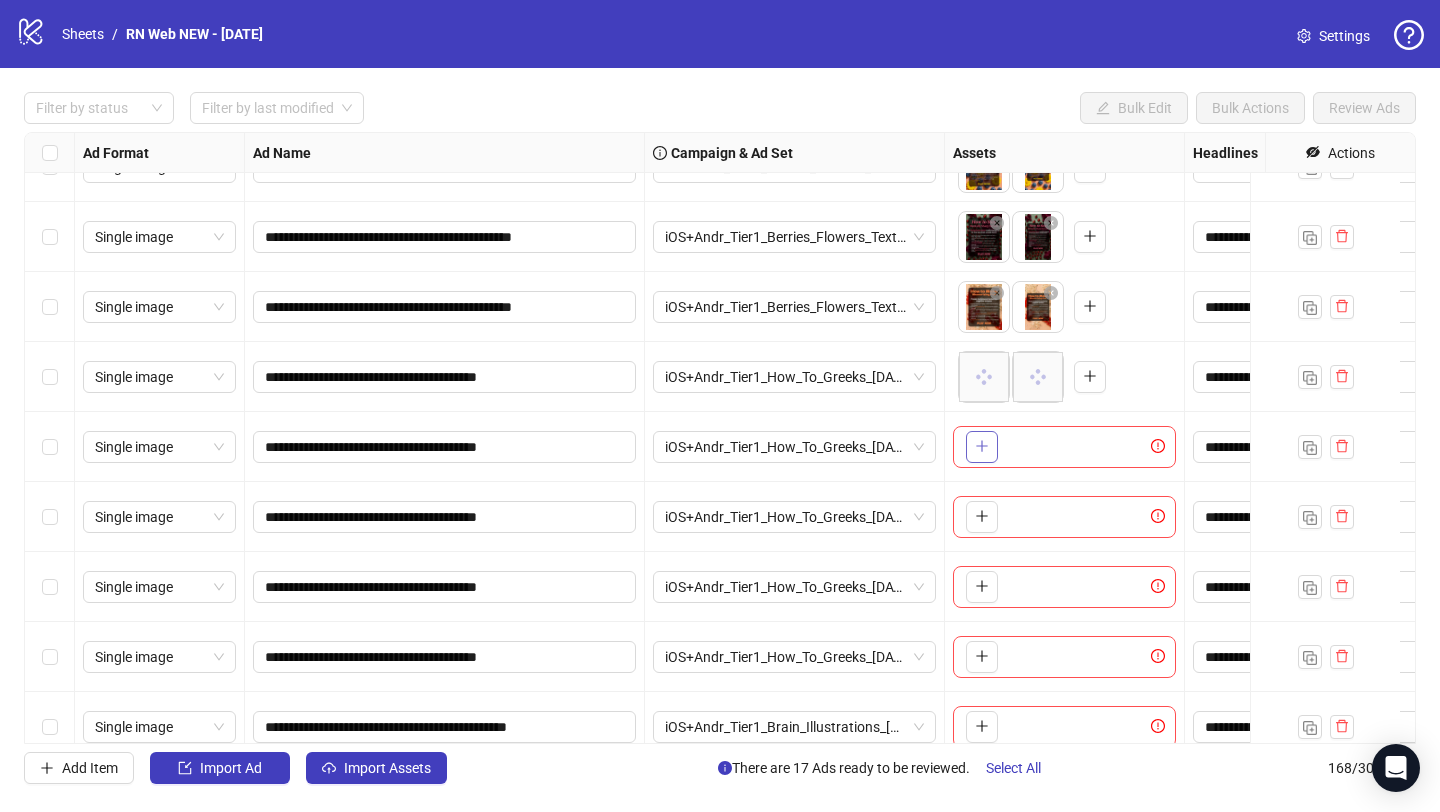 click at bounding box center [982, 446] 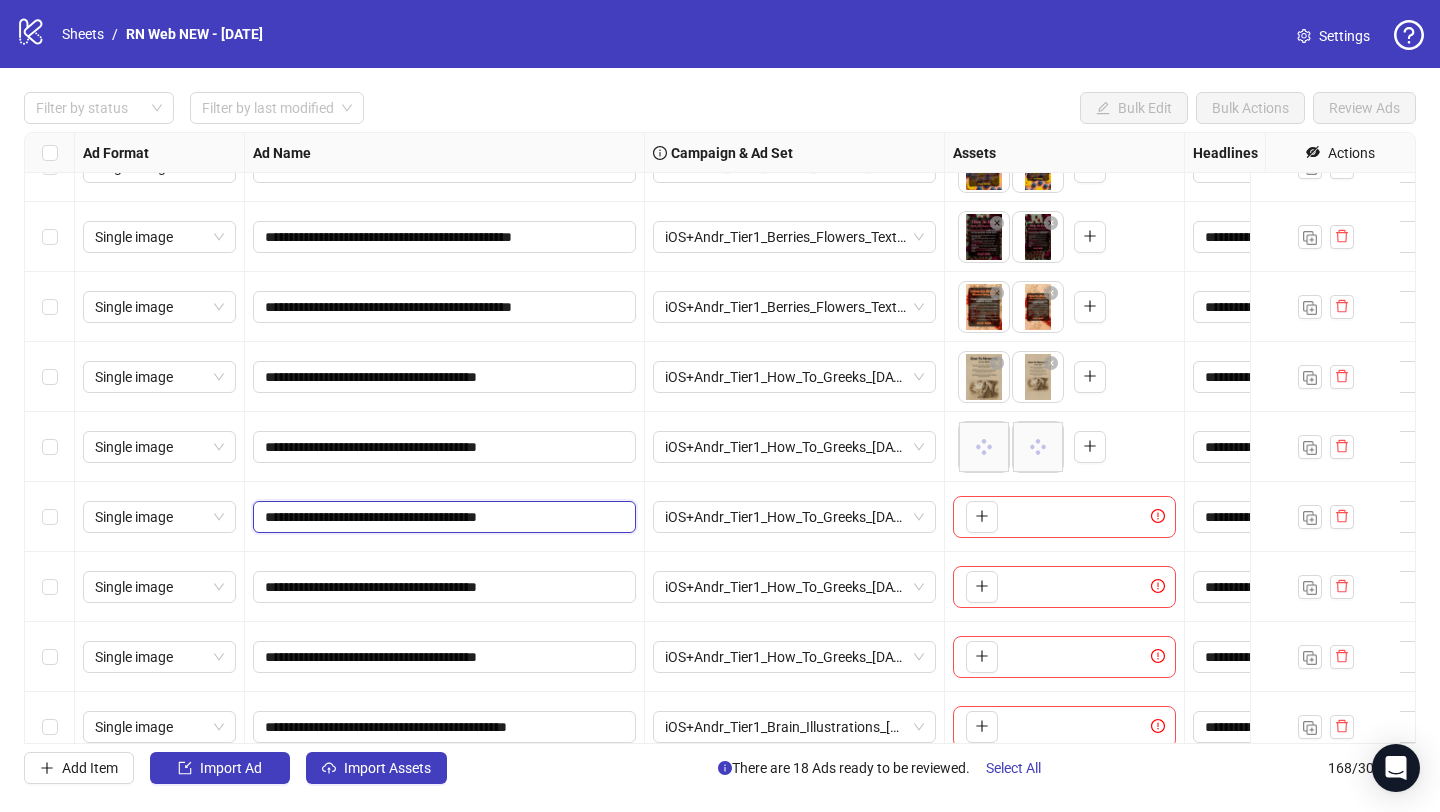 click on "**********" at bounding box center (442, 517) 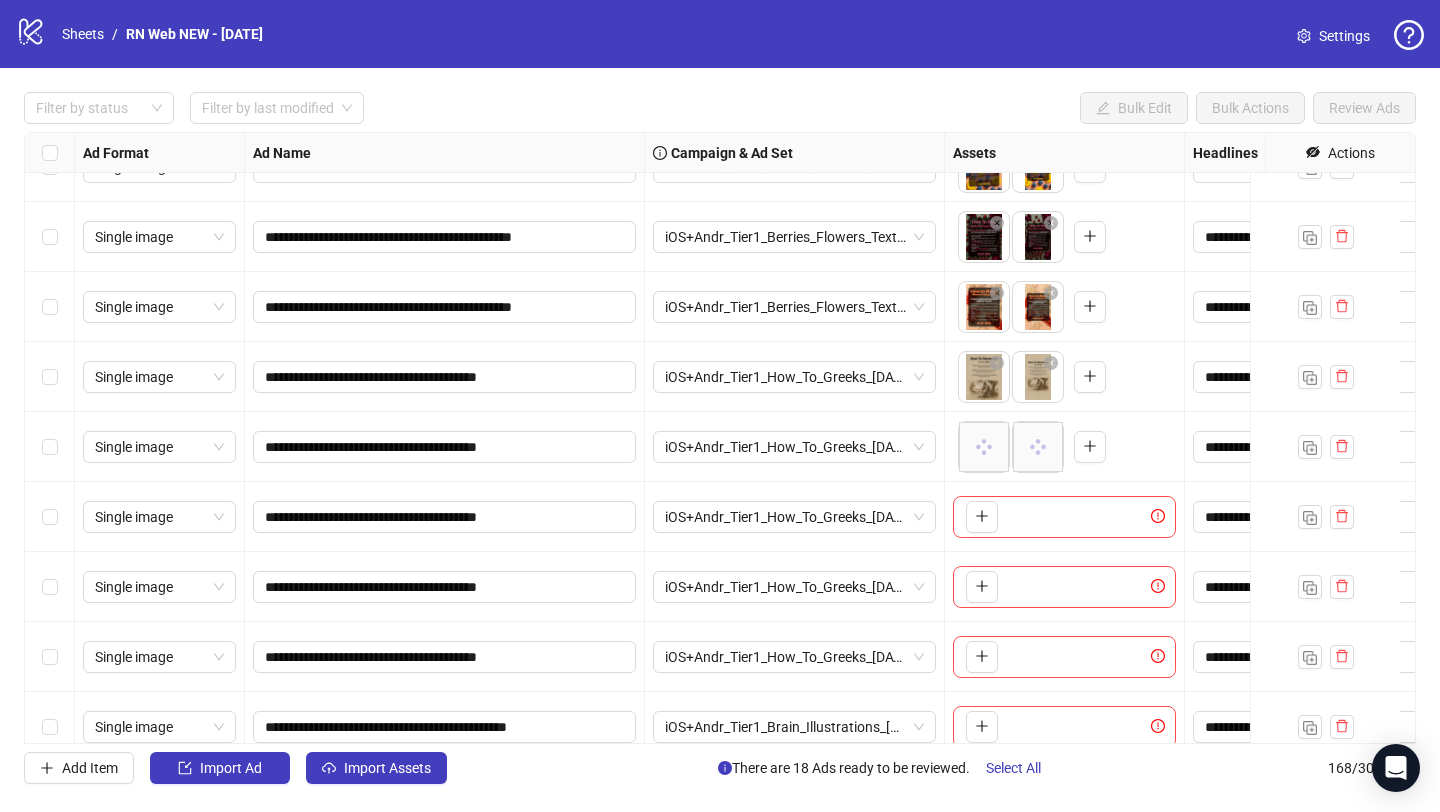 click on "To pick up a draggable item, press the space bar.
While dragging, use the arrow keys to move the item.
Press space again to drop the item in its new position, or press escape to cancel." at bounding box center [978, 517] 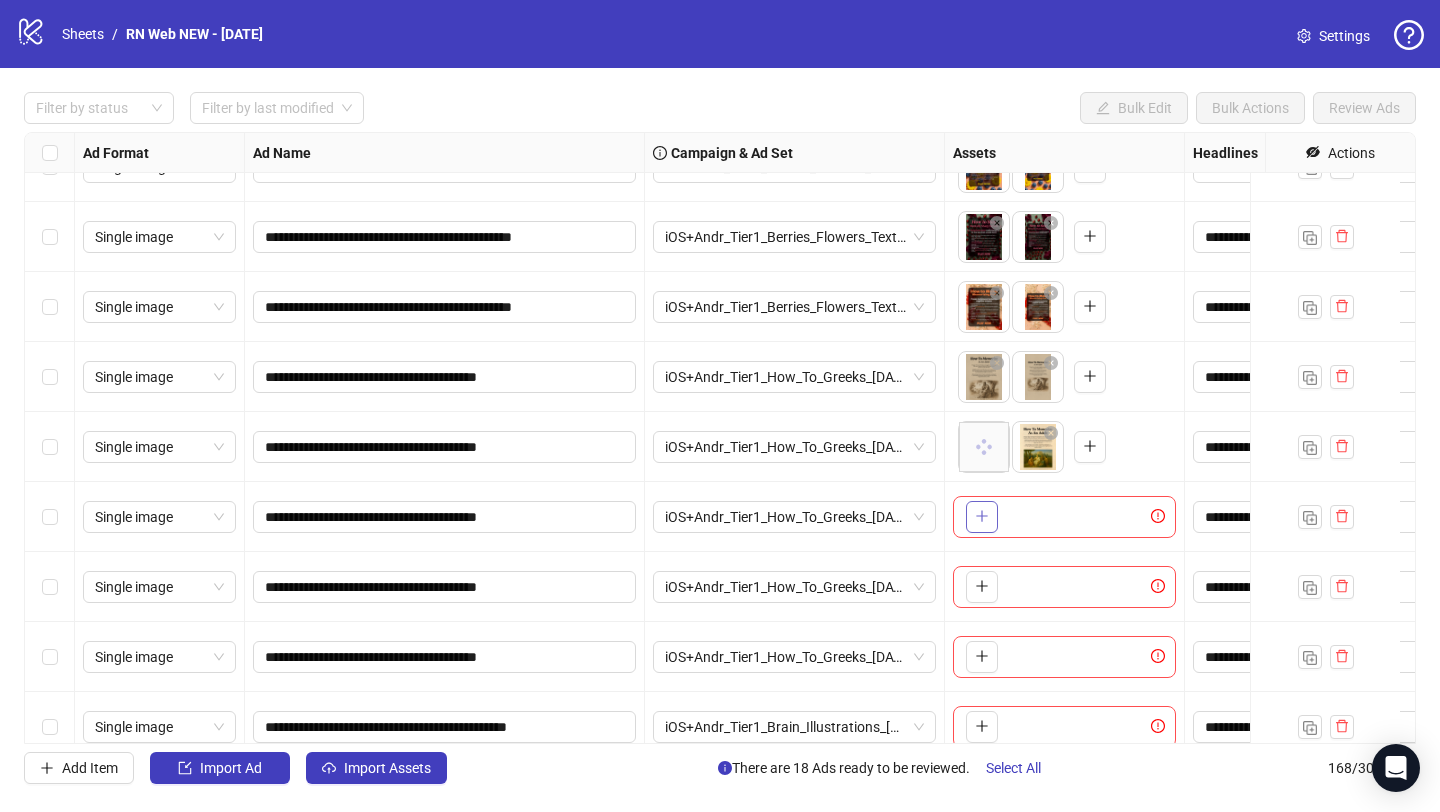 click 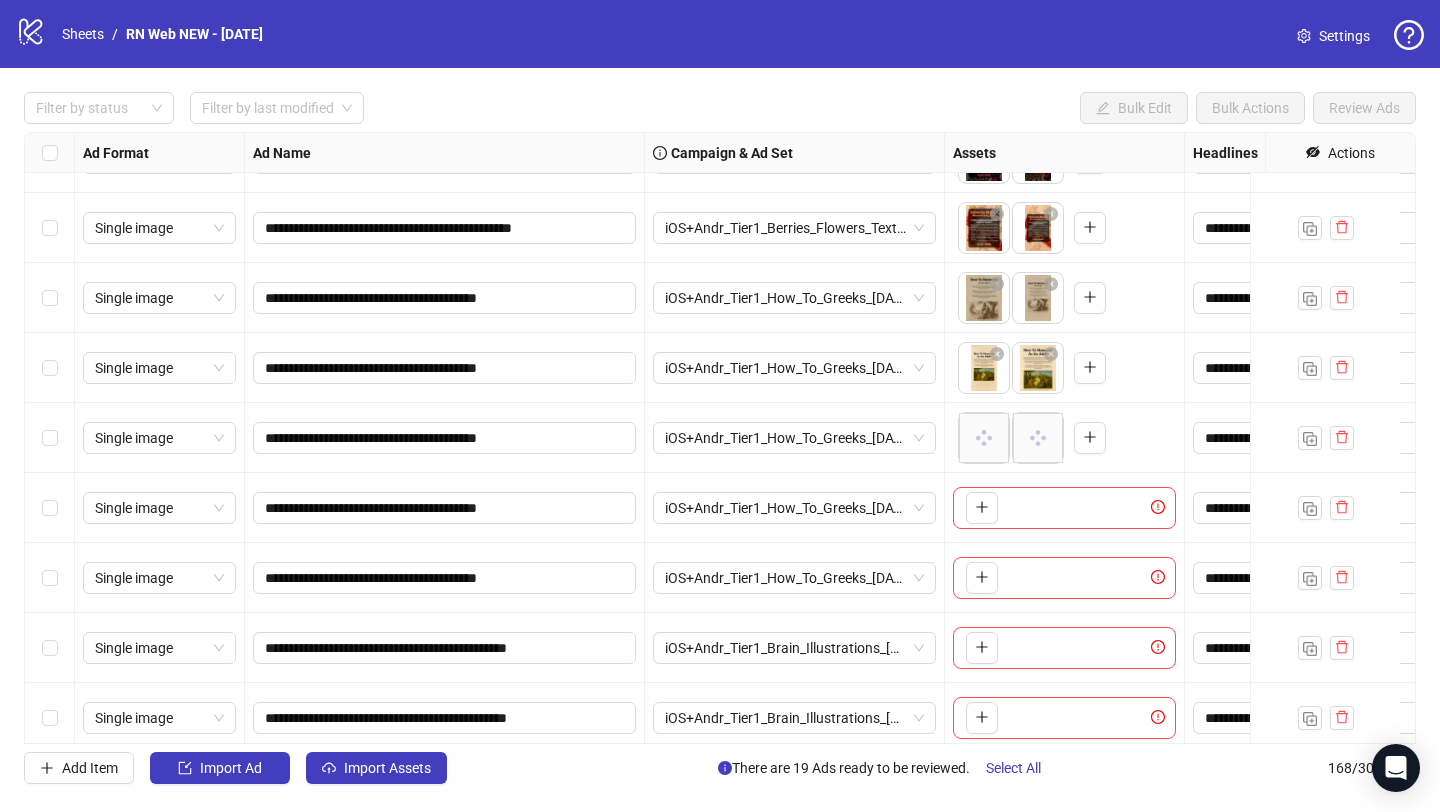 scroll, scrollTop: 9912, scrollLeft: 0, axis: vertical 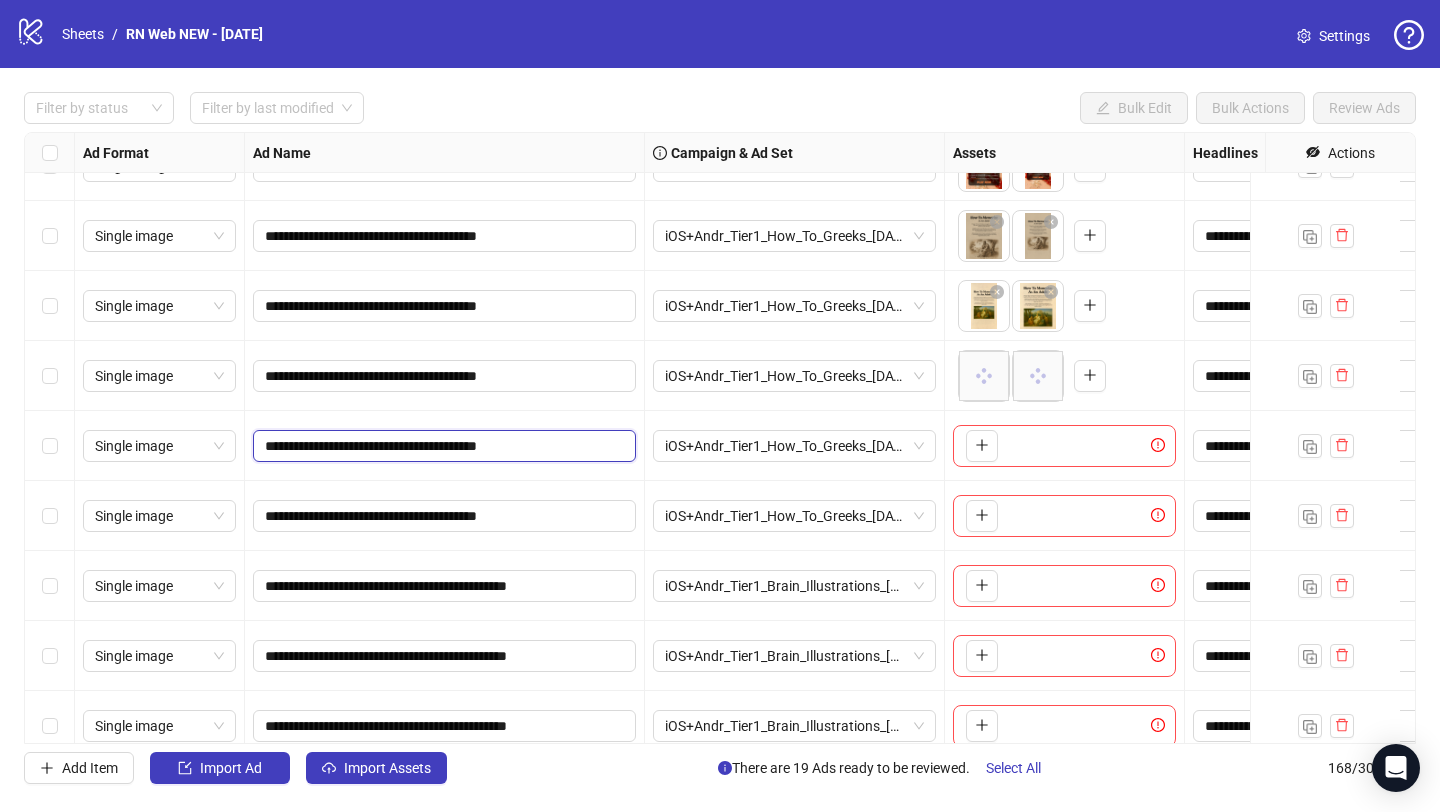 click on "**********" at bounding box center (442, 446) 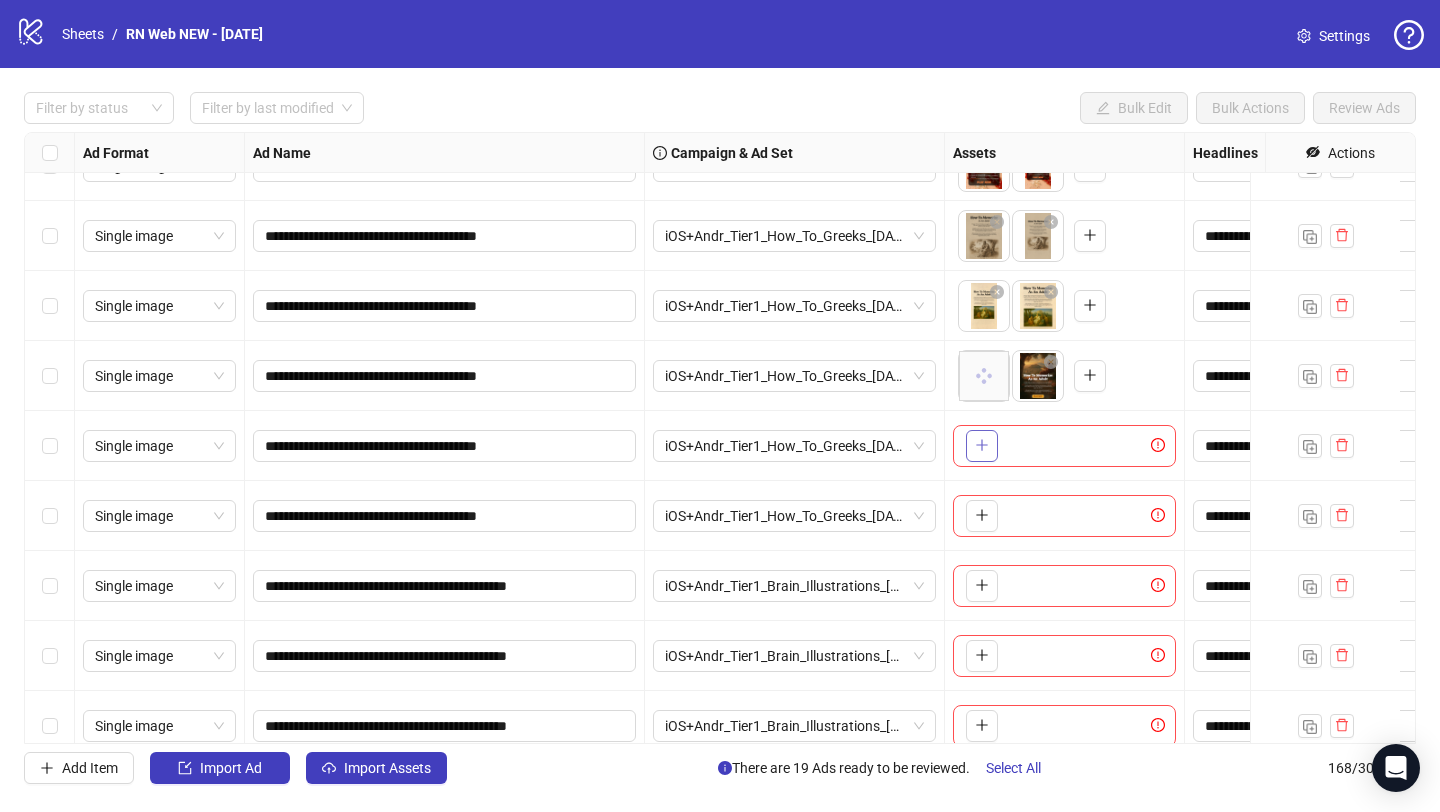 click at bounding box center [982, 446] 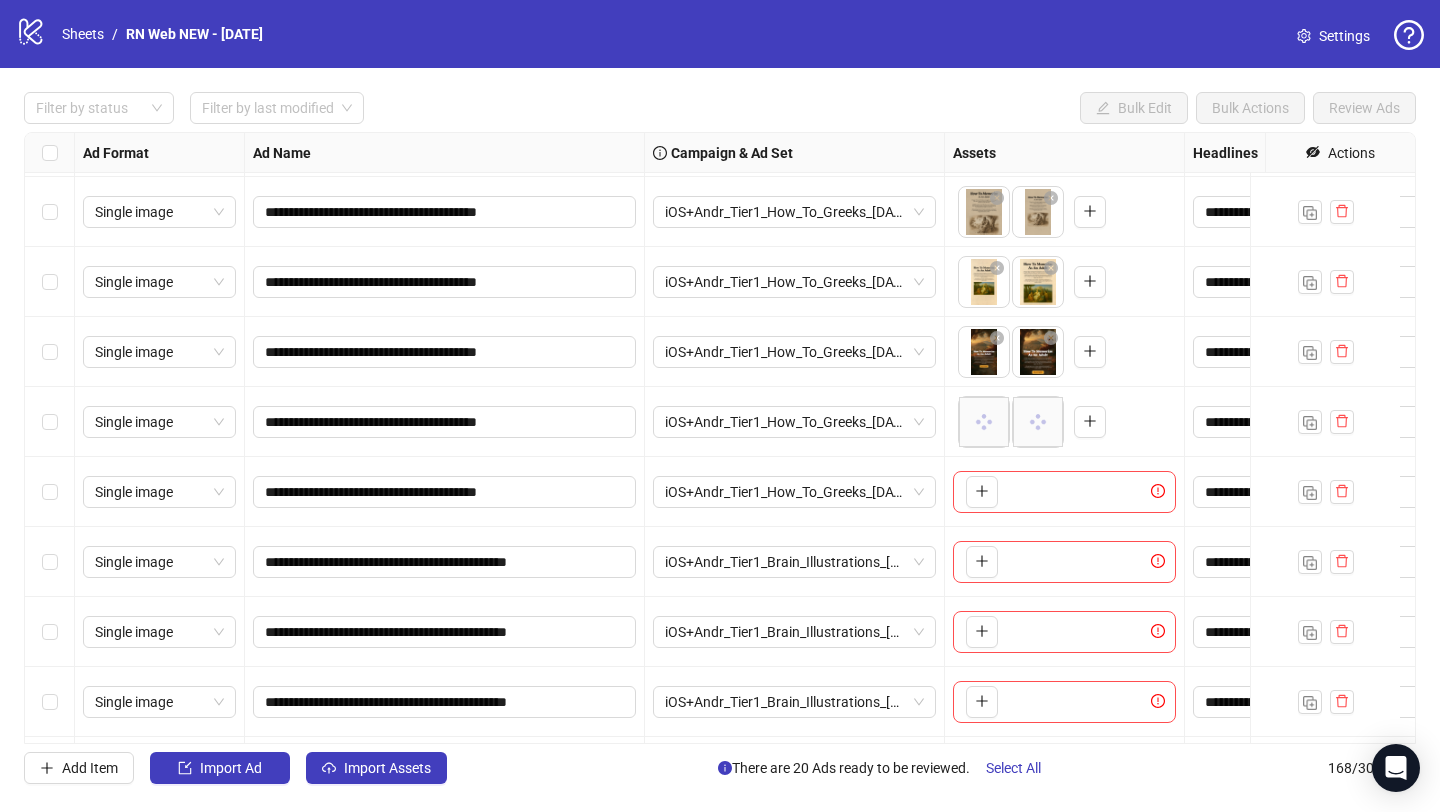 scroll, scrollTop: 9977, scrollLeft: 0, axis: vertical 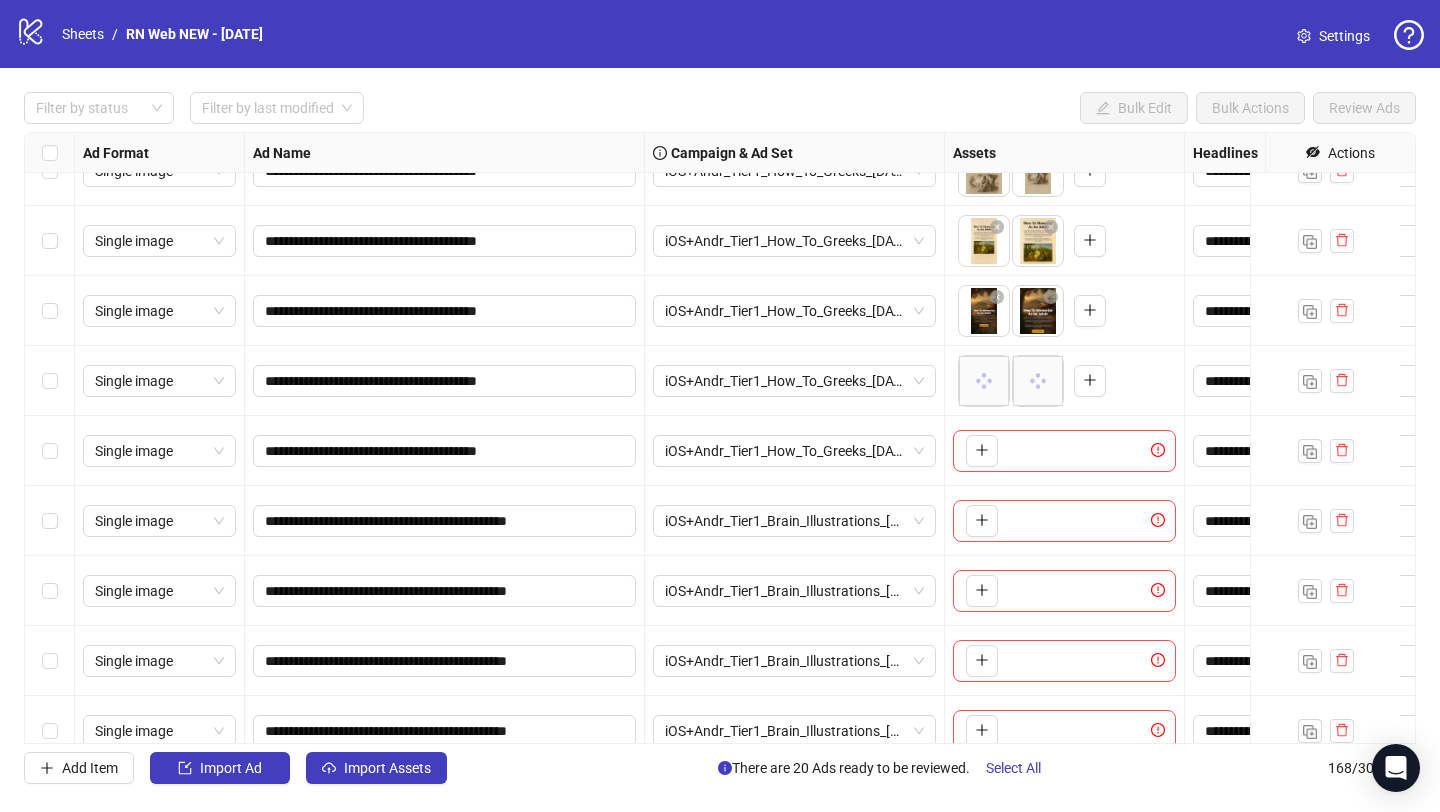 click on "**********" at bounding box center [720, 438] 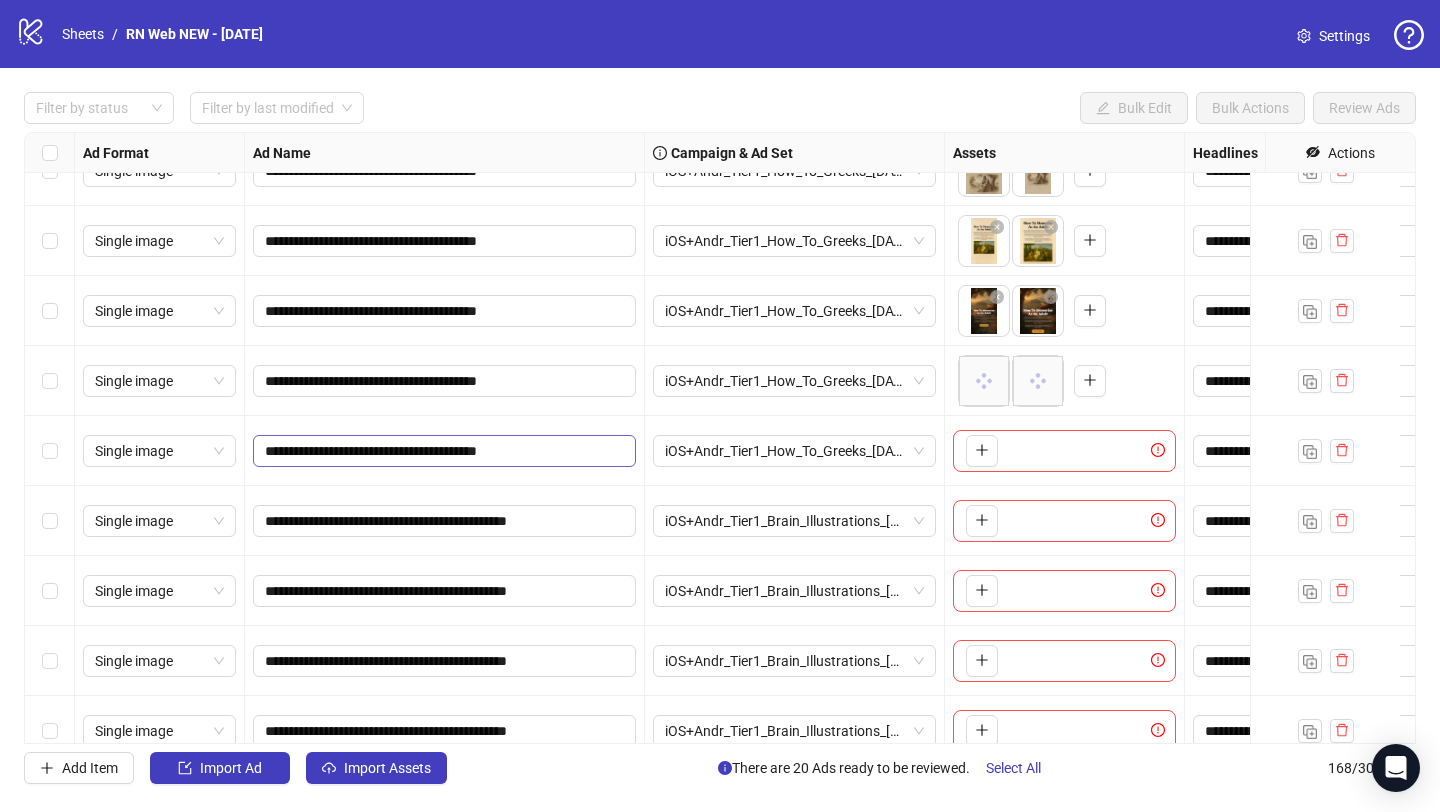 click on "**********" at bounding box center [444, 451] 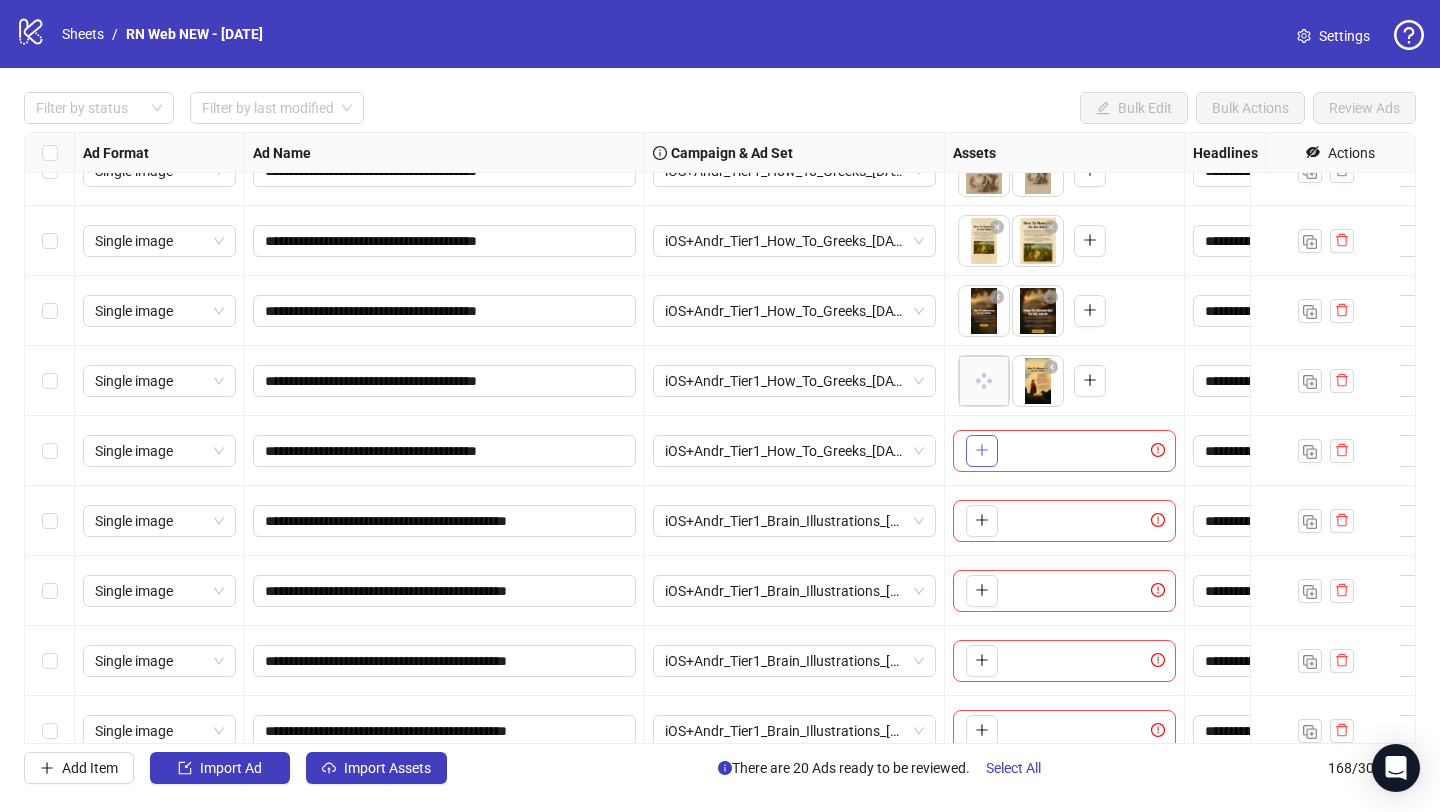 click at bounding box center (982, 451) 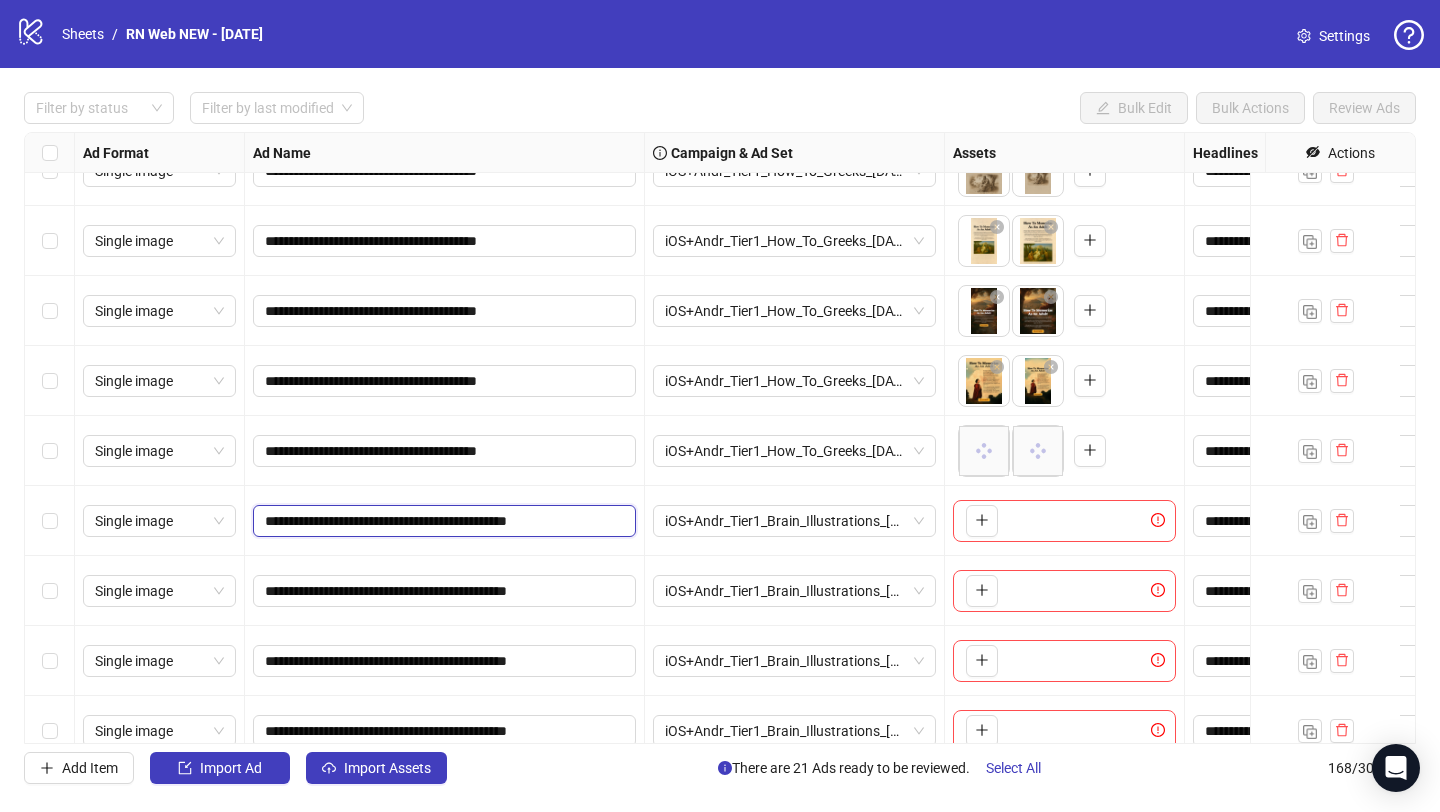 click on "**********" at bounding box center [442, 521] 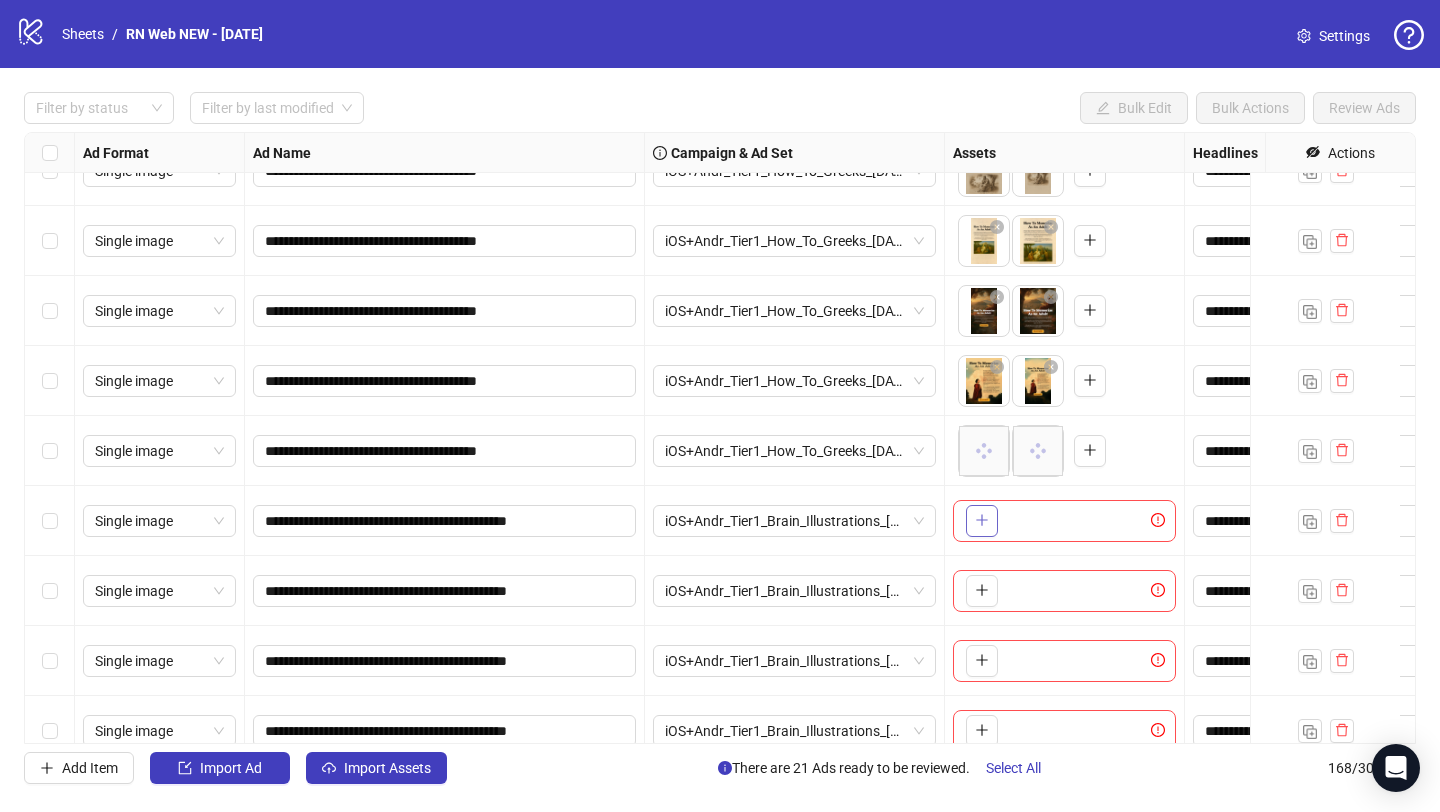 click at bounding box center [982, 521] 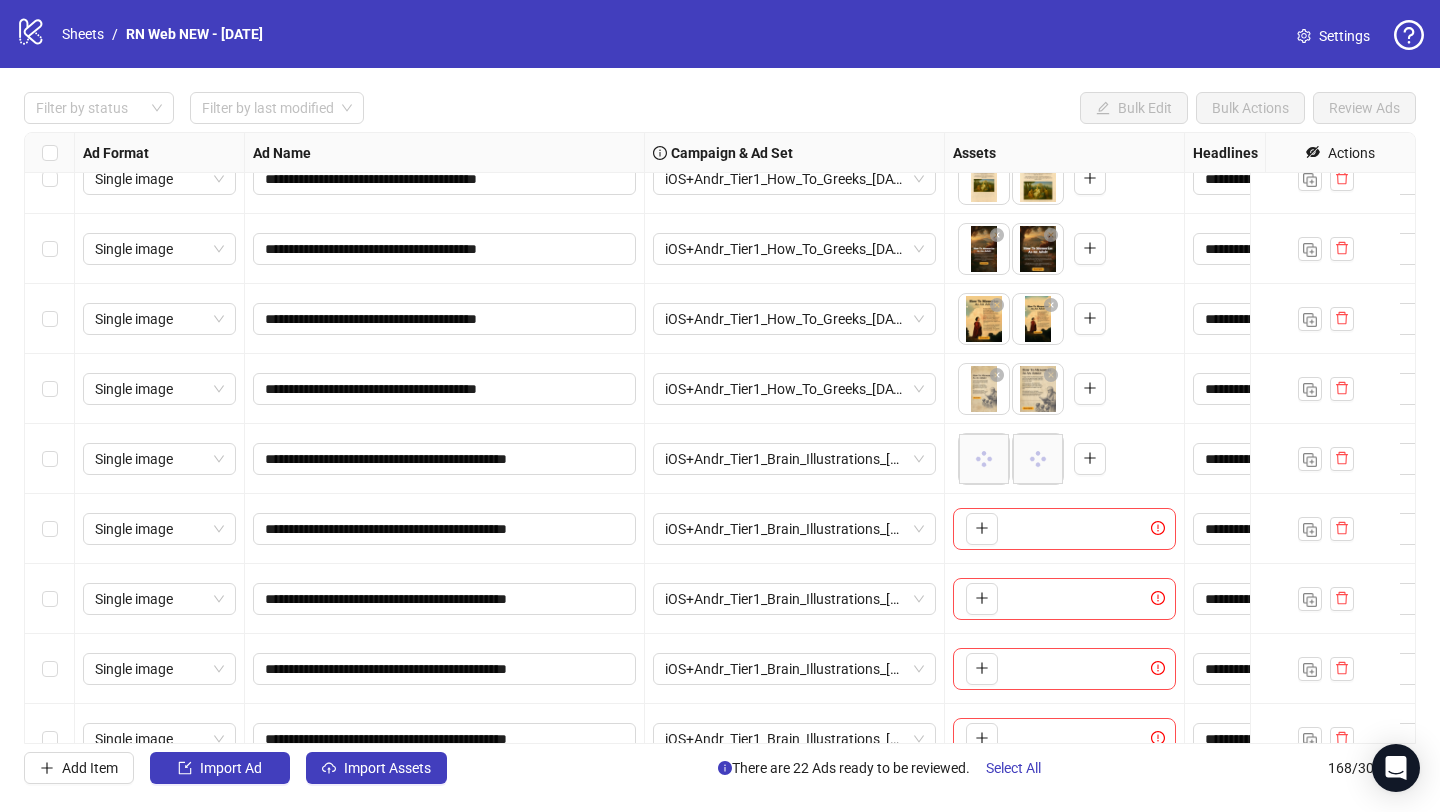 scroll, scrollTop: 10090, scrollLeft: 0, axis: vertical 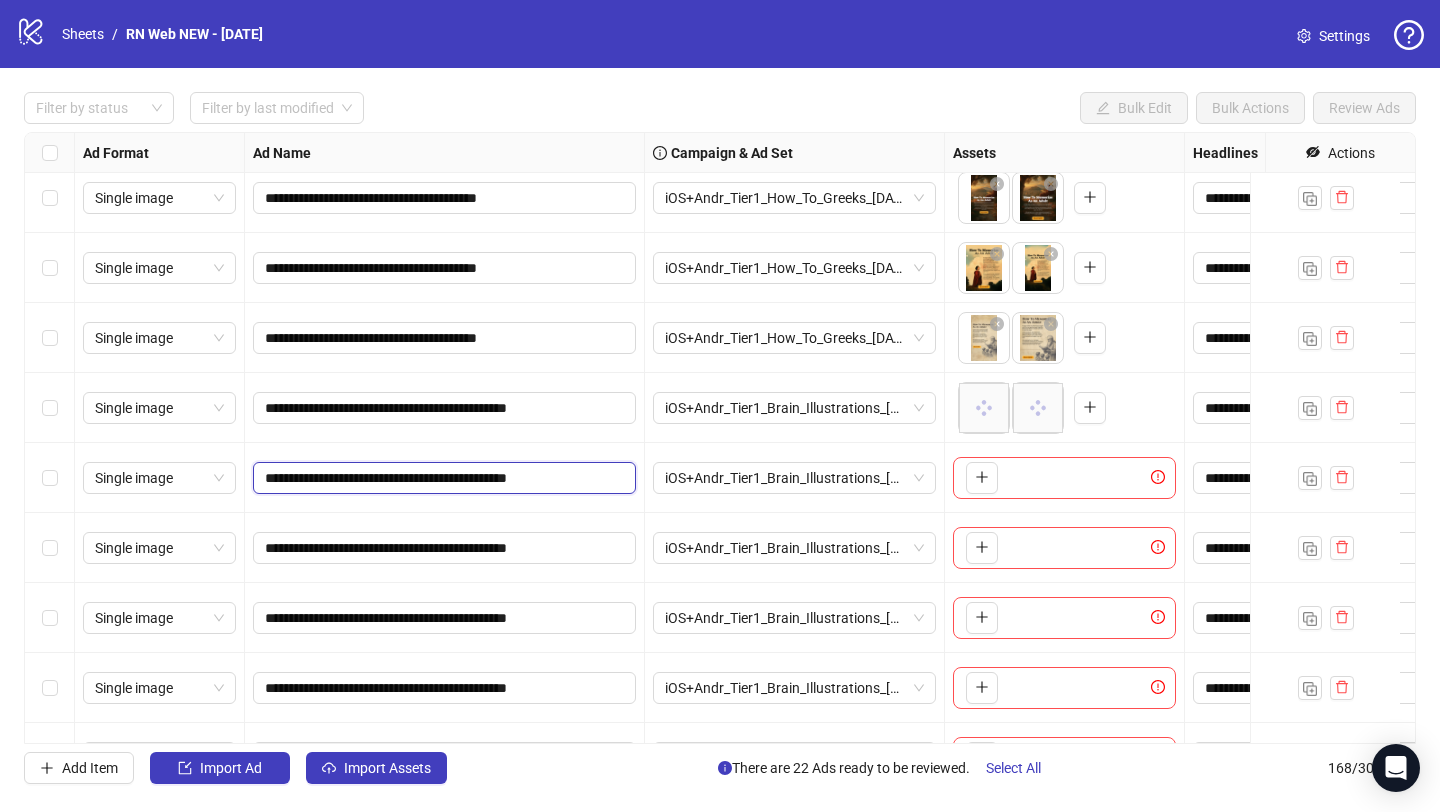 click on "**********" at bounding box center [442, 478] 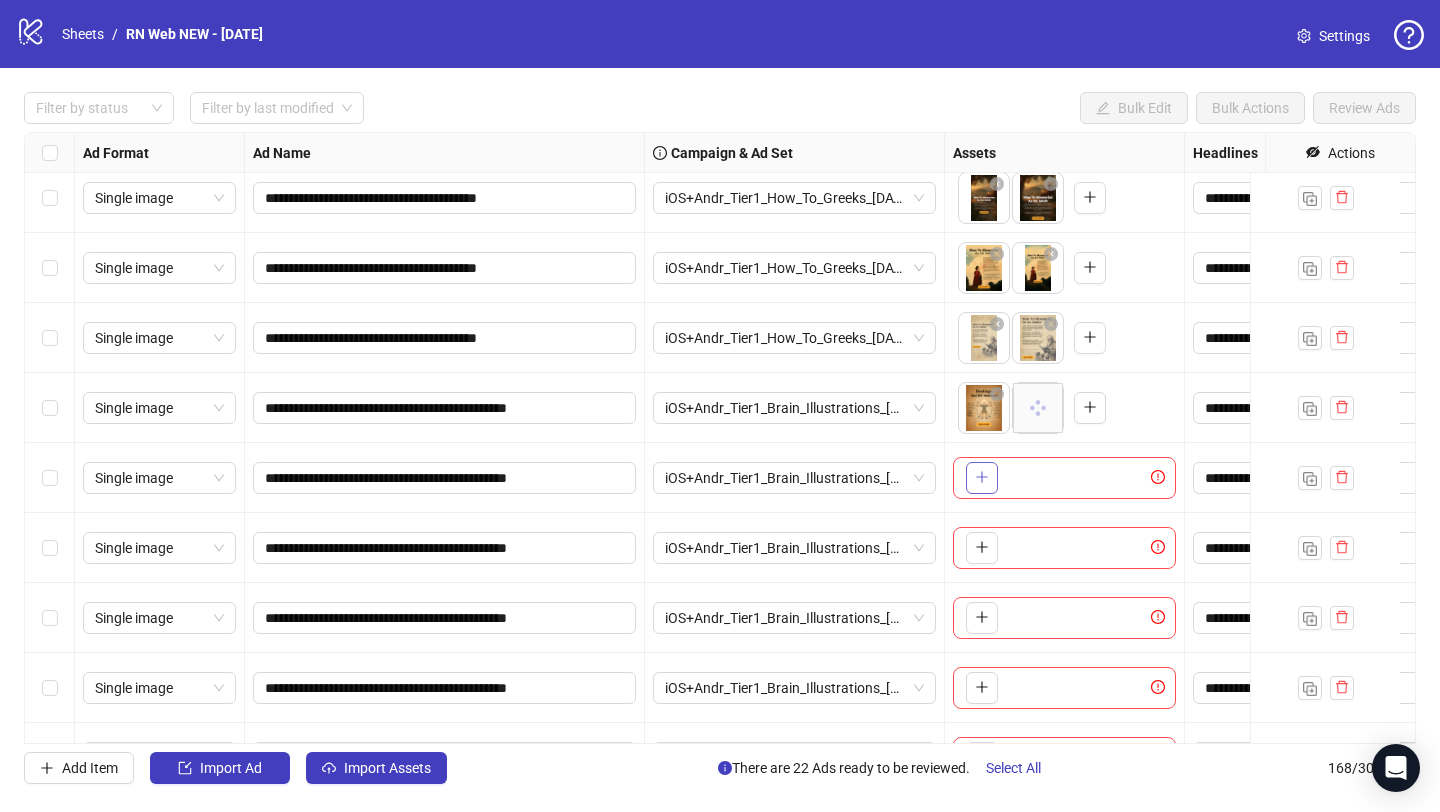 click at bounding box center (982, 478) 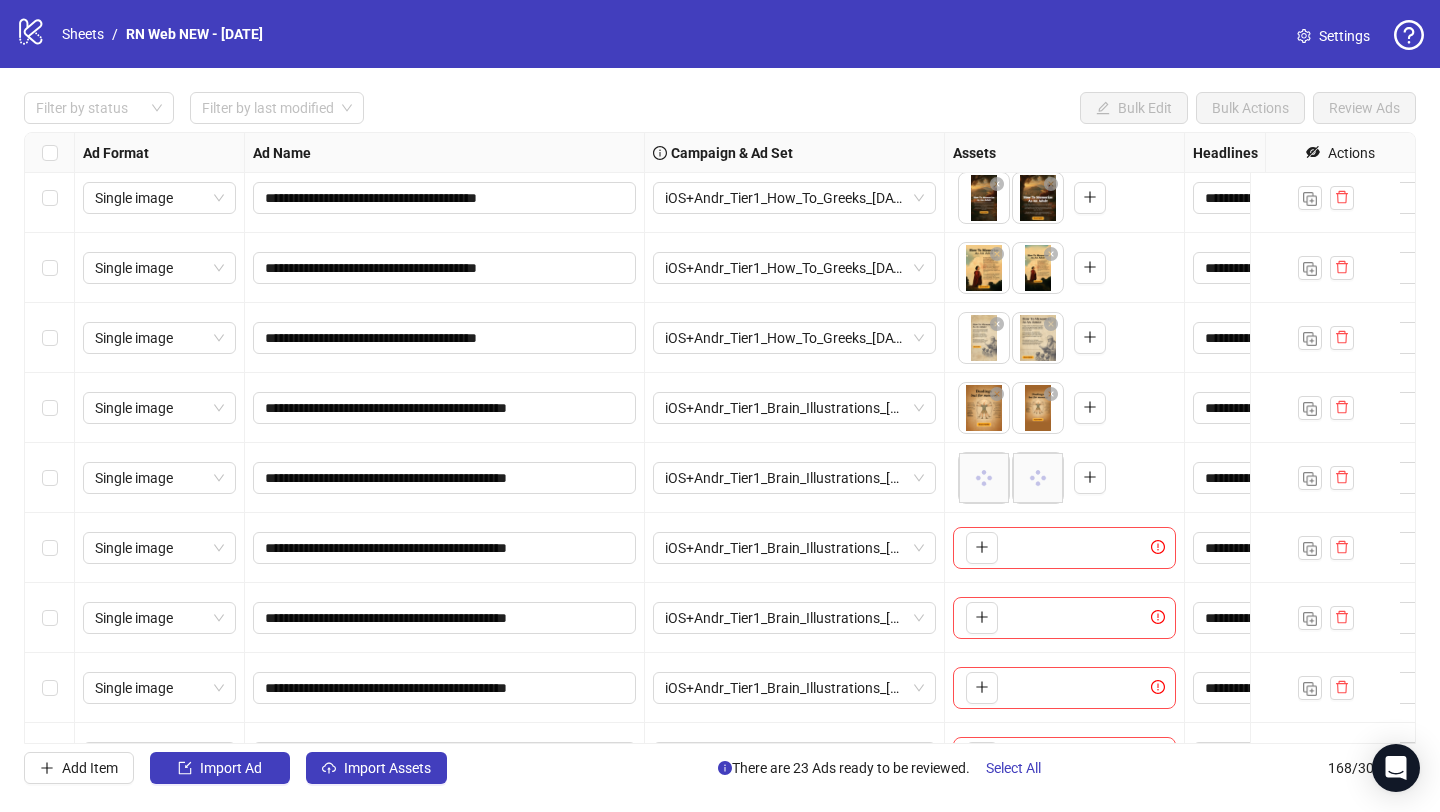 scroll, scrollTop: 10185, scrollLeft: 0, axis: vertical 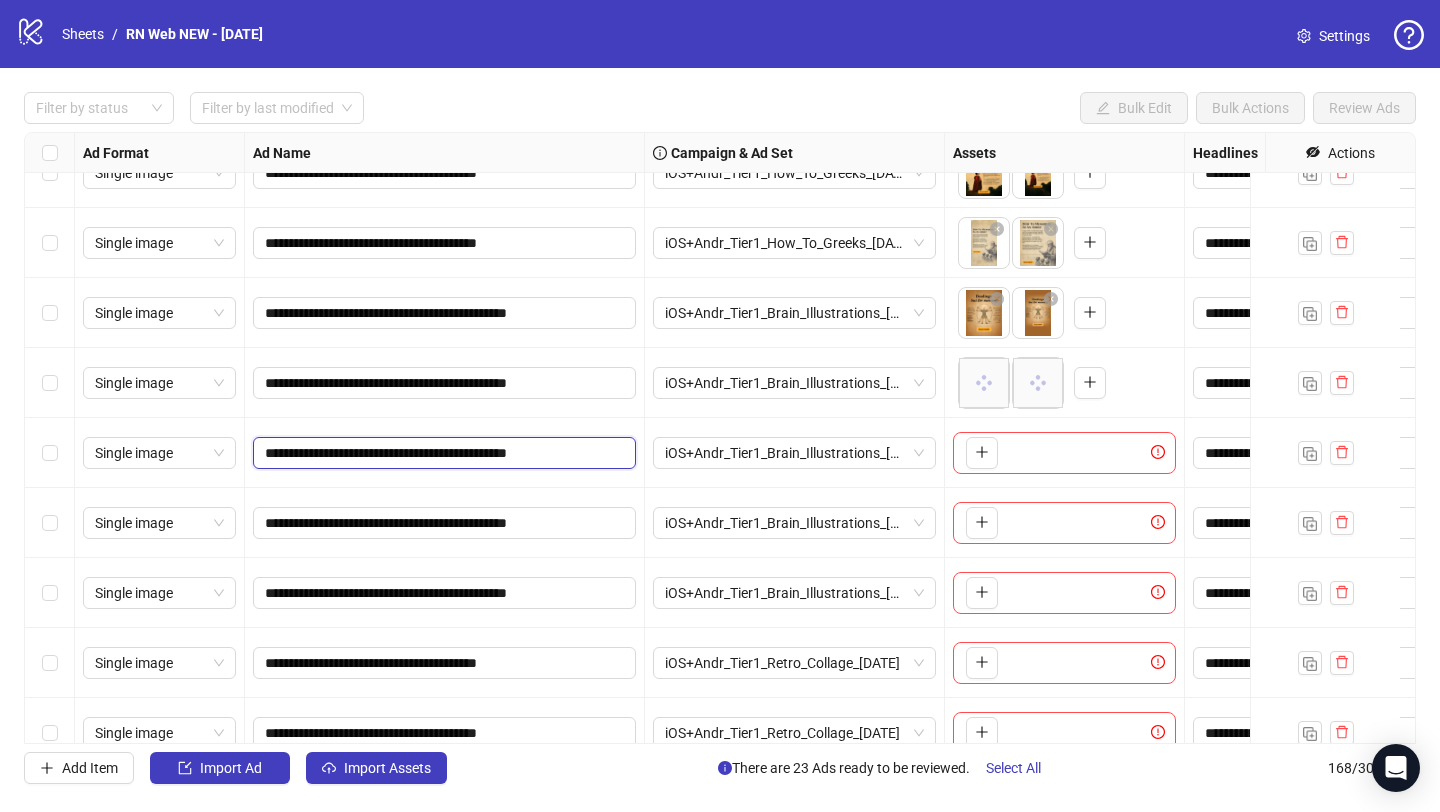 click on "**********" at bounding box center [442, 453] 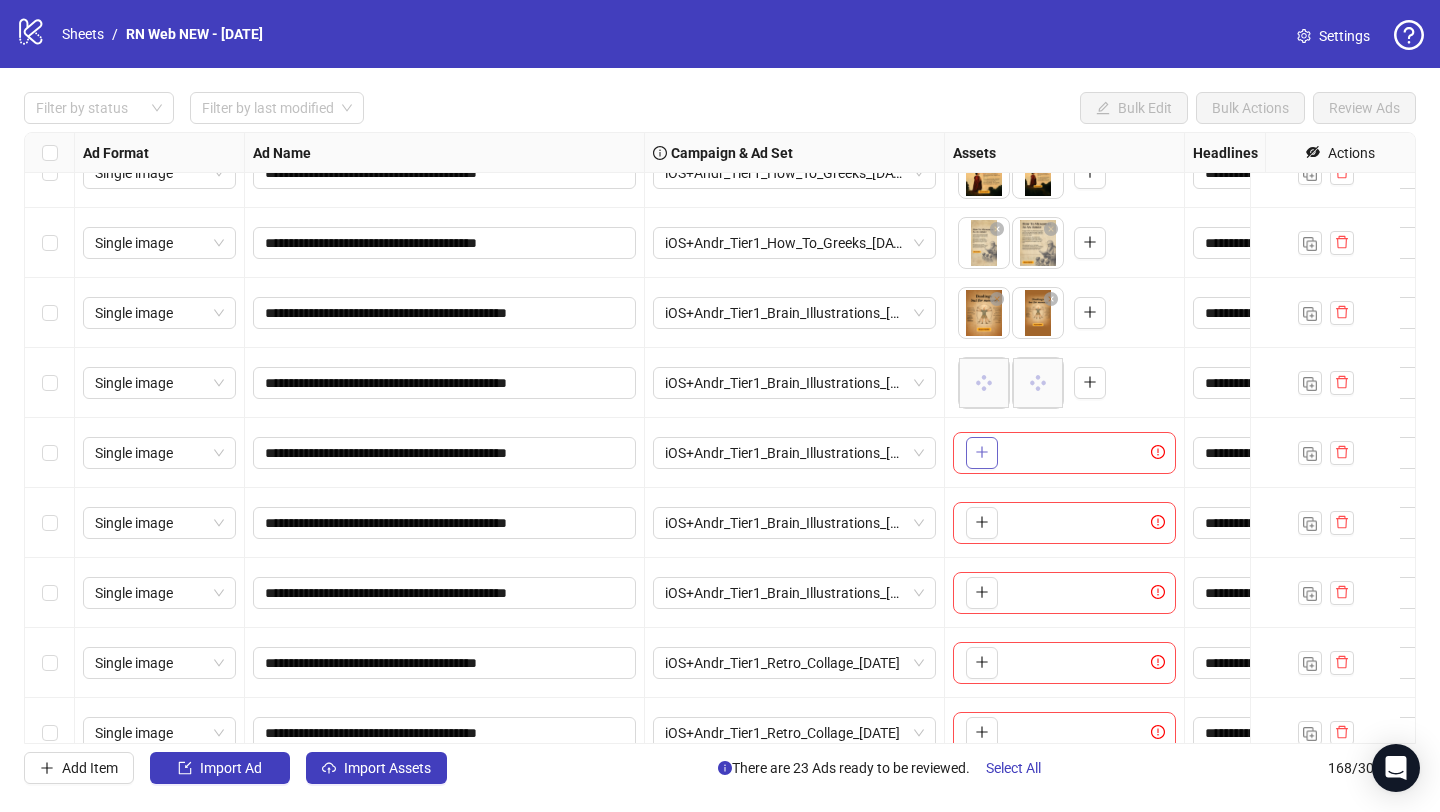 click at bounding box center (982, 453) 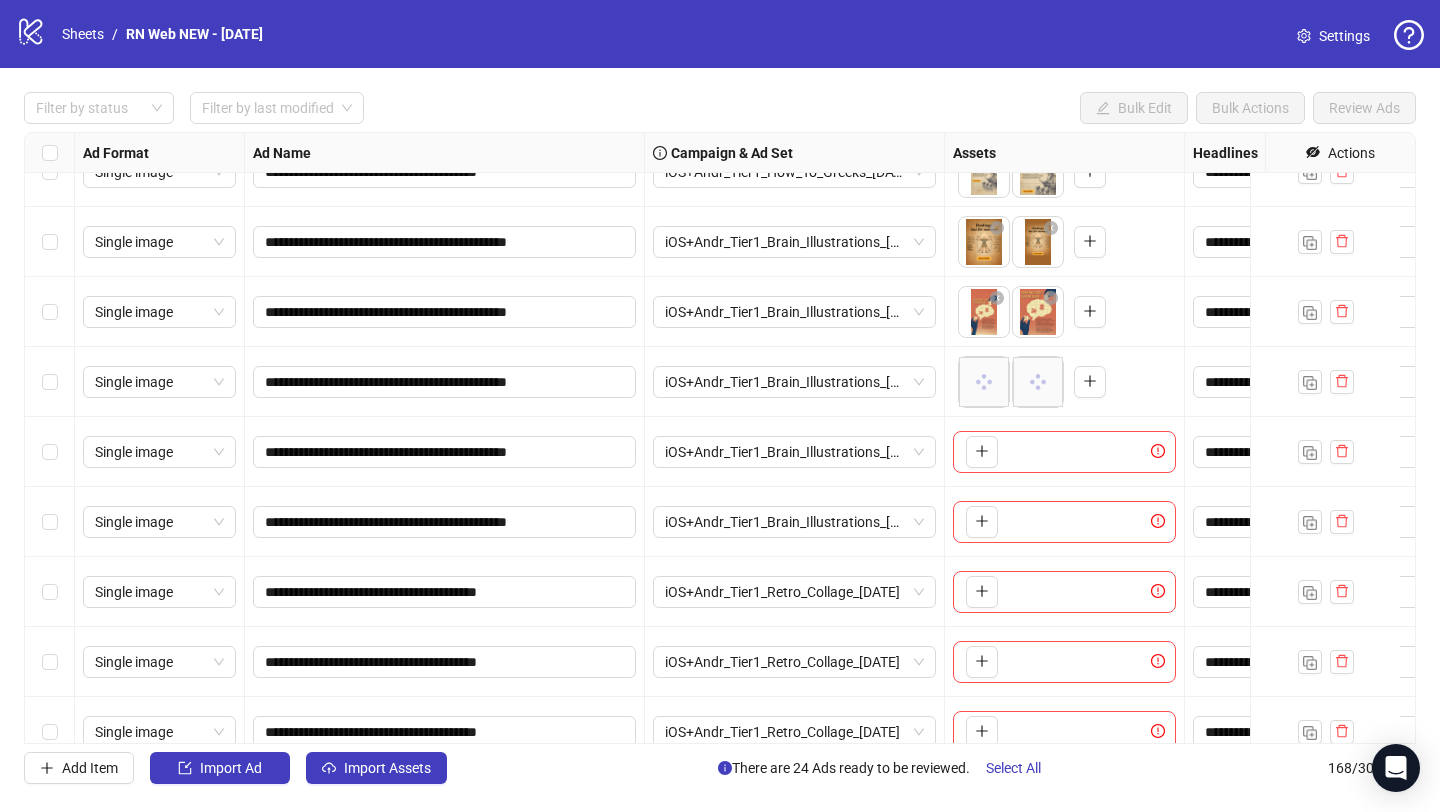 scroll, scrollTop: 10322, scrollLeft: 0, axis: vertical 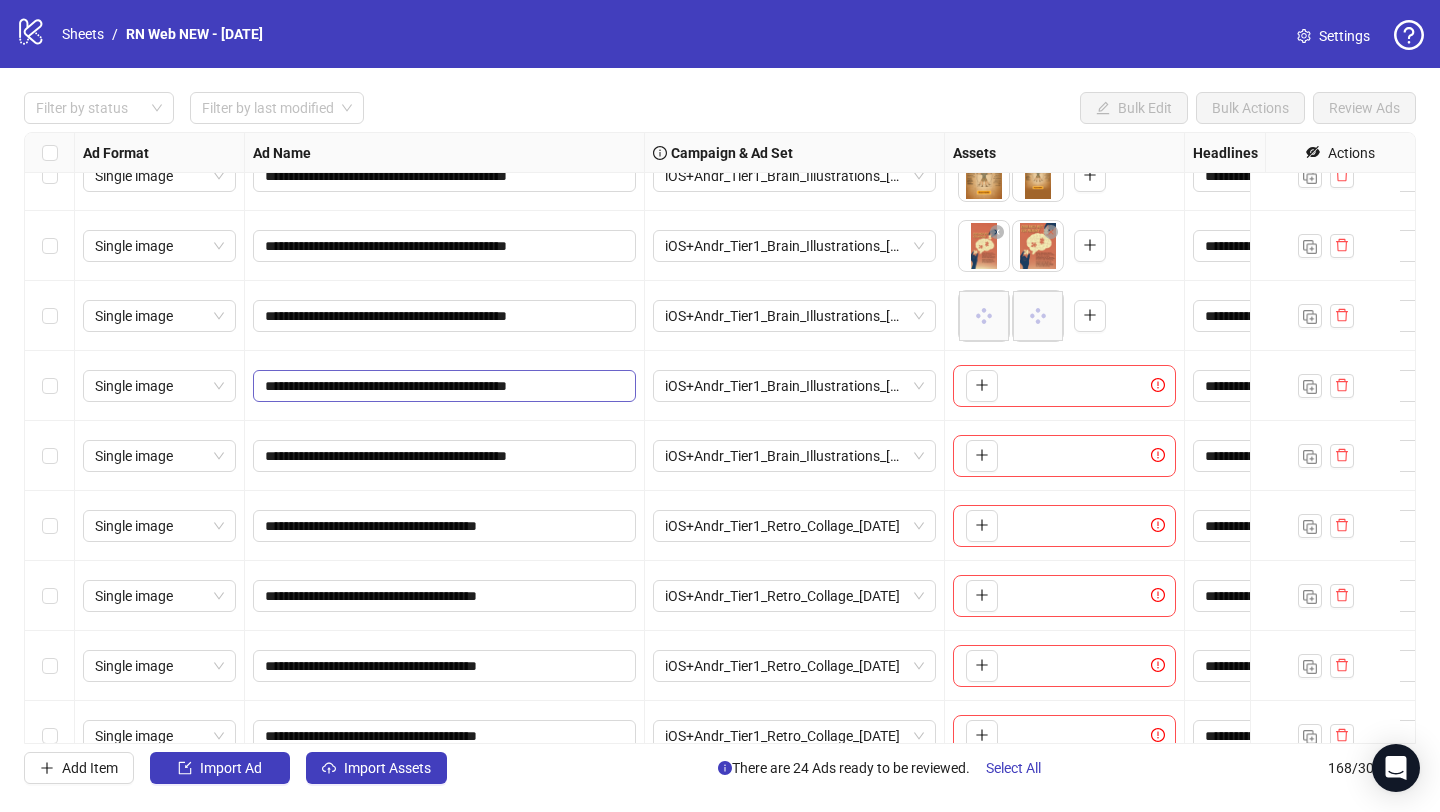 click on "**********" at bounding box center (445, 386) 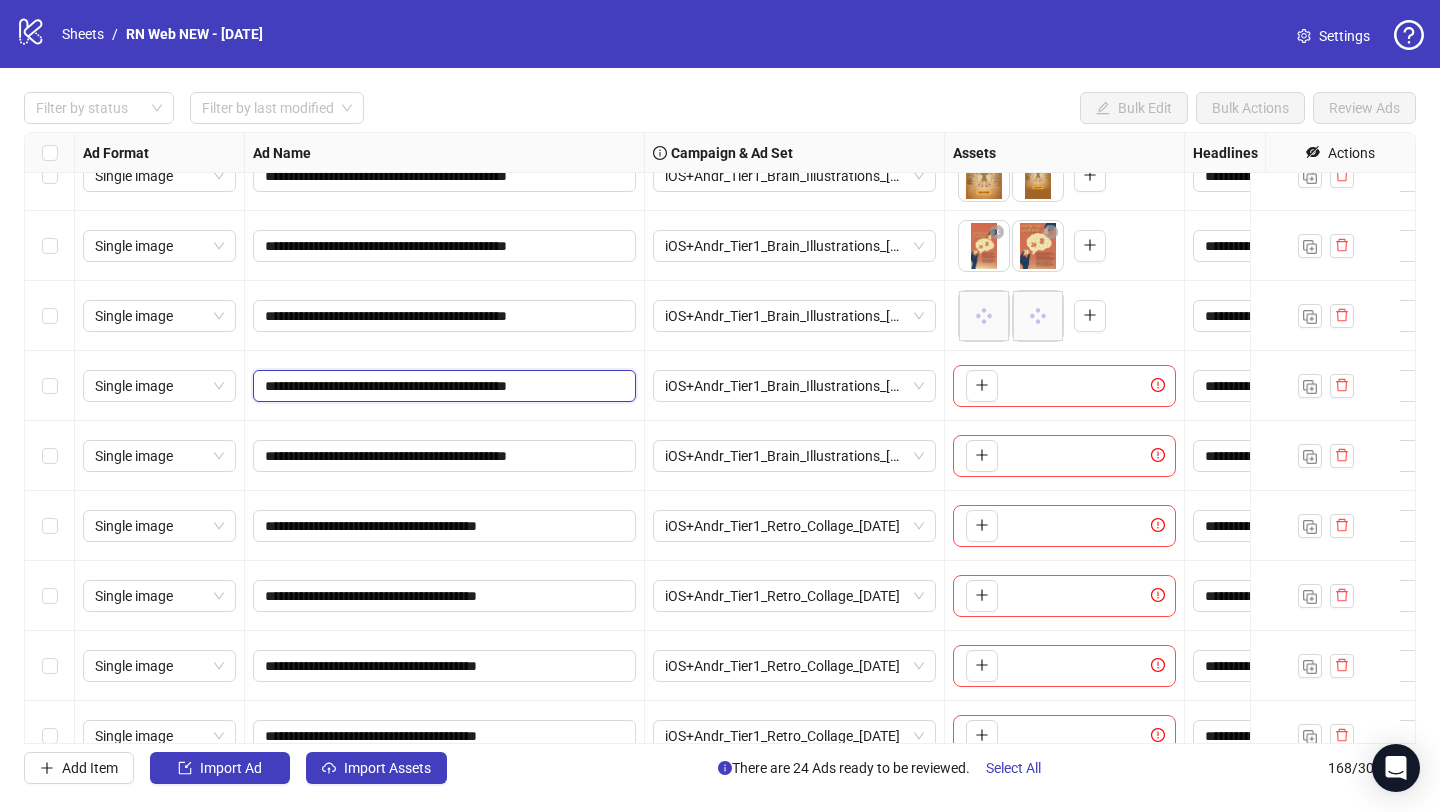 click on "**********" at bounding box center (442, 386) 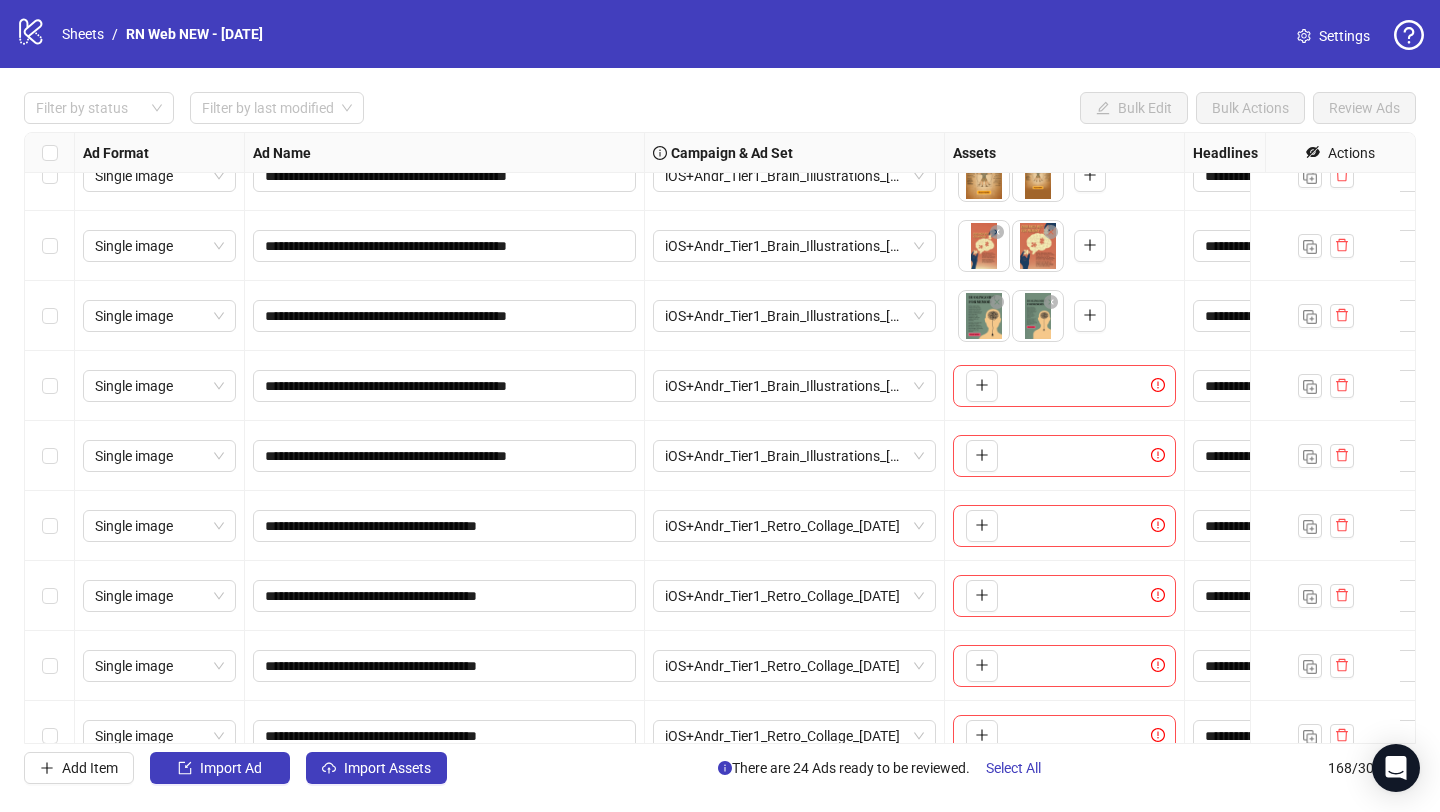 click on "To pick up a draggable item, press the space bar.
While dragging, use the arrow keys to move the item.
Press space again to drop the item in its new position, or press escape to cancel." at bounding box center [1064, 386] 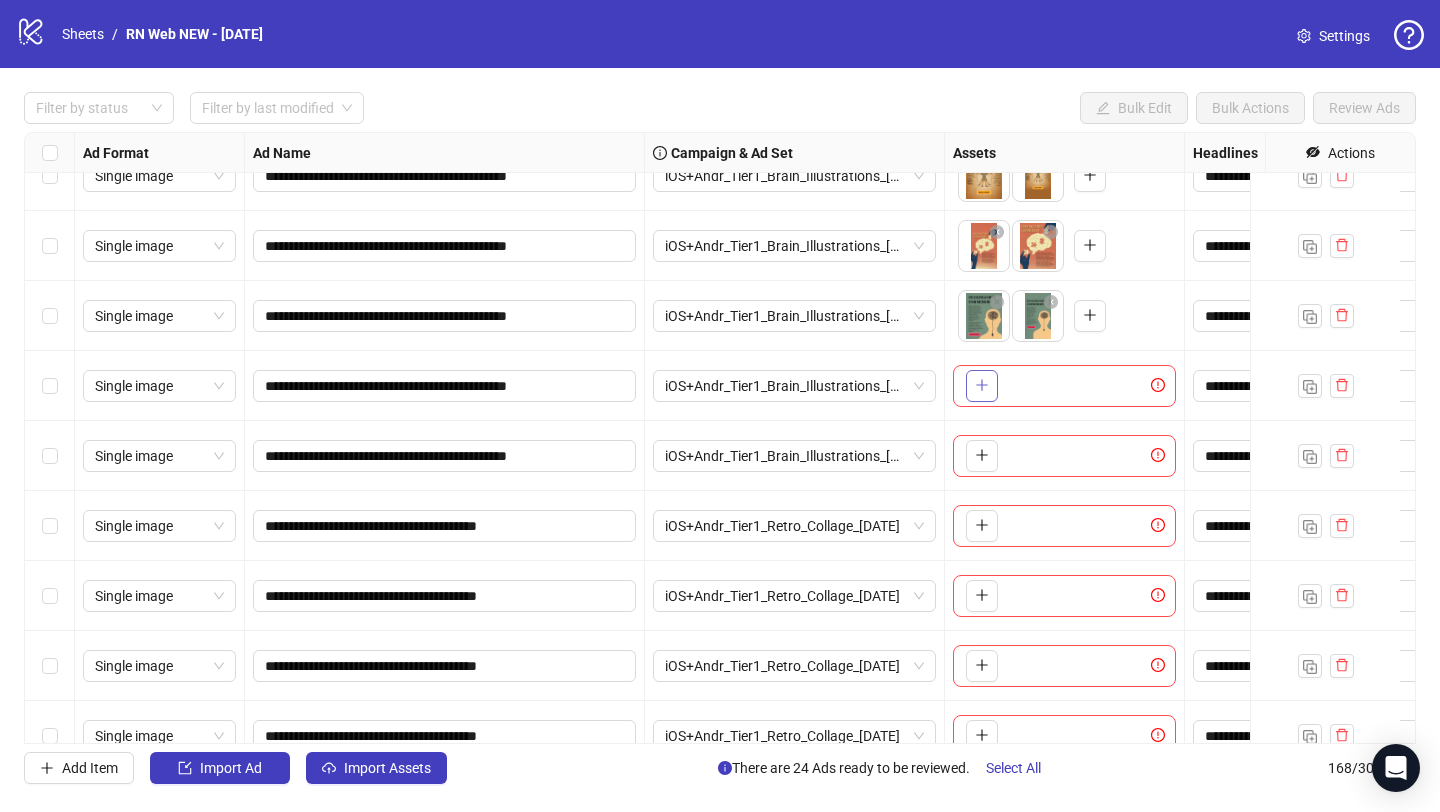 click at bounding box center (982, 385) 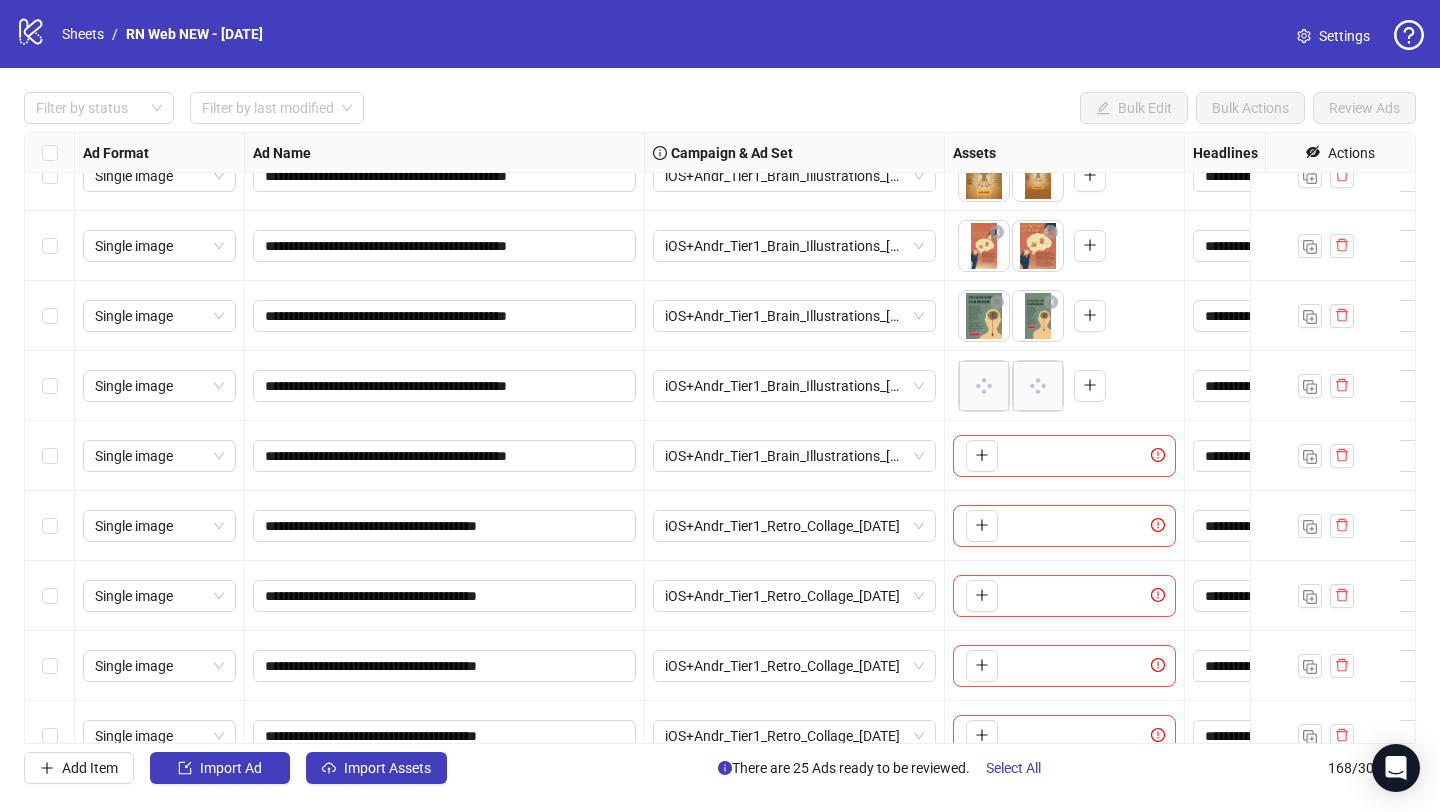 scroll, scrollTop: 10361, scrollLeft: 0, axis: vertical 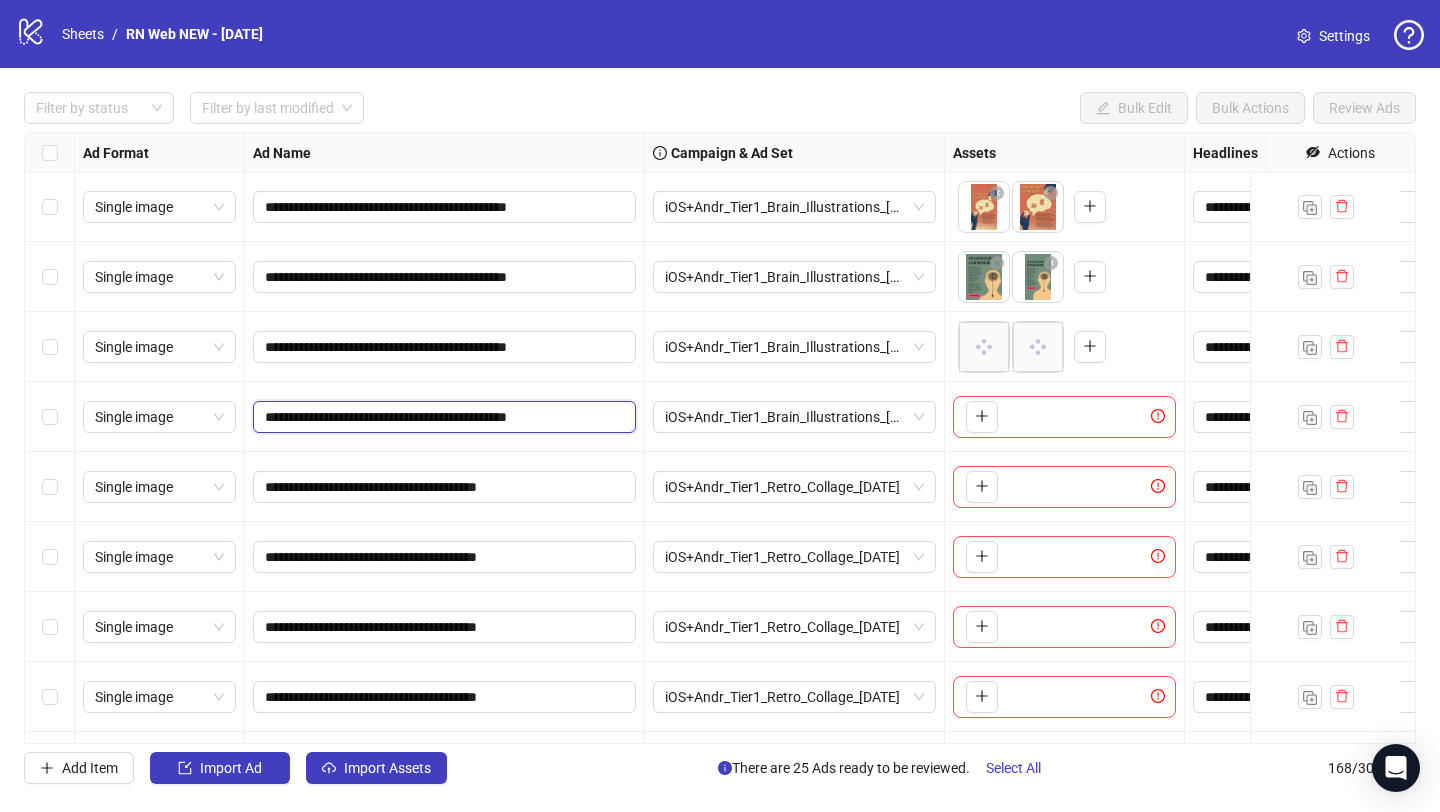click on "**********" at bounding box center (442, 417) 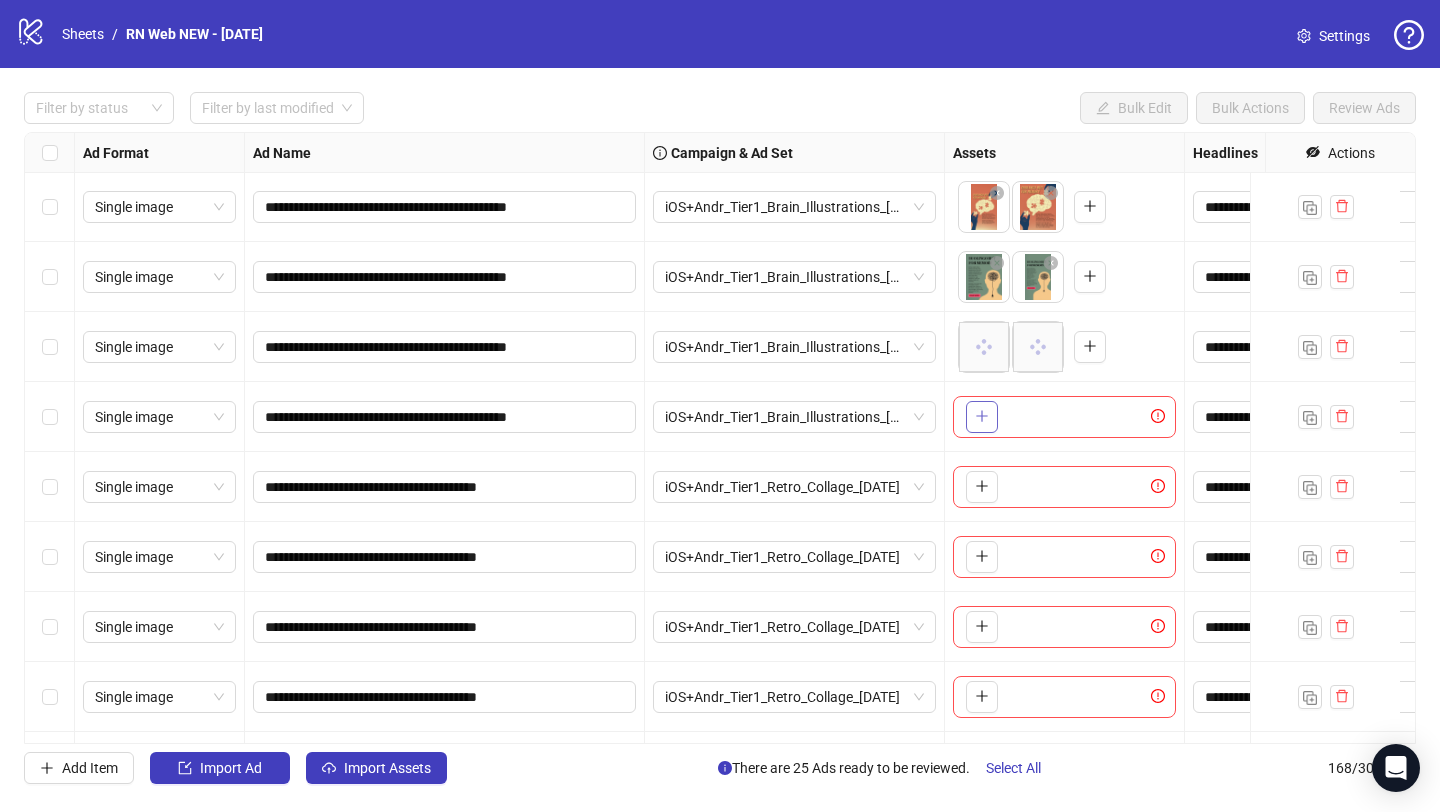 click 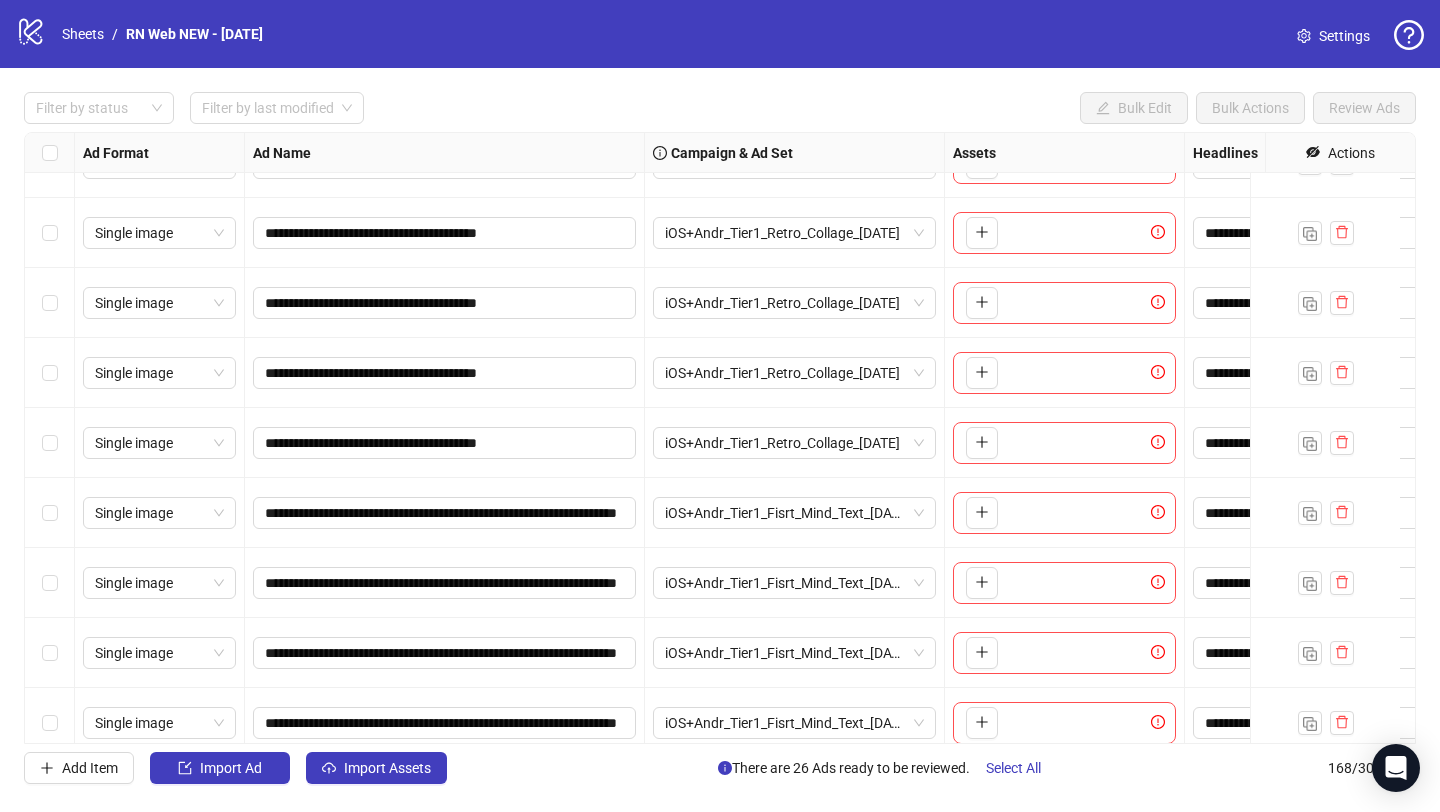 scroll, scrollTop: 10579, scrollLeft: 0, axis: vertical 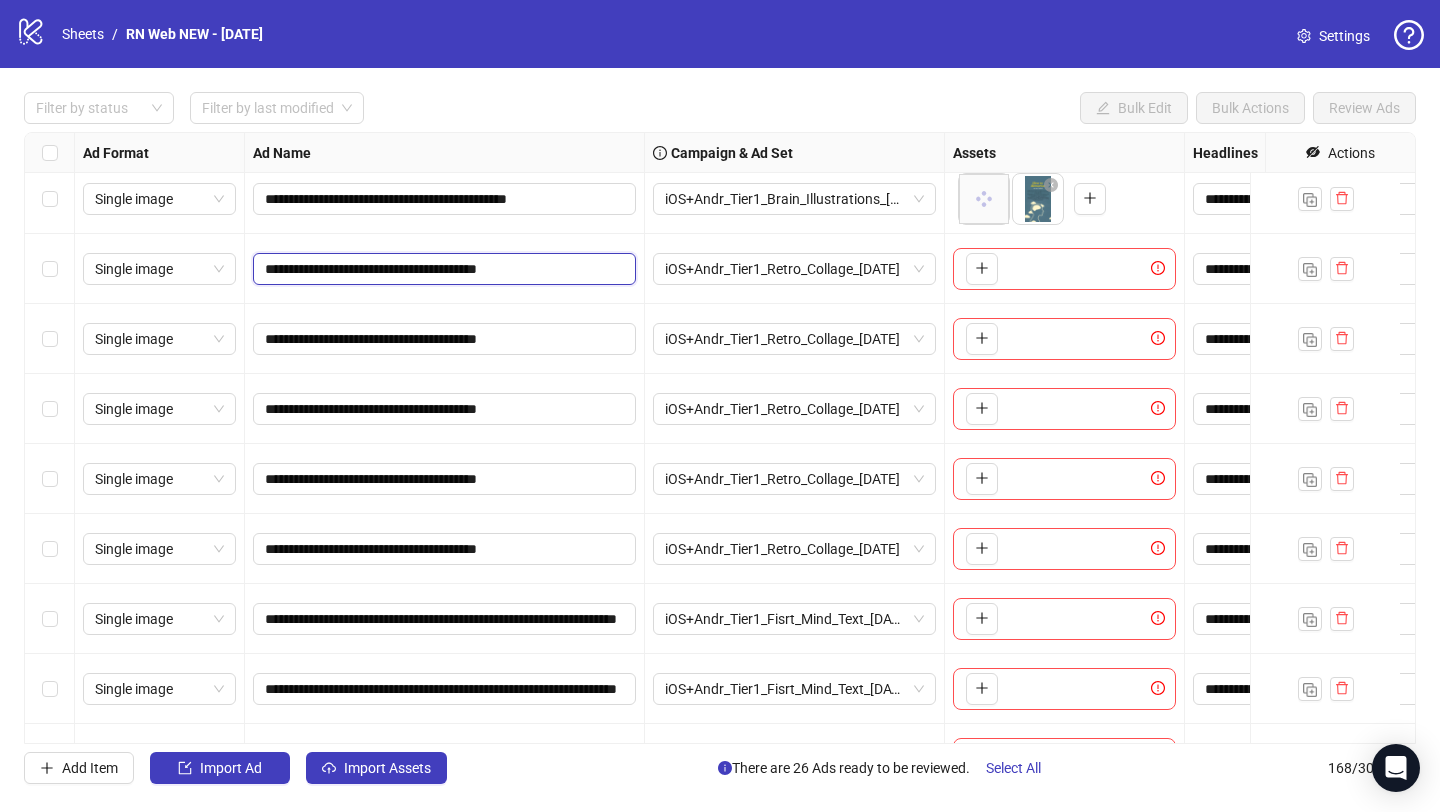 click on "**********" at bounding box center [442, 269] 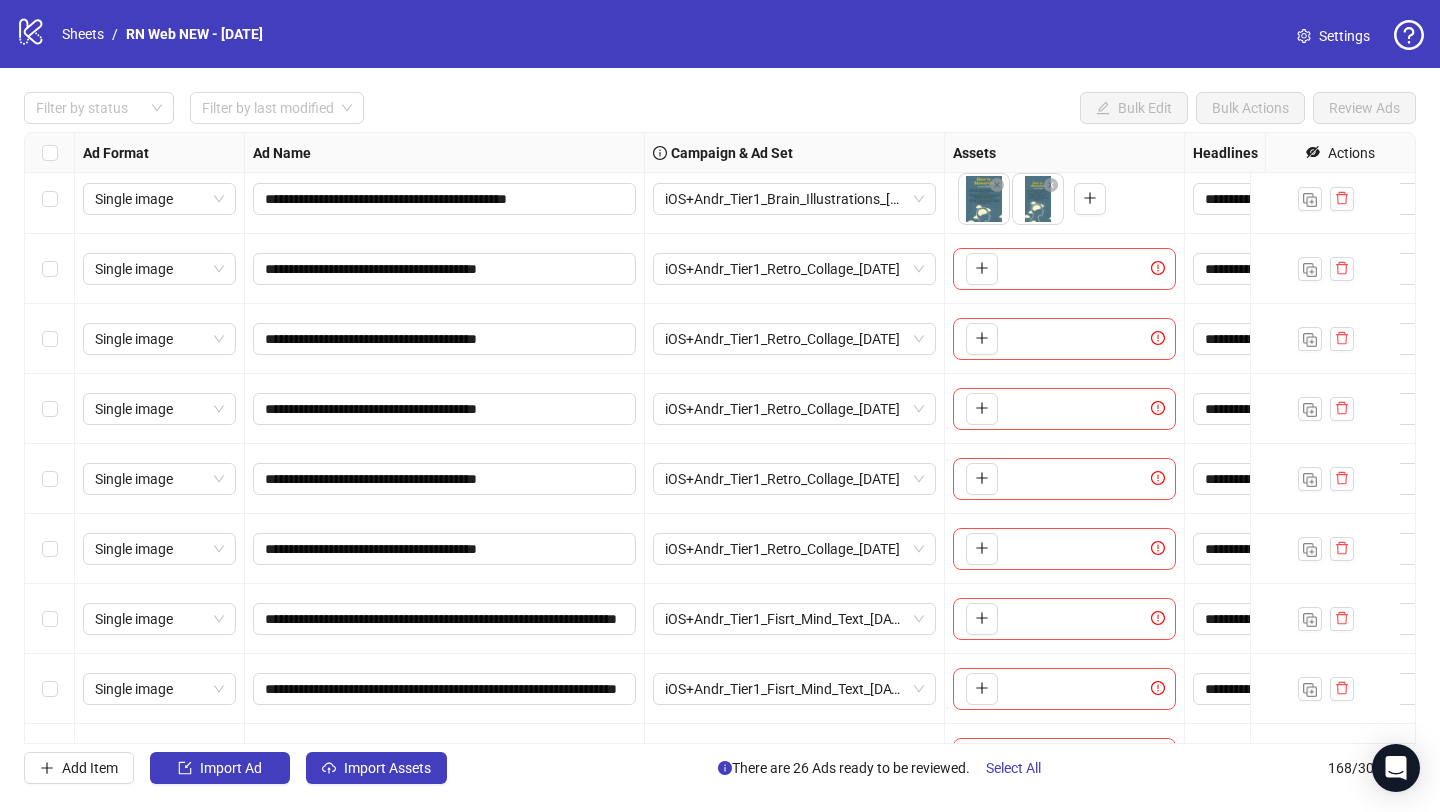 click on "To pick up a draggable item, press the space bar.
While dragging, use the arrow keys to move the item.
Press space again to drop the item in its new position, or press escape to cancel." at bounding box center [1064, 269] 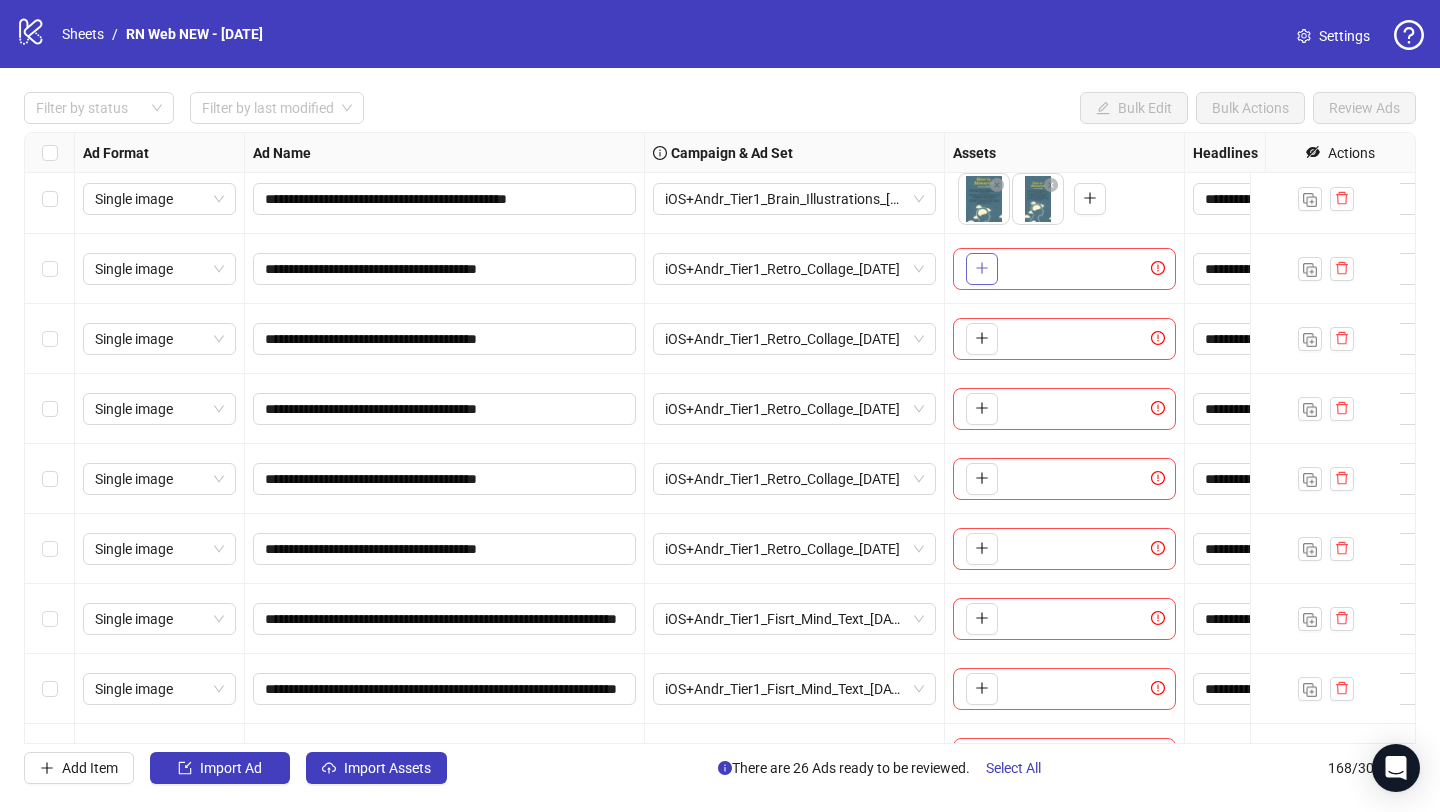 click 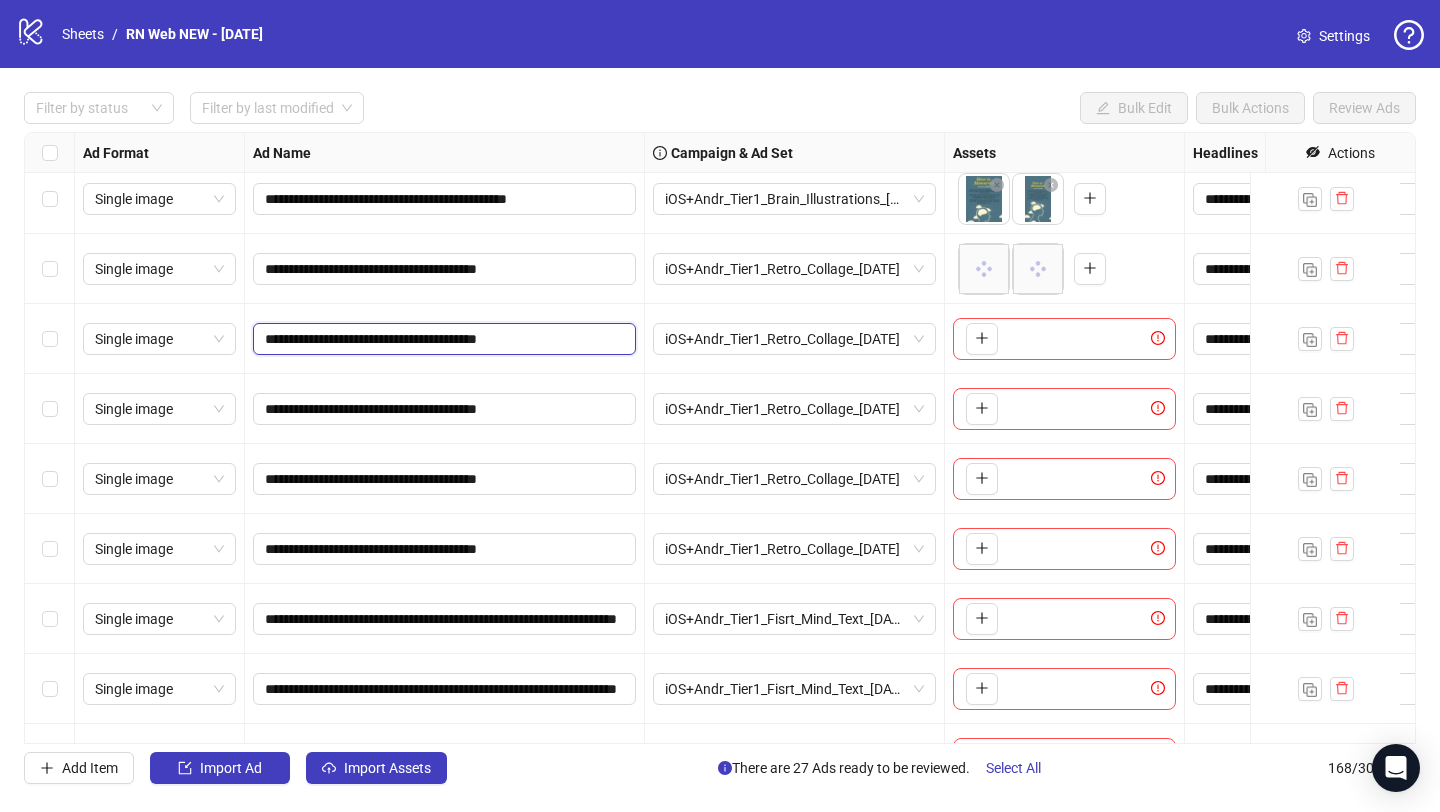 click on "**********" at bounding box center (442, 339) 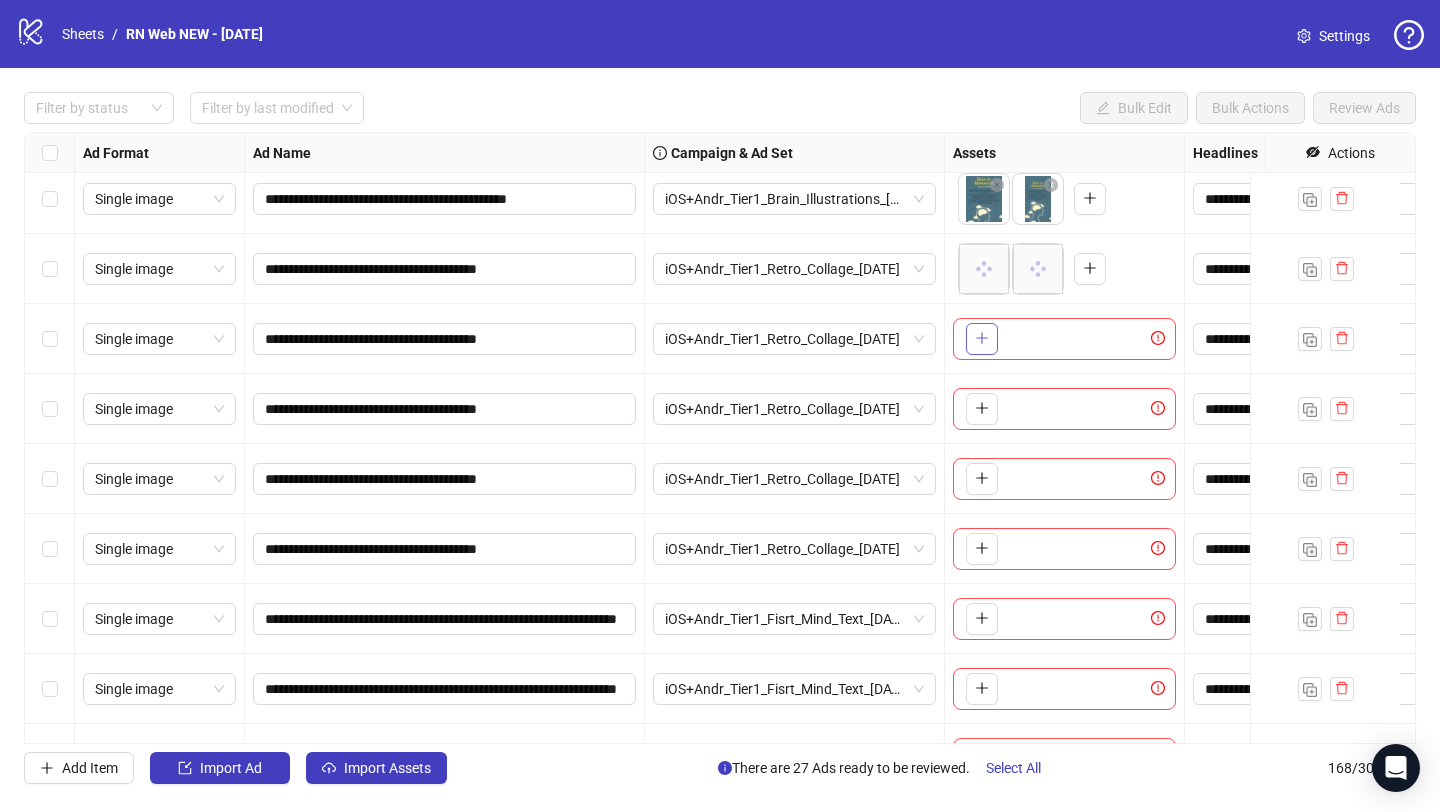 click 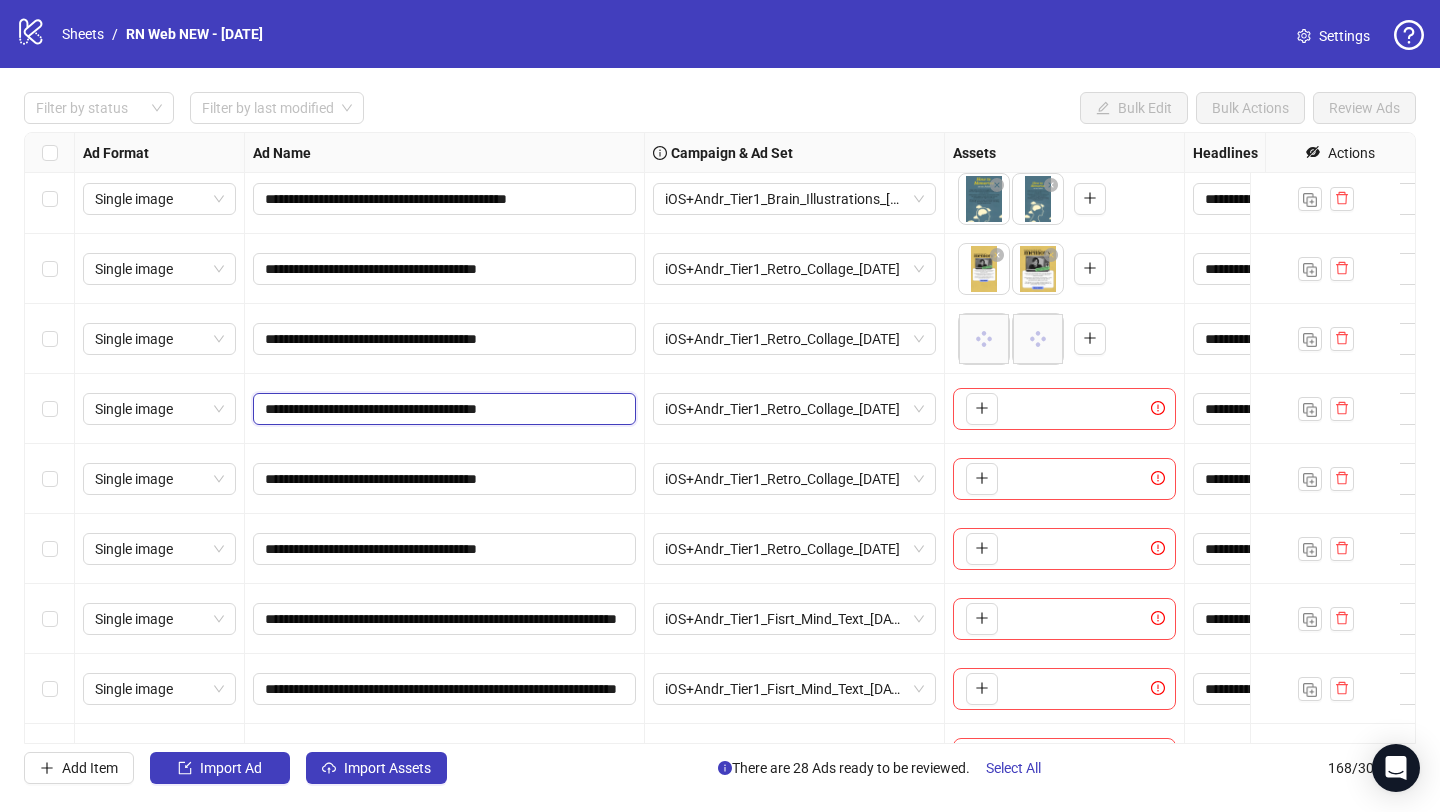 click on "**********" at bounding box center [442, 409] 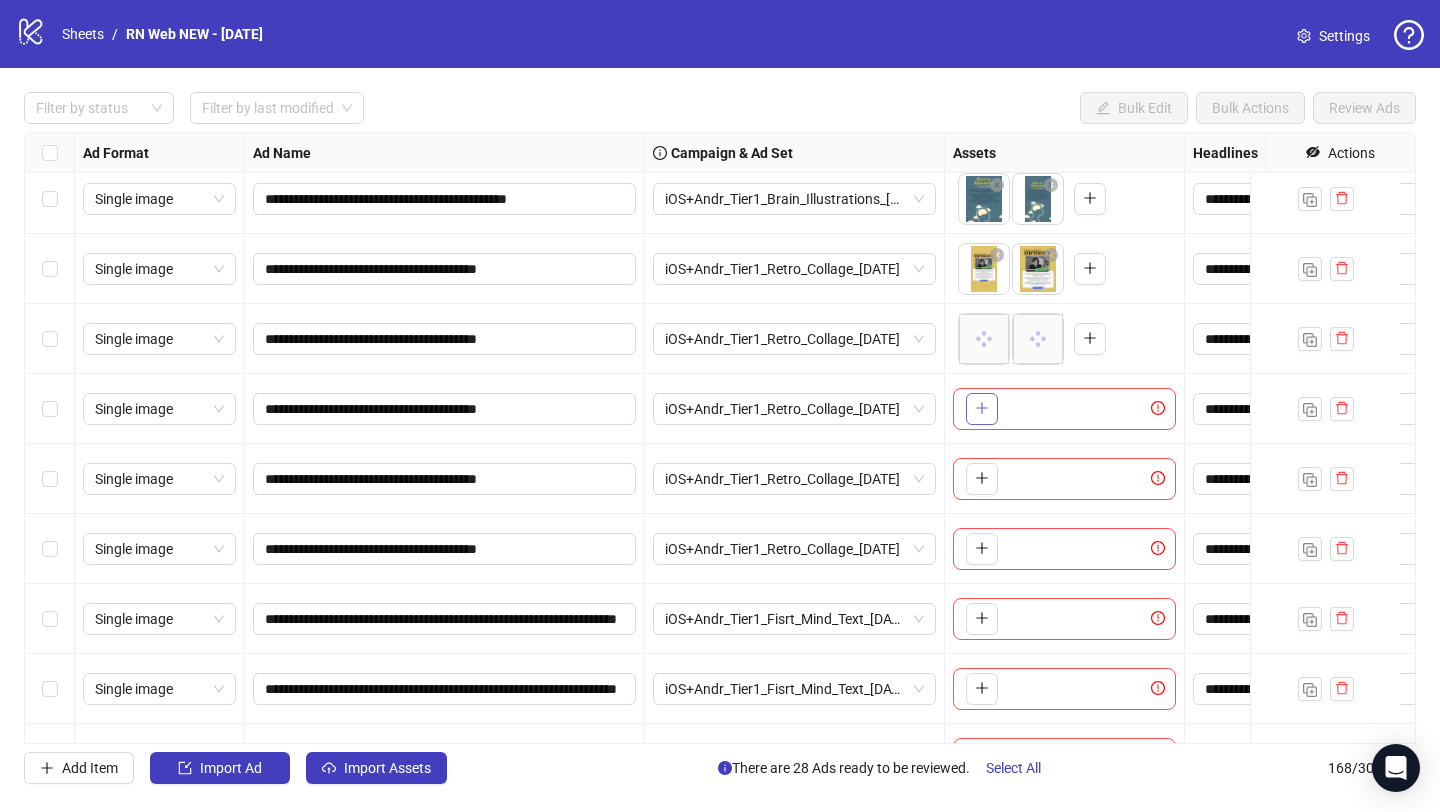 click 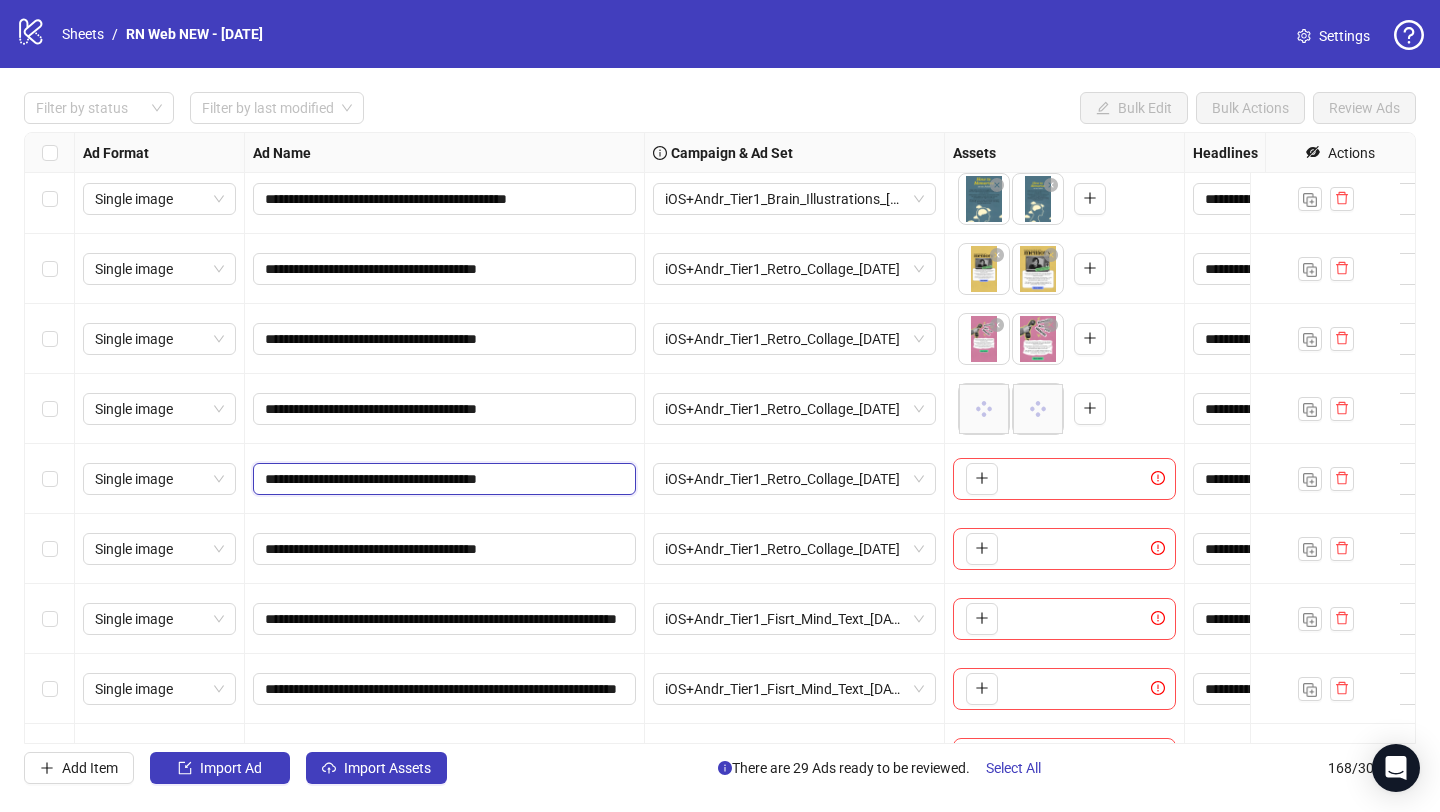 click on "**********" at bounding box center [442, 479] 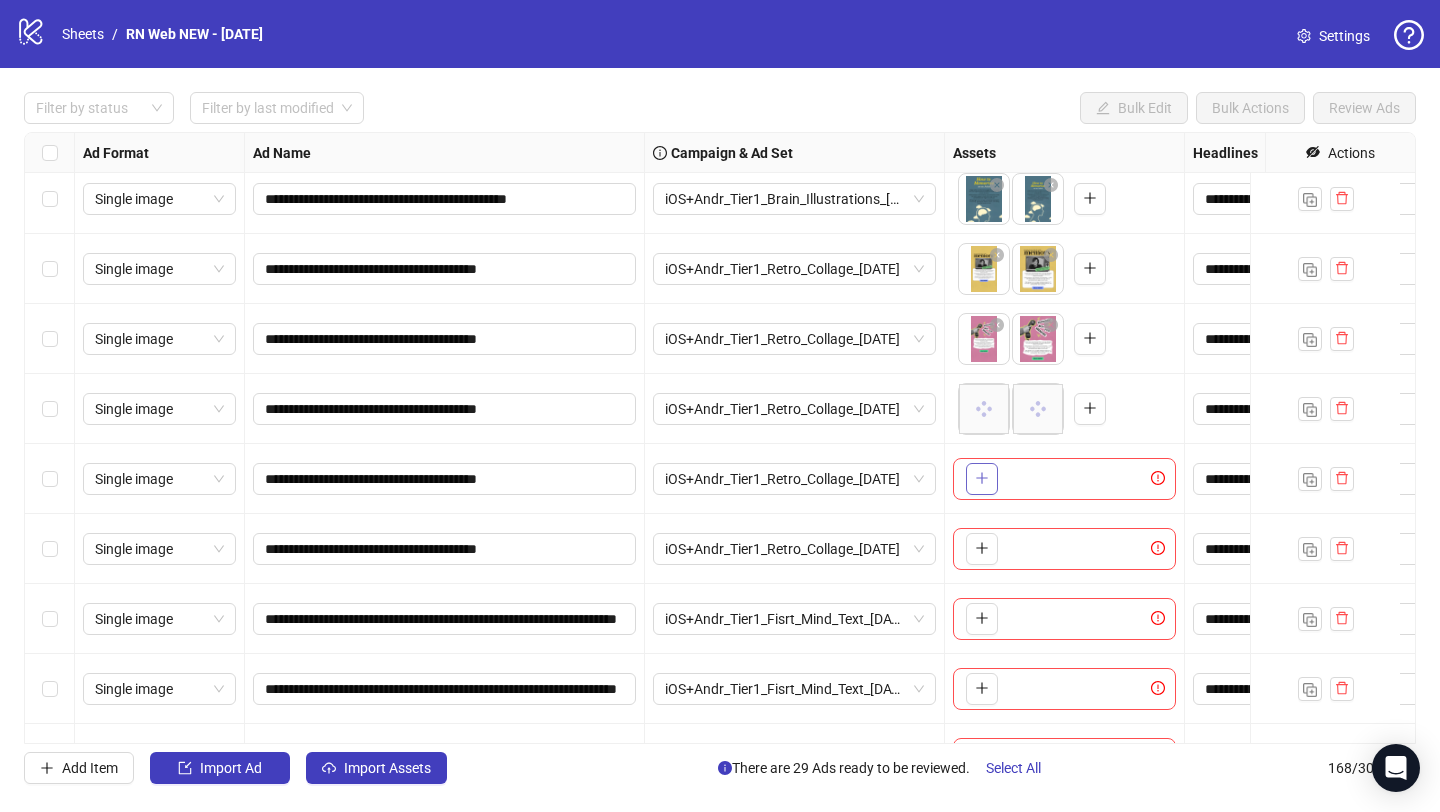 click at bounding box center (982, 479) 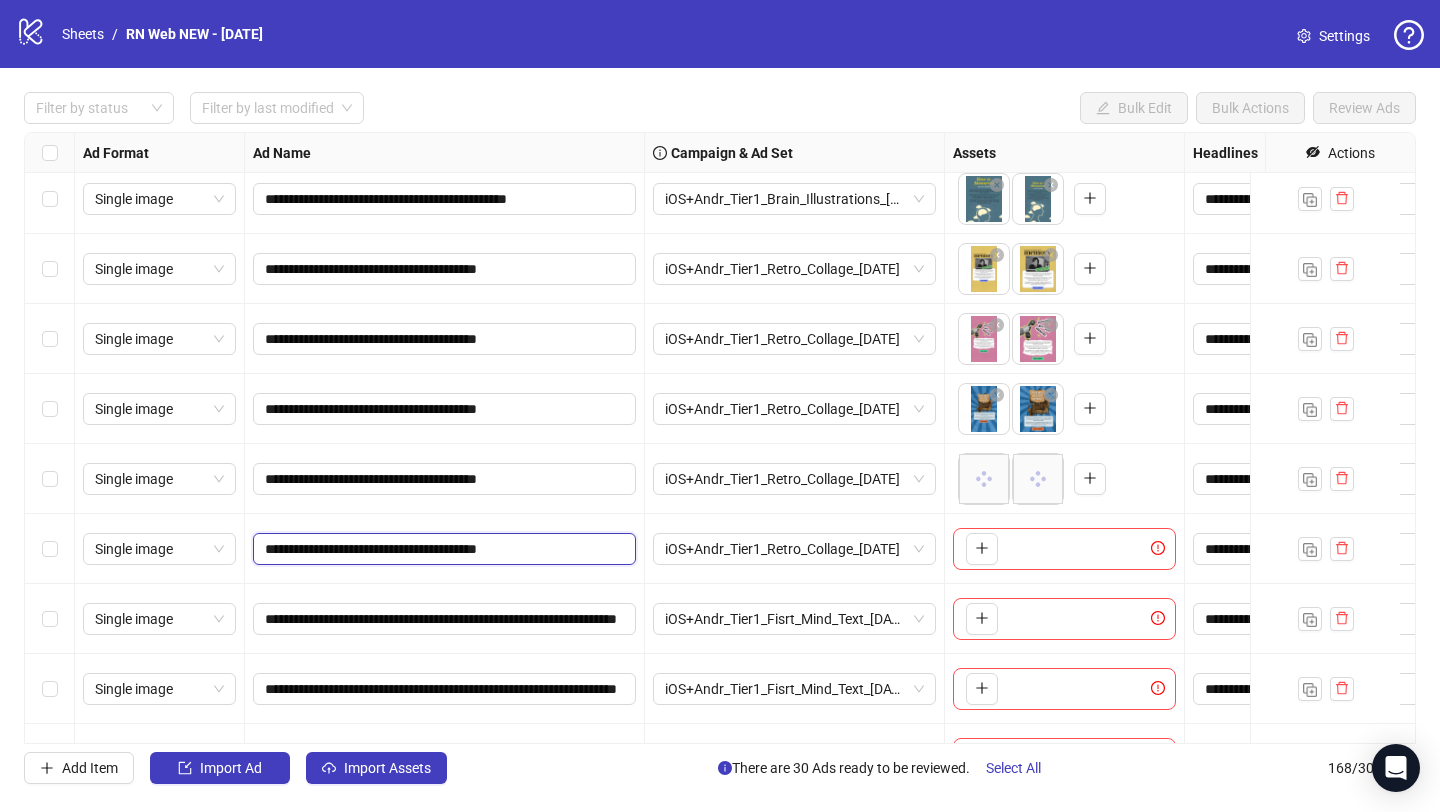 click on "**********" at bounding box center (442, 549) 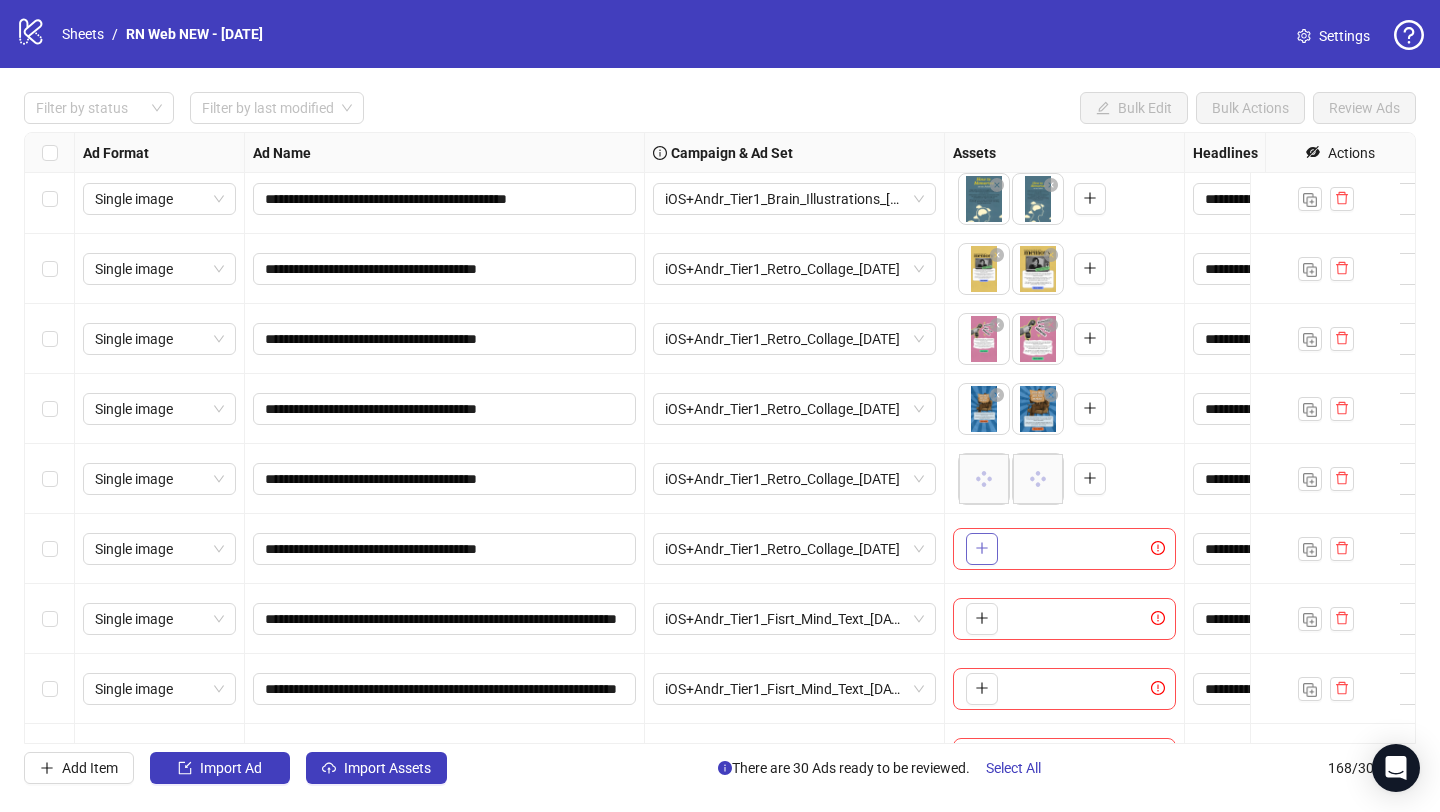 click at bounding box center [982, 549] 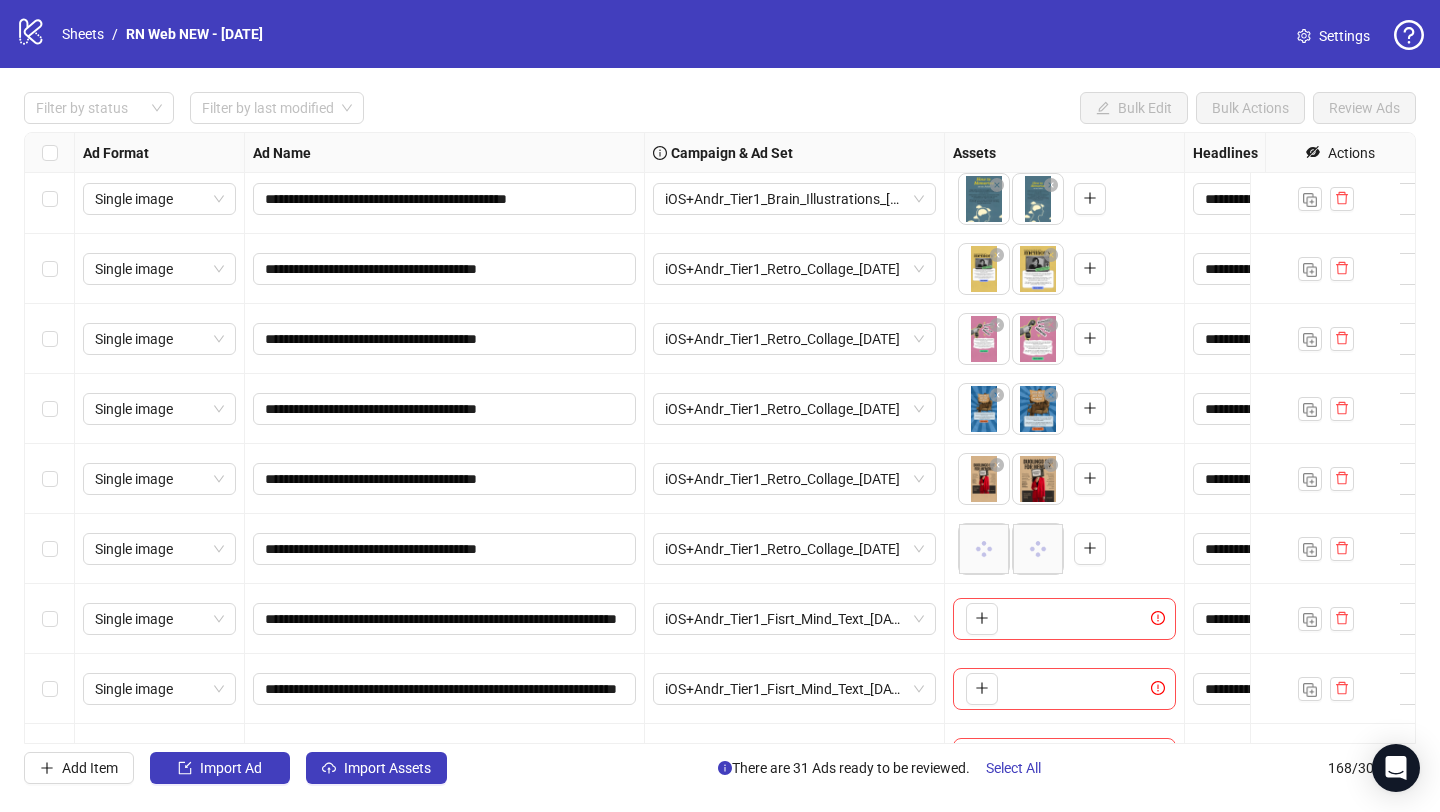 scroll, scrollTop: 10695, scrollLeft: 0, axis: vertical 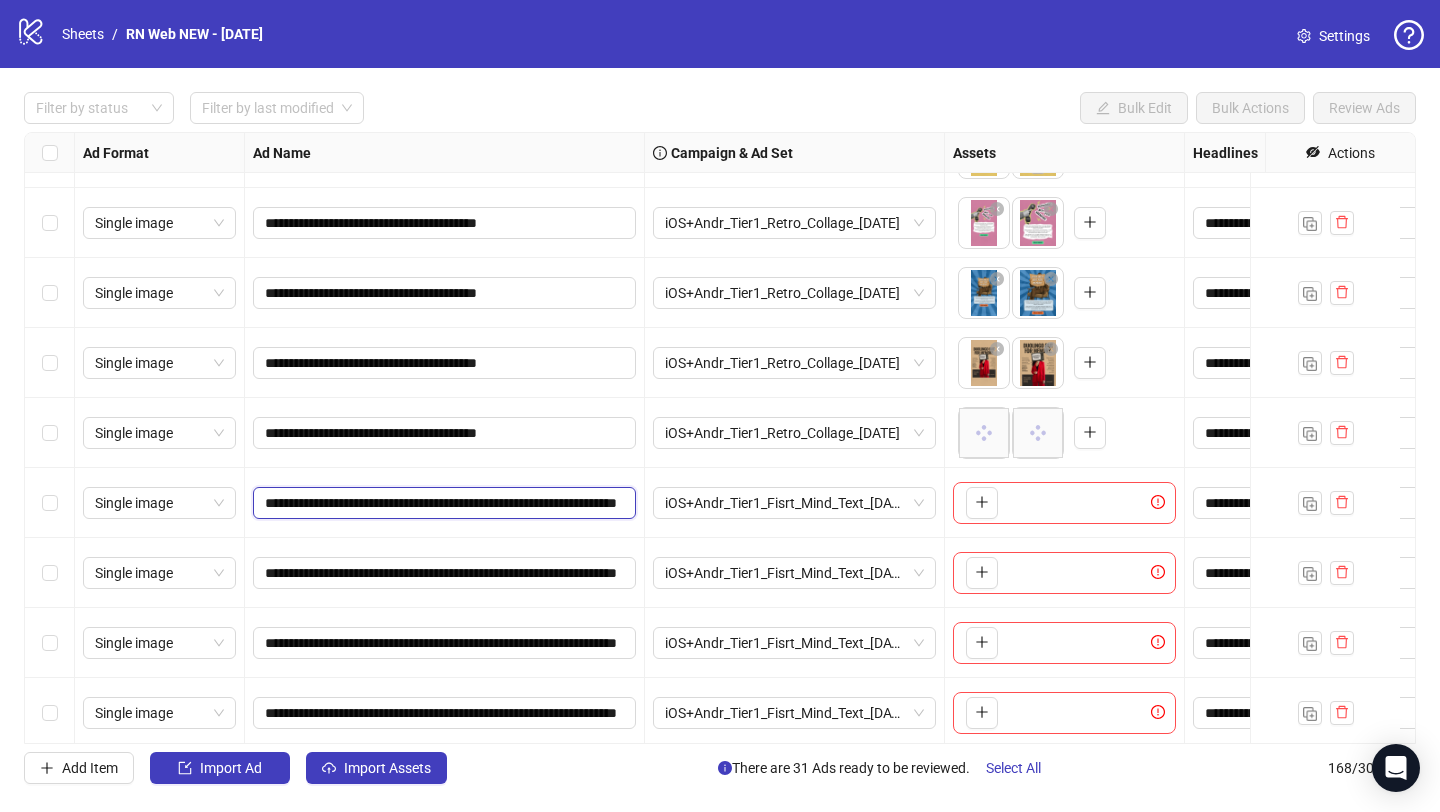 click on "**********" at bounding box center [442, 503] 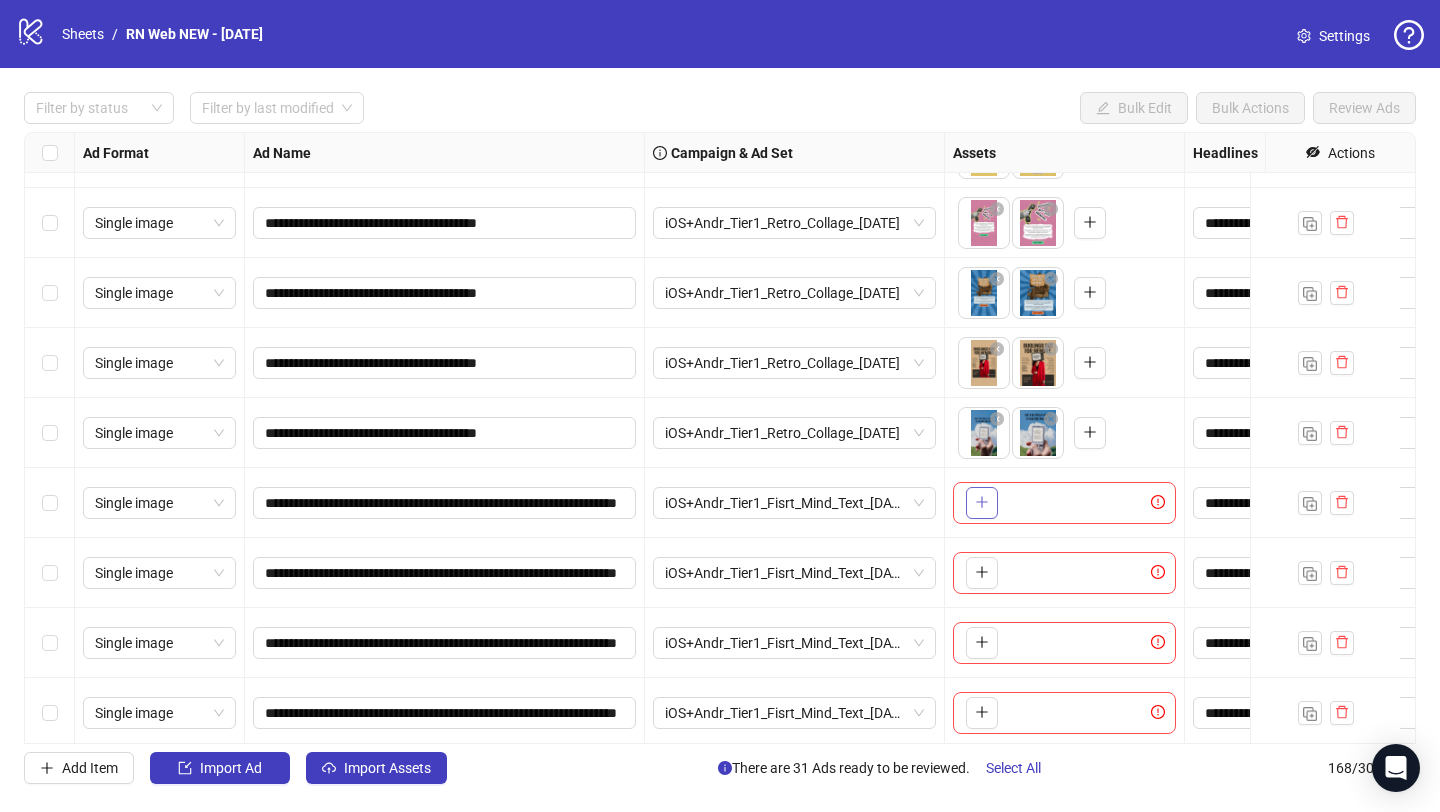 click at bounding box center (982, 503) 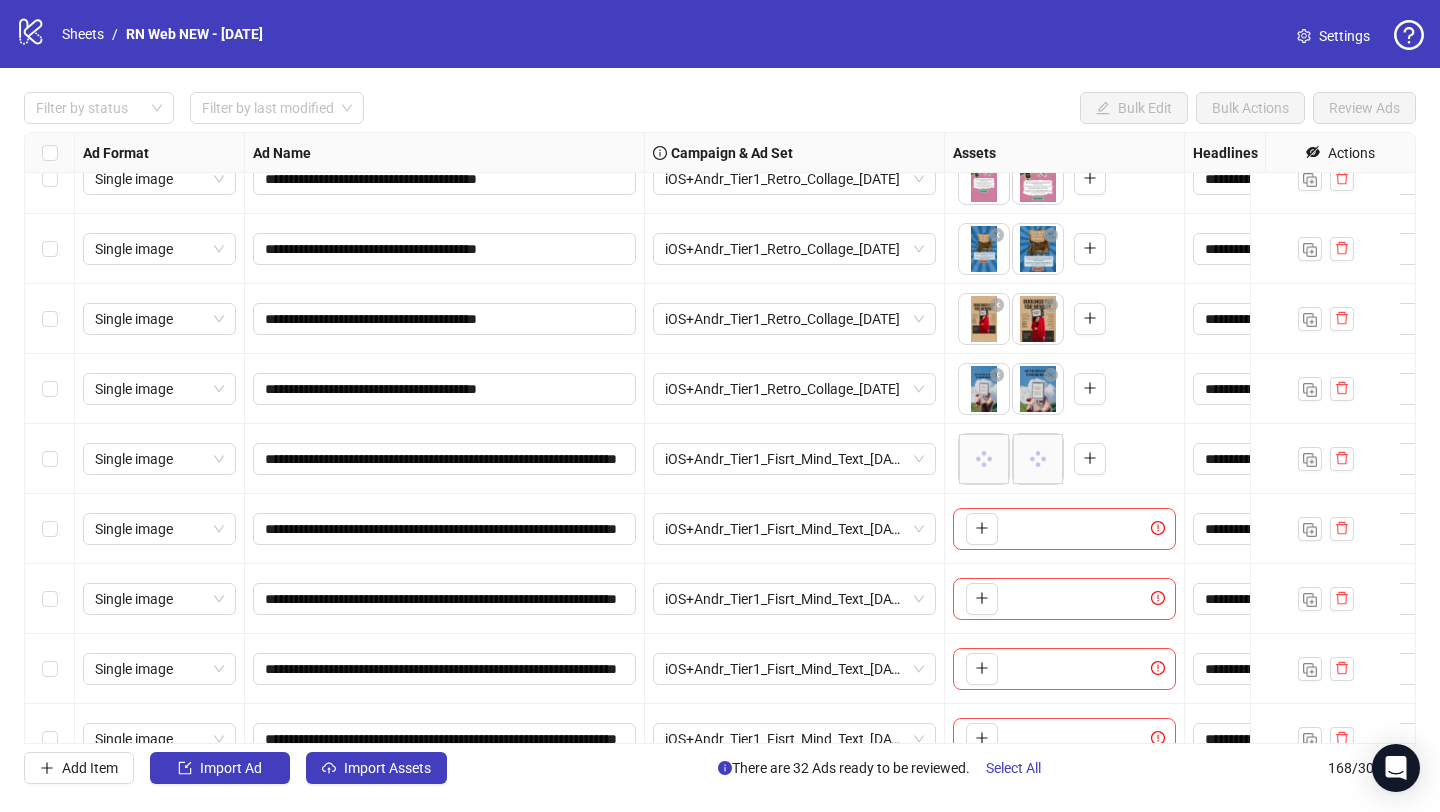 scroll, scrollTop: 10776, scrollLeft: 0, axis: vertical 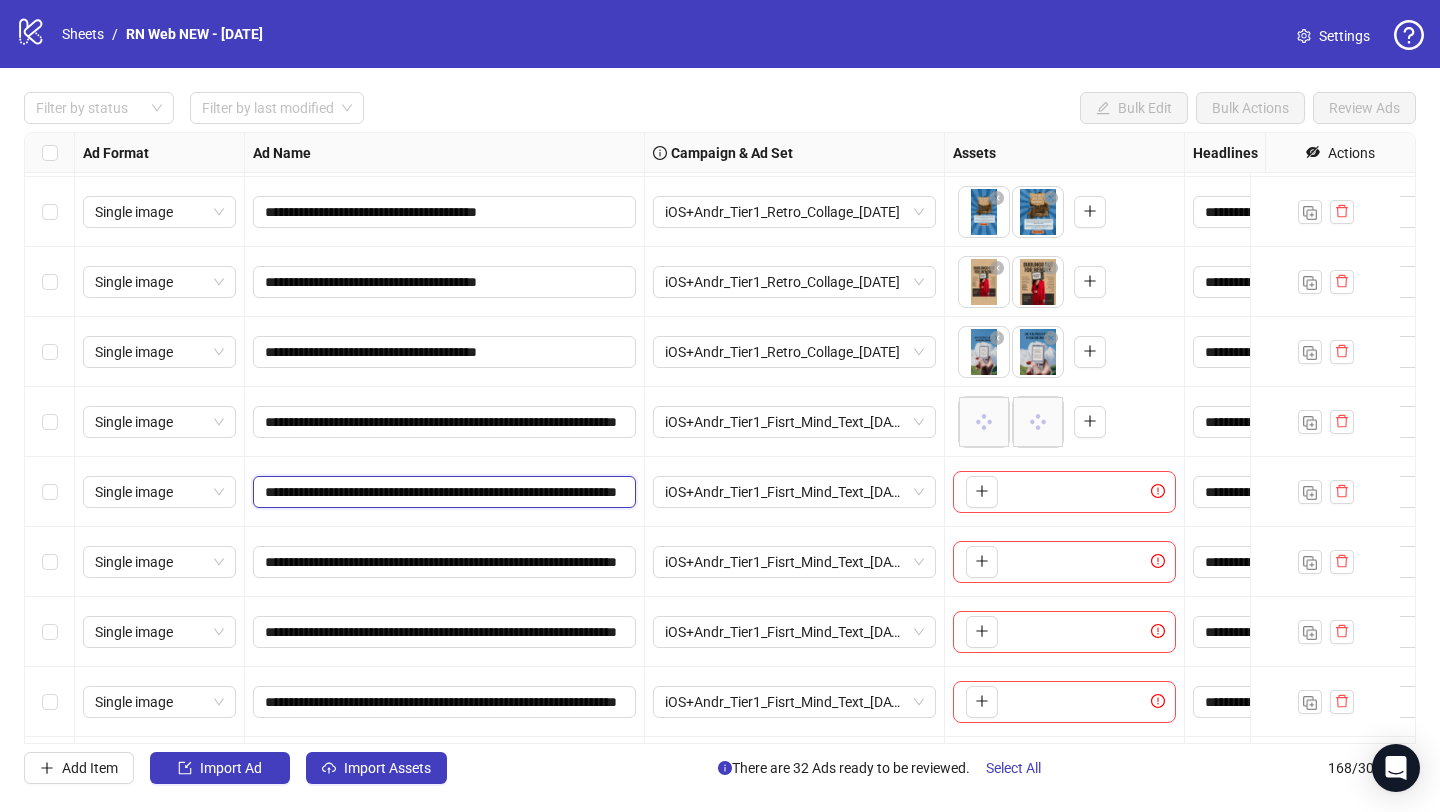 click on "**********" at bounding box center [442, 492] 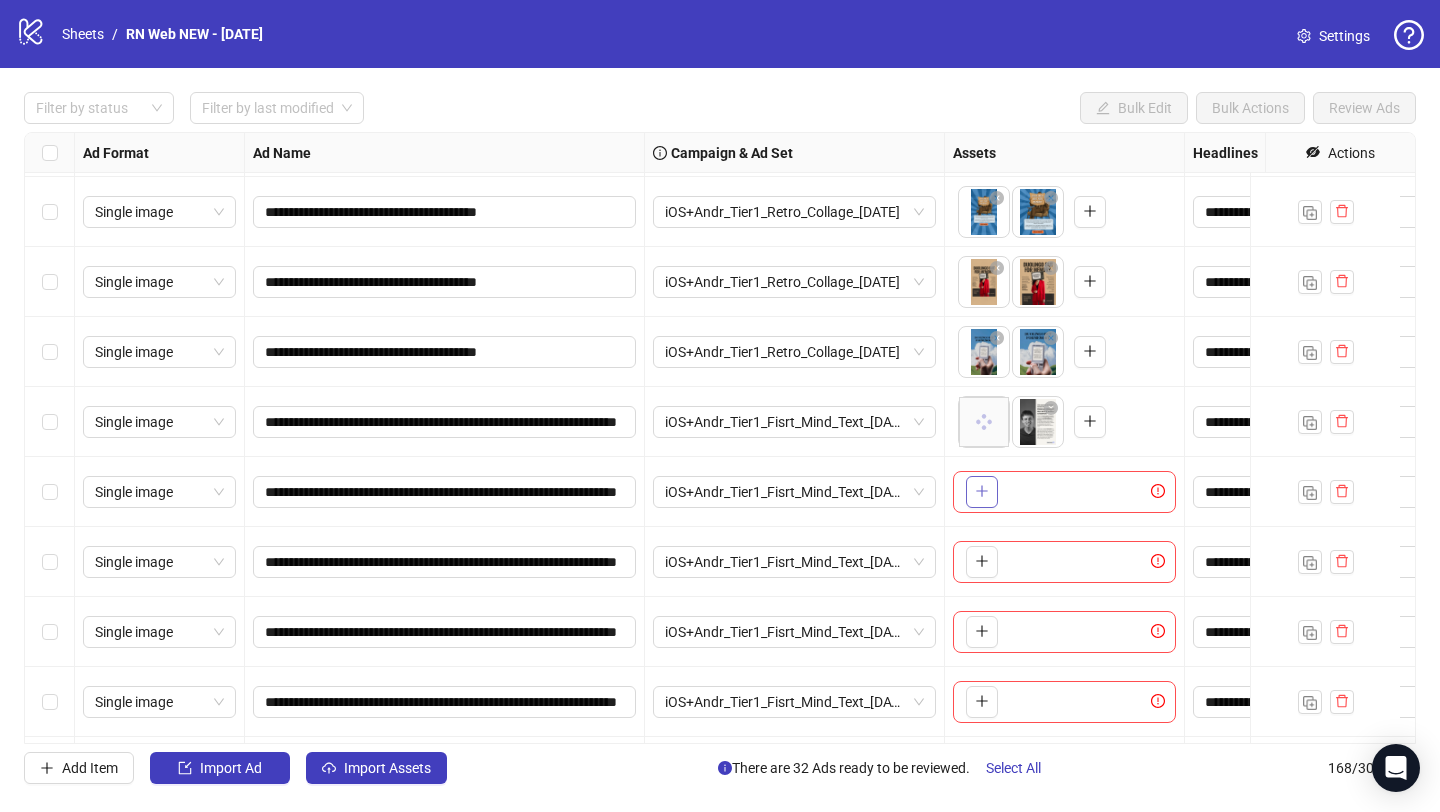 click 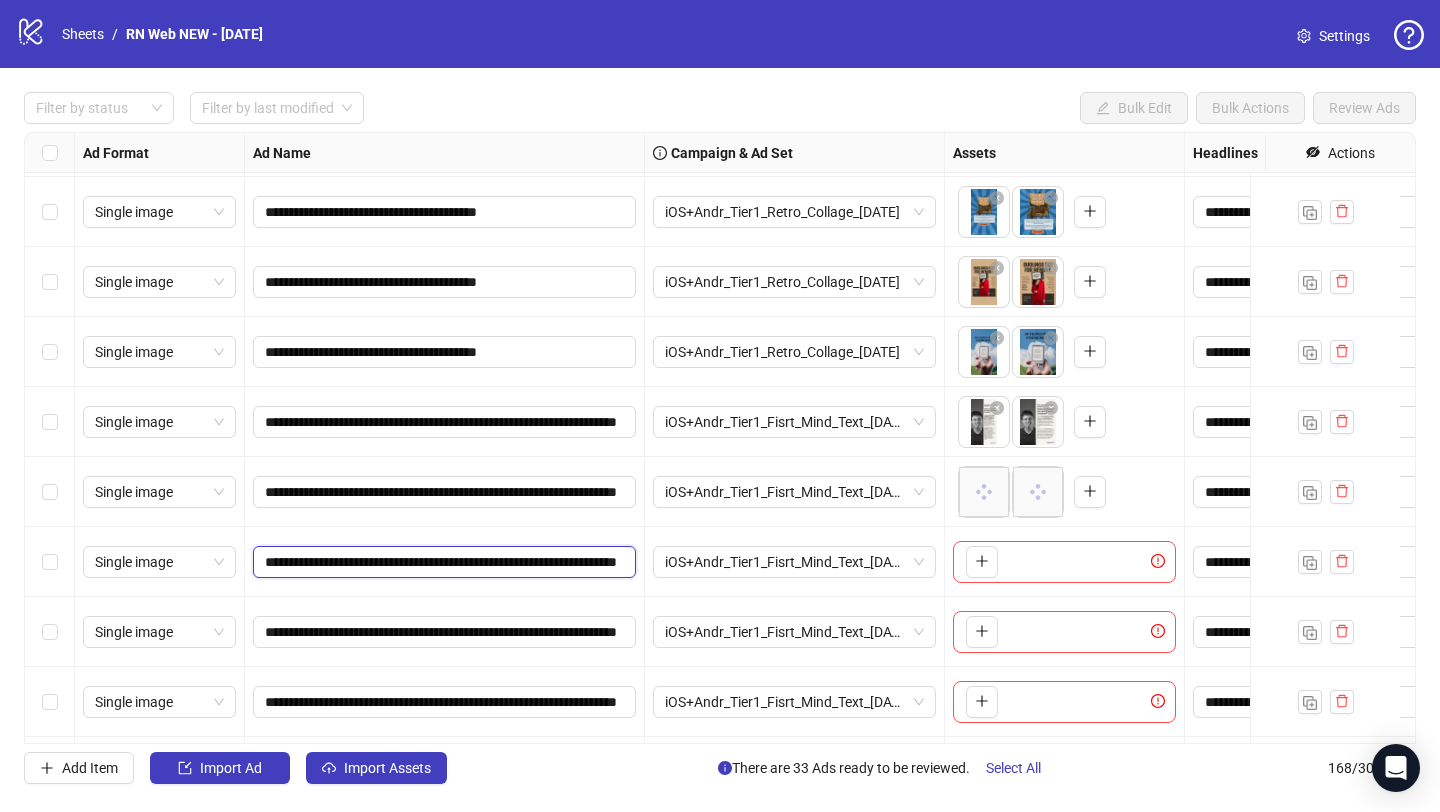 click on "**********" at bounding box center (442, 562) 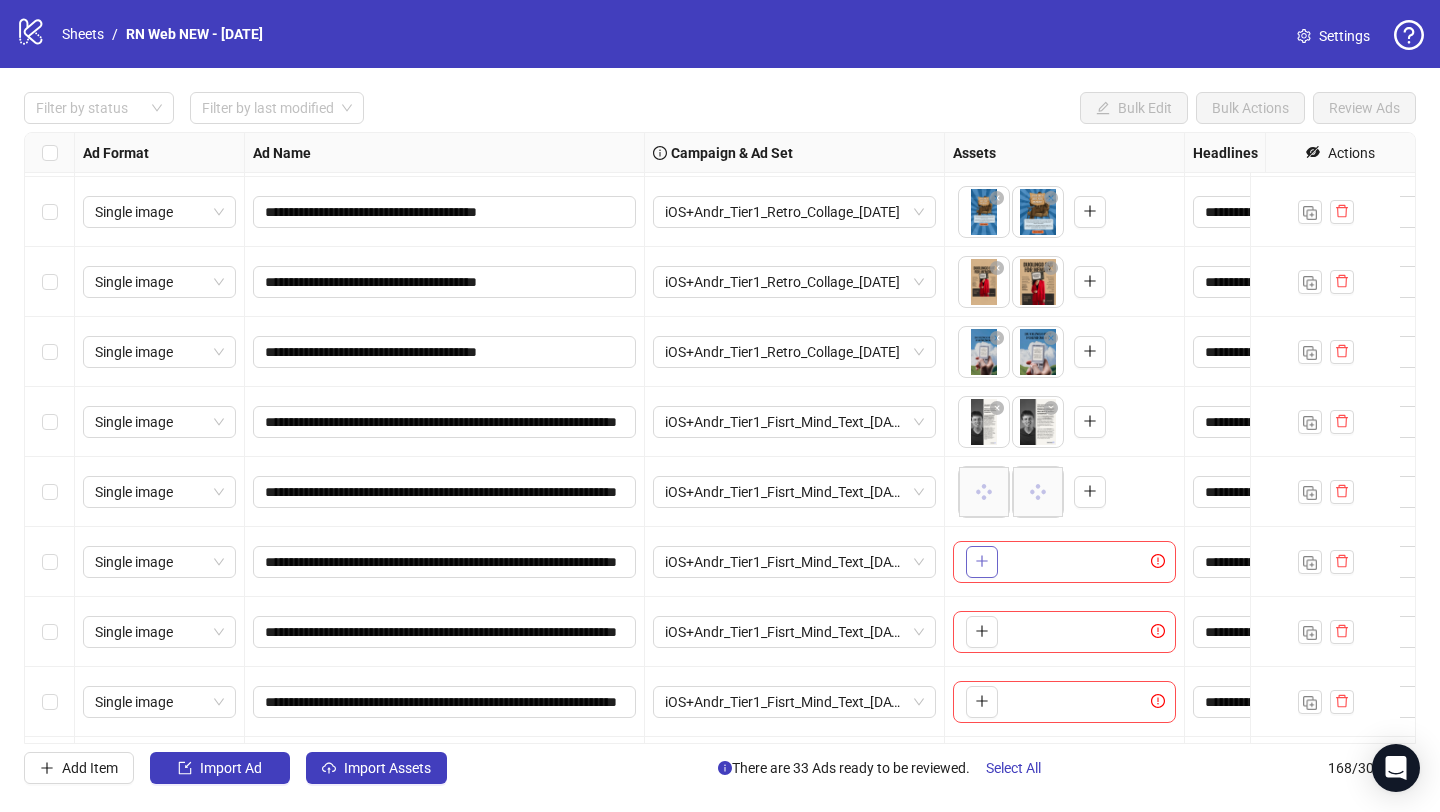 click at bounding box center (982, 562) 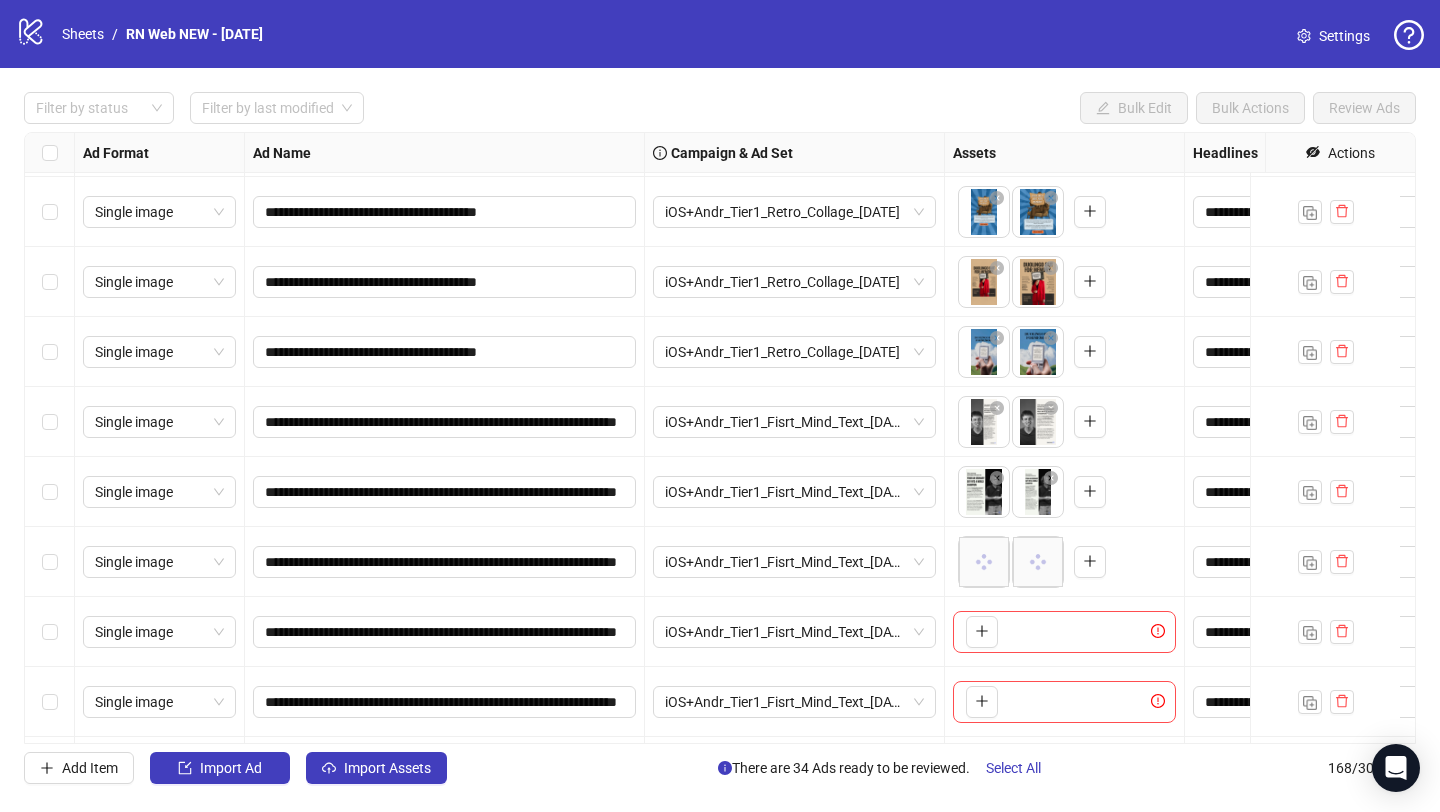 scroll, scrollTop: 10877, scrollLeft: 0, axis: vertical 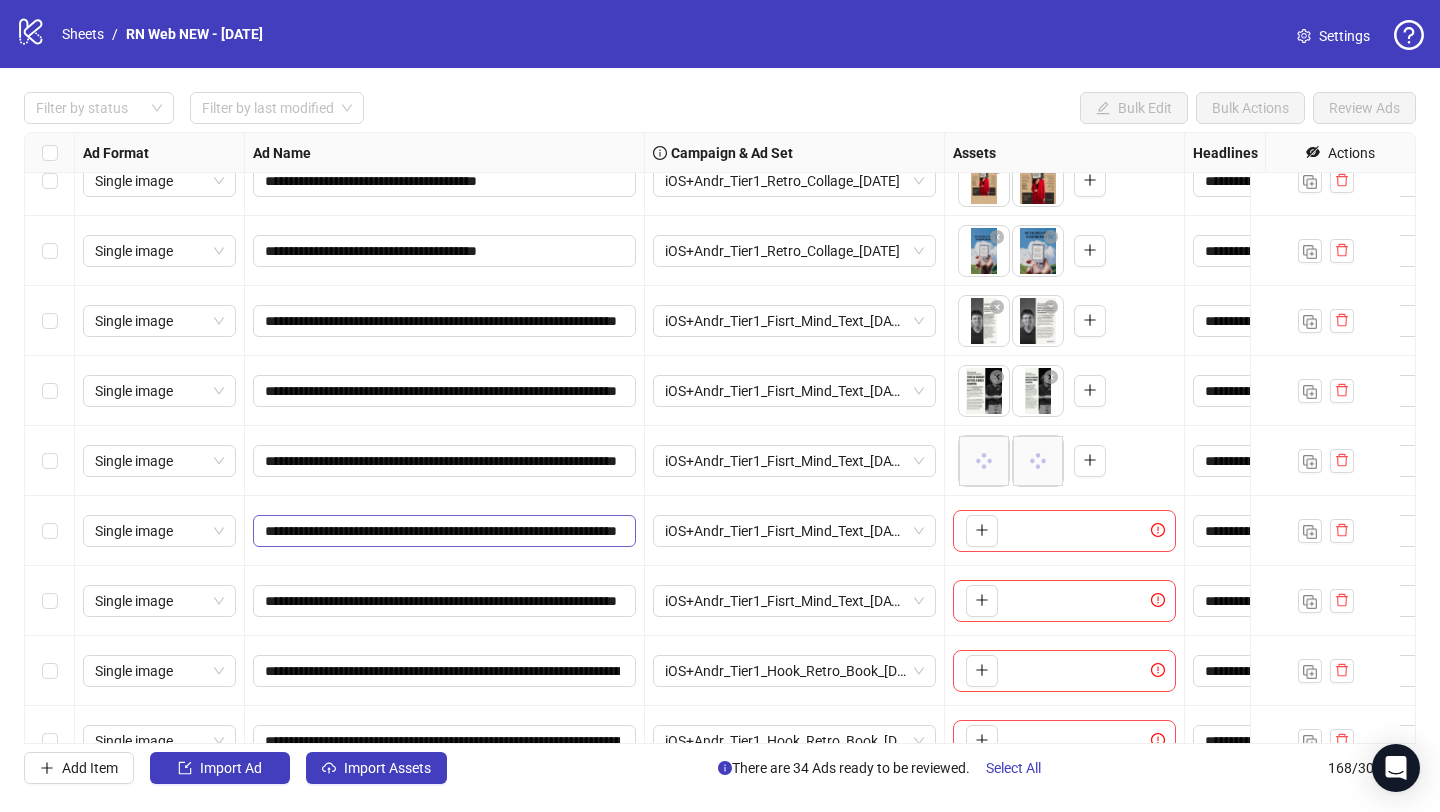 click on "**********" at bounding box center (444, 531) 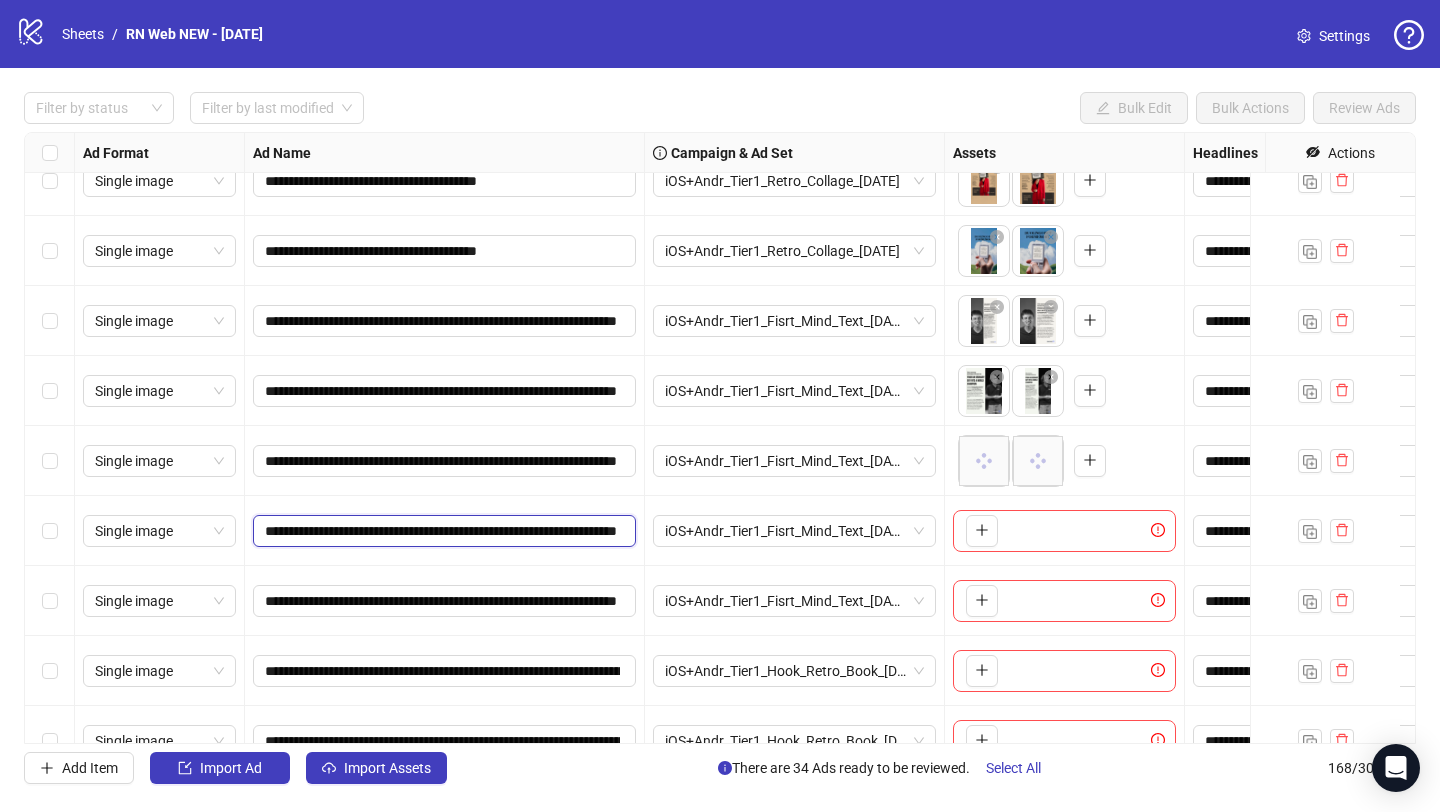 scroll, scrollTop: 0, scrollLeft: 123, axis: horizontal 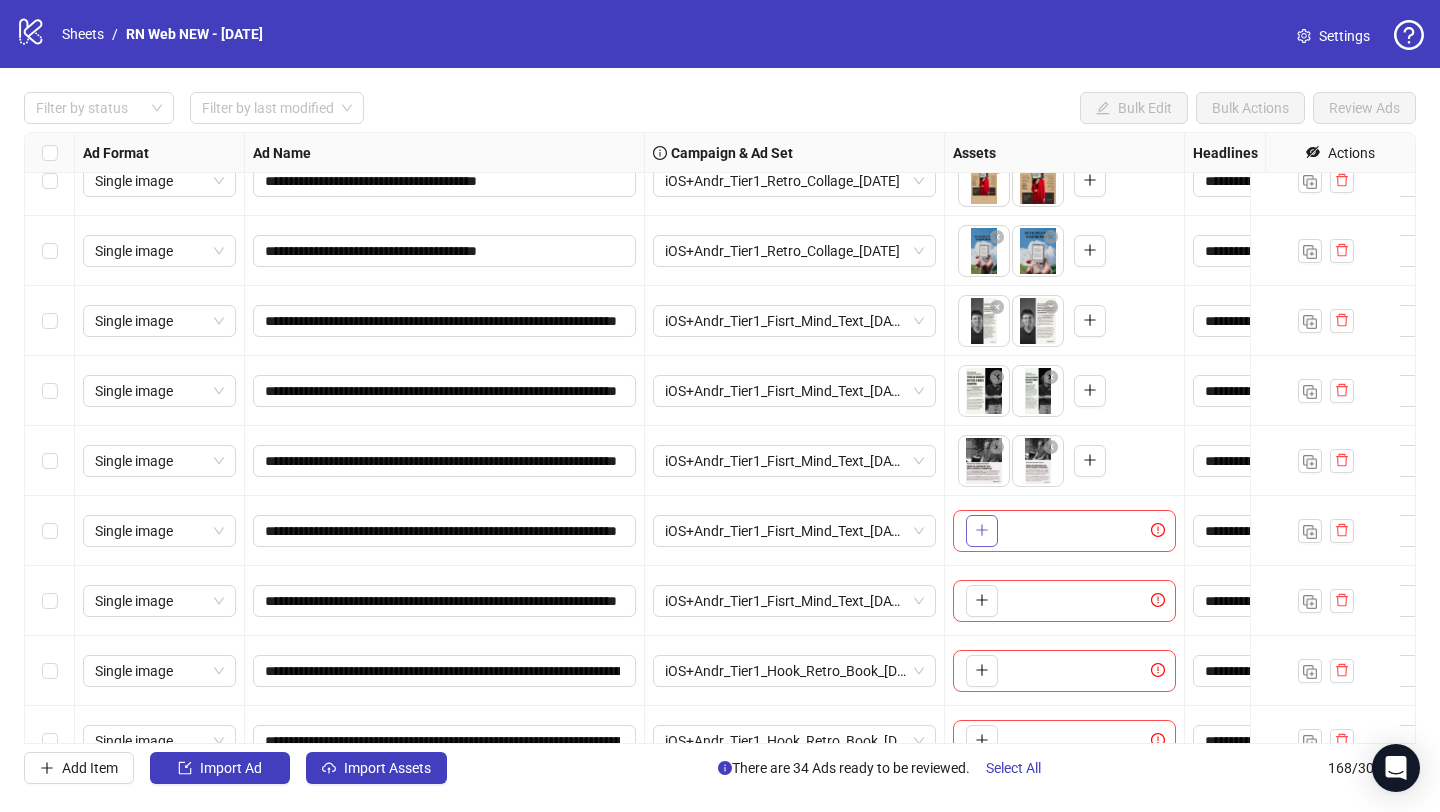 click at bounding box center [982, 531] 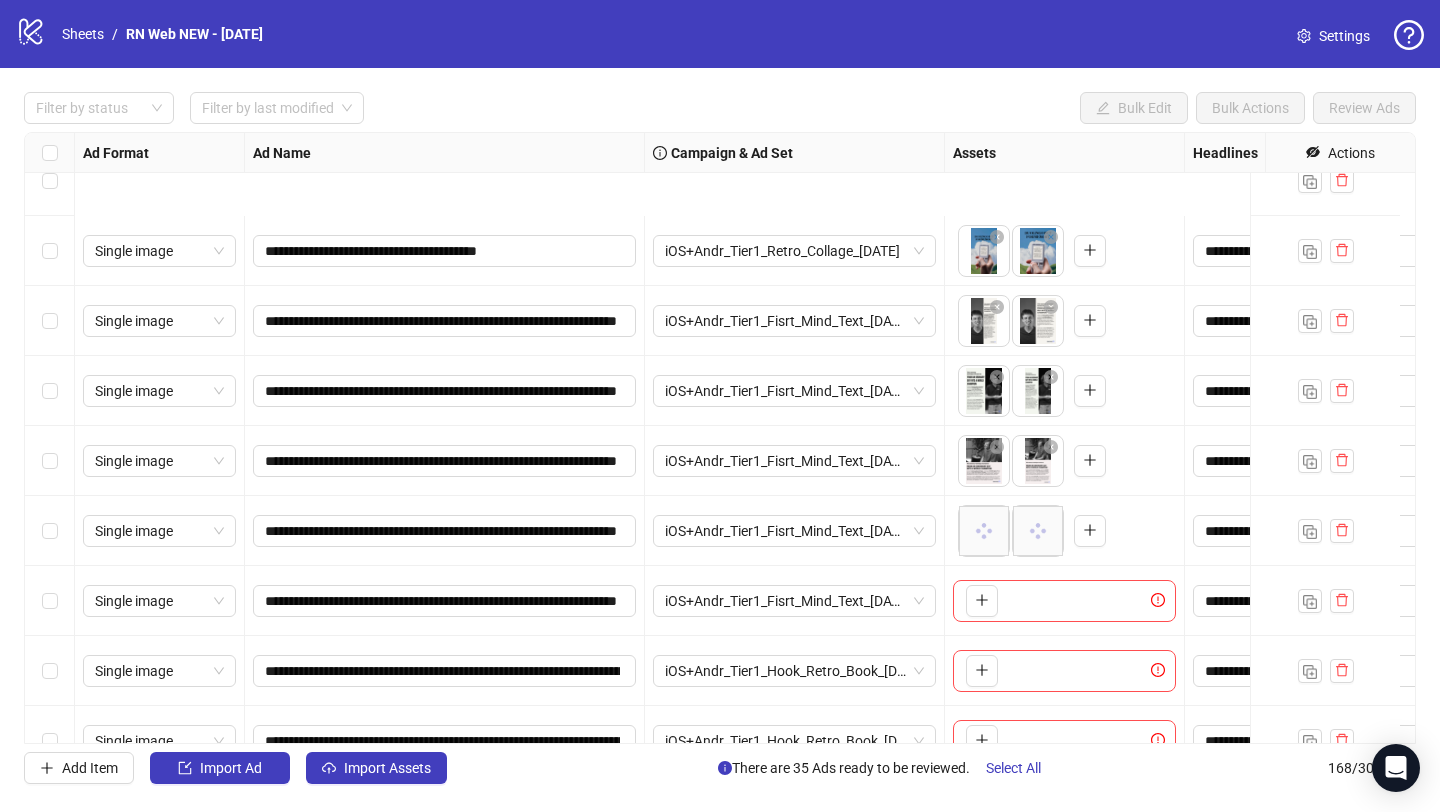 scroll, scrollTop: 11053, scrollLeft: 0, axis: vertical 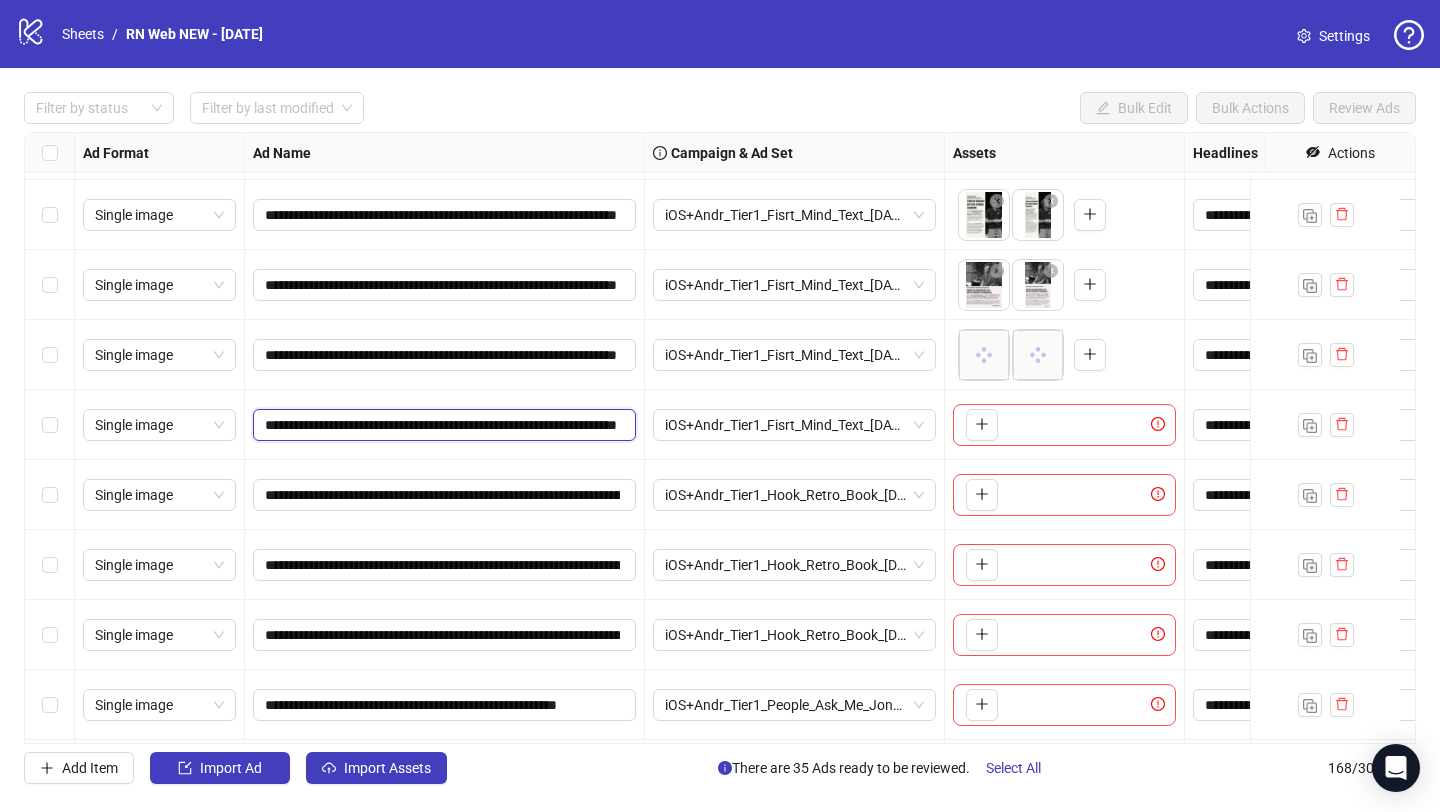 click on "**********" at bounding box center (442, 425) 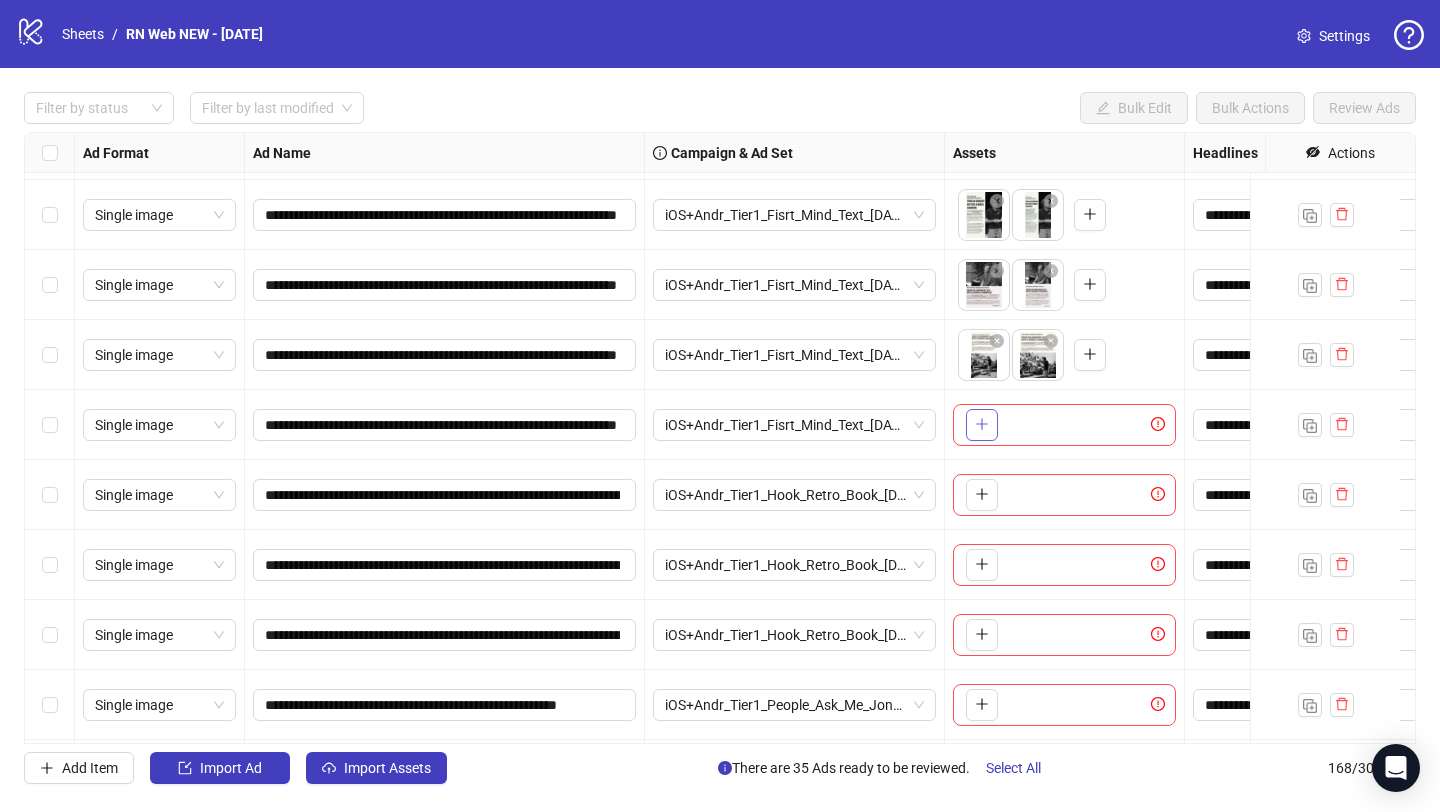 click 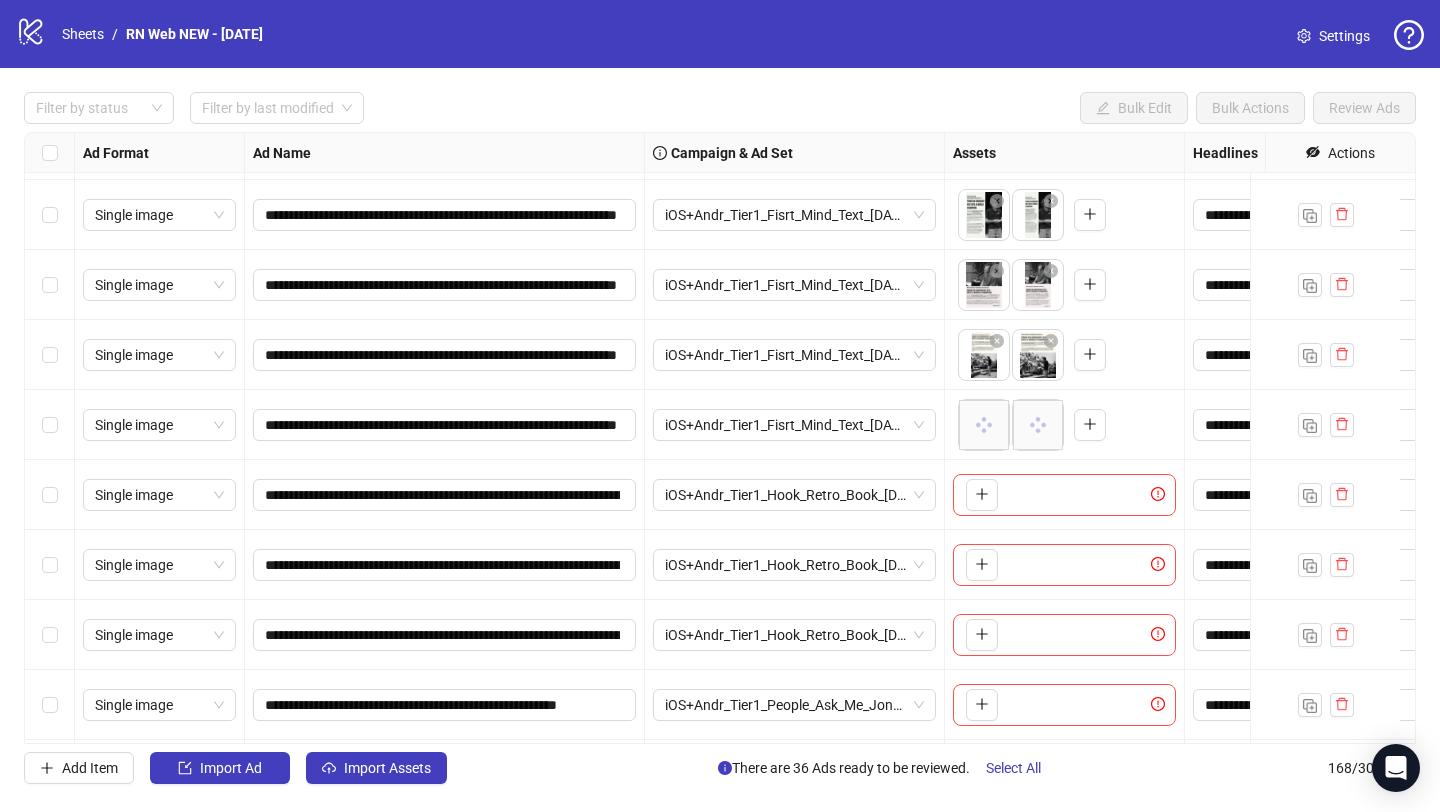scroll, scrollTop: 11114, scrollLeft: 0, axis: vertical 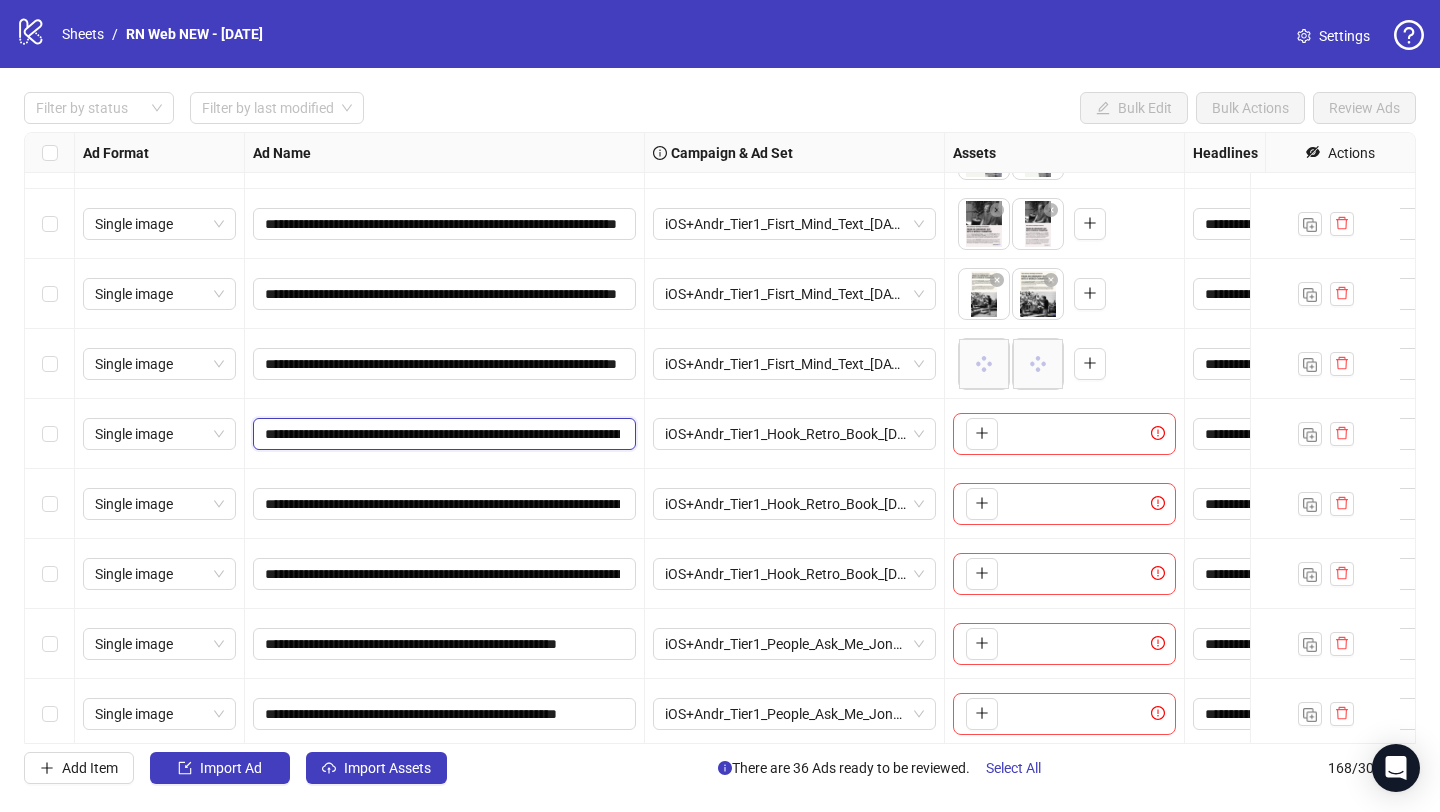 click on "**********" at bounding box center [442, 434] 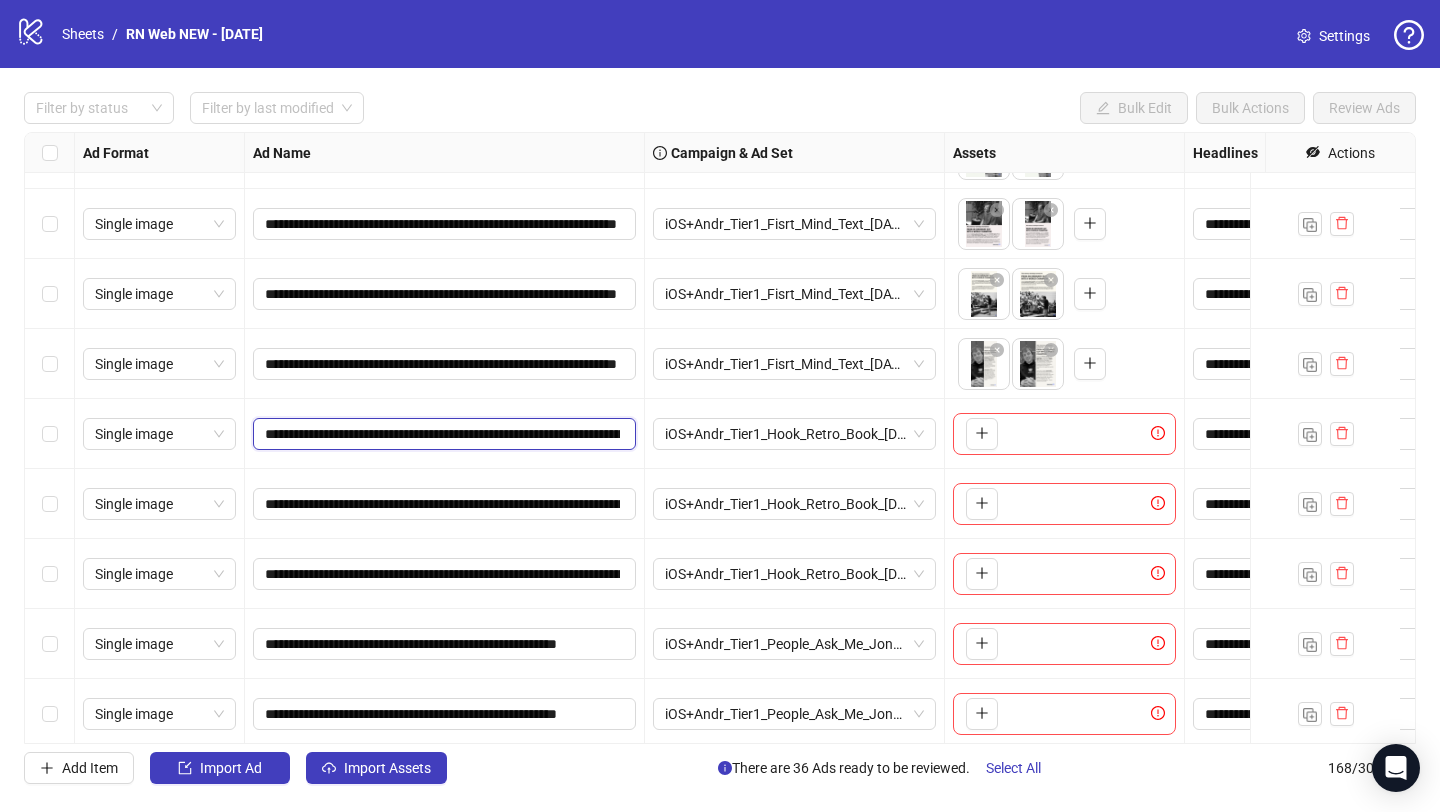 click on "**********" at bounding box center [442, 434] 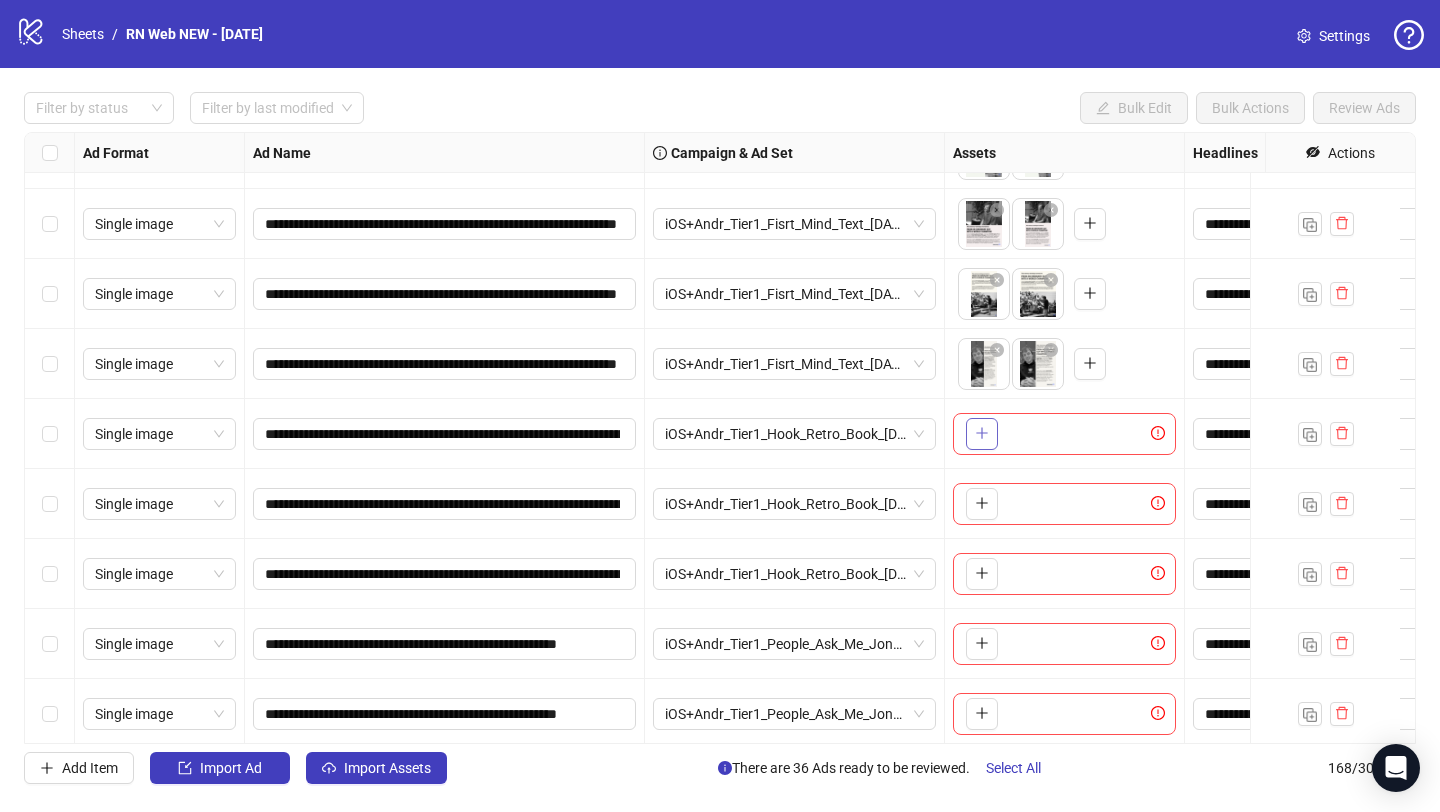 click 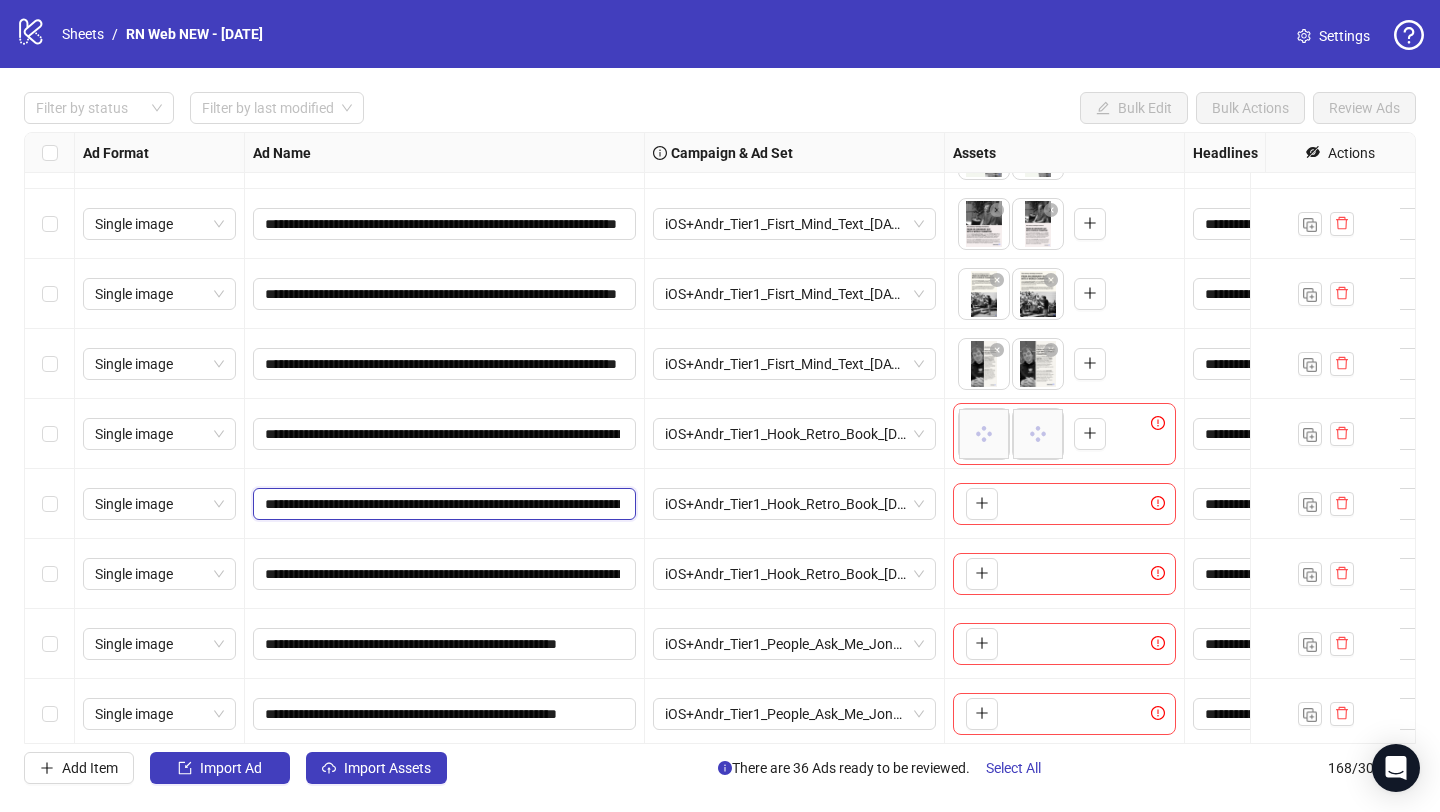 click on "**********" at bounding box center (442, 504) 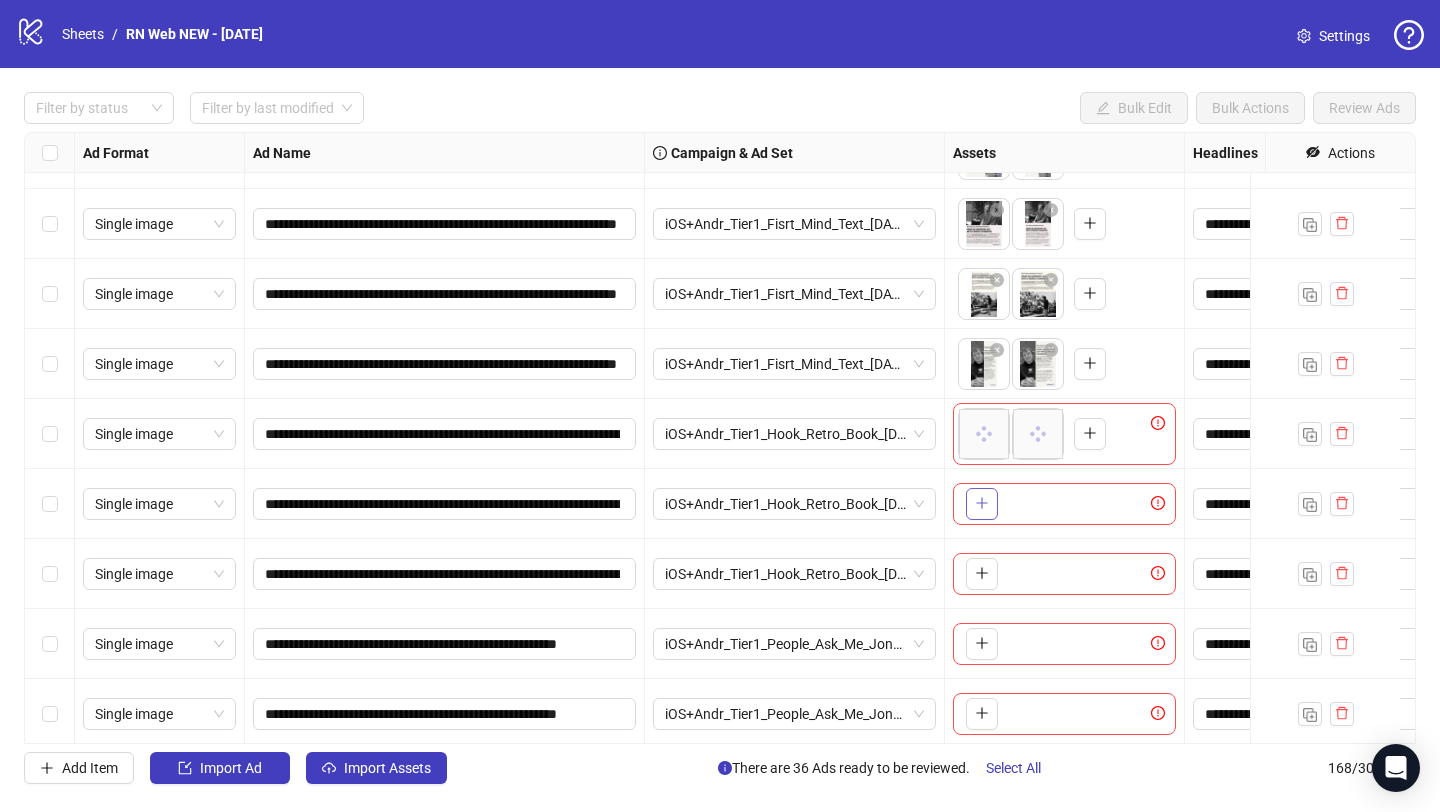 click at bounding box center [982, 503] 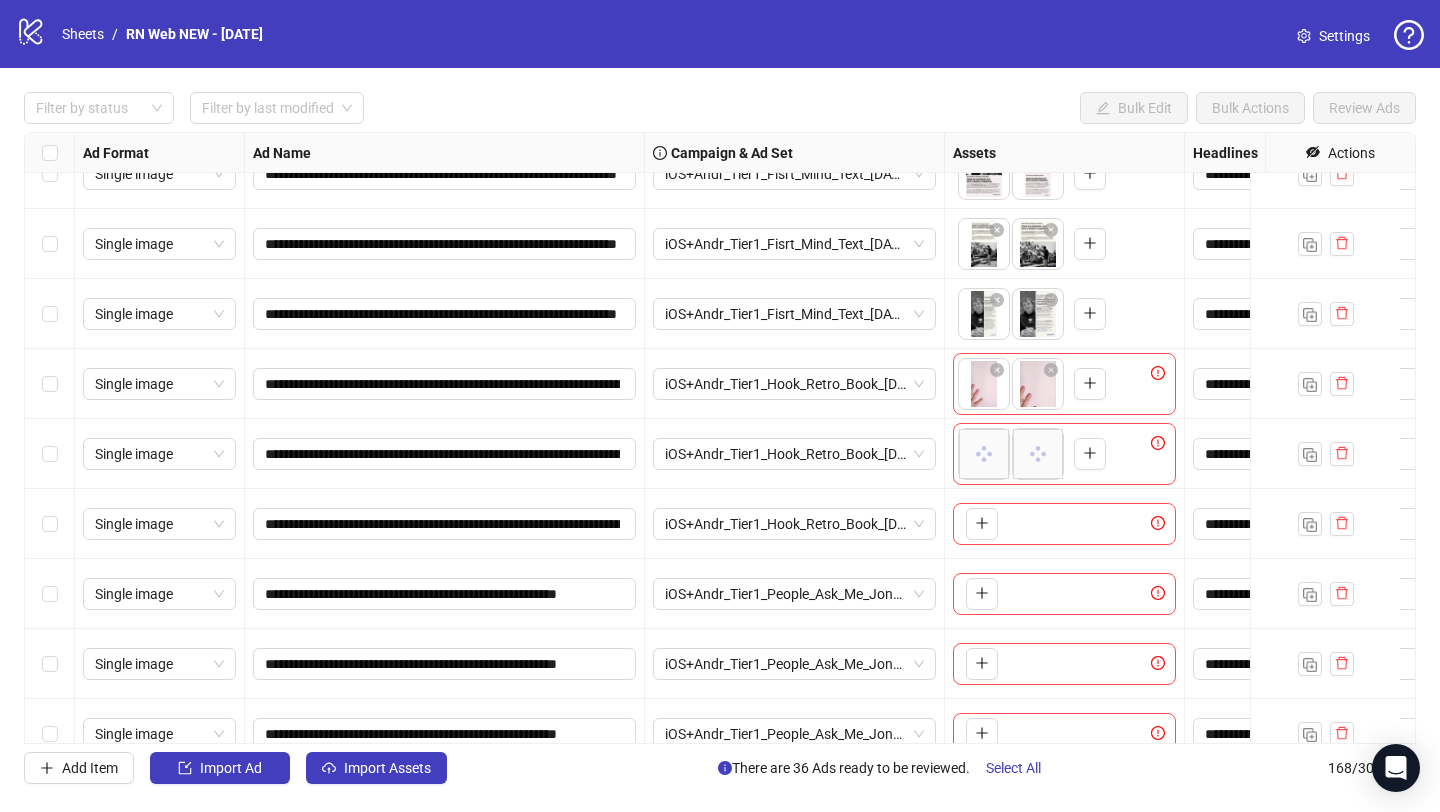 scroll, scrollTop: 11205, scrollLeft: 0, axis: vertical 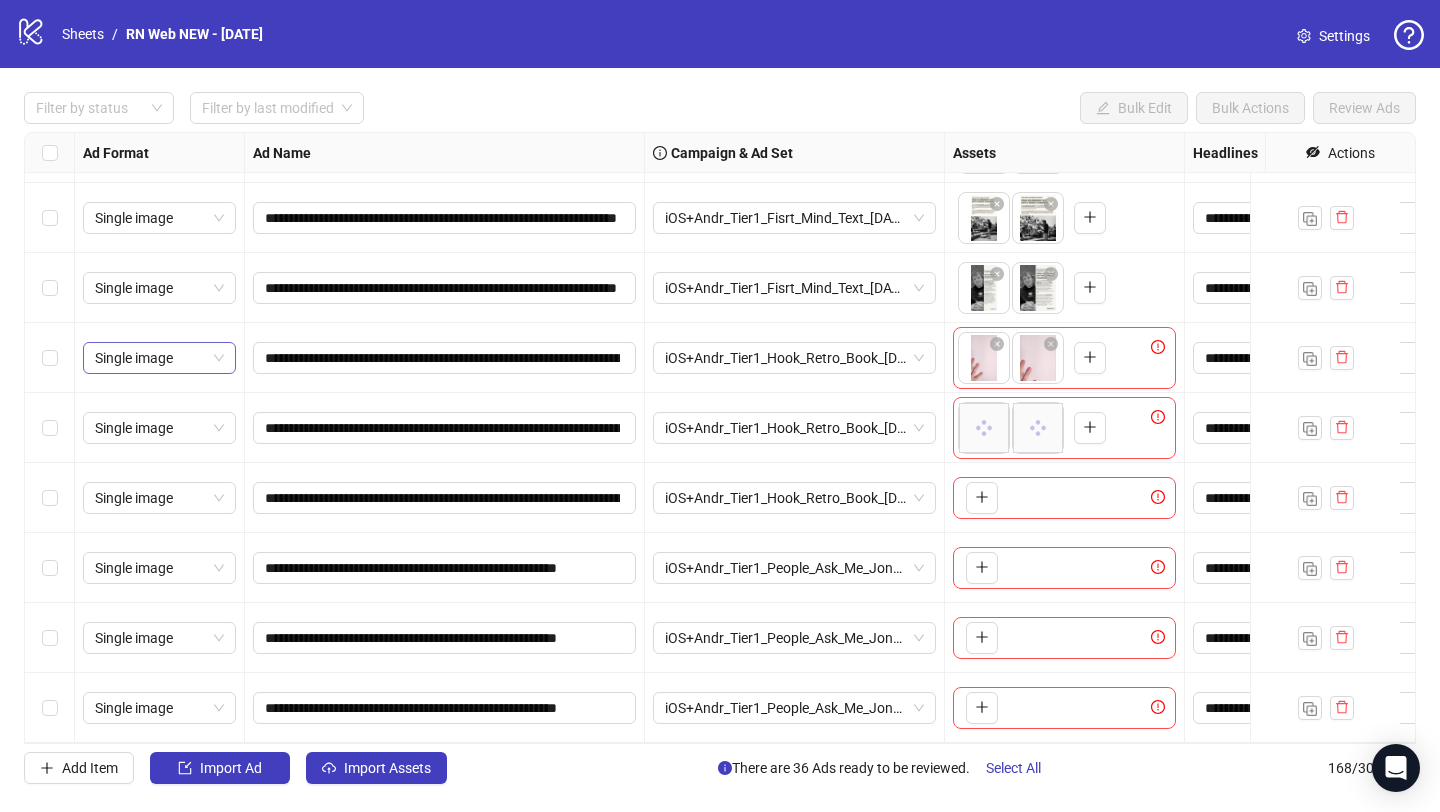click on "Single image" at bounding box center [159, 358] 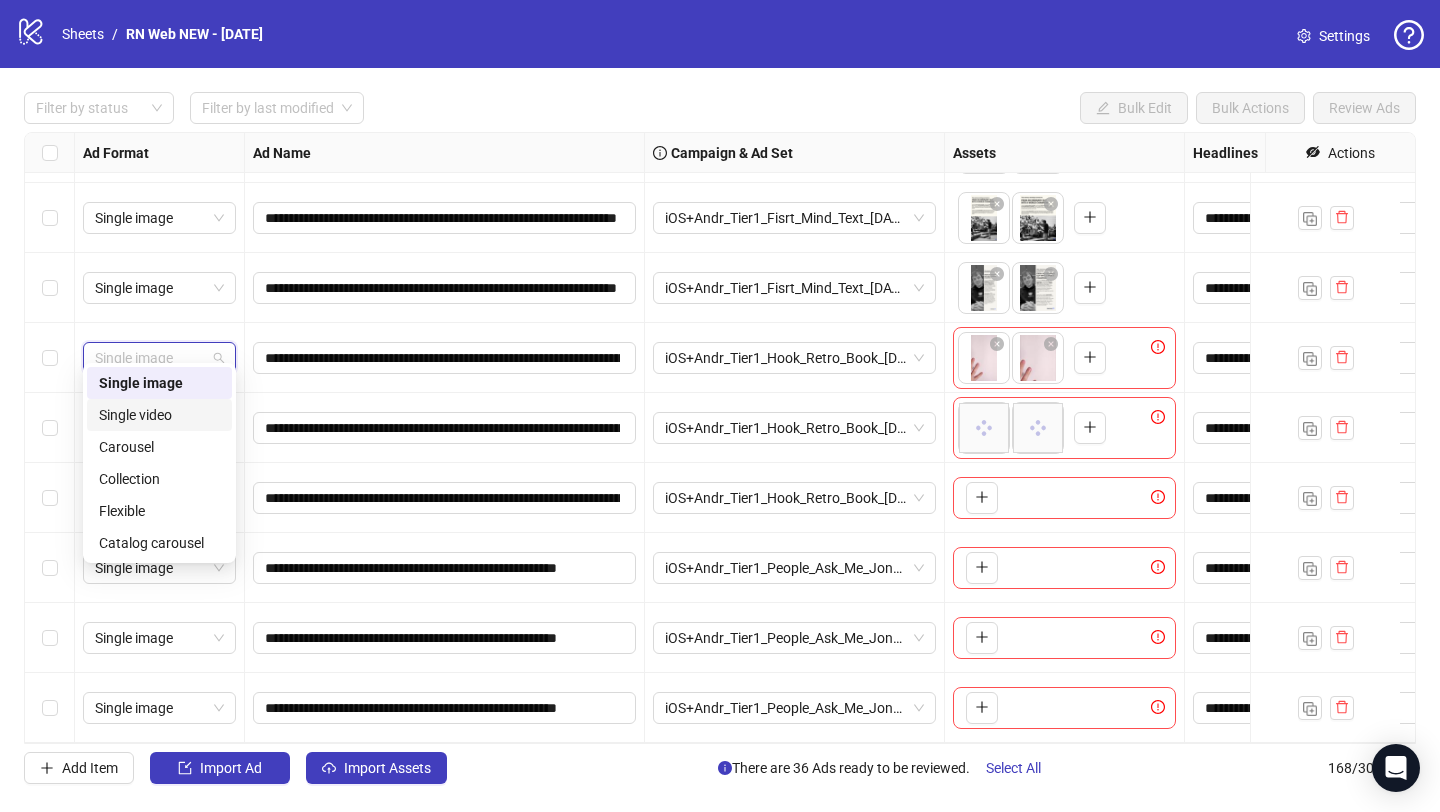click on "Single video" at bounding box center [159, 415] 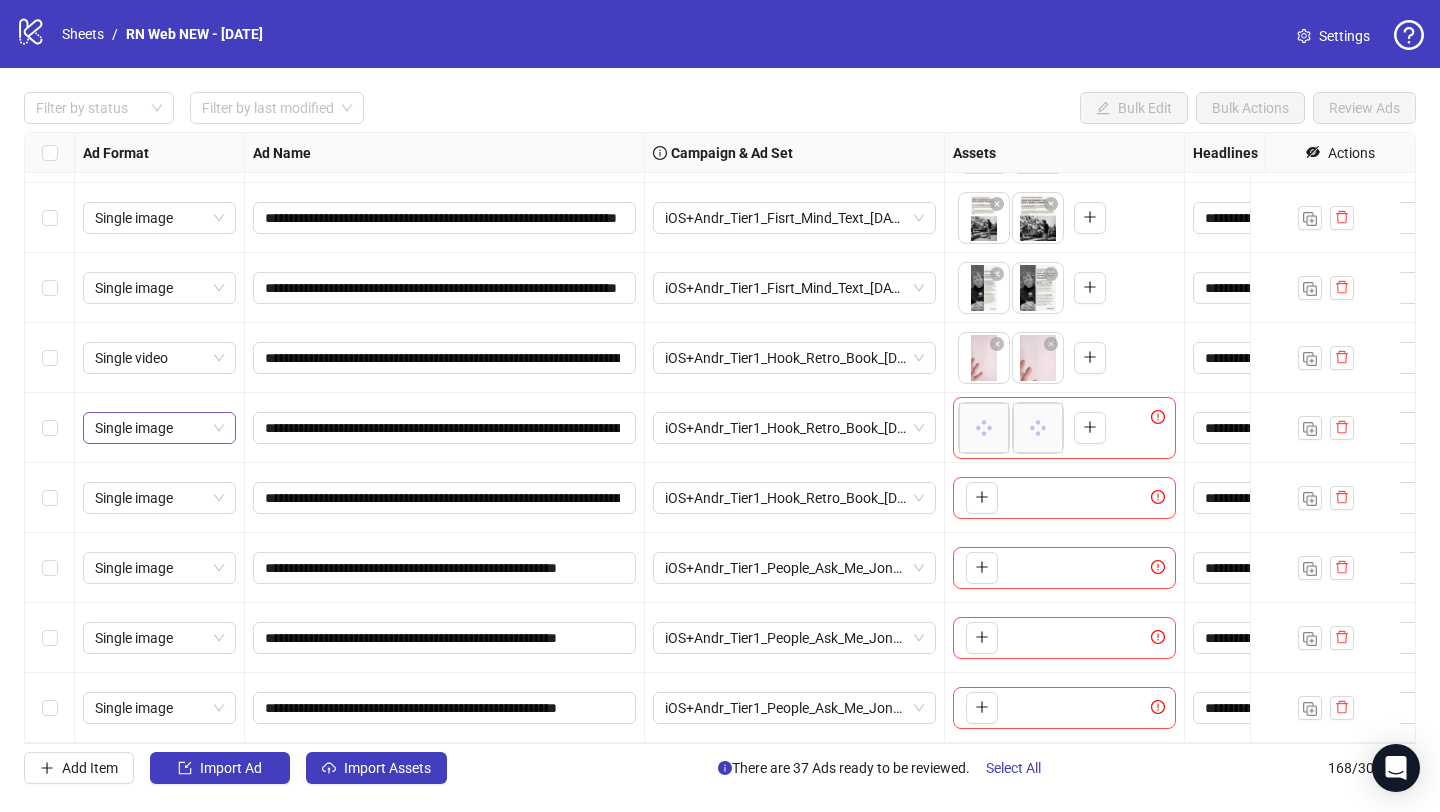 click on "Single image" at bounding box center (159, 428) 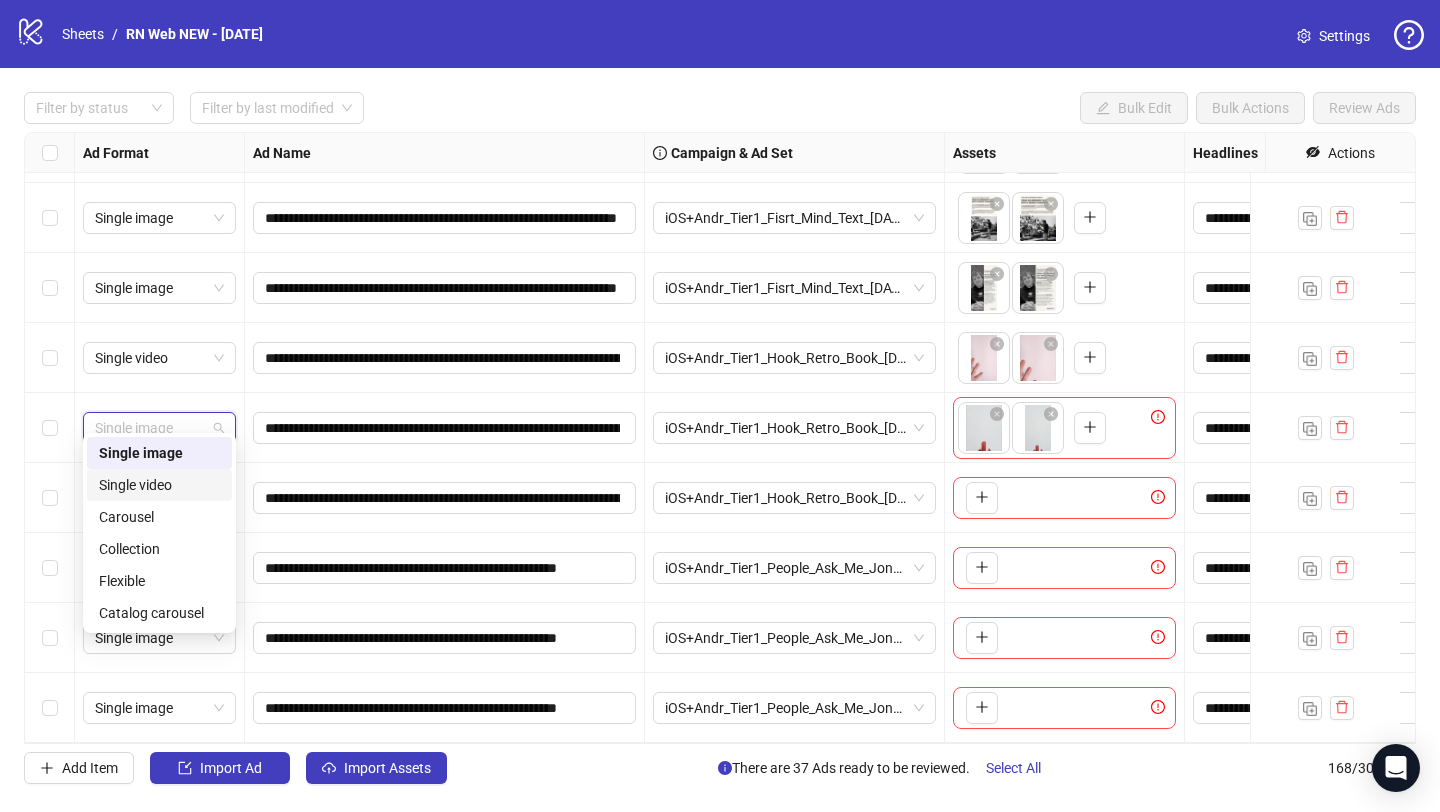 click on "Single video" at bounding box center [159, 485] 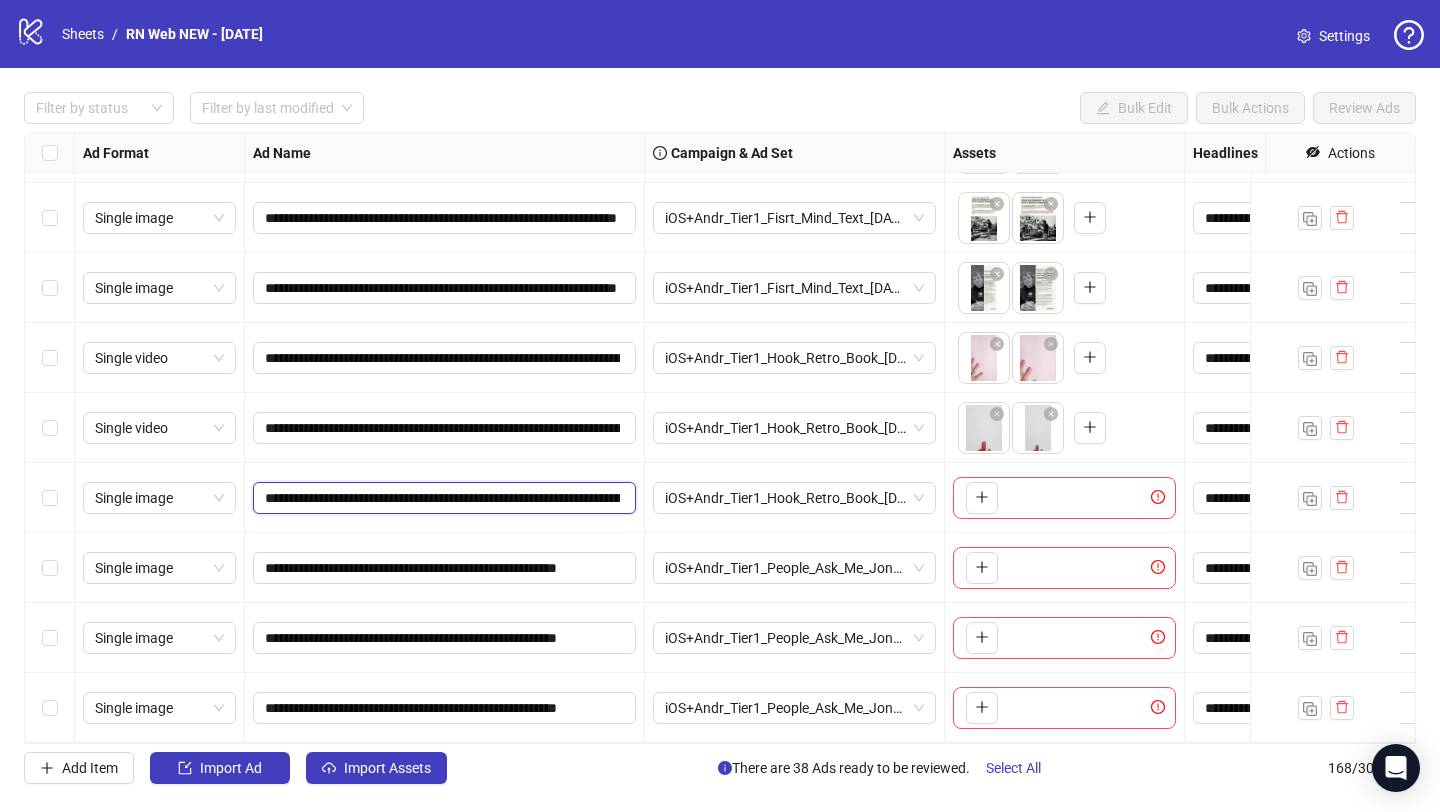 click on "**********" at bounding box center (442, 498) 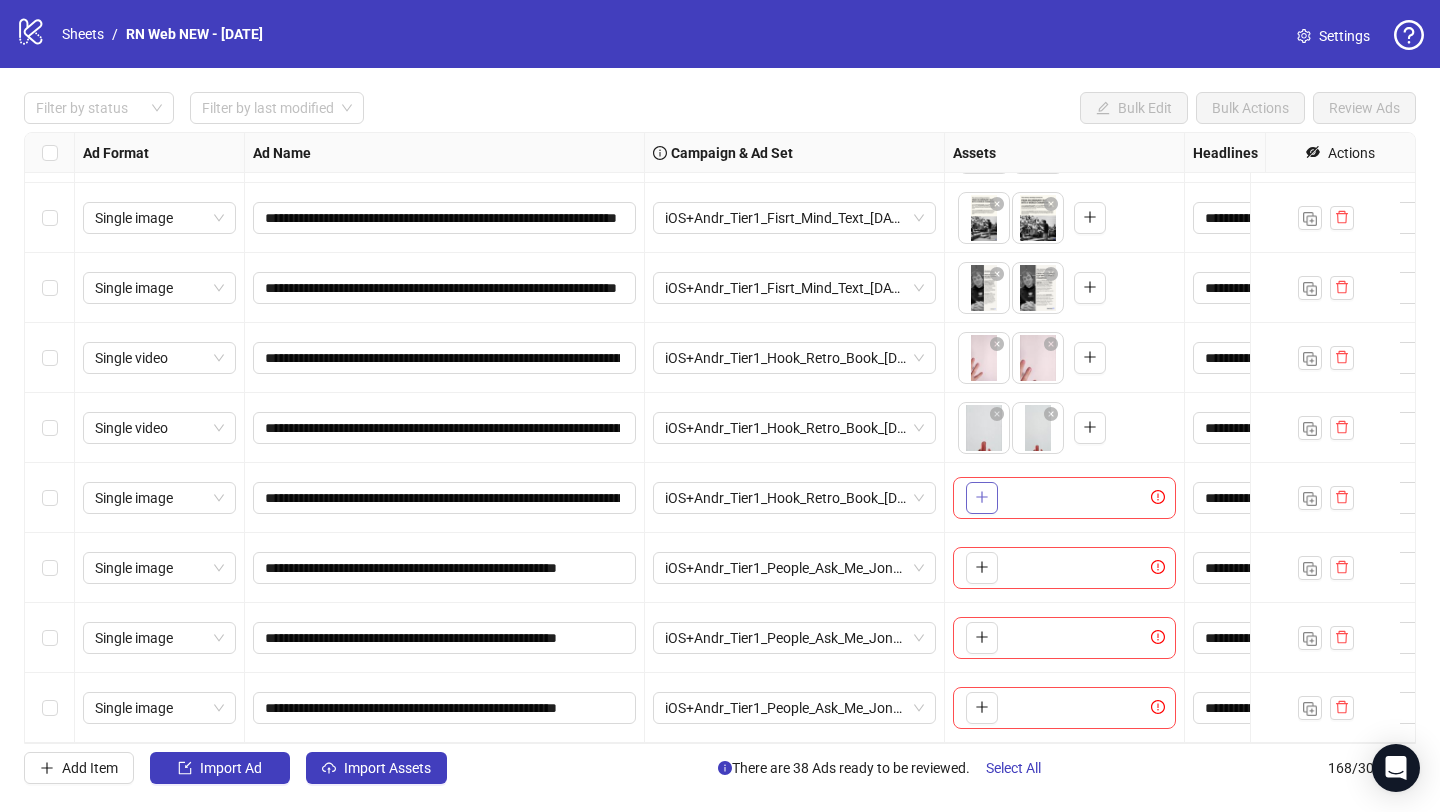 click 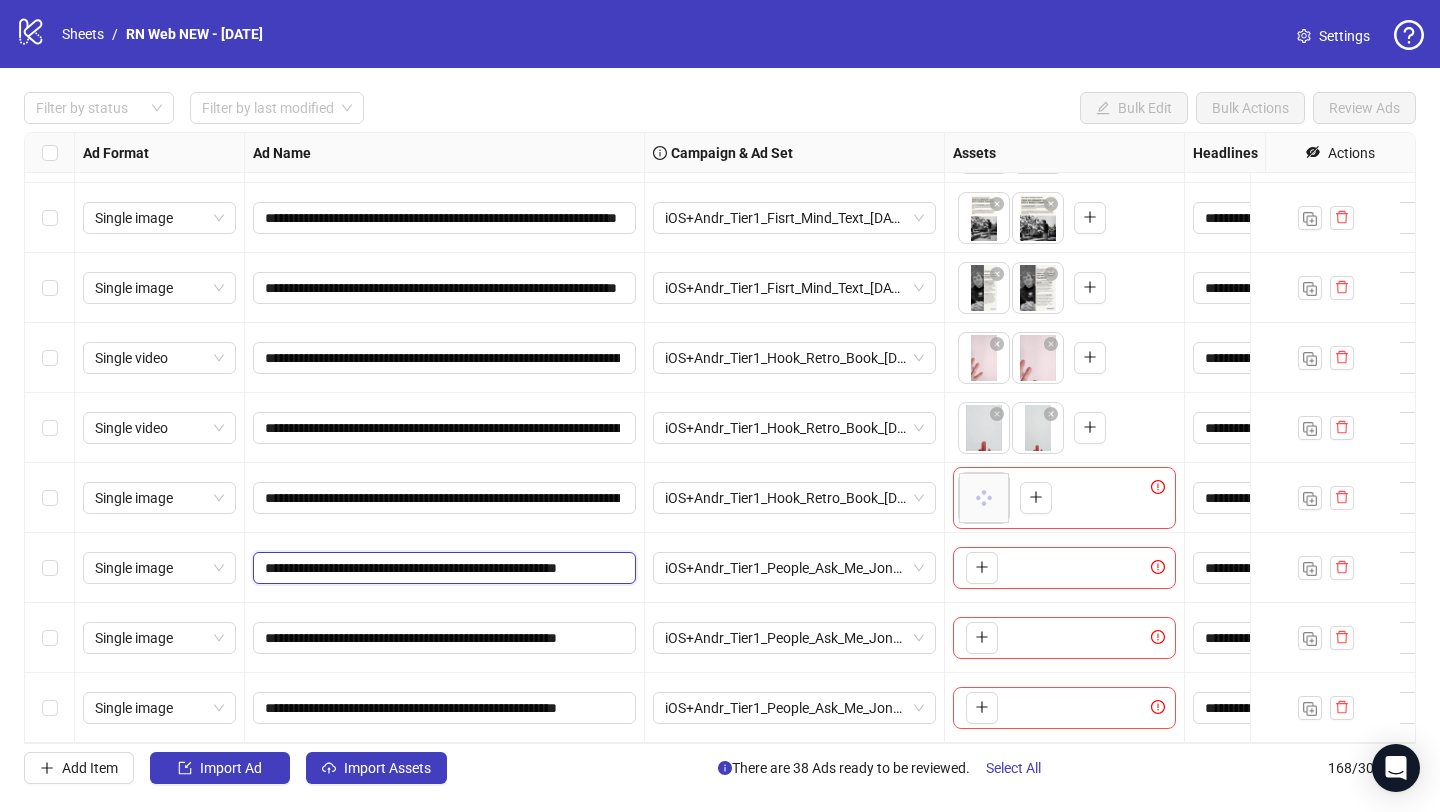 click on "**********" at bounding box center [442, 568] 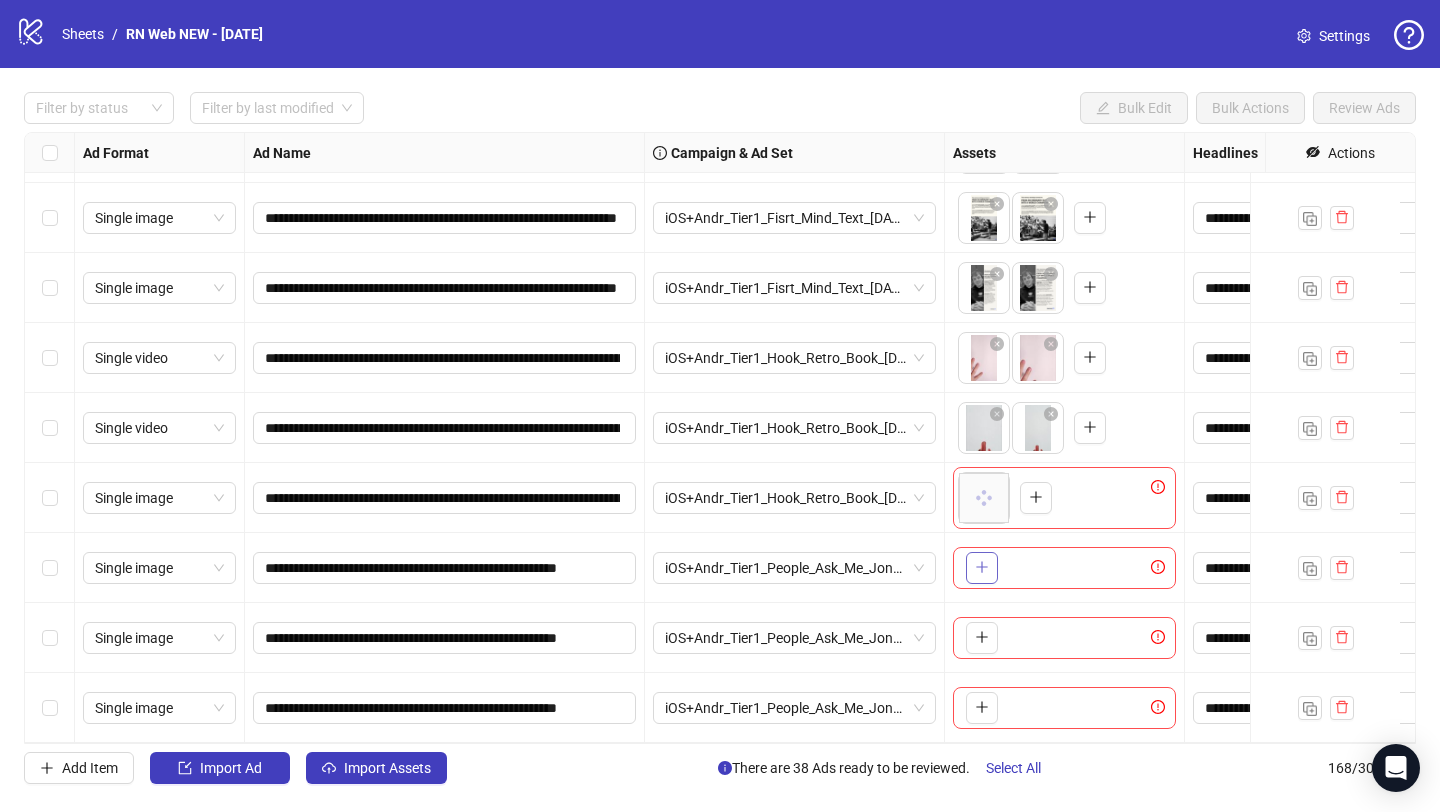 click 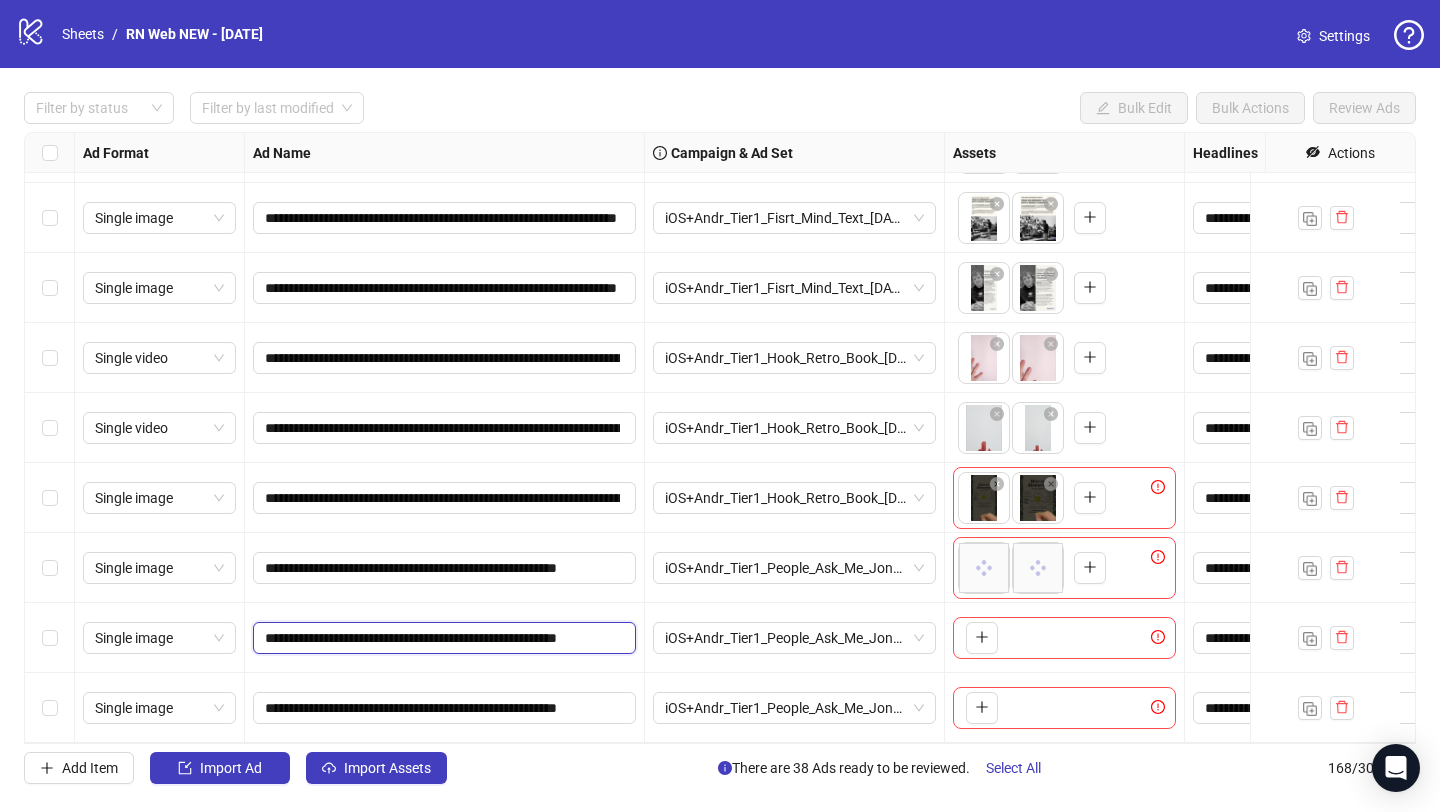 click on "**********" at bounding box center [442, 638] 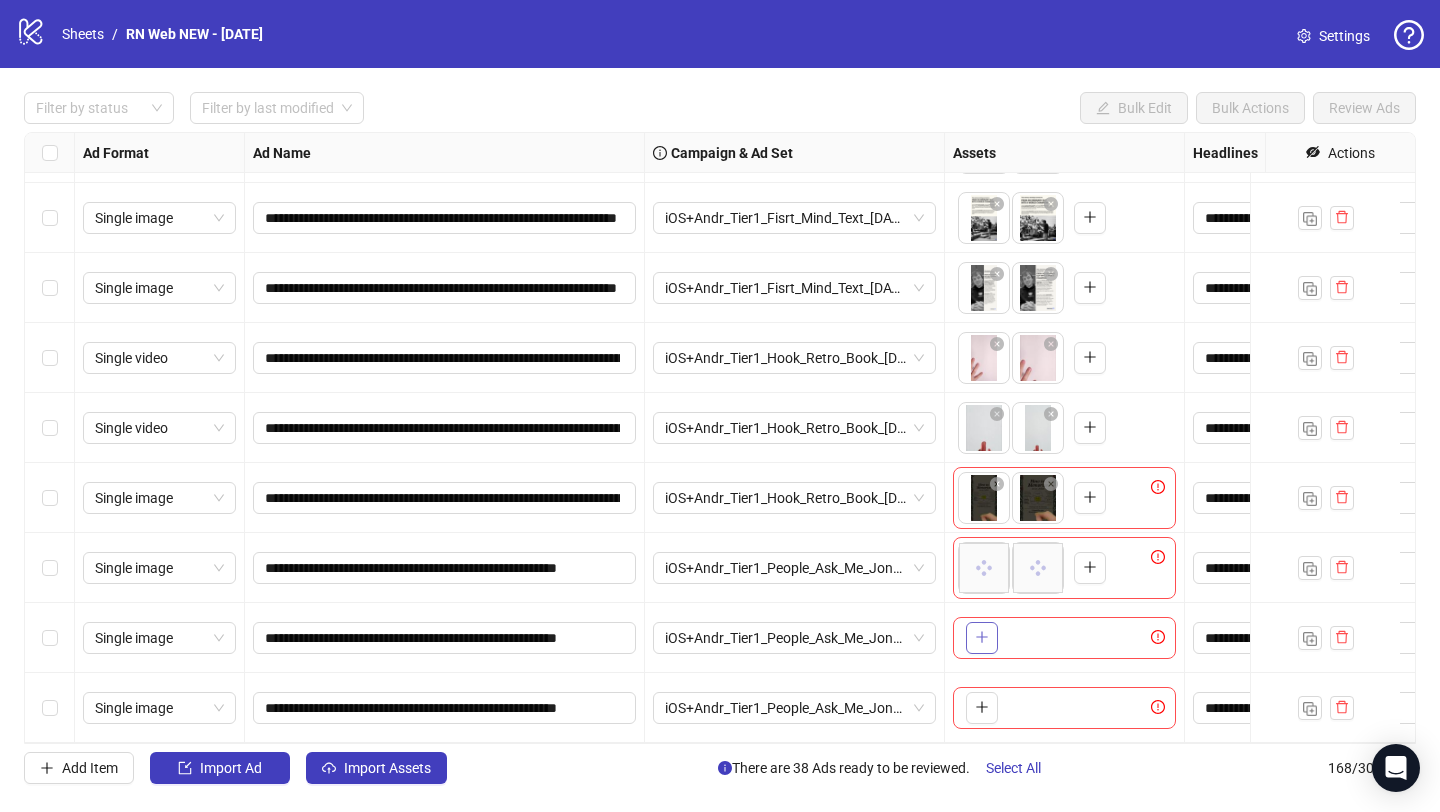 click at bounding box center [982, 638] 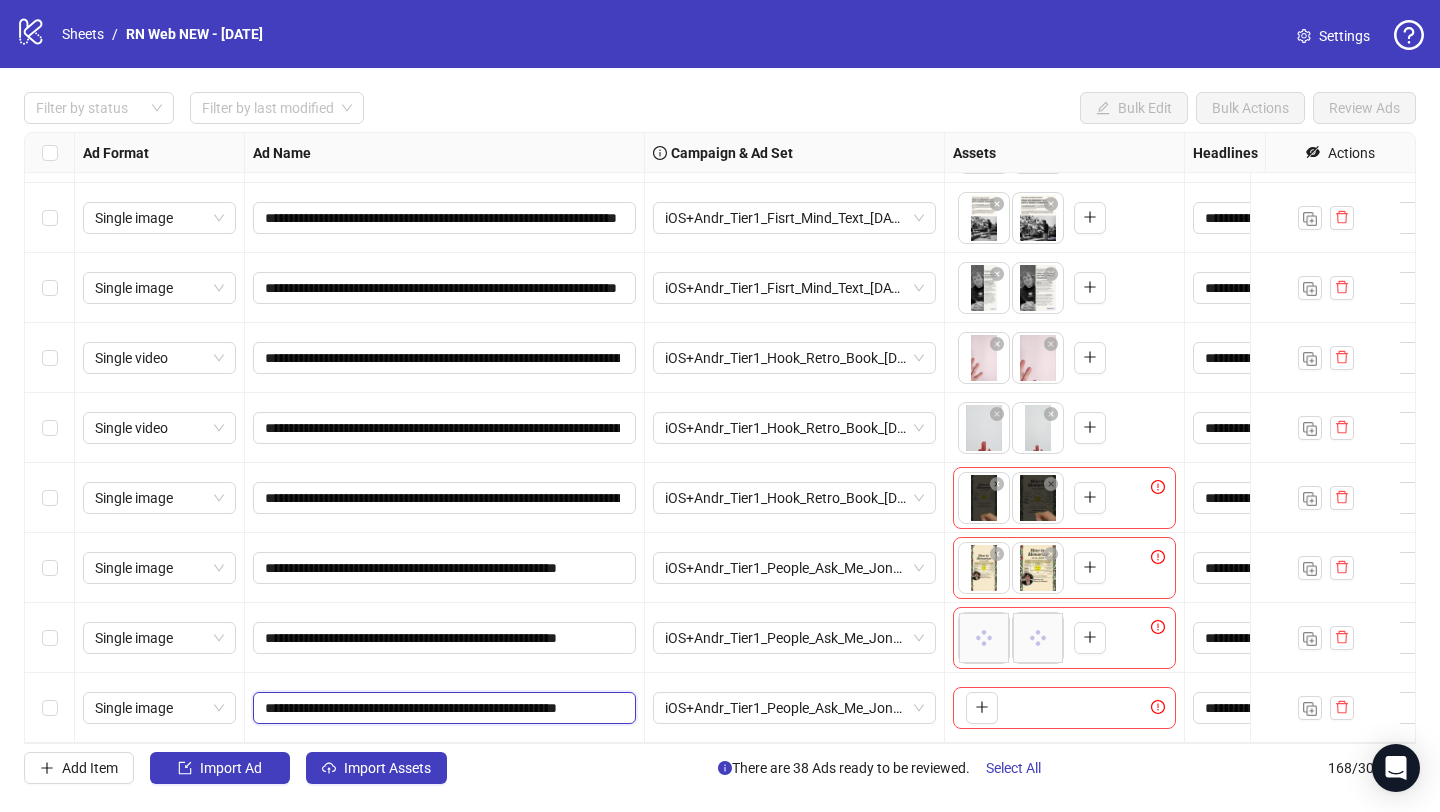 click on "**********" at bounding box center (442, 708) 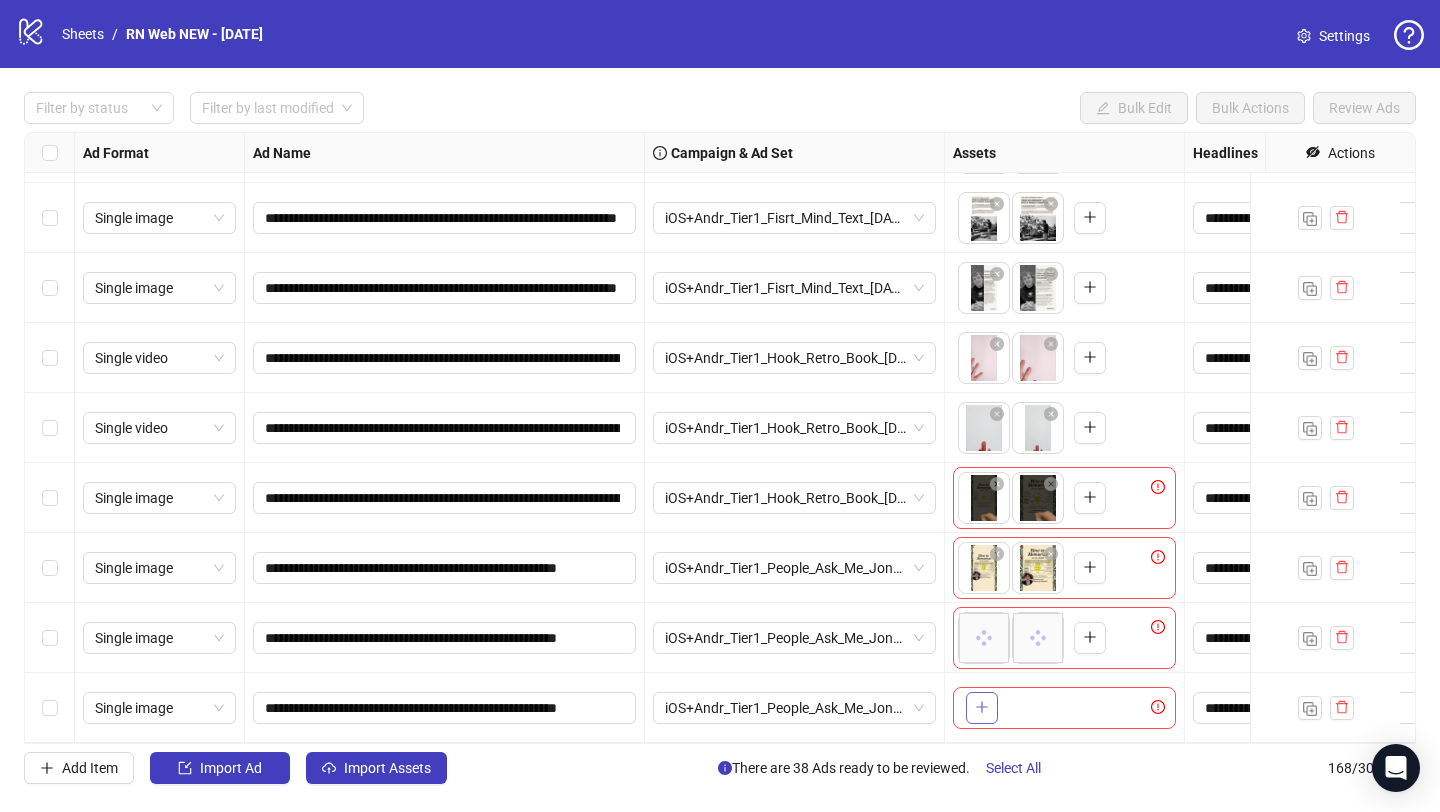 click at bounding box center [982, 708] 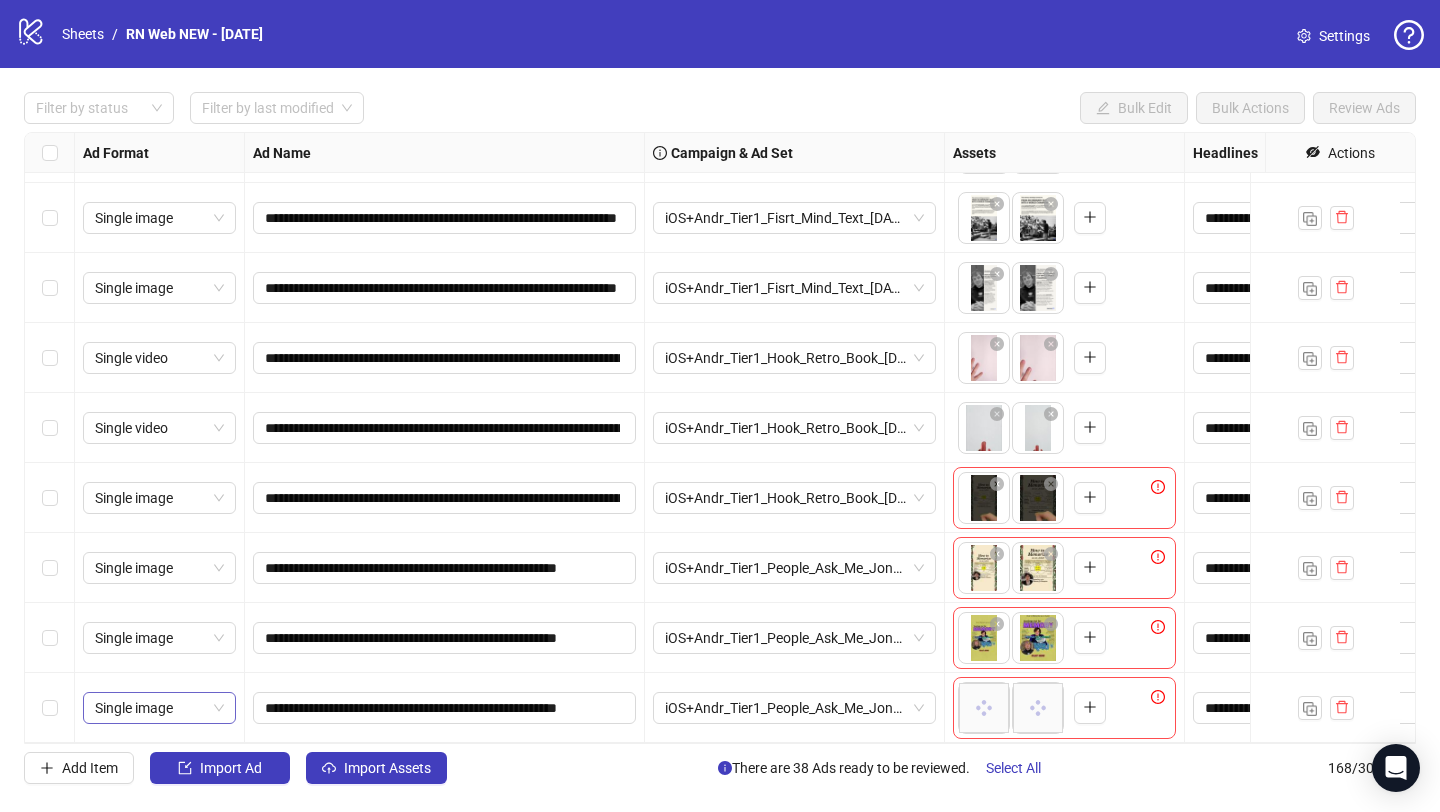 click on "Single image" at bounding box center (159, 708) 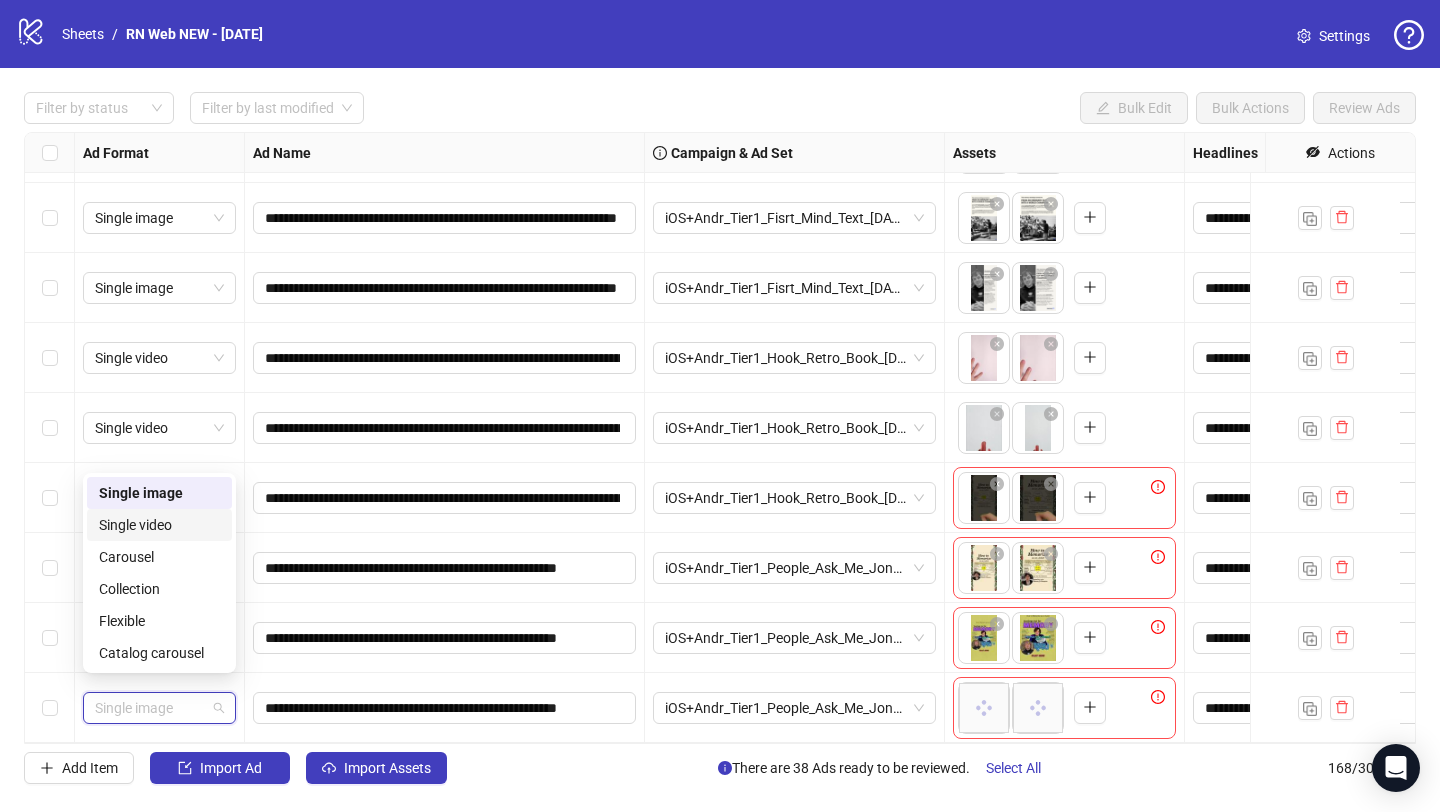 click on "Single video" at bounding box center [159, 525] 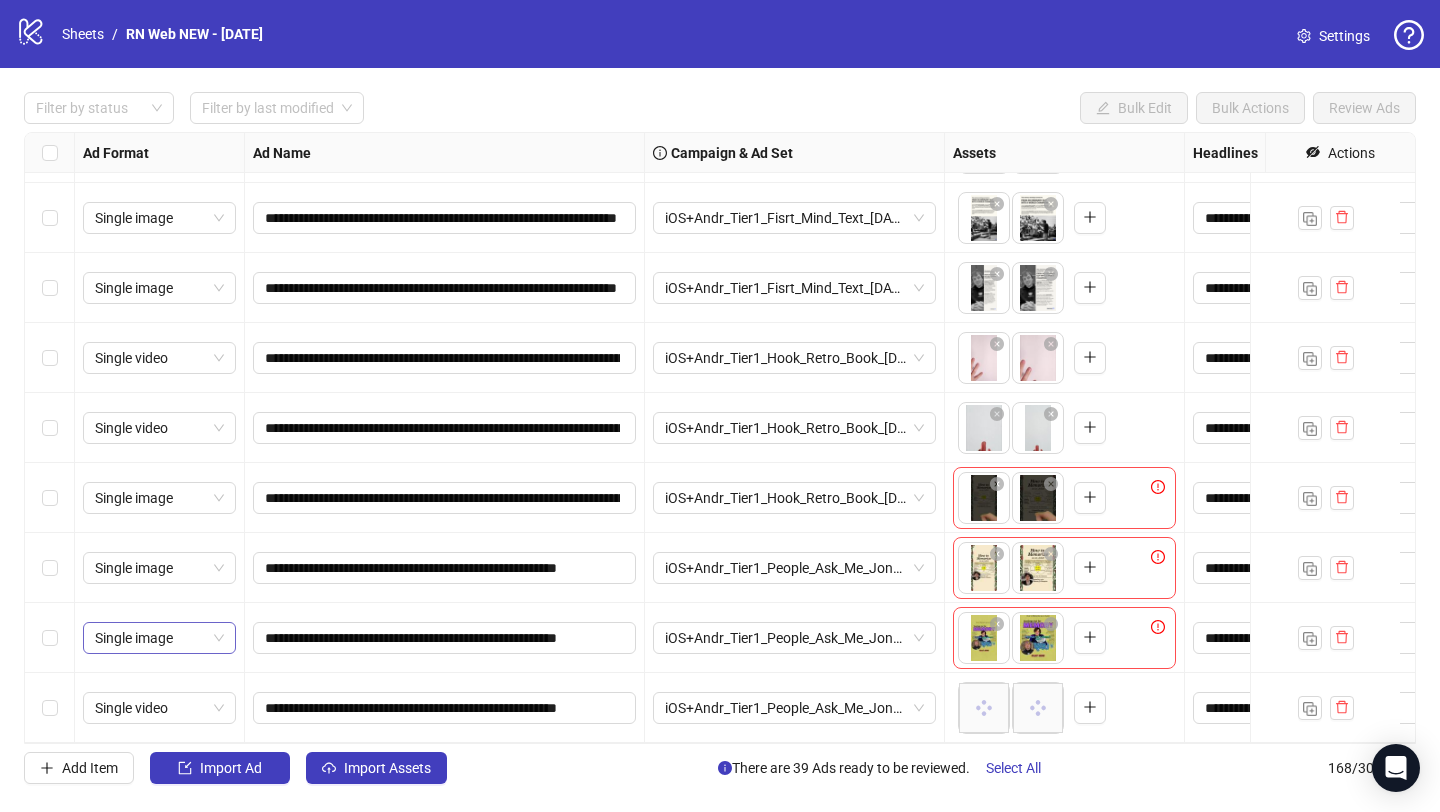 click on "Single image" at bounding box center (159, 638) 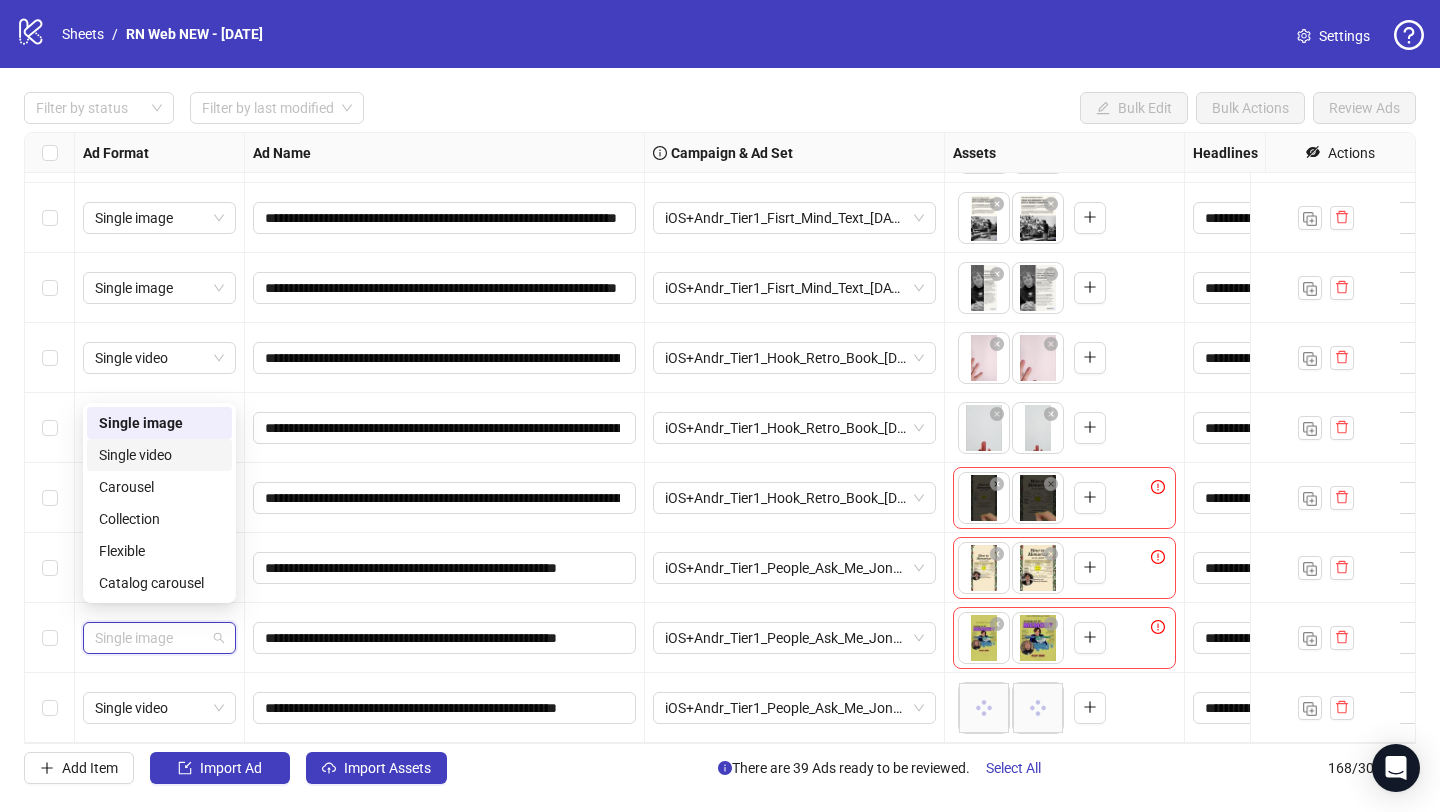 click on "Single video" at bounding box center (159, 455) 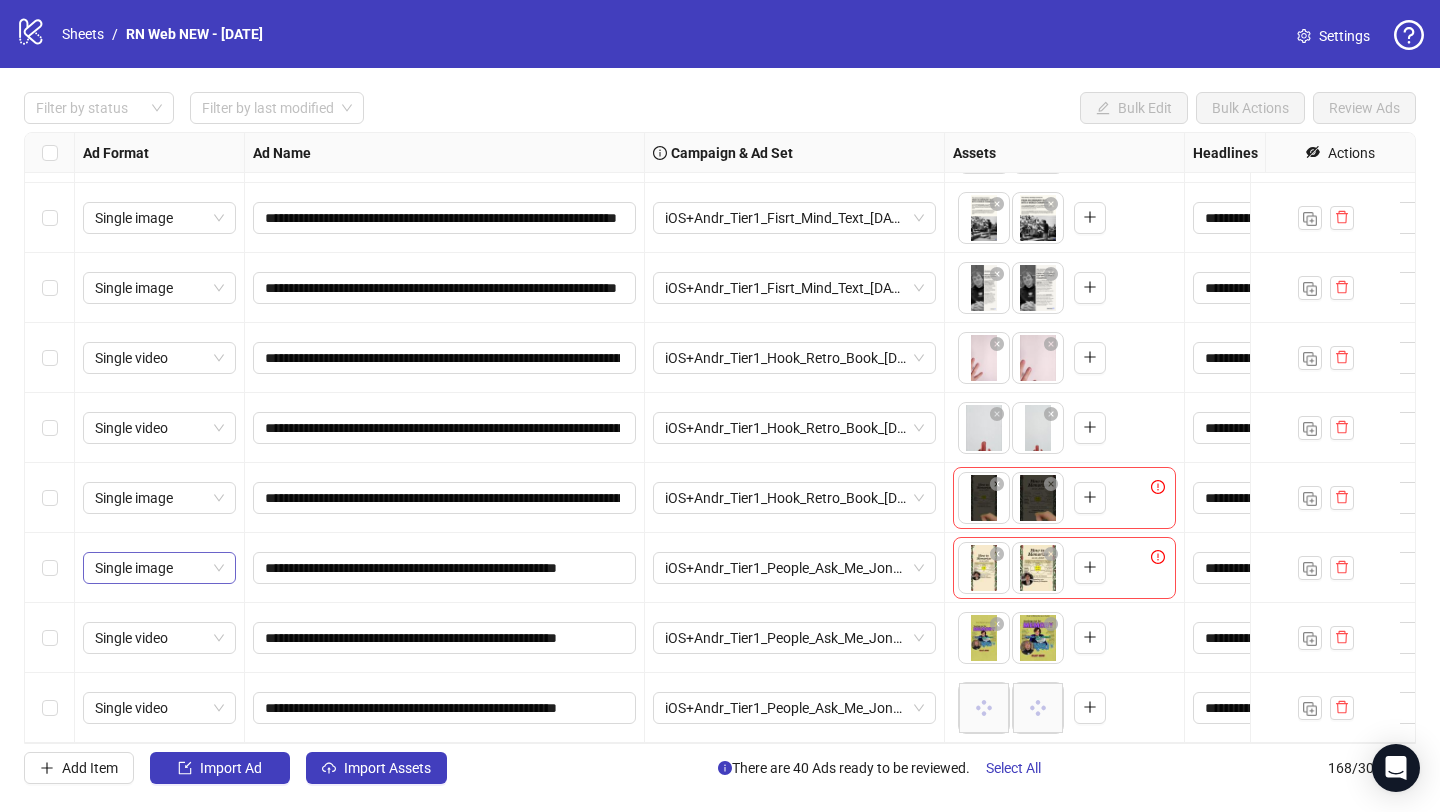 click on "Single image" at bounding box center (159, 568) 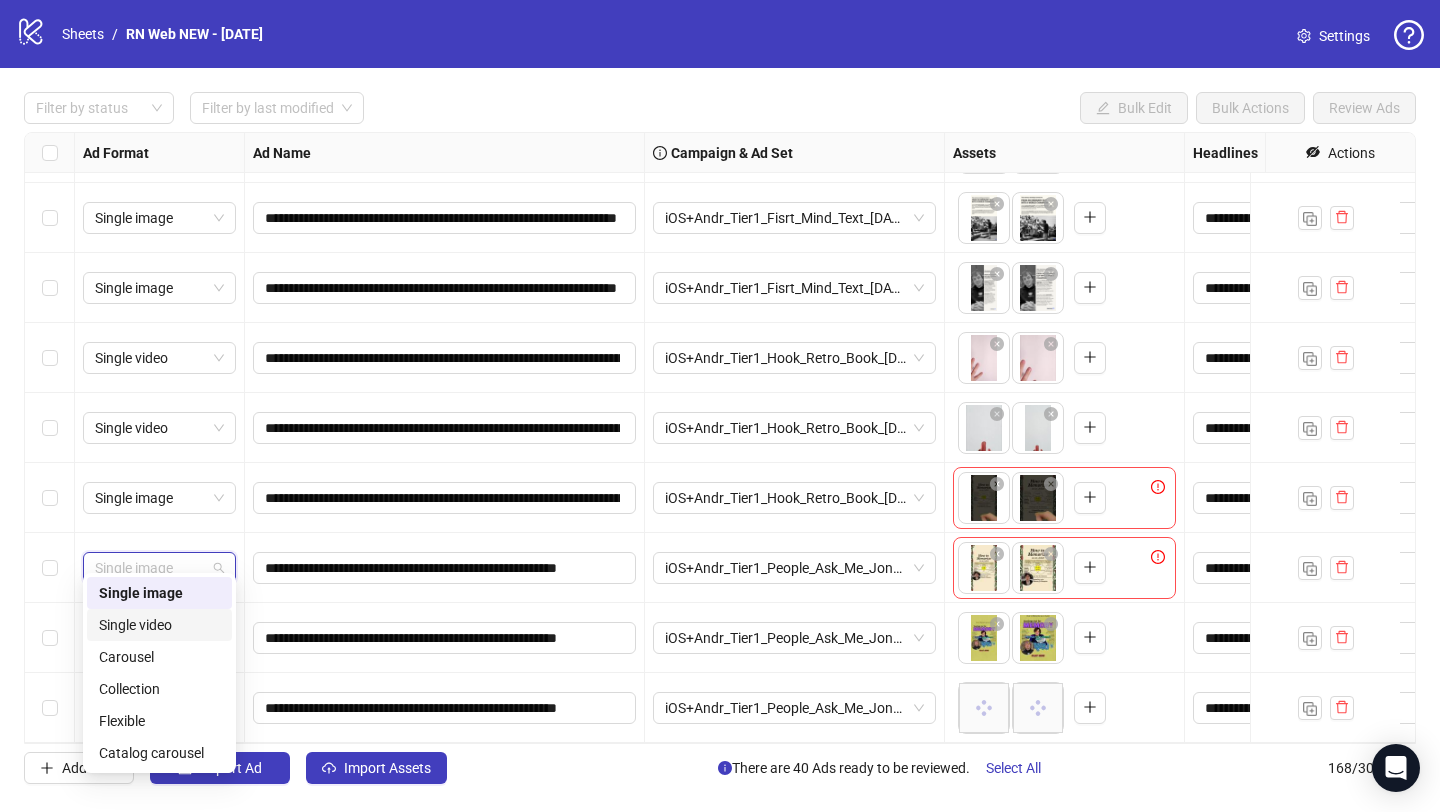 click on "Single video" at bounding box center [159, 625] 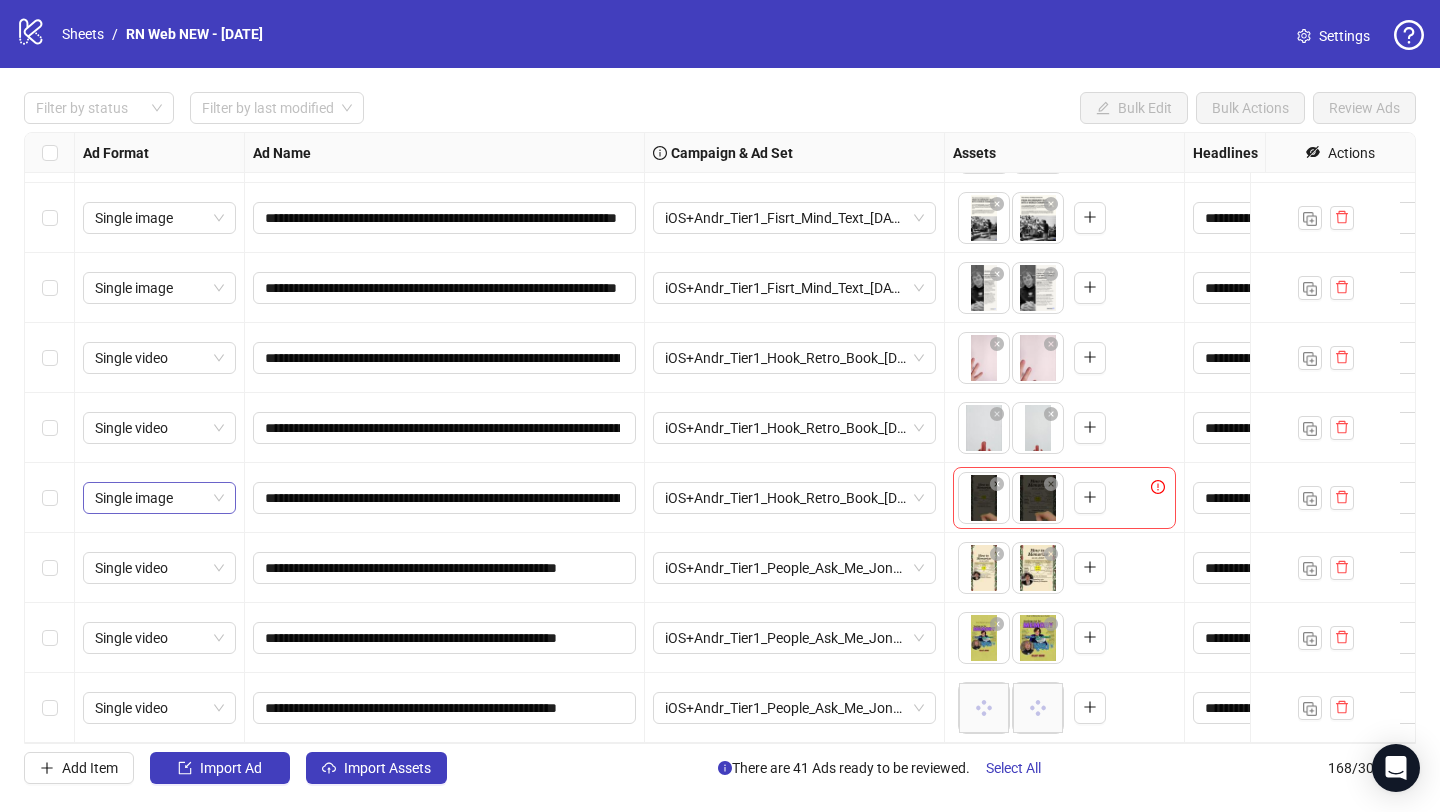 click on "Single image" at bounding box center [159, 498] 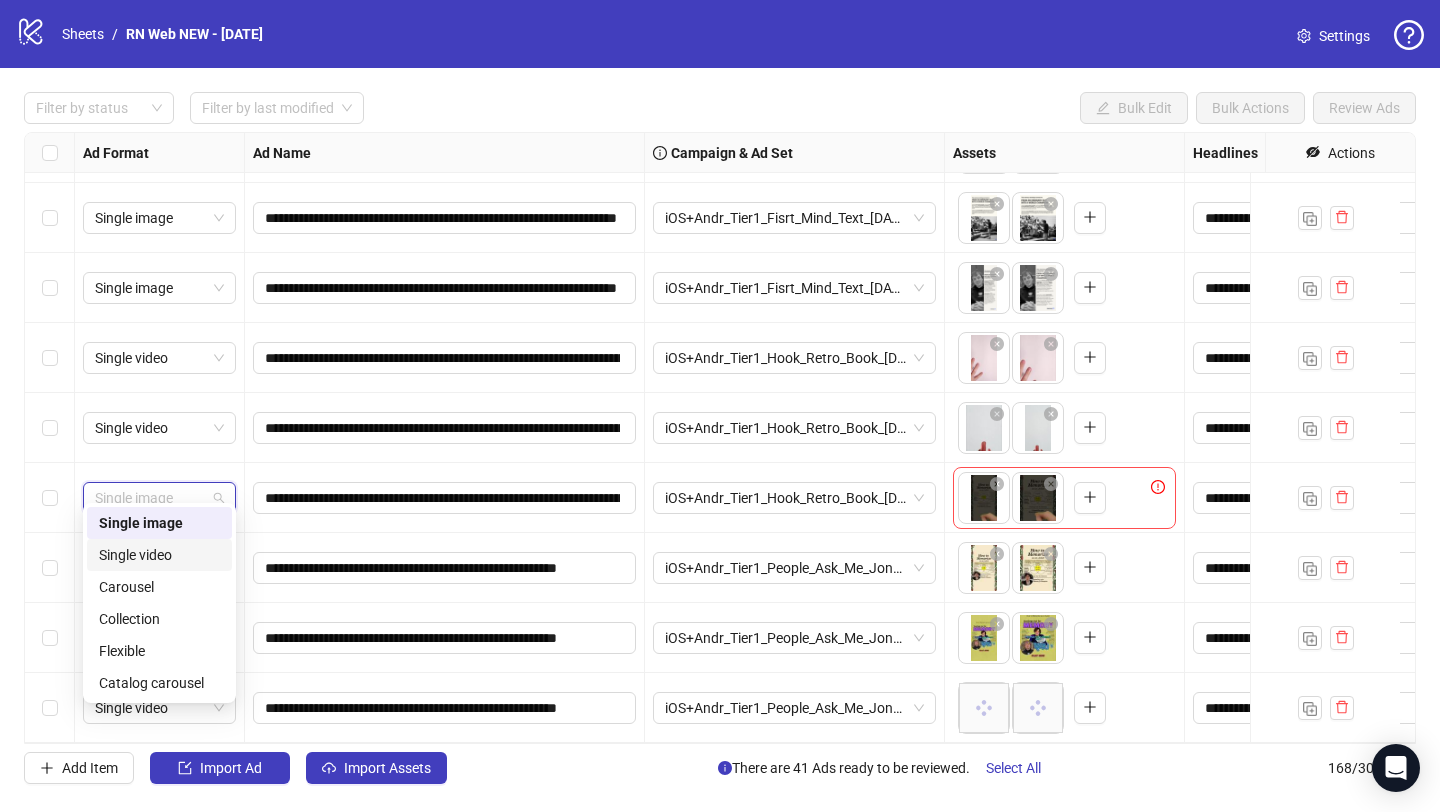 click on "Single video" at bounding box center [159, 555] 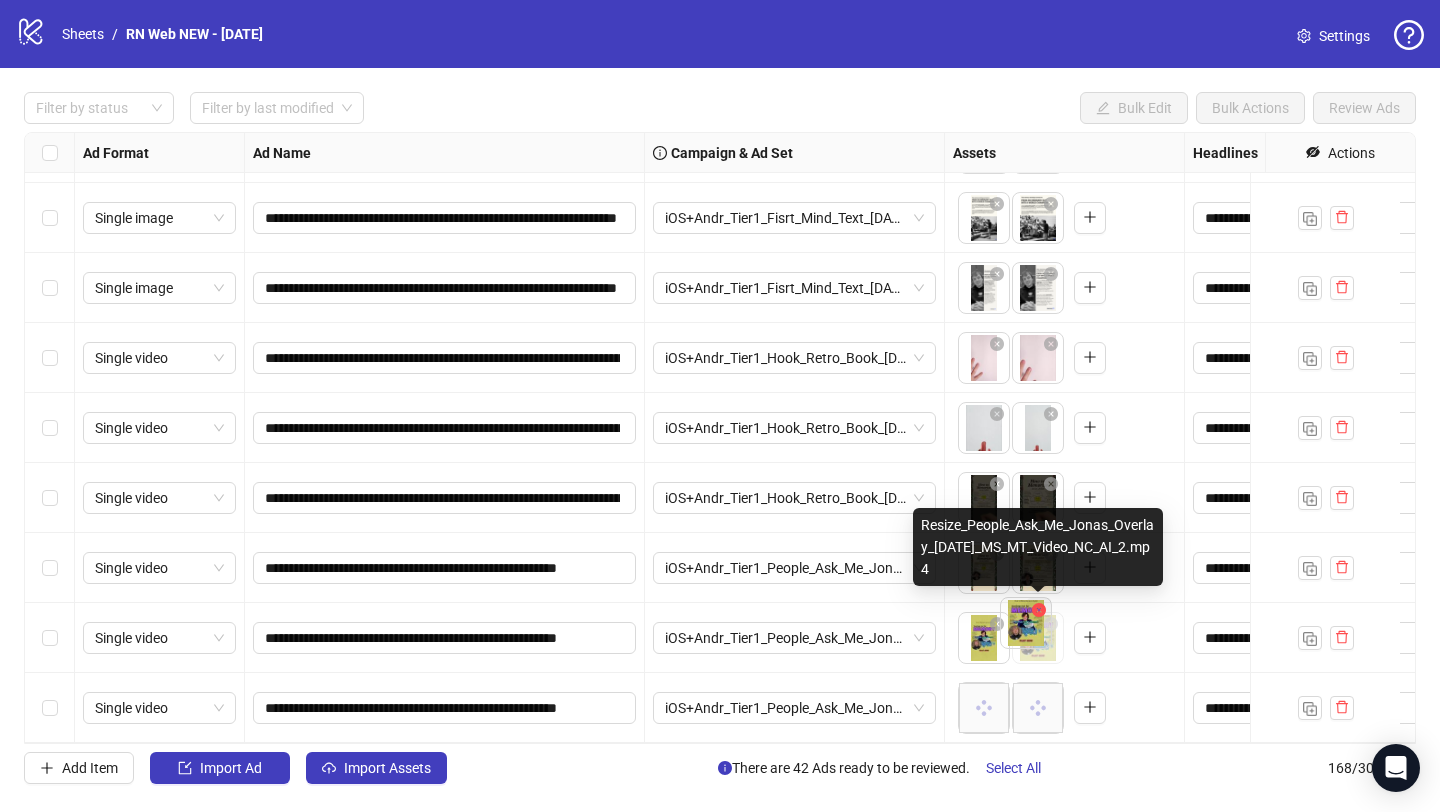 drag, startPoint x: 1020, startPoint y: 637, endPoint x: 1007, endPoint y: 602, distance: 37.336308 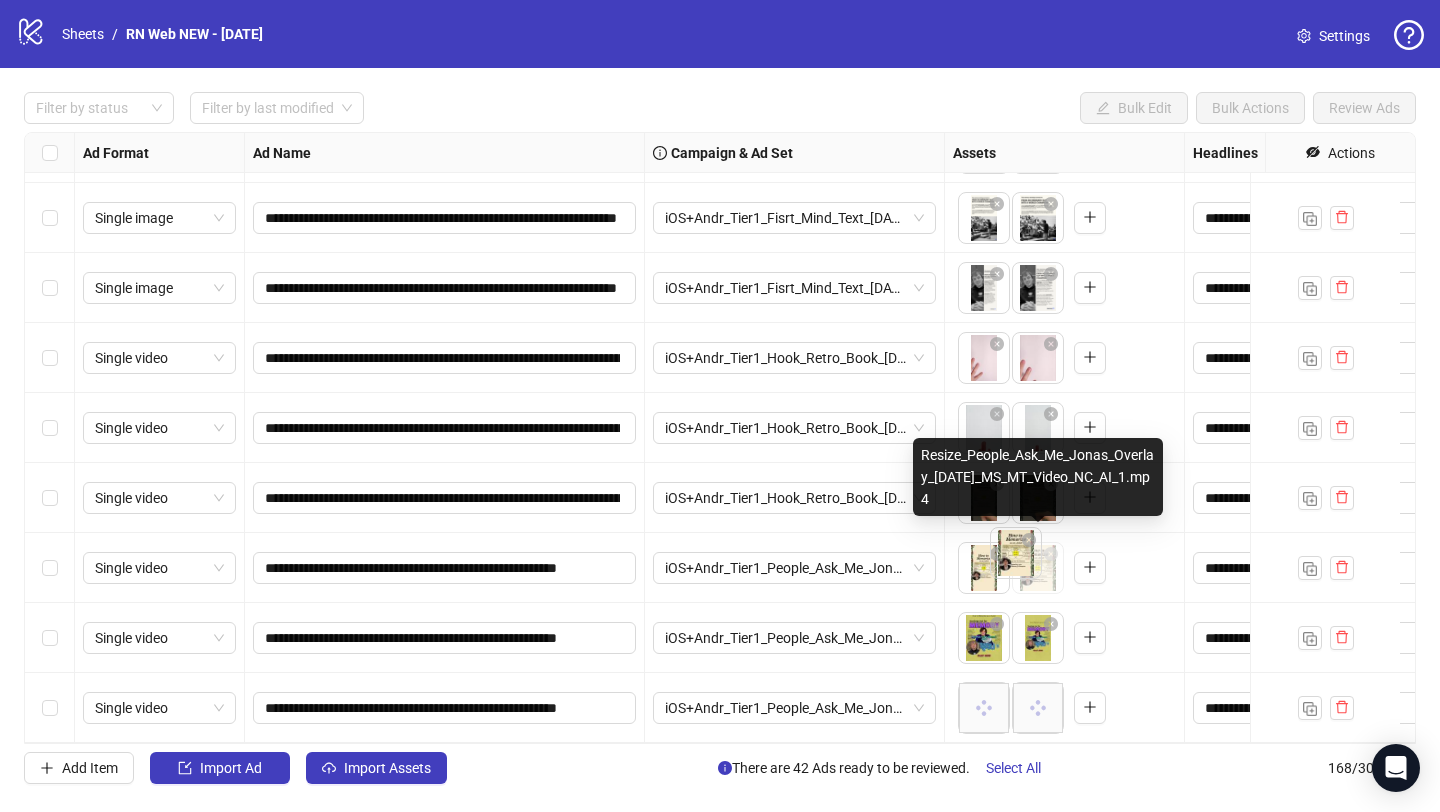 drag, startPoint x: 1032, startPoint y: 564, endPoint x: 985, endPoint y: 537, distance: 54.20332 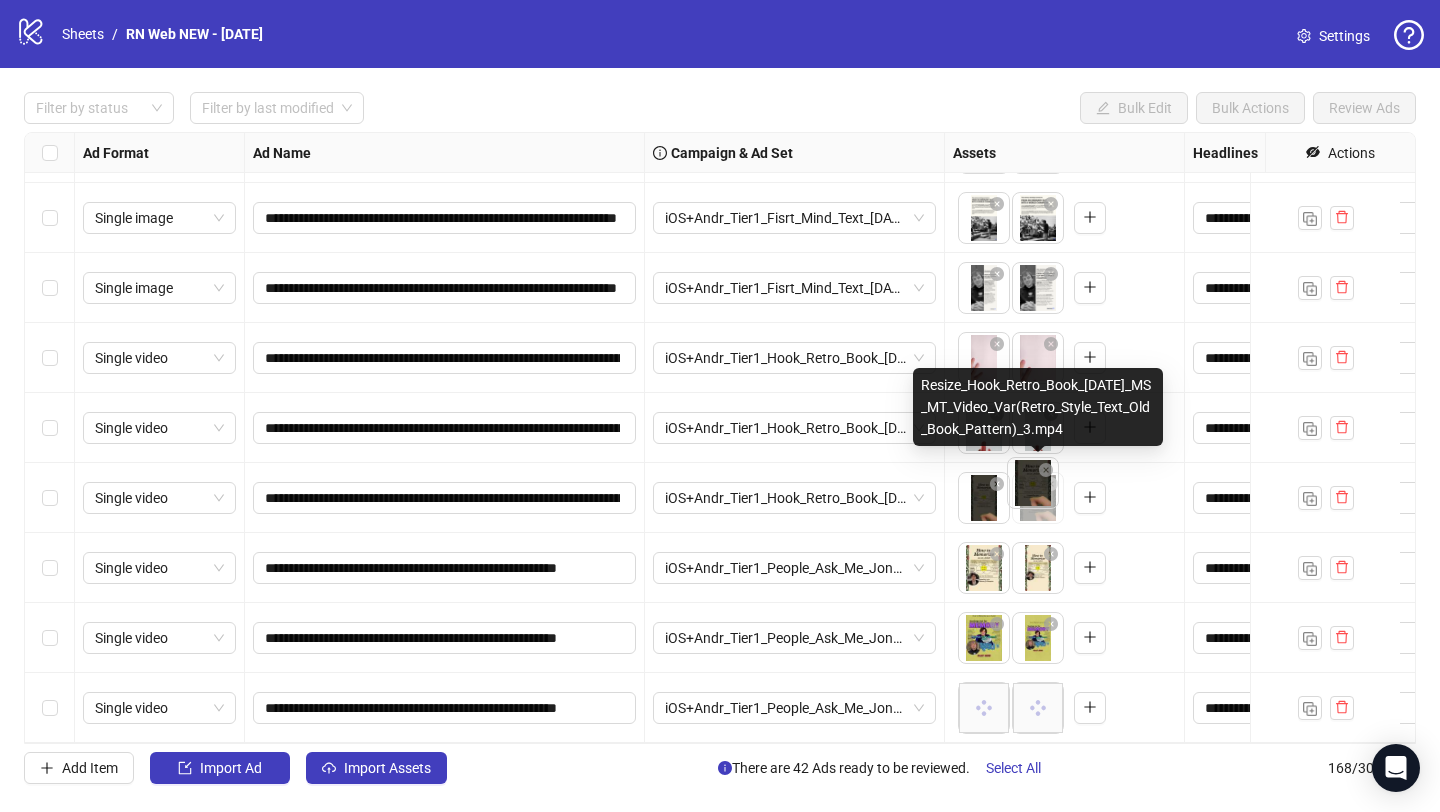 drag, startPoint x: 1037, startPoint y: 492, endPoint x: 1000, endPoint y: 497, distance: 37.336308 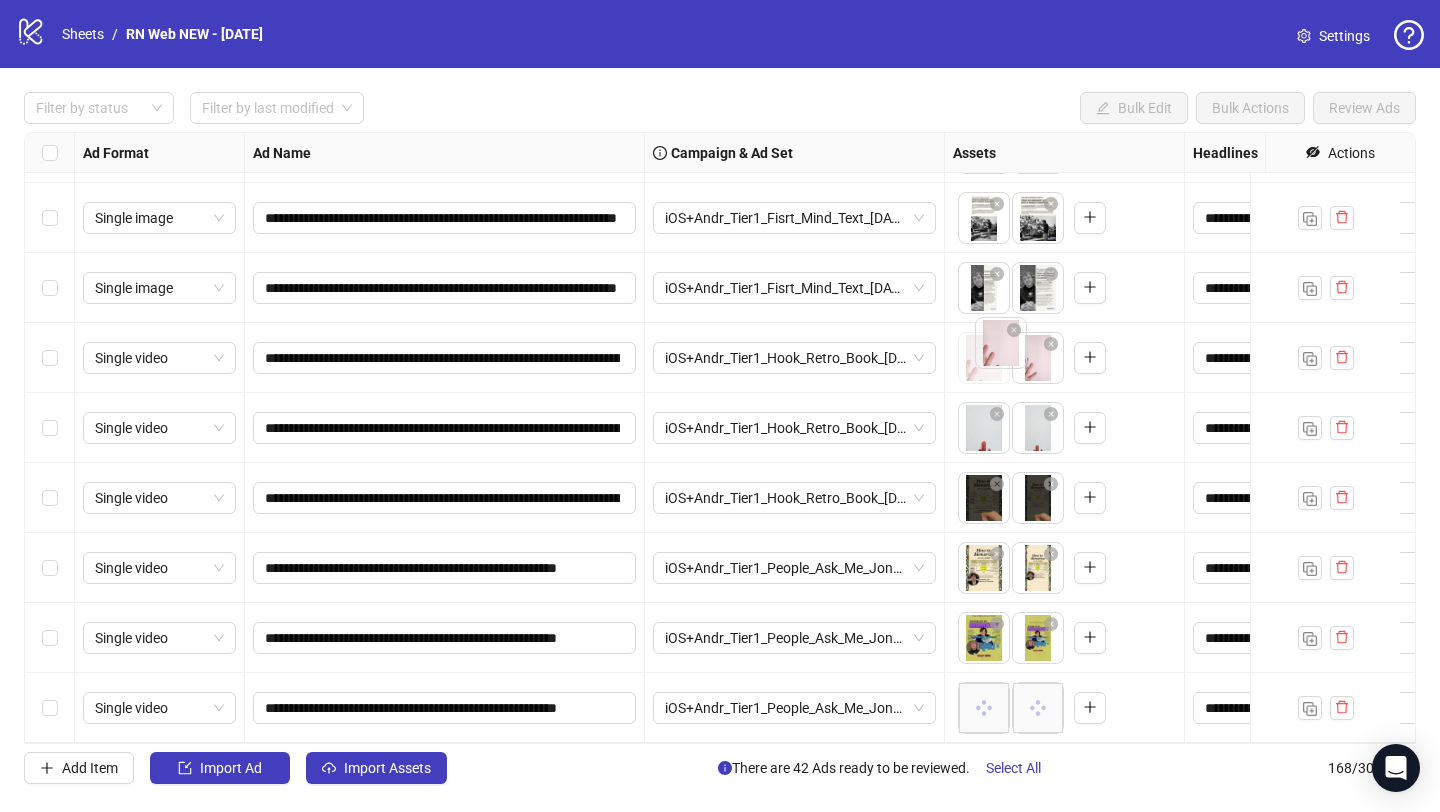 drag, startPoint x: 1035, startPoint y: 349, endPoint x: 1012, endPoint y: 347, distance: 23.086792 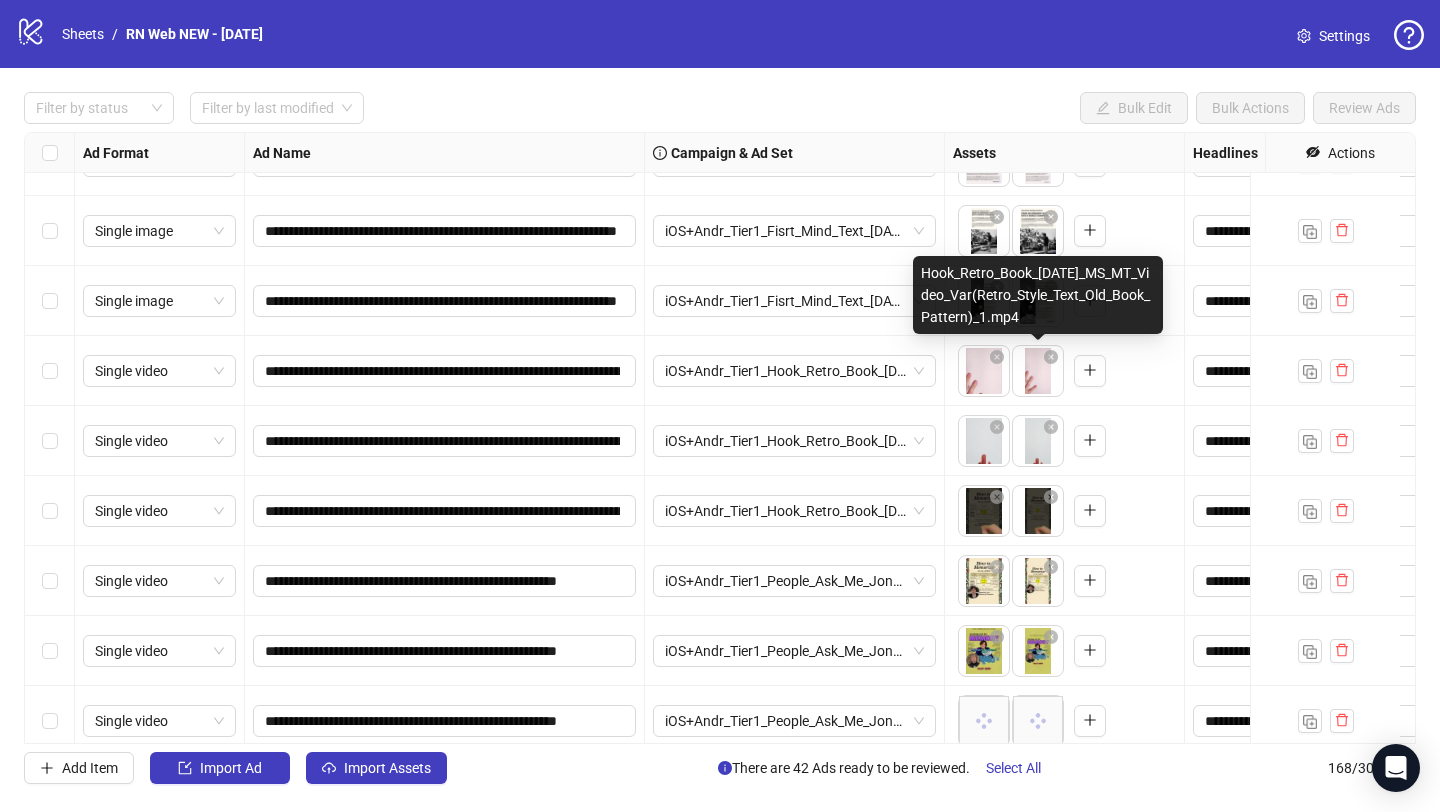 scroll, scrollTop: 11176, scrollLeft: 0, axis: vertical 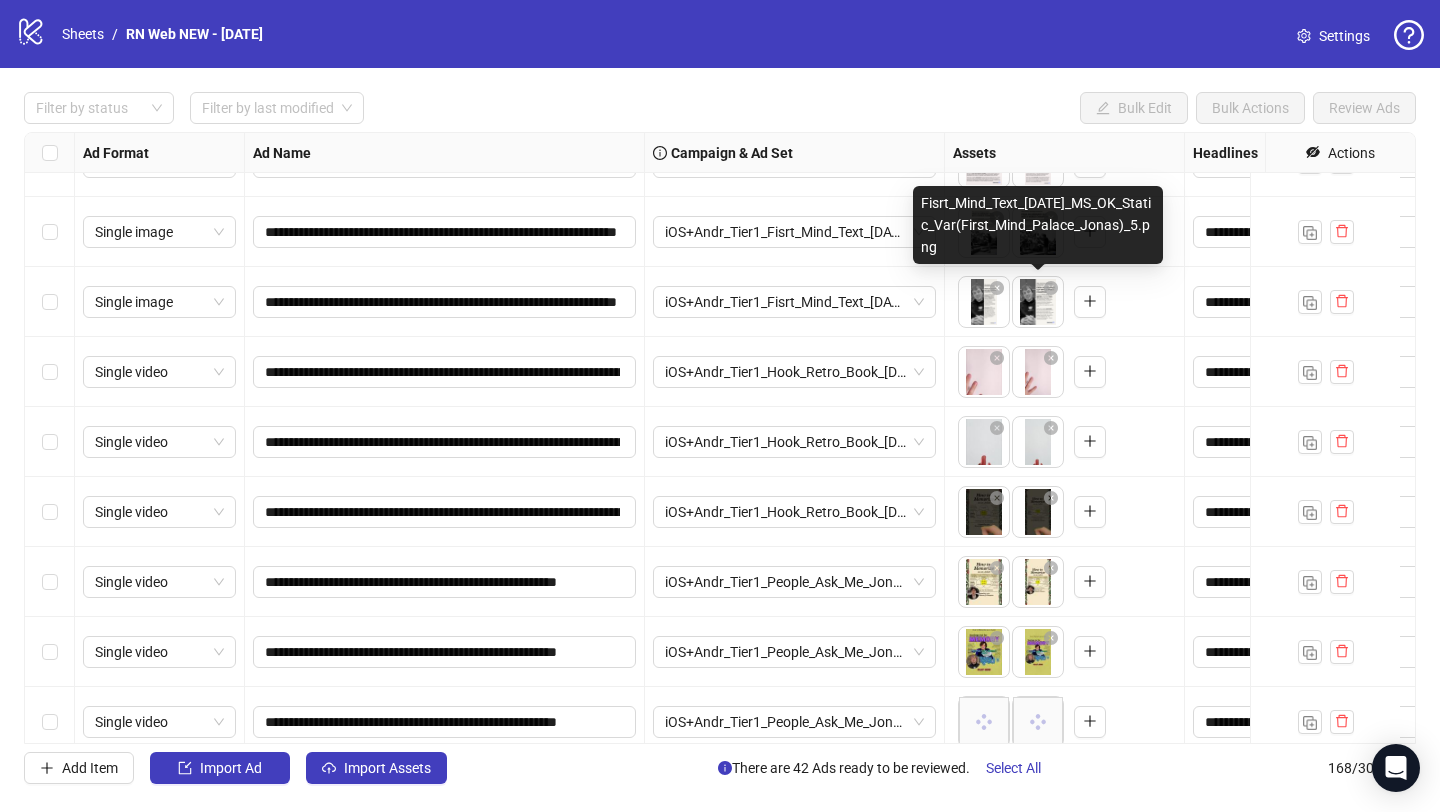 click on "**********" at bounding box center [720, 406] 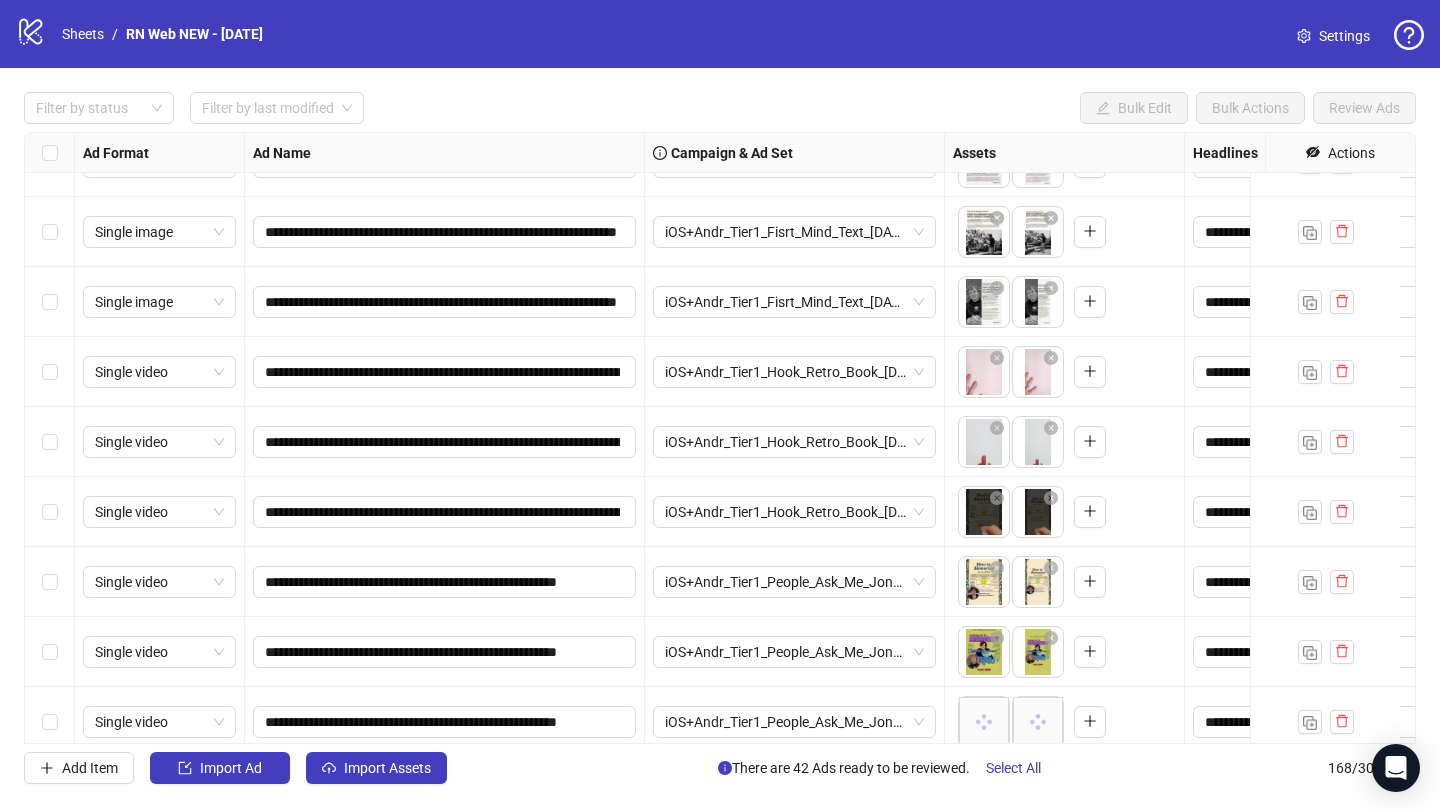 drag, startPoint x: 1035, startPoint y: 249, endPoint x: 1000, endPoint y: 249, distance: 35 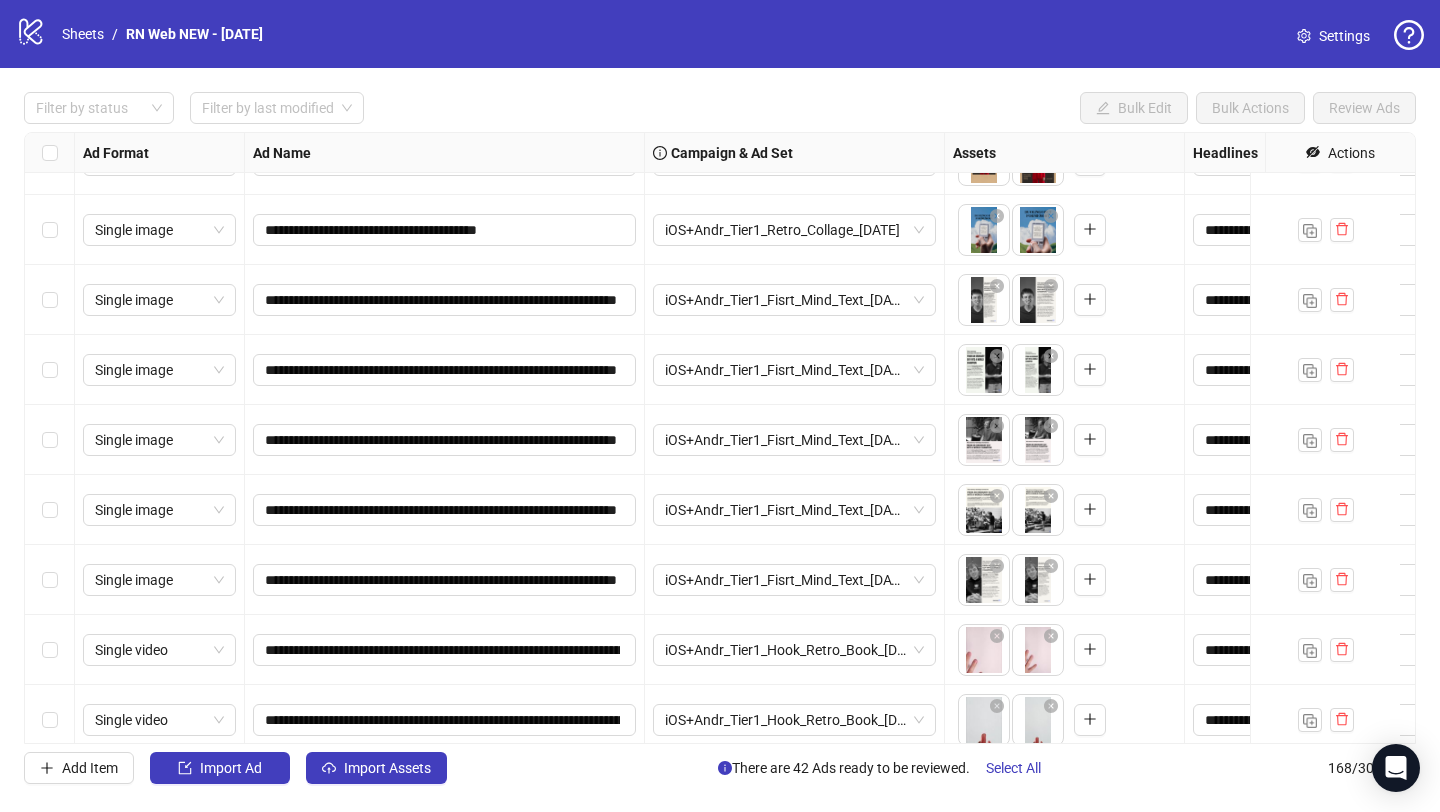 scroll, scrollTop: 10897, scrollLeft: 0, axis: vertical 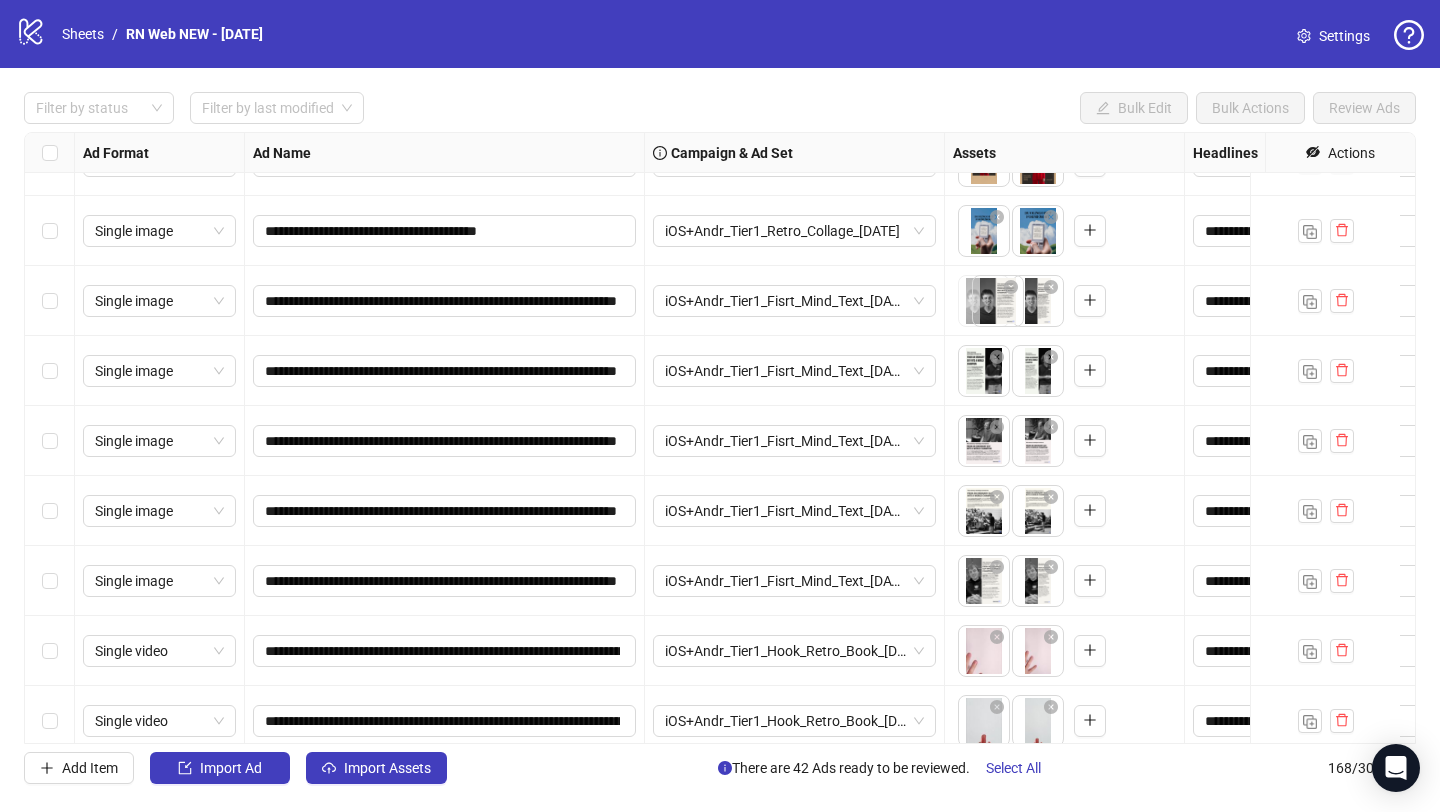 drag, startPoint x: 1025, startPoint y: 312, endPoint x: 1050, endPoint y: 317, distance: 25.495098 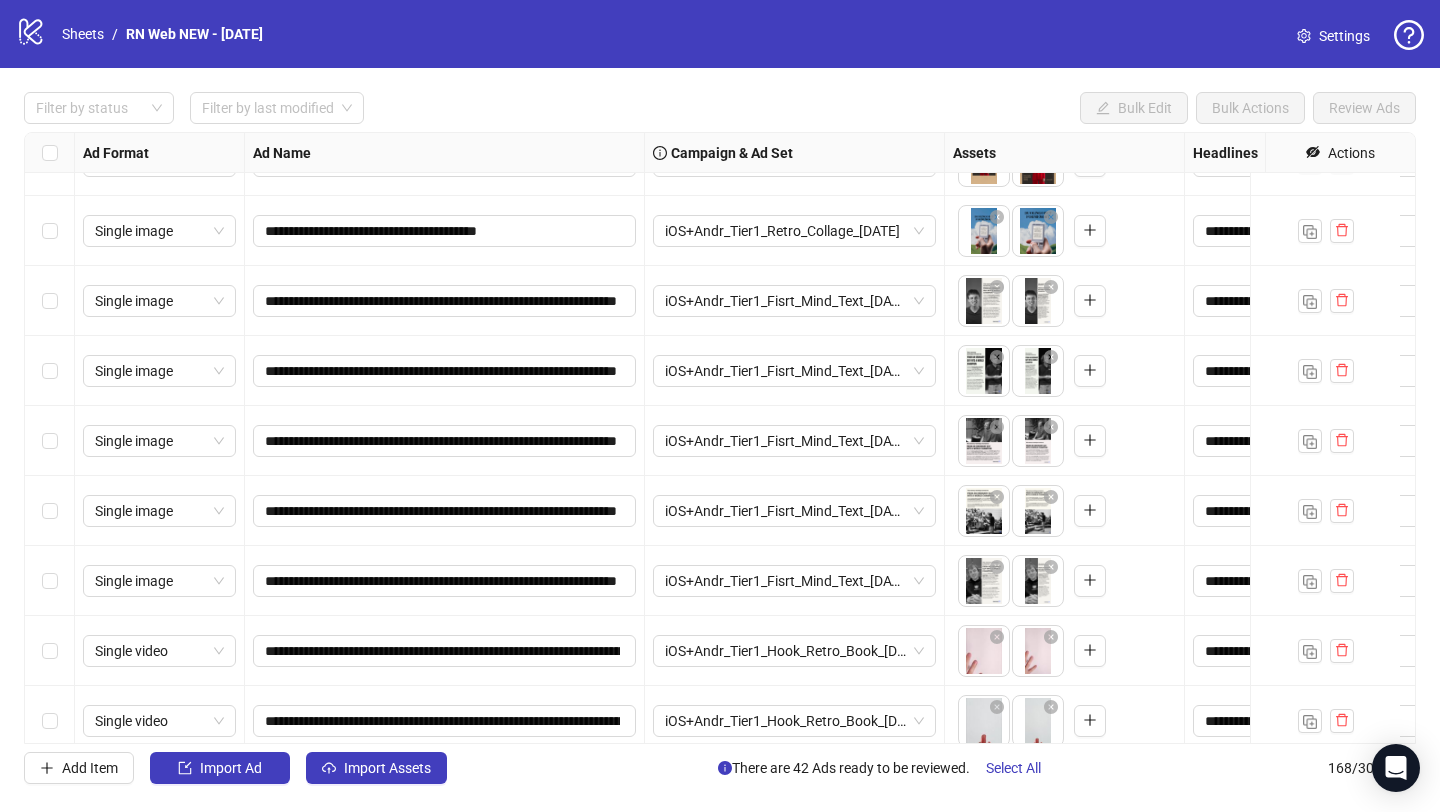 click on "**********" at bounding box center [720, 406] 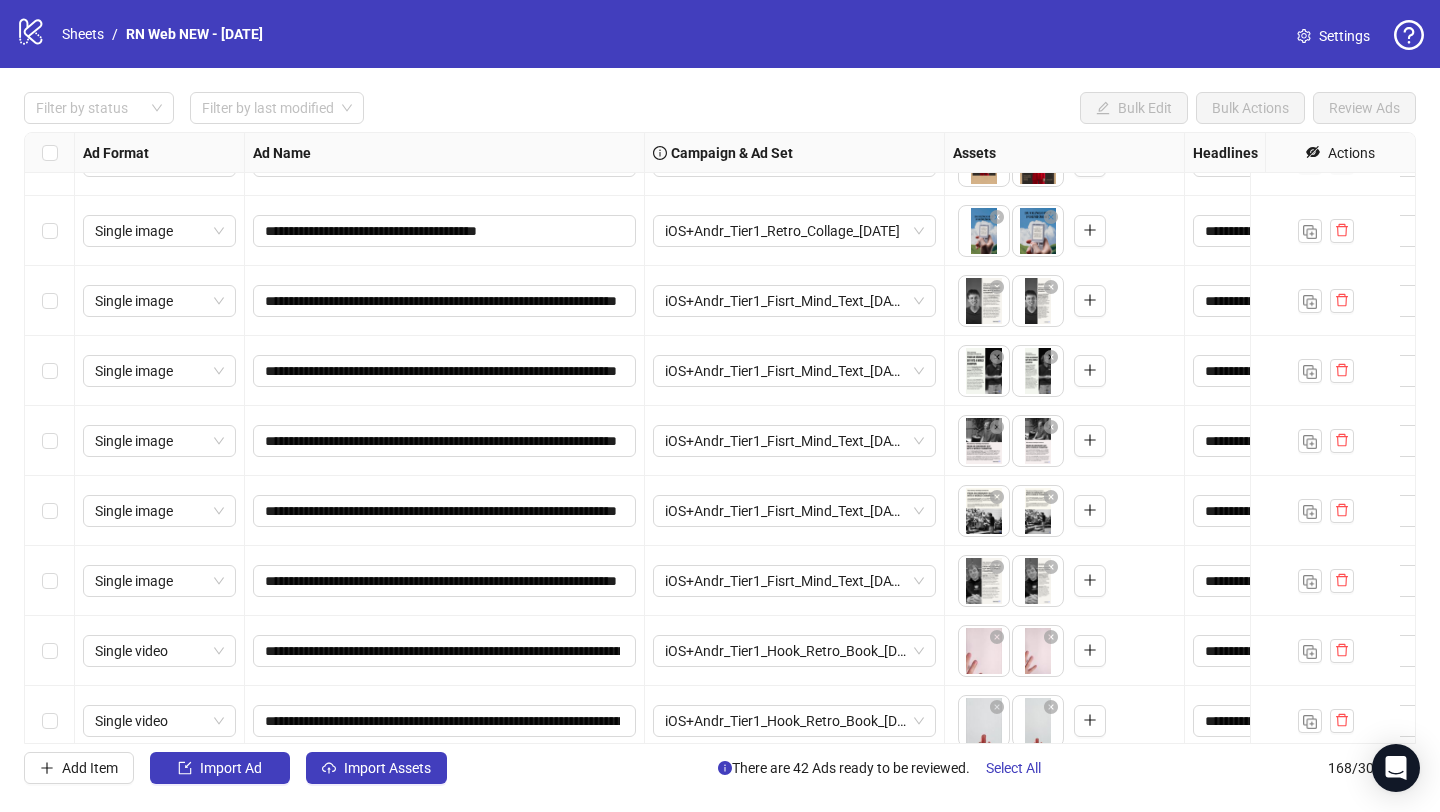 scroll, scrollTop: 10797, scrollLeft: 0, axis: vertical 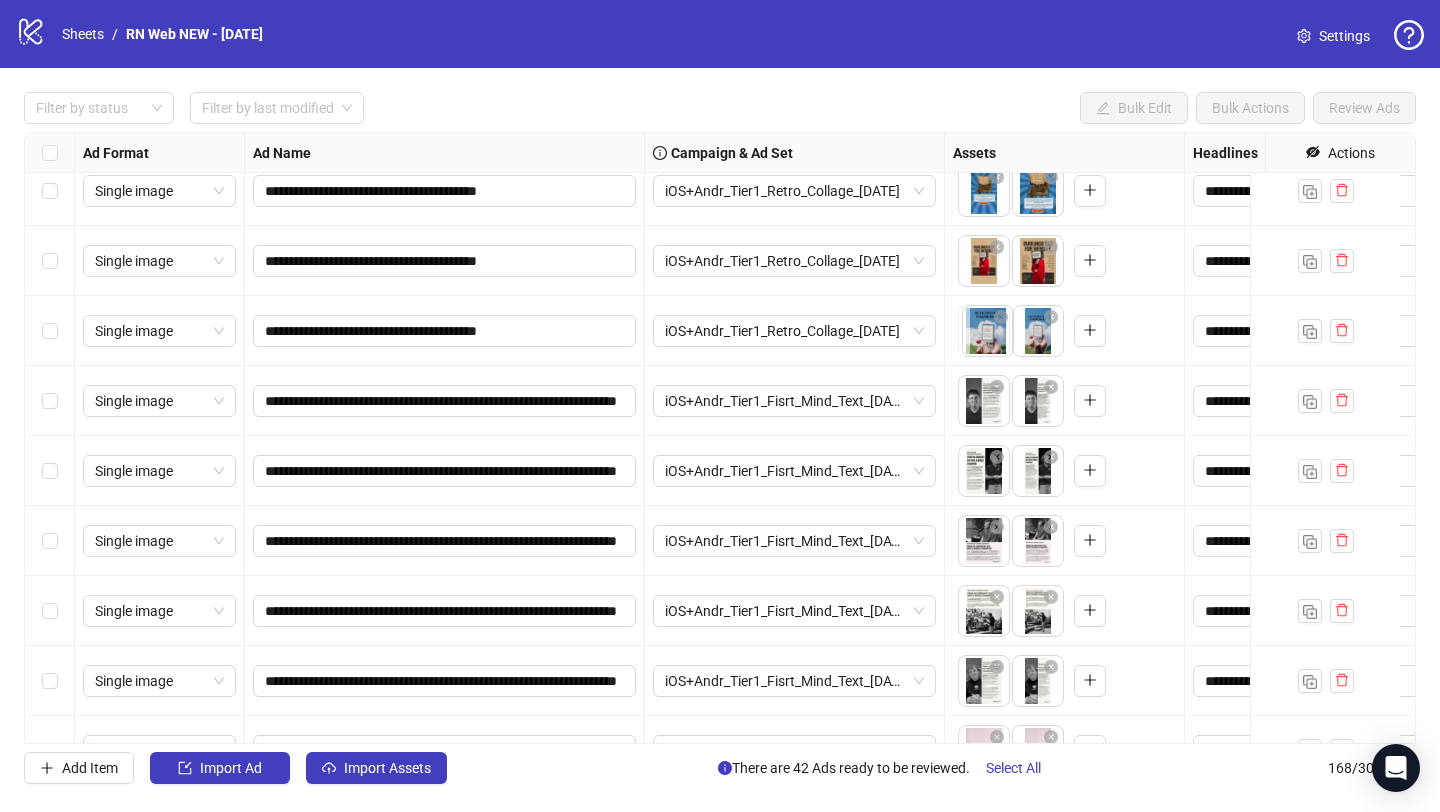 drag, startPoint x: 1062, startPoint y: 342, endPoint x: 1005, endPoint y: 342, distance: 57 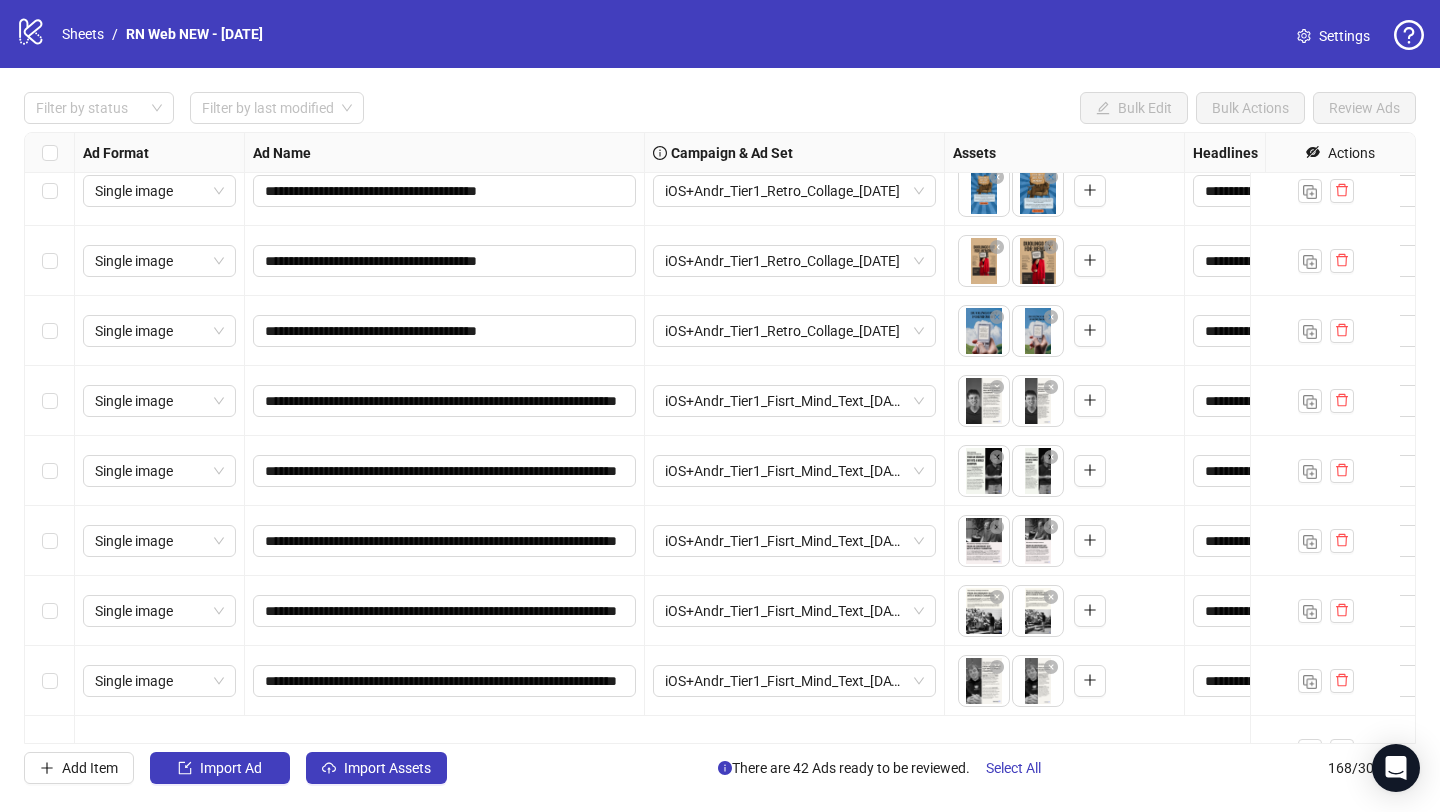 scroll, scrollTop: 10679, scrollLeft: 0, axis: vertical 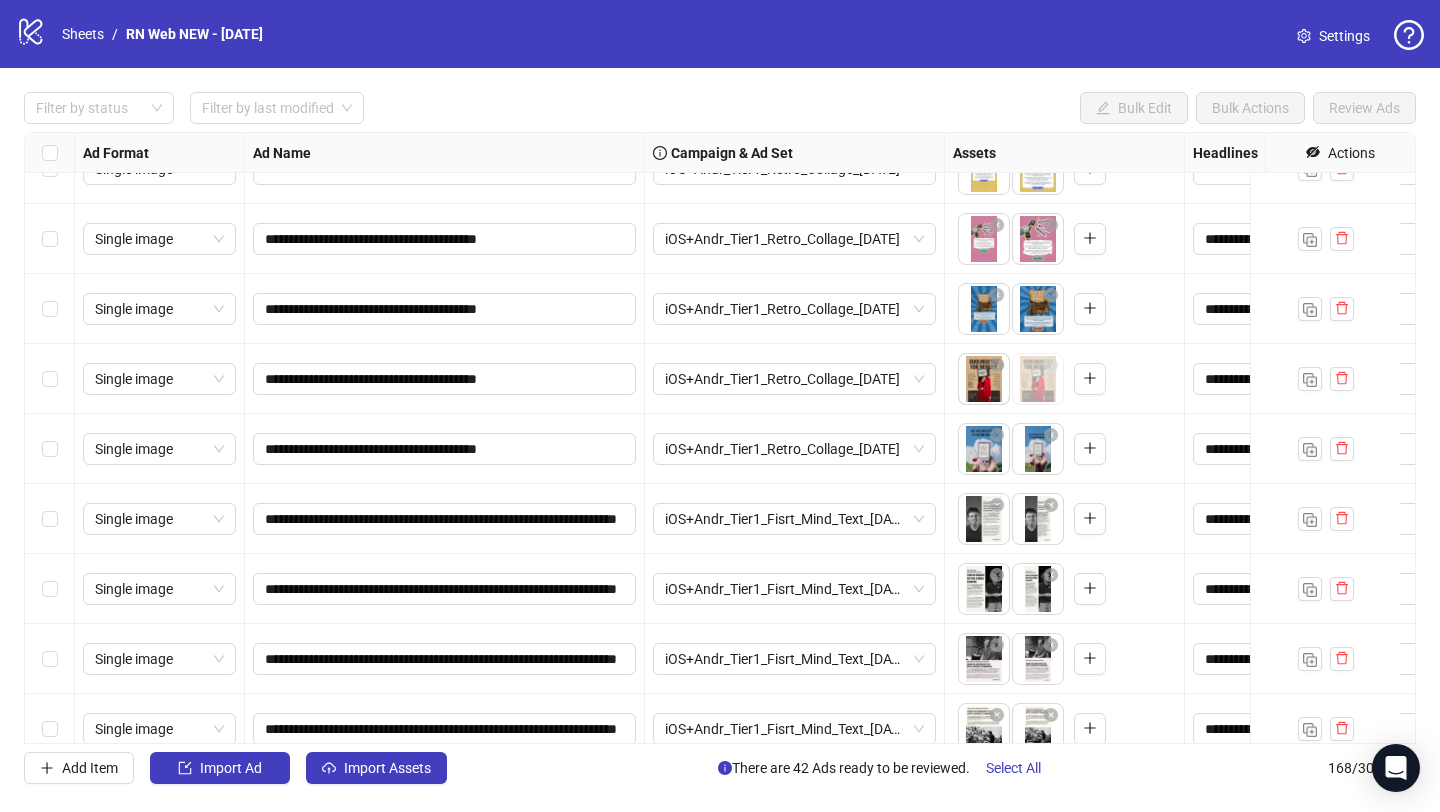 drag, startPoint x: 1030, startPoint y: 387, endPoint x: 985, endPoint y: 387, distance: 45 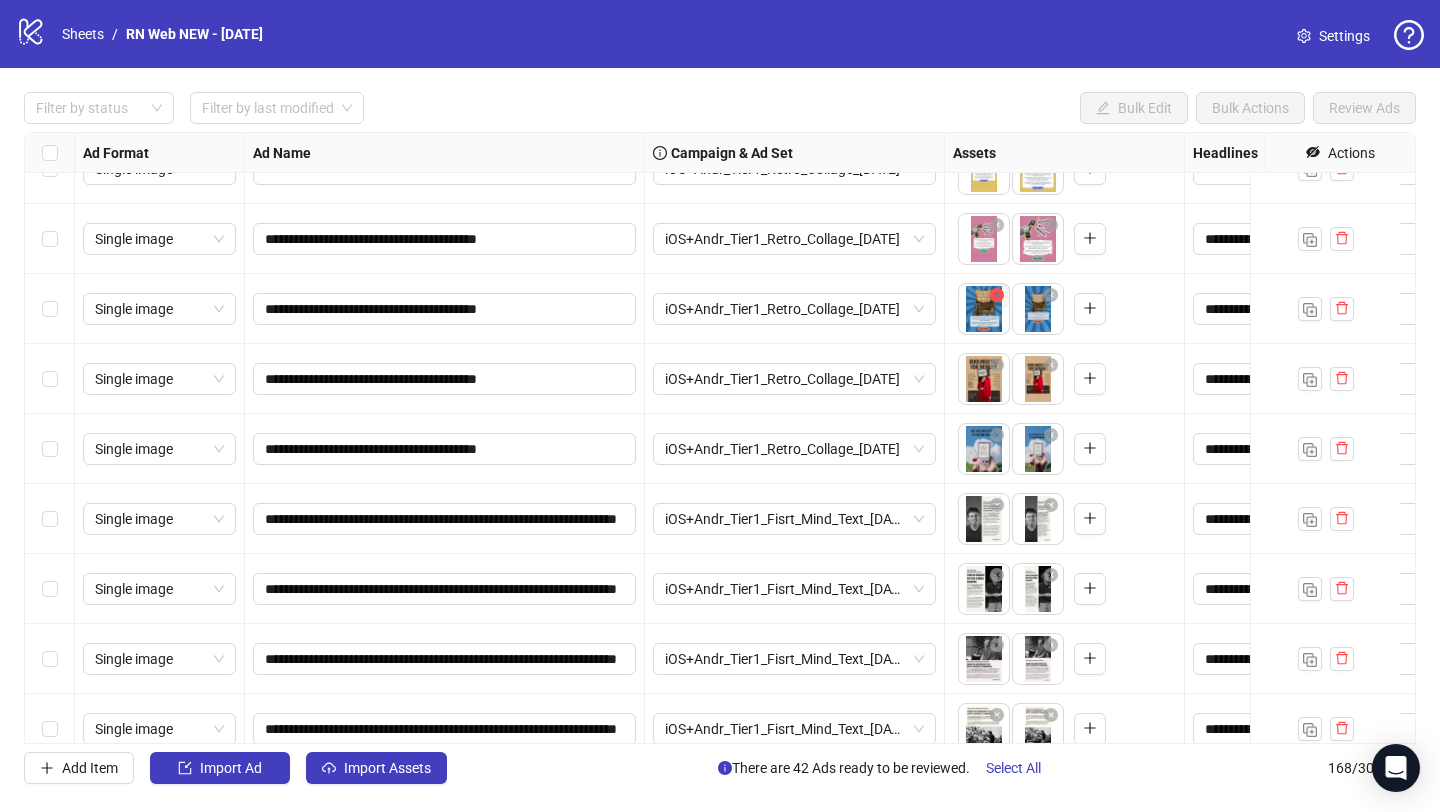 drag, startPoint x: 1042, startPoint y: 322, endPoint x: 1005, endPoint y: 294, distance: 46.400433 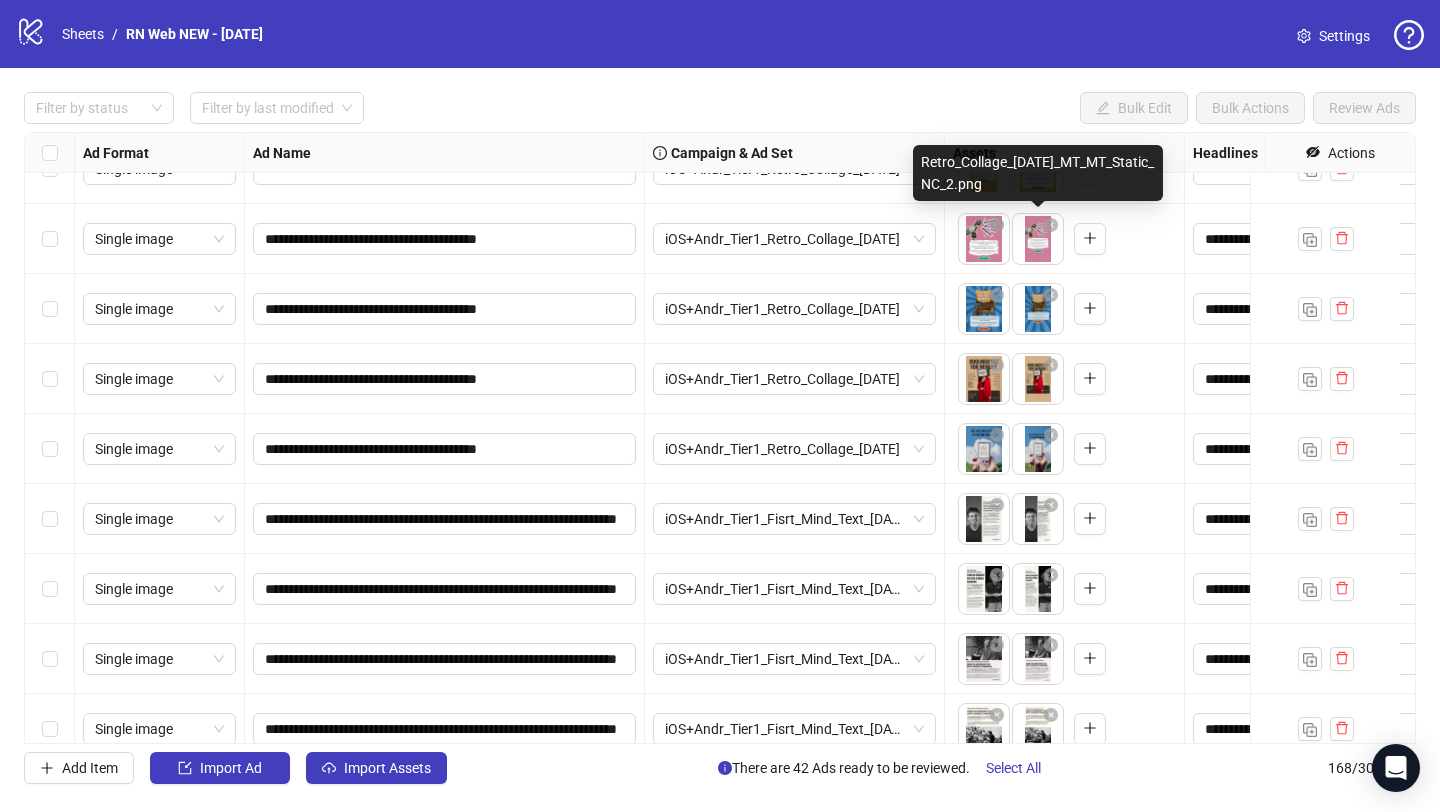 drag, startPoint x: 1027, startPoint y: 247, endPoint x: 1052, endPoint y: 269, distance: 33.30165 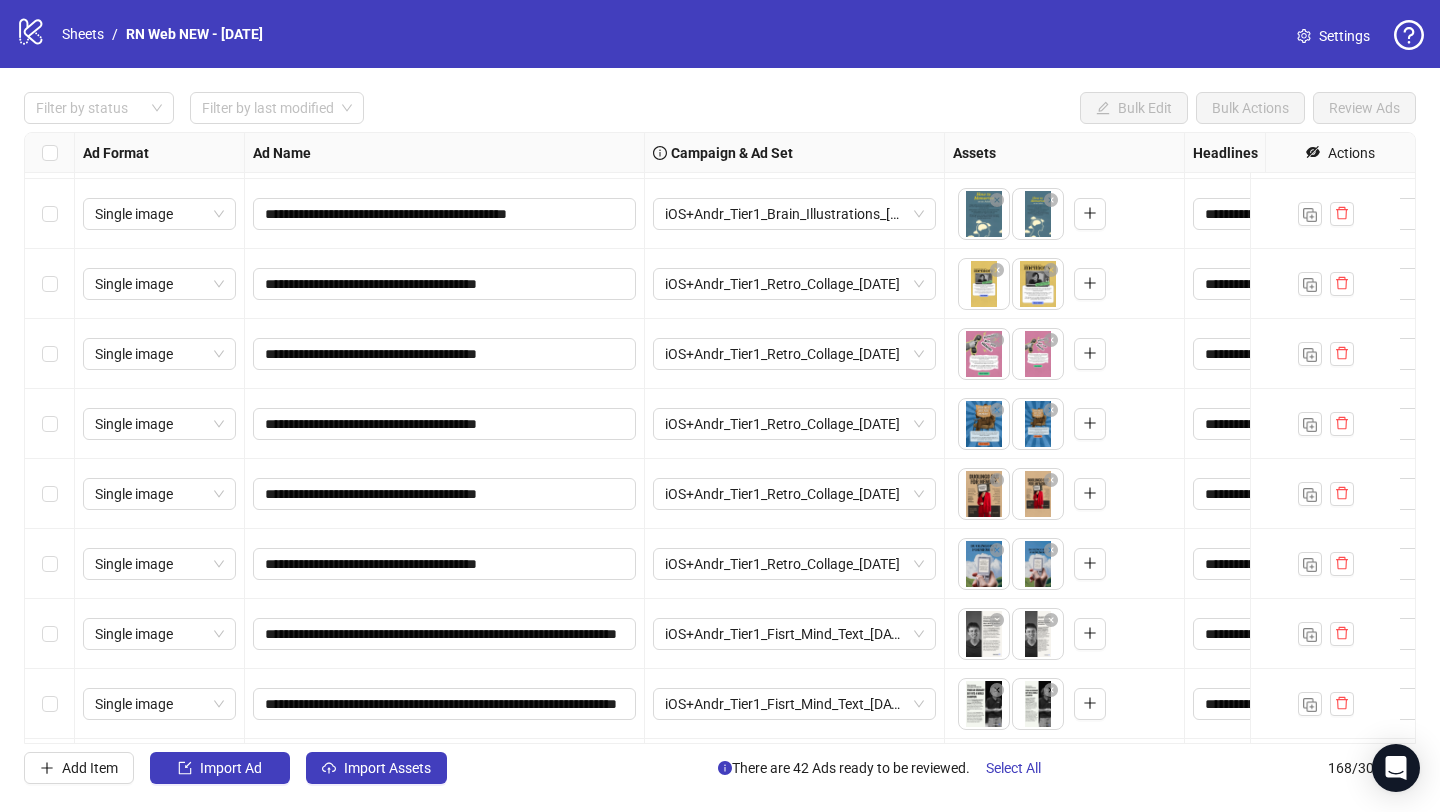 scroll, scrollTop: 10548, scrollLeft: 0, axis: vertical 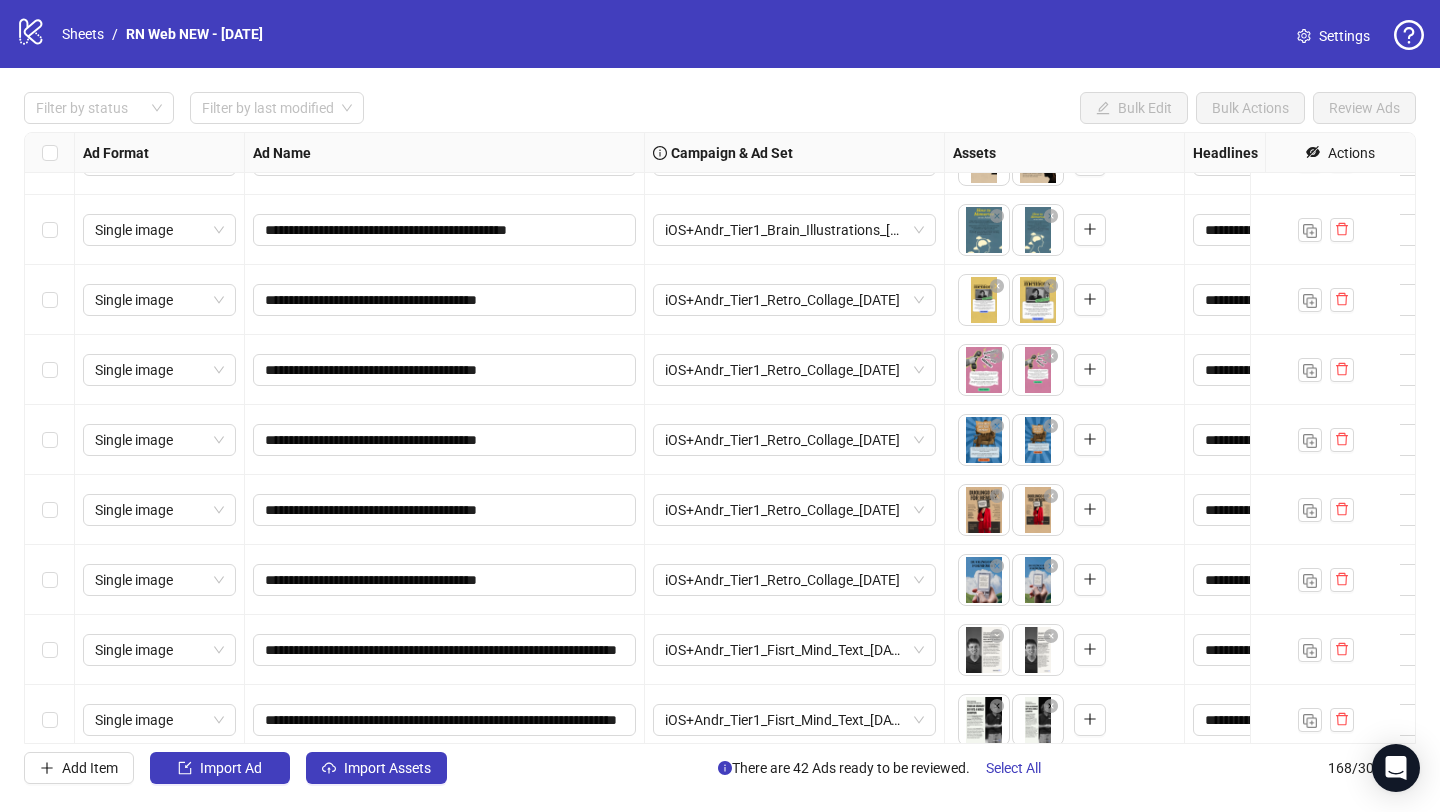 drag, startPoint x: 1007, startPoint y: 312, endPoint x: 975, endPoint y: 312, distance: 32 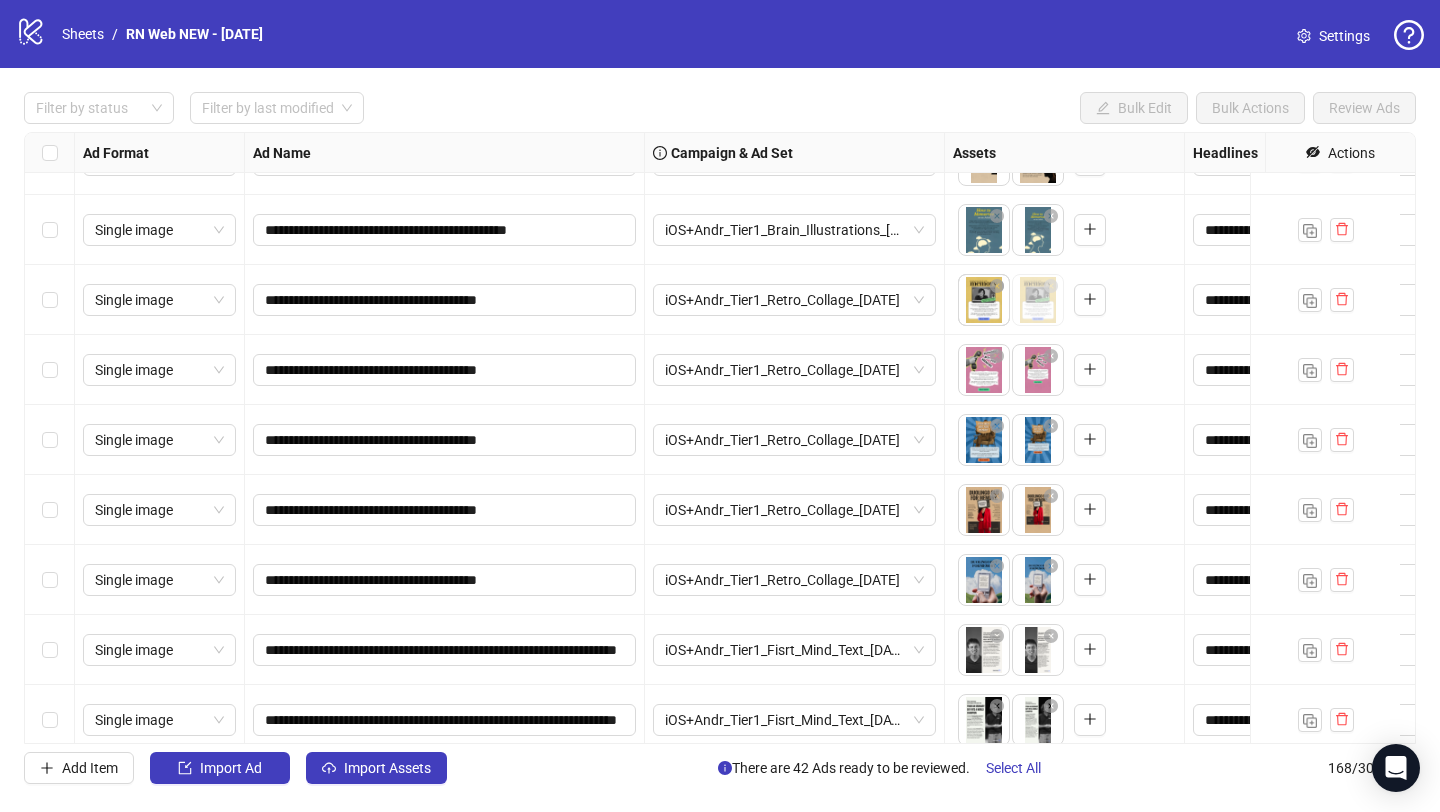 drag, startPoint x: 1035, startPoint y: 312, endPoint x: 972, endPoint y: 312, distance: 63 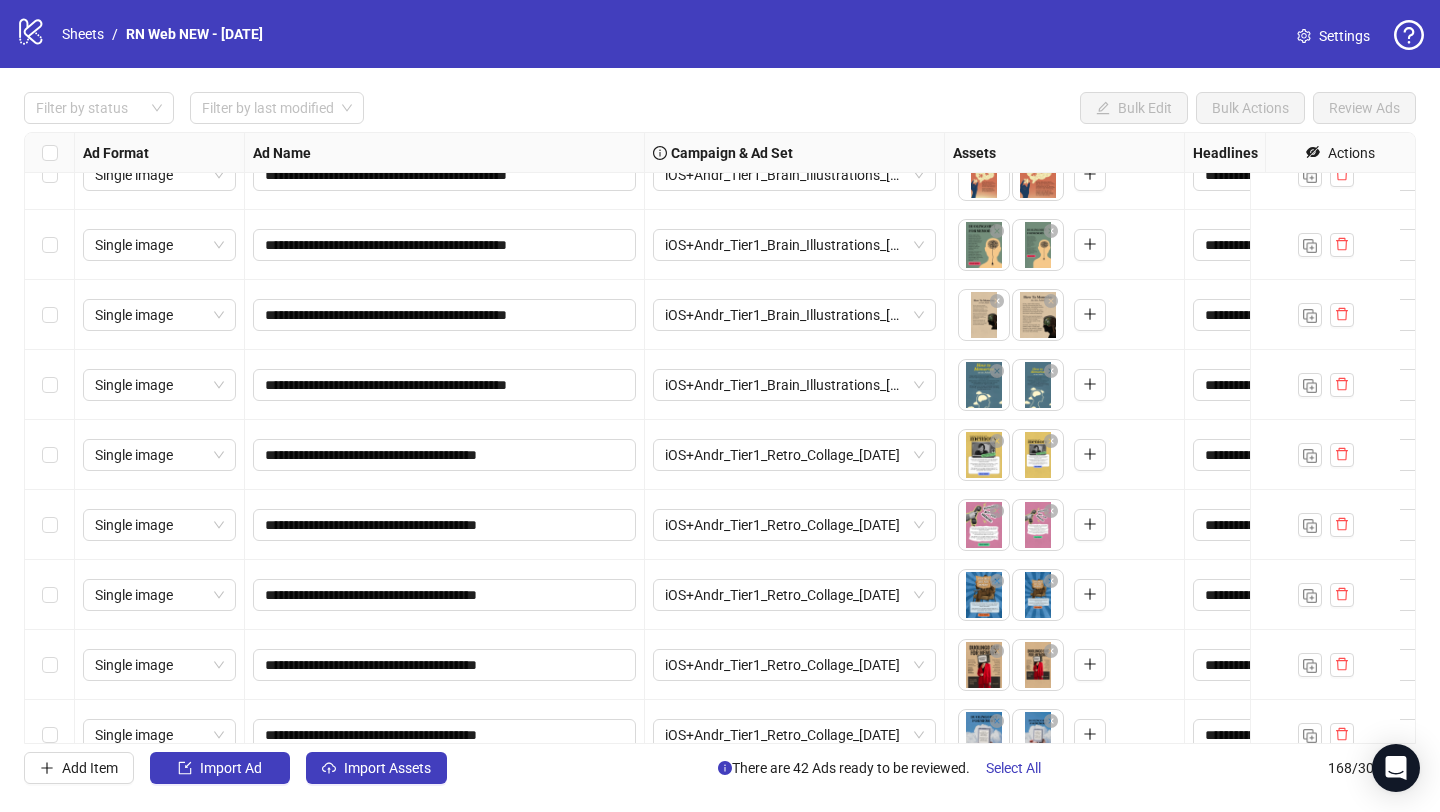 scroll, scrollTop: 10393, scrollLeft: 0, axis: vertical 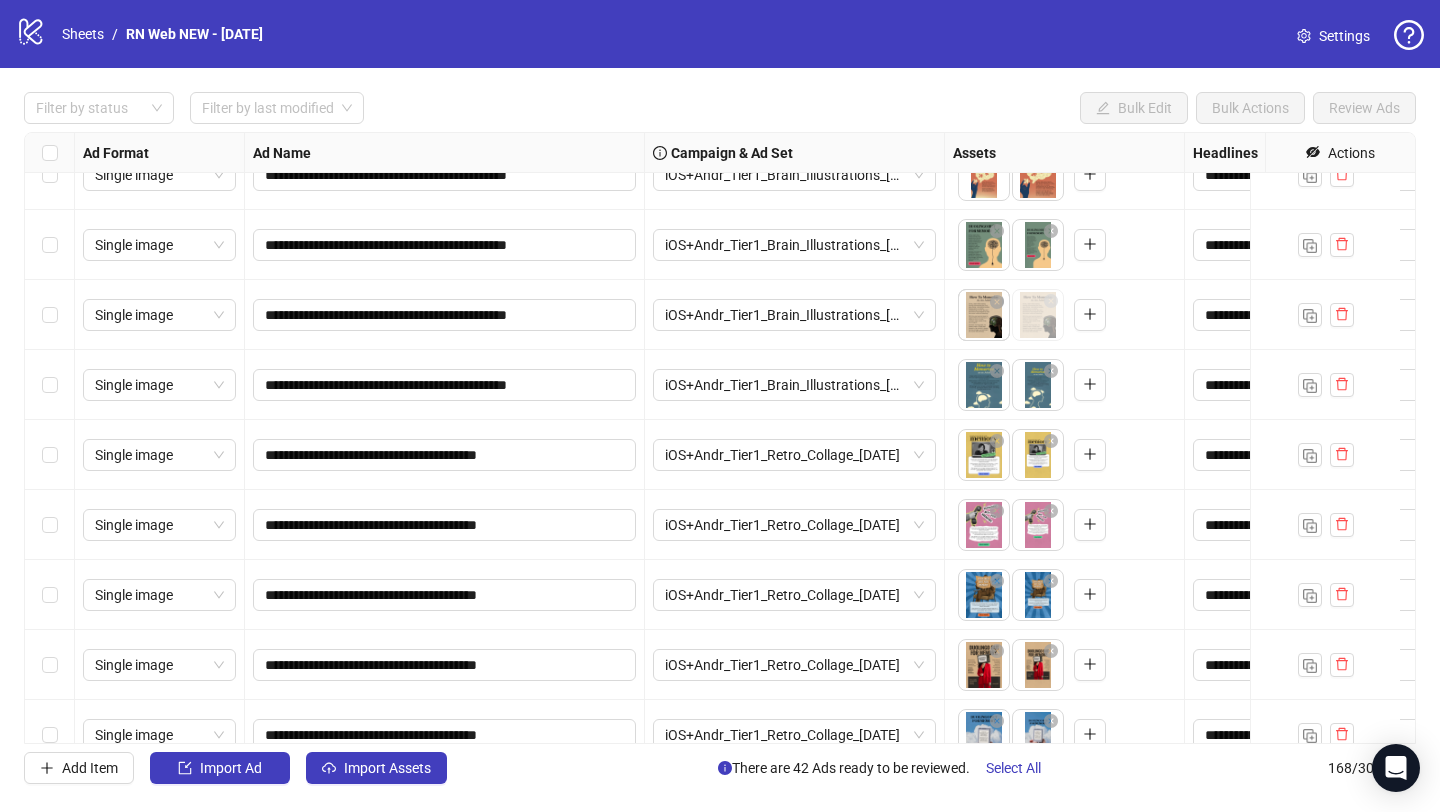 drag, startPoint x: 1022, startPoint y: 314, endPoint x: 977, endPoint y: 314, distance: 45 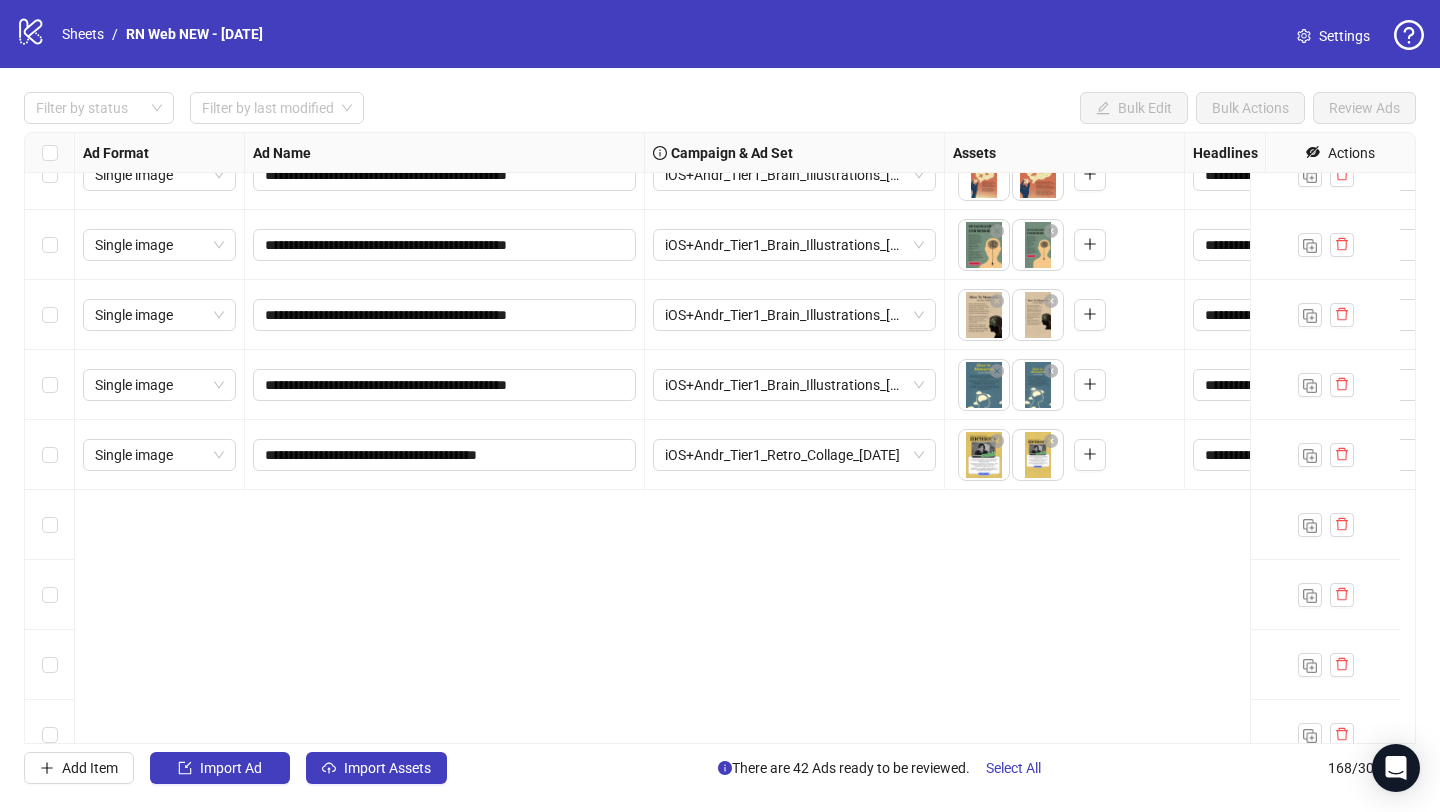 scroll, scrollTop: 10035, scrollLeft: 0, axis: vertical 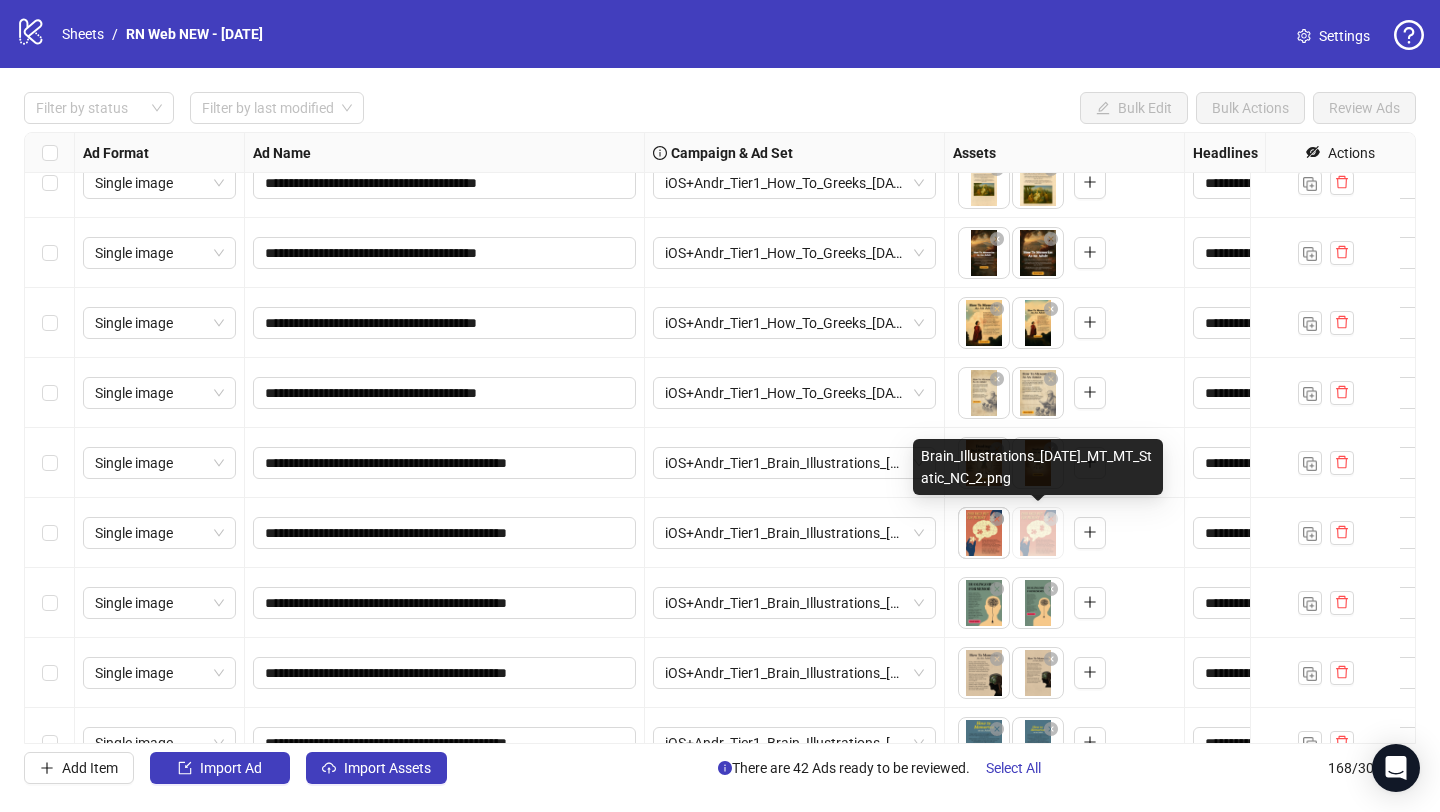 drag, startPoint x: 1047, startPoint y: 547, endPoint x: 1045, endPoint y: 557, distance: 10.198039 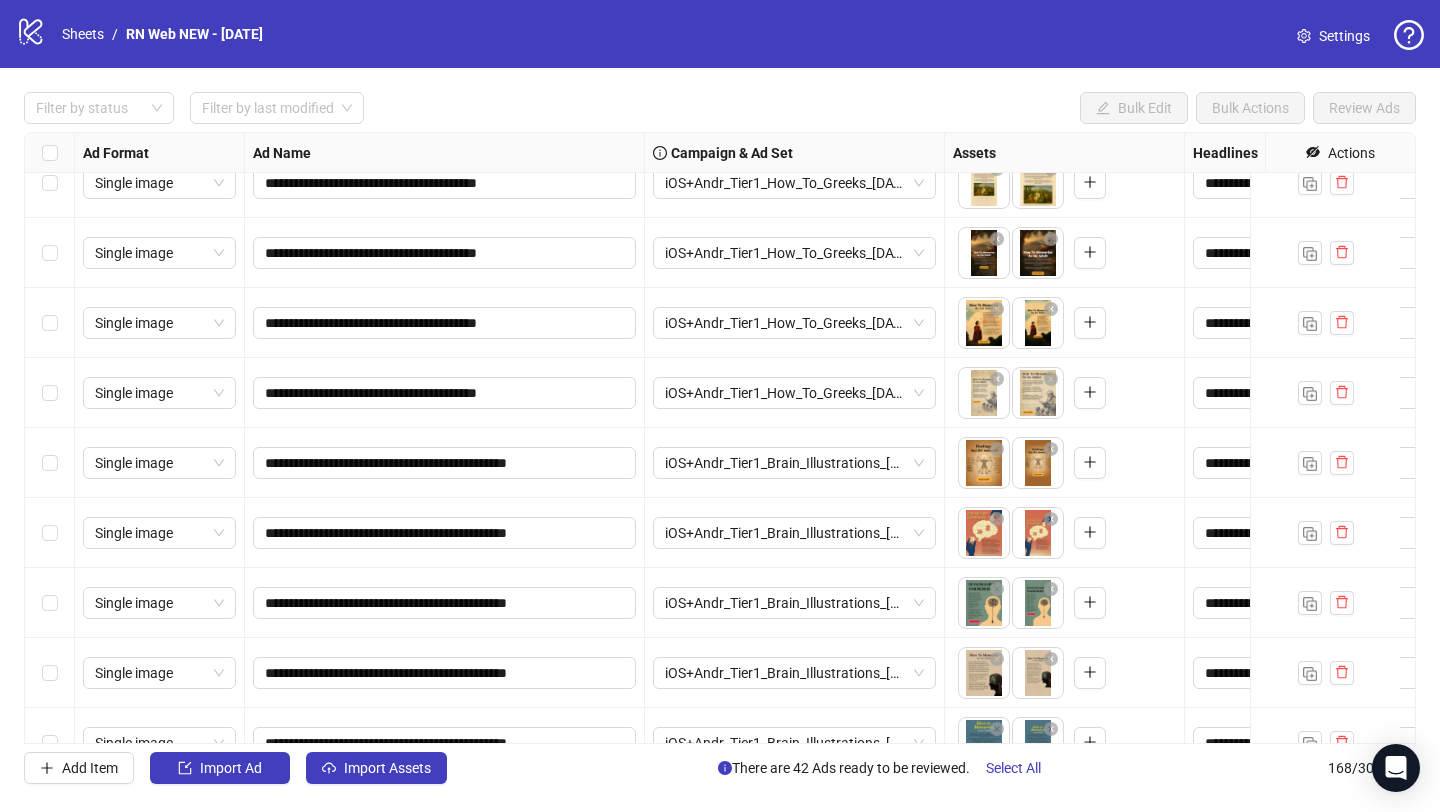 scroll, scrollTop: 9996, scrollLeft: 0, axis: vertical 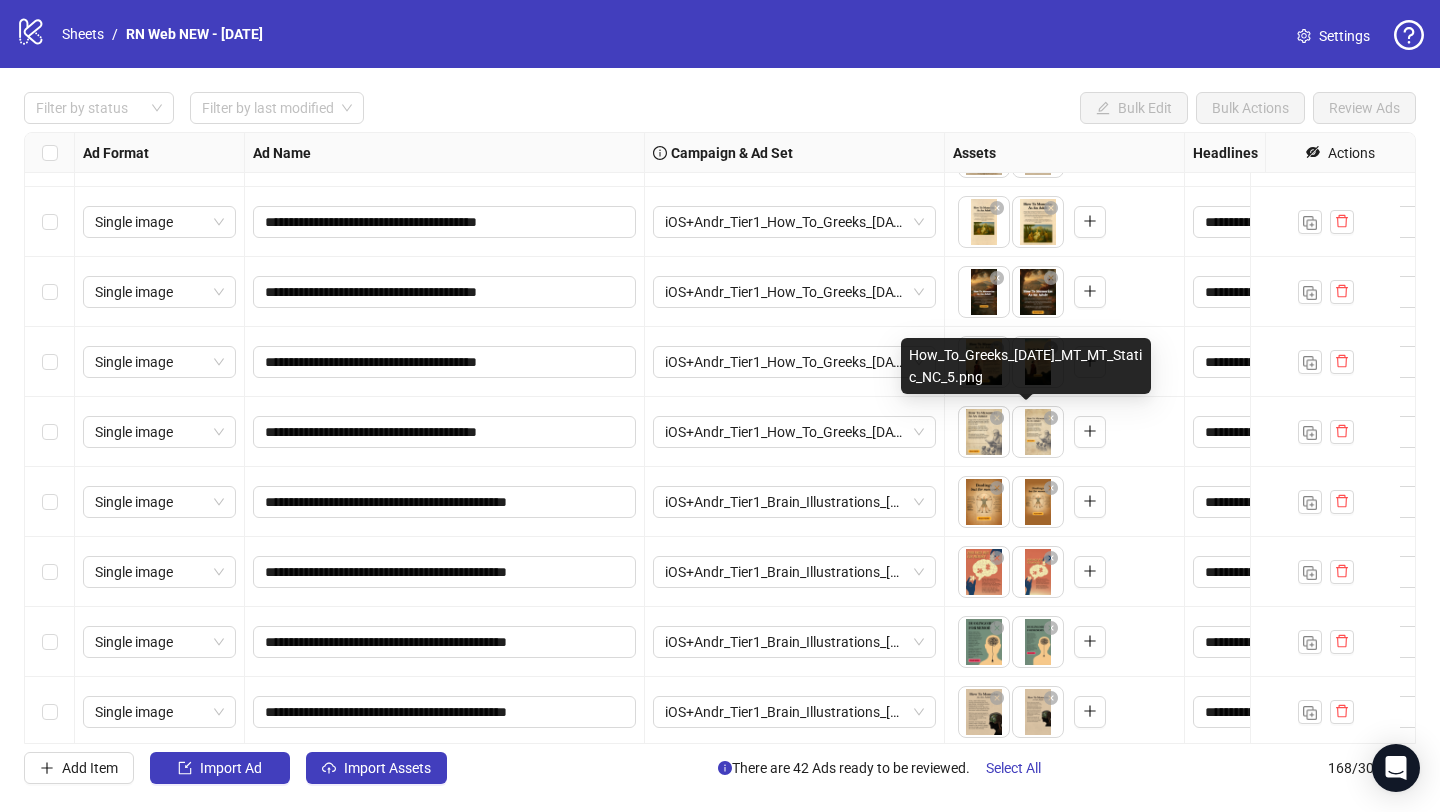drag, startPoint x: 1042, startPoint y: 434, endPoint x: 1010, endPoint y: 417, distance: 36.23534 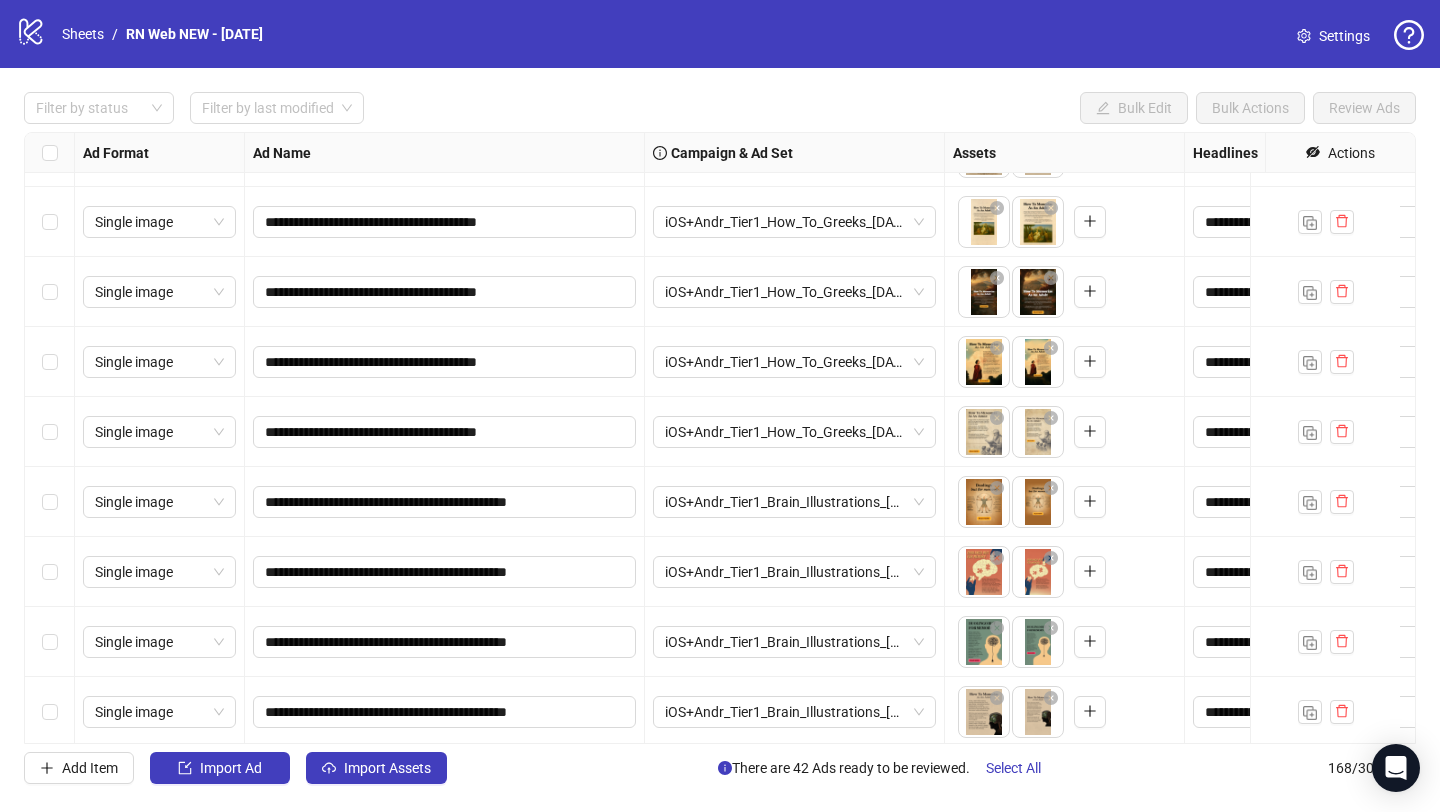 scroll, scrollTop: 9868, scrollLeft: 0, axis: vertical 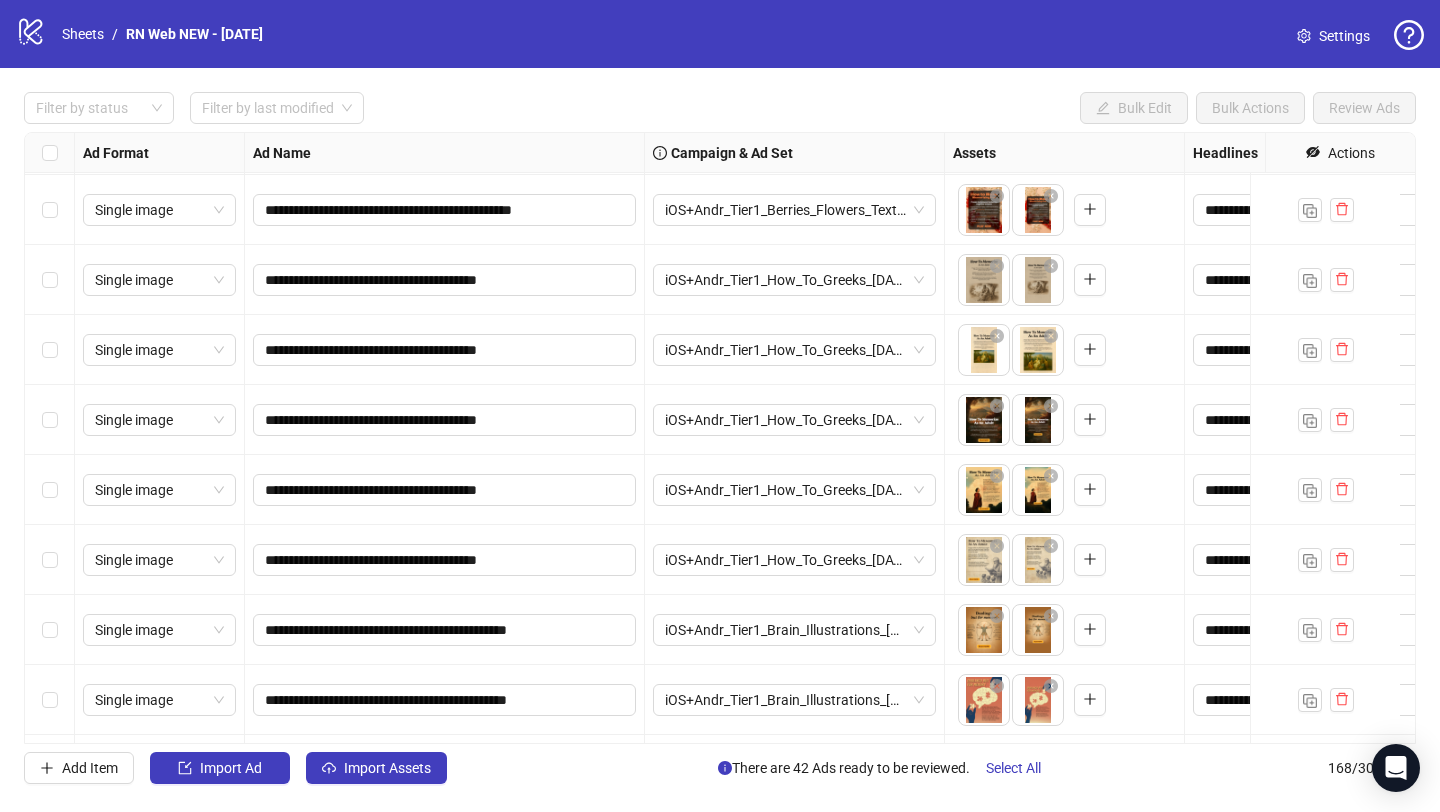 drag, startPoint x: 1030, startPoint y: 429, endPoint x: 992, endPoint y: 414, distance: 40.853397 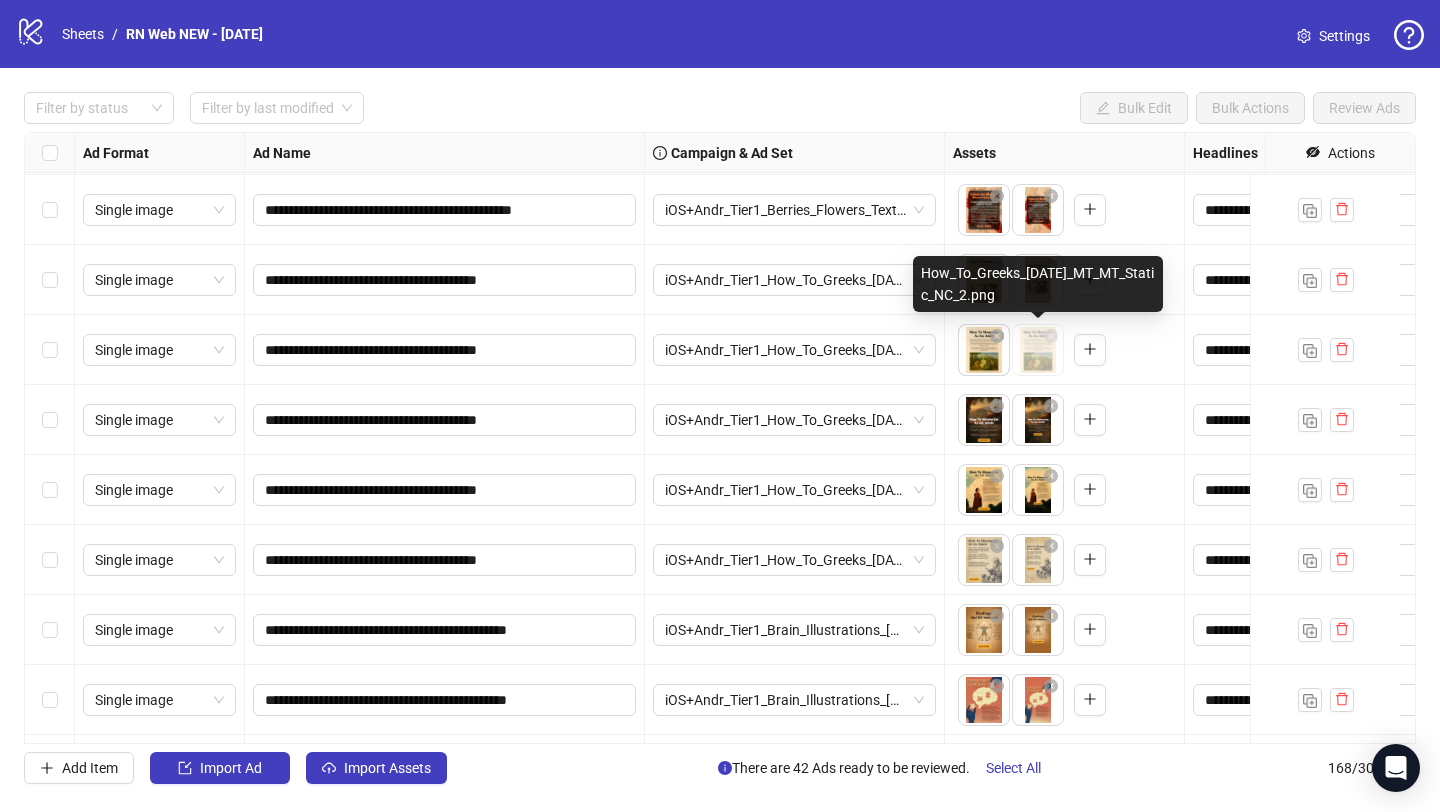 click on "**********" at bounding box center [720, 406] 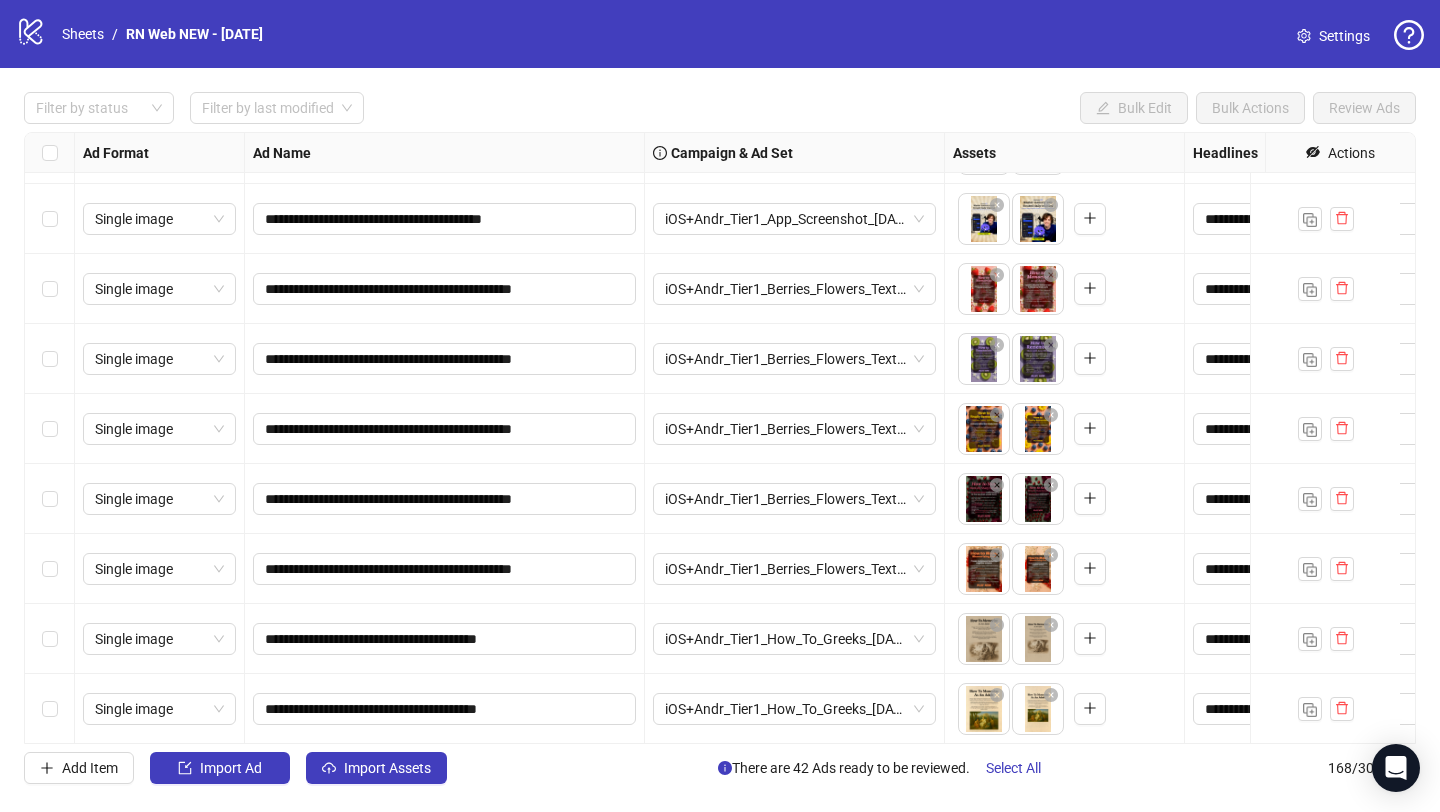 scroll, scrollTop: 9481, scrollLeft: 0, axis: vertical 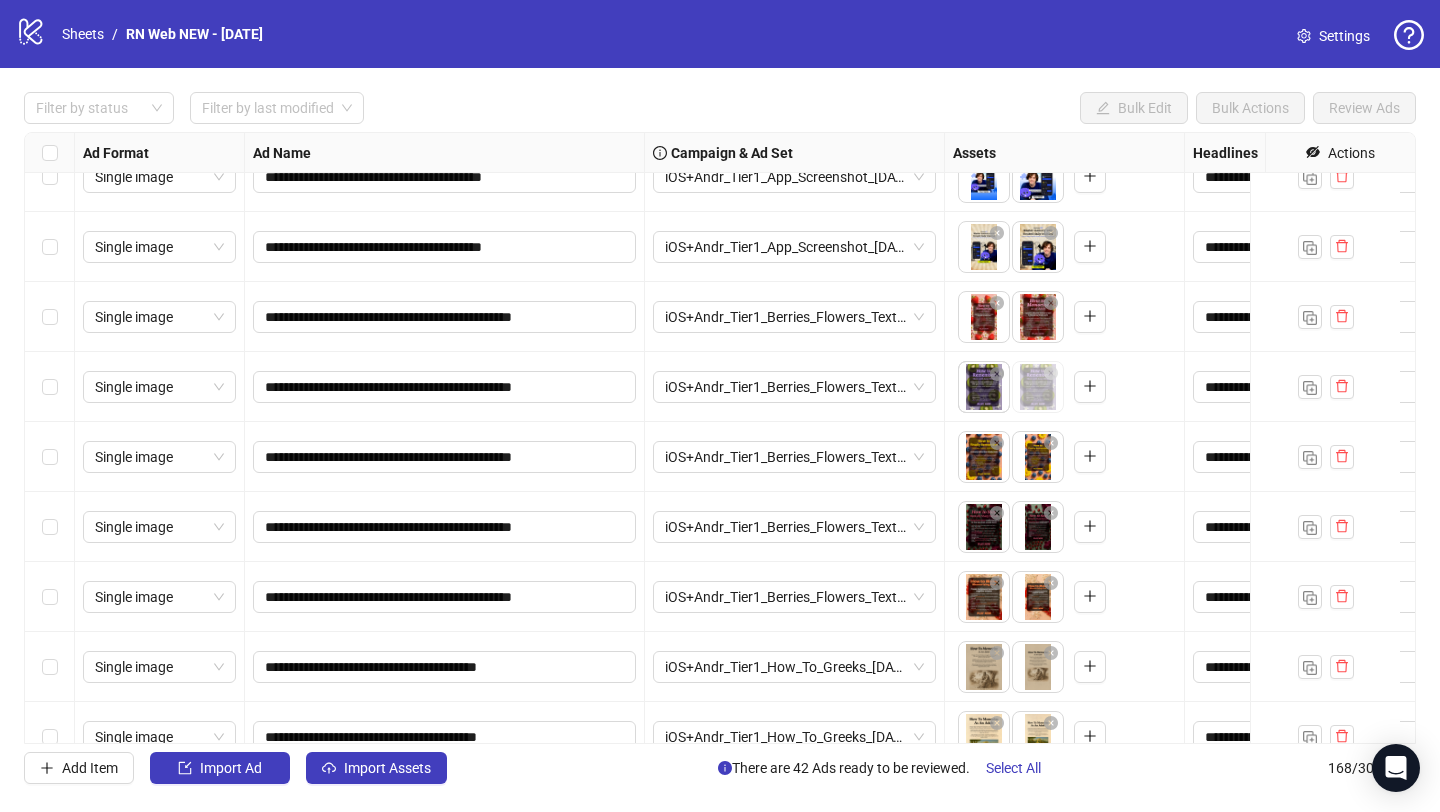 drag, startPoint x: 1037, startPoint y: 402, endPoint x: 990, endPoint y: 392, distance: 48.052055 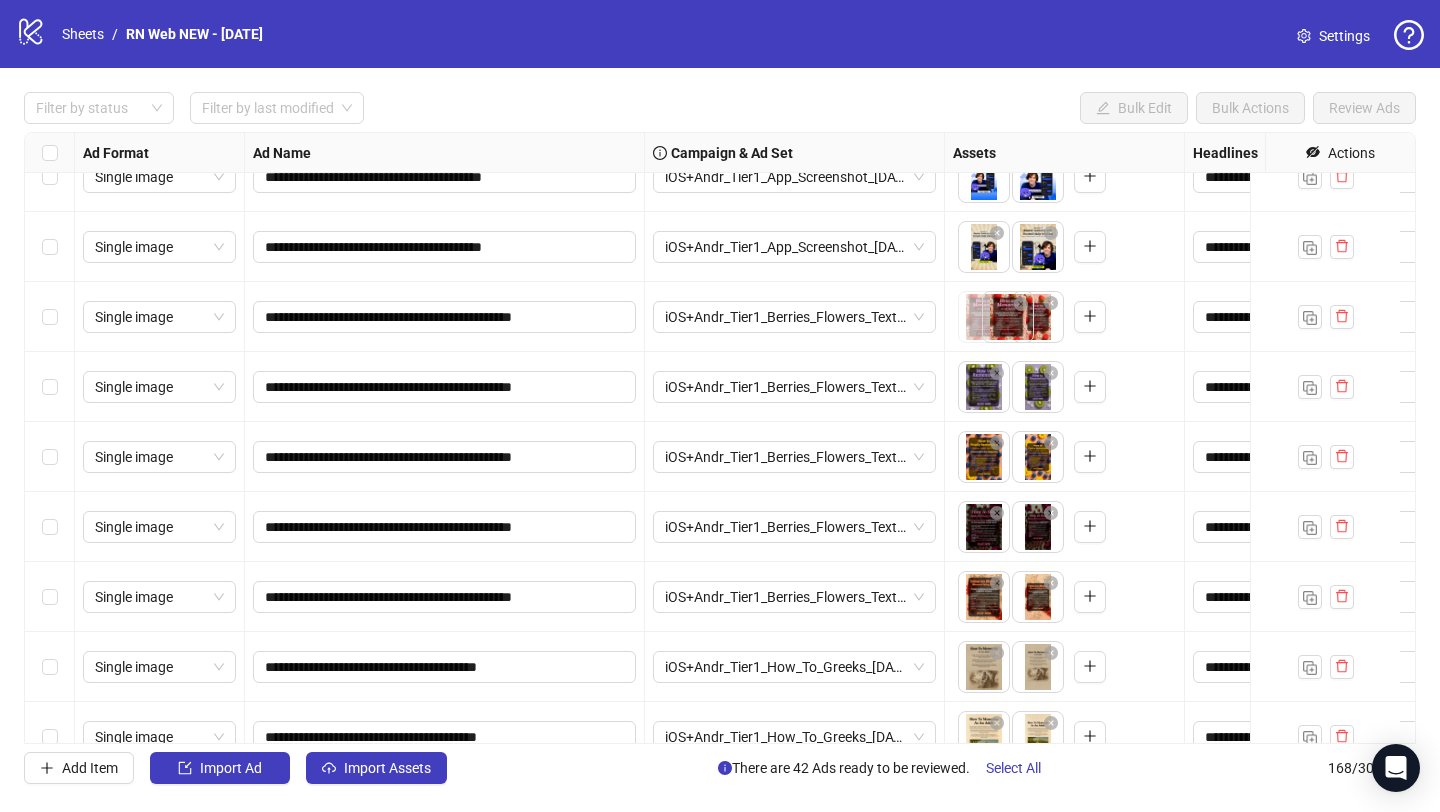 click on "**********" at bounding box center (720, 406) 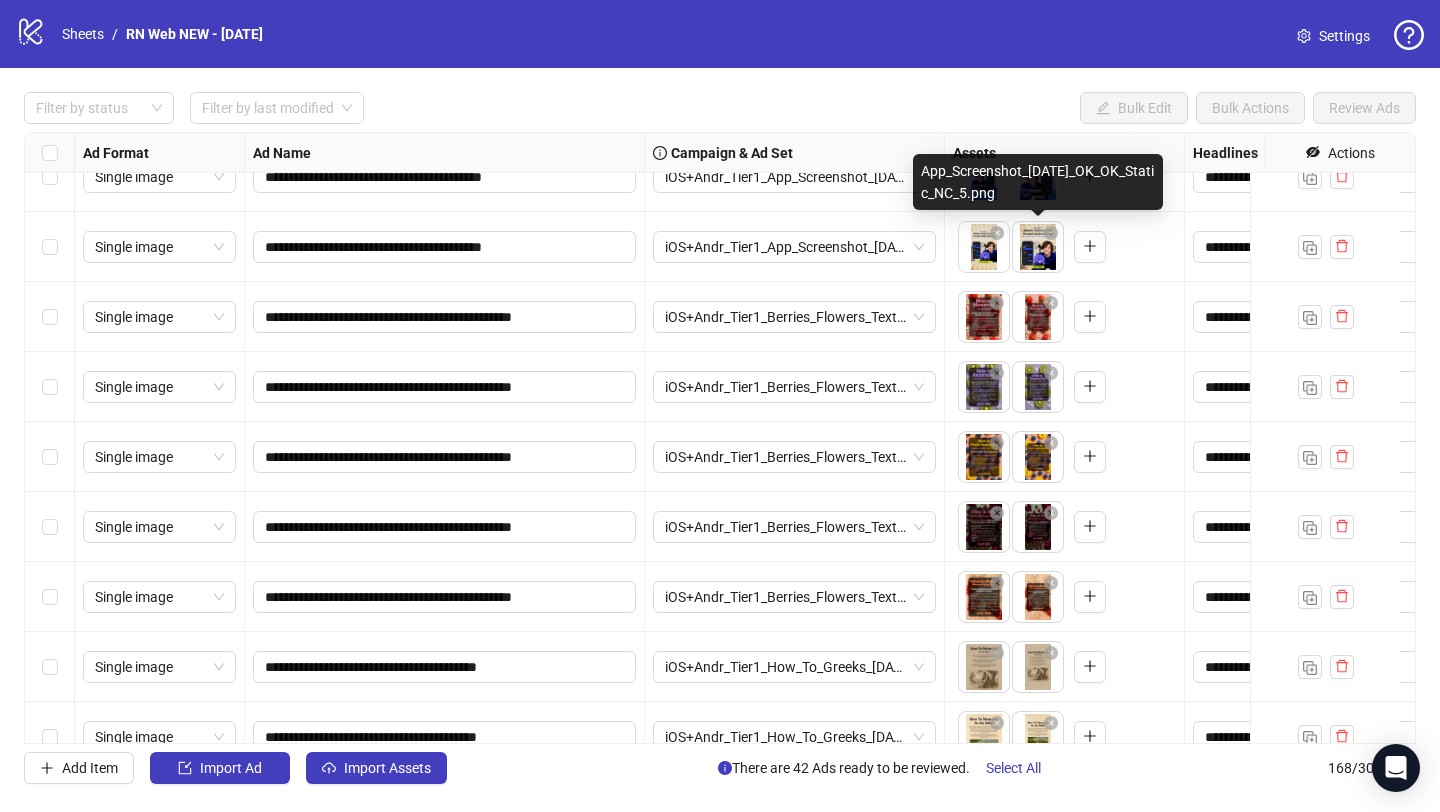click on "**********" at bounding box center (720, 406) 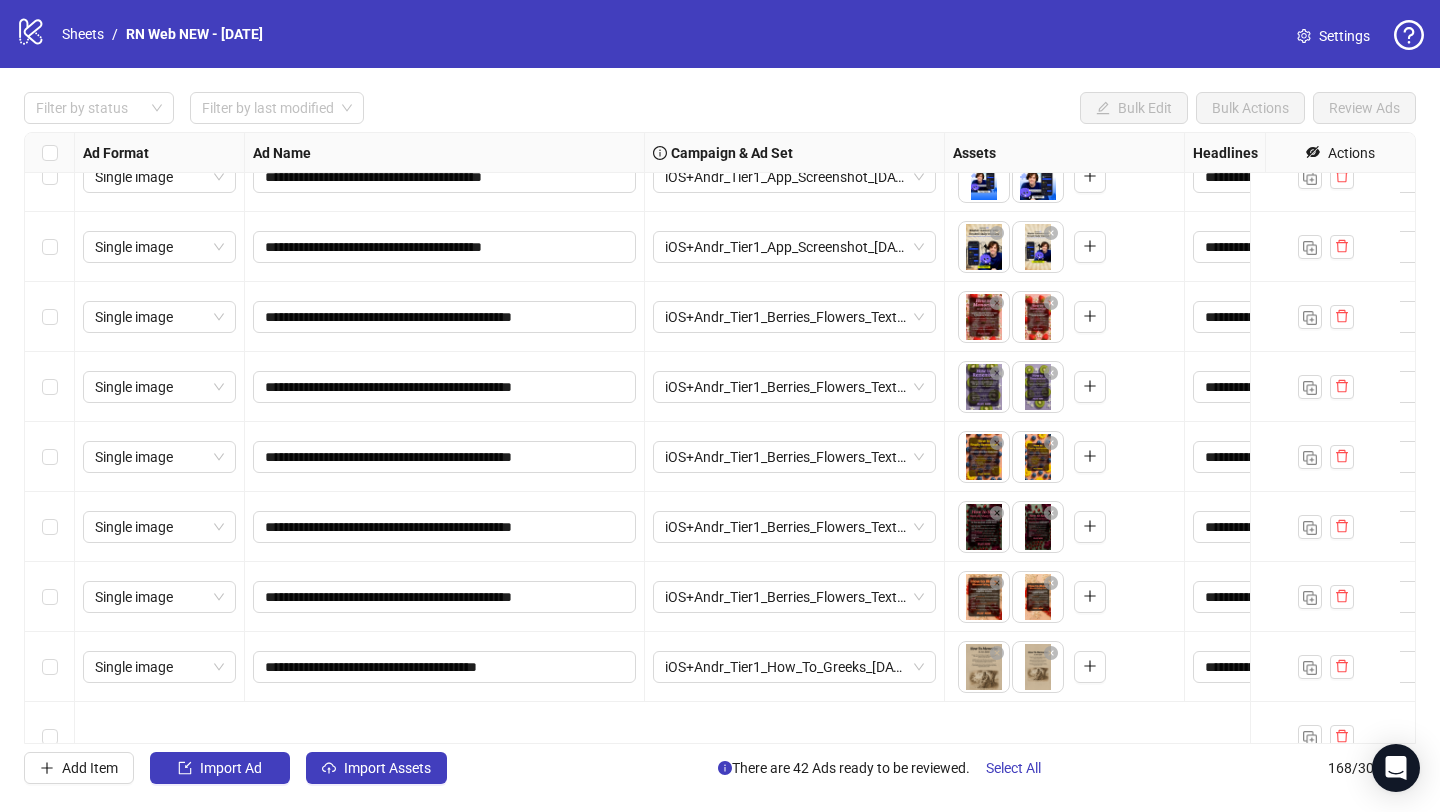 scroll, scrollTop: 9362, scrollLeft: 0, axis: vertical 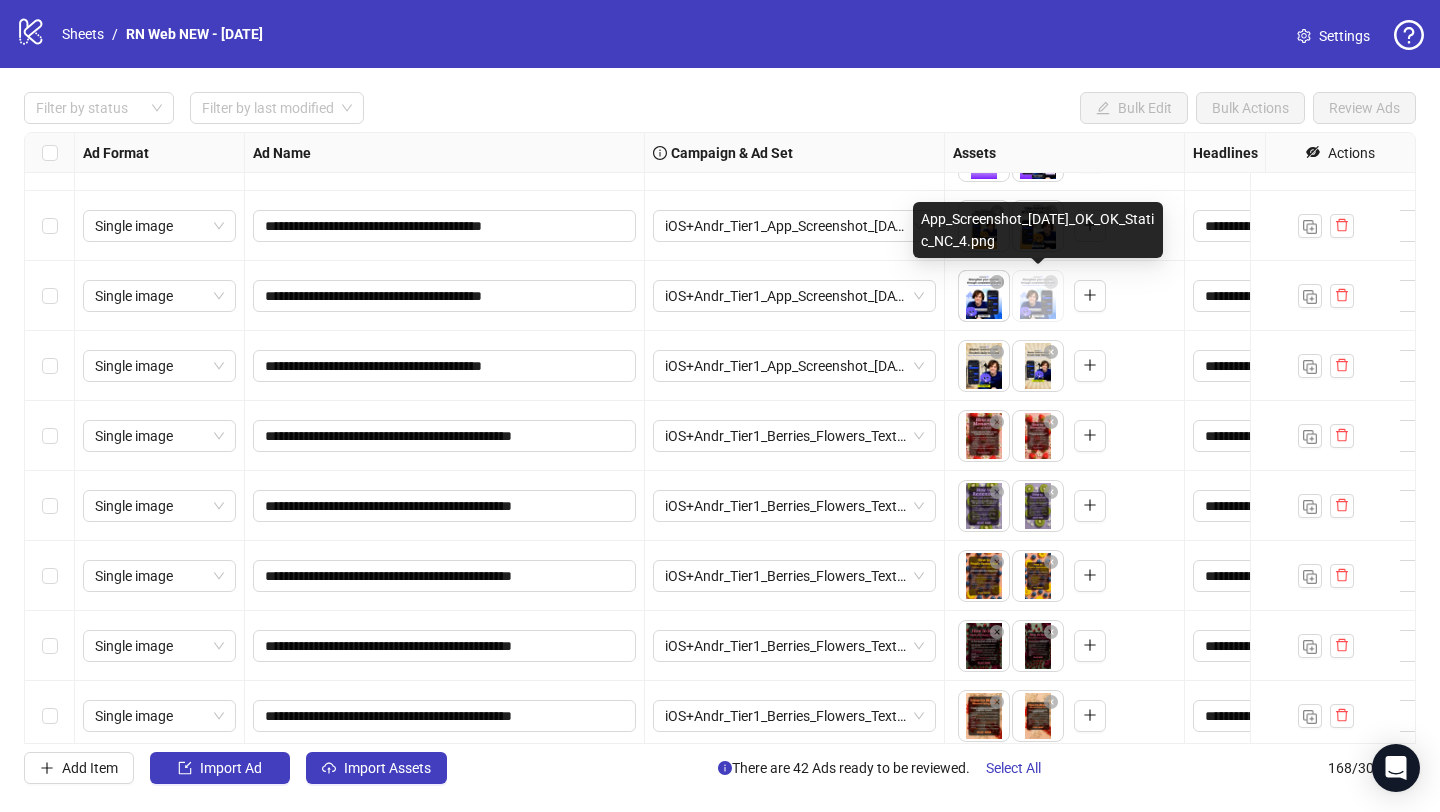 click on "**********" at bounding box center (720, 406) 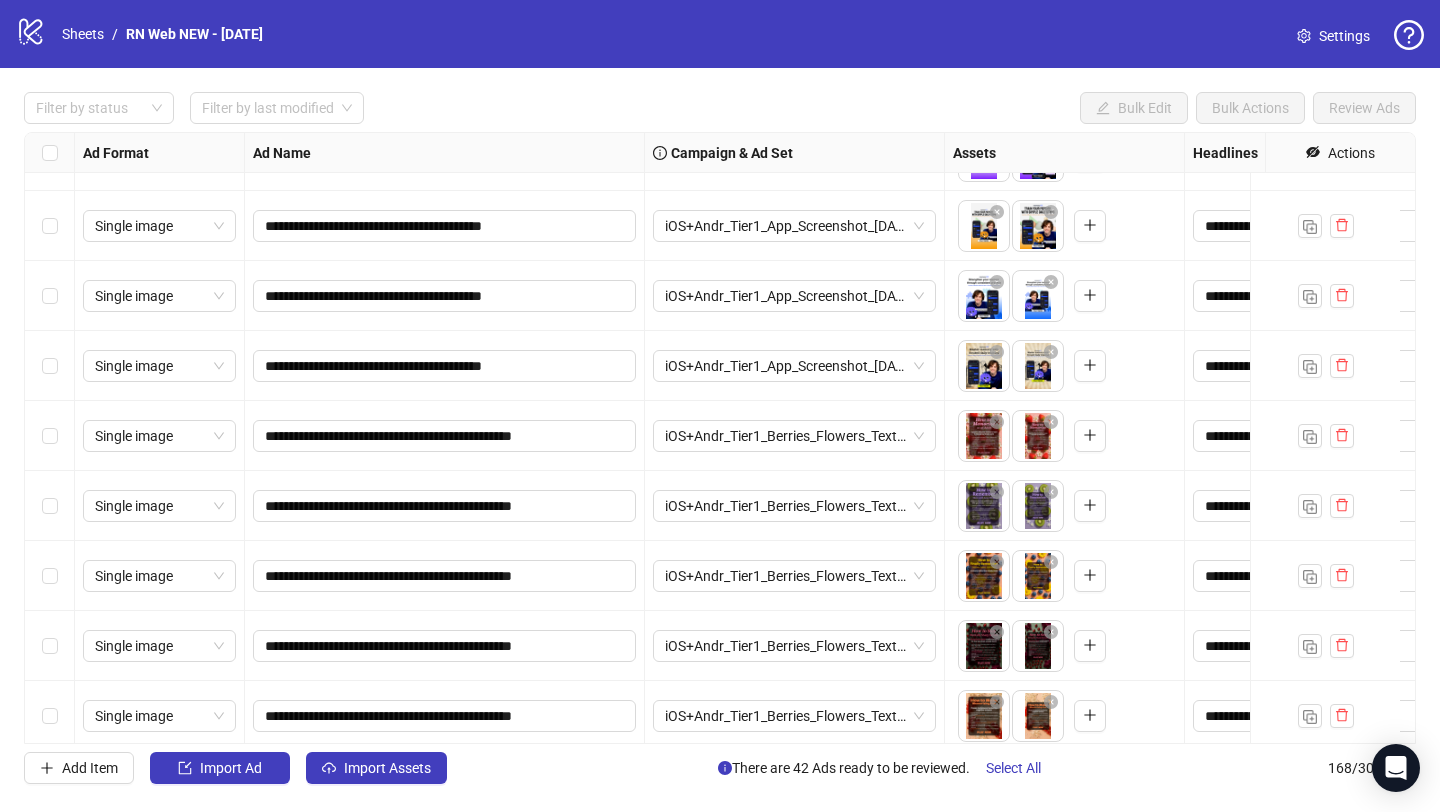 scroll, scrollTop: 9329, scrollLeft: 0, axis: vertical 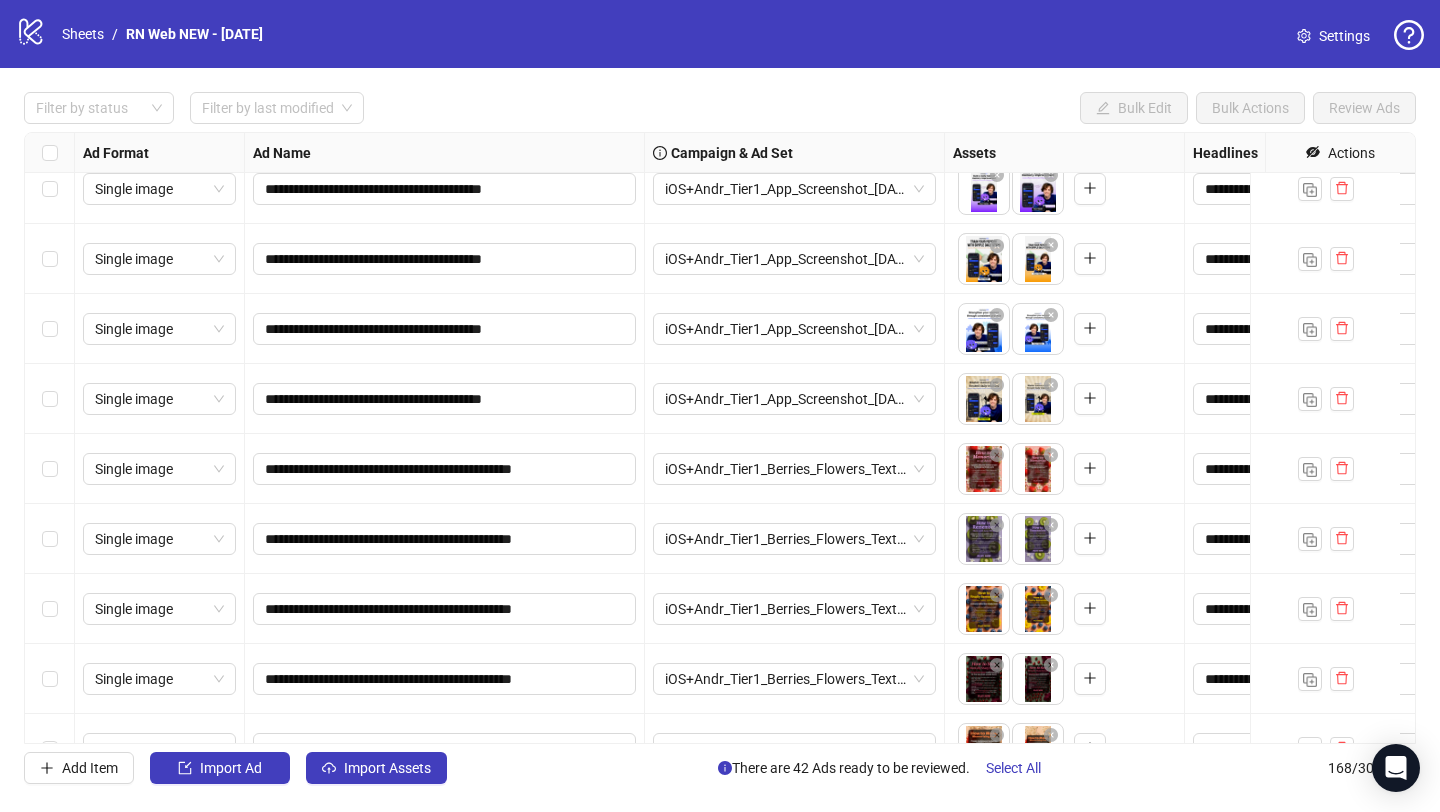 click on "**********" at bounding box center [720, 406] 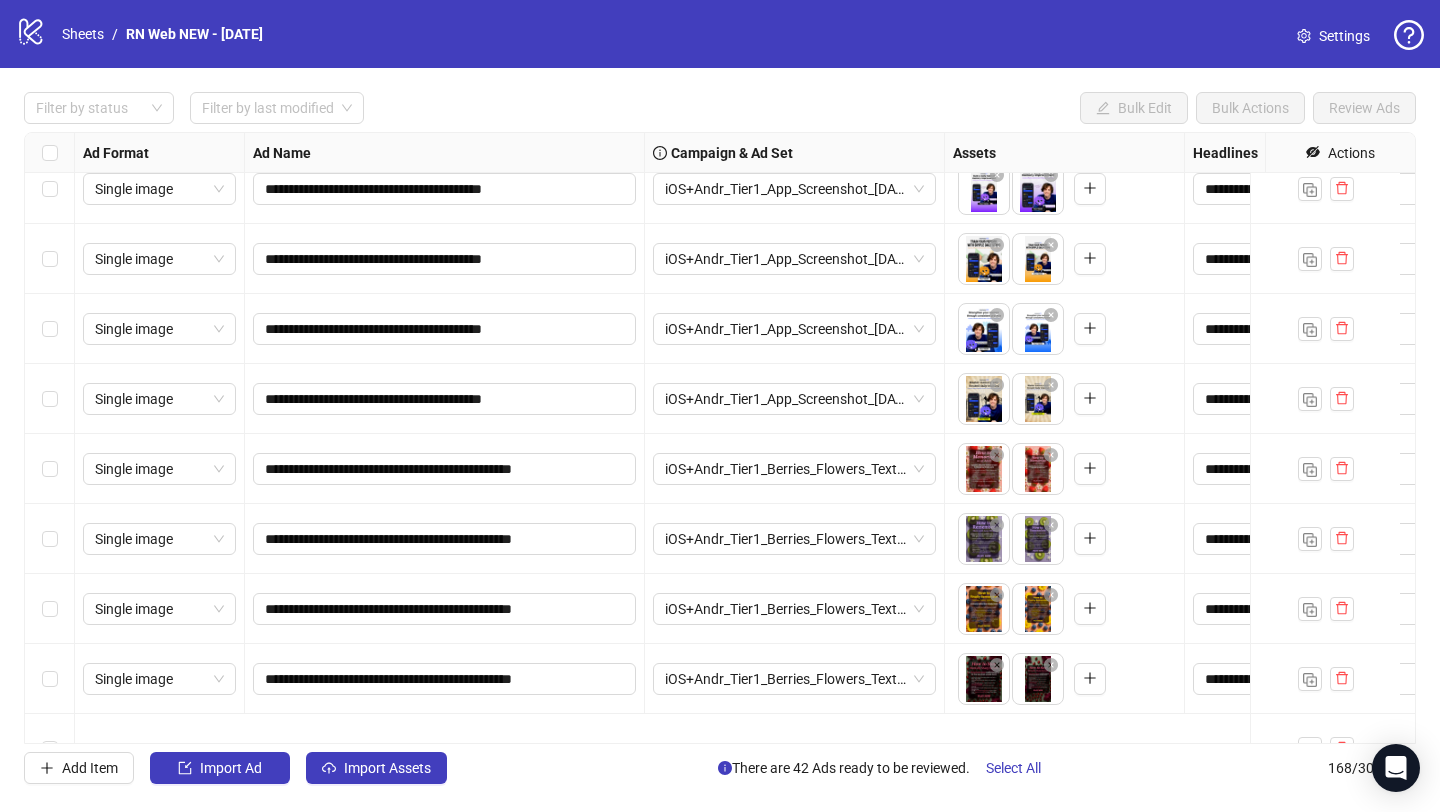scroll, scrollTop: 9203, scrollLeft: 0, axis: vertical 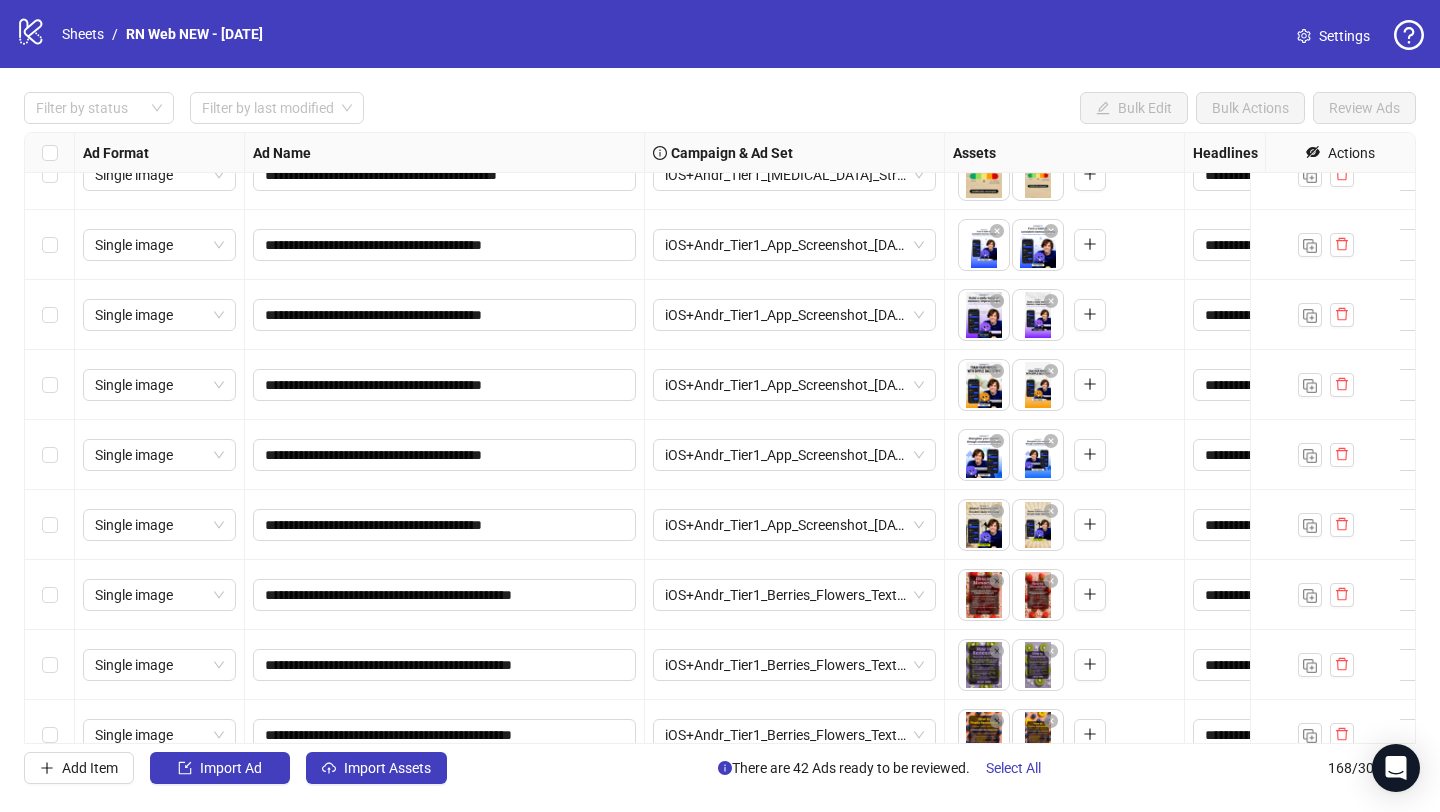 drag, startPoint x: 1040, startPoint y: 322, endPoint x: 990, endPoint y: 314, distance: 50.635956 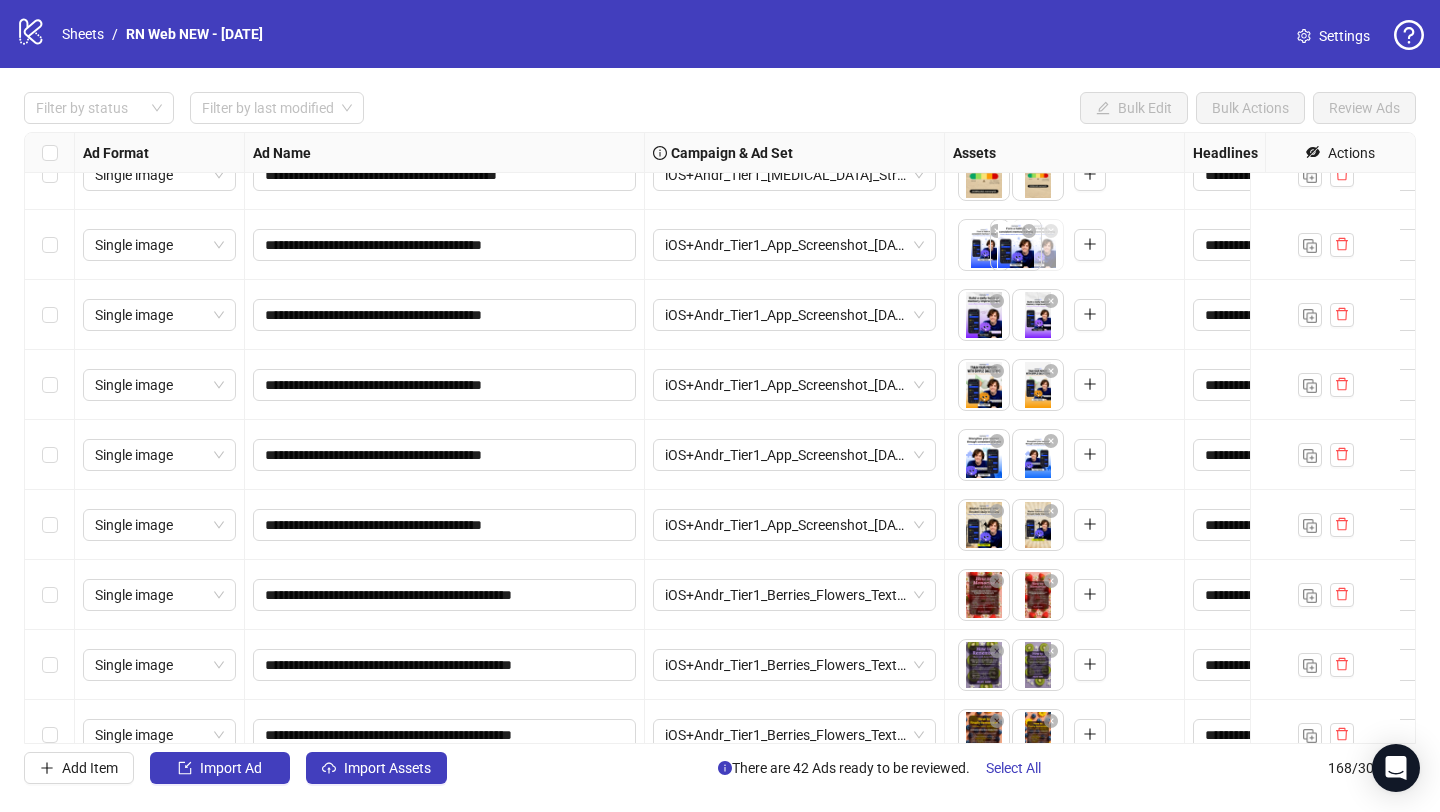 drag, startPoint x: 1020, startPoint y: 259, endPoint x: 992, endPoint y: 259, distance: 28 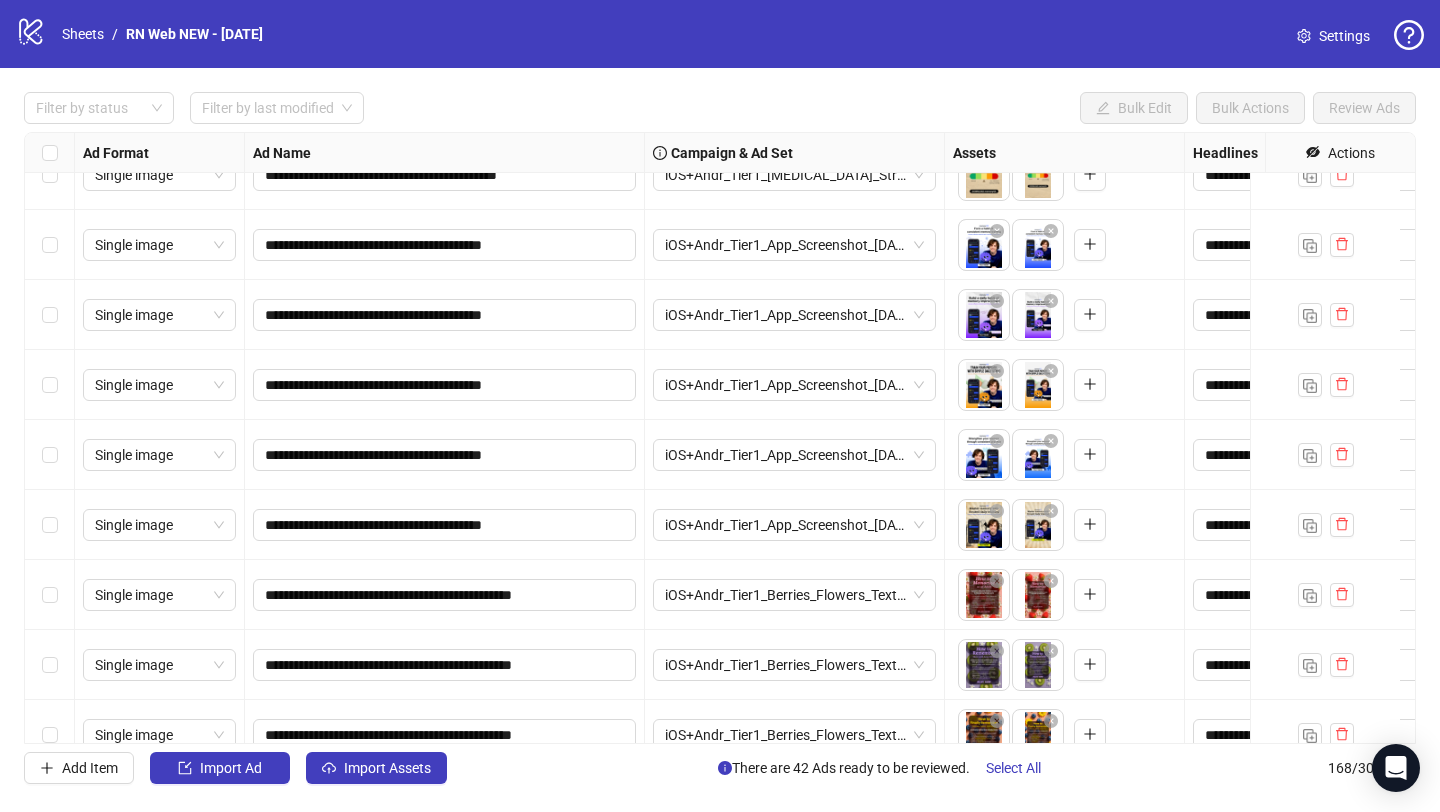 click on "**********" at bounding box center [720, 406] 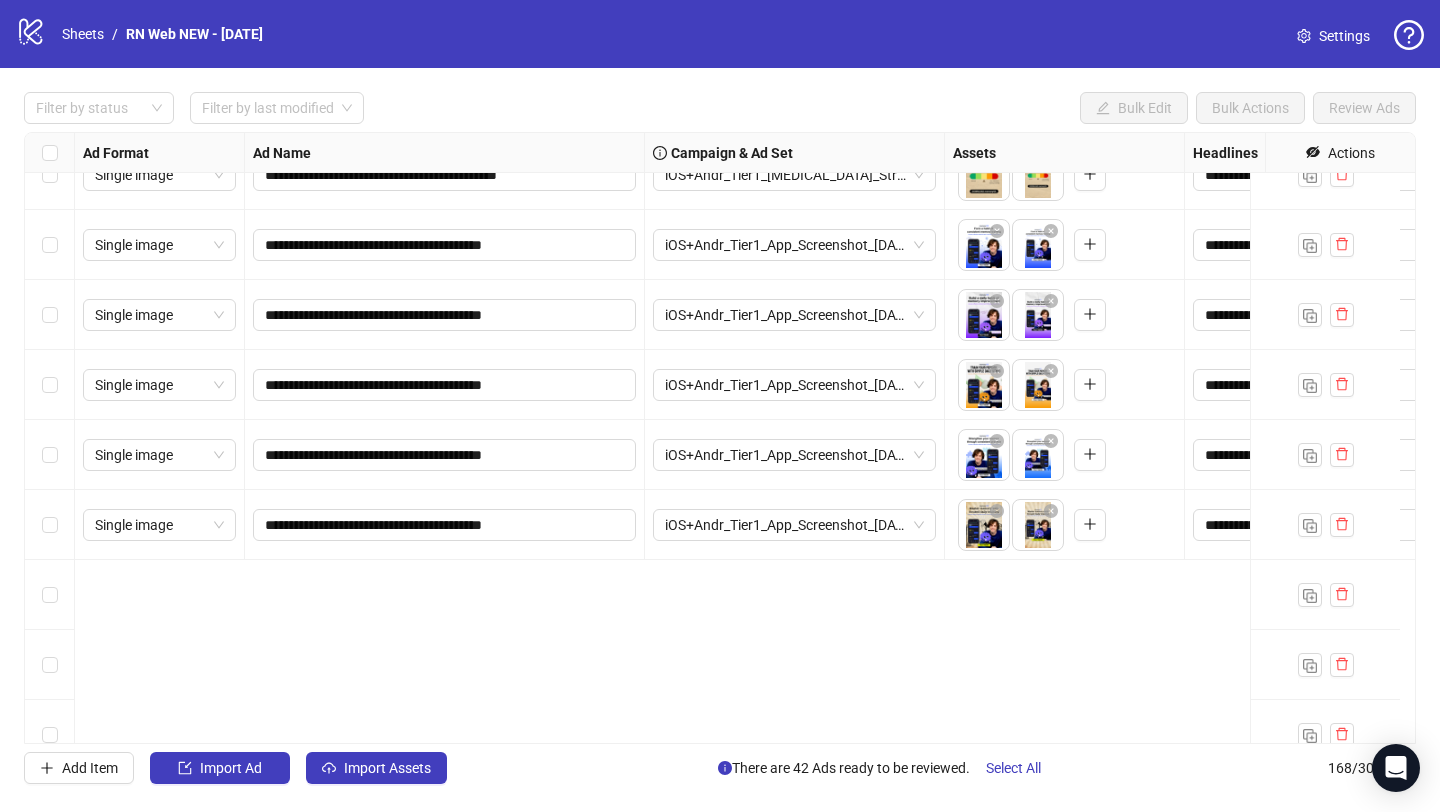 scroll, scrollTop: 8763, scrollLeft: 0, axis: vertical 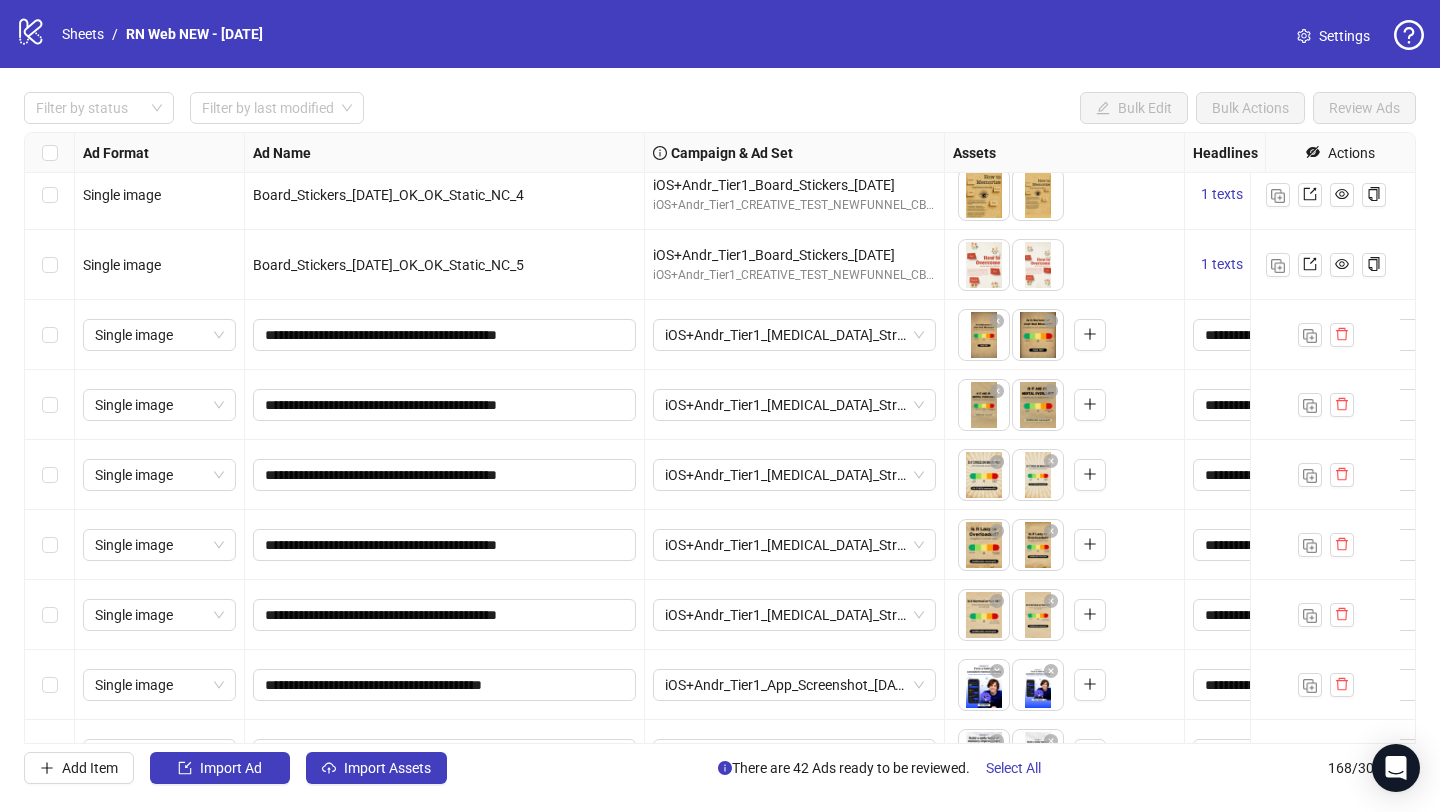 click on "logo/logo-mobile Sheets / RN Web NEW - [DATE] Settings   Filter by status Filter by last modified Bulk Edit Bulk Actions Review Ads Ad Format Ad Name Campaign & Ad Set Assets Headlines Primary Texts Descriptions Destination URL App Product Page ID Display URL Leadgen Form Product Set ID Call to Action Actions Single image Board_Stickers_[DATE]_OK_OK_Static_NC_2 iOS+Andr_Tier1_Board_Stickers_[DATE] iOS+Andr_Tier1_CREATIVE_TEST_NEWFUNNEL_CBORN20_LC_[DATE]
To pick up a draggable item, press the space bar.
While dragging, use the arrow keys to move the item.
Press space again to drop the item in its new position, or press escape to cancel.
1 texts 5 texts Single image Board_Stickers_[DATE]_OK_OK_Static_NC_3 iOS+Andr_Tier1_Board_Stickers_[DATE] iOS+Andr_Tier1_CREATIVE_TEST_NEWFUNNEL_CBORN20_LC_[DATE] 1 texts 5 texts Single image Board_Stickers_[DATE]_OK_OK_Static_NC_4 iOS+Andr_Tier1_Board_Stickers_[DATE] iOS+Andr_Tier1_CREATIVE_TEST_NEWFUNNEL_CBORN20_LC_[DATE]" at bounding box center (720, 406) 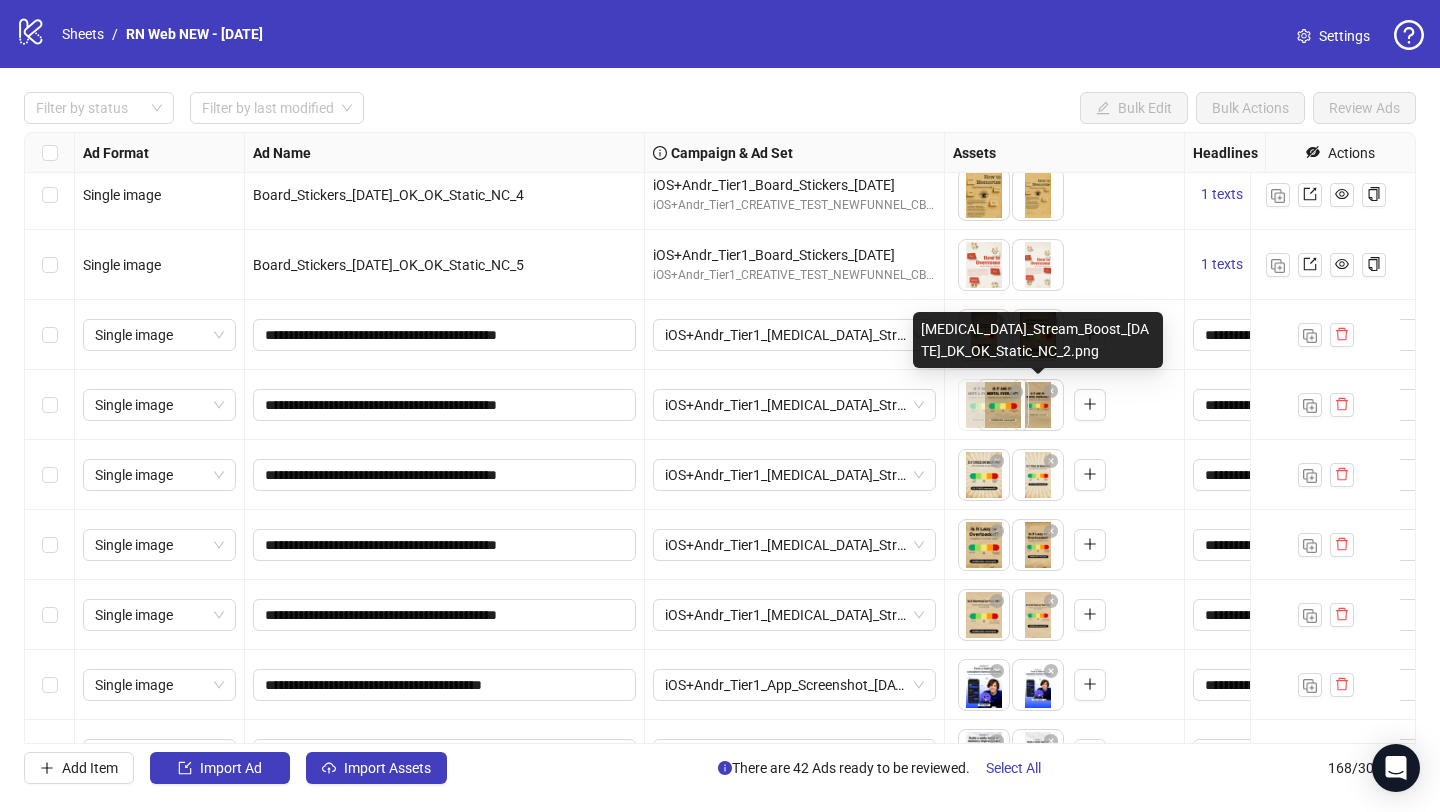 drag, startPoint x: 1037, startPoint y: 417, endPoint x: 980, endPoint y: 404, distance: 58.463665 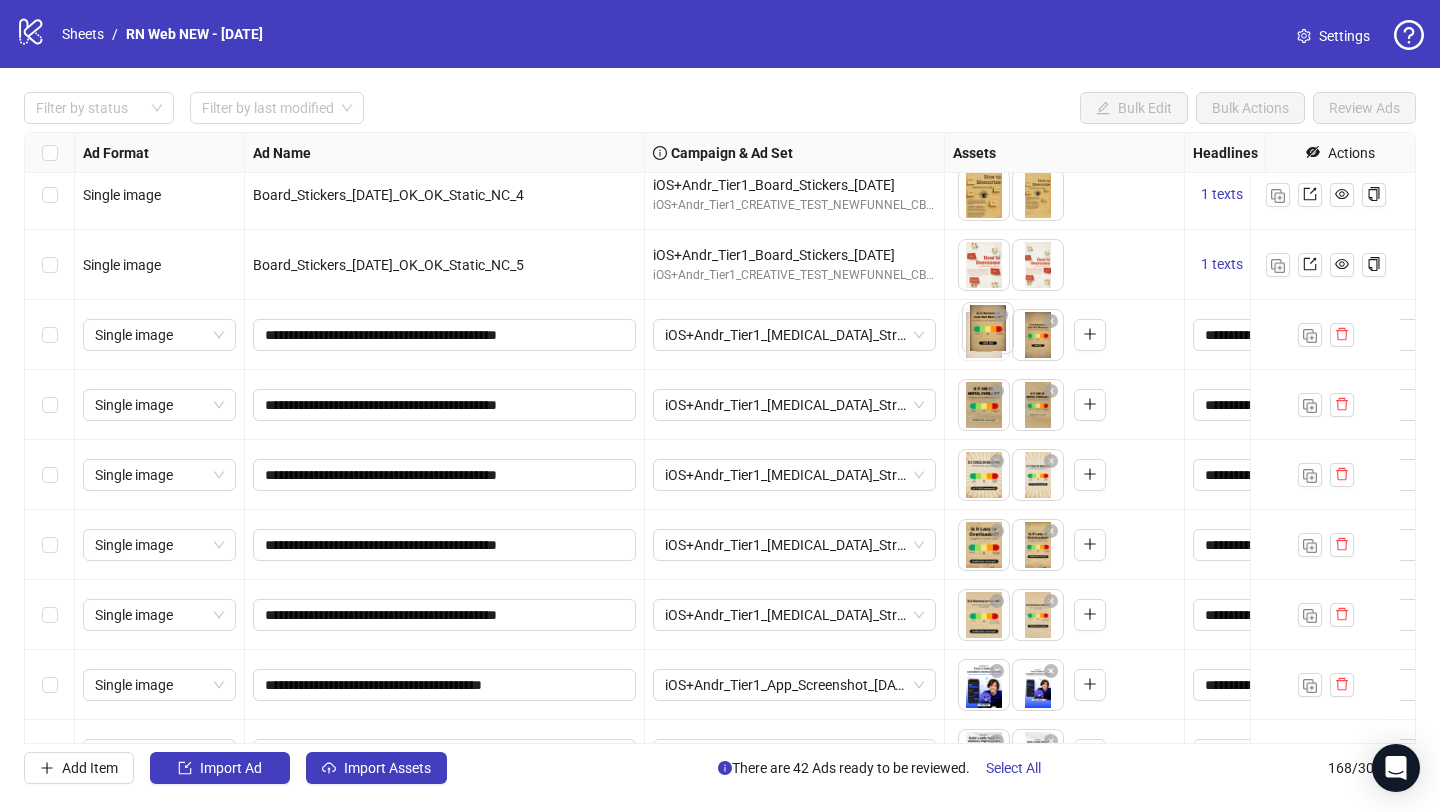 drag, startPoint x: 1030, startPoint y: 347, endPoint x: 985, endPoint y: 337, distance: 46.09772 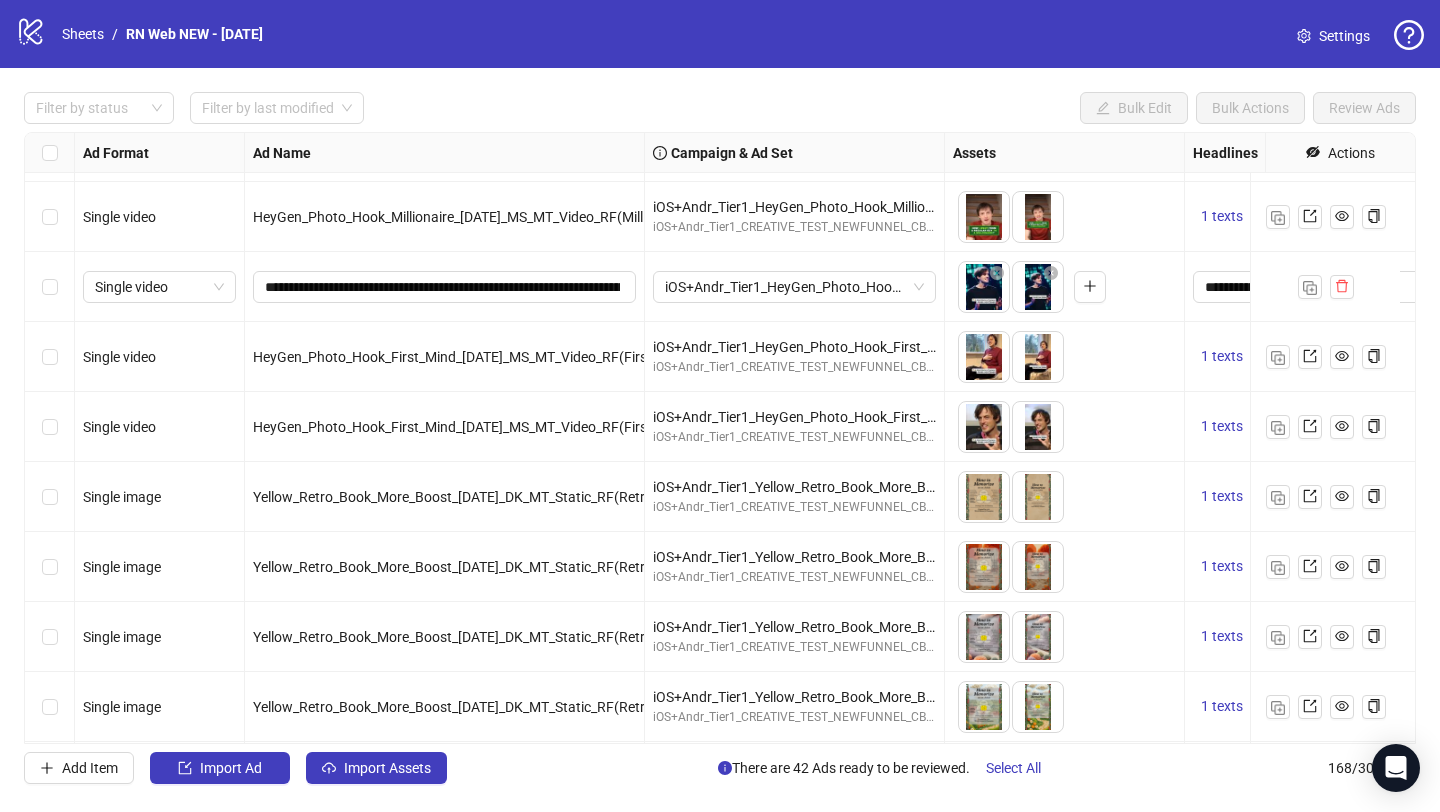 scroll, scrollTop: 7899, scrollLeft: 0, axis: vertical 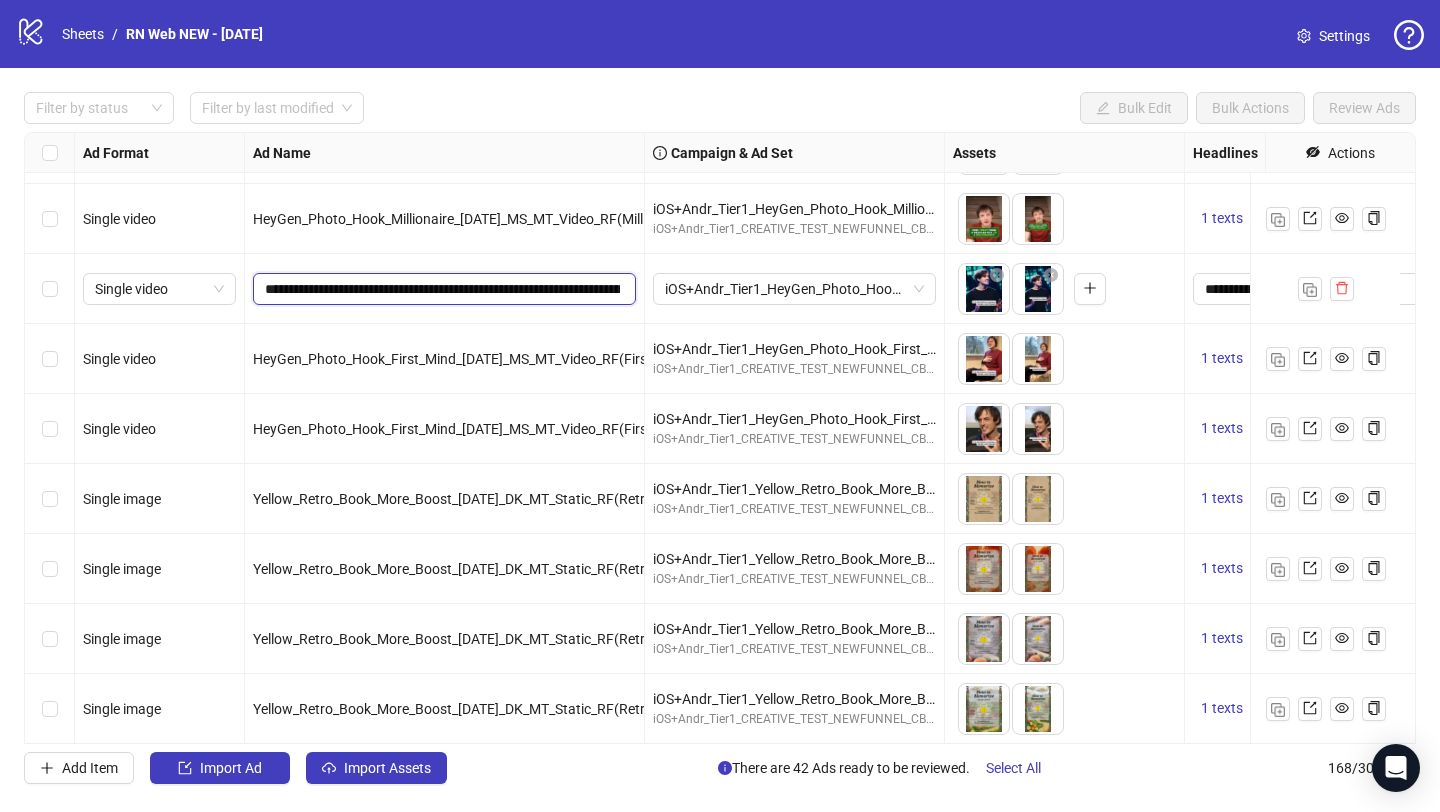 click on "**********" at bounding box center (442, 289) 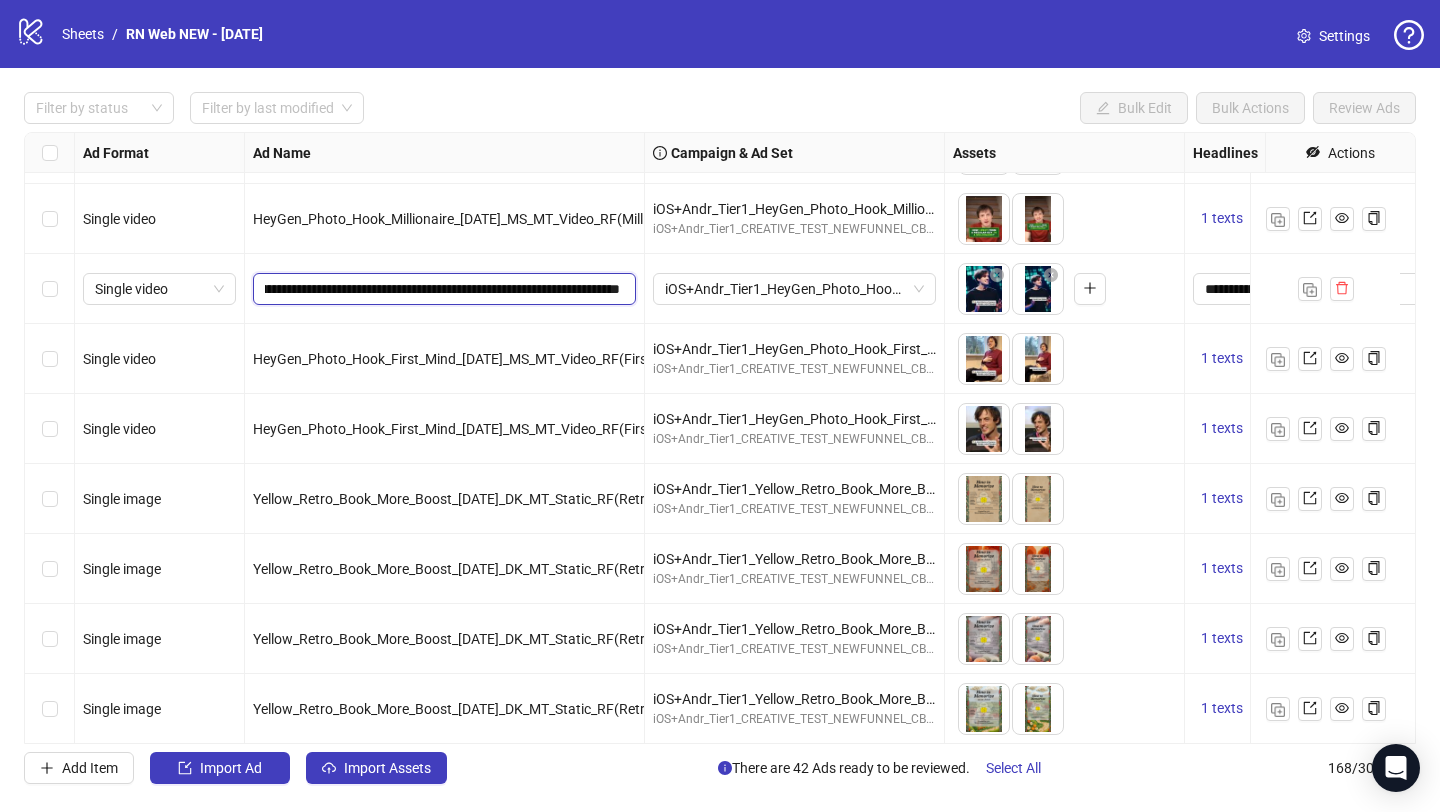 scroll, scrollTop: 0, scrollLeft: 0, axis: both 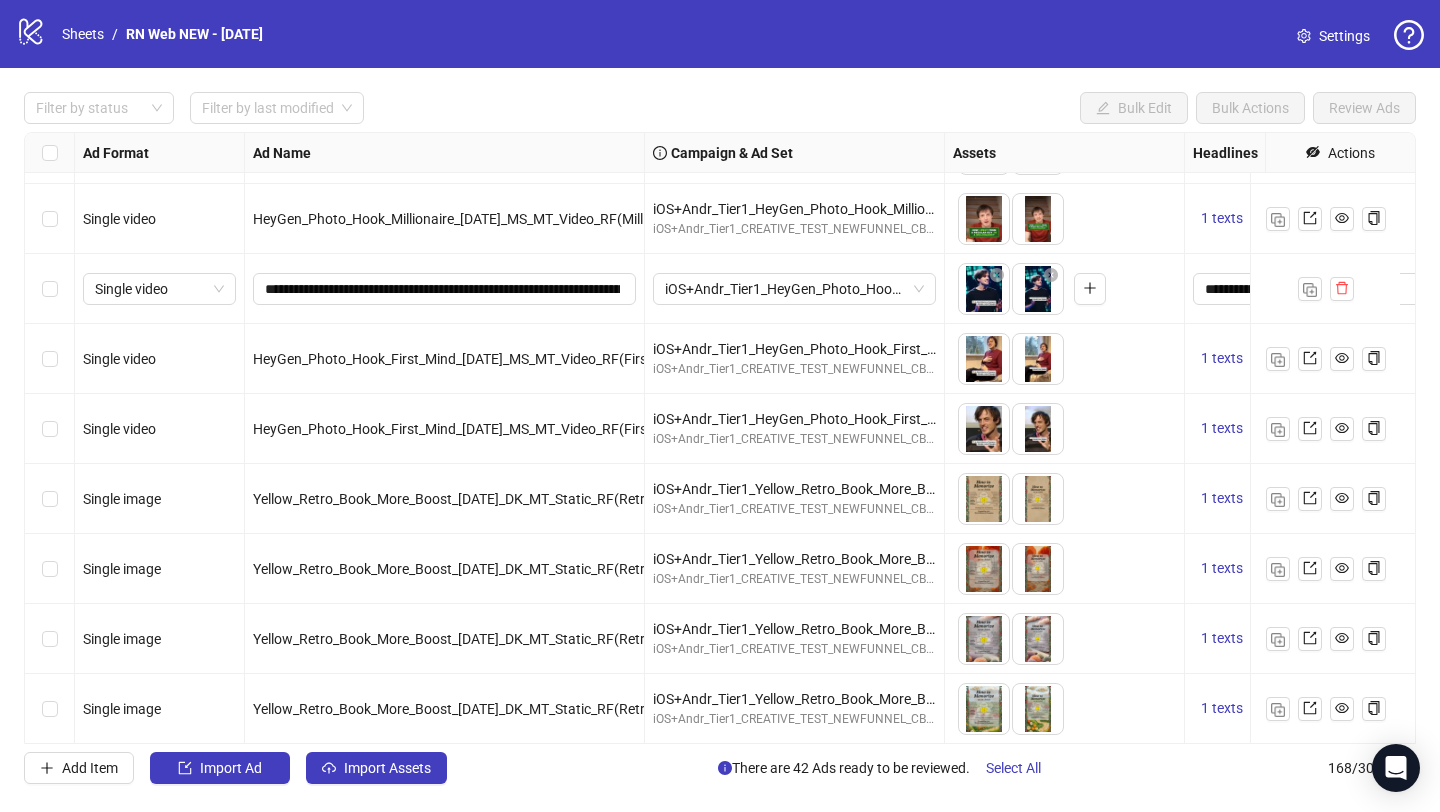 click on "To pick up a draggable item, press the space bar.
While dragging, use the arrow keys to move the item.
Press space again to drop the item in its new position, or press escape to cancel." at bounding box center [1064, 219] 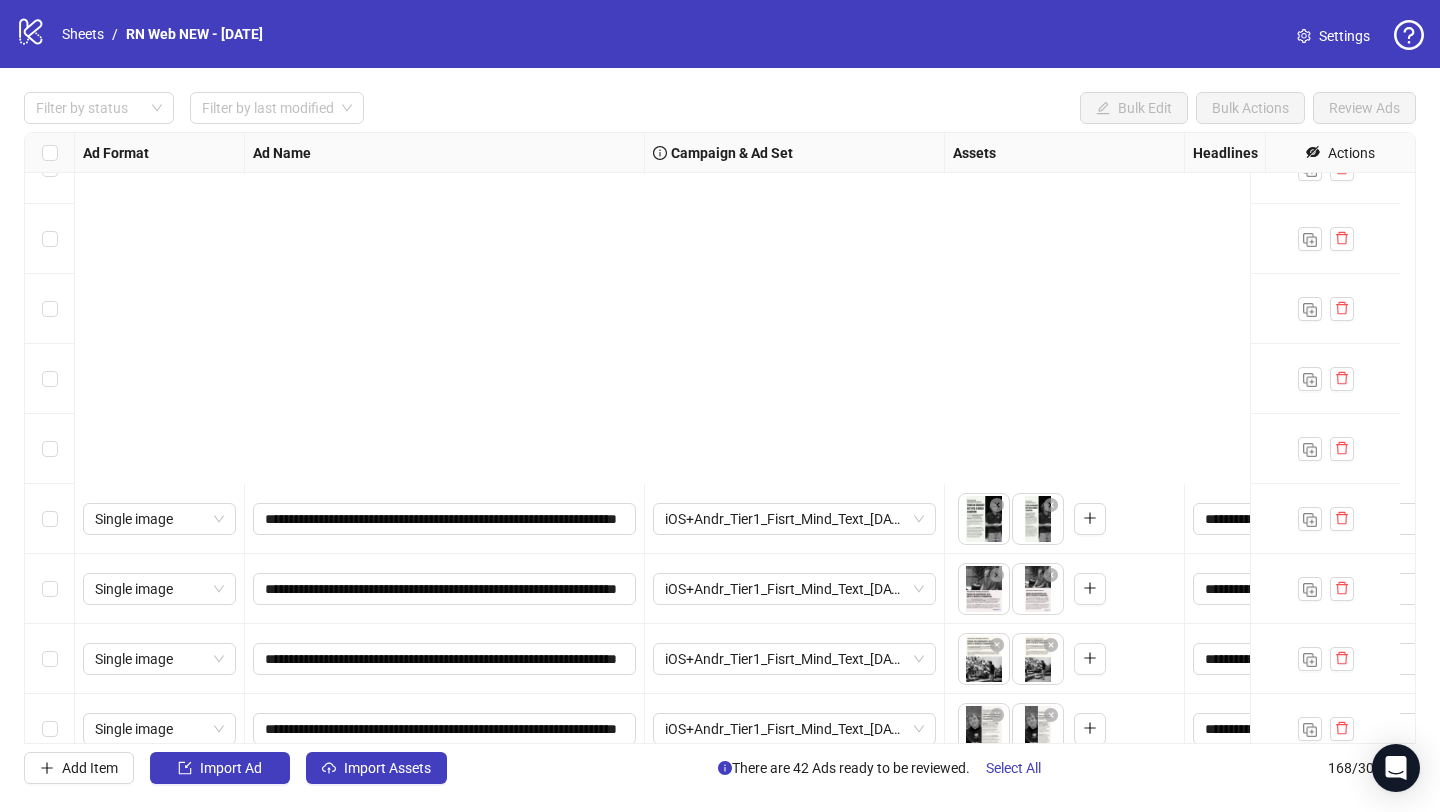 scroll, scrollTop: 11205, scrollLeft: 0, axis: vertical 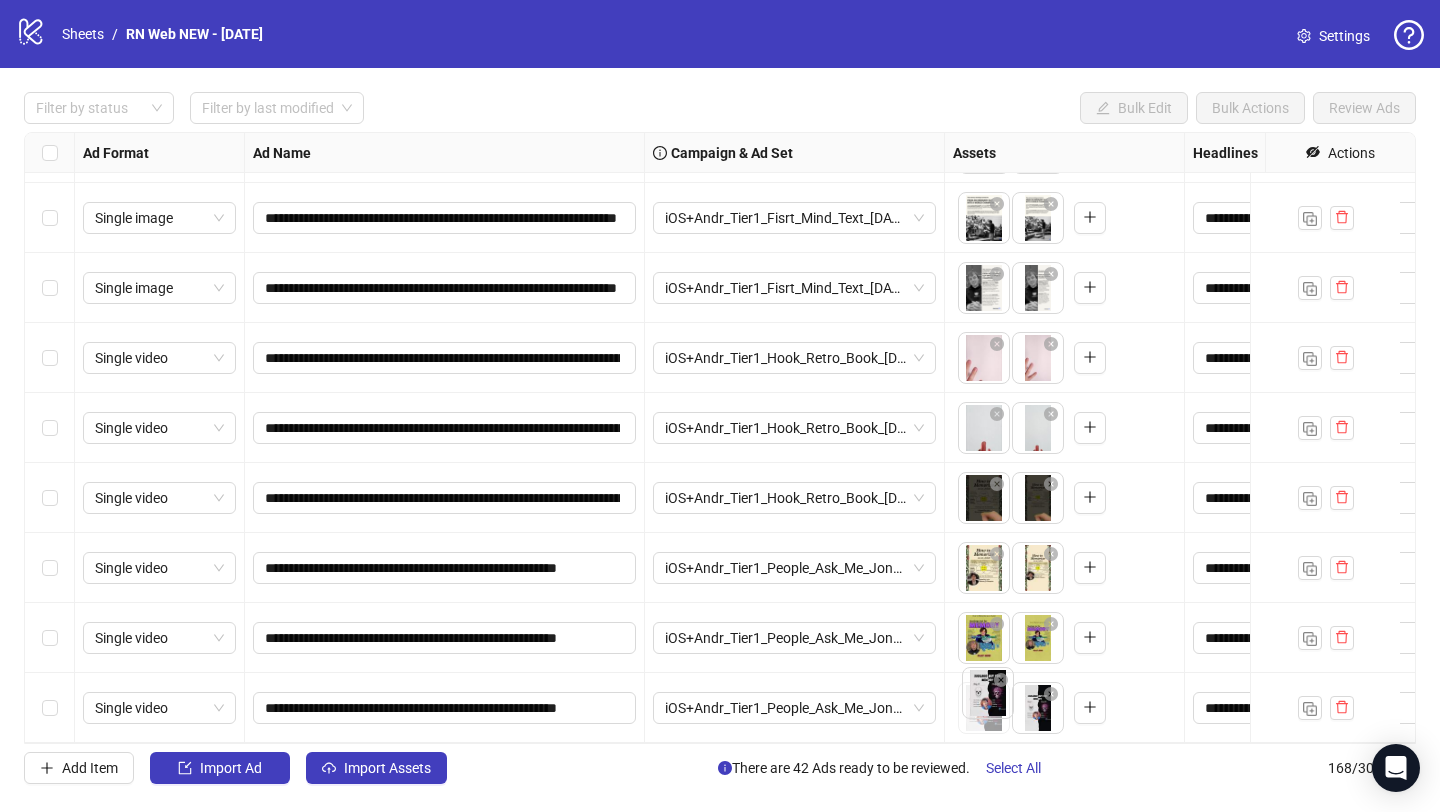 drag, startPoint x: 1032, startPoint y: 689, endPoint x: 982, endPoint y: 689, distance: 50 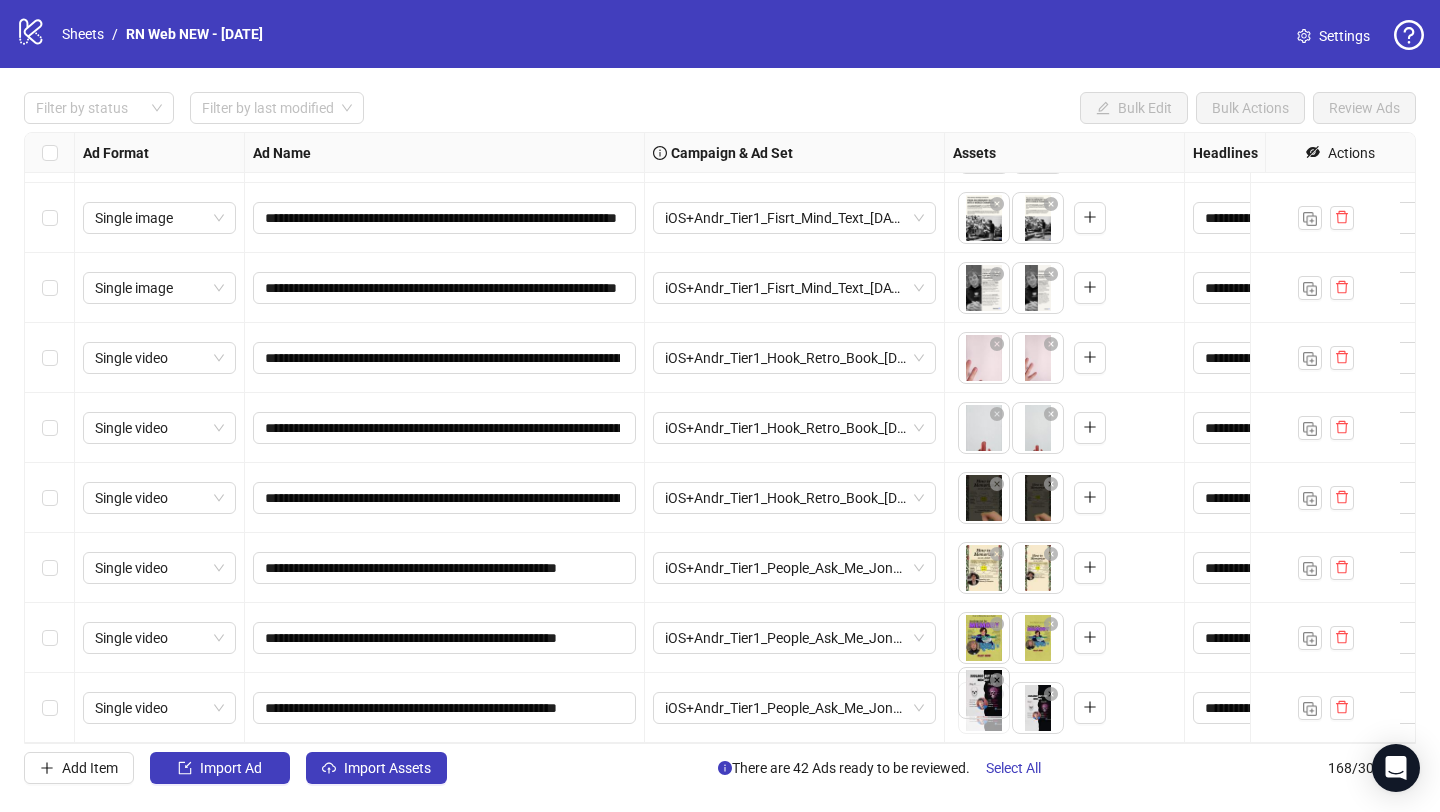 click on "**********" at bounding box center [720, 406] 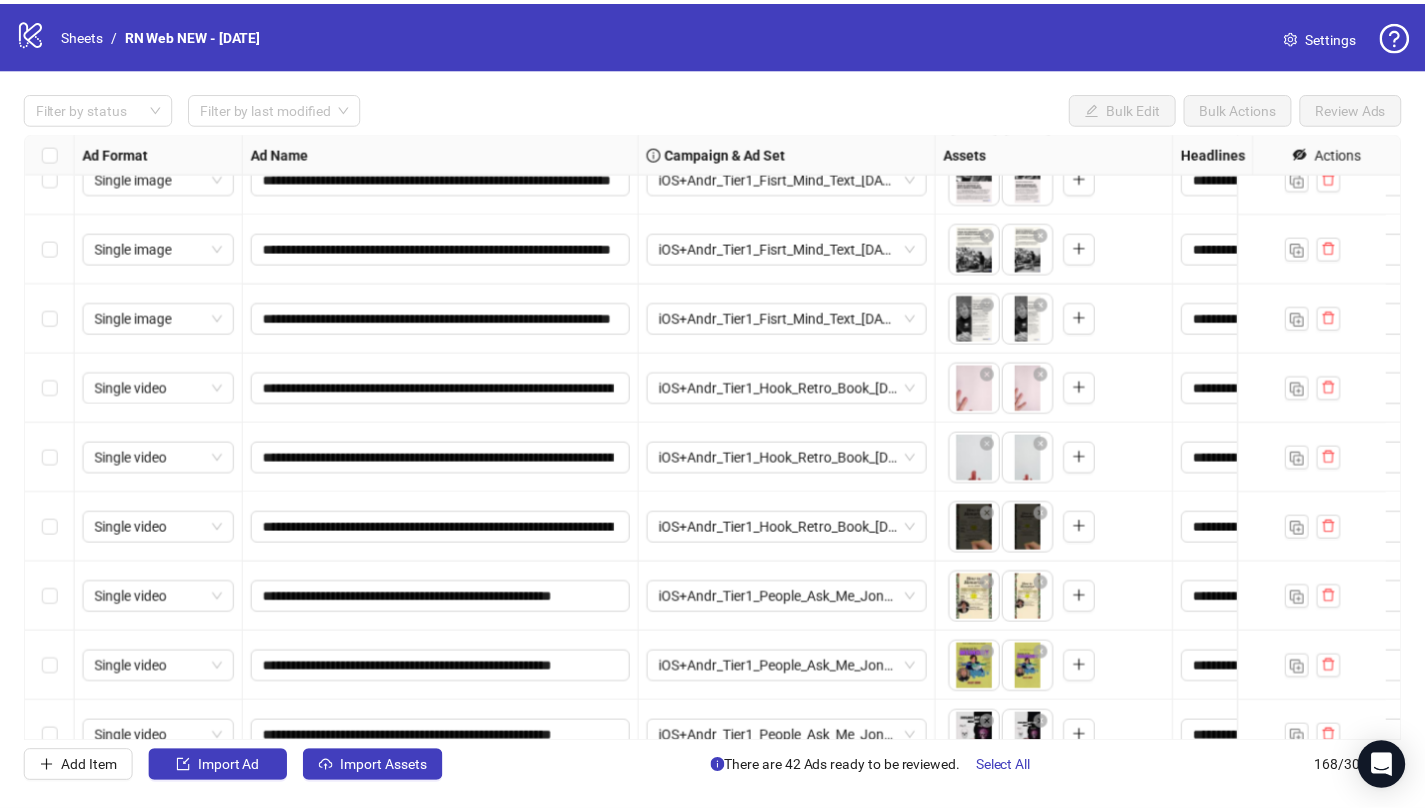 scroll, scrollTop: 11205, scrollLeft: 0, axis: vertical 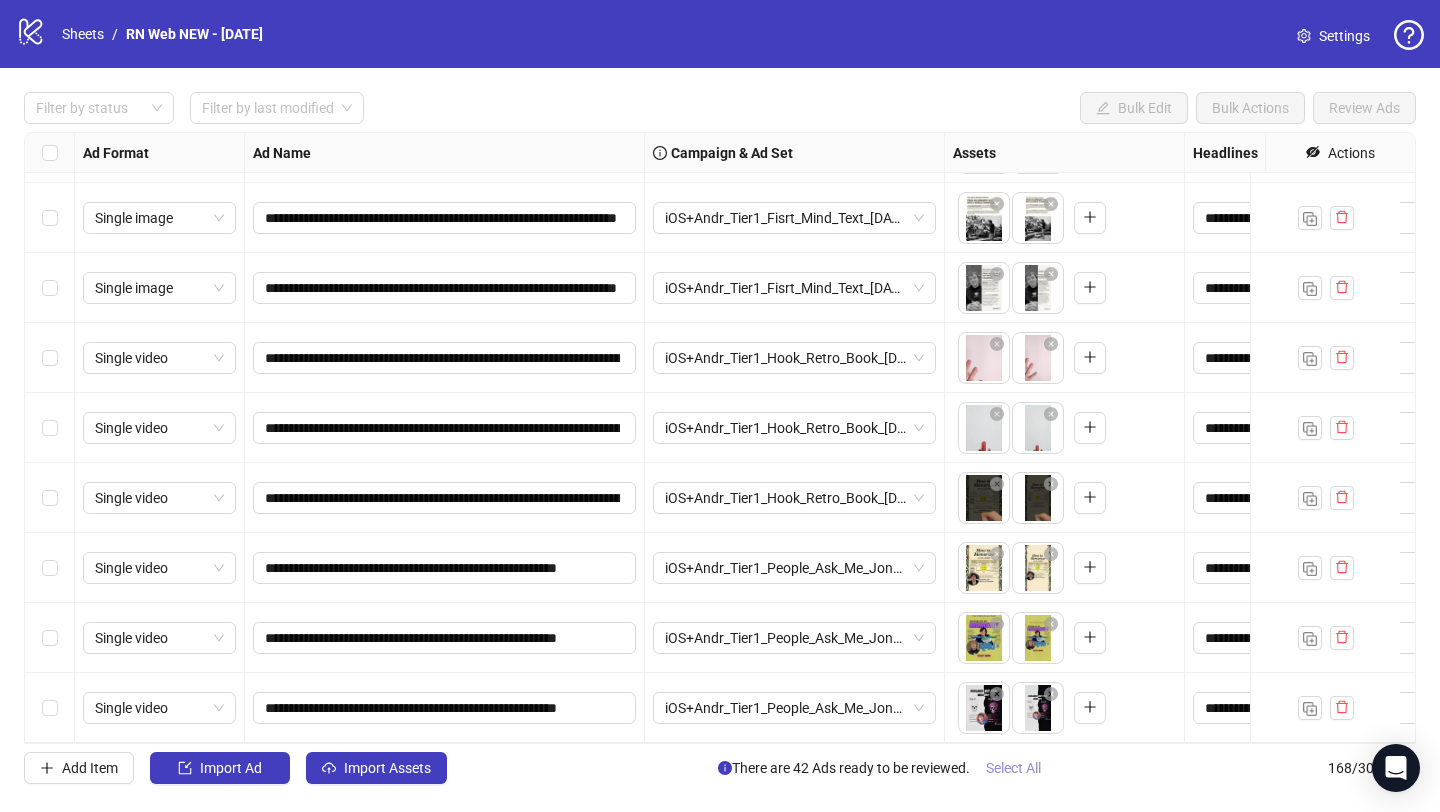 click on "Select All" at bounding box center [1013, 768] 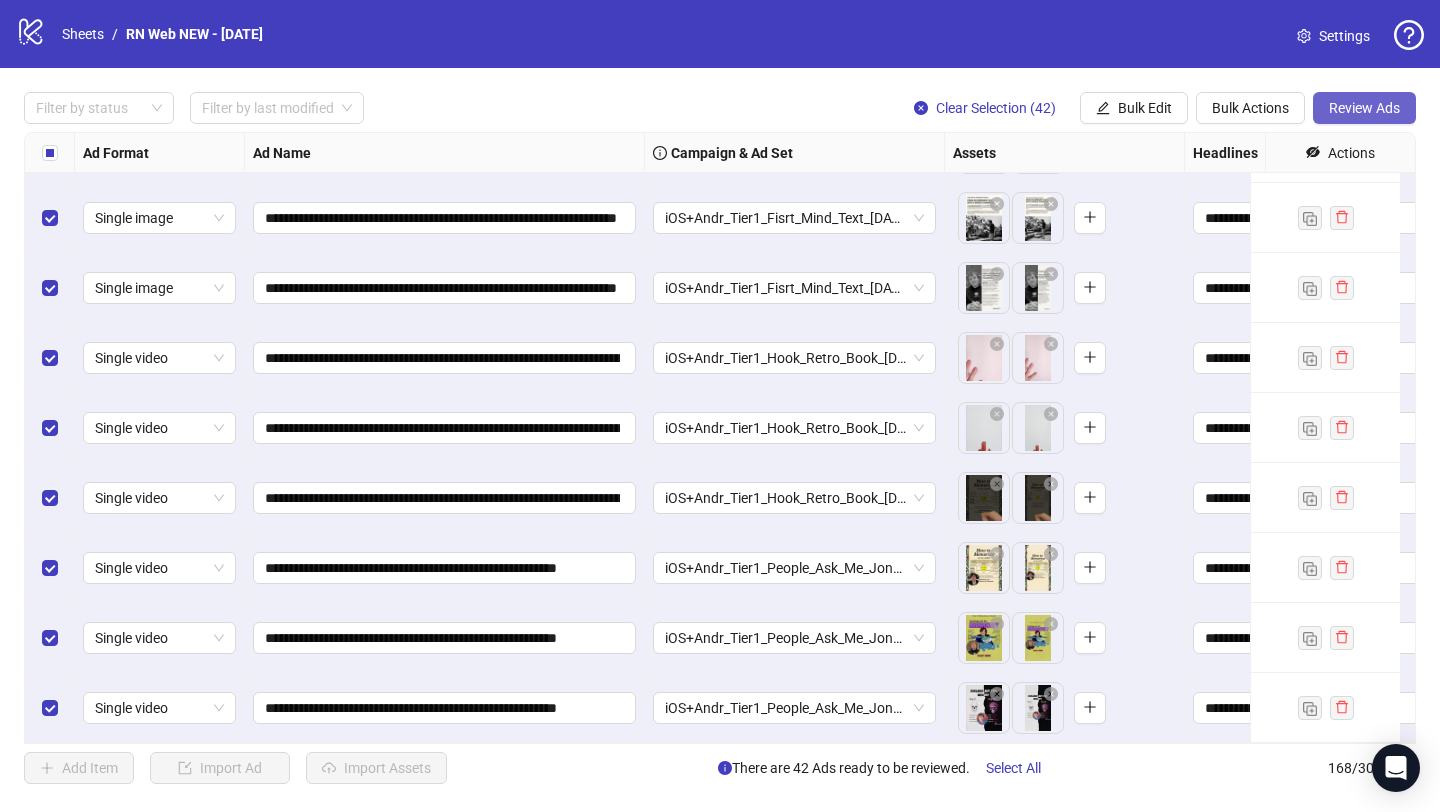 click on "Review Ads" at bounding box center [1364, 108] 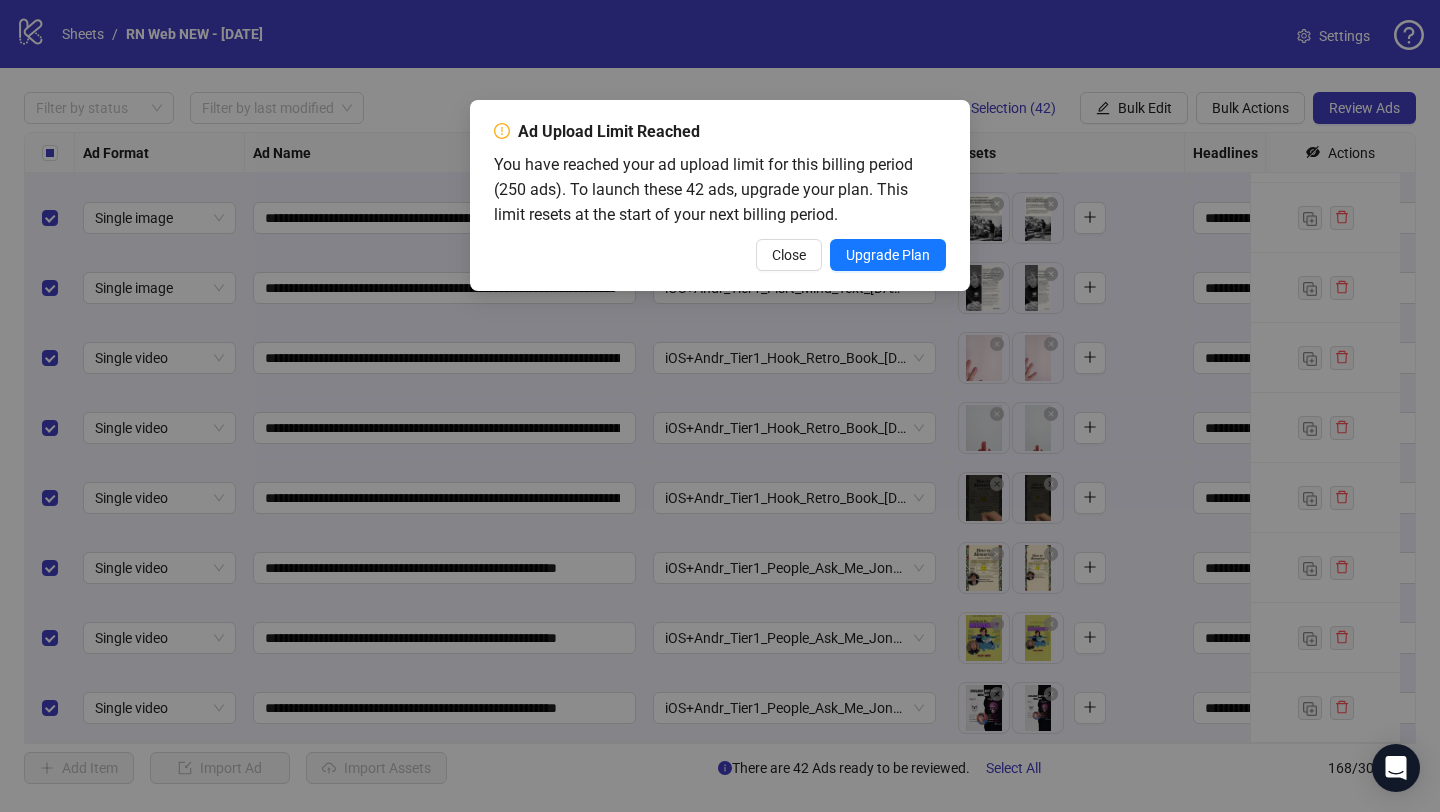 click on "Close Upgrade Plan" at bounding box center (720, 255) 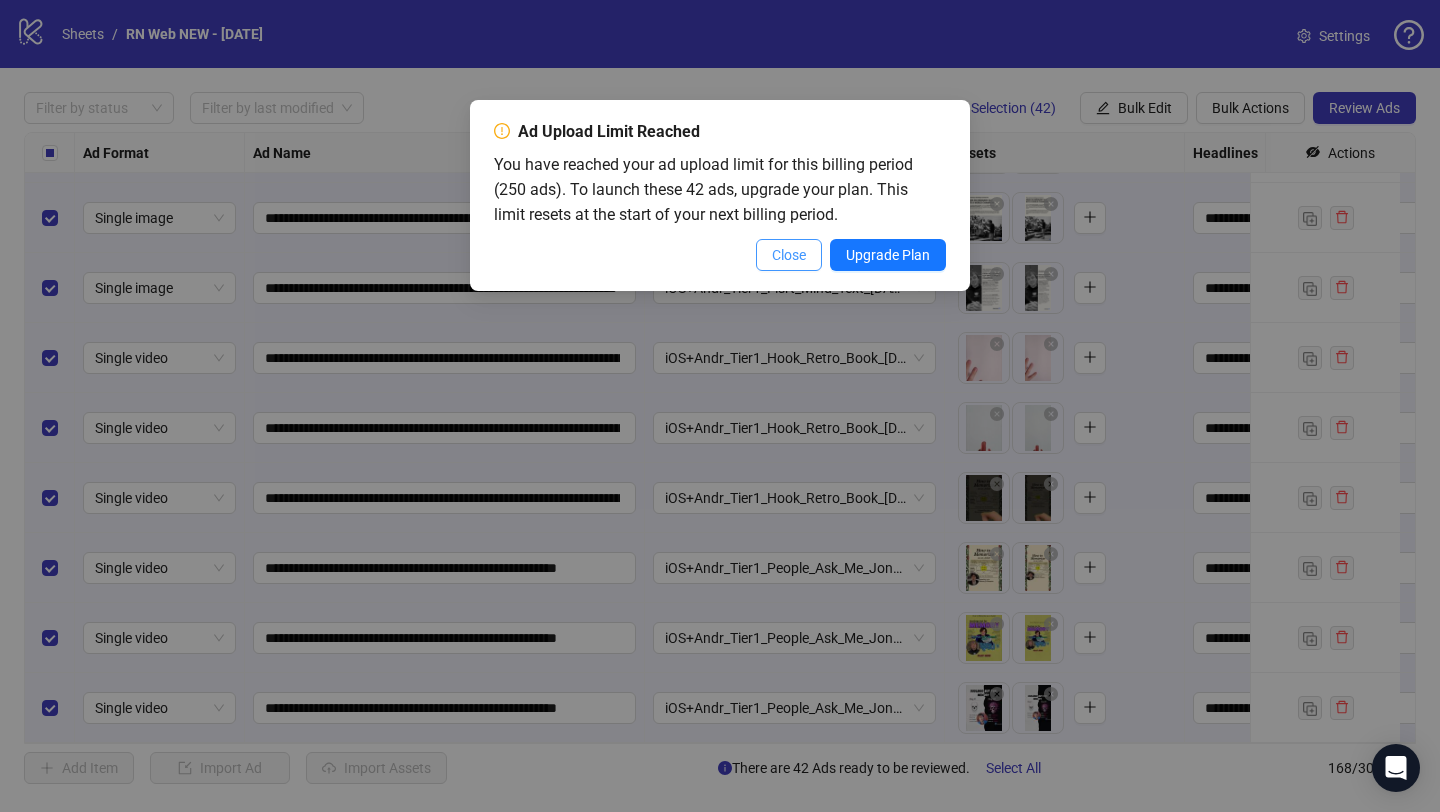 click on "Close" at bounding box center (789, 255) 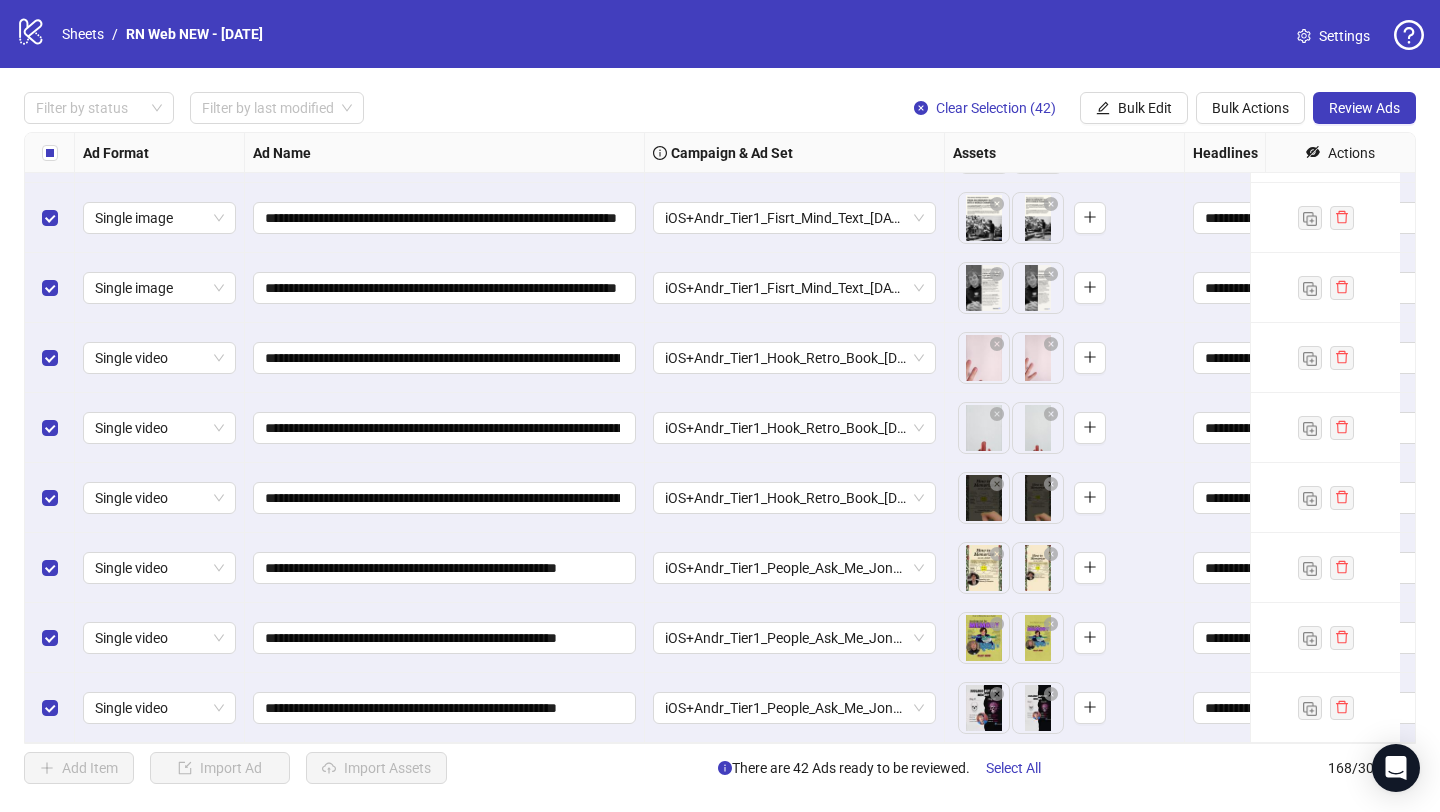 click on "logo/logo-mobile" 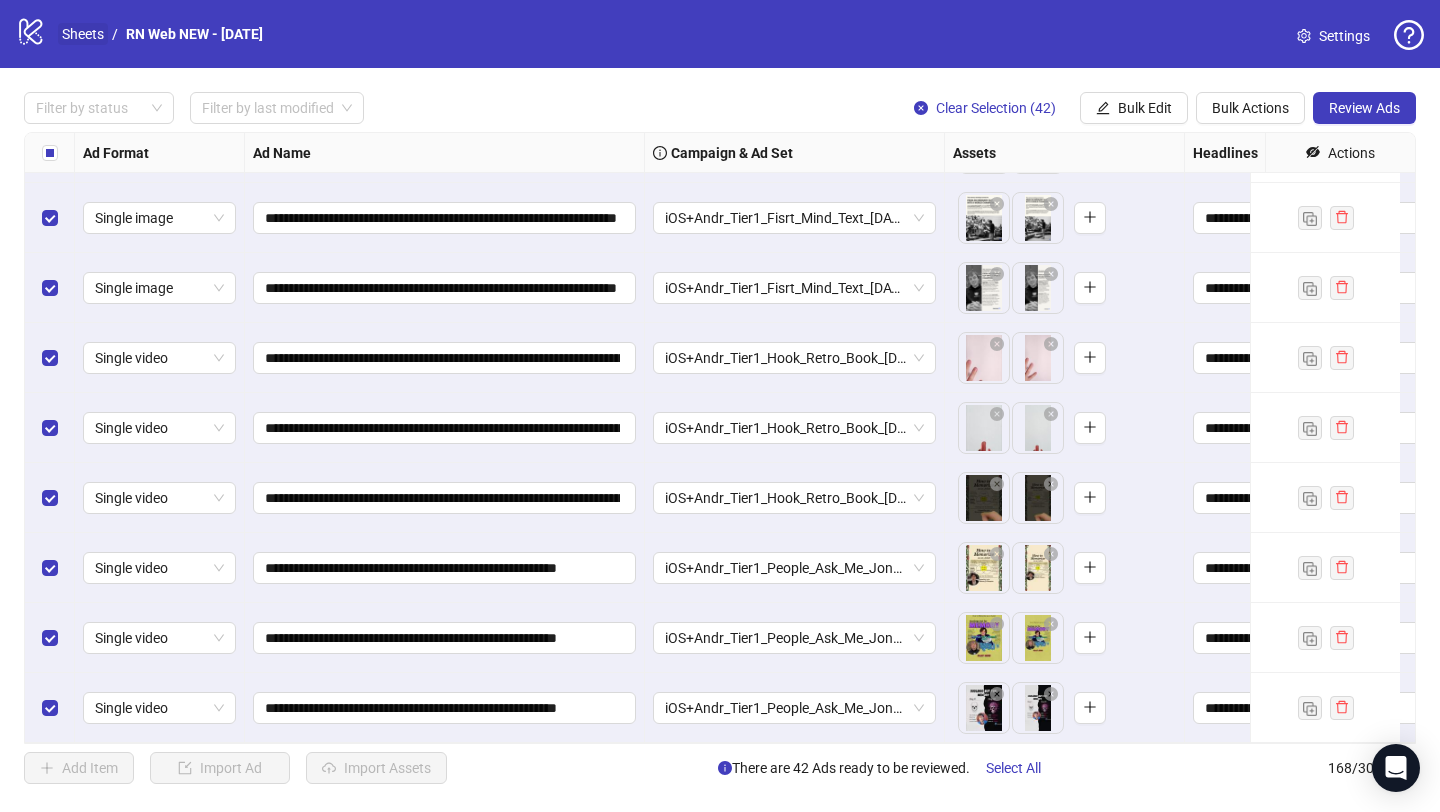 click on "Sheets" at bounding box center (83, 34) 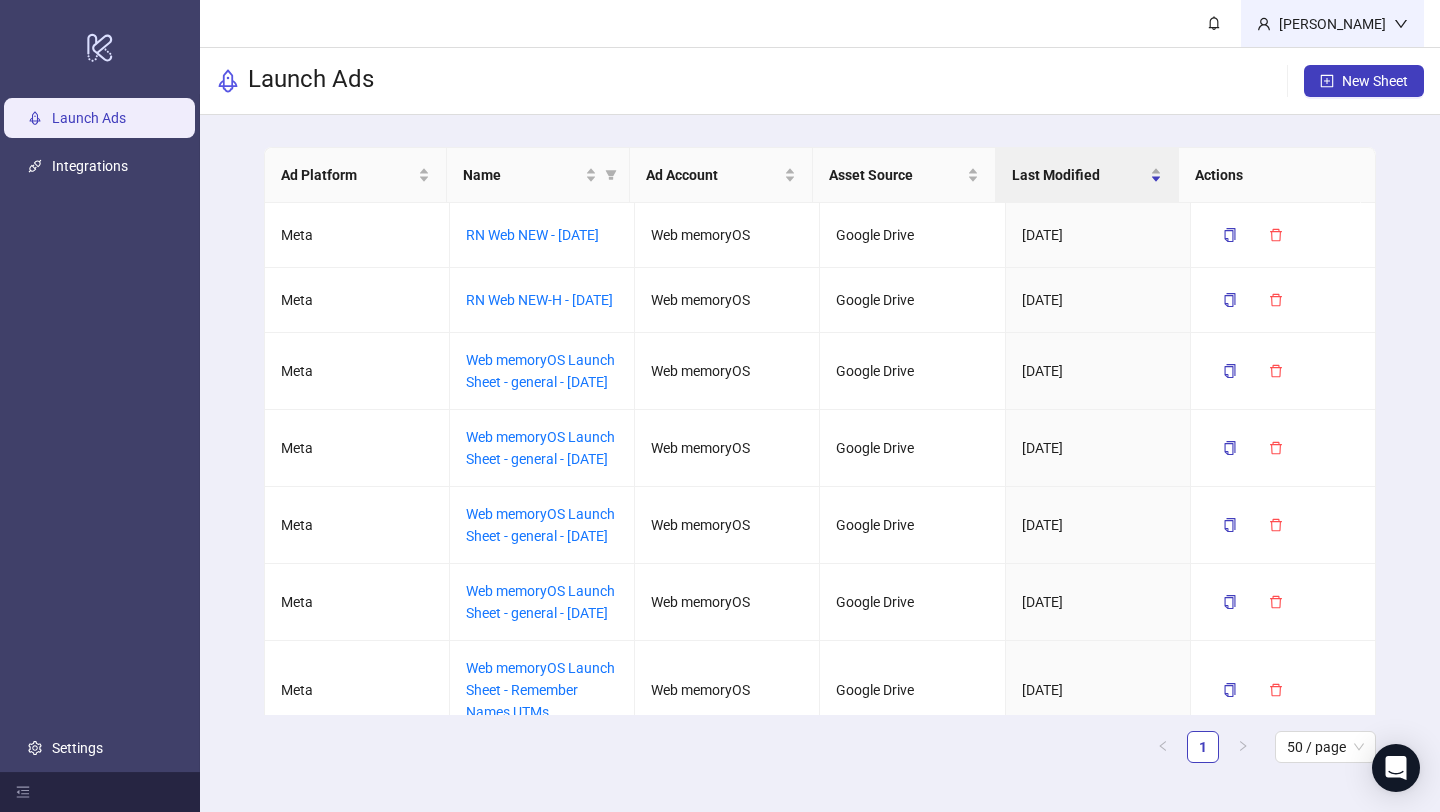 click on "[PERSON_NAME]" at bounding box center [1332, 24] 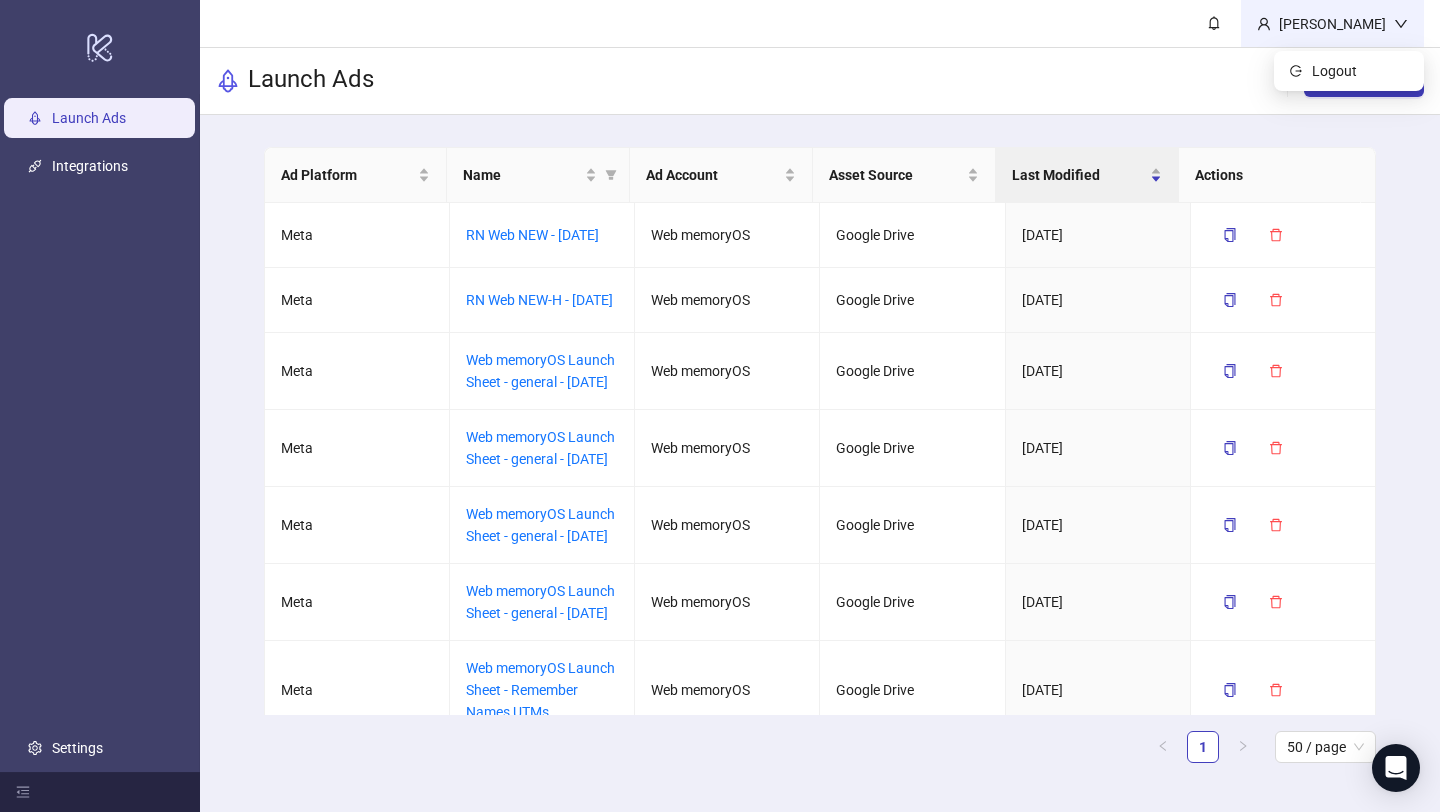 click on "[PERSON_NAME]" at bounding box center [1332, 24] 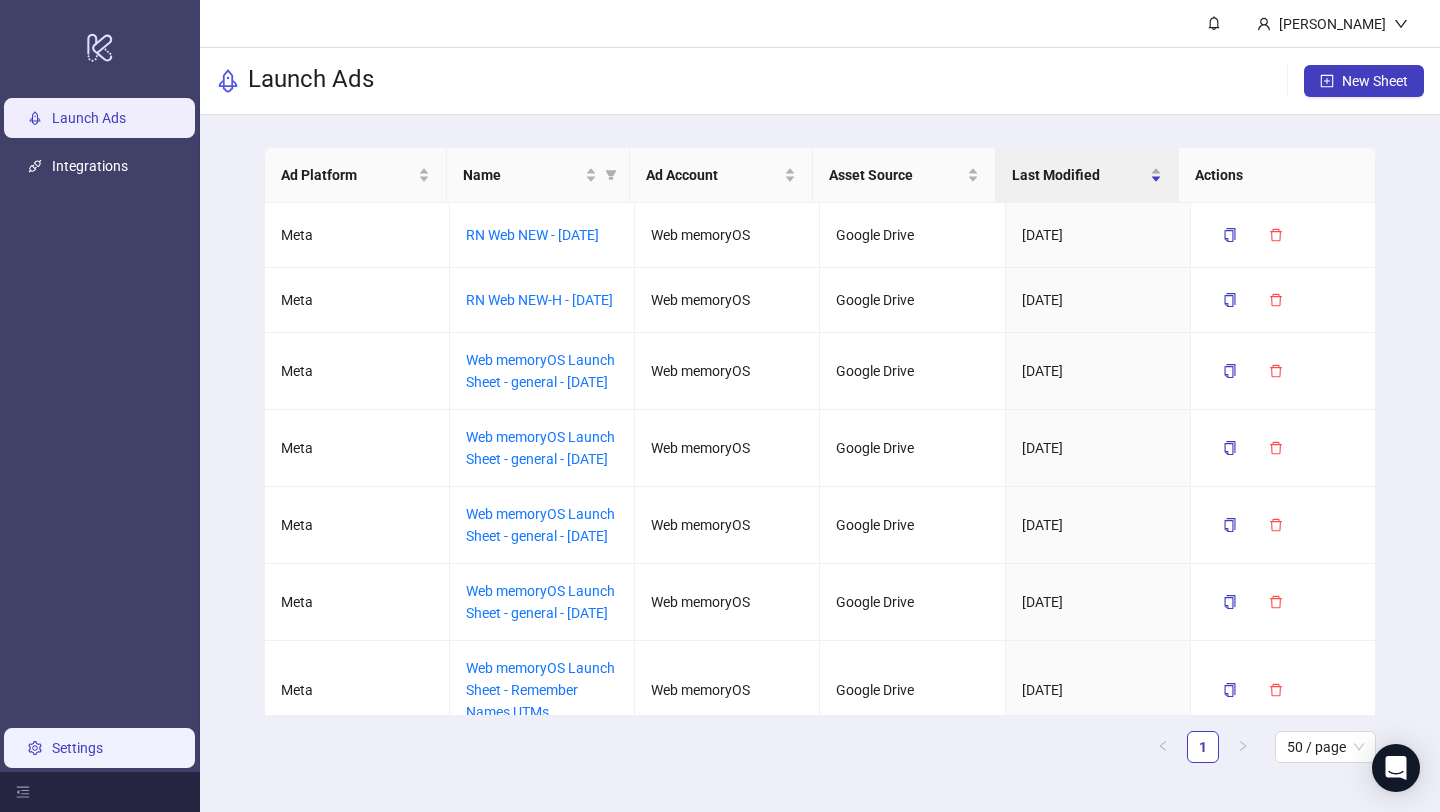 click on "Settings" at bounding box center (77, 748) 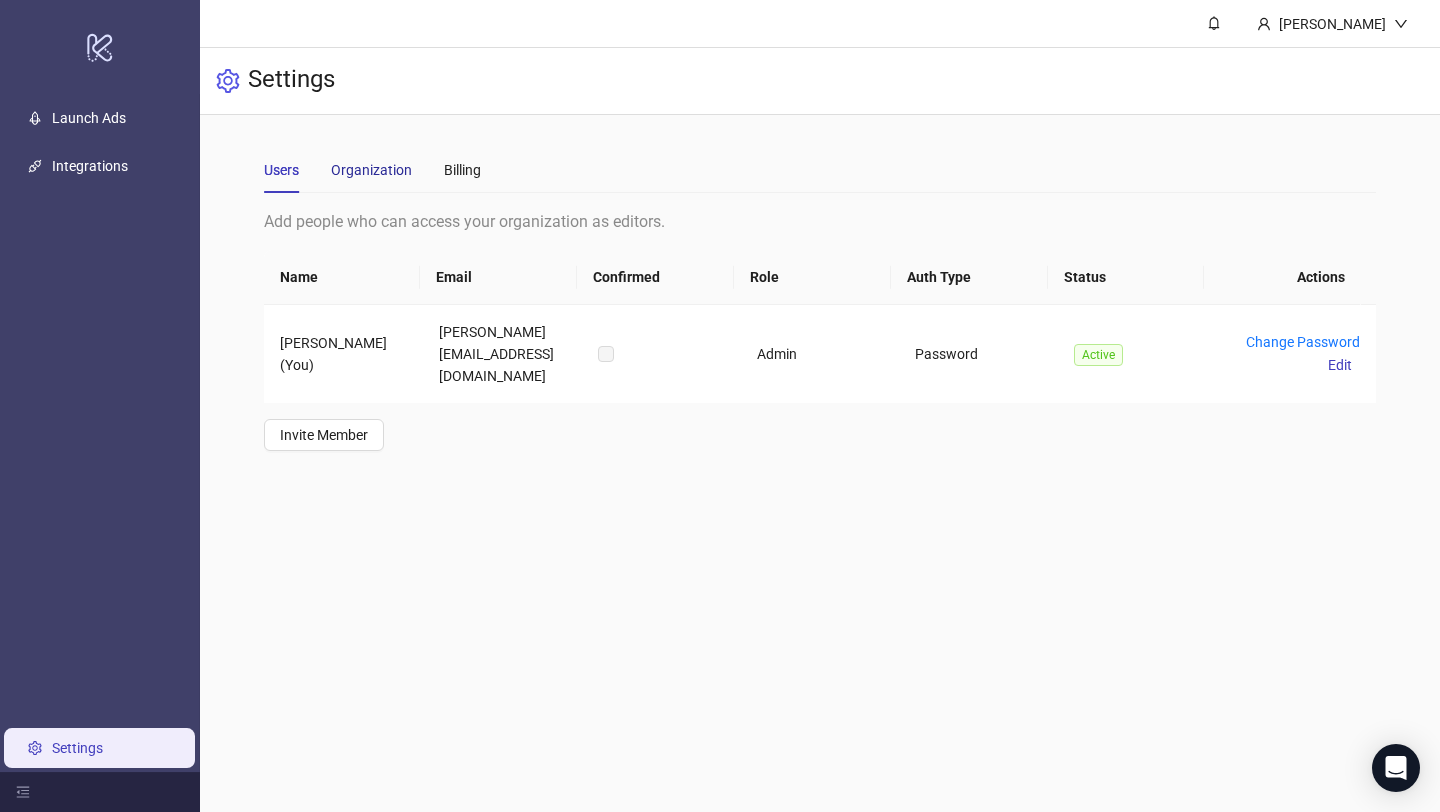click on "Organization" at bounding box center [371, 170] 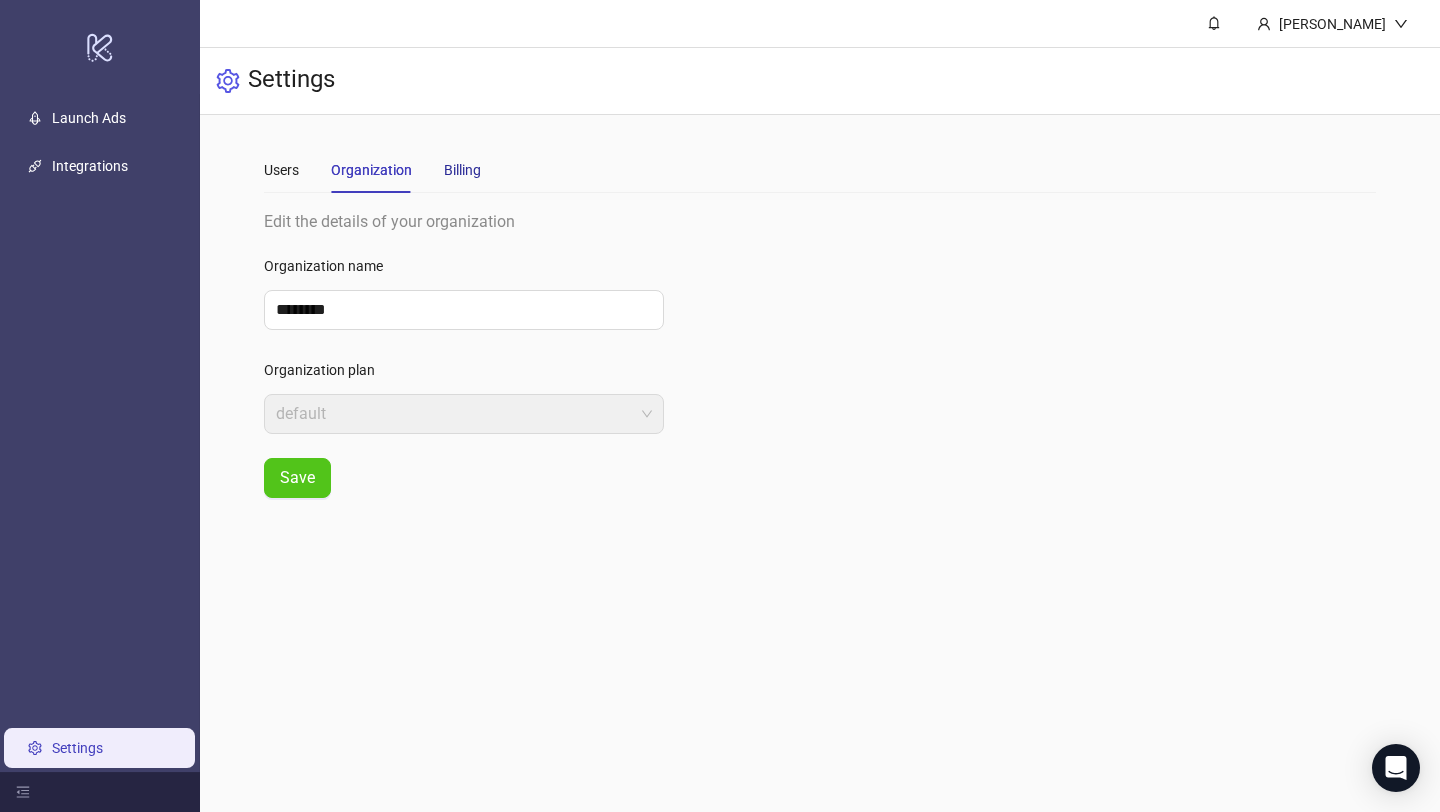 click on "Billing" at bounding box center (462, 170) 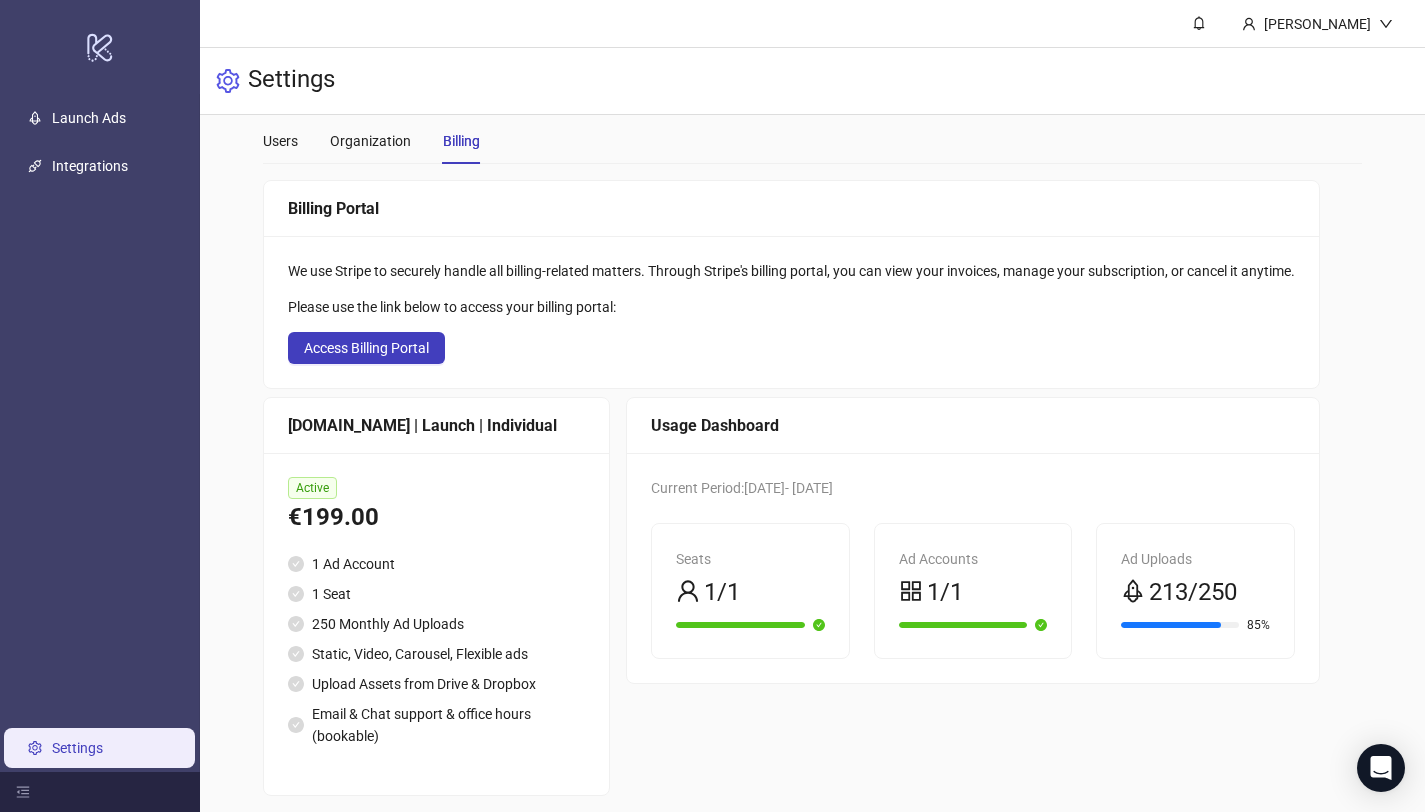 scroll, scrollTop: 44, scrollLeft: 0, axis: vertical 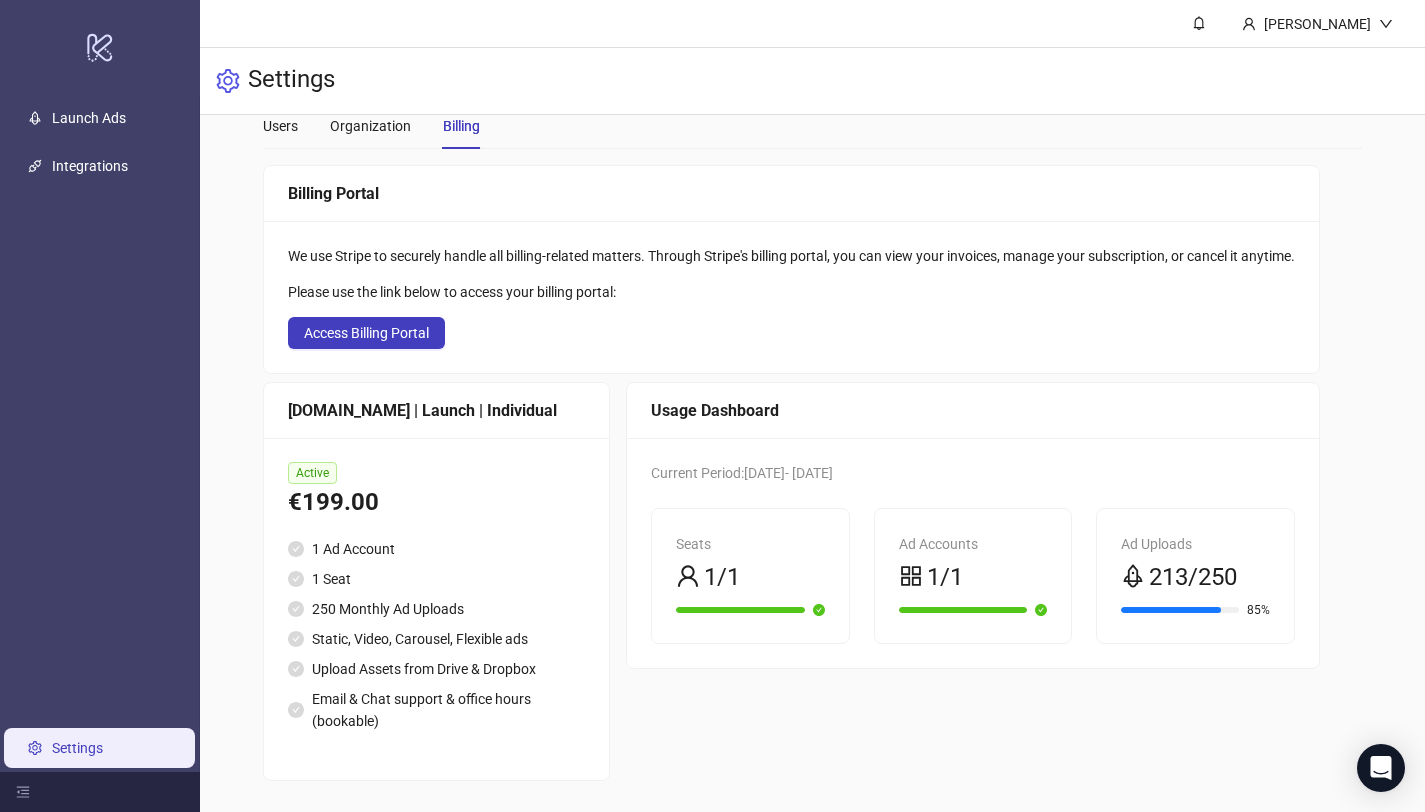 click on "Current Period:  [DATE]  -   [DATE]" at bounding box center (742, 473) 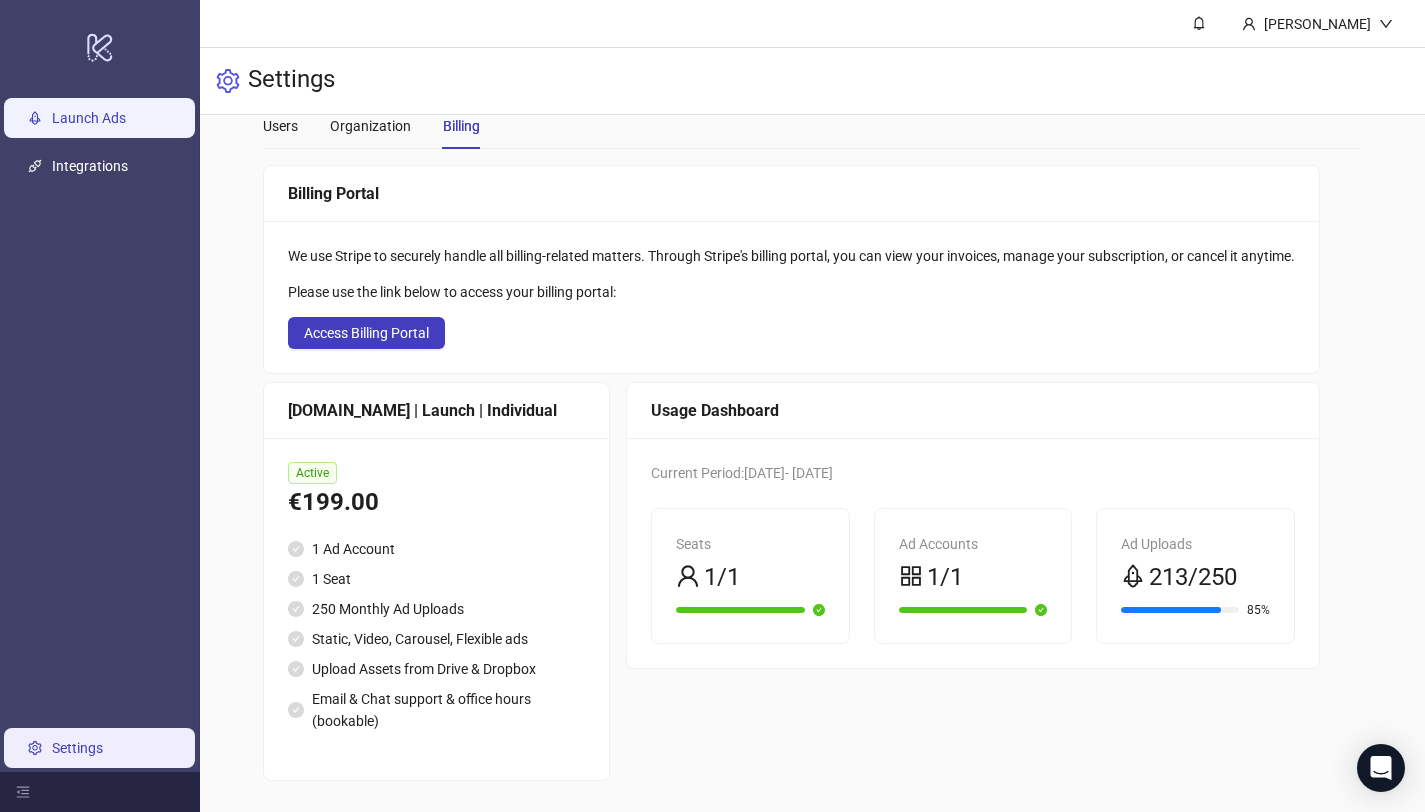 click on "Launch Ads" at bounding box center (89, 118) 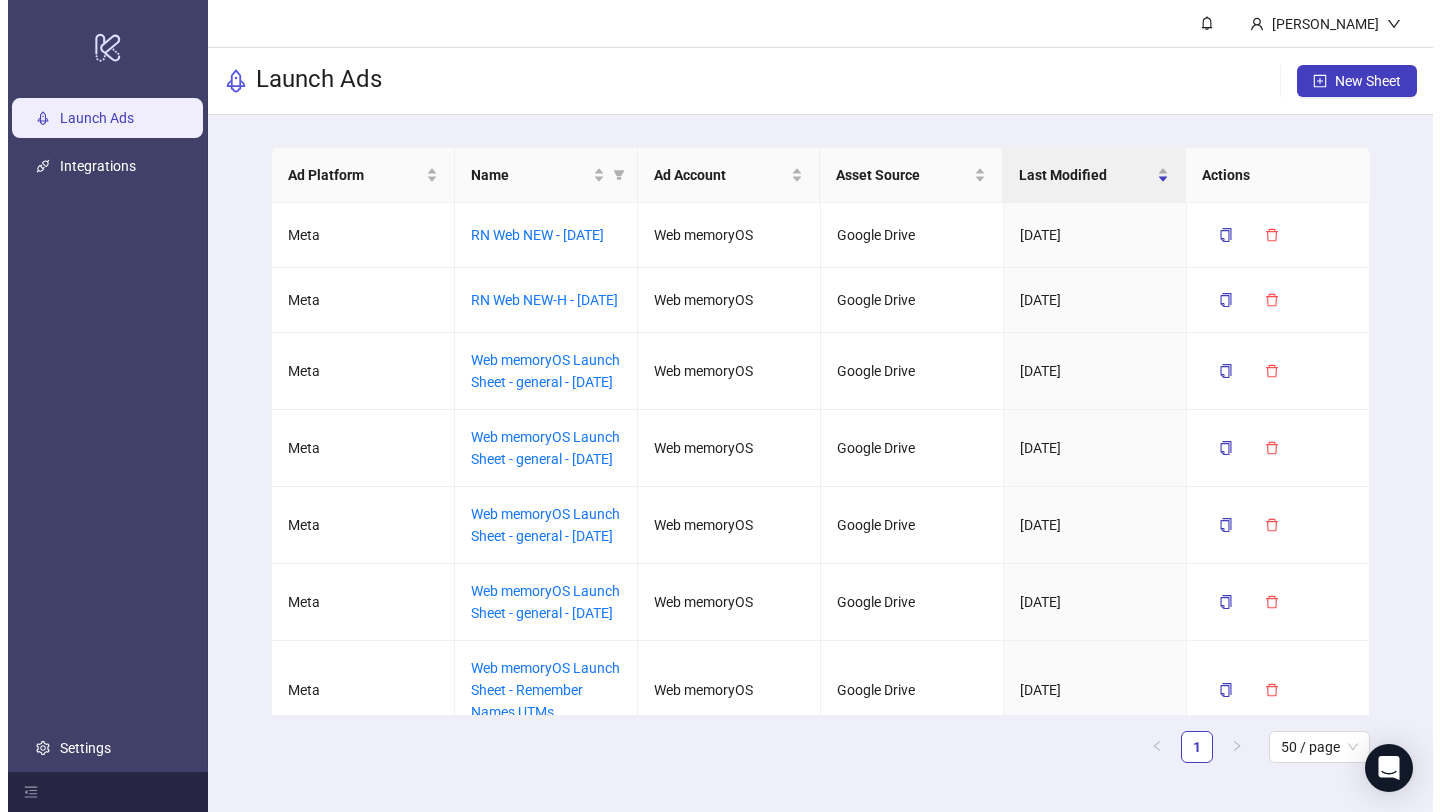 scroll, scrollTop: 0, scrollLeft: 0, axis: both 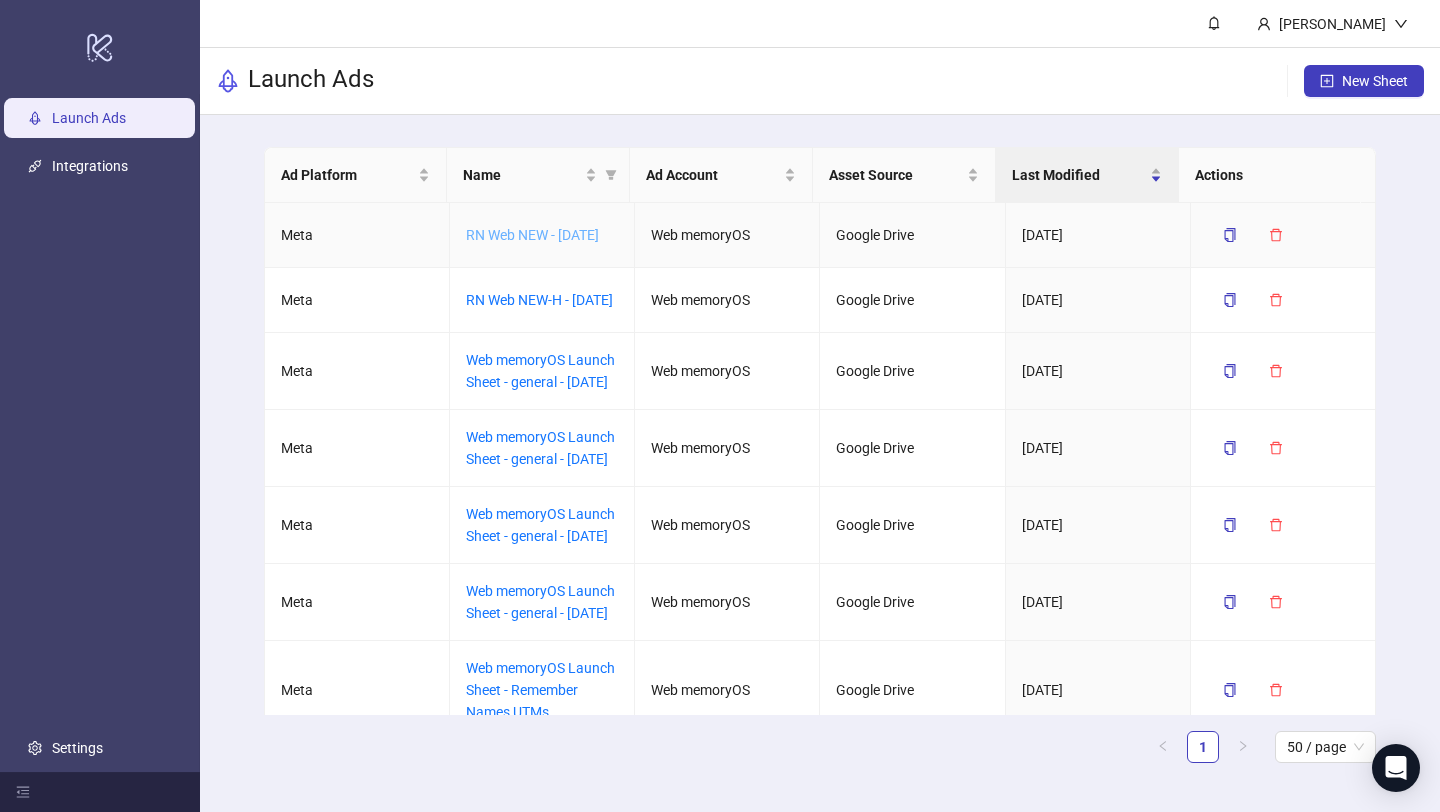 click on "RN Web NEW - [DATE]" at bounding box center [532, 235] 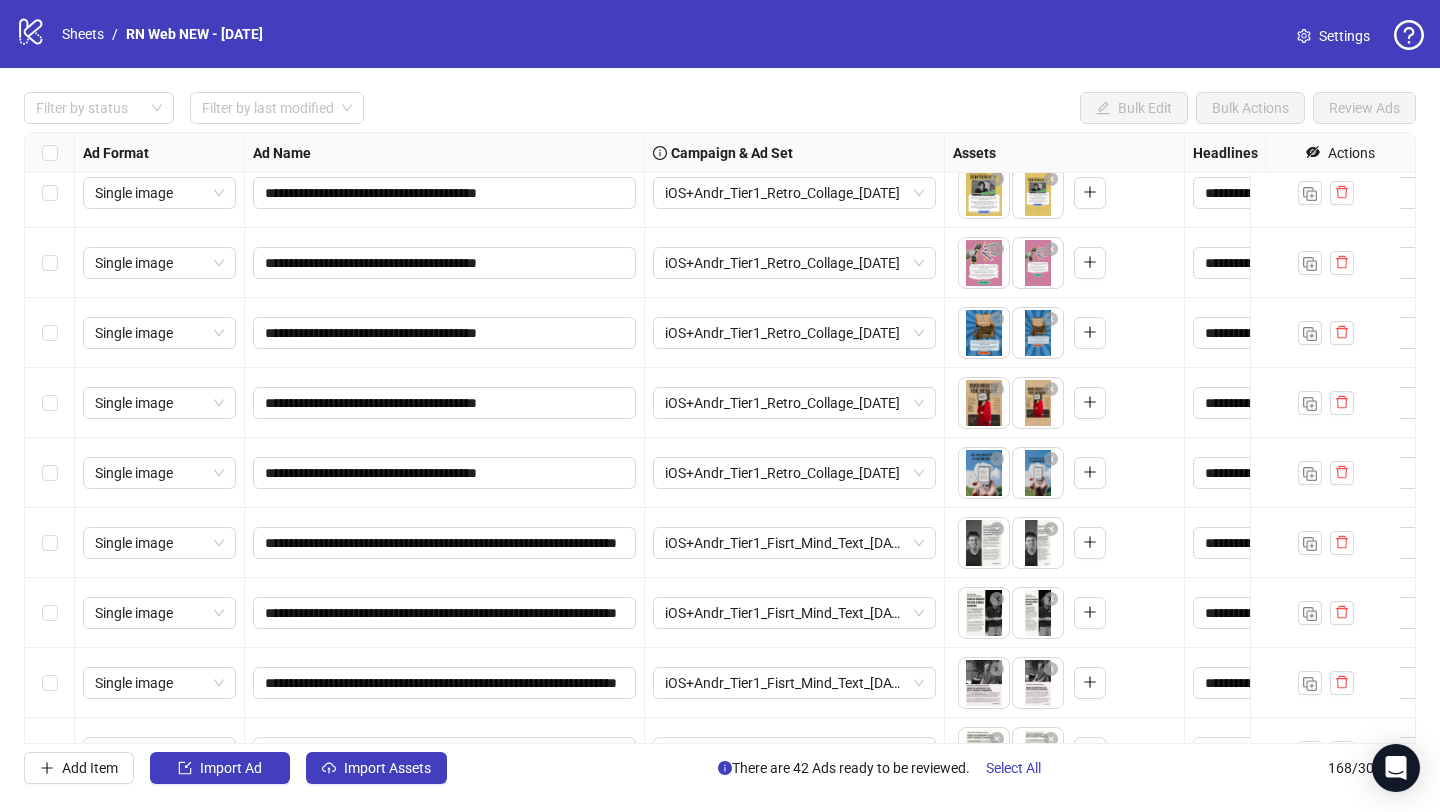 scroll, scrollTop: 10590, scrollLeft: 0, axis: vertical 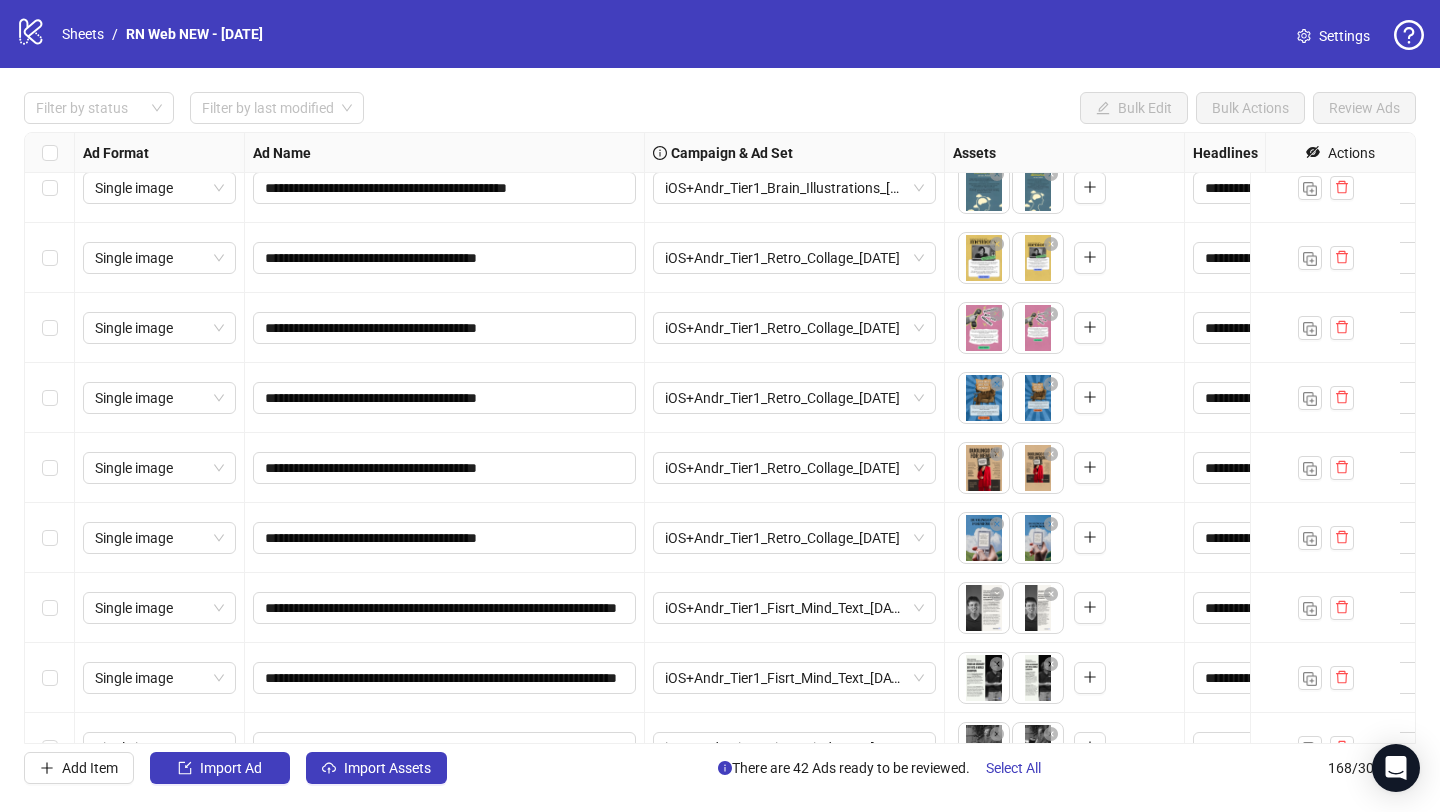 click on "logo/logo-mobile" 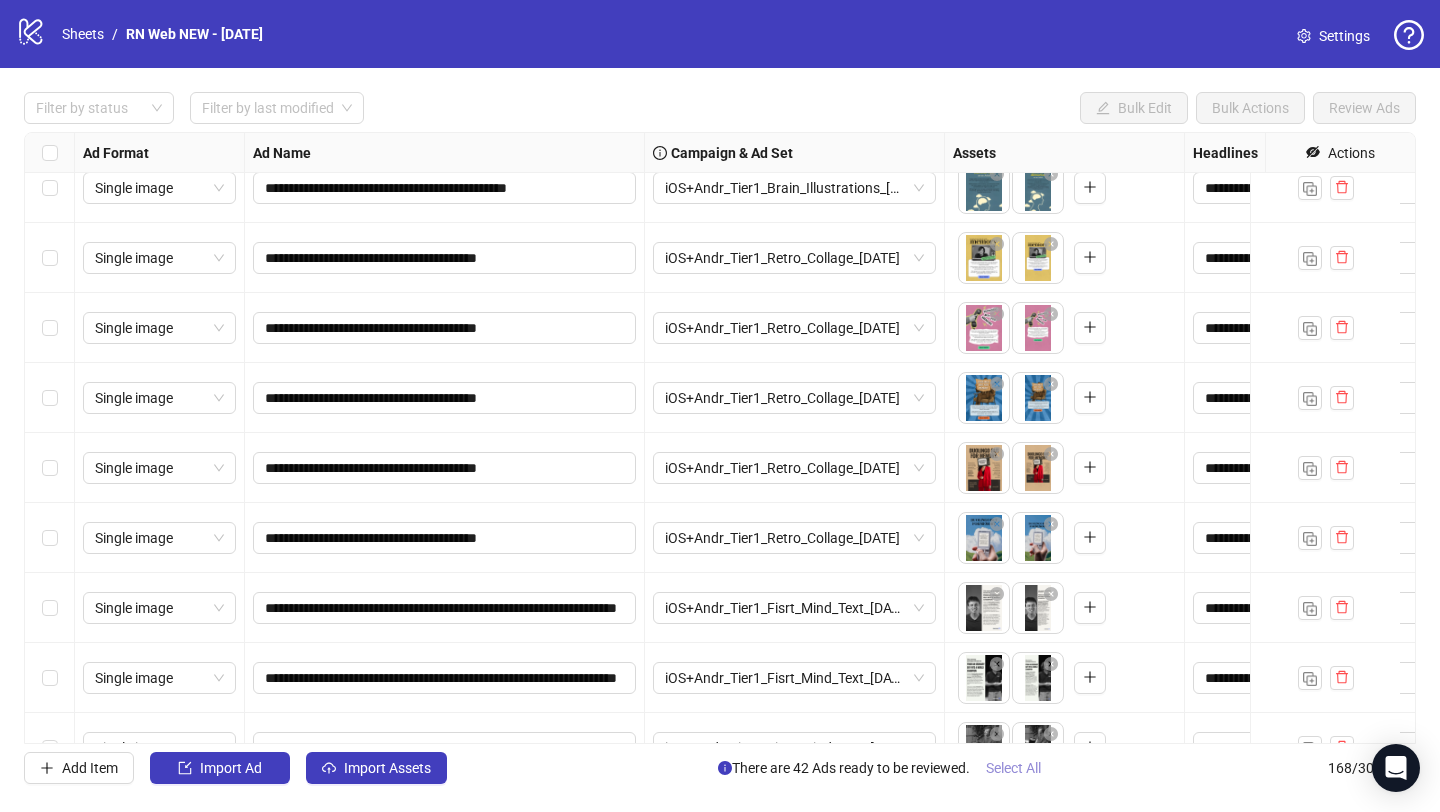 click on "Select All" at bounding box center (1013, 768) 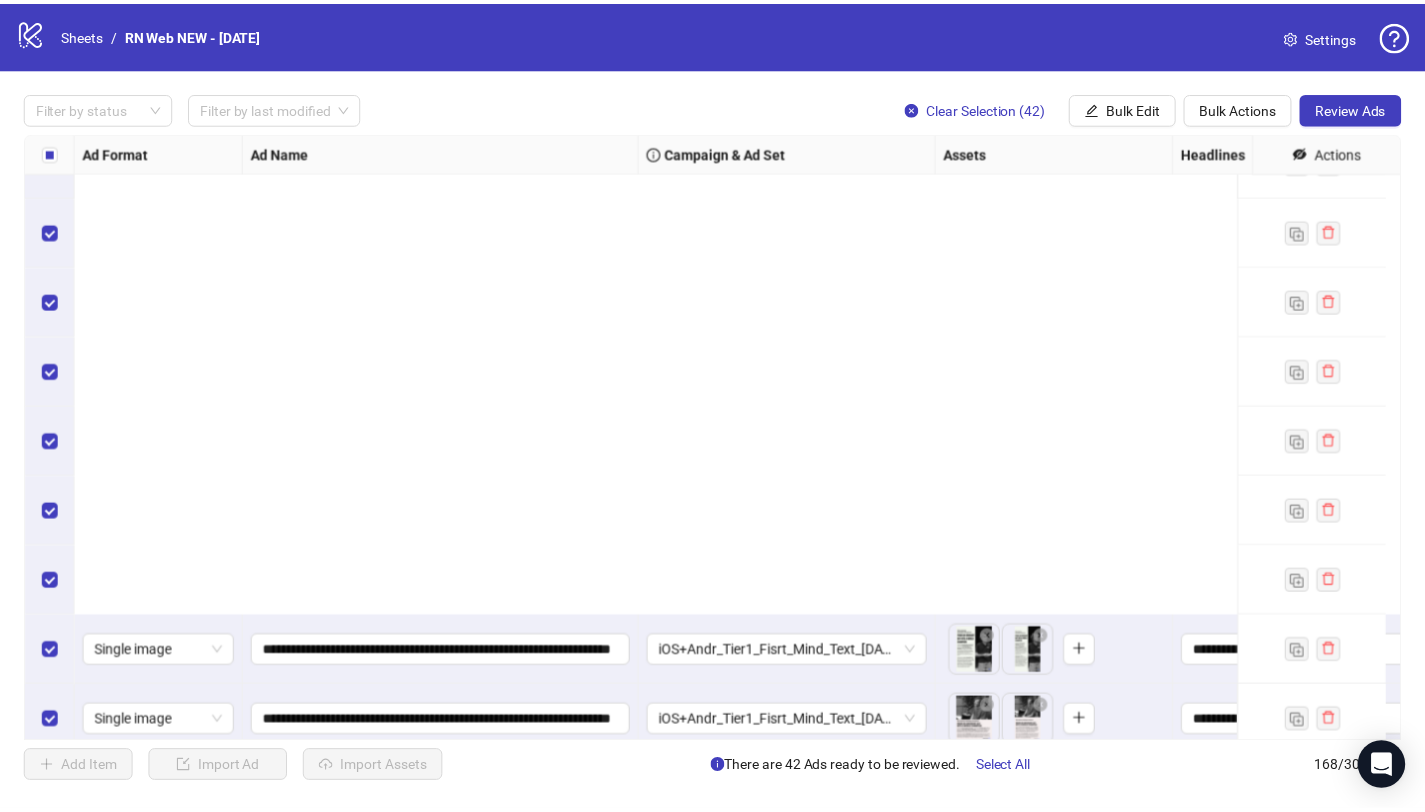 scroll, scrollTop: 11205, scrollLeft: 0, axis: vertical 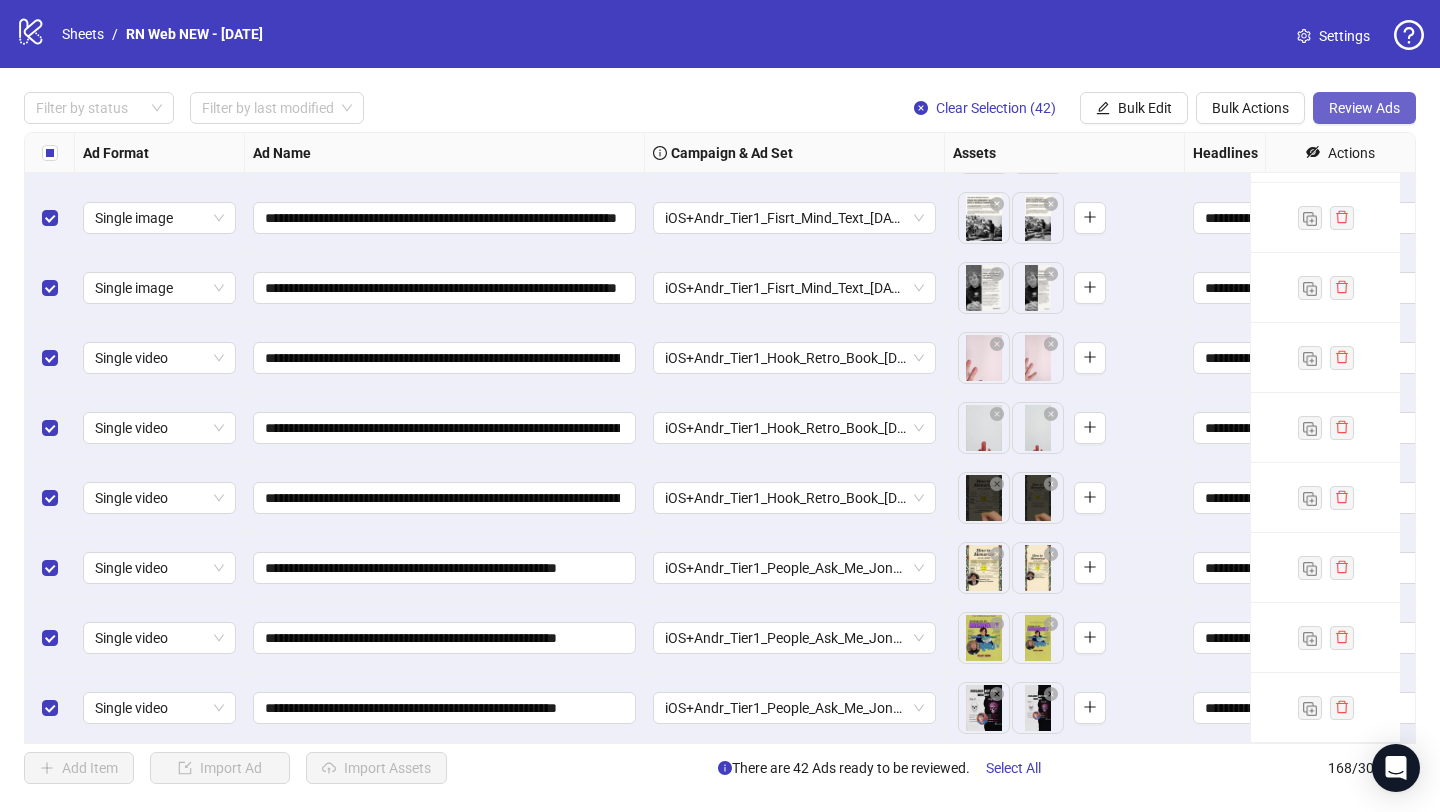 click on "Review Ads" at bounding box center (1364, 108) 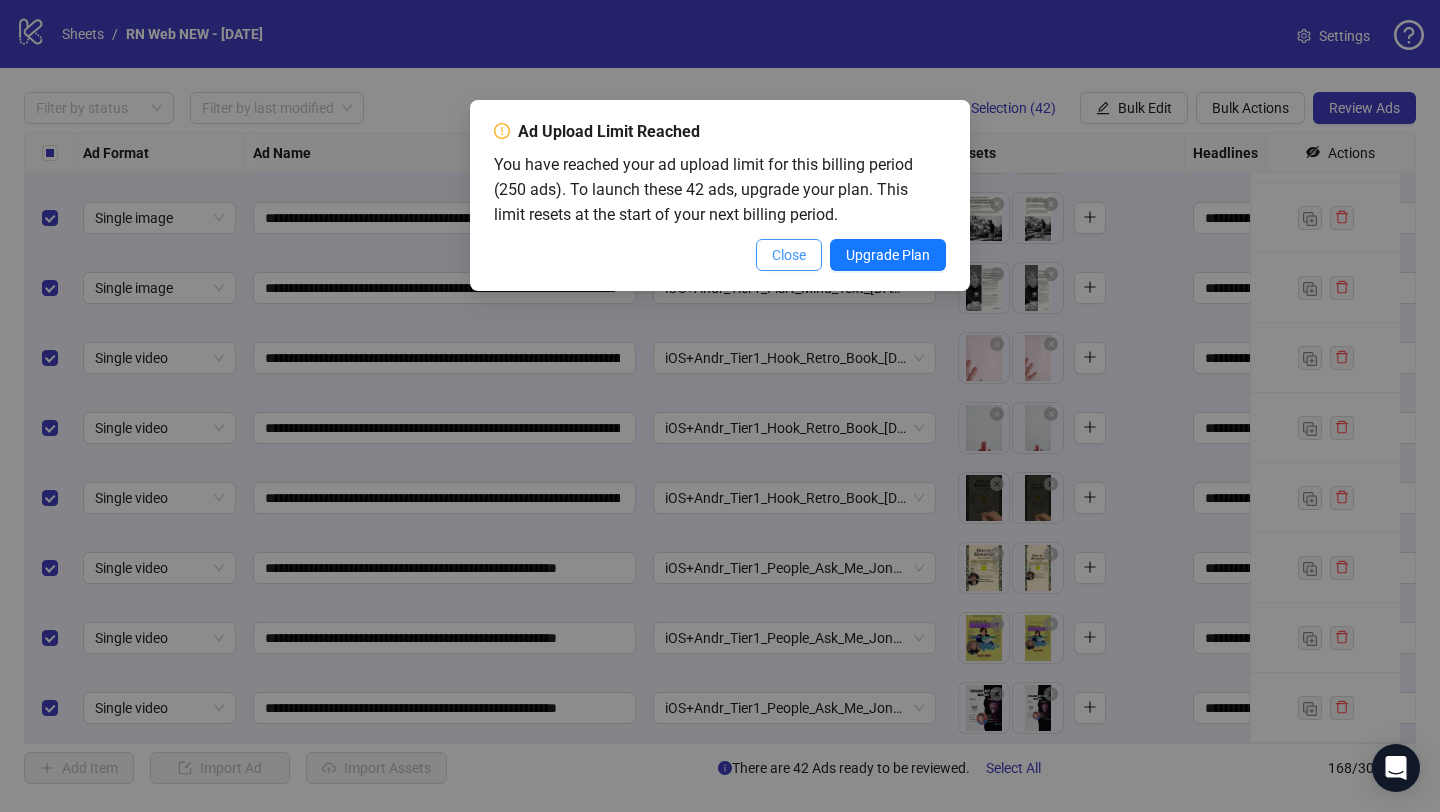click on "Close" at bounding box center [789, 255] 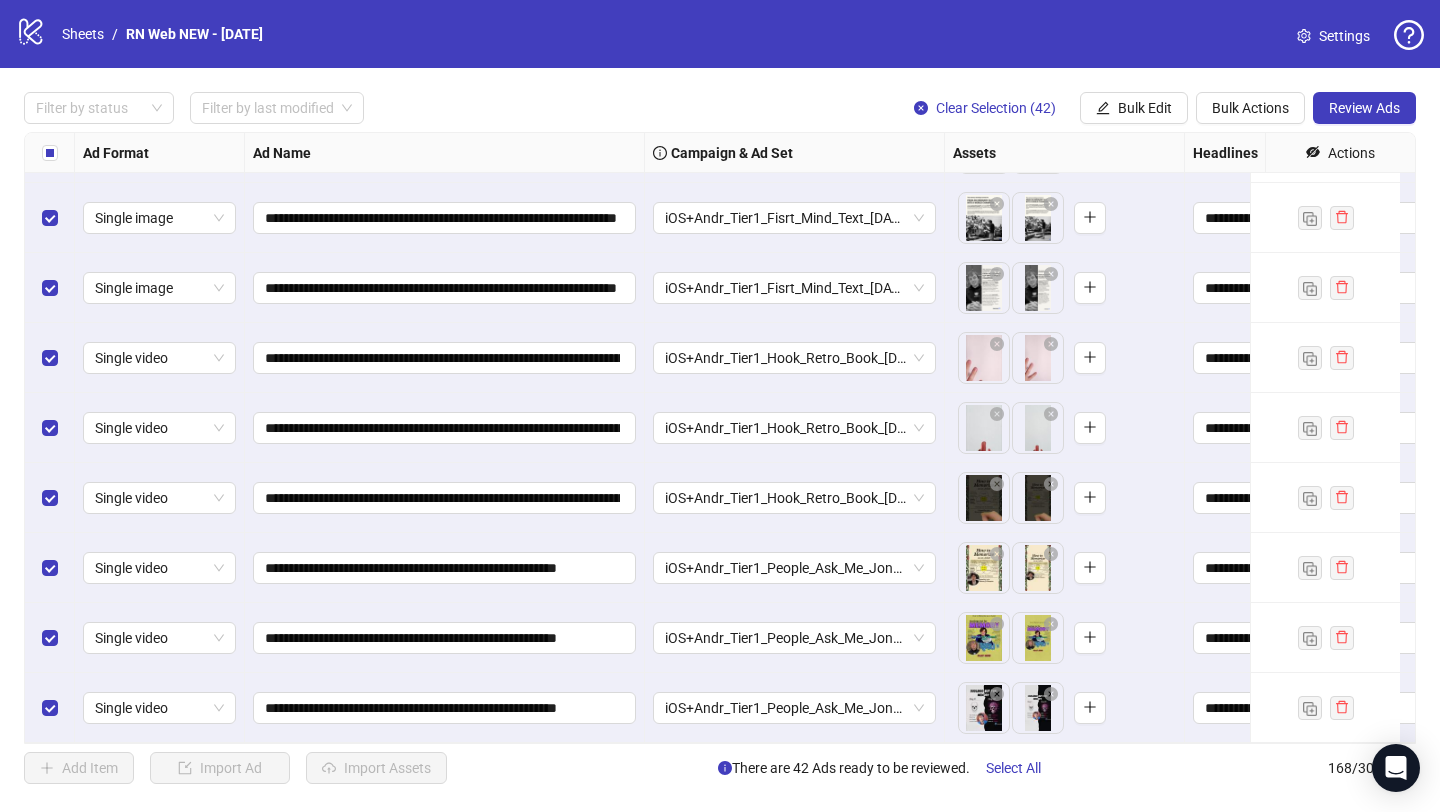 click on "logo/logo-mobile" 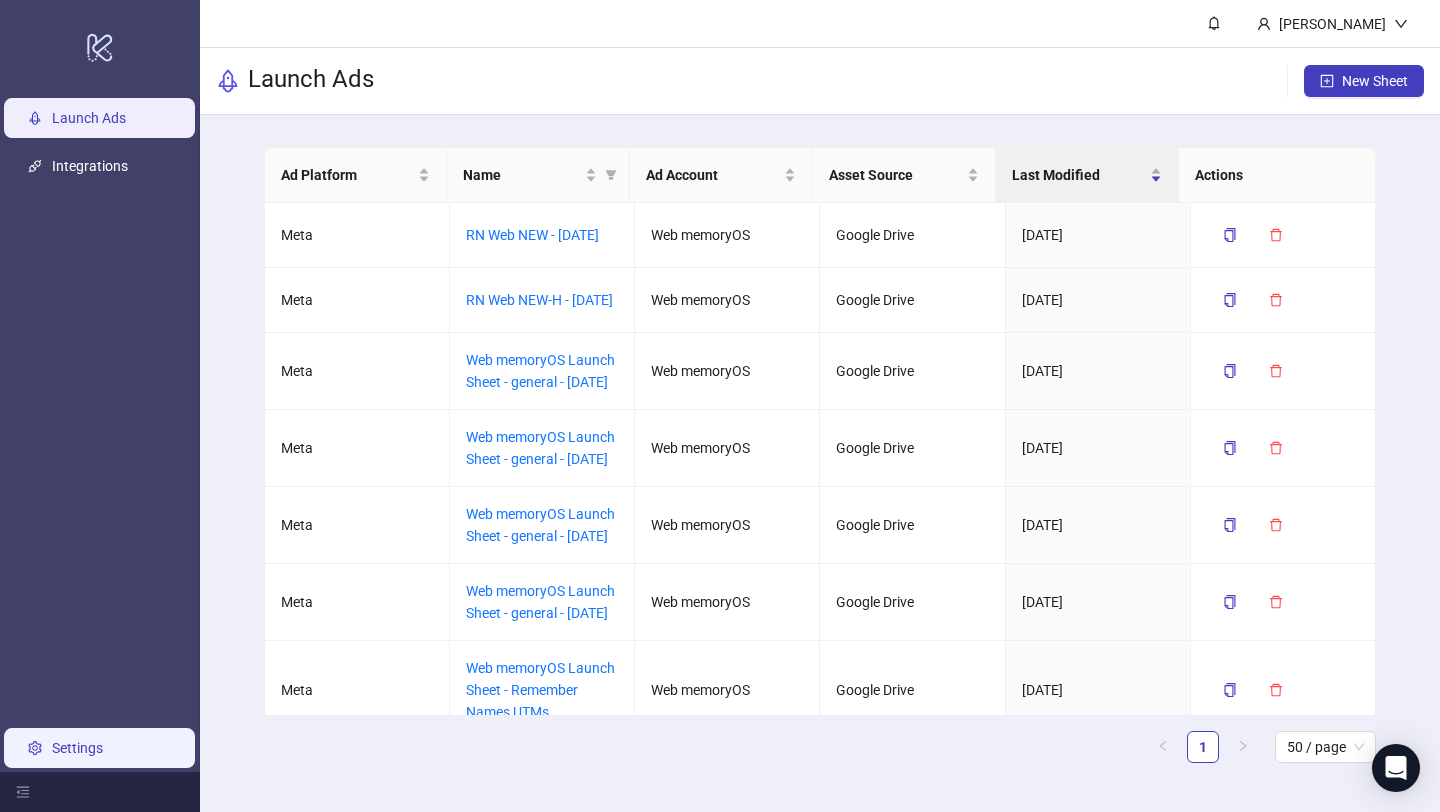 click on "Settings" at bounding box center [77, 748] 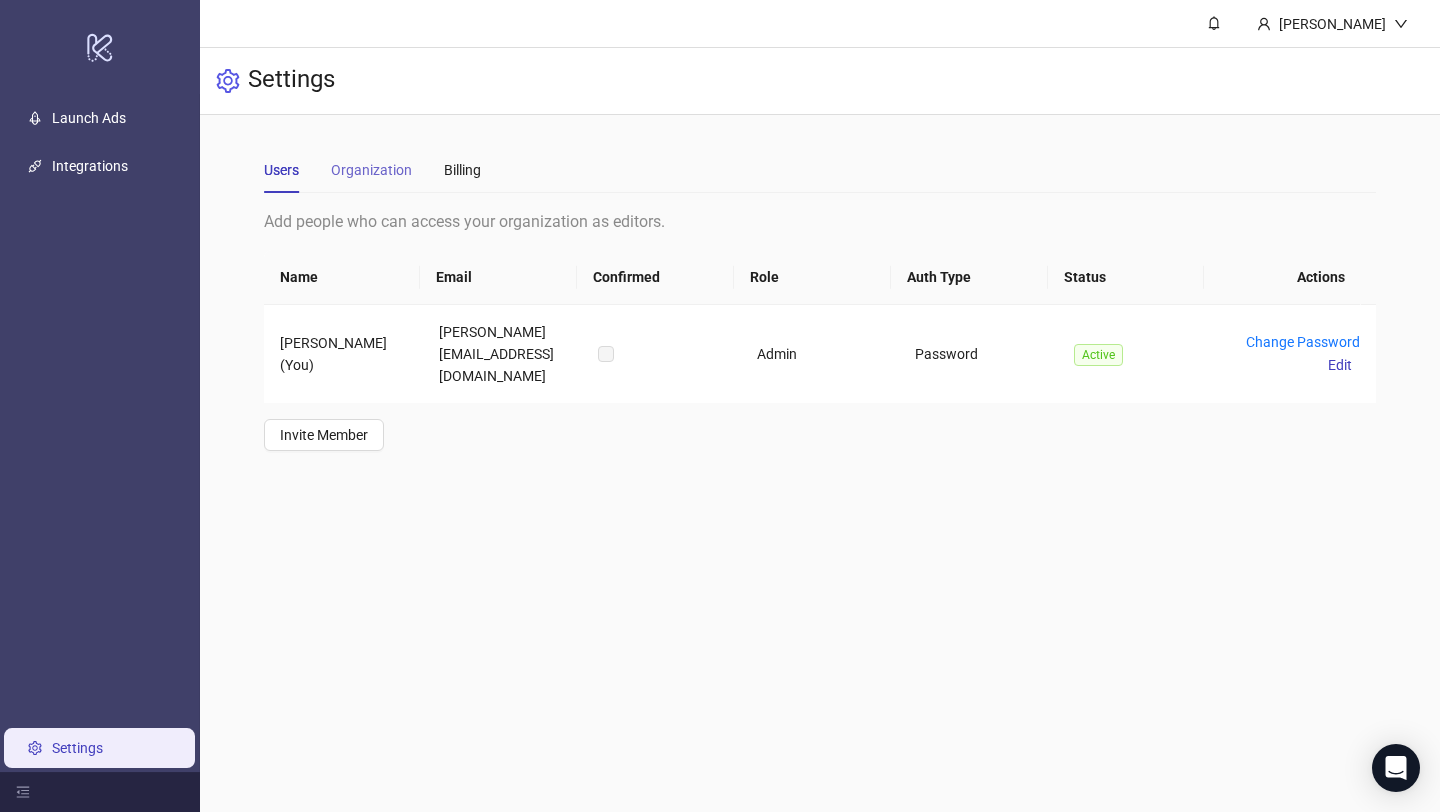 click on "Organization" at bounding box center (371, 170) 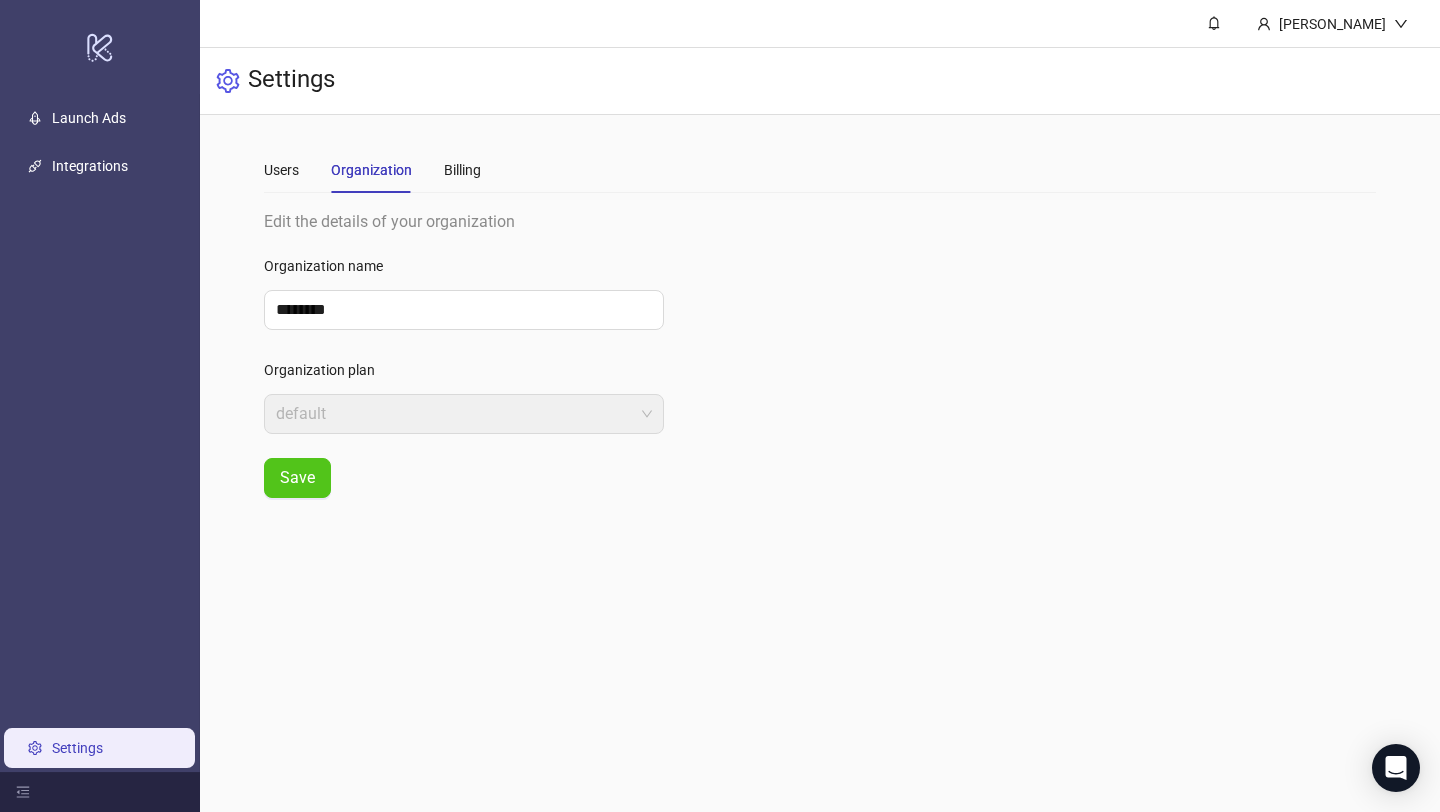 click on "Users Organization Billing" at bounding box center (820, 170) 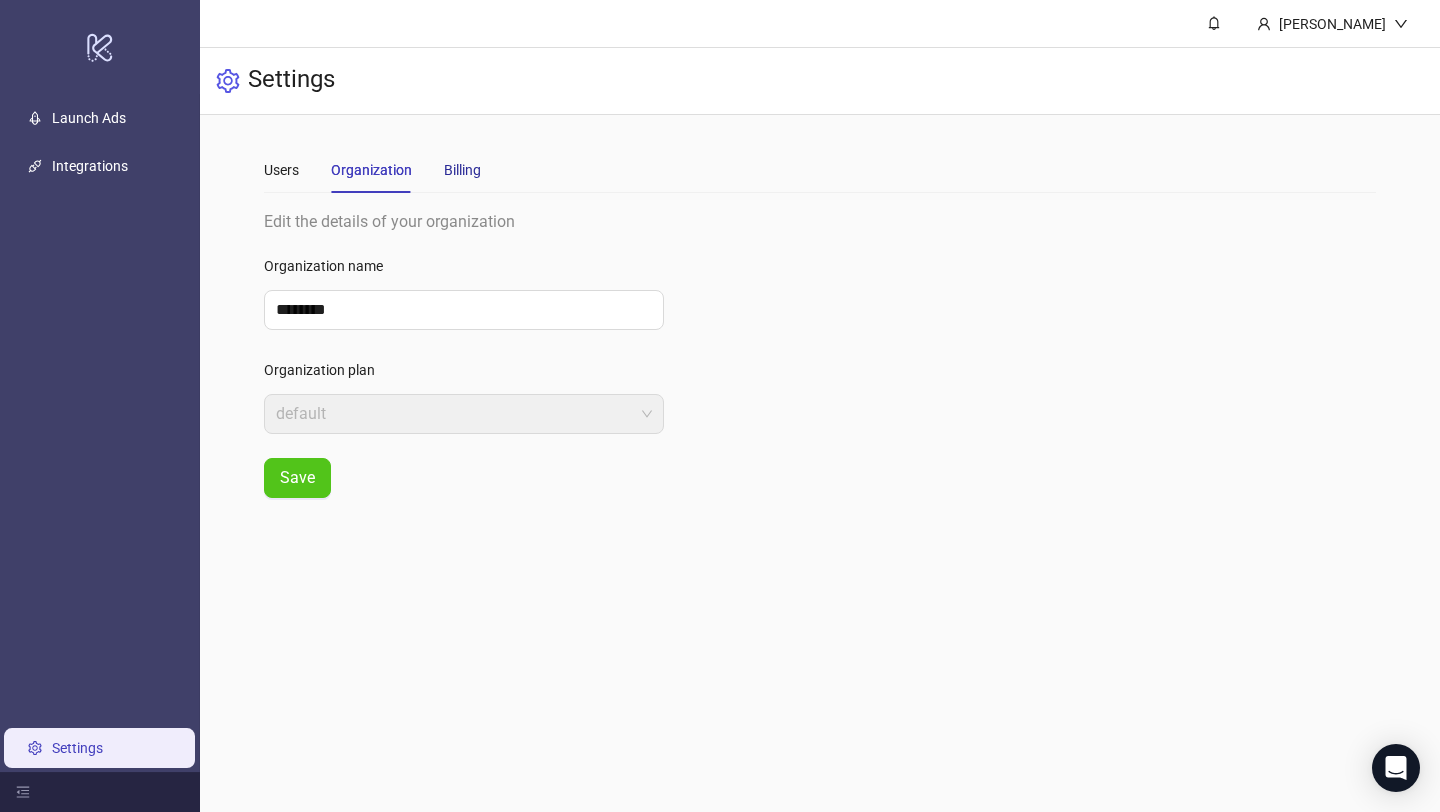 click on "Billing" at bounding box center [462, 170] 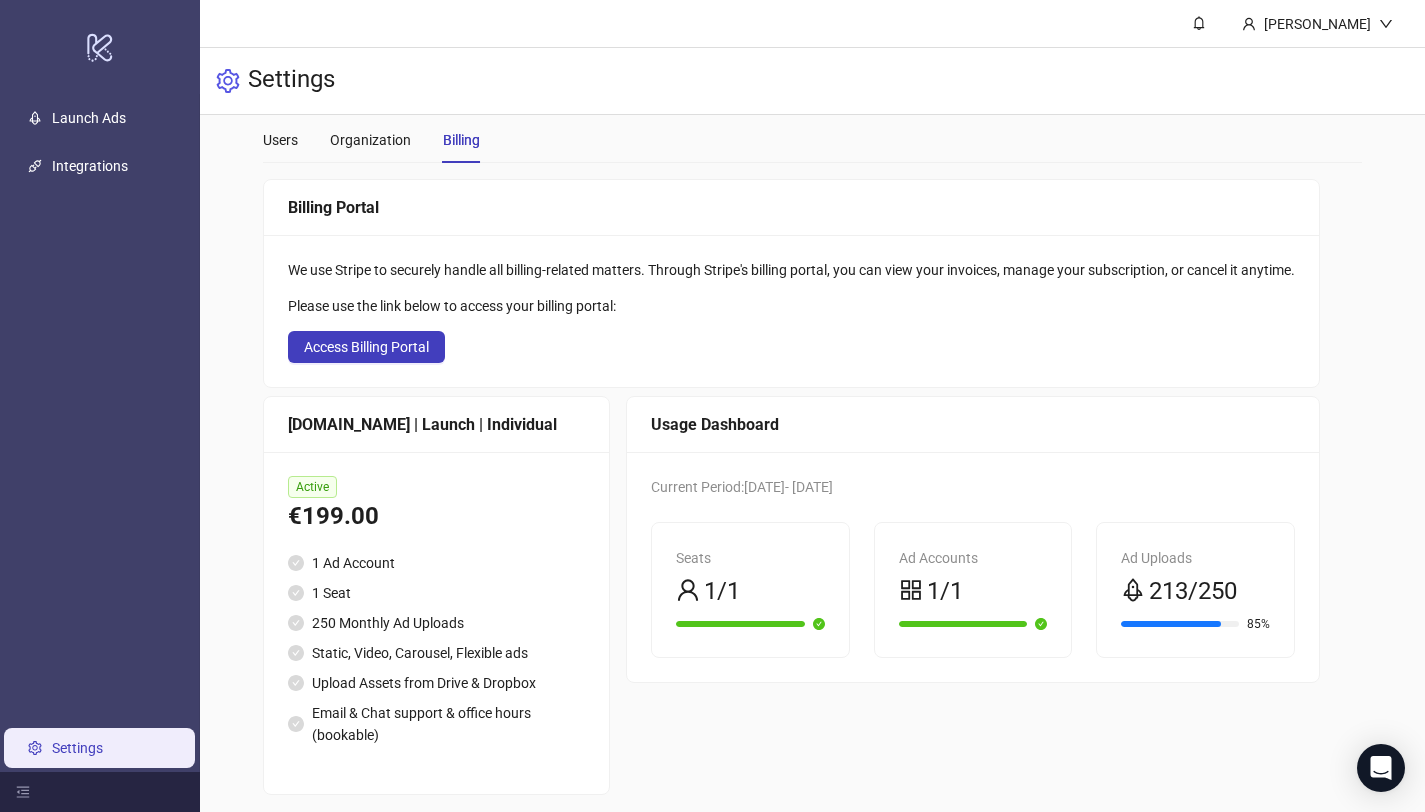 scroll, scrollTop: 44, scrollLeft: 0, axis: vertical 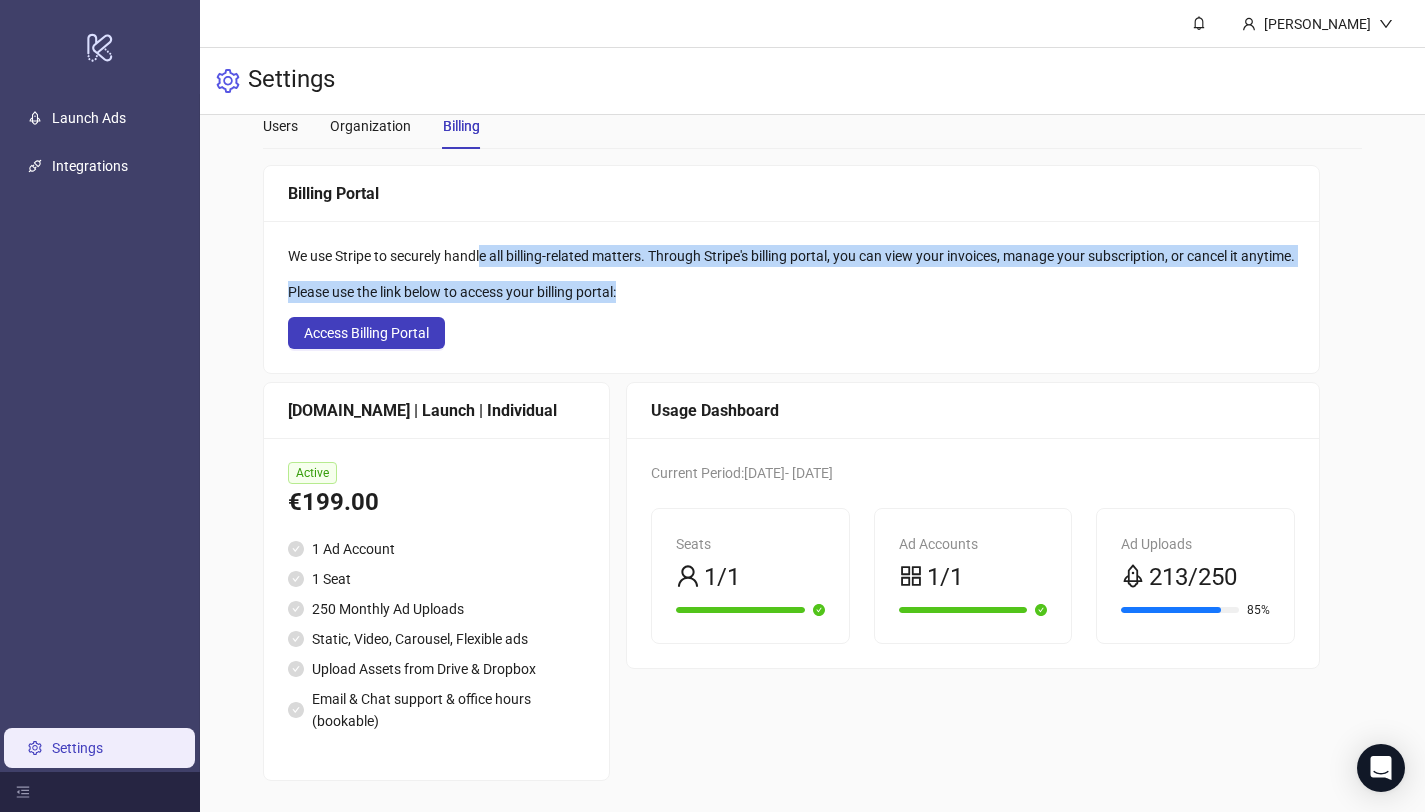 drag, startPoint x: 483, startPoint y: 258, endPoint x: 643, endPoint y: 284, distance: 162.09874 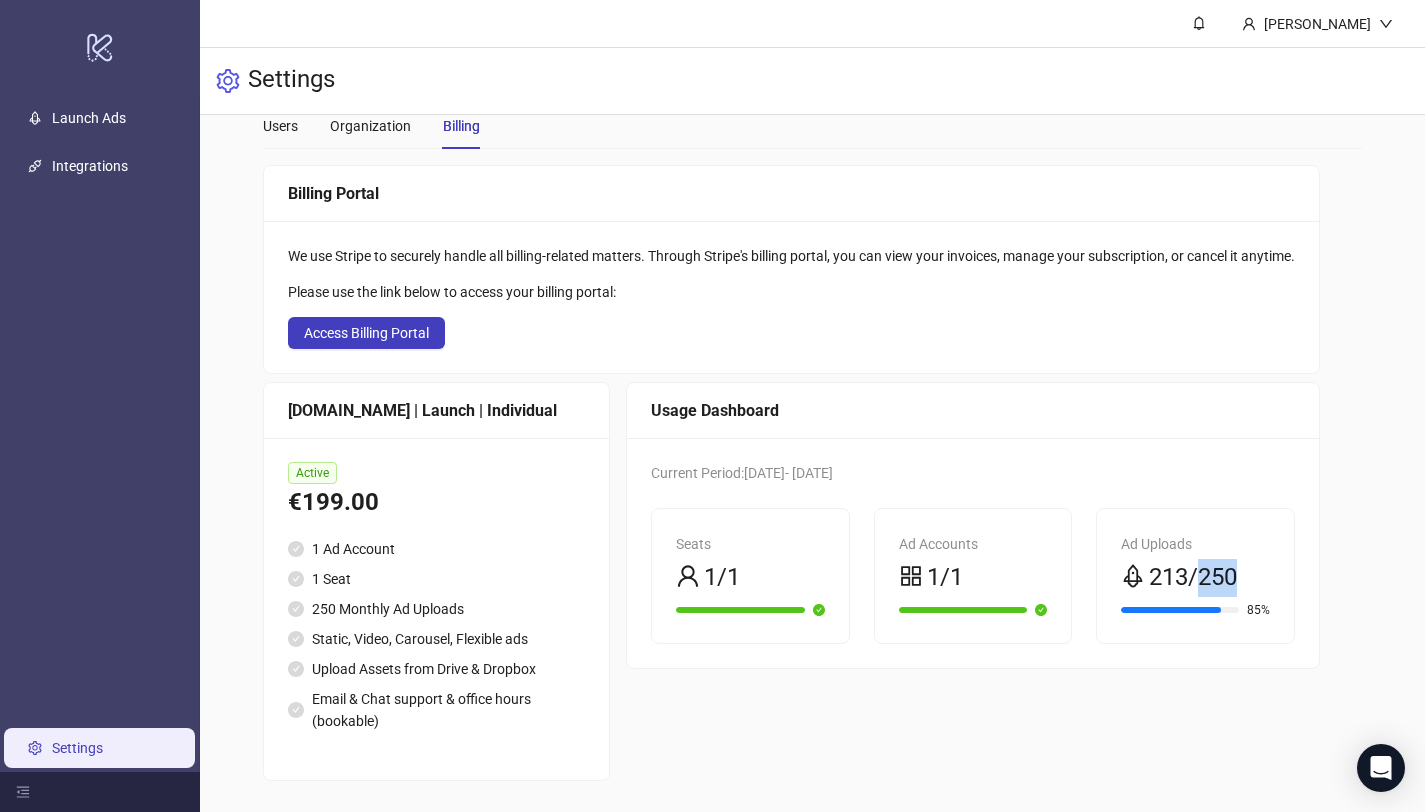 drag, startPoint x: 1208, startPoint y: 577, endPoint x: 1253, endPoint y: 577, distance: 45 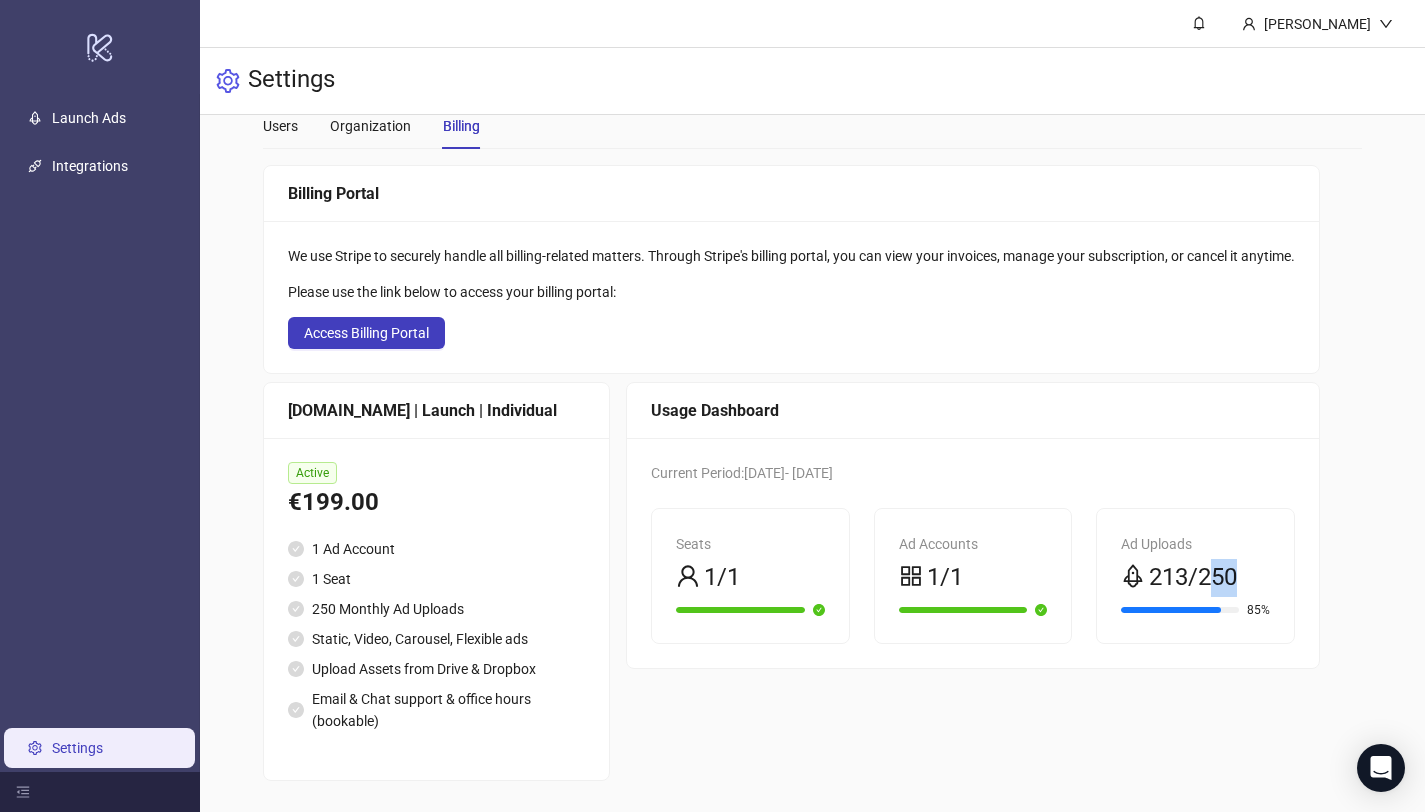 drag, startPoint x: 1223, startPoint y: 579, endPoint x: 1251, endPoint y: 579, distance: 28 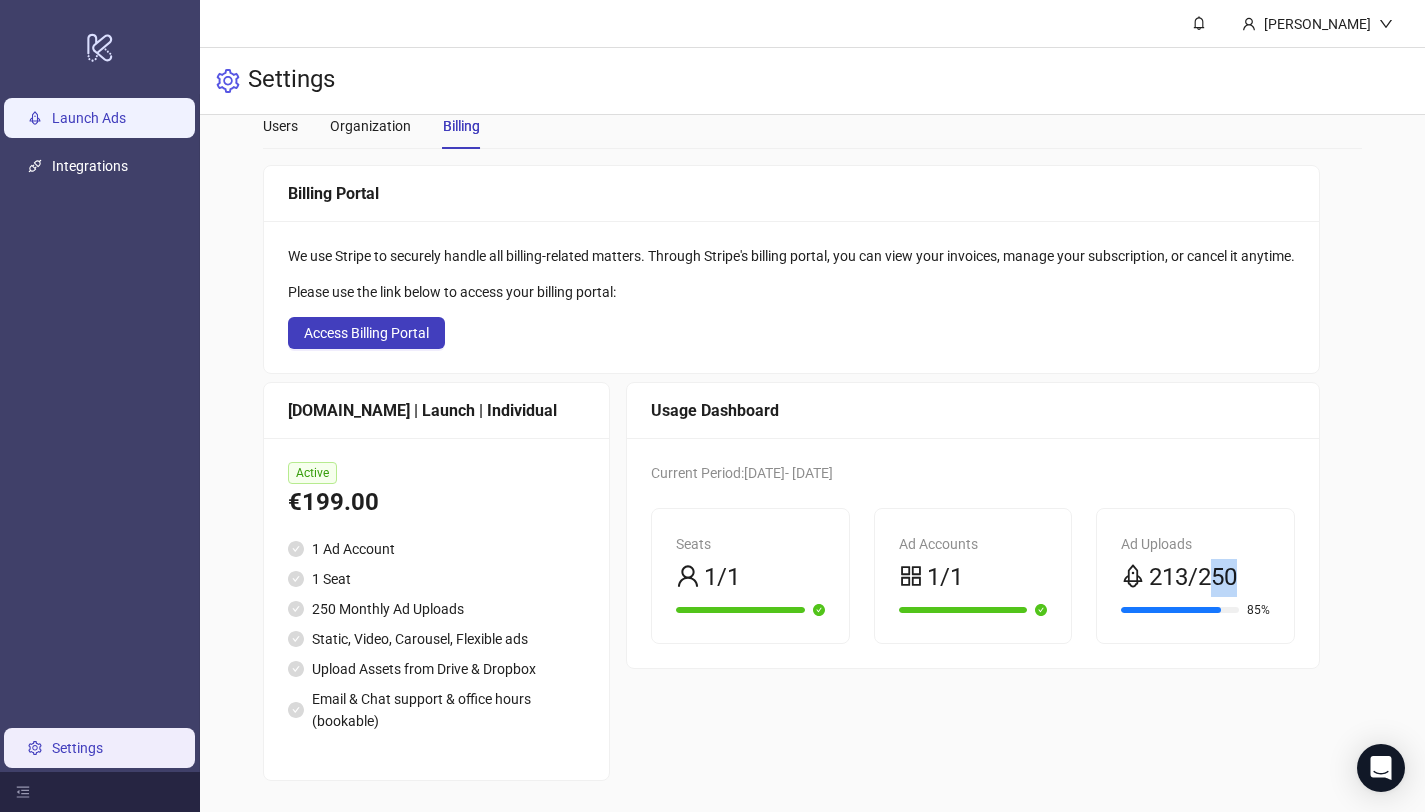 click on "Launch Ads" at bounding box center [89, 118] 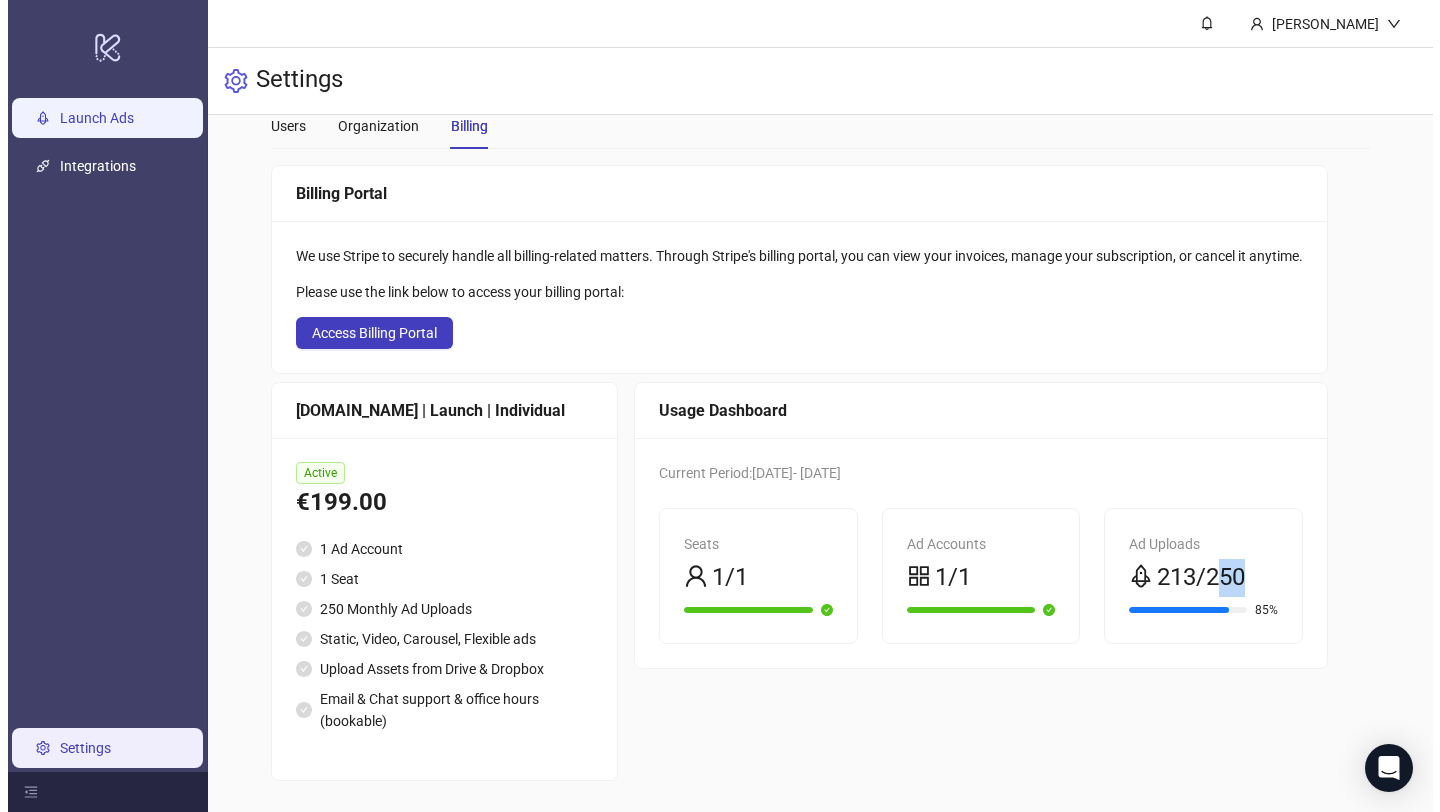 scroll, scrollTop: 0, scrollLeft: 0, axis: both 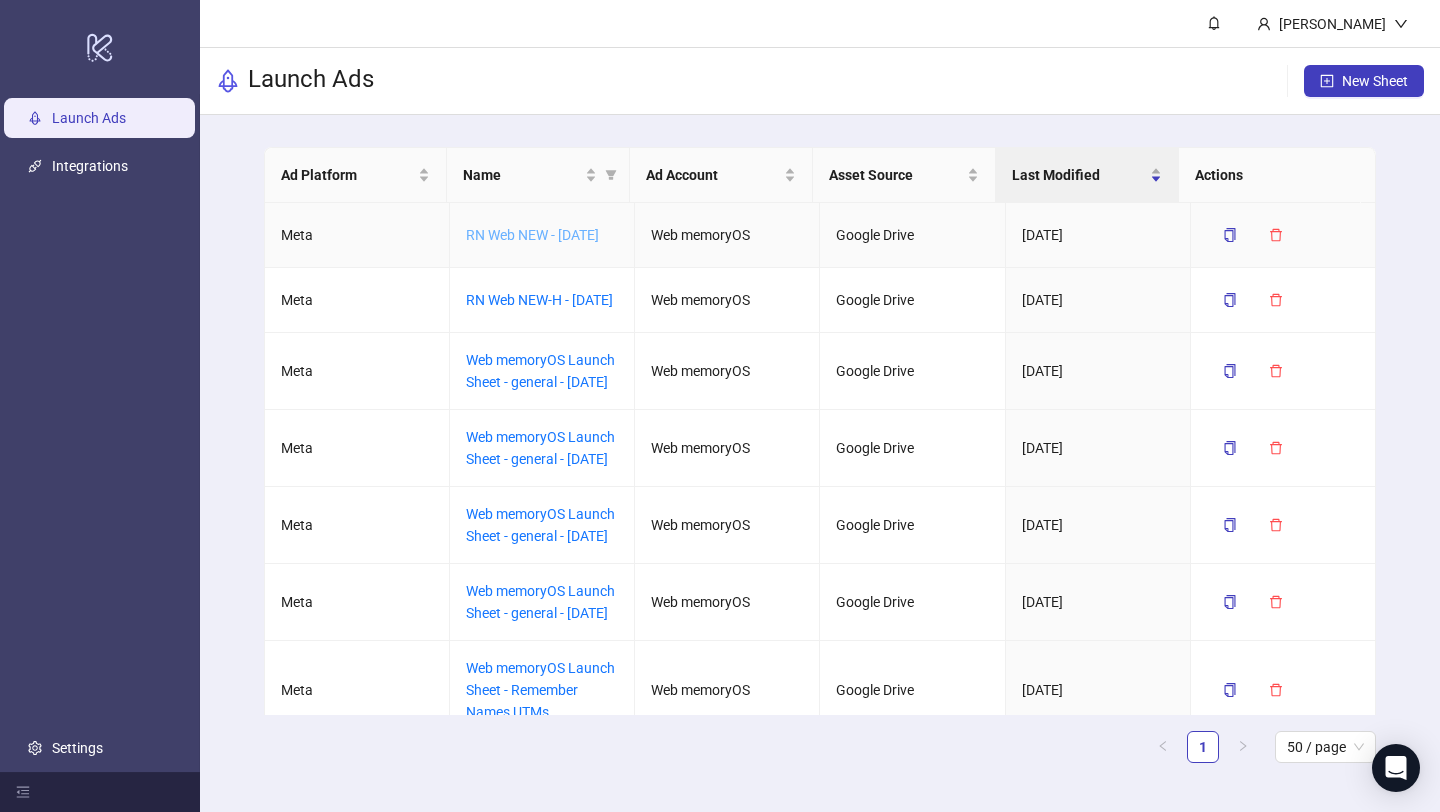 click on "RN Web NEW - [DATE]" at bounding box center (532, 235) 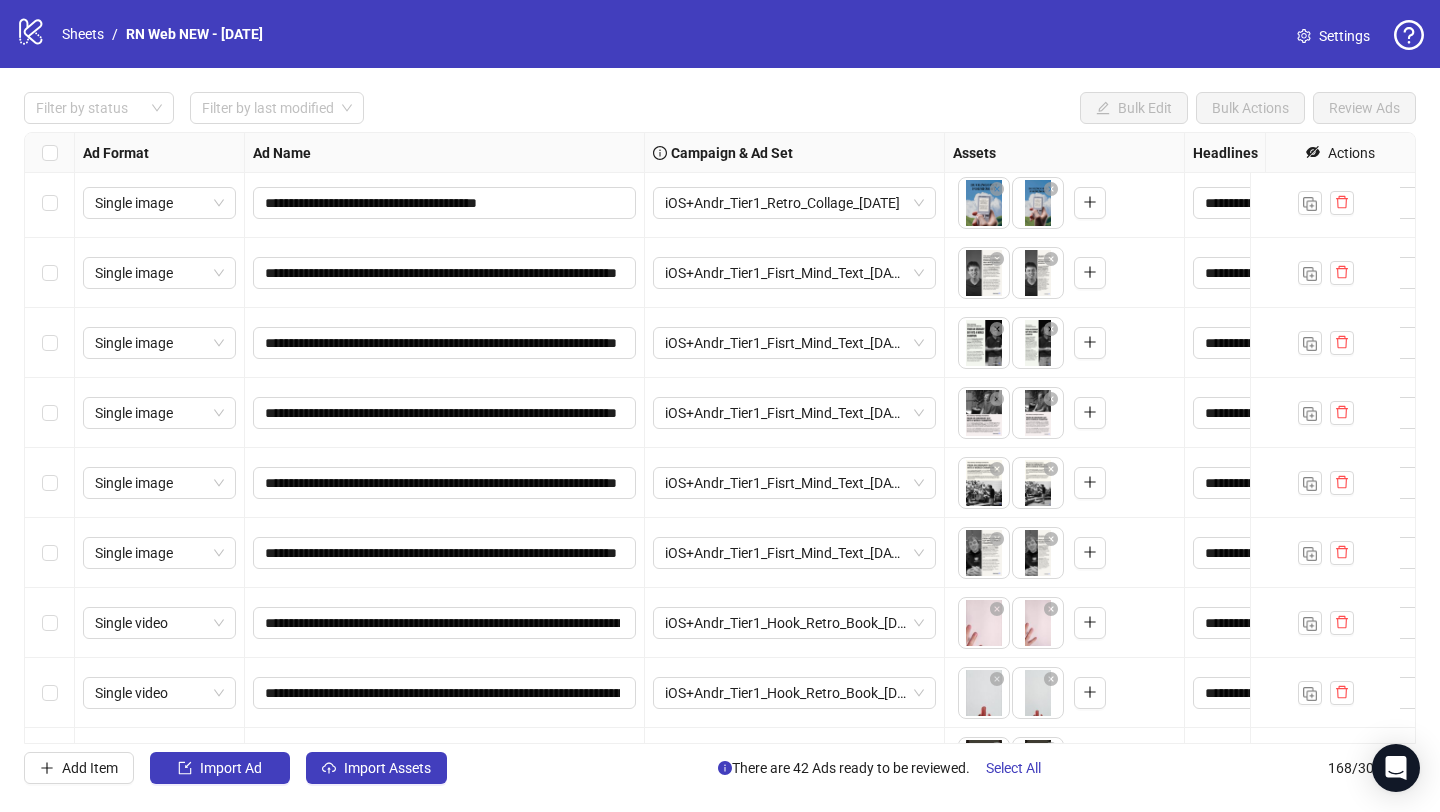 scroll, scrollTop: 10973, scrollLeft: 0, axis: vertical 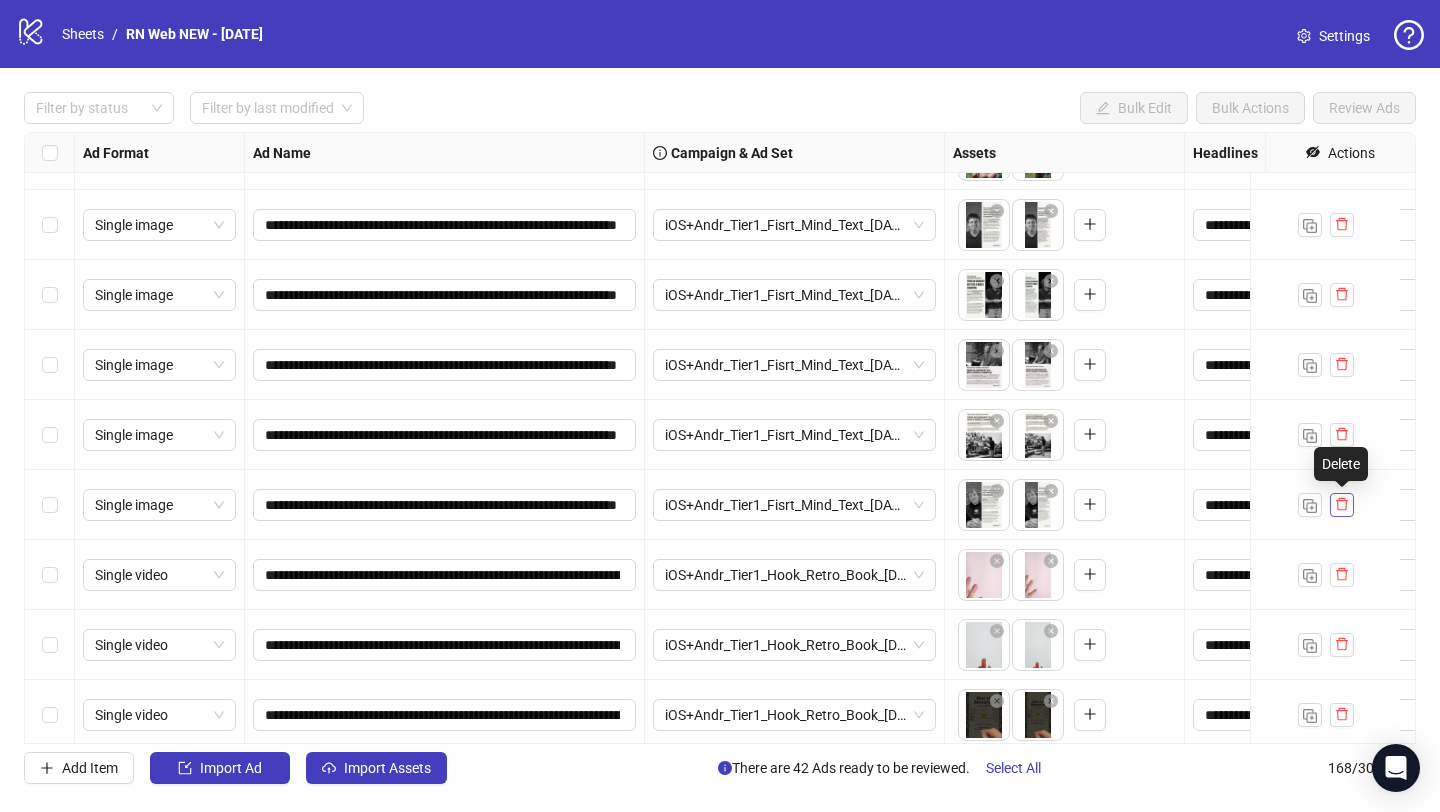click at bounding box center [1342, 505] 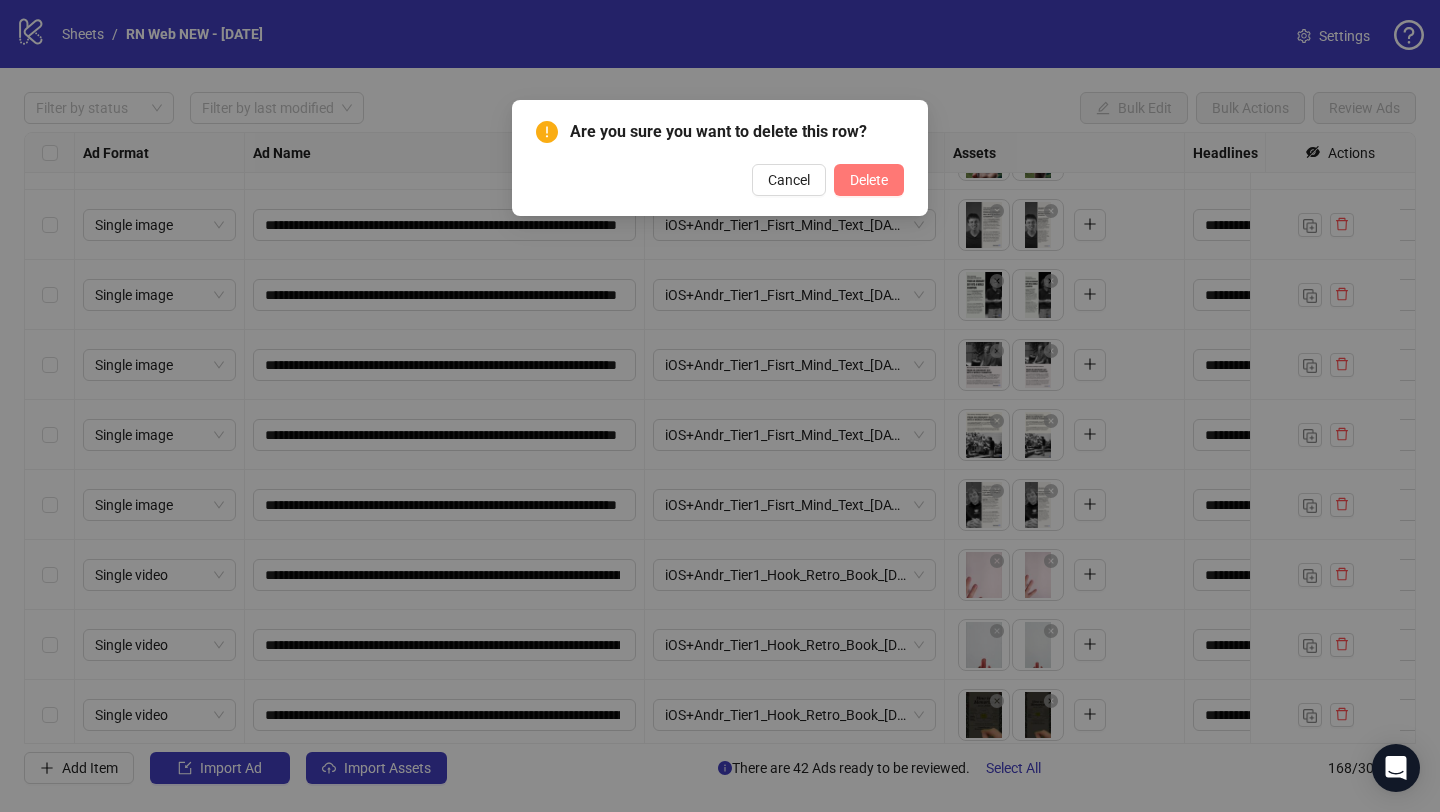 click on "Delete" at bounding box center (869, 180) 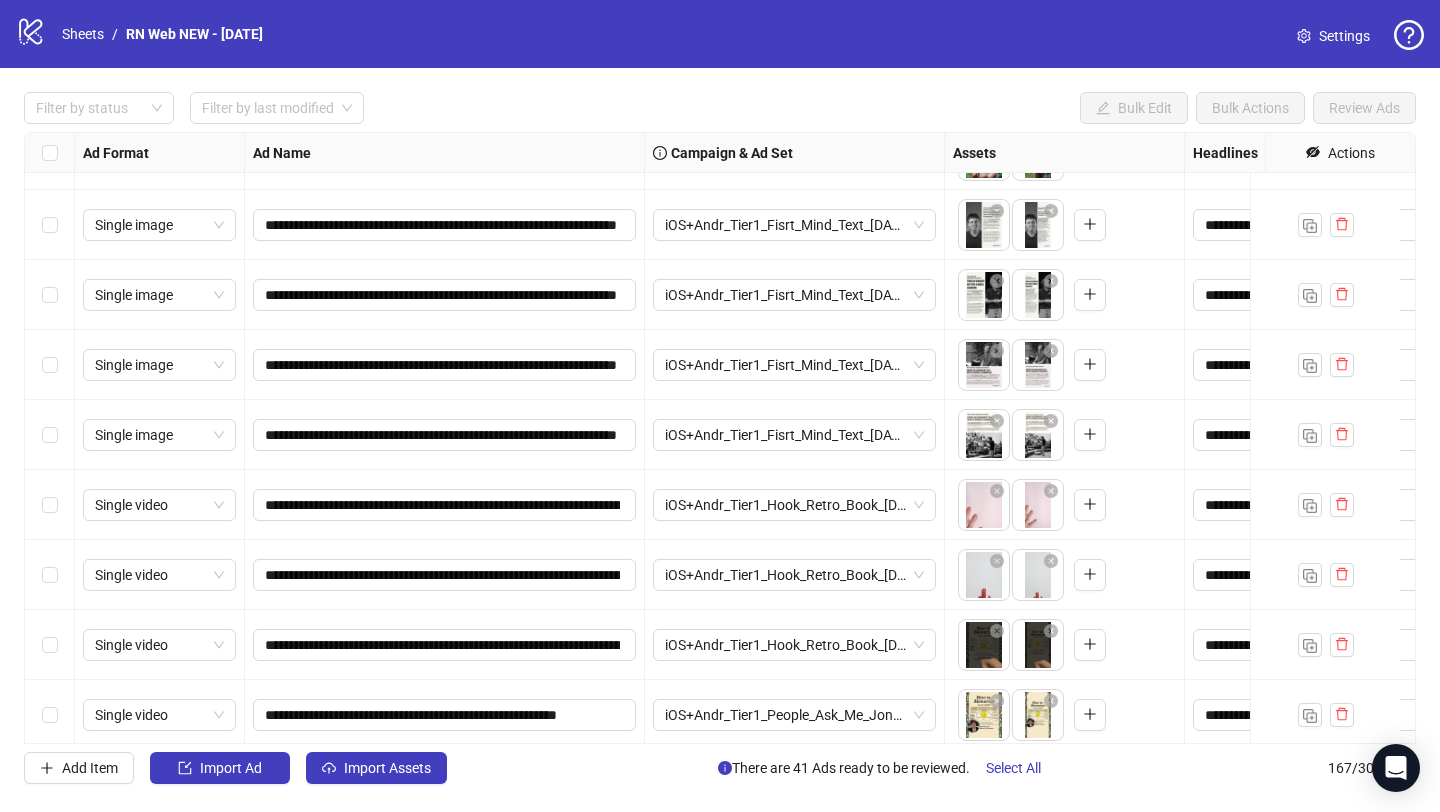 click at bounding box center (1325, 435) 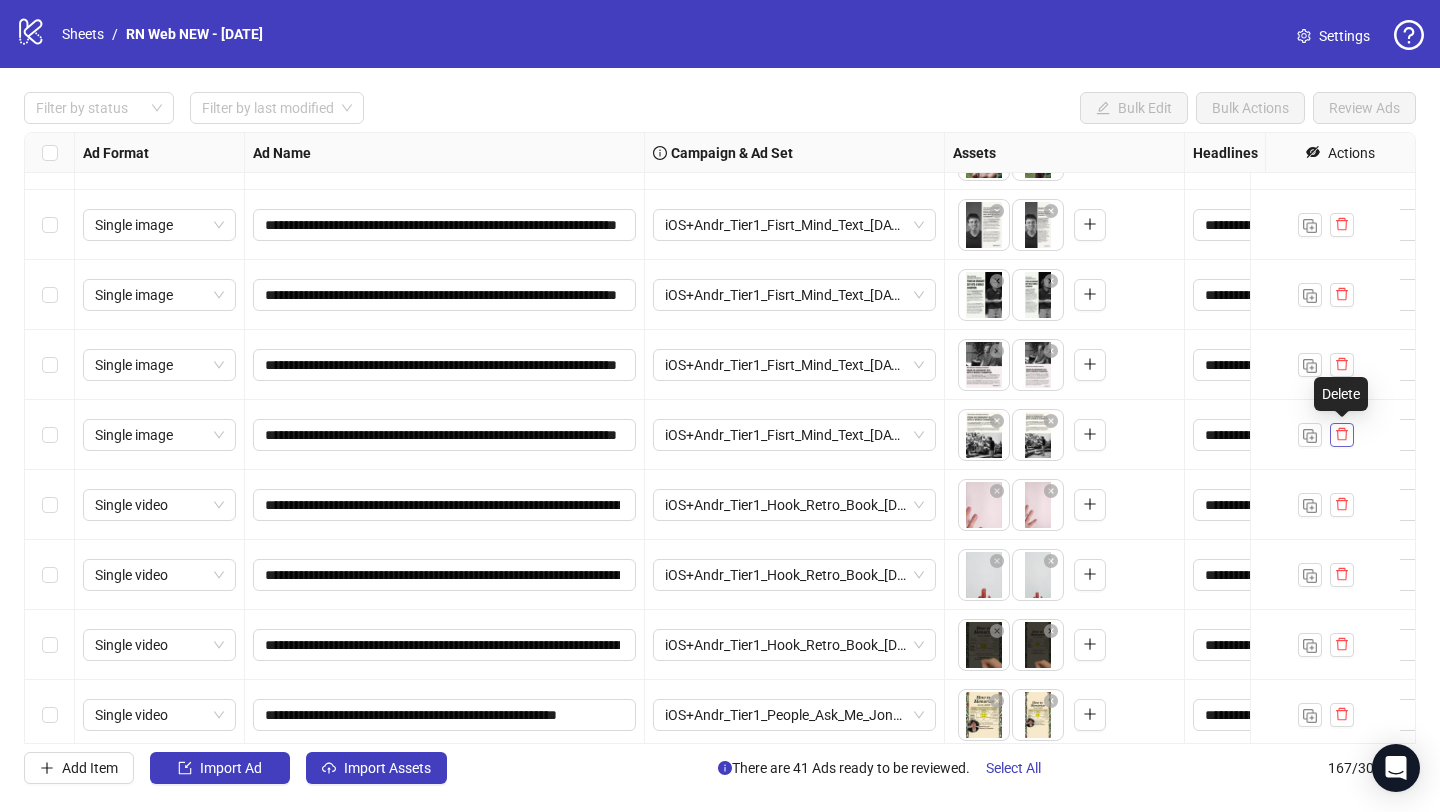 click 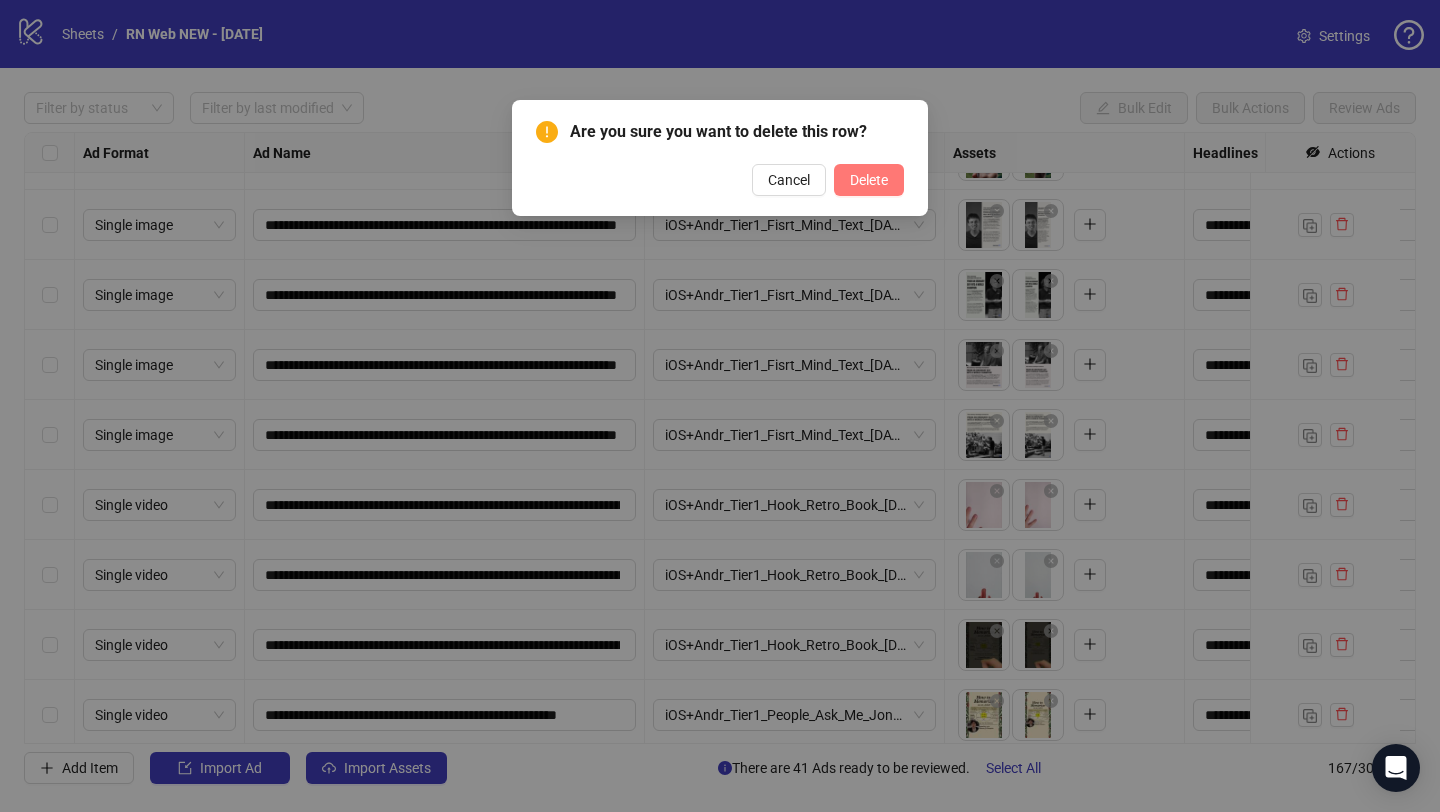 click on "Delete" at bounding box center (869, 180) 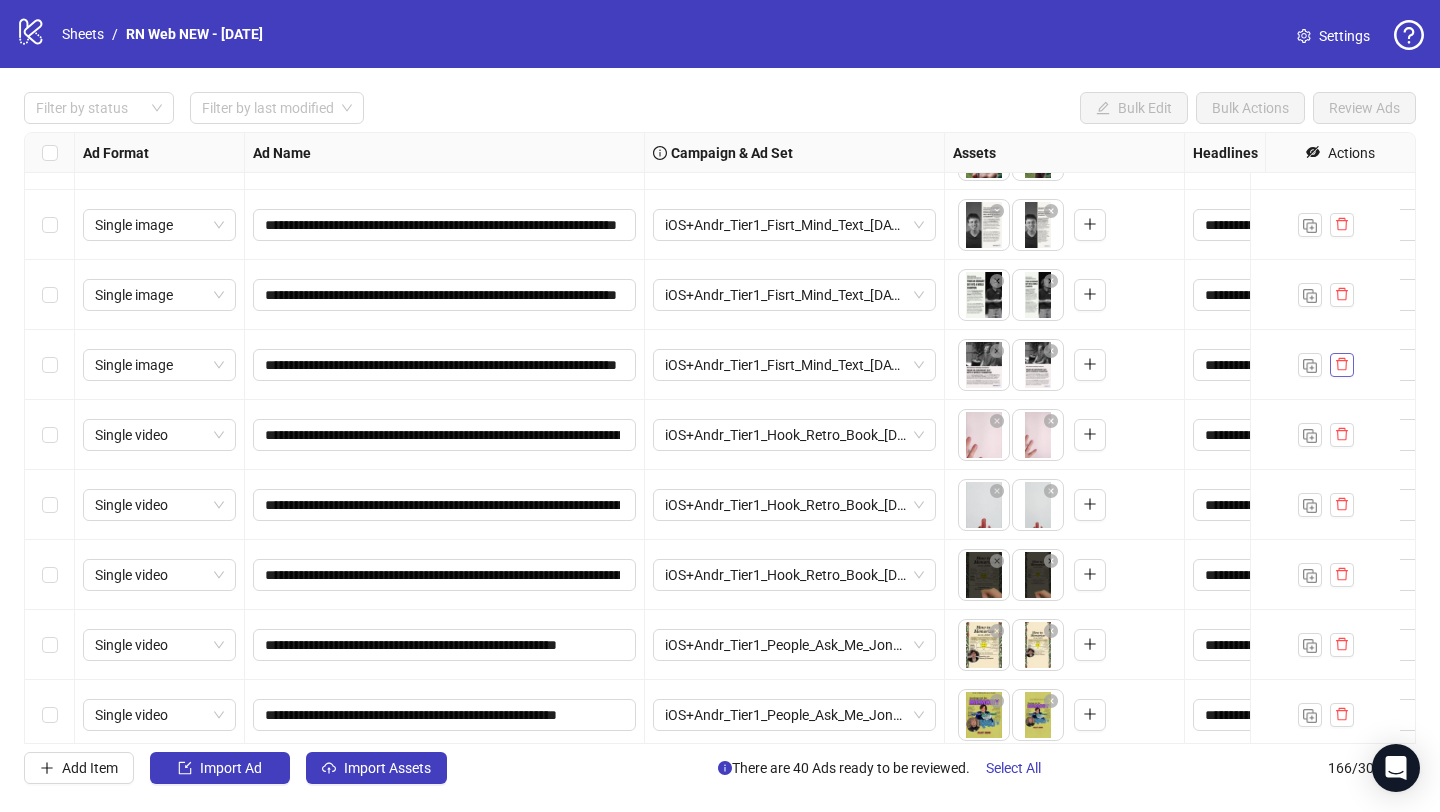 click 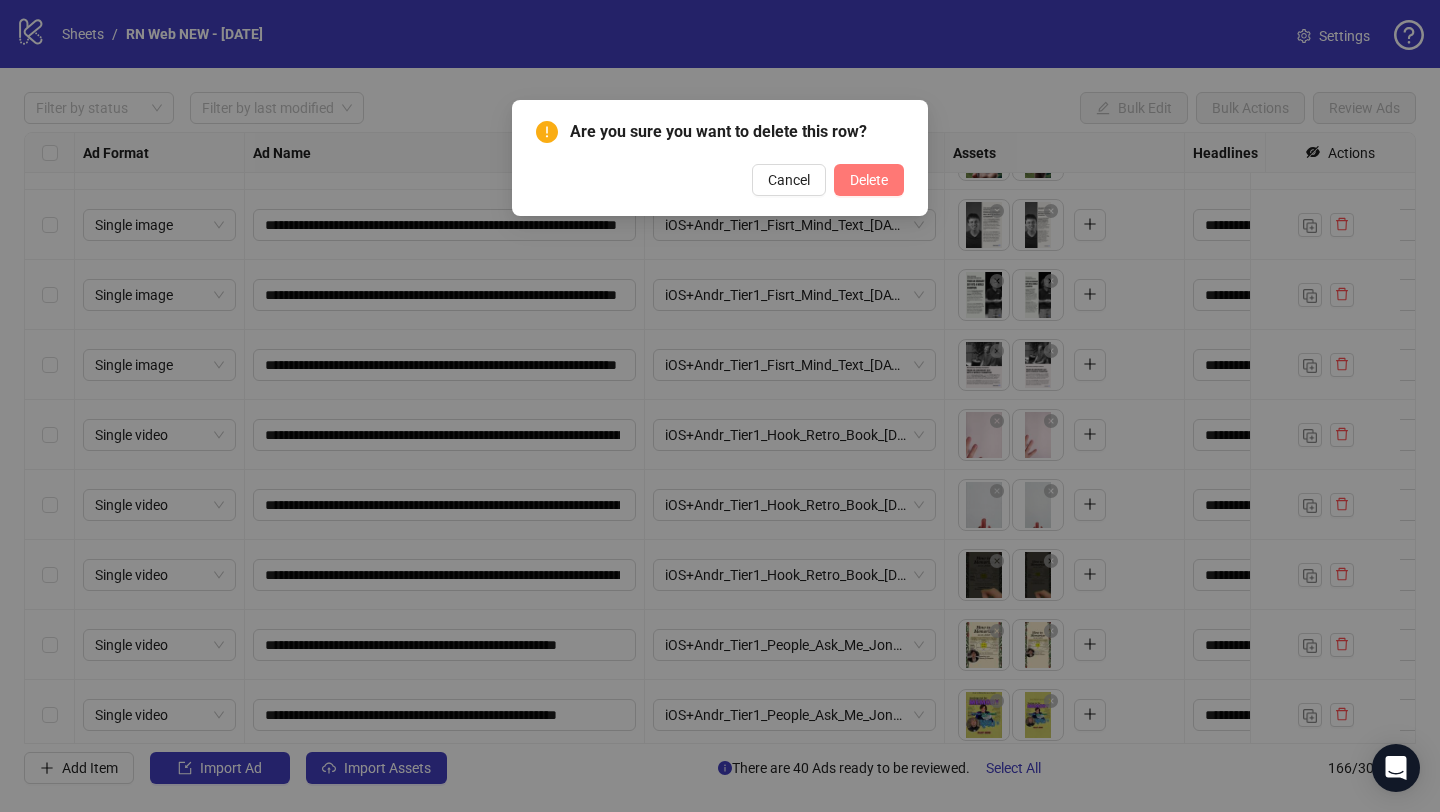 click on "Delete" at bounding box center (869, 180) 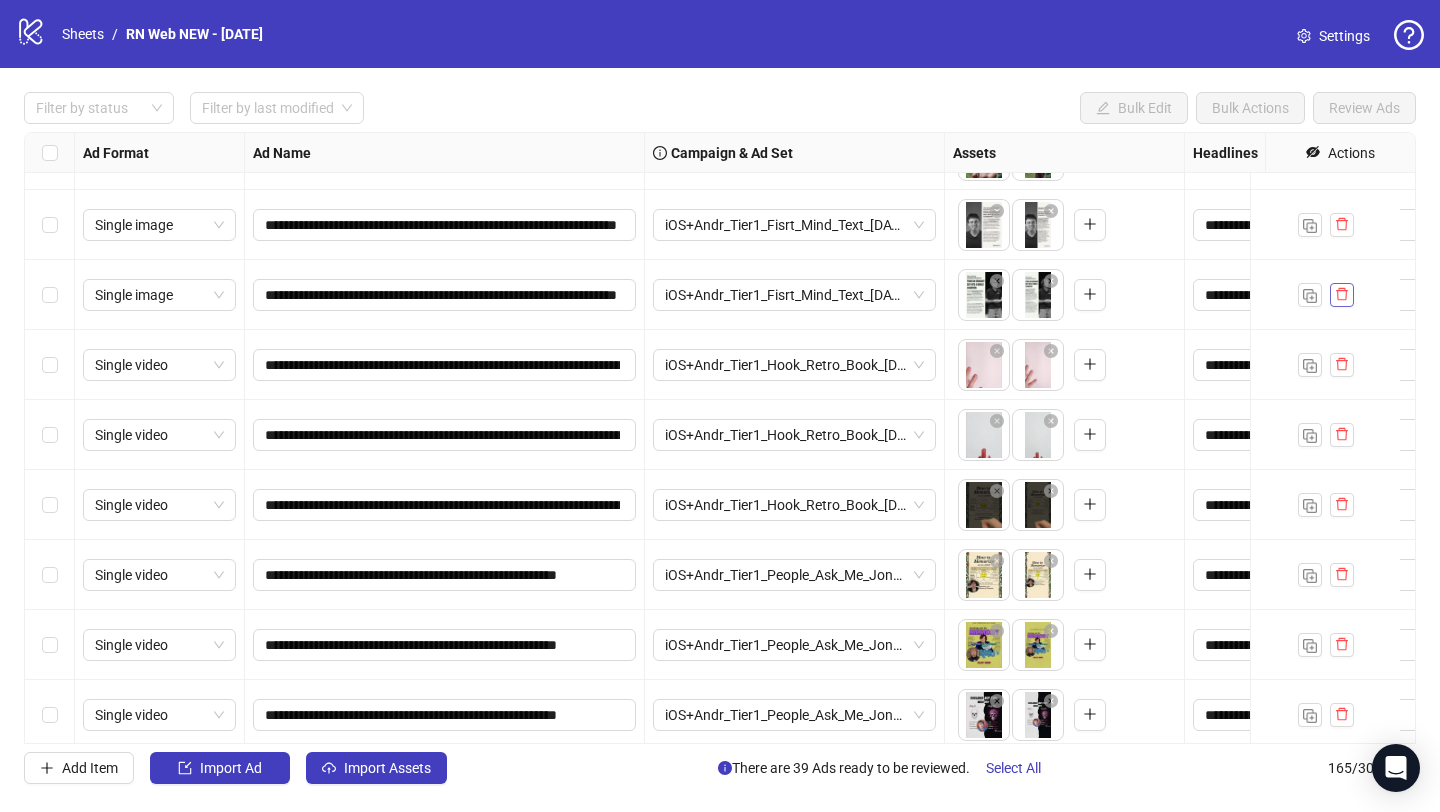 click 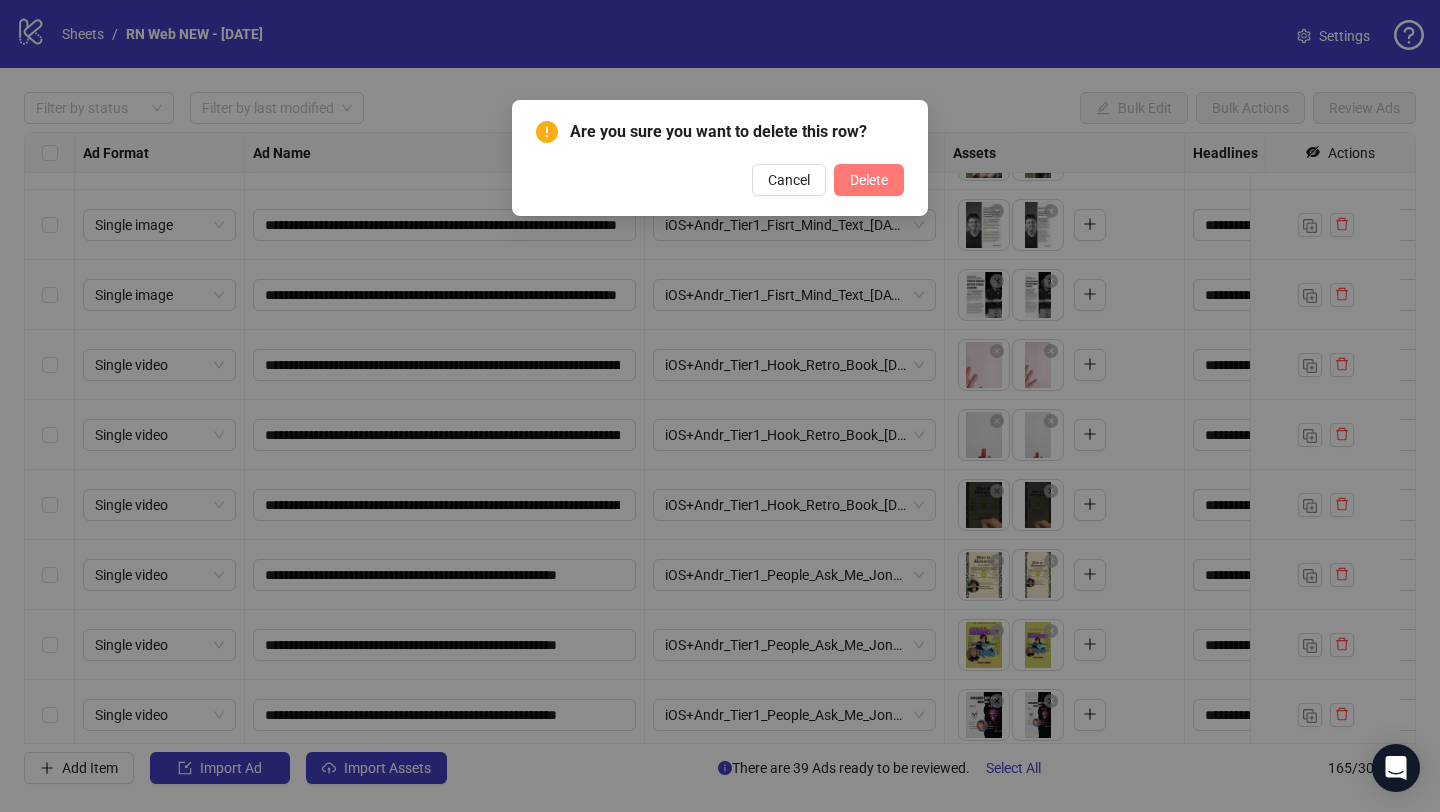 click on "Delete" at bounding box center [869, 180] 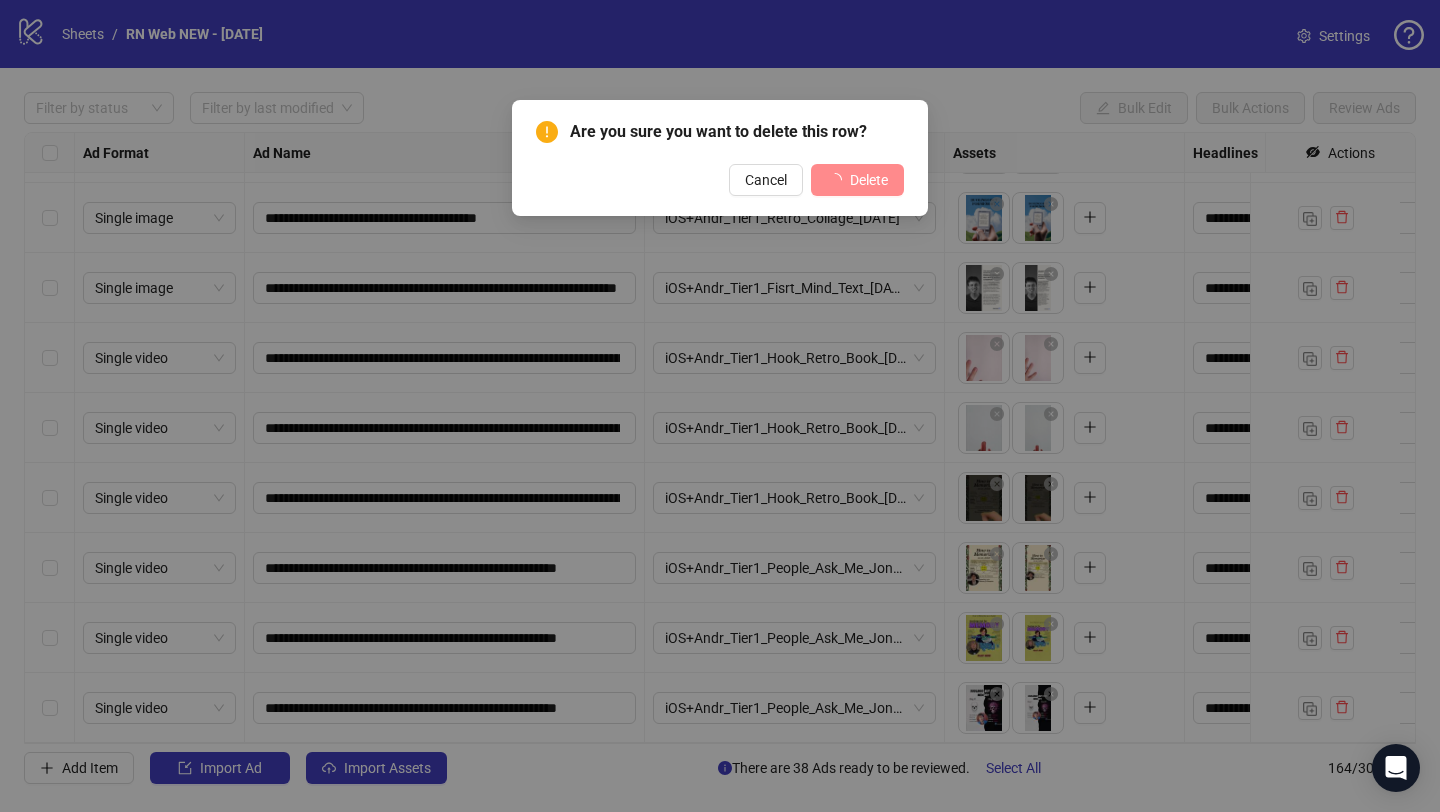 scroll, scrollTop: 10925, scrollLeft: 0, axis: vertical 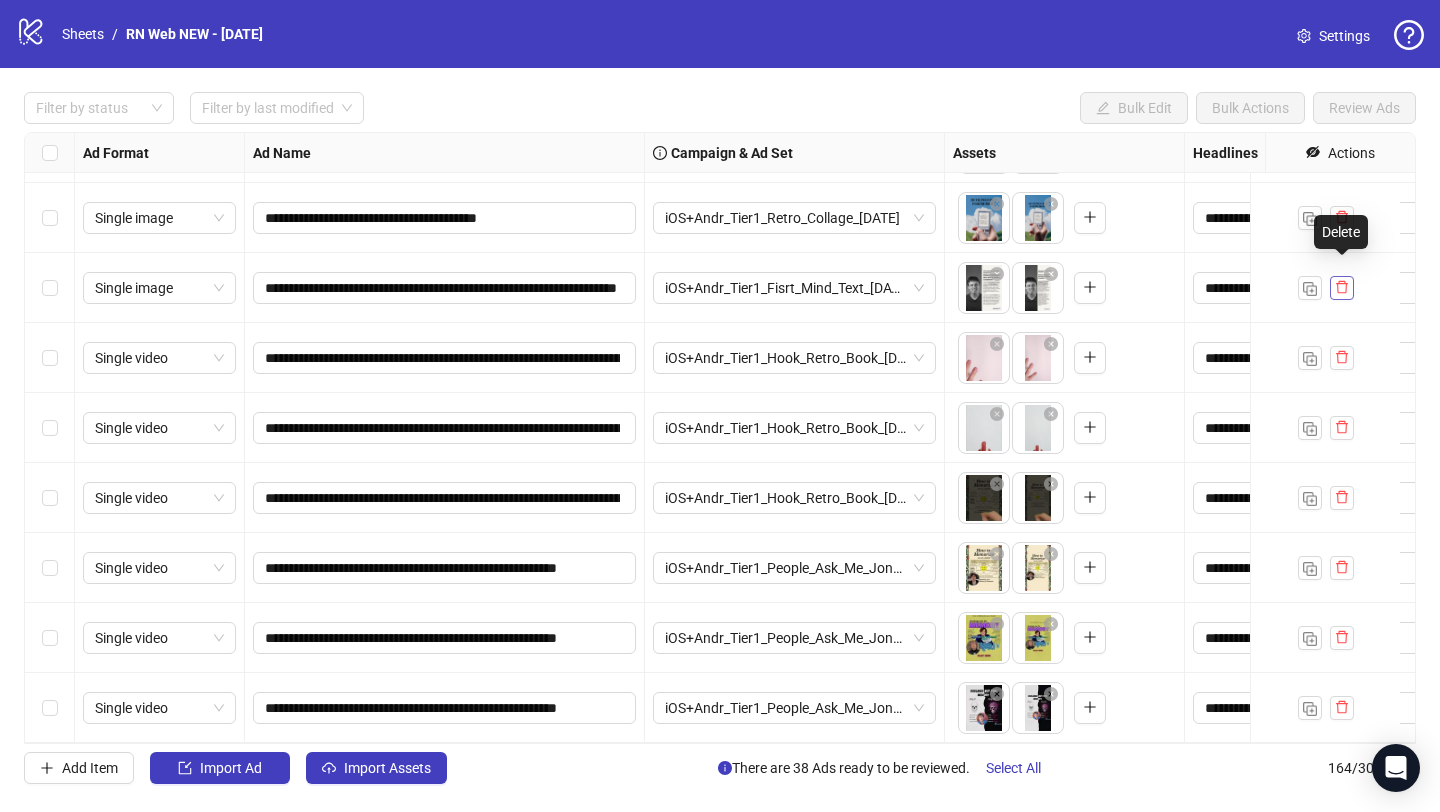 click at bounding box center [1342, 288] 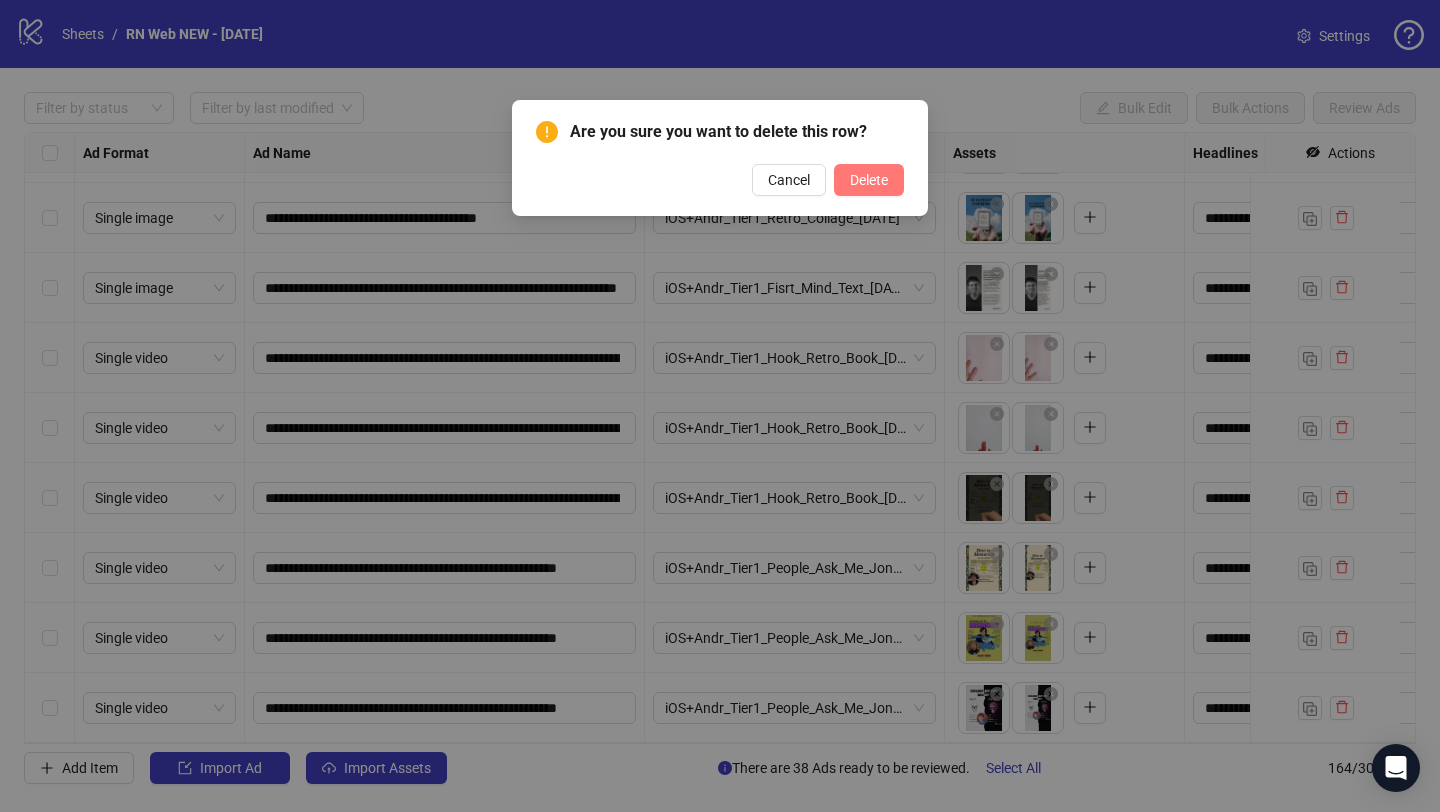 click on "Delete" at bounding box center [869, 180] 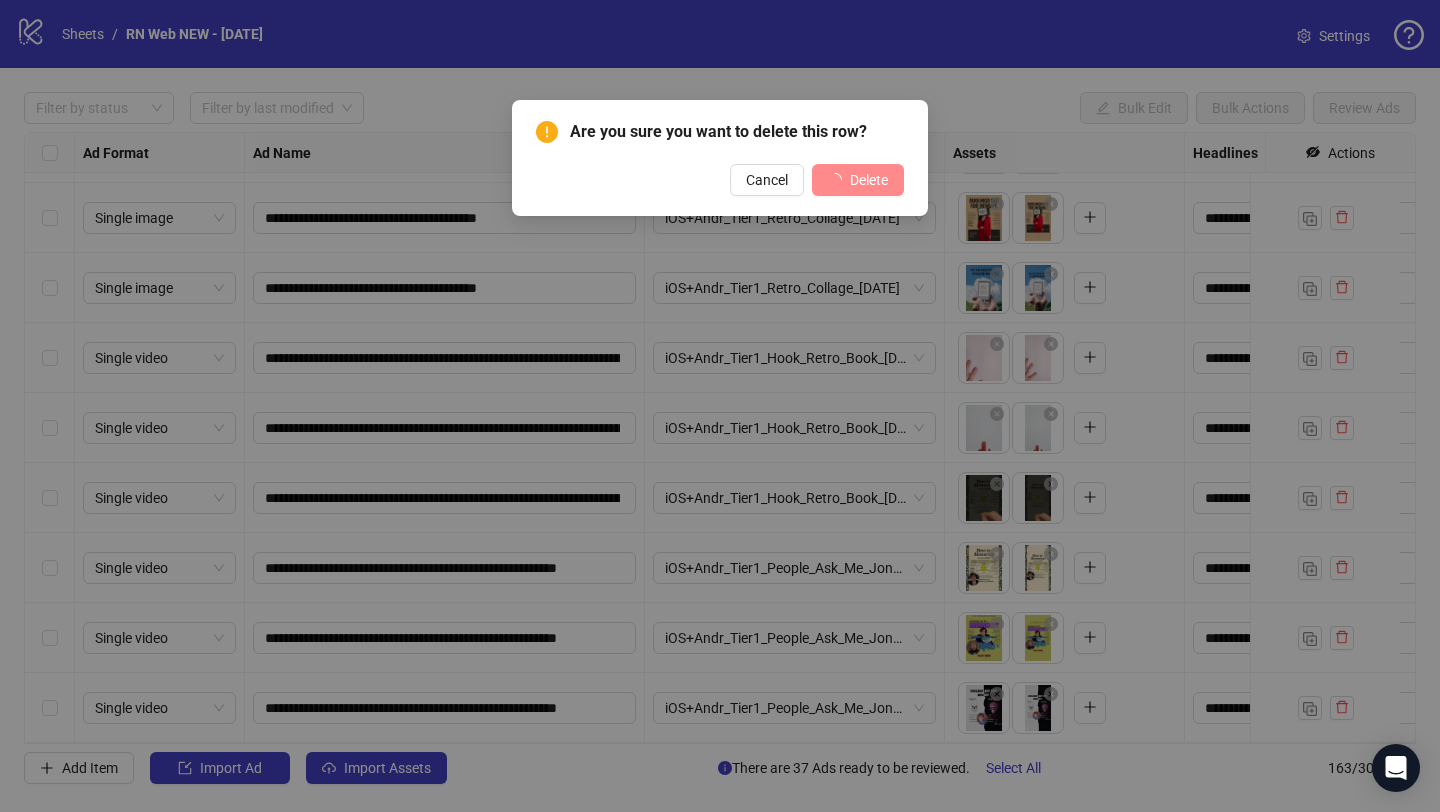 scroll, scrollTop: 10855, scrollLeft: 0, axis: vertical 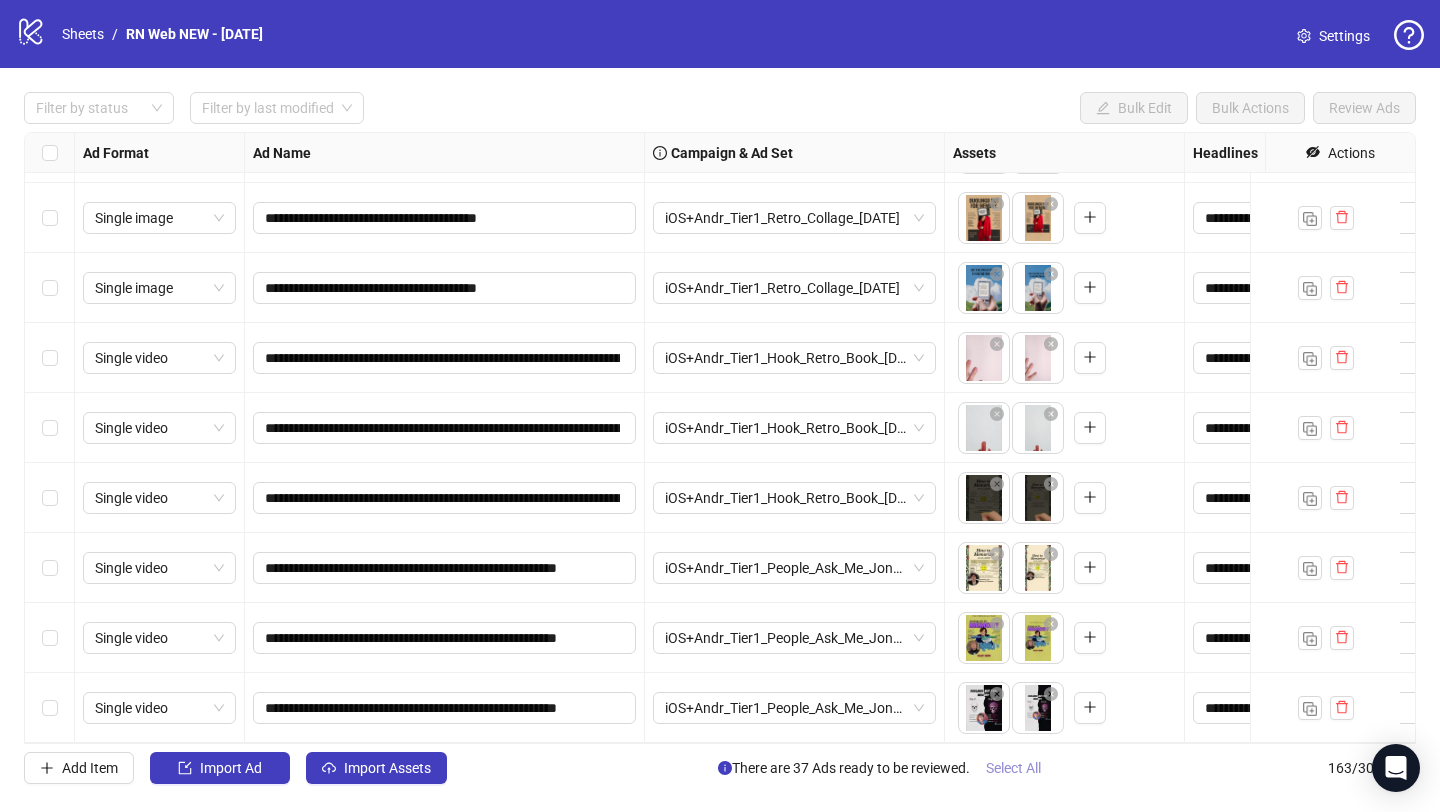 click on "Select All" at bounding box center (1013, 768) 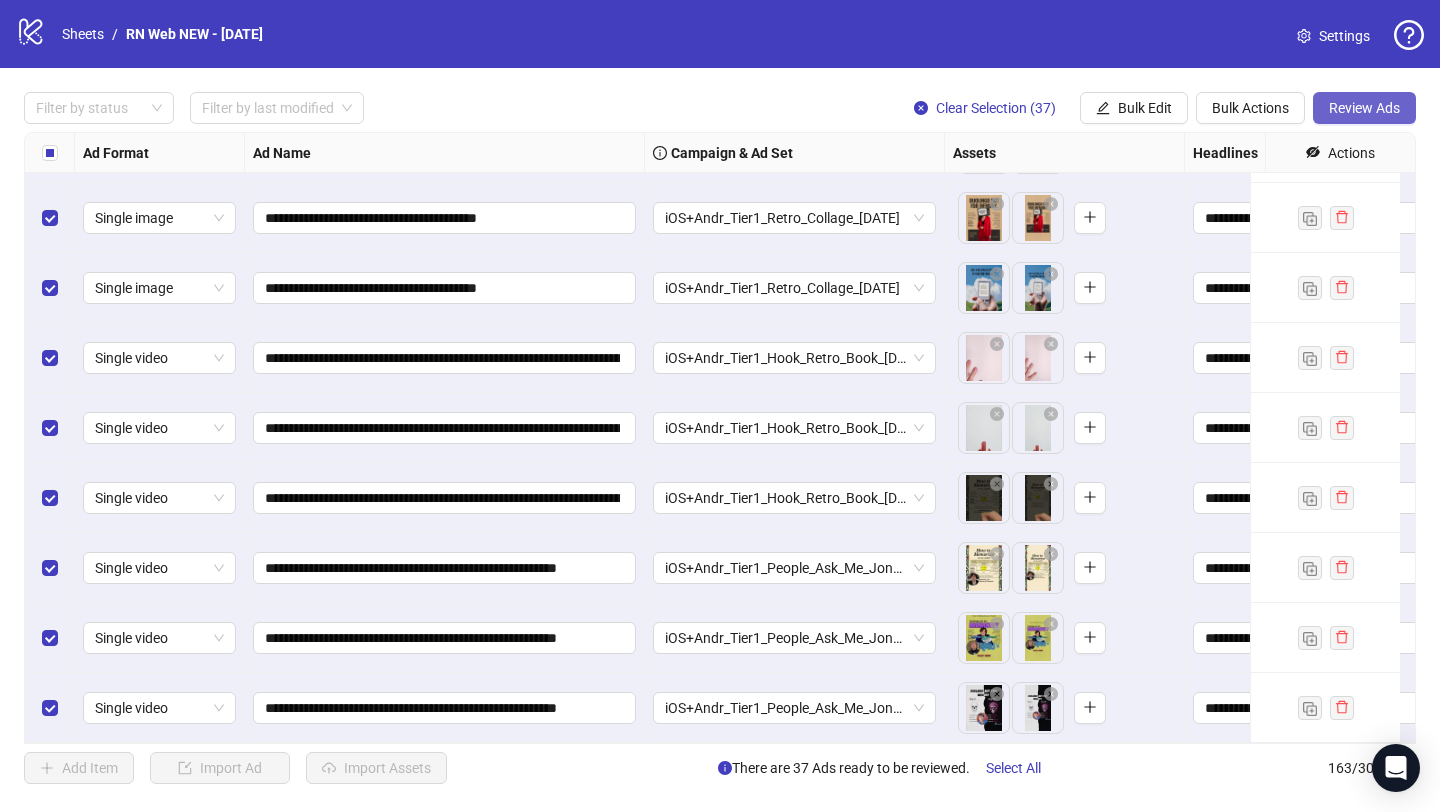 click on "Review Ads" at bounding box center [1364, 108] 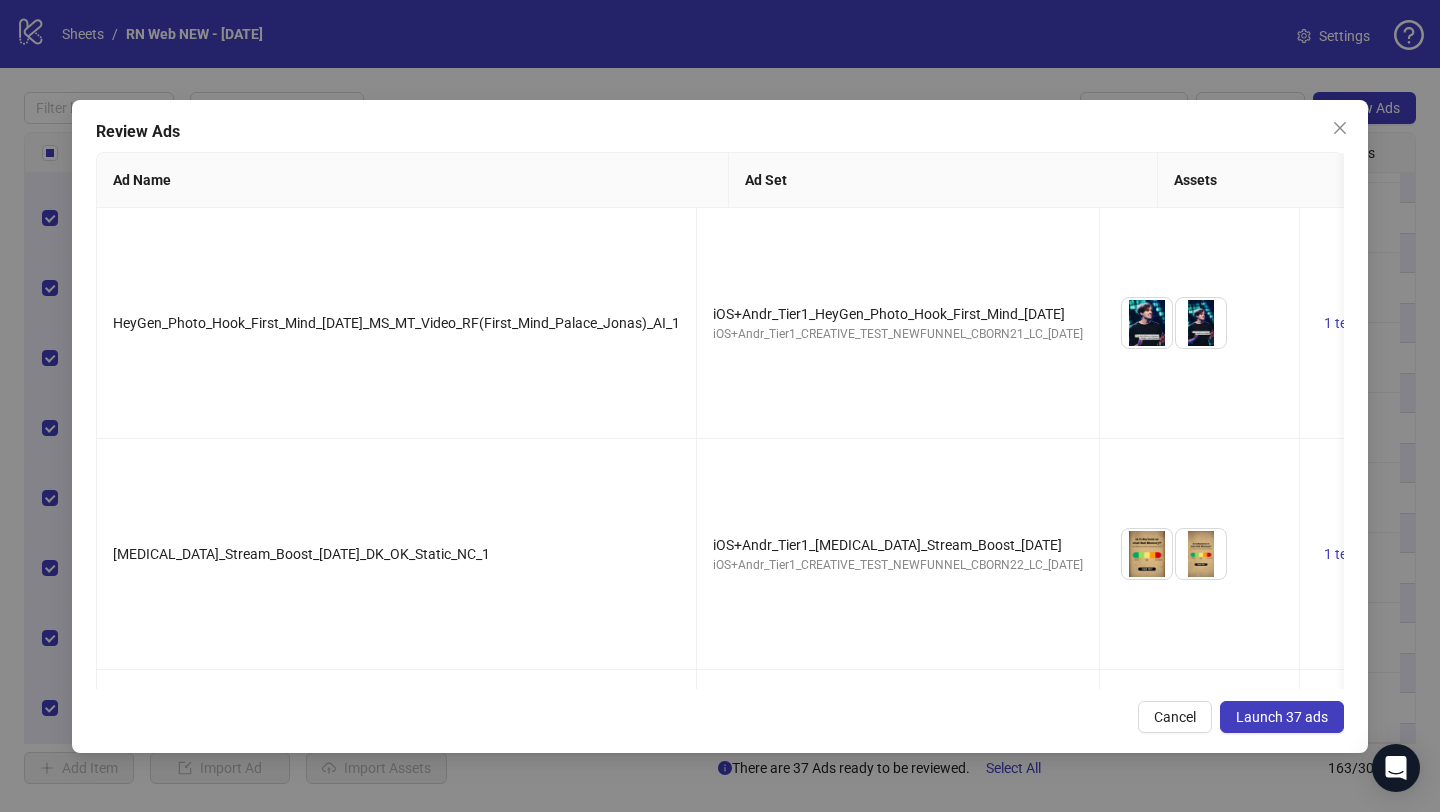 scroll, scrollTop: 0, scrollLeft: 380, axis: horizontal 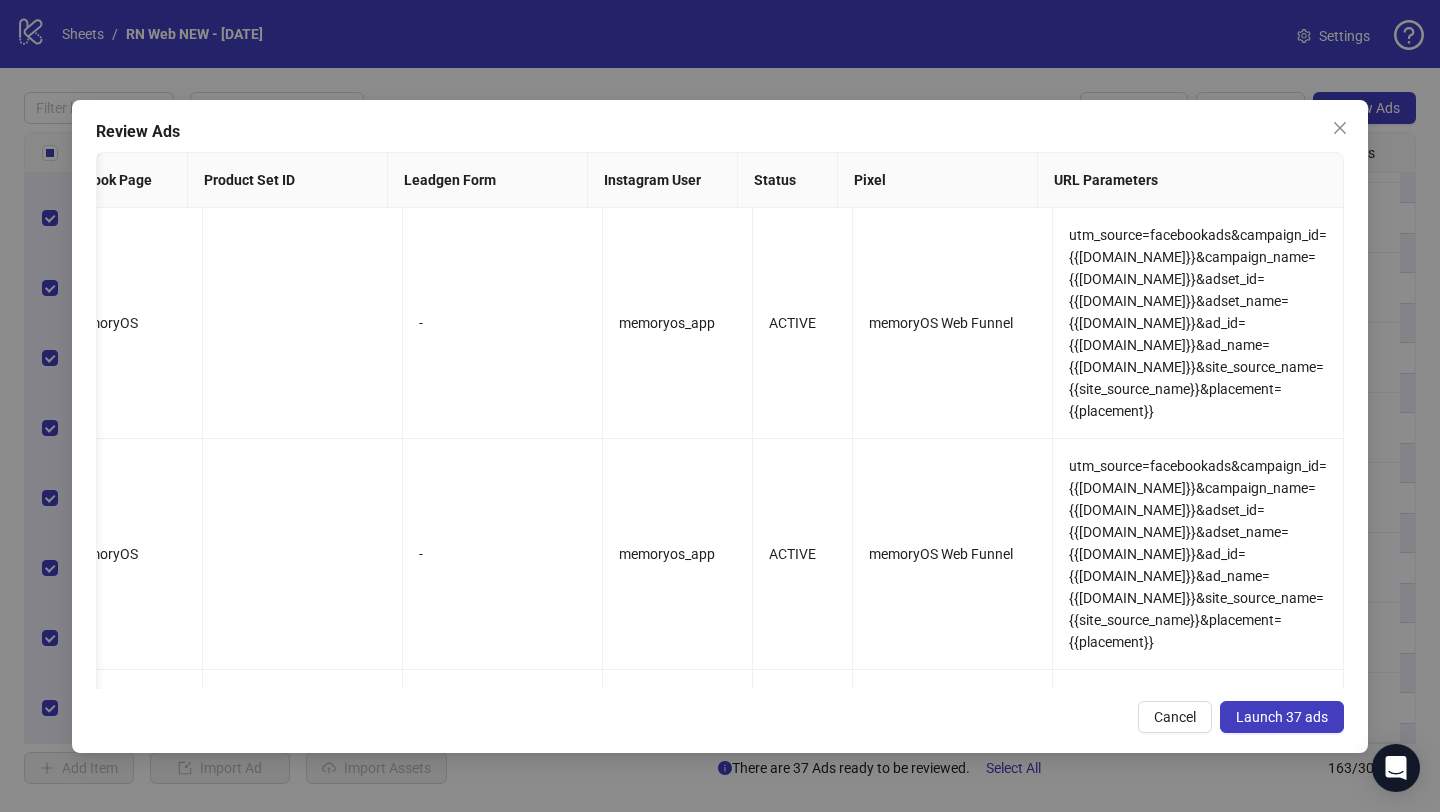 click on "Launch 37 ads" at bounding box center (1282, 717) 